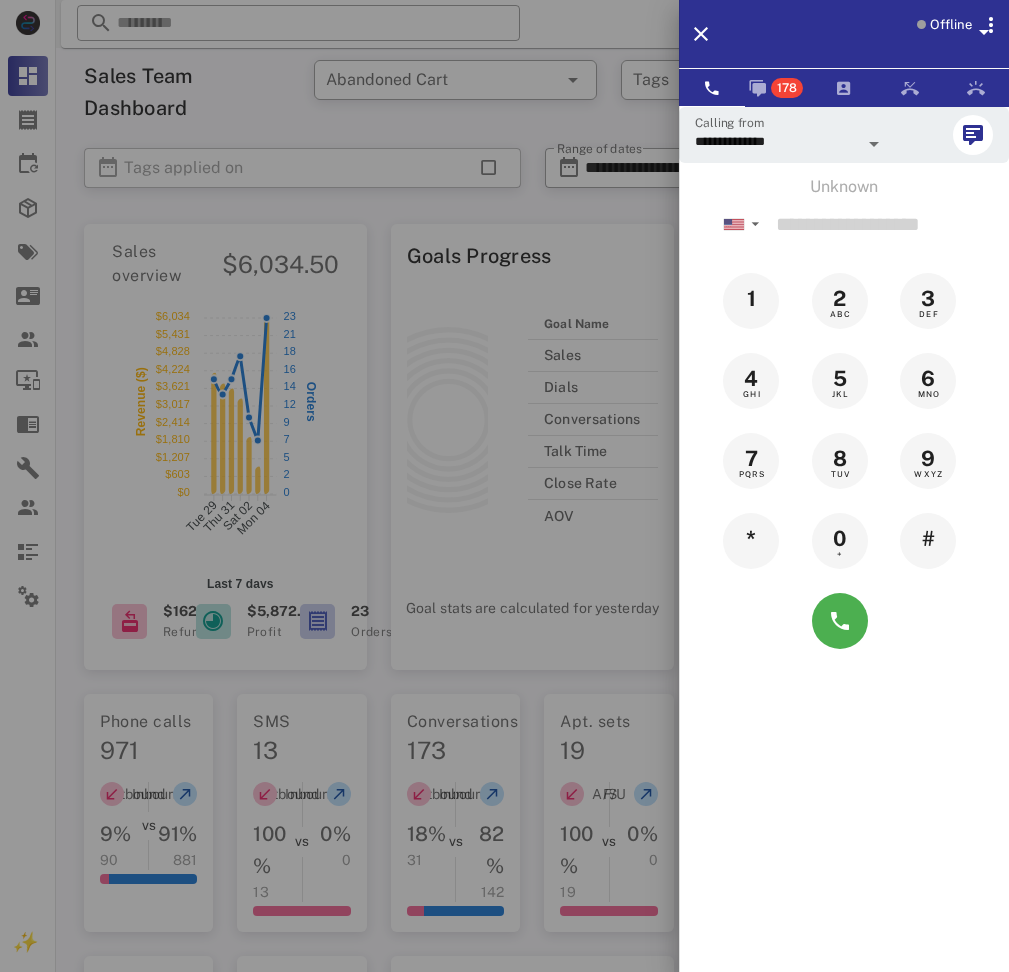 scroll, scrollTop: 1120, scrollLeft: 0, axis: vertical 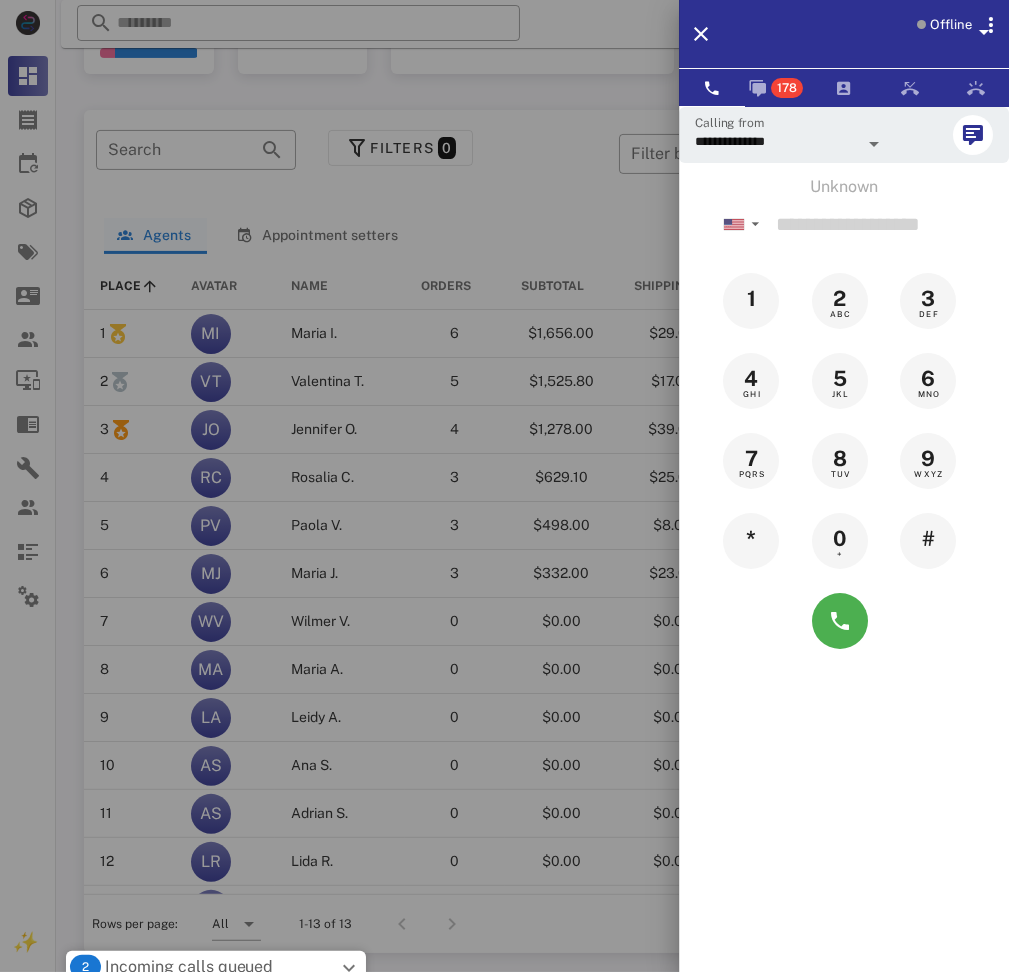 click on "Unknown" at bounding box center [844, 187] 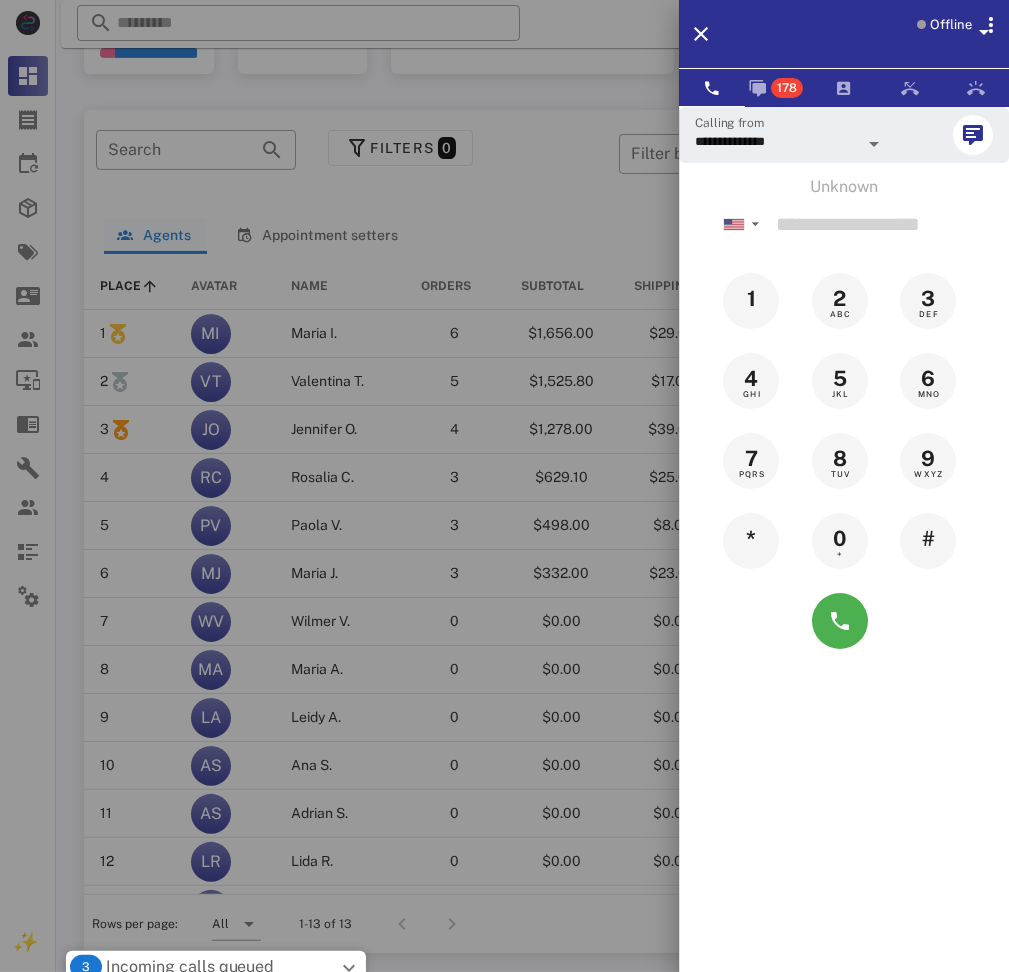click at bounding box center [504, 486] 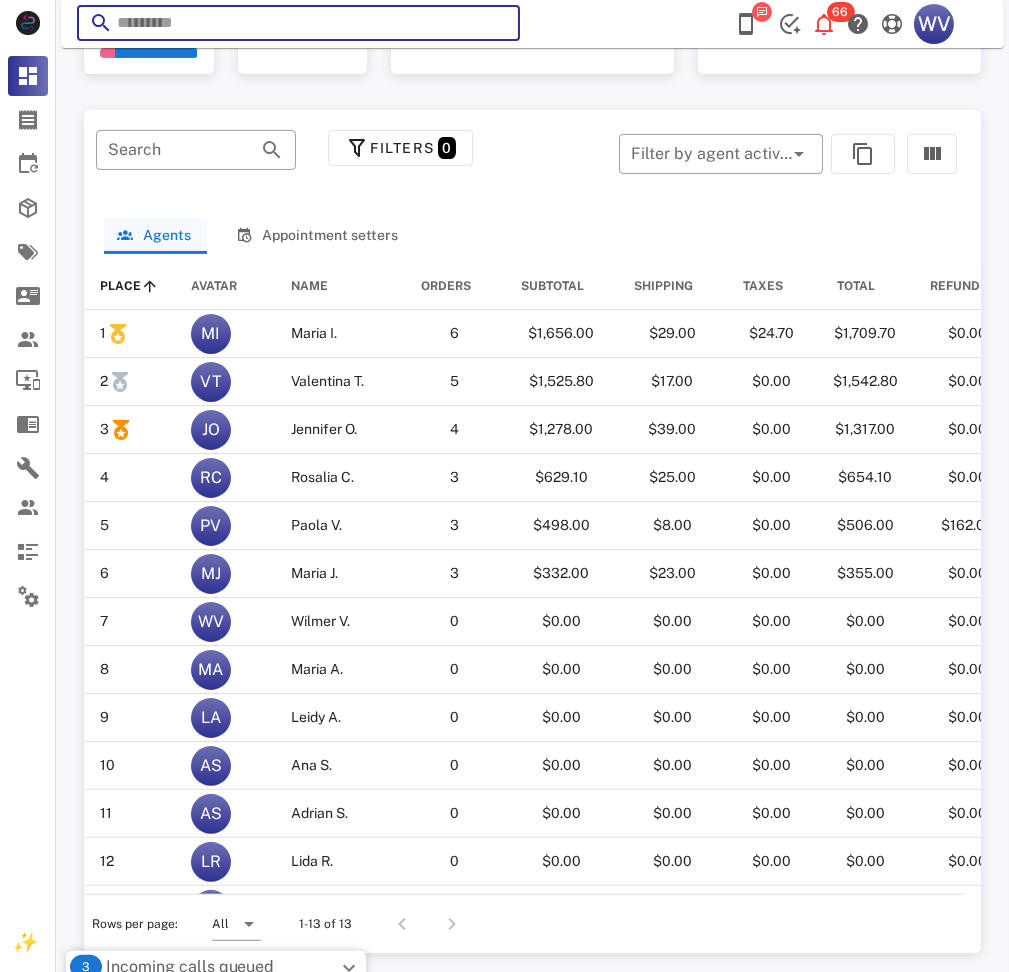 click at bounding box center [298, 23] 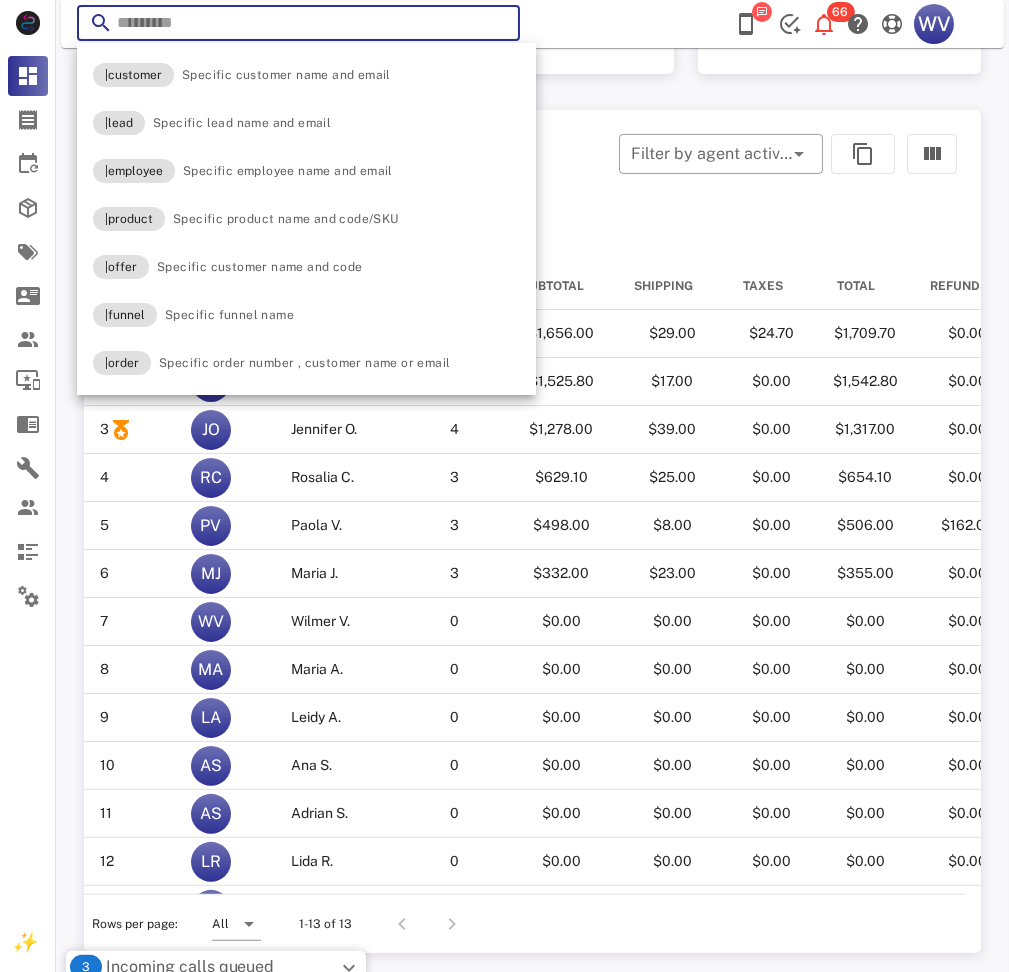 click at bounding box center (298, 23) 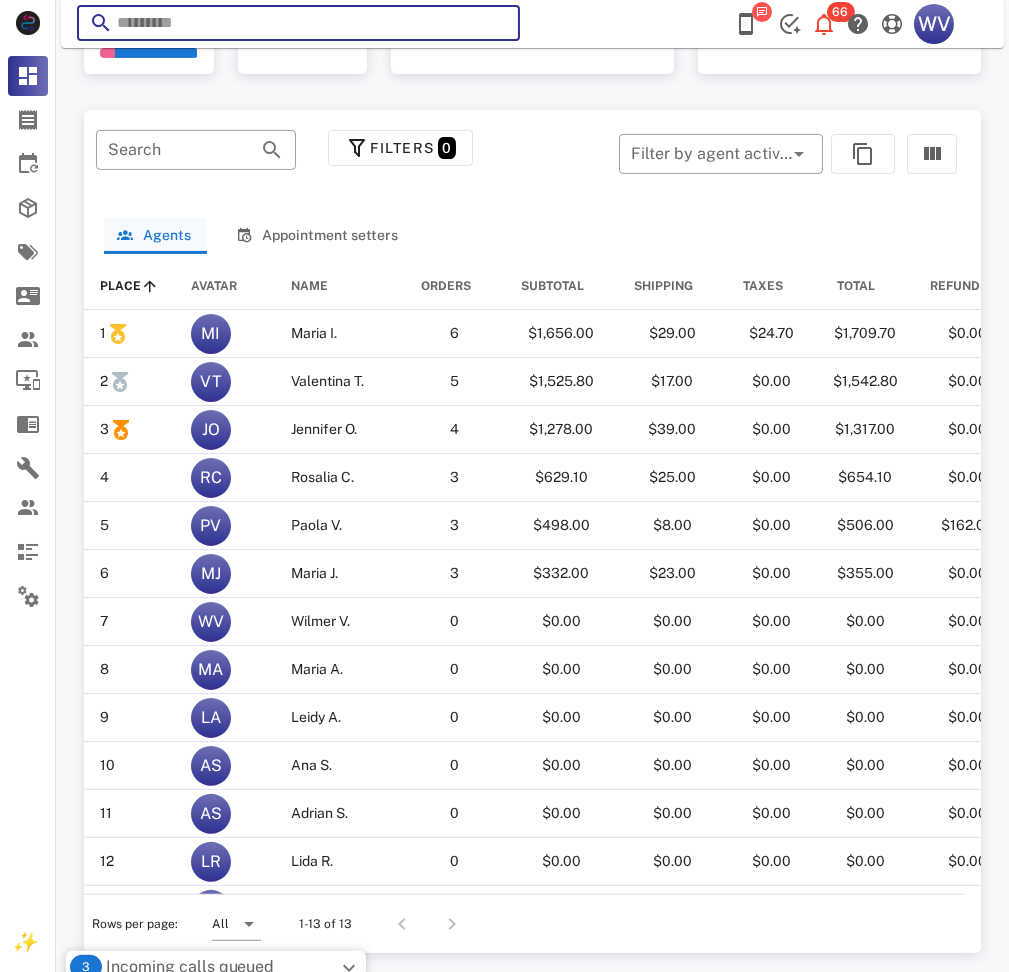 paste on "**********" 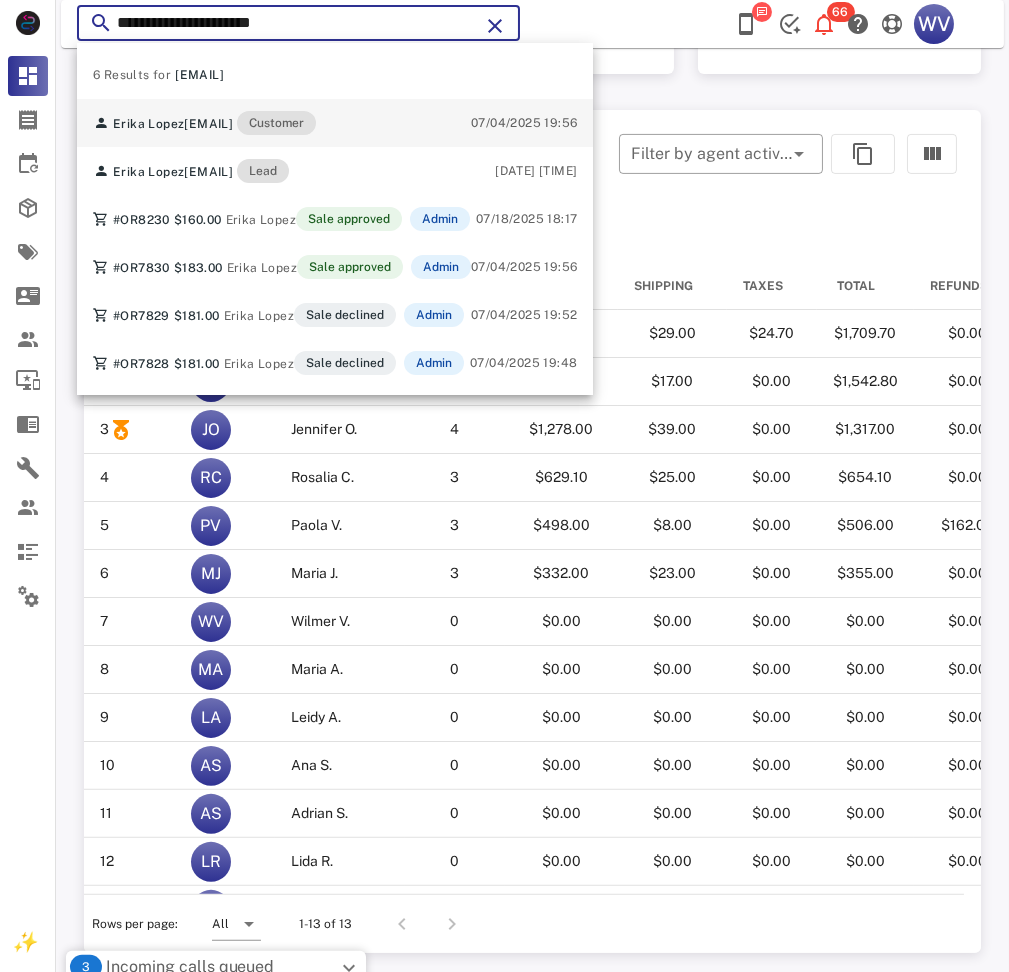 type on "**********" 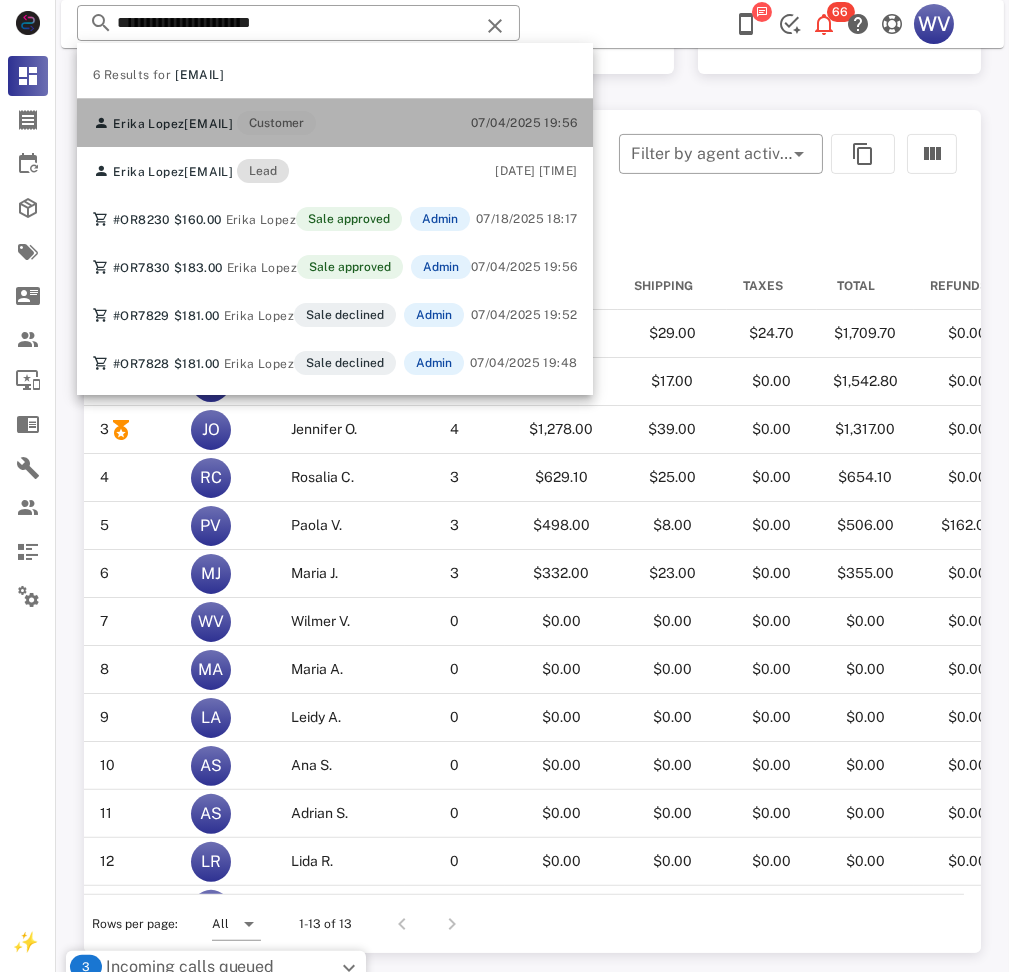 click on "Erika Lopez   erikalg2005@yahoo.com   Customer" at bounding box center (204, 123) 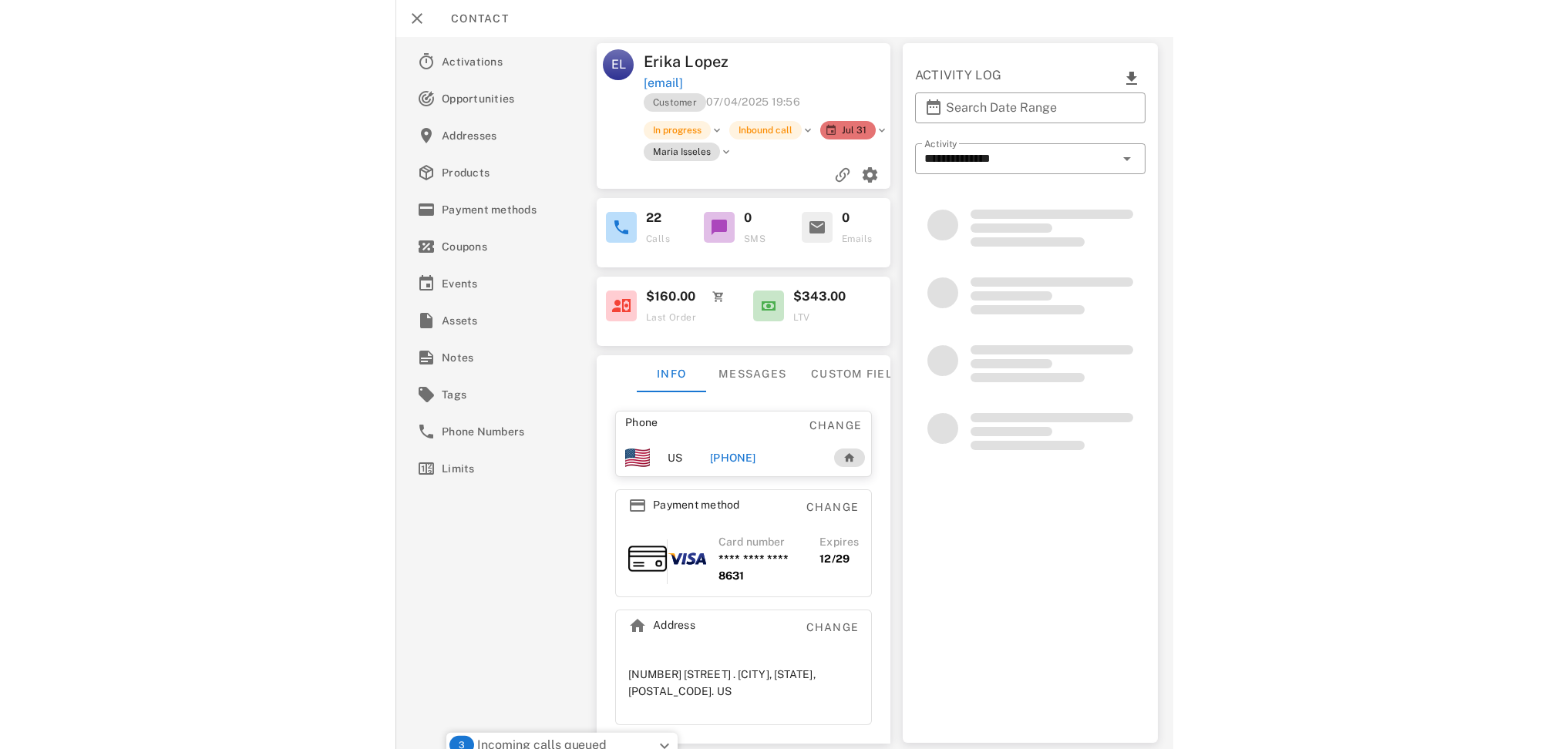 scroll, scrollTop: 751, scrollLeft: 0, axis: vertical 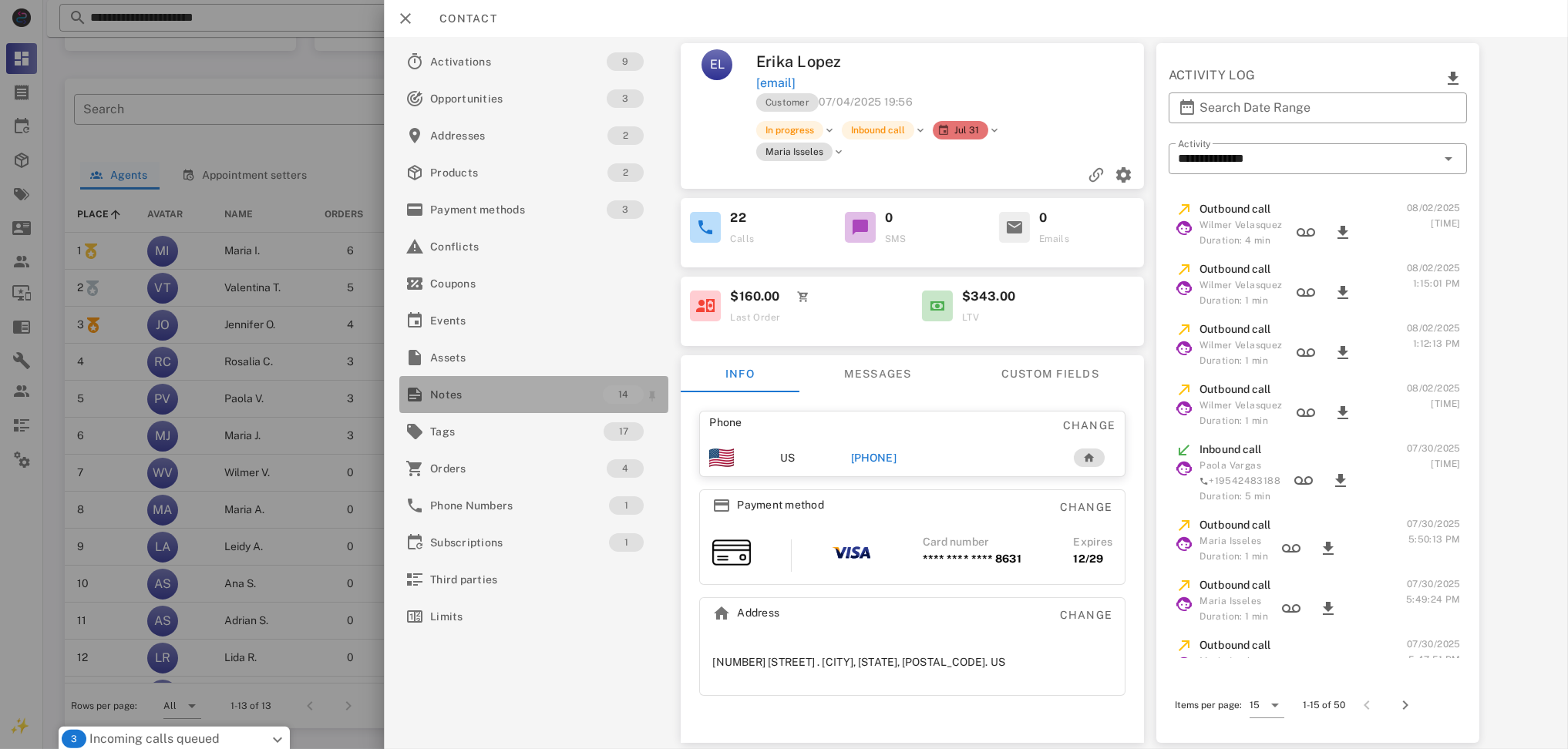 click on "Notes" at bounding box center [516, 395] 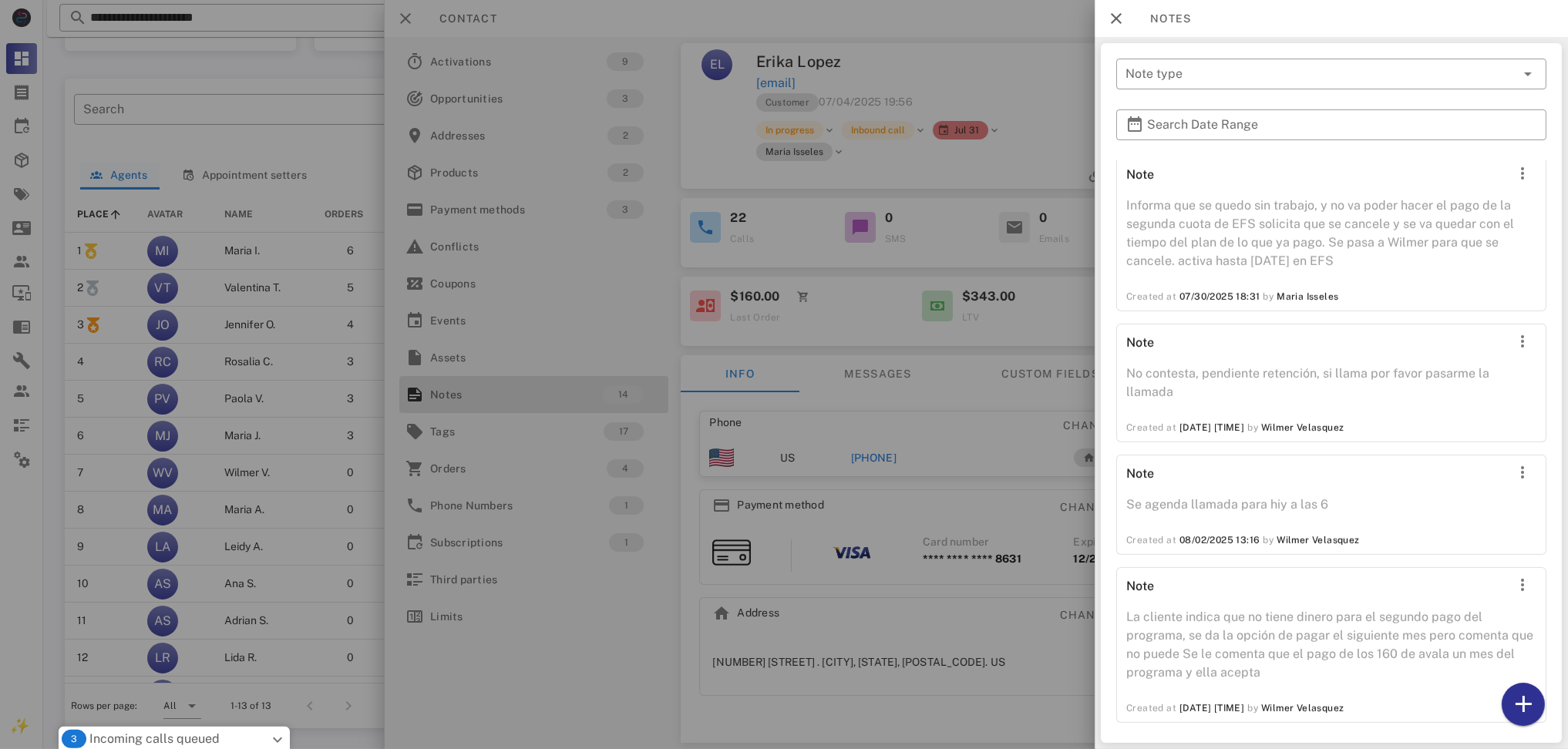 scroll, scrollTop: 1636, scrollLeft: 0, axis: vertical 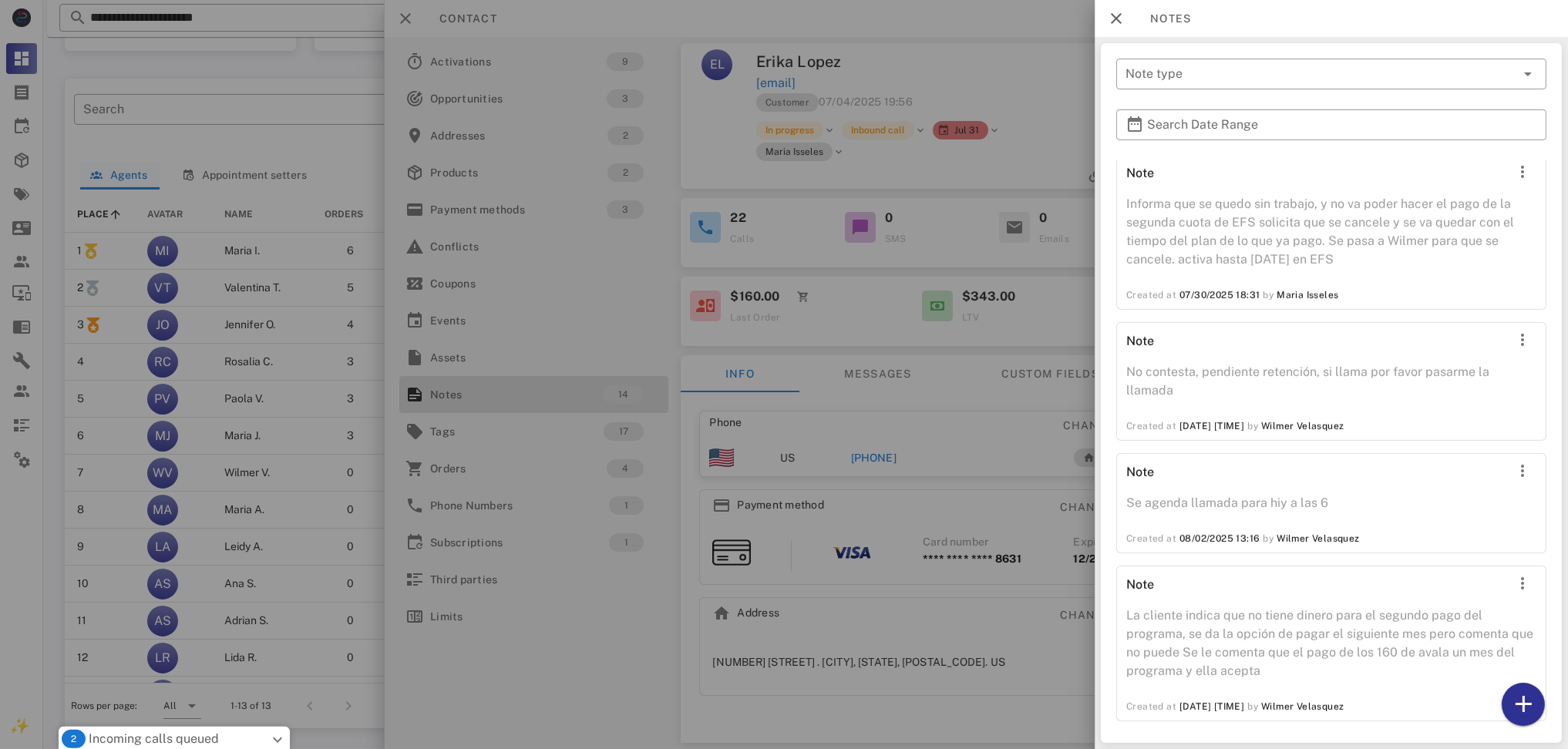 click on "La cliente indica que no tiene dinero para el segundo pago del programa, se da la opción de pagar el siguiente mes pero comenta que no puede
Se le comenta que el pago de los 160 de avala un mes del programa y ella acepta" at bounding box center [1331, 648] 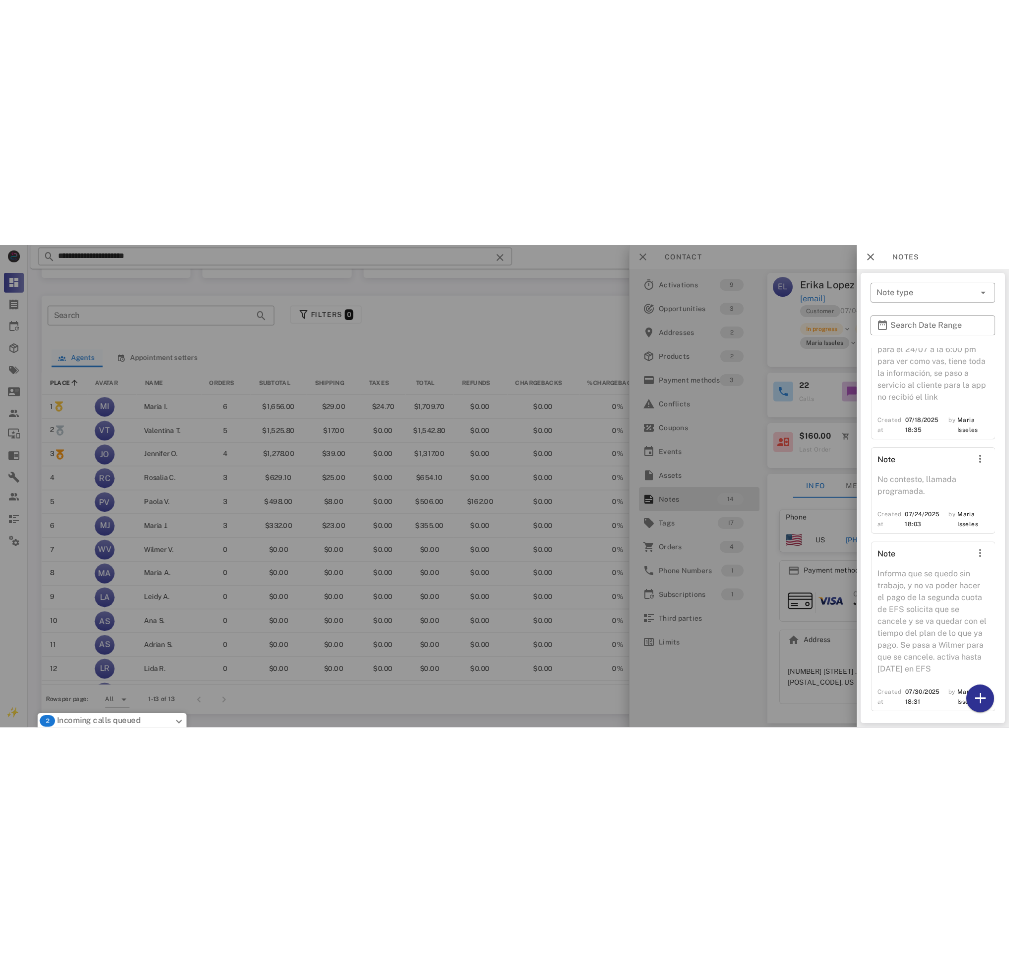 scroll, scrollTop: 1160, scrollLeft: 0, axis: vertical 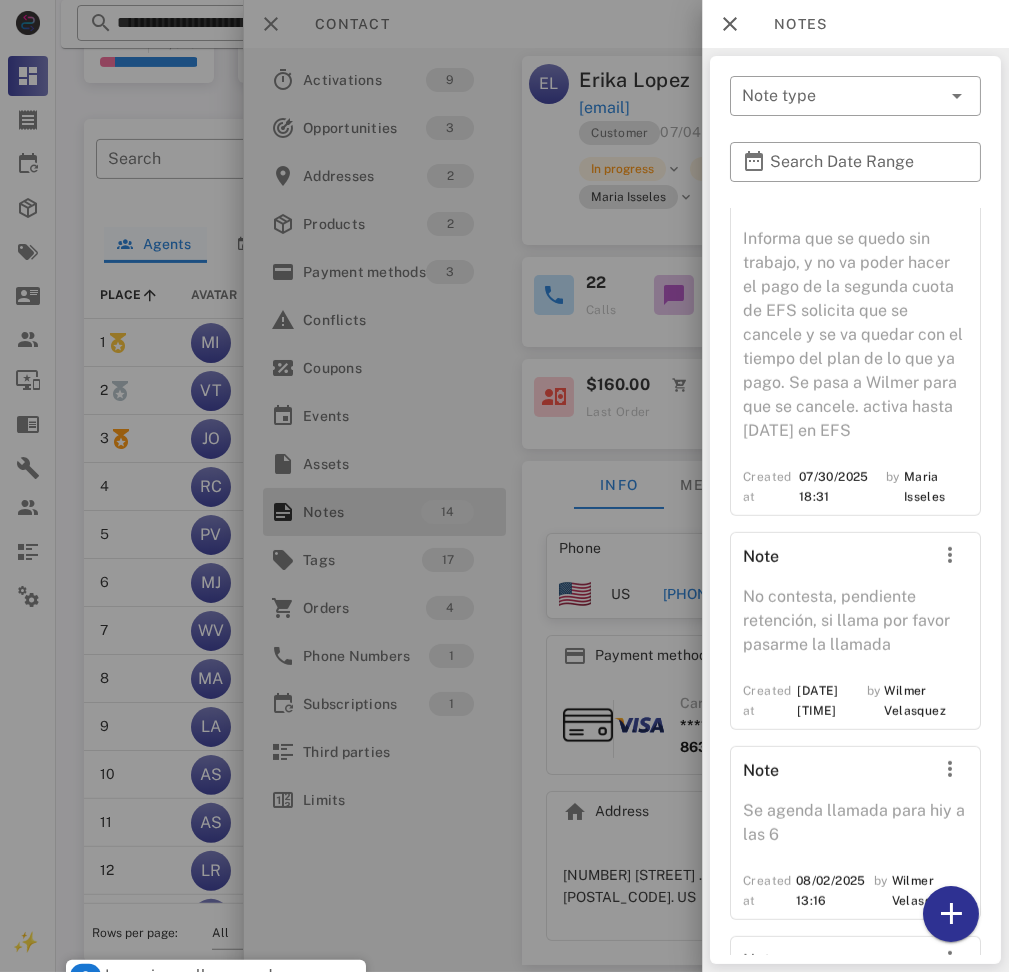 click at bounding box center (504, 486) 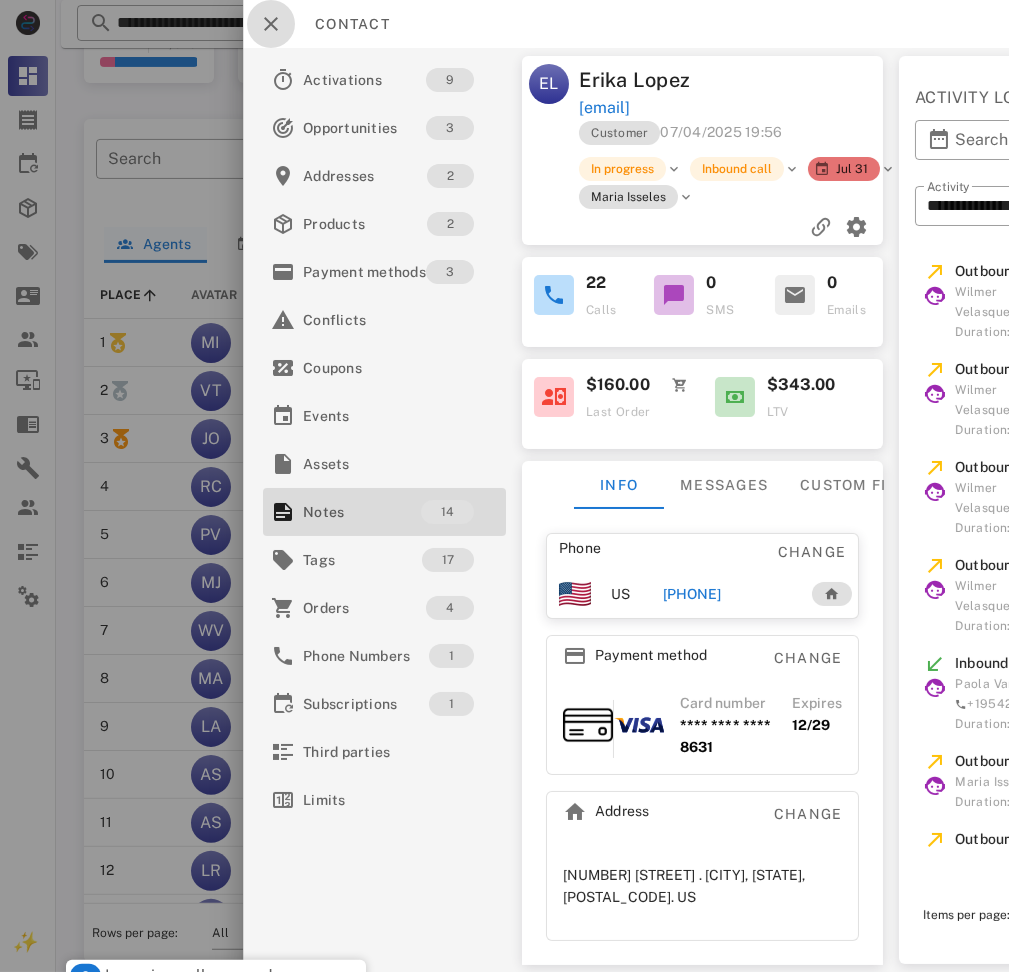 click at bounding box center (271, 24) 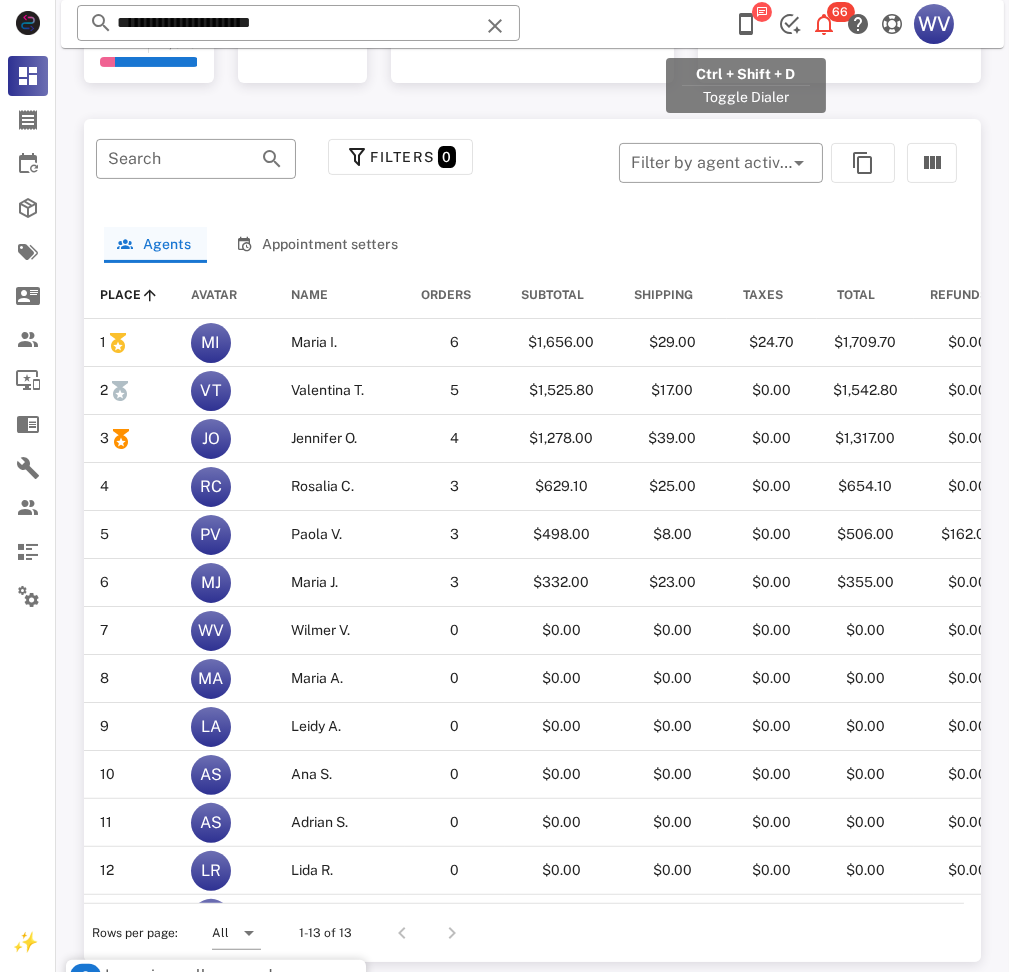 click at bounding box center [746, 24] 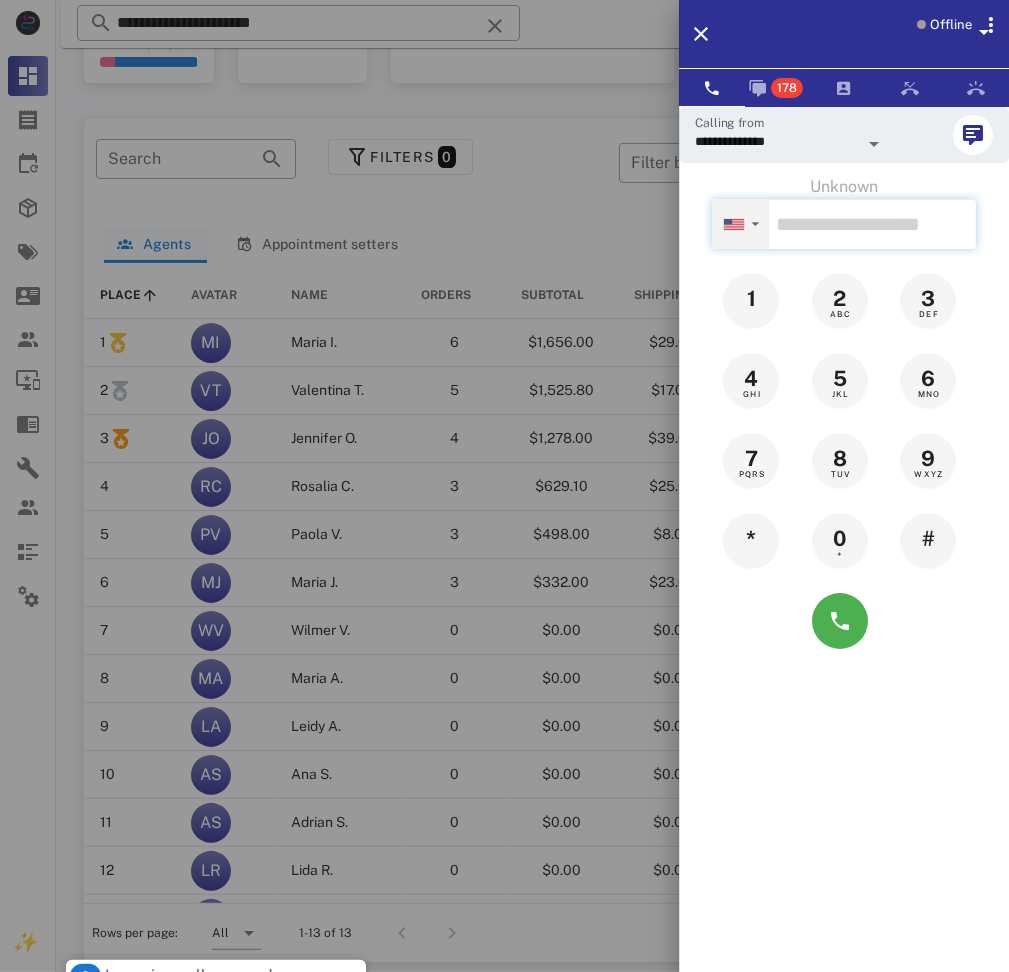 click on "▼     Andorra
+376
Argentina
+54
Aruba
+297
Australia
+61
Belgium (België)
+32
Bolivia
+591
Brazil (Brasil)
+55
Canada
+1
Chile
+56
Colombia
+57
Costa Rica
+506
Dominican Republic (República Dominicana)
+1
Ecuador
+593
El Salvador
+503
France
+33
Germany (Deutschland)
+49
Guadeloupe
+590
Guatemala
+502
Honduras
+504
Iceland (Ísland)
+354
India (भारत)
+91
Israel (‫ישראל‬‎)
+972
Italy (Italia)
+39
Japan (日本)
+81" at bounding box center [740, 224] 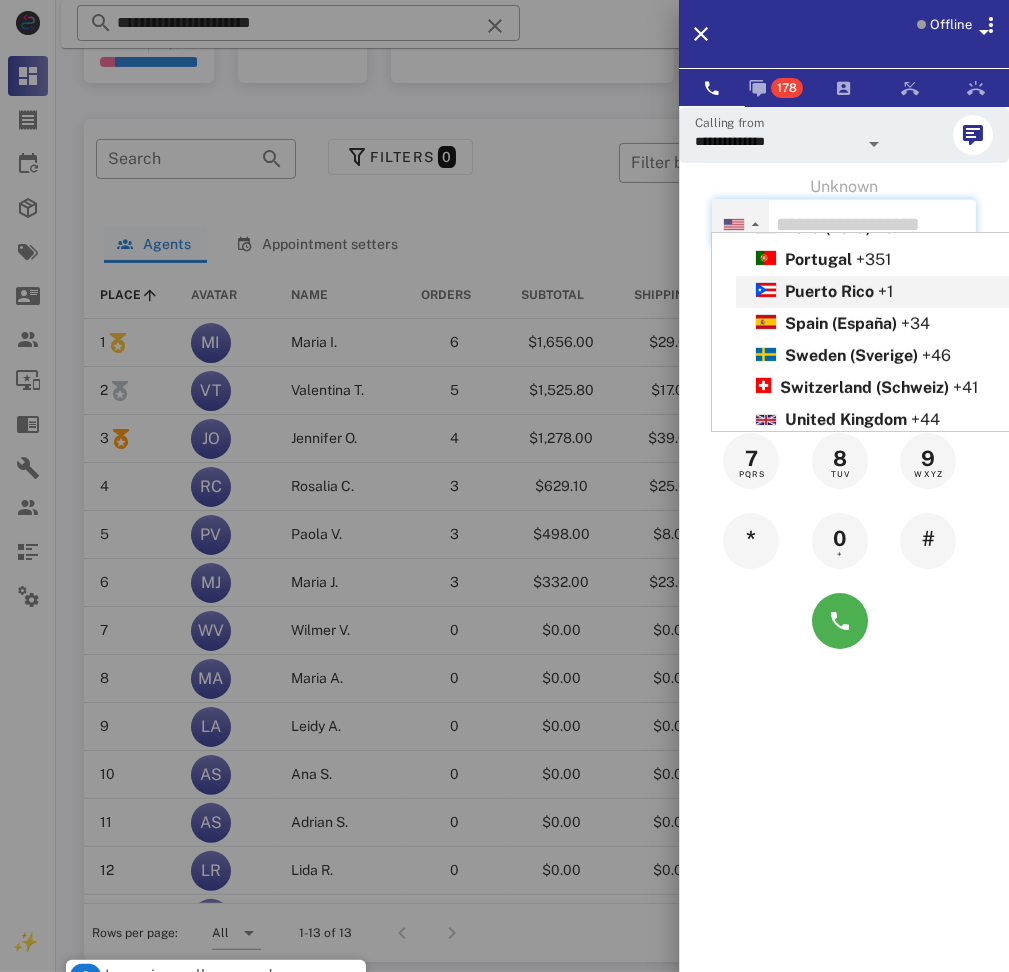 scroll, scrollTop: 1074, scrollLeft: 0, axis: vertical 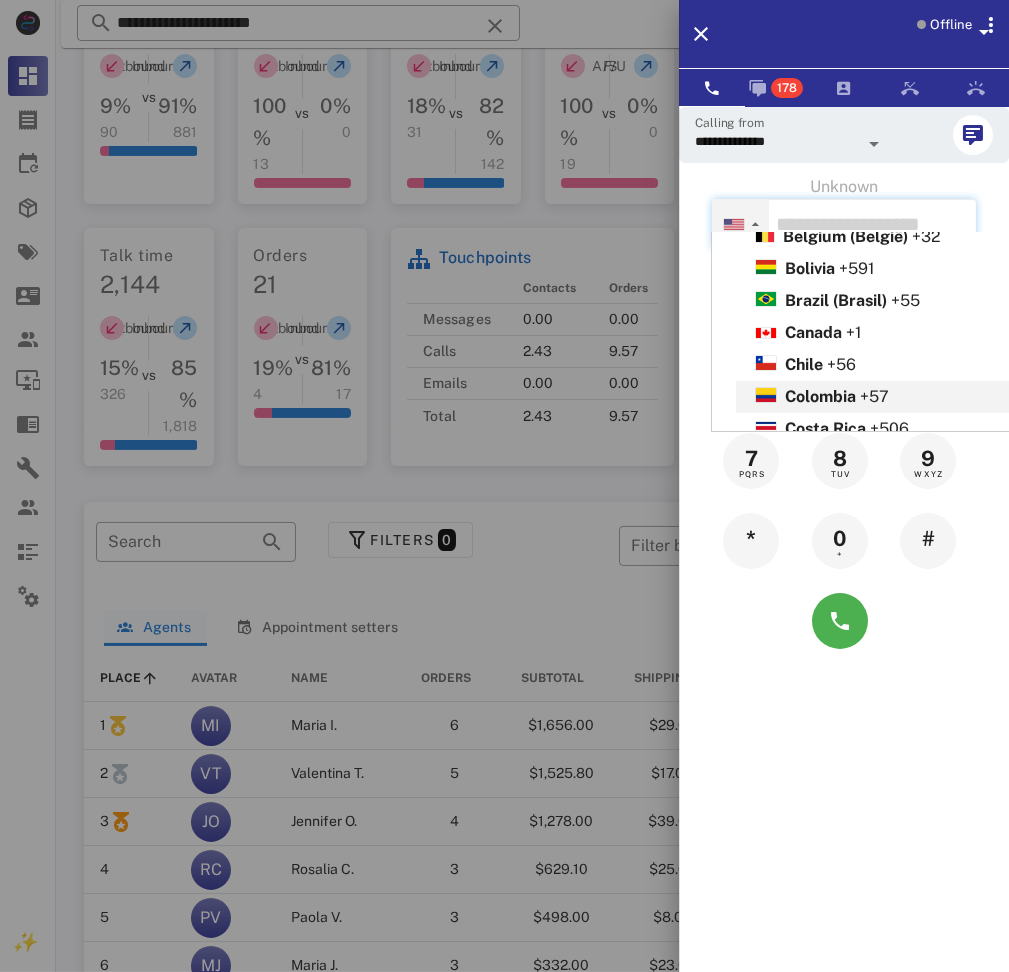 click on "+57" at bounding box center [874, 396] 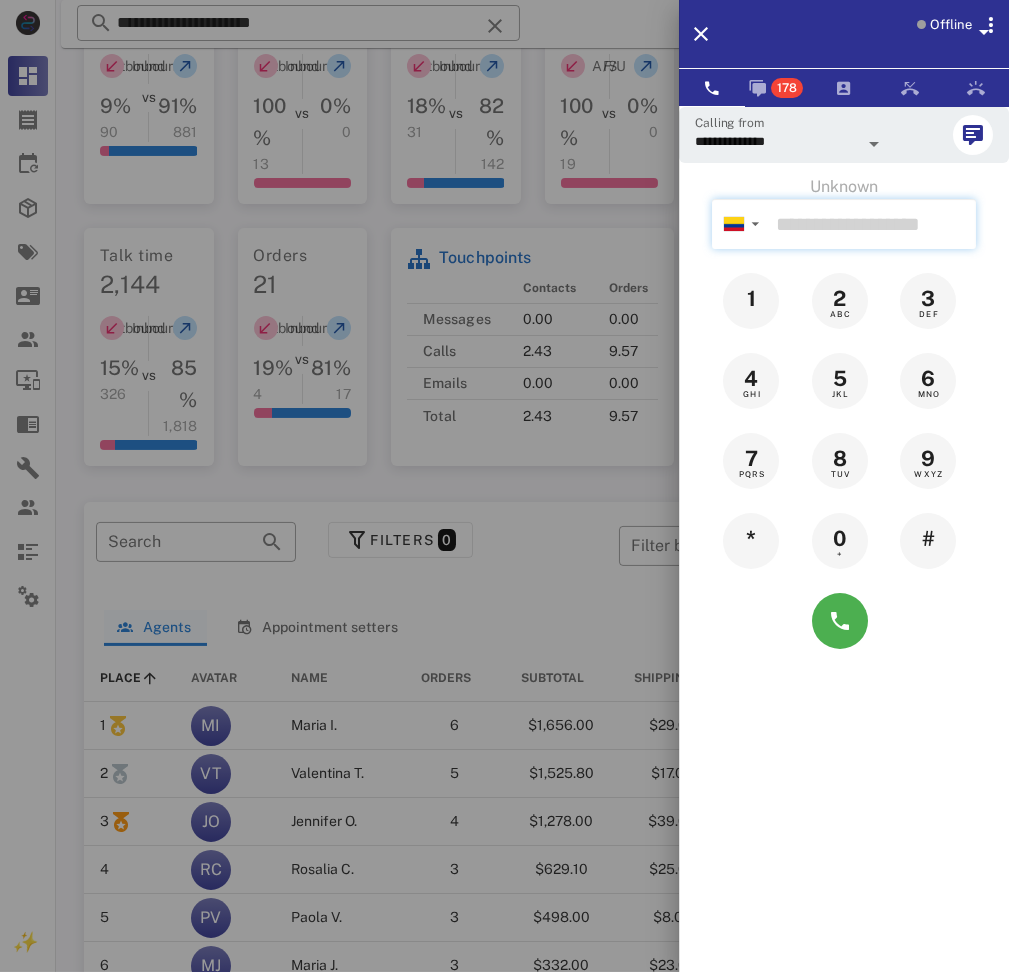 click at bounding box center (872, 224) 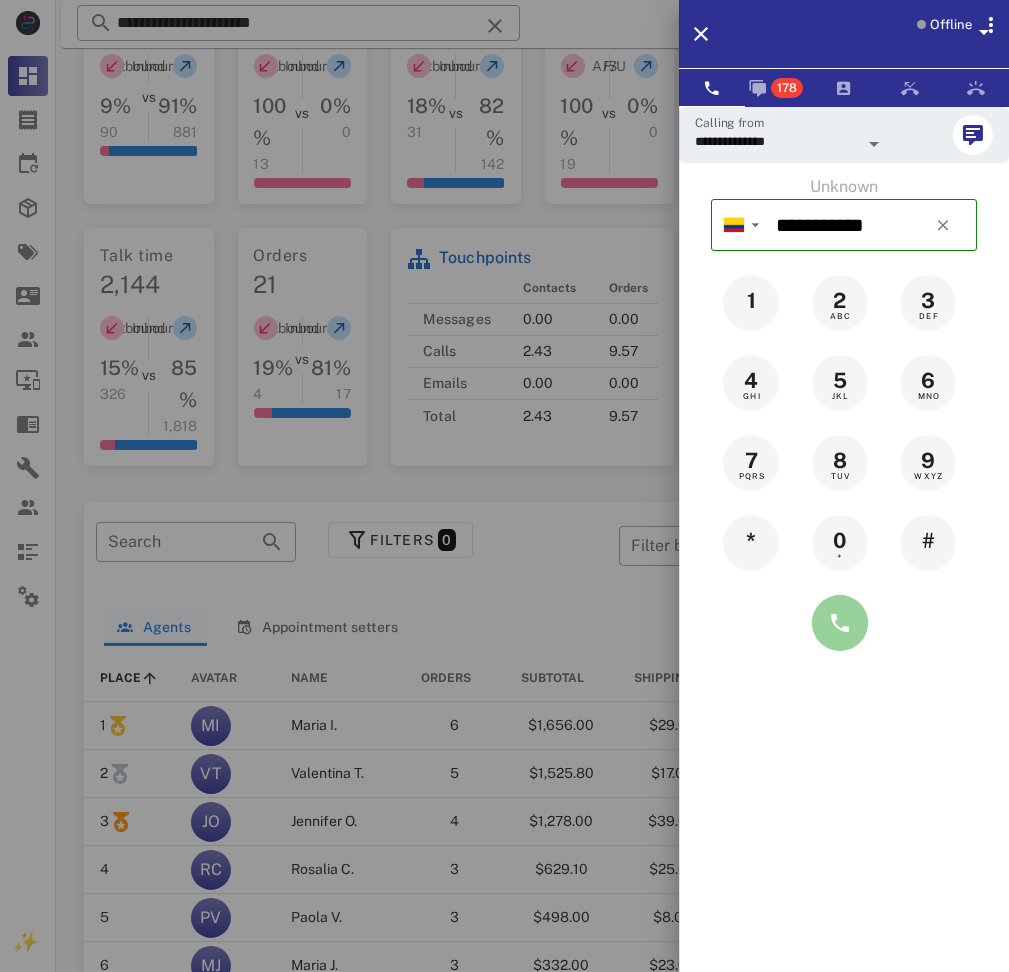 click at bounding box center (840, 623) 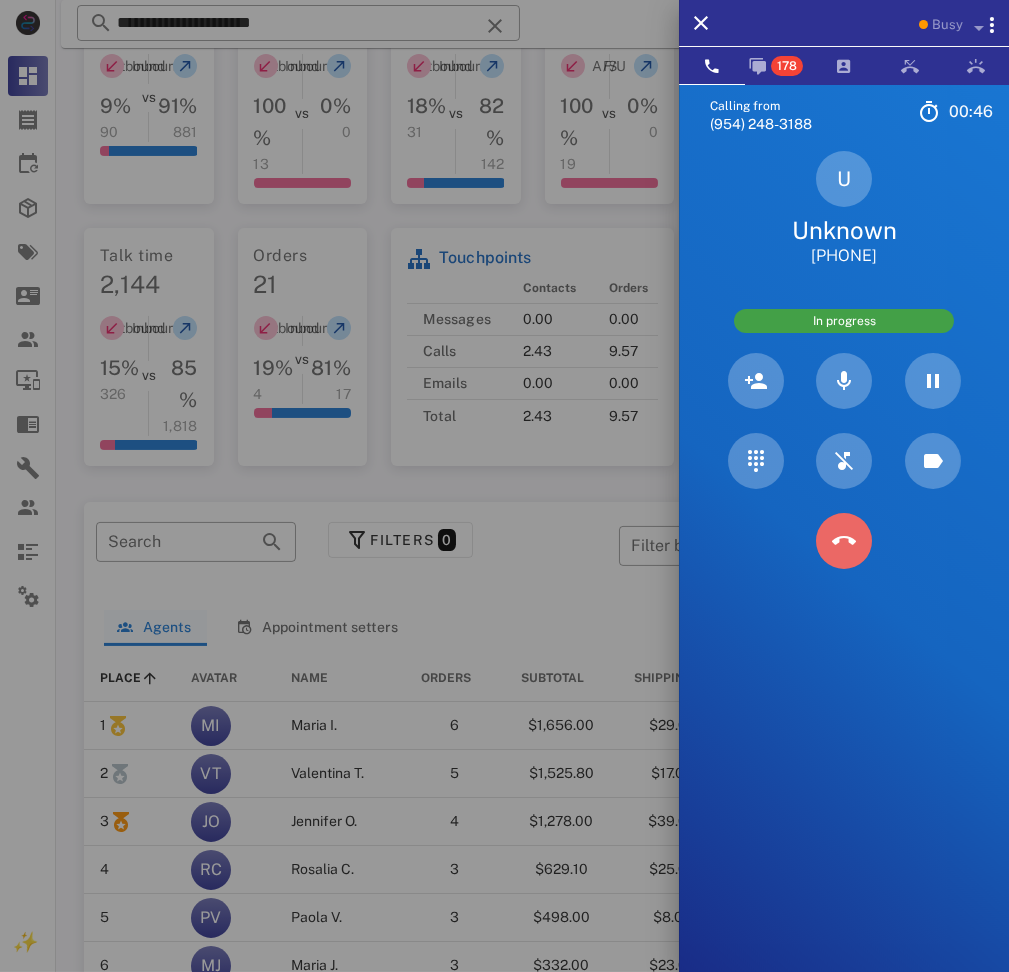 click at bounding box center (844, 541) 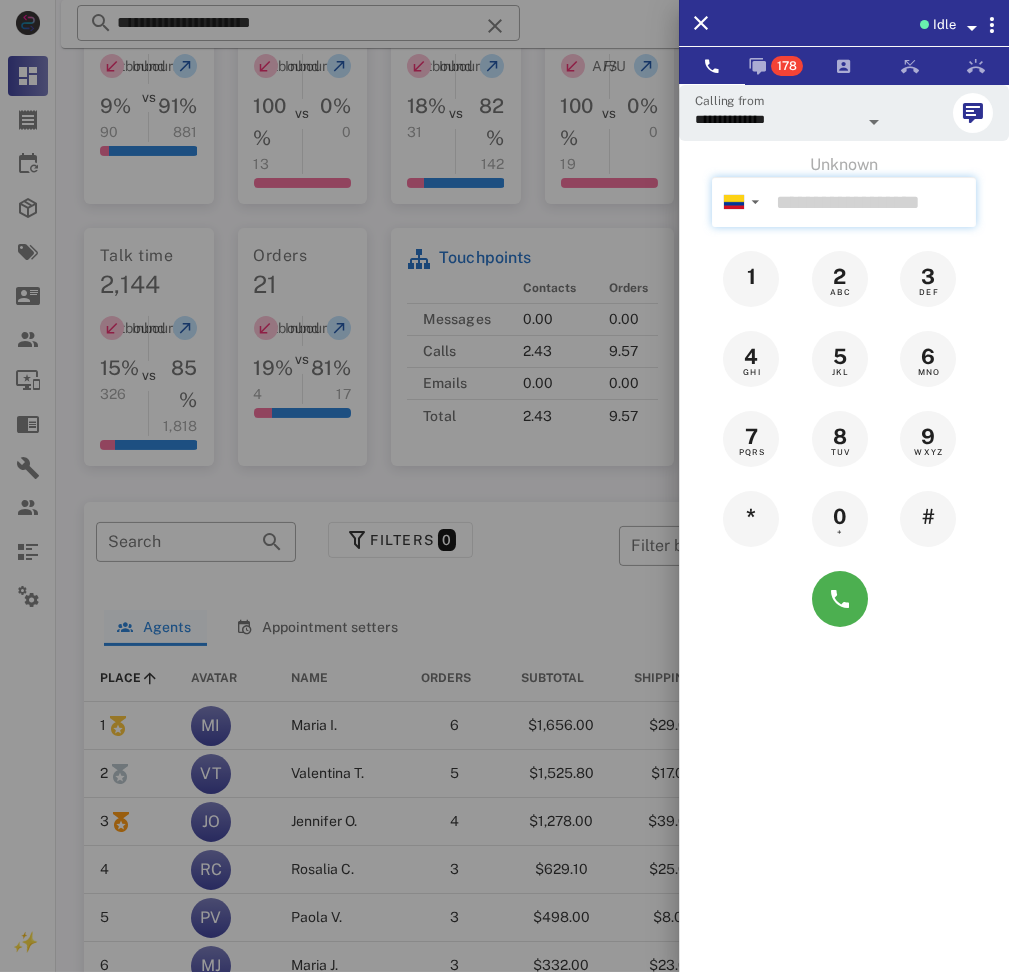 click at bounding box center [872, 202] 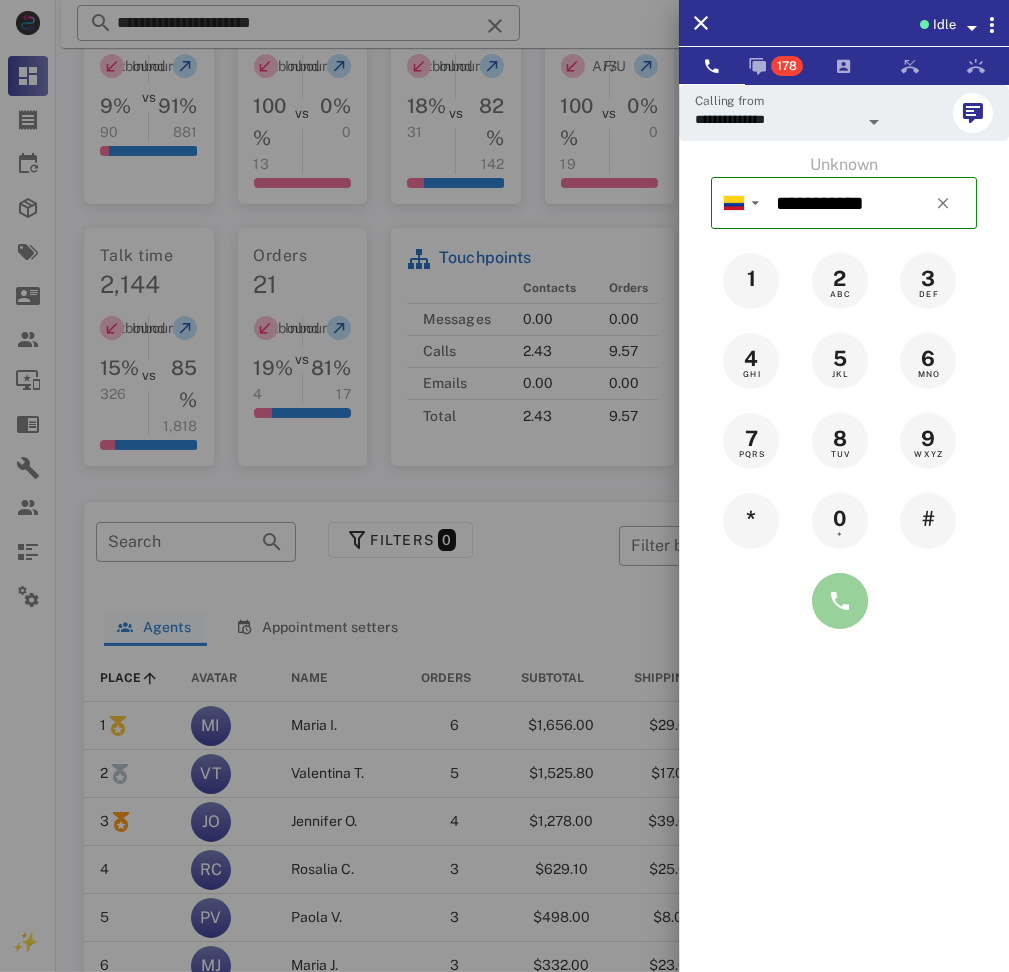click at bounding box center [840, 601] 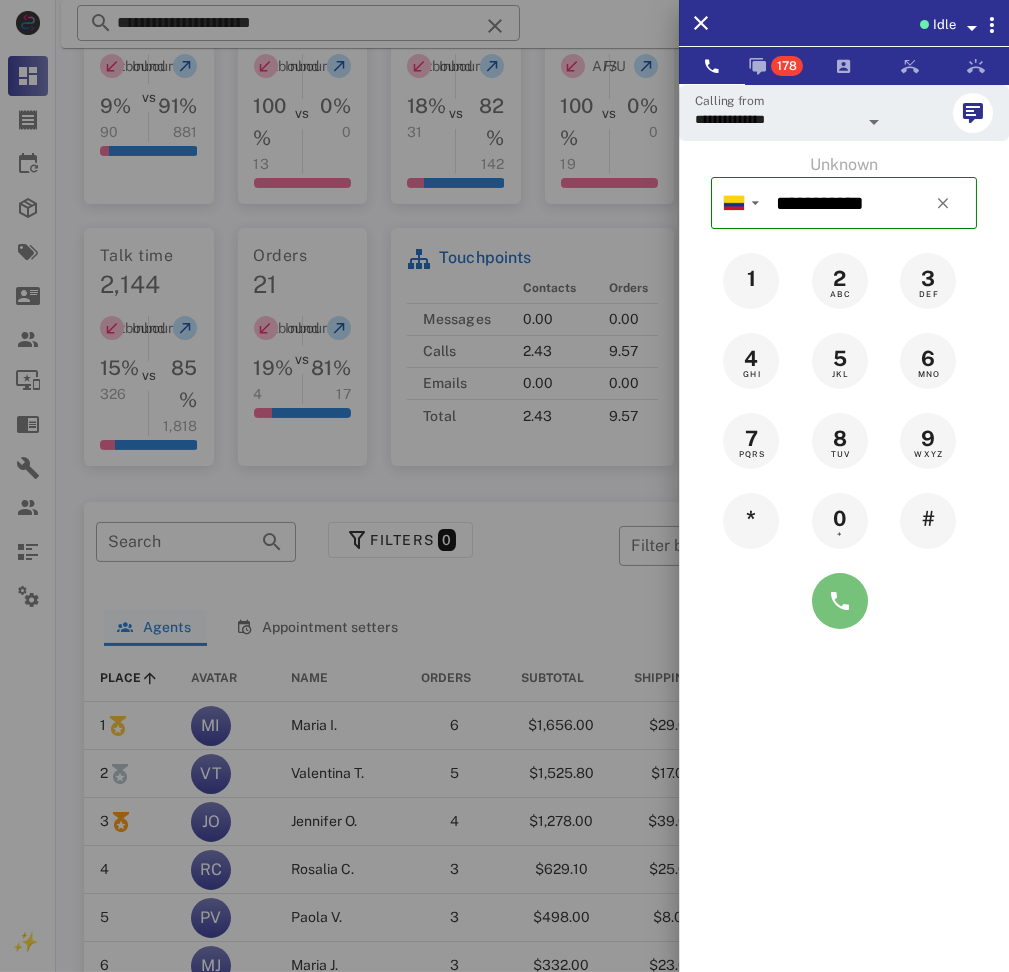 type on "**********" 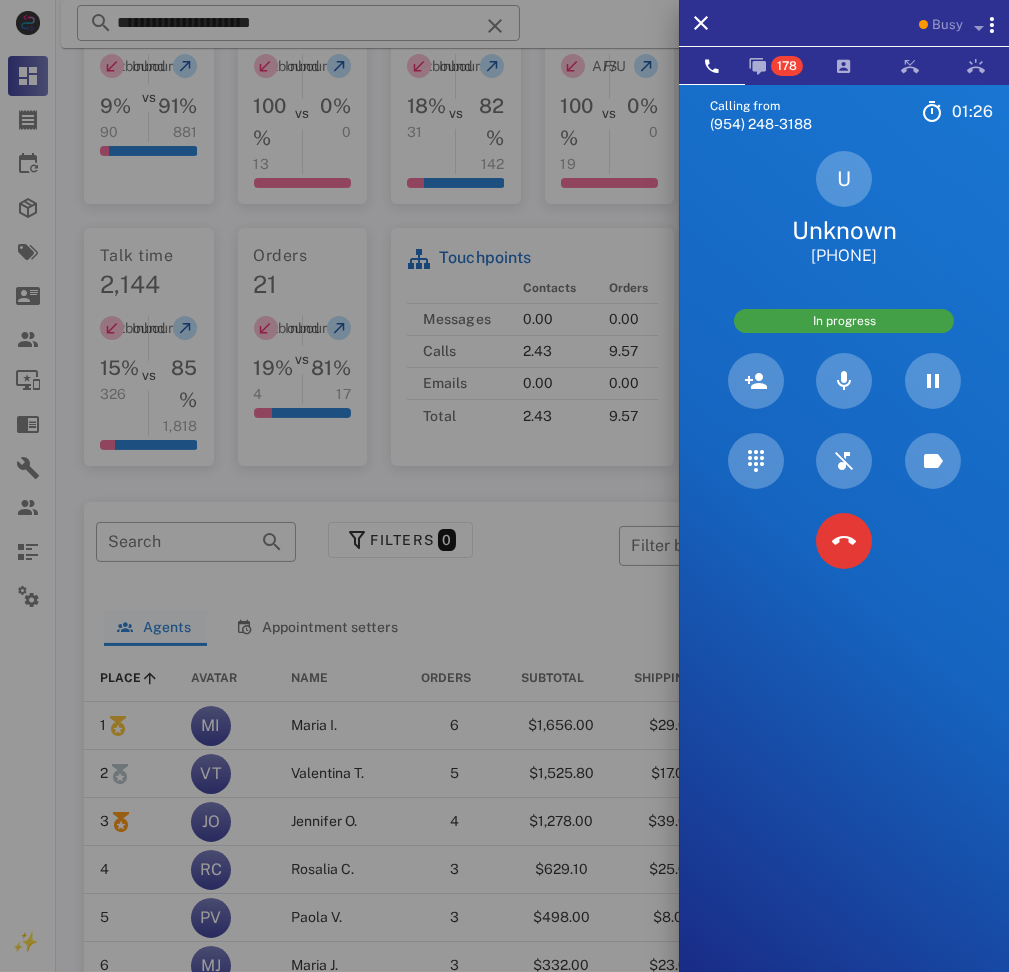 click on "Calling from (954) 248-3188 01: 26  Unknown      ▼     Andorra
+376
Argentina
+54
Aruba
+297
Australia
+61
Belgium (België)
+32
Bolivia
+591
Brazil (Brasil)
+55
Canada
+1
Chile
+56
Colombia
+57
Costa Rica
+506
Dominican Republic (República Dominicana)
+1
Ecuador
+593
El Salvador
+503
France
+33
Germany (Deutschland)
+49
Guadeloupe
+590
Guatemala
+502
Honduras
+504
Iceland (Ísland)
+354
India (भारत)
+91
Israel (‫ישראל‬‎)
+972
Italy (Italia)
+39" at bounding box center [844, 570] 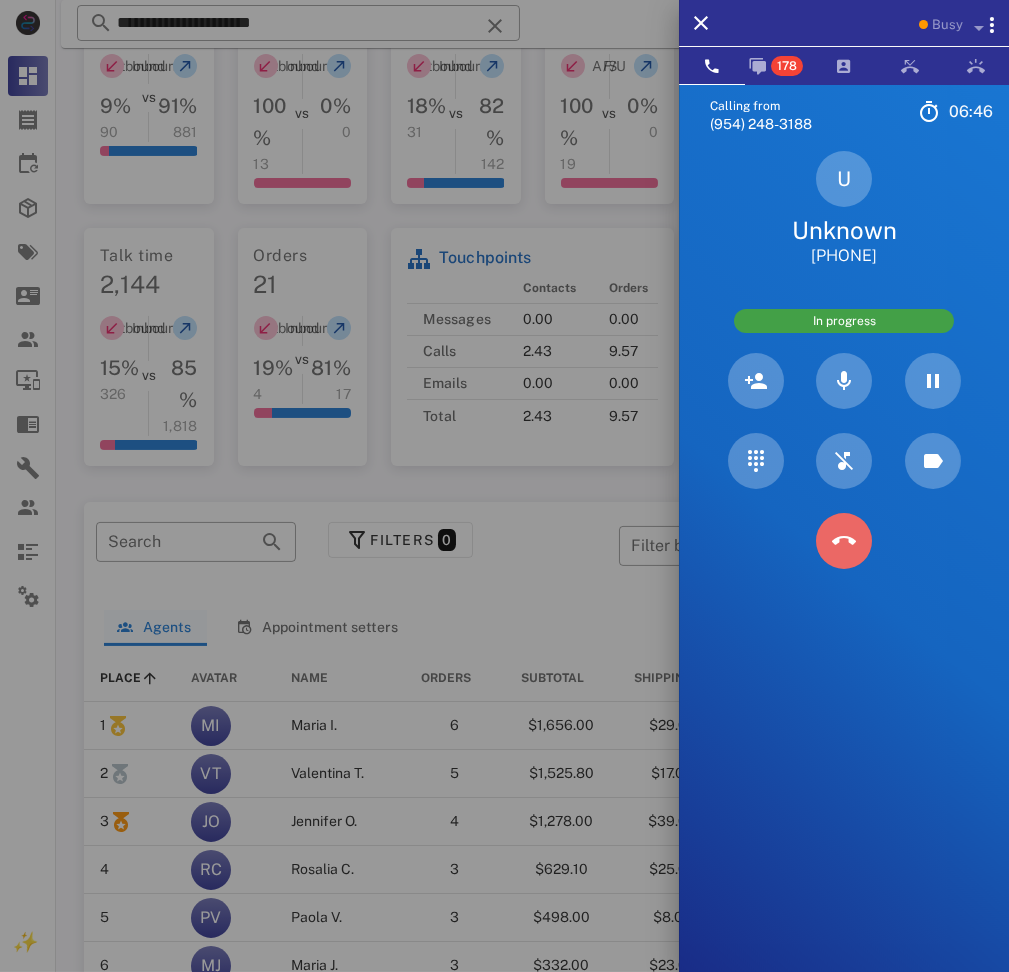 drag, startPoint x: 823, startPoint y: 543, endPoint x: 996, endPoint y: 584, distance: 177.792 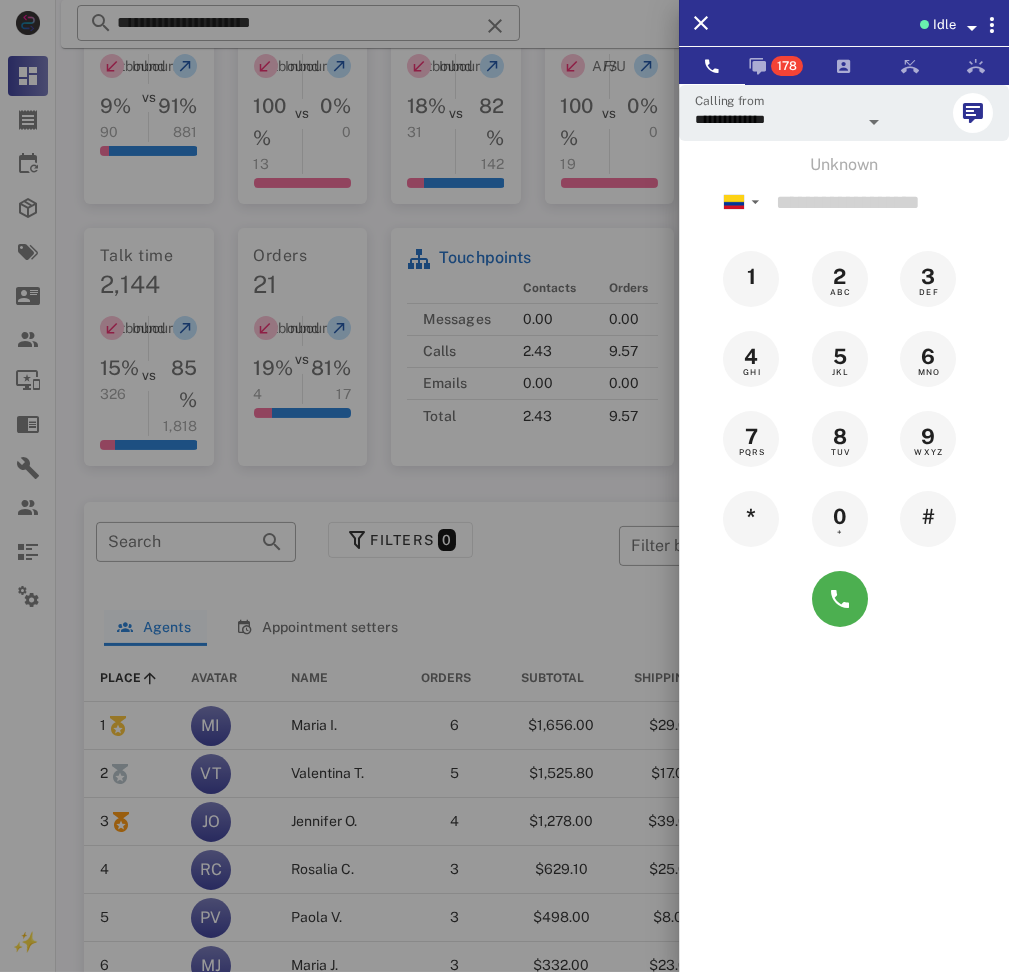 click at bounding box center (504, 486) 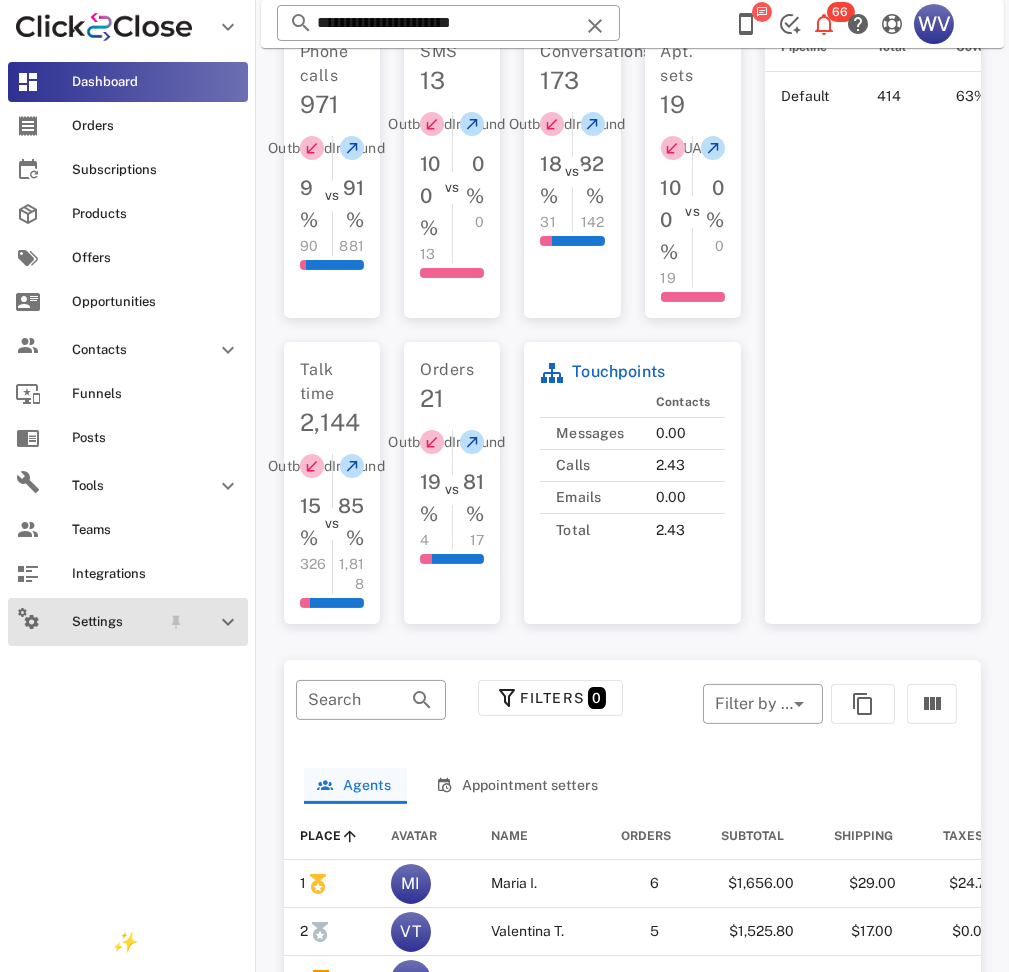 click on "Settings" at bounding box center [128, 622] 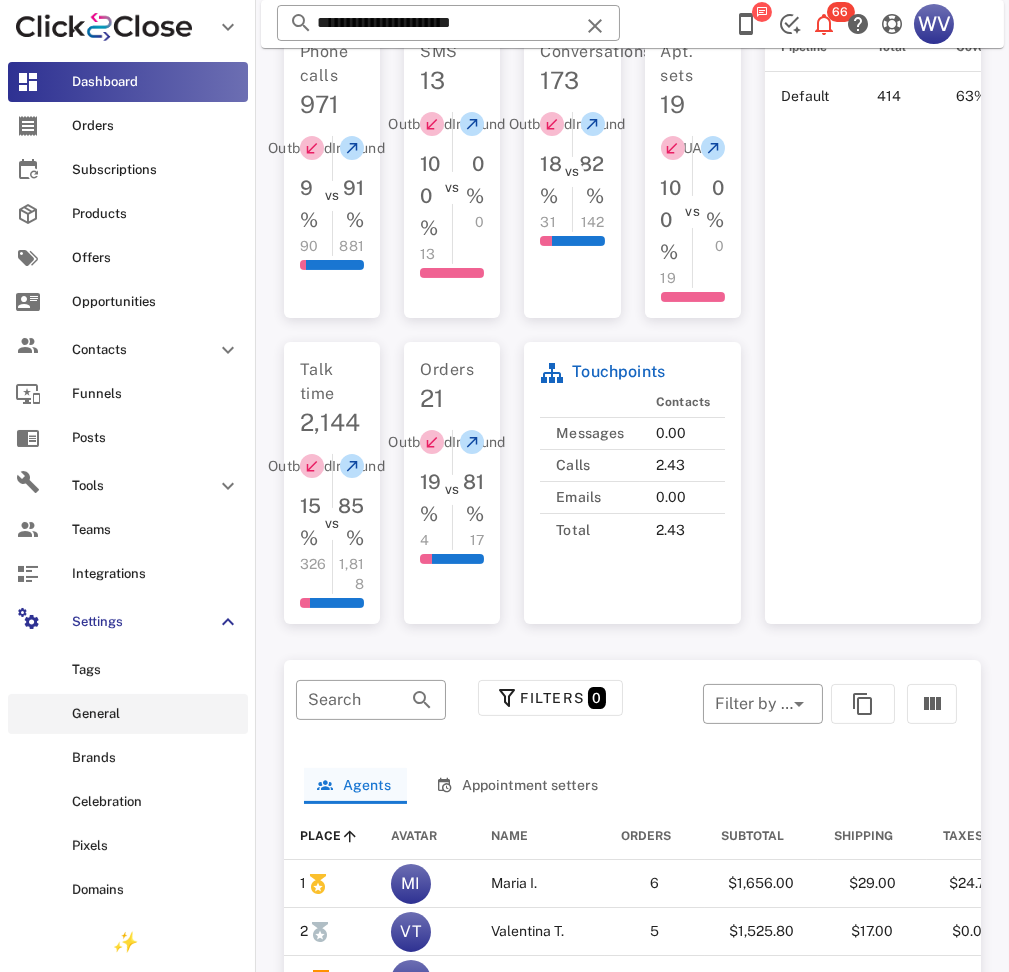 scroll, scrollTop: 665, scrollLeft: 0, axis: vertical 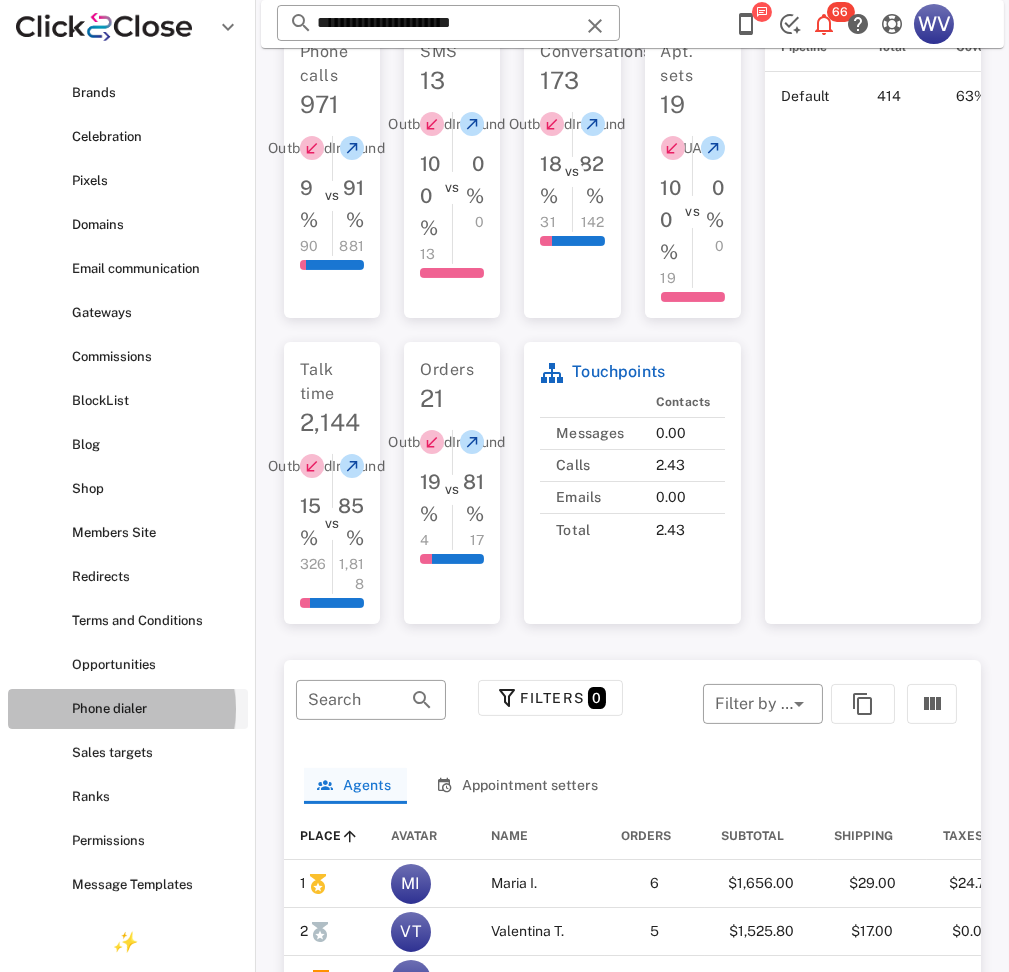 click on "Phone dialer" at bounding box center (156, 709) 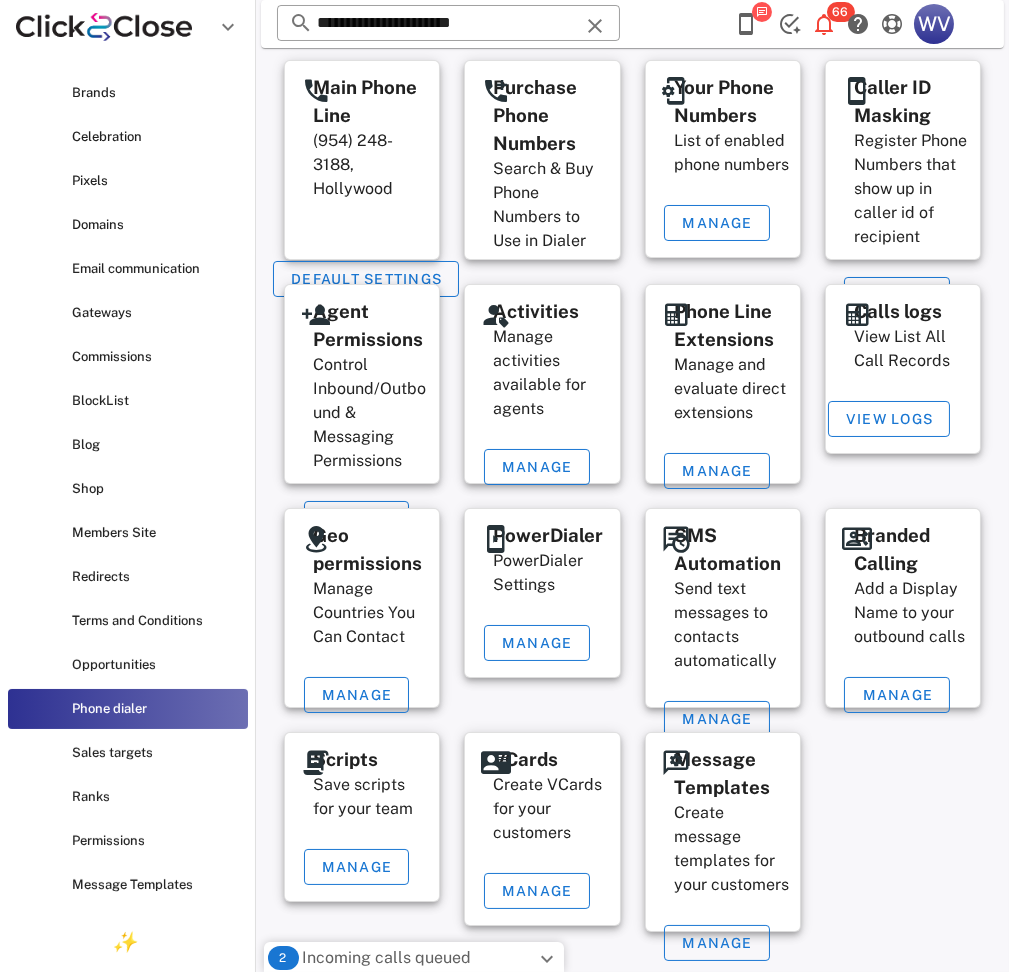 scroll, scrollTop: 62, scrollLeft: 0, axis: vertical 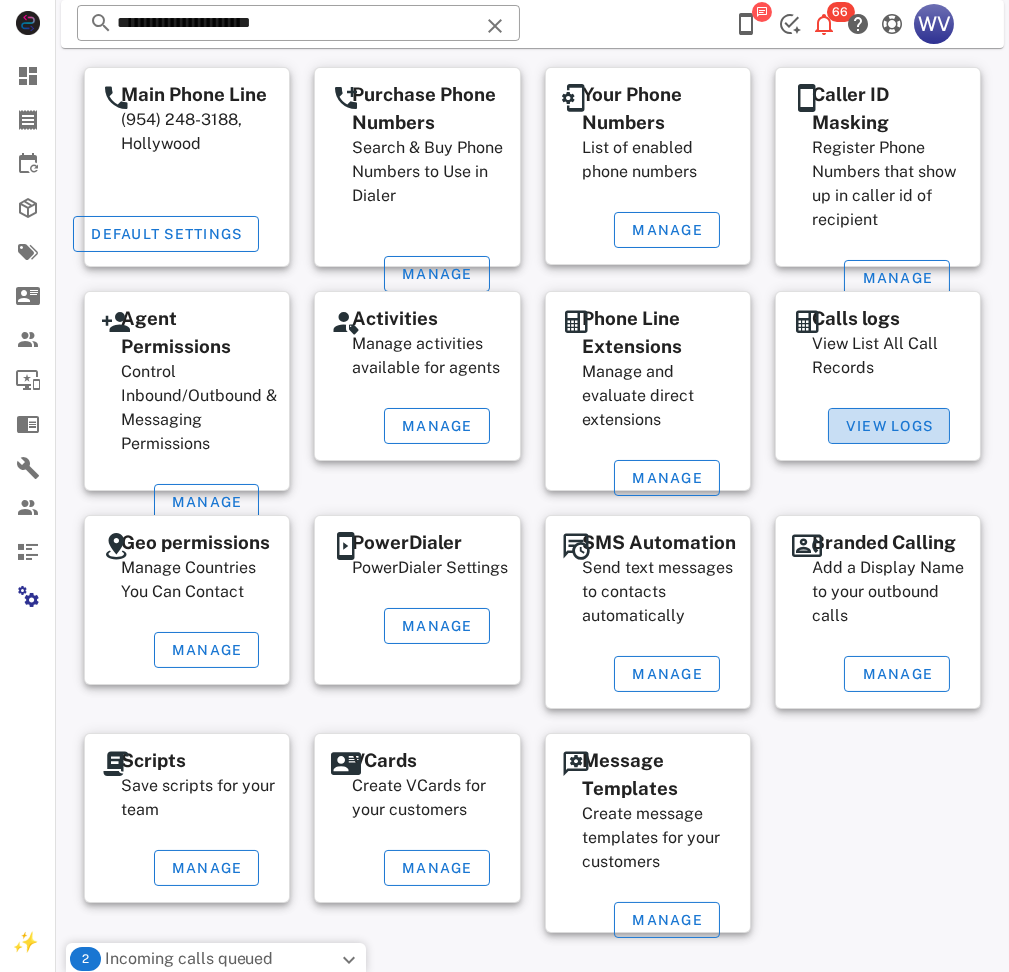 click on "View Logs" at bounding box center (889, 426) 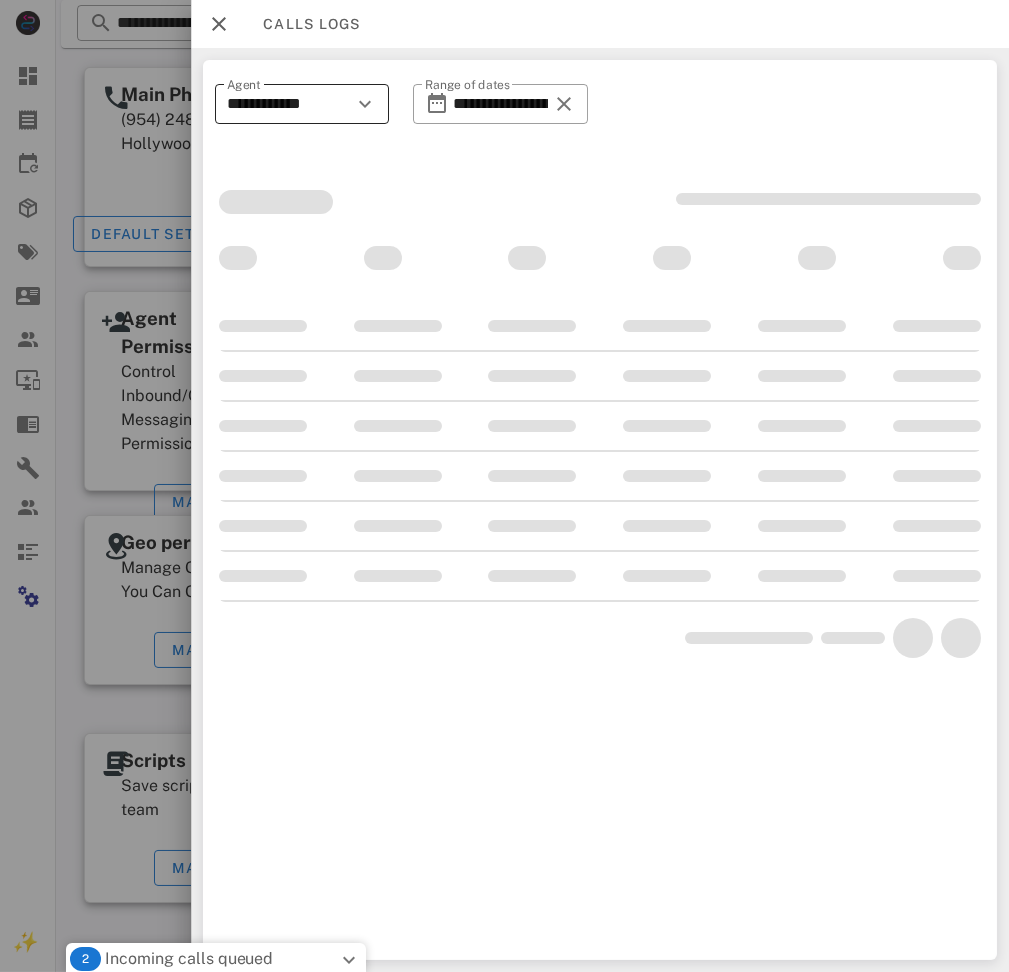 click on "**********" at bounding box center (288, 104) 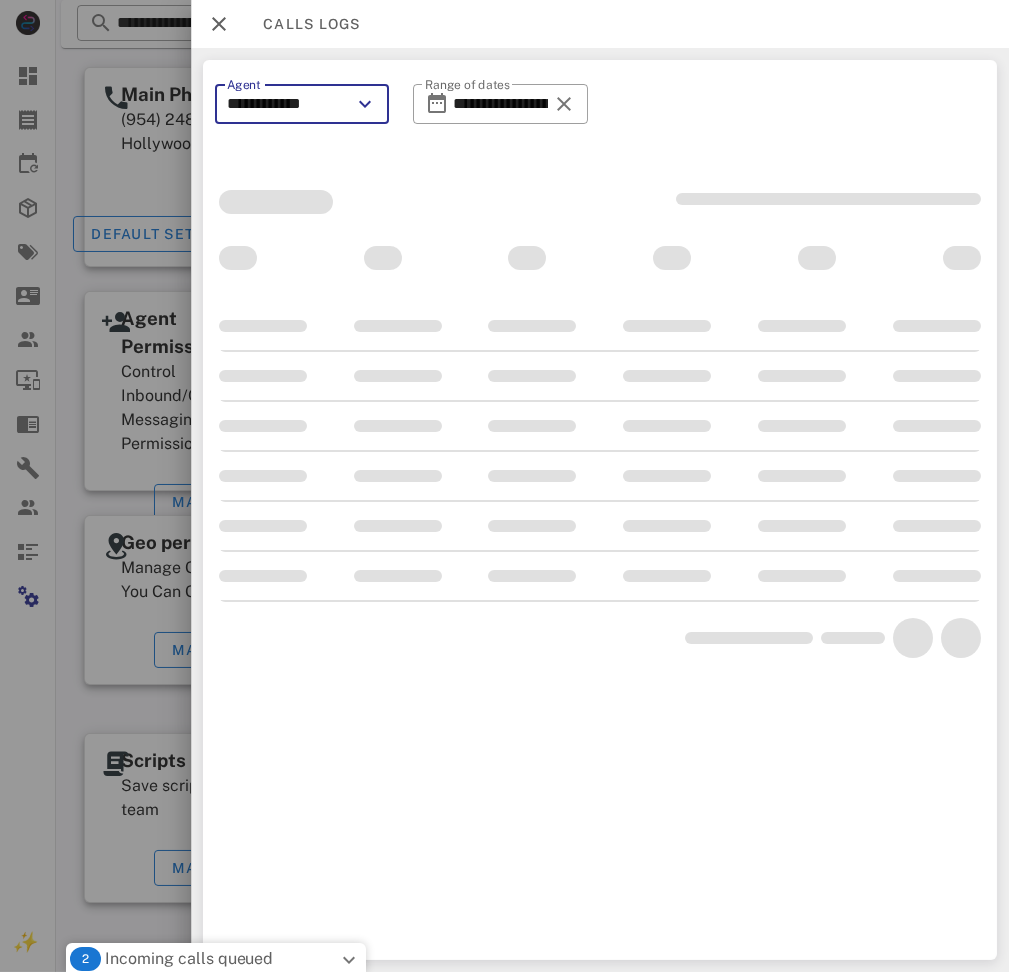 click on "**********" at bounding box center (288, 104) 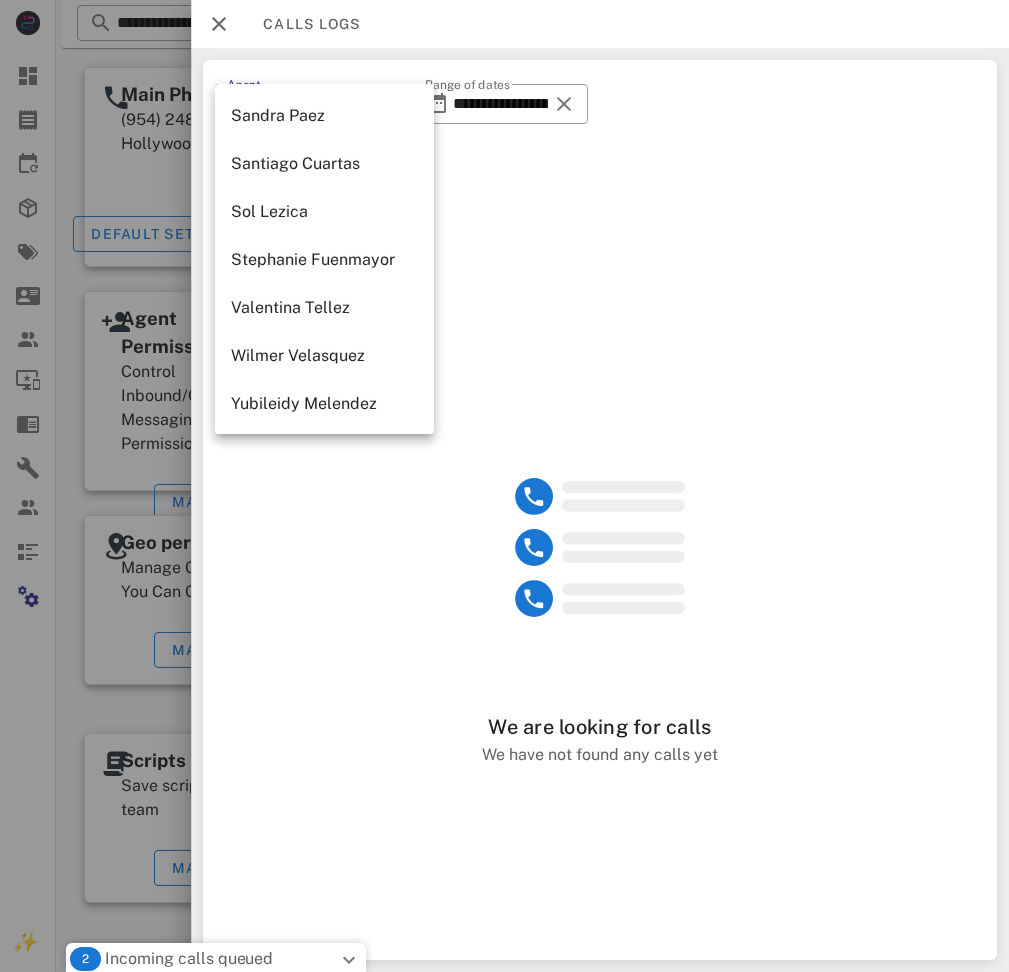 scroll, scrollTop: 1314, scrollLeft: 0, axis: vertical 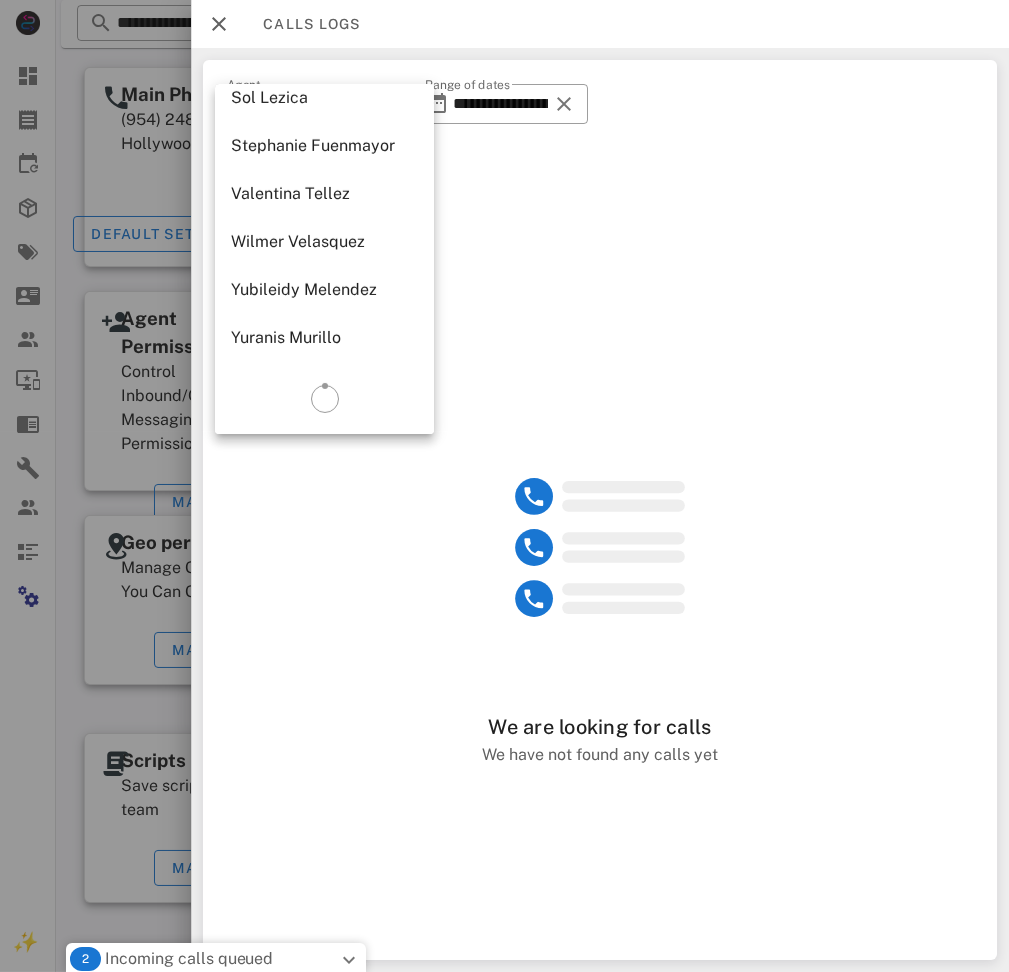click on "Wilmer Velasquez" at bounding box center [324, 241] 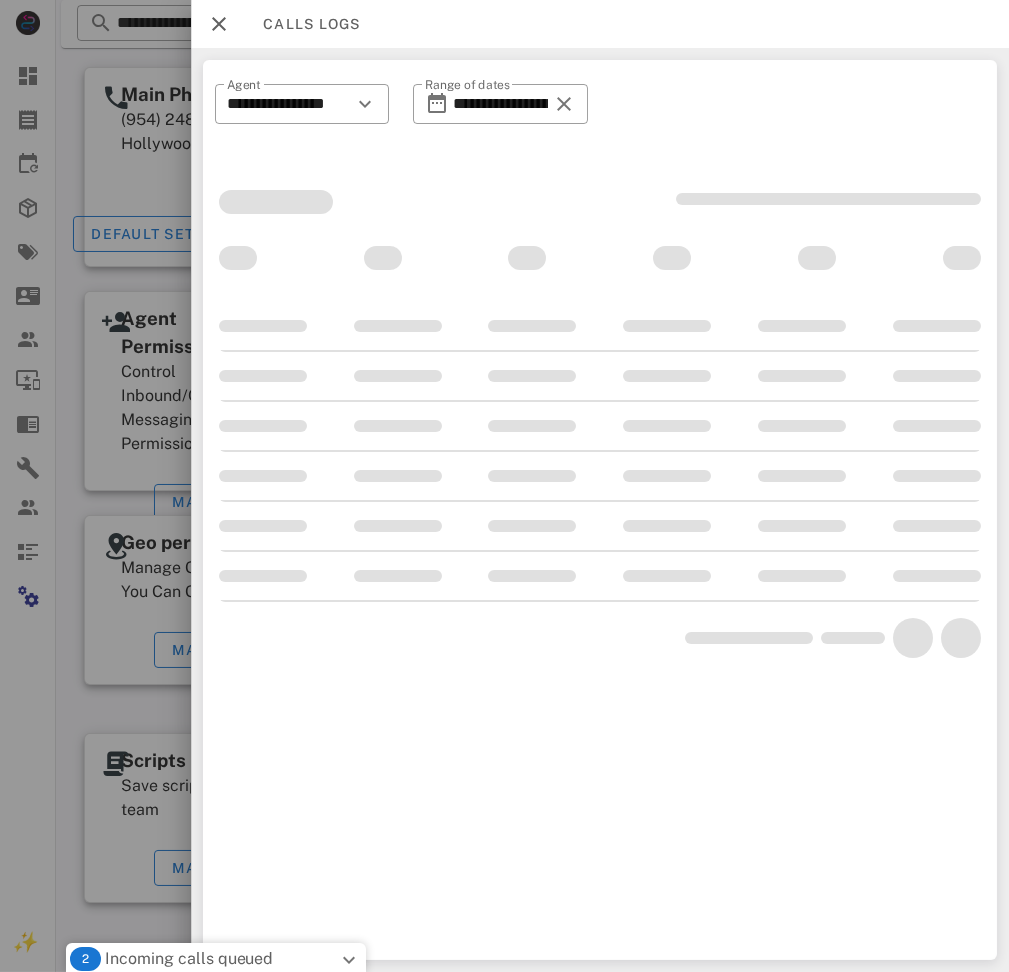 scroll, scrollTop: 0, scrollLeft: 0, axis: both 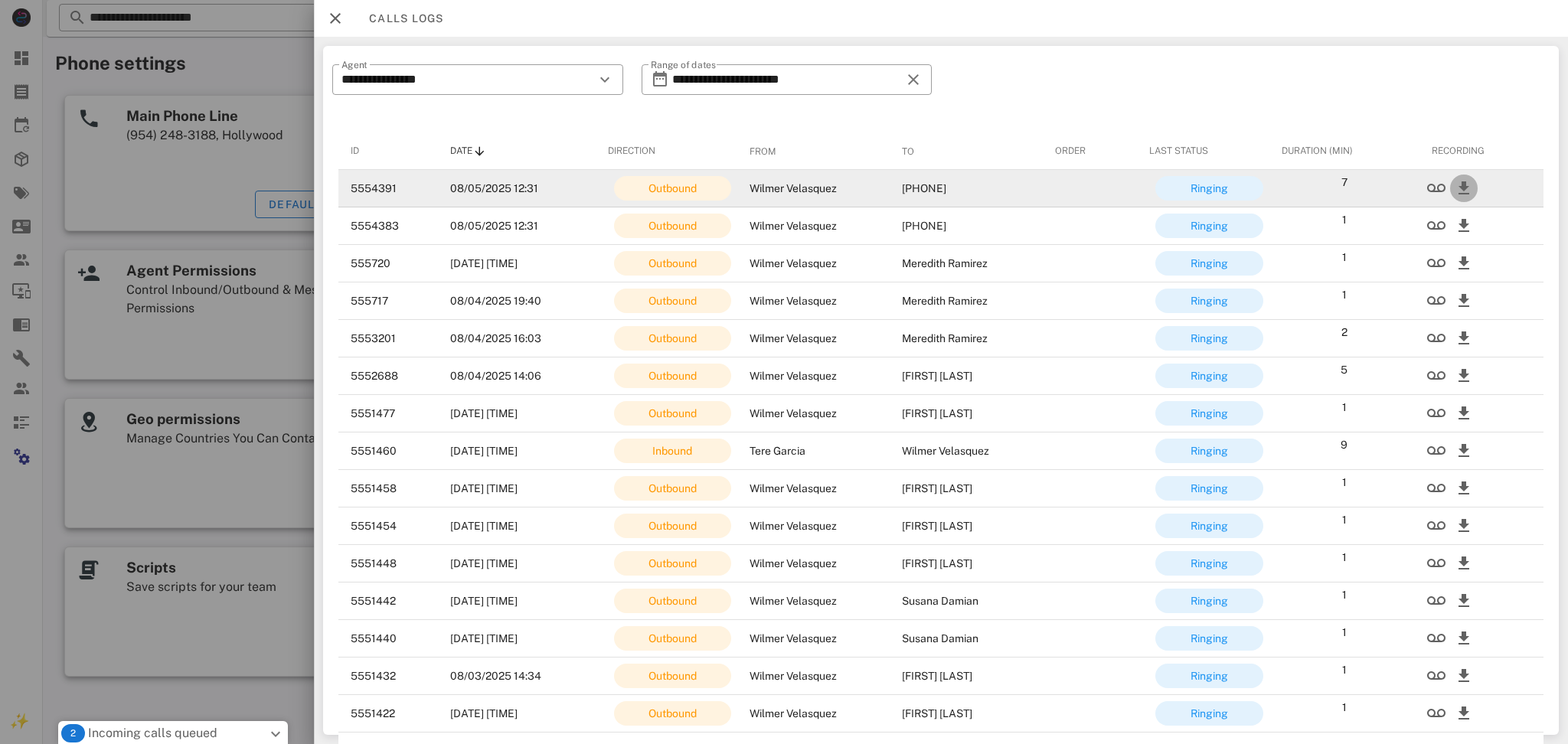 click at bounding box center (1463, 188) 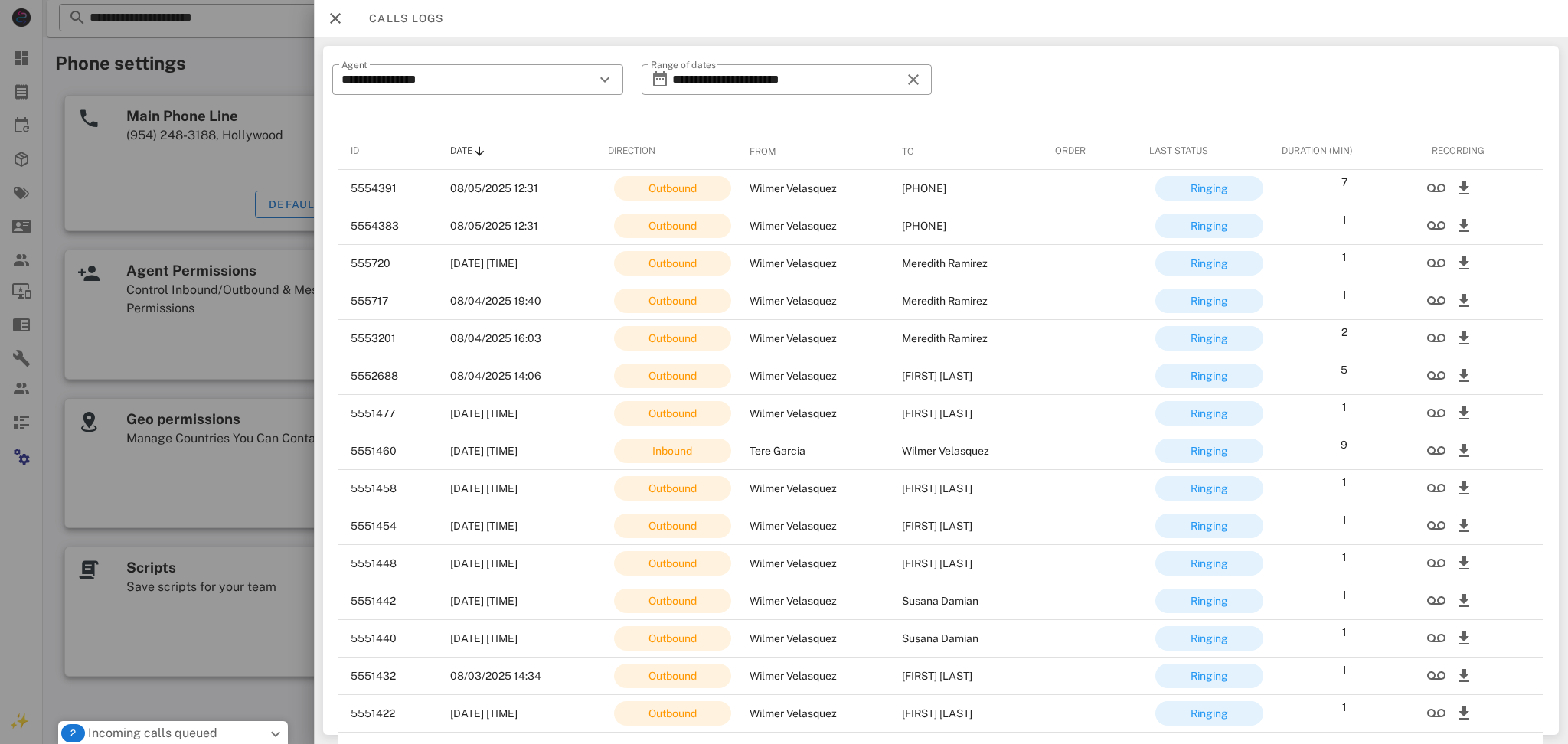 click on "**********" at bounding box center (941, 90) 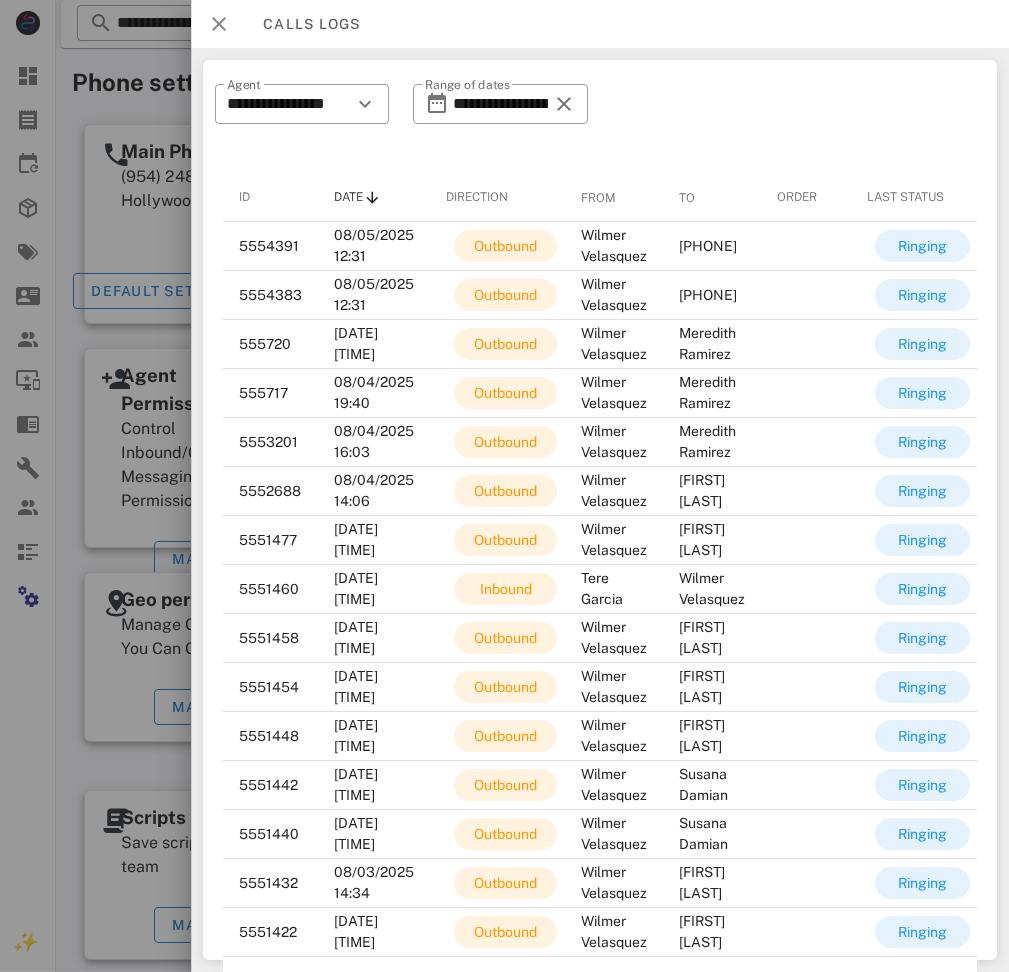 click at bounding box center (219, 24) 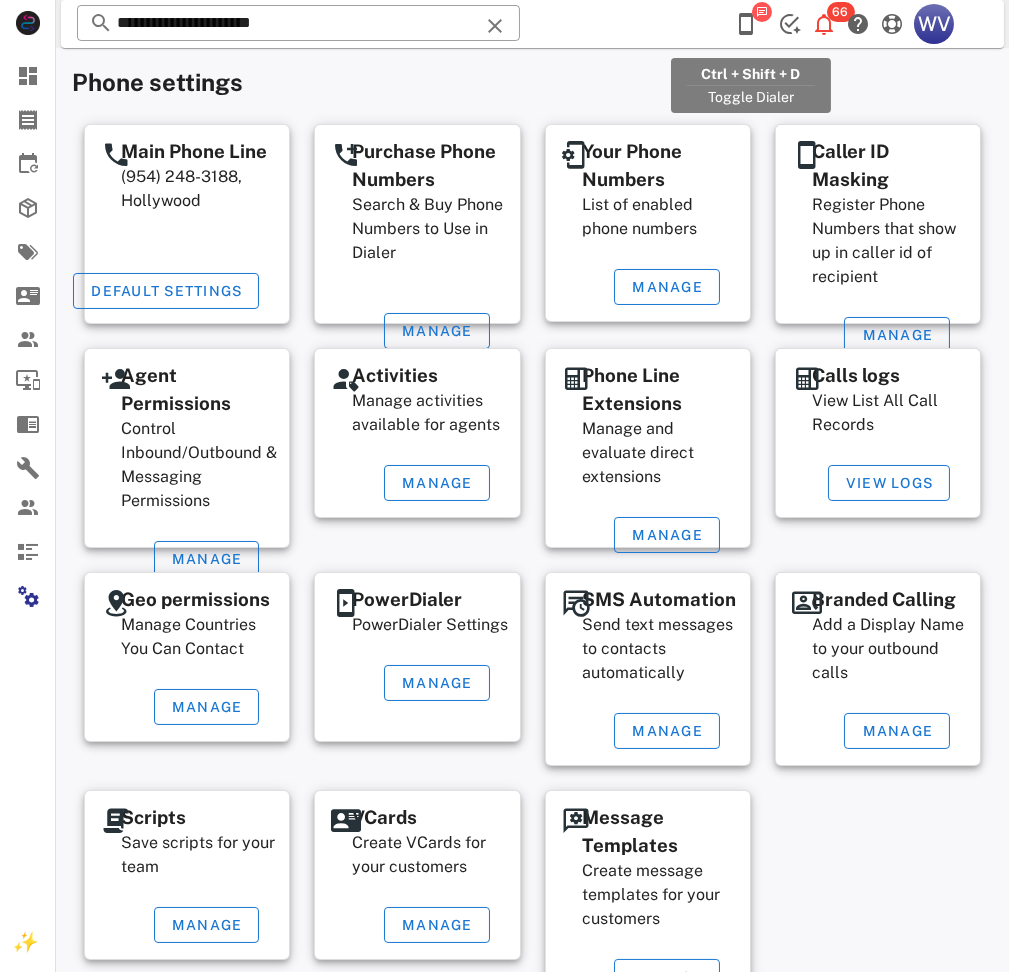 click at bounding box center (746, 24) 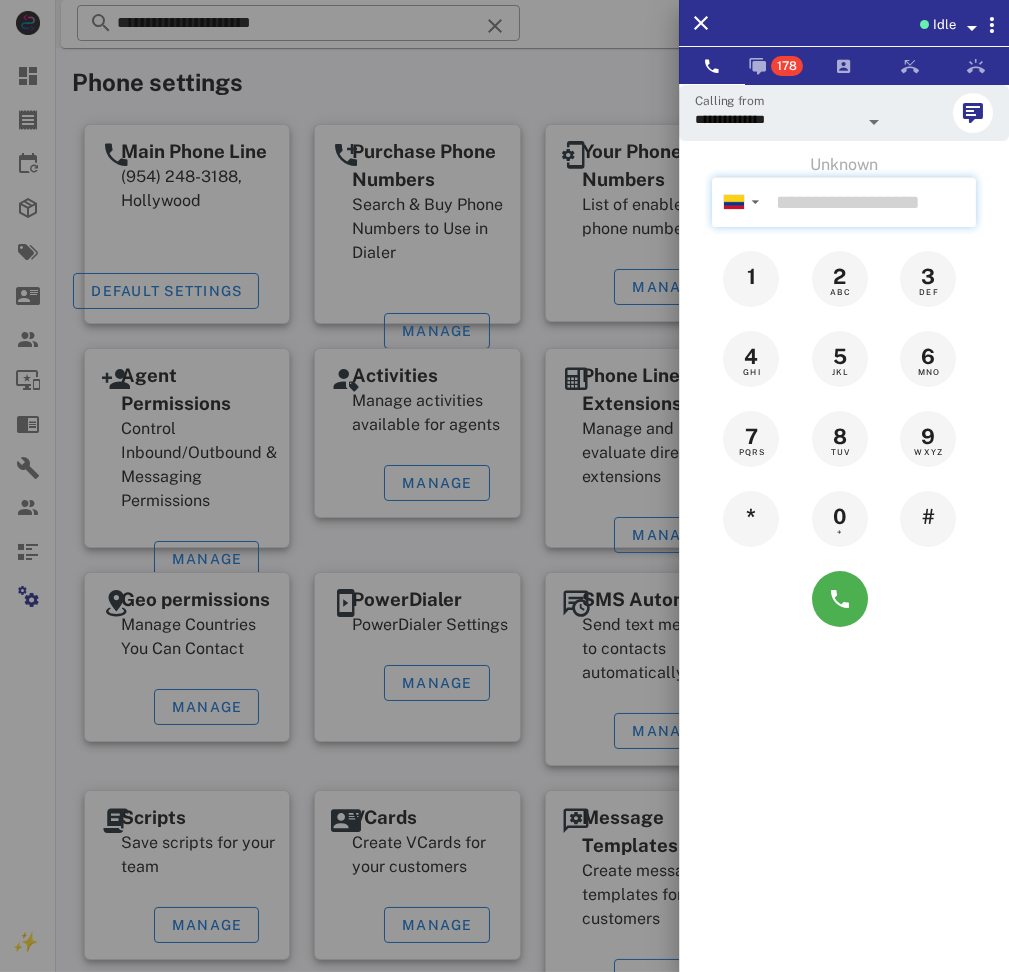 click at bounding box center [872, 202] 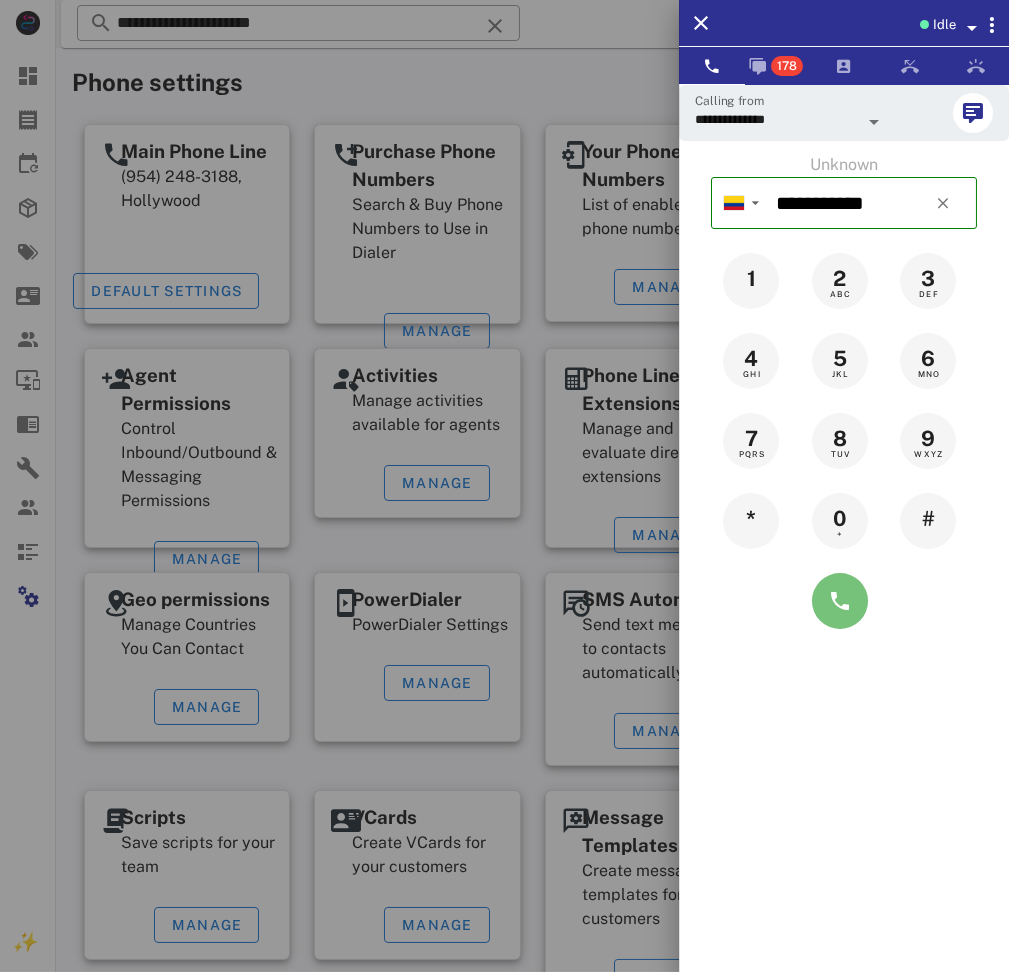 click at bounding box center (840, 601) 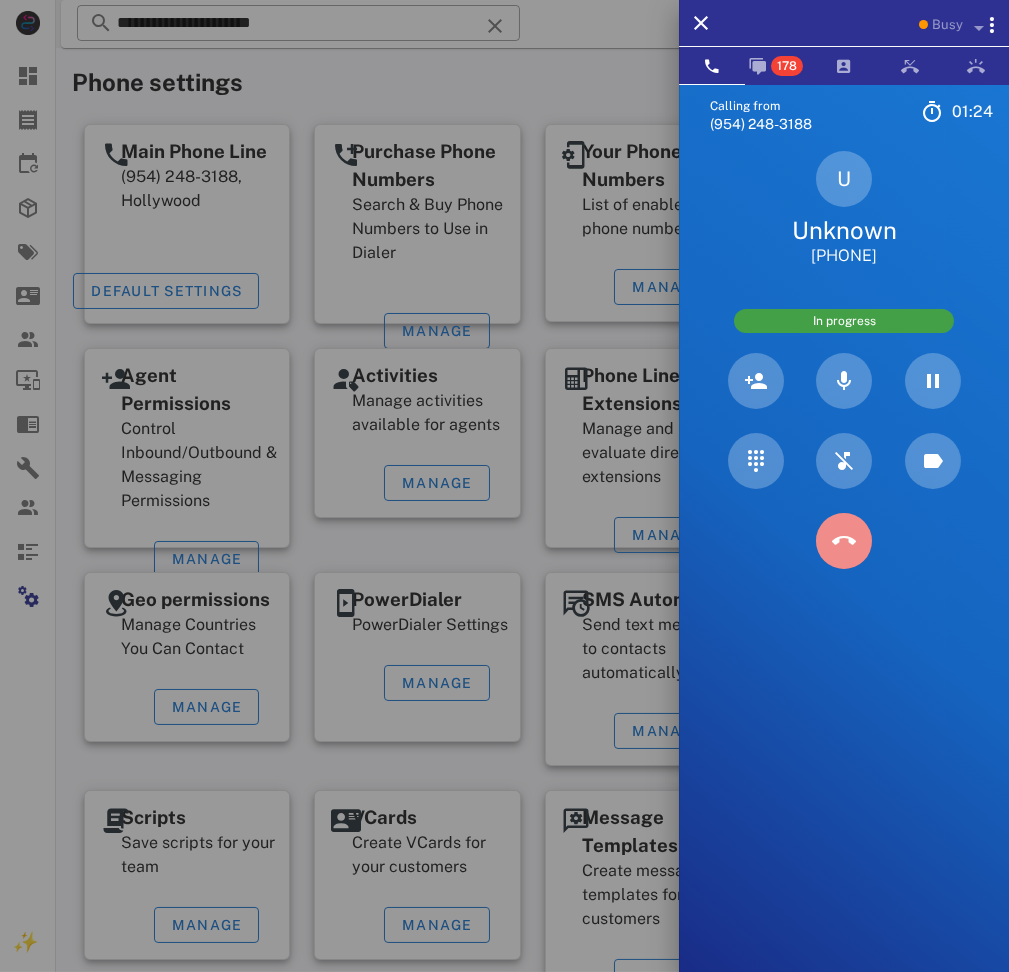 click at bounding box center [844, 541] 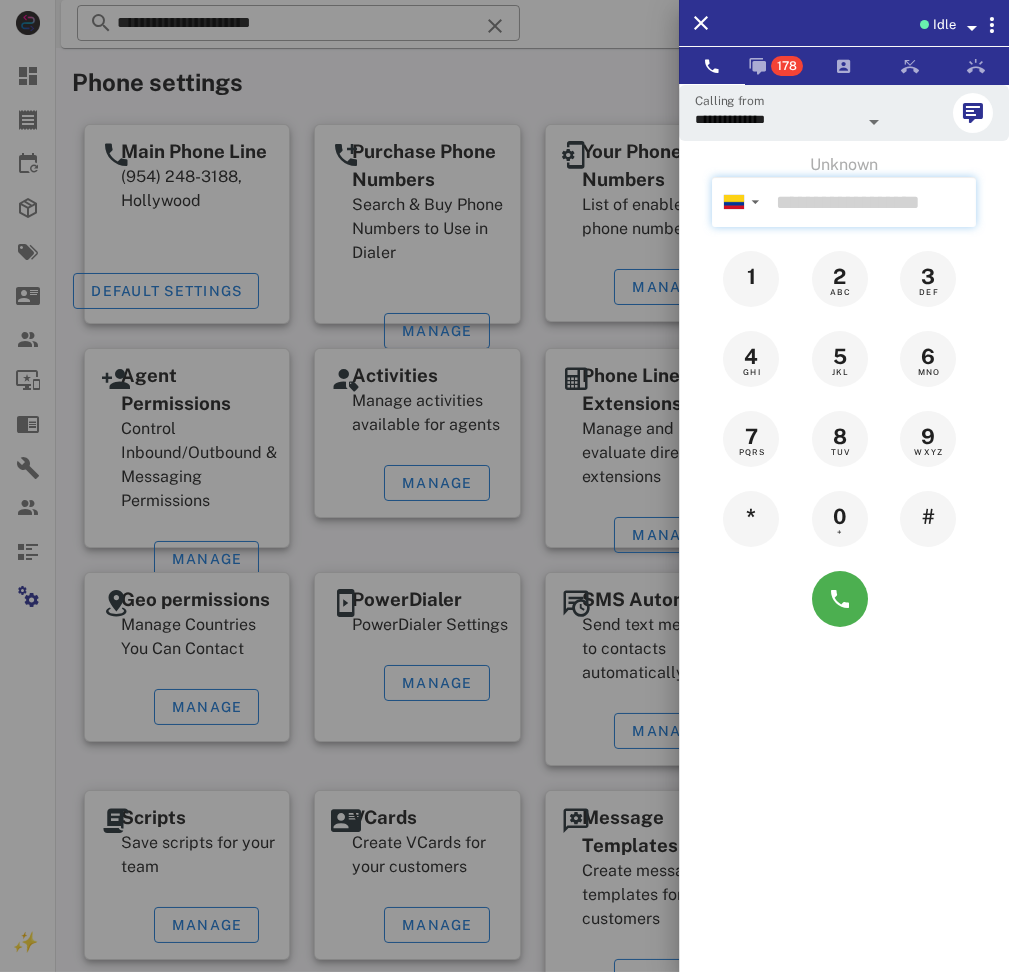 click at bounding box center [872, 202] 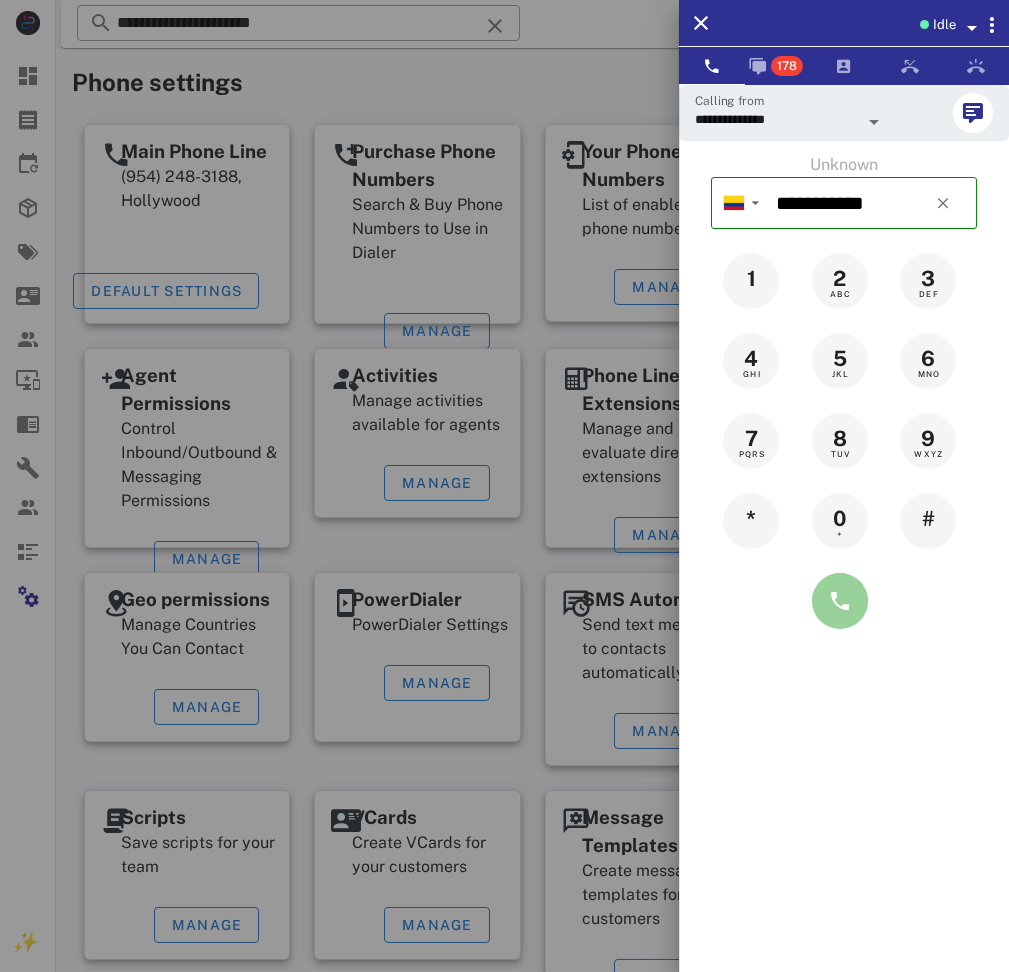 click at bounding box center (840, 601) 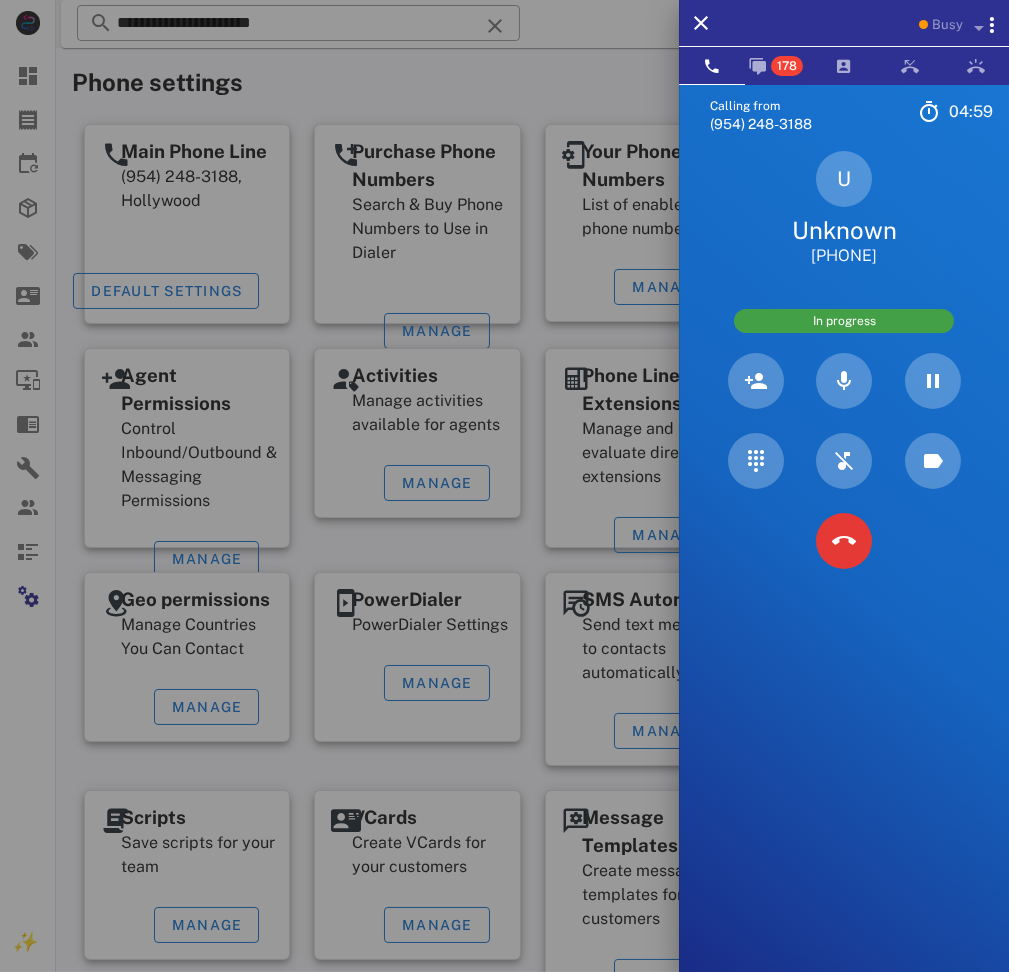 click on "+573233986481" at bounding box center (844, 256) 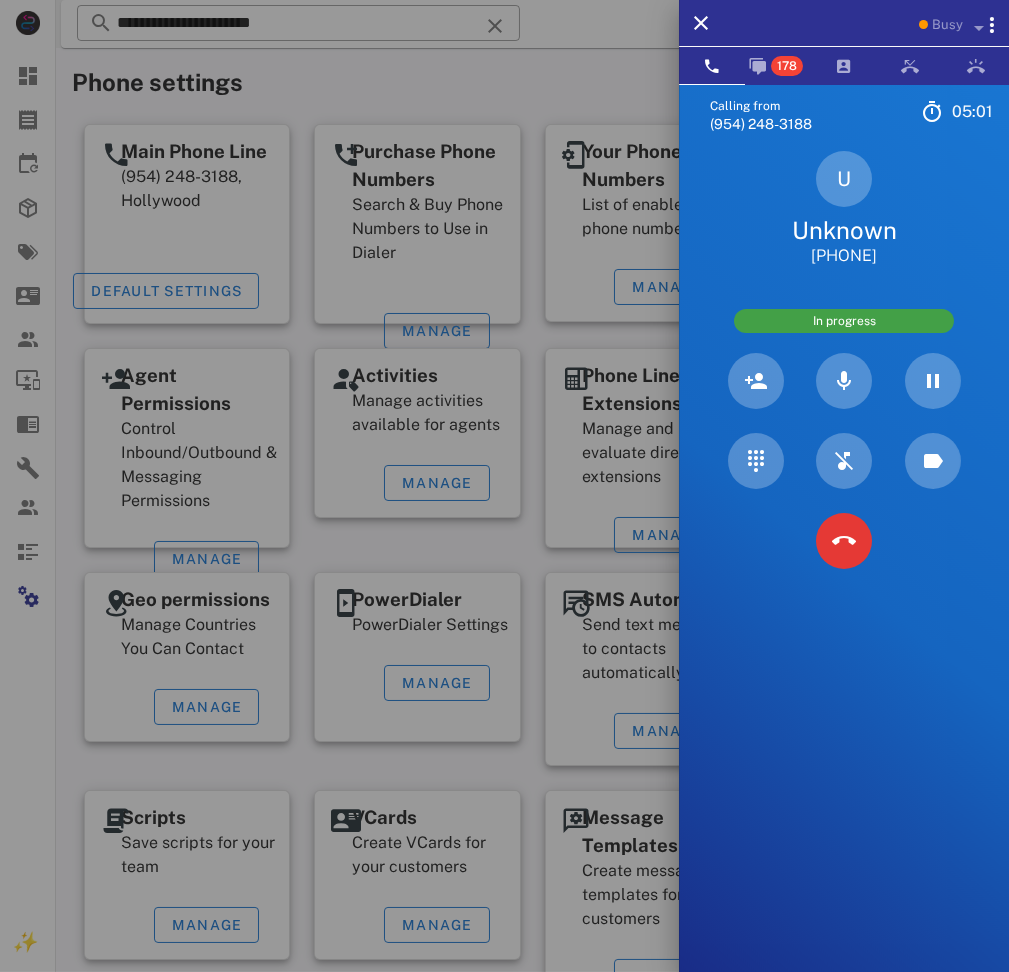 copy on "573233986481" 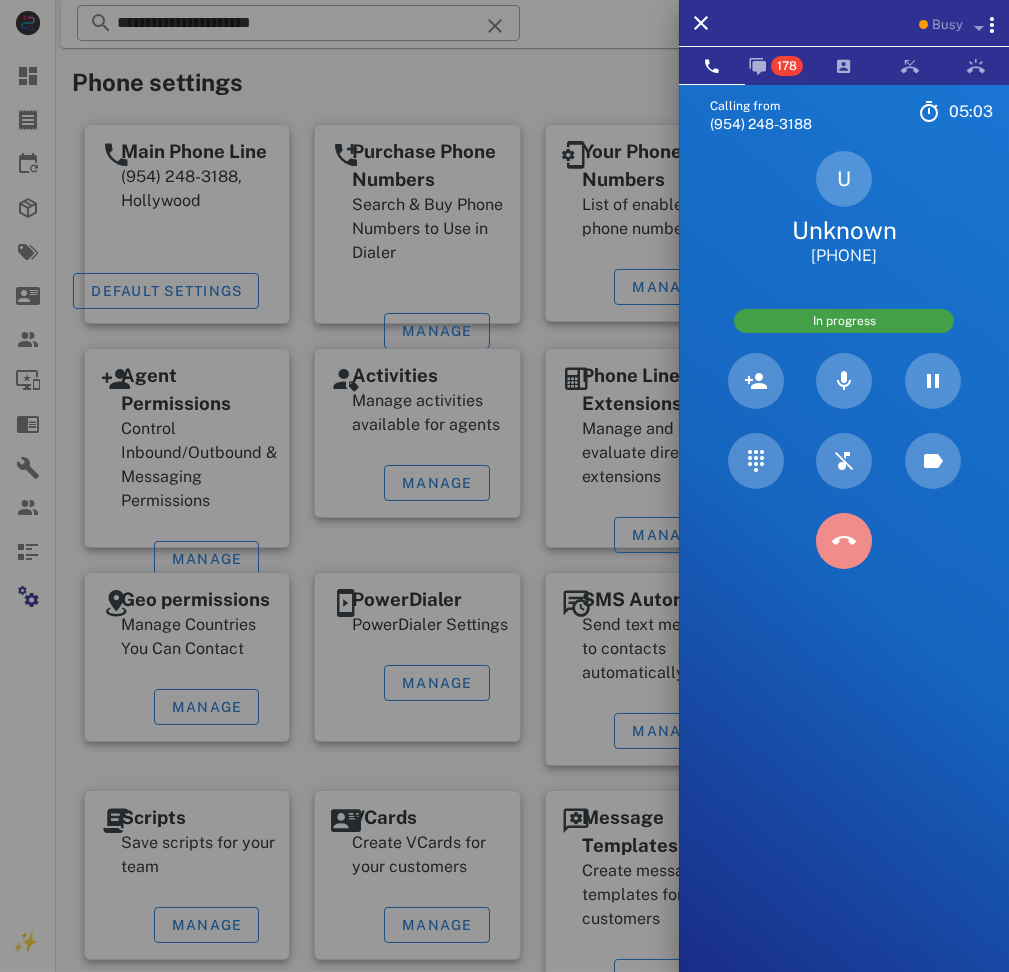 click at bounding box center (844, 541) 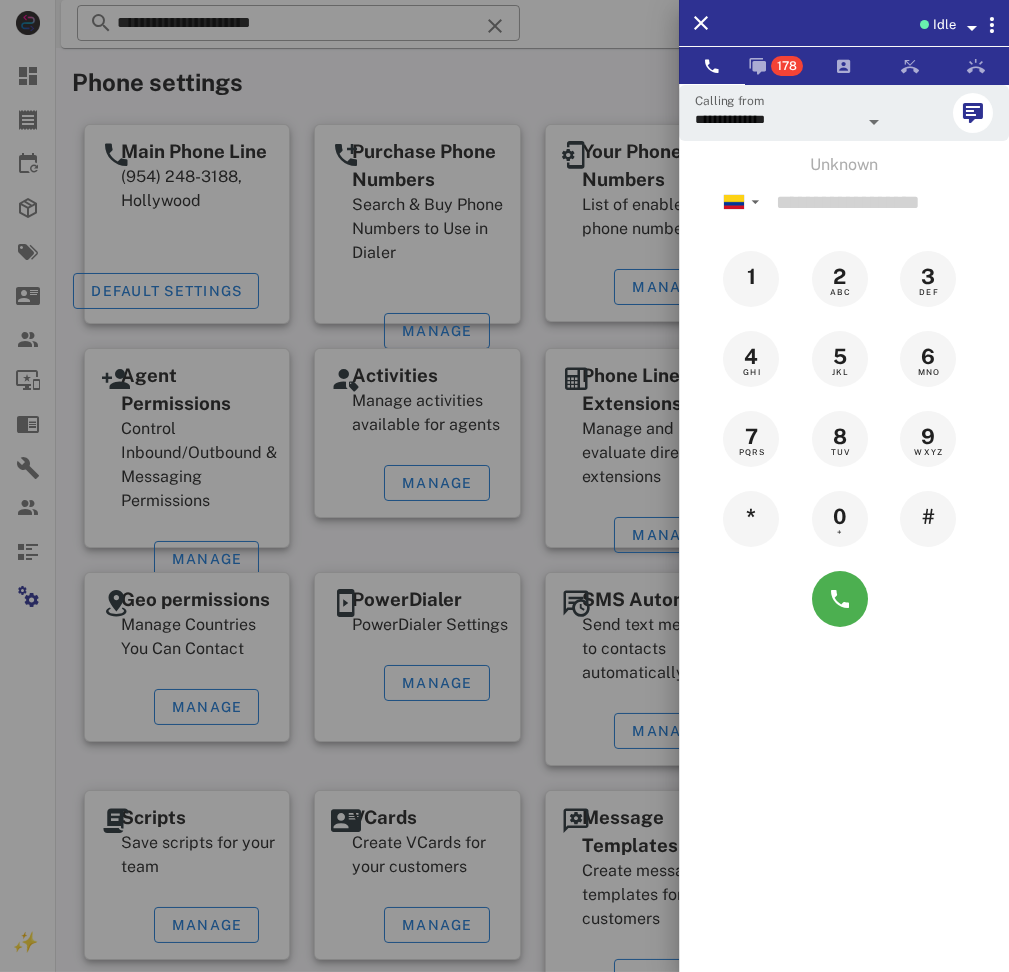 click on "Unknown      ▼     Andorra
+376
Argentina
+54
Aruba
+297
Australia
+61
Belgium (België)
+32
Bolivia
+591
Brazil (Brasil)
+55
Canada
+1
Chile
+56
Colombia
+57
Costa Rica
+506
Dominican Republic (República Dominicana)
+1
Ecuador
+593
El Salvador
+503
France
+33
Germany (Deutschland)
+49
Guadeloupe
+590
Guatemala
+502
Honduras
+504
Iceland (Ísland)
+354
India (भारत)
+91
Israel (‫ישראל‬‎)
+972
Italy (Italia)
+39
Japan (日本)     Mexico (México)" at bounding box center (844, 396) 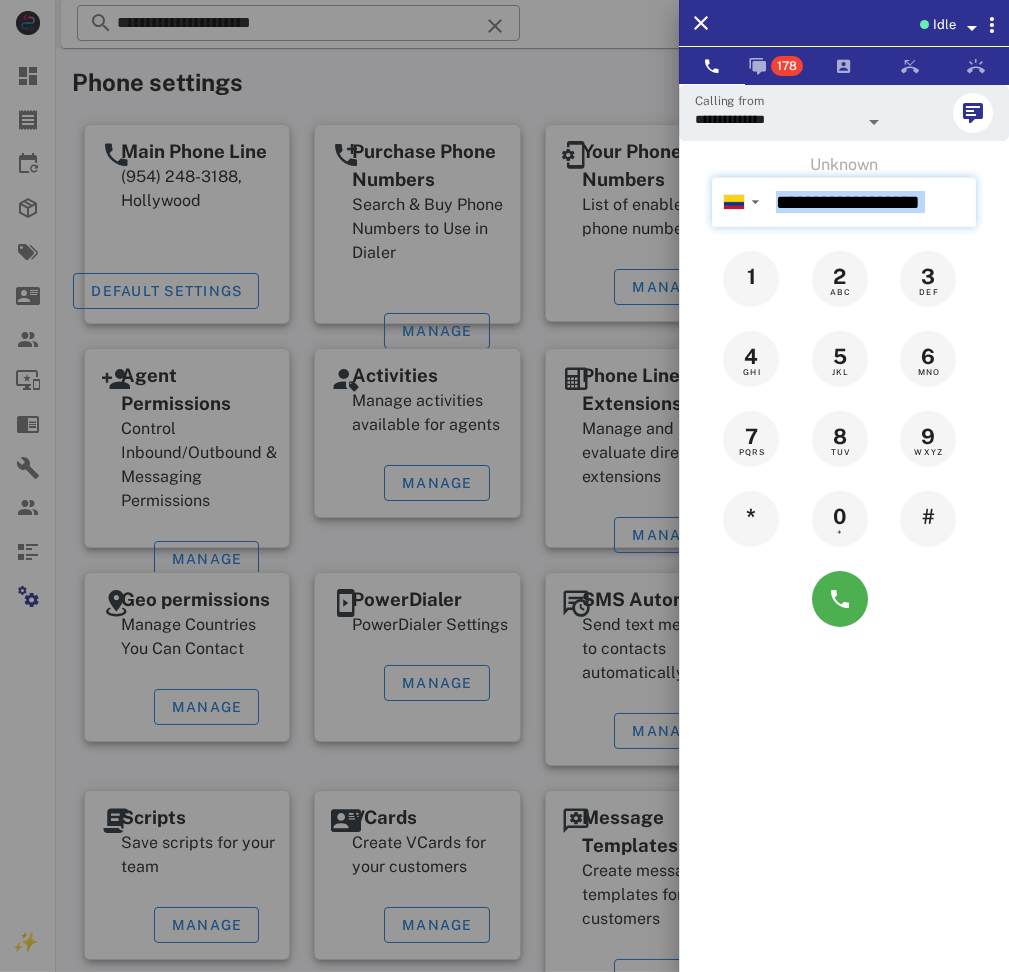 click at bounding box center (872, 202) 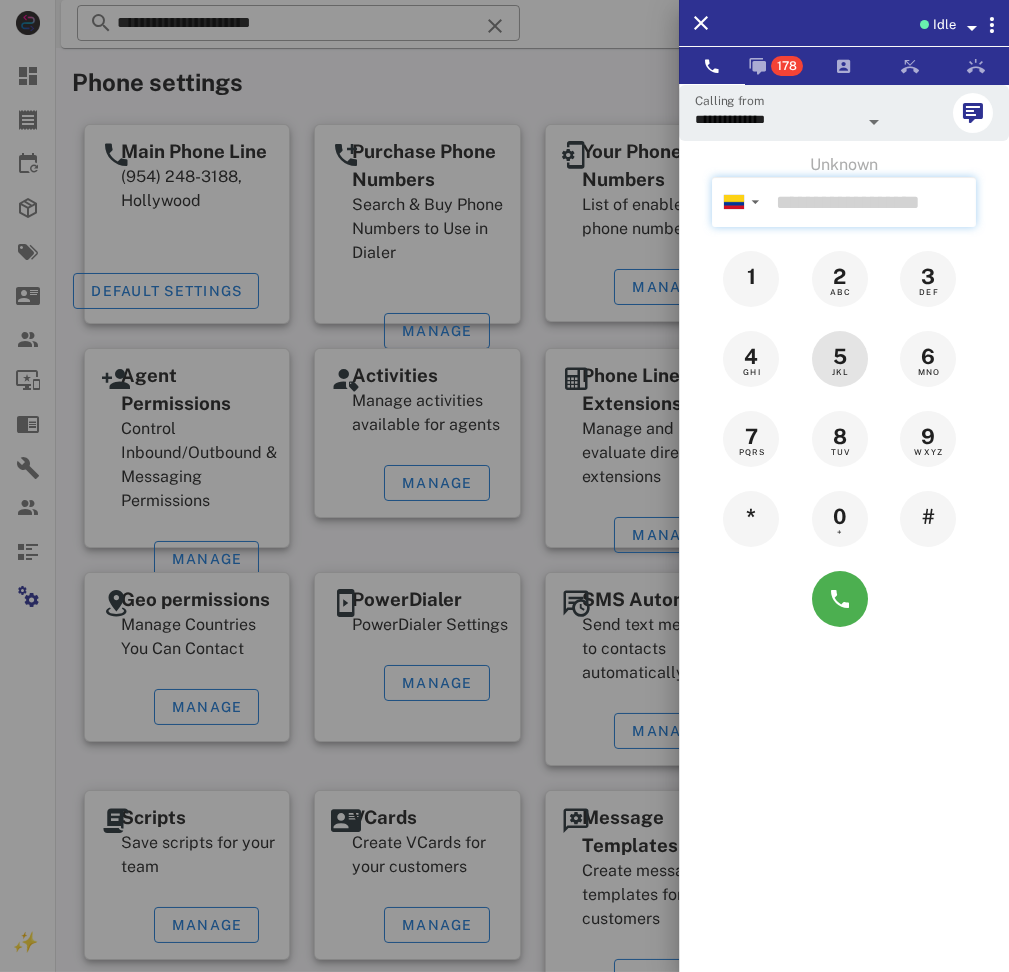 paste on "**********" 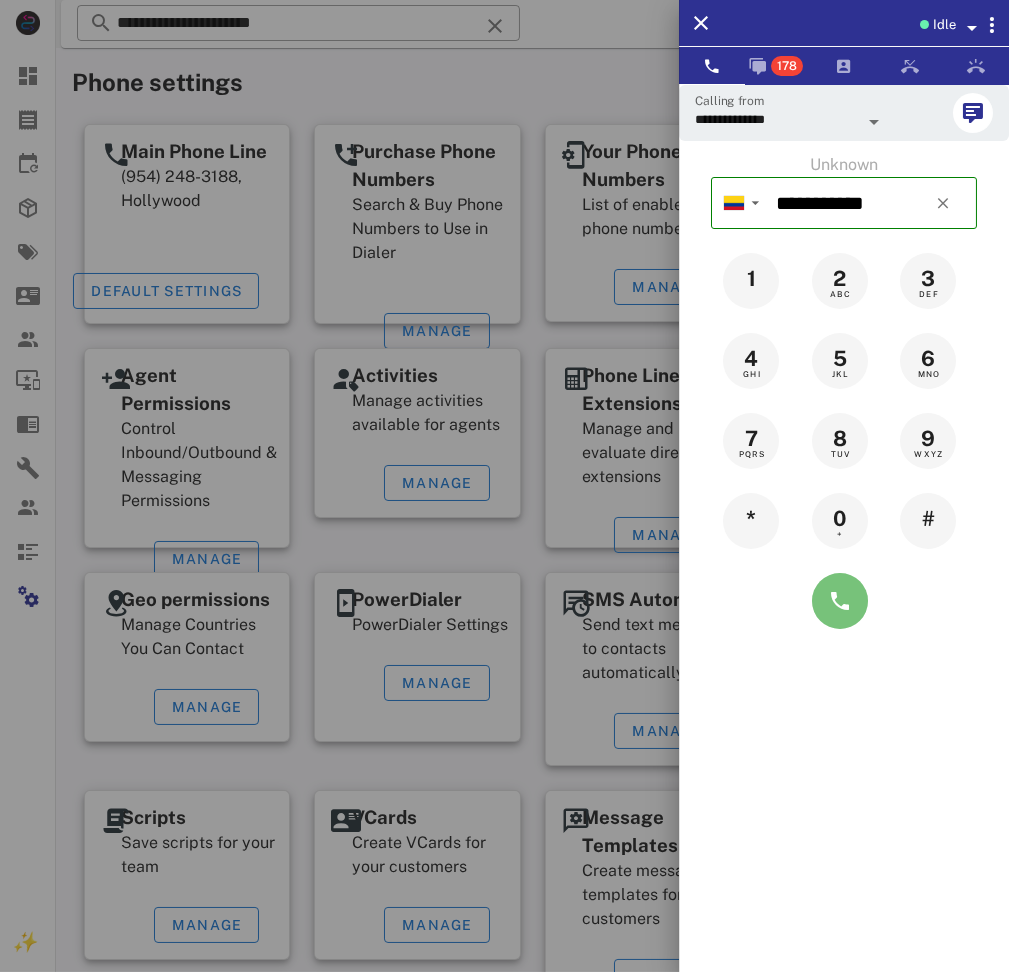 click at bounding box center (840, 601) 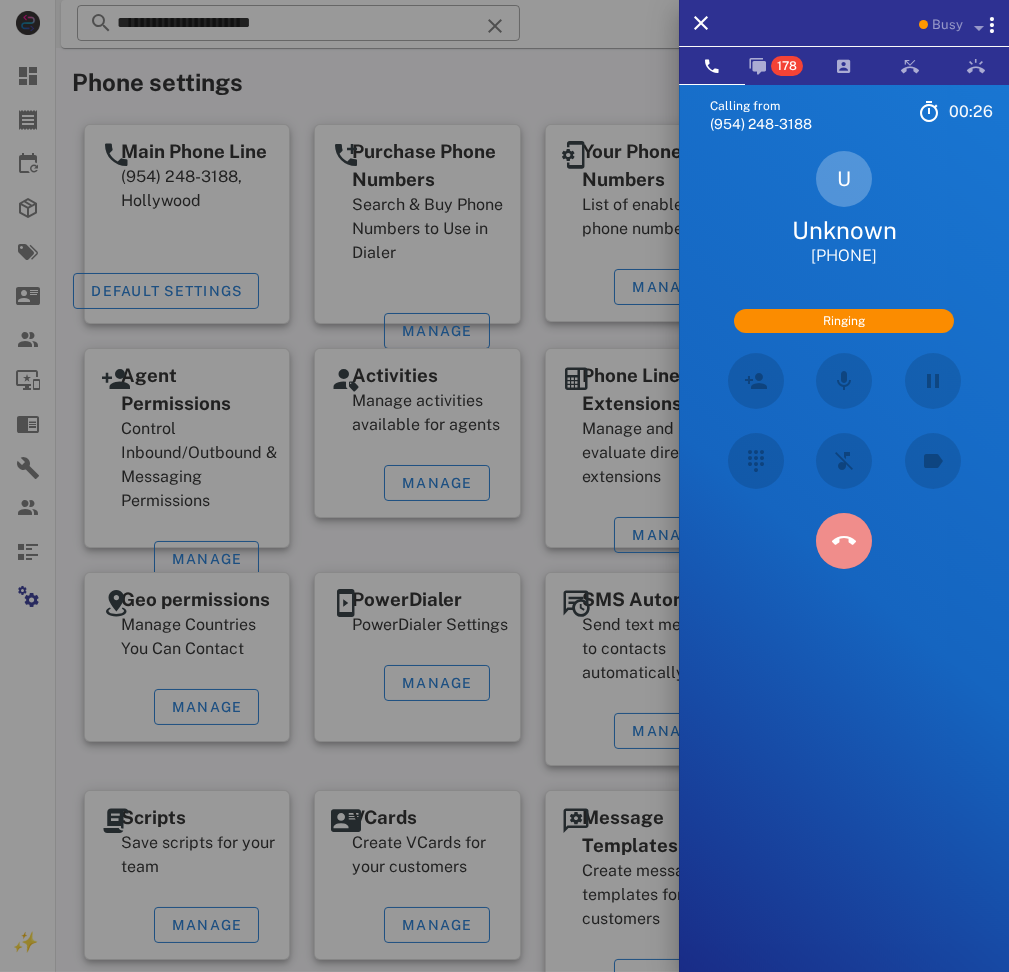 click at bounding box center [844, 541] 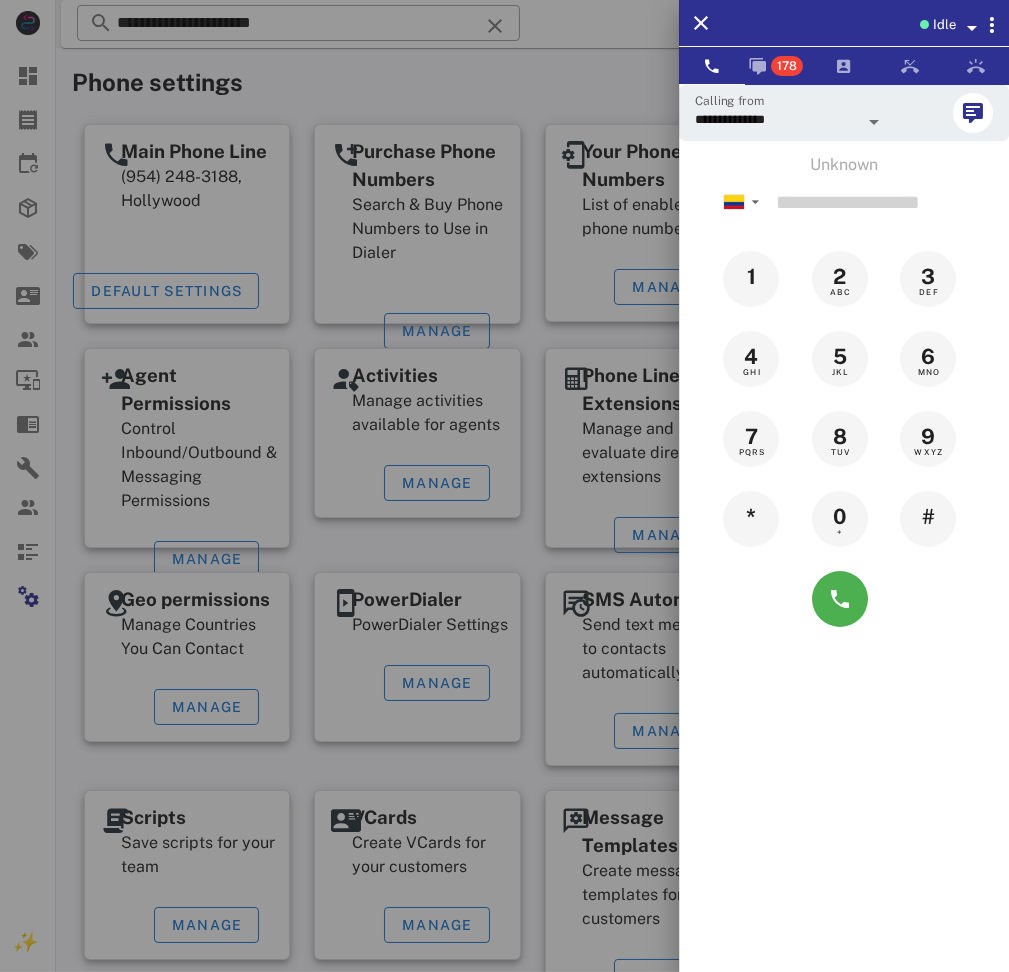 click on "Unknown" at bounding box center (844, 165) 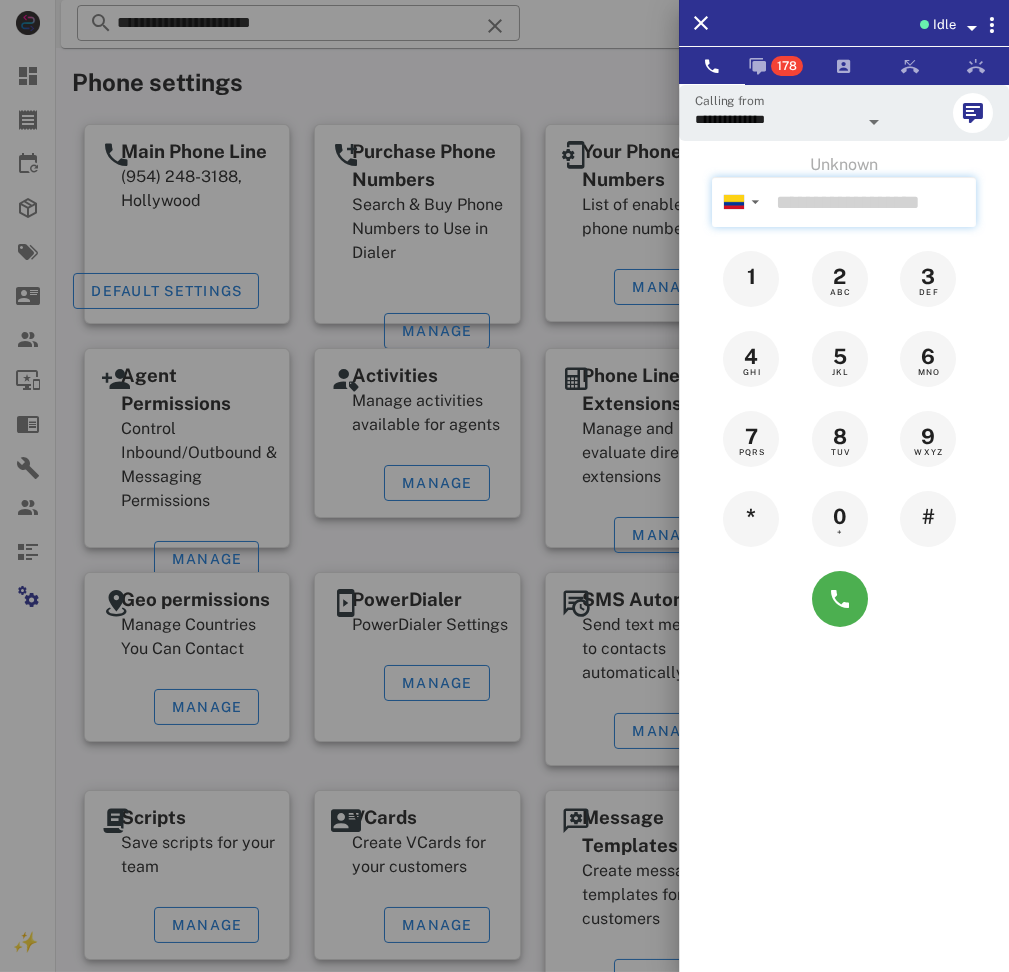 click at bounding box center (872, 202) 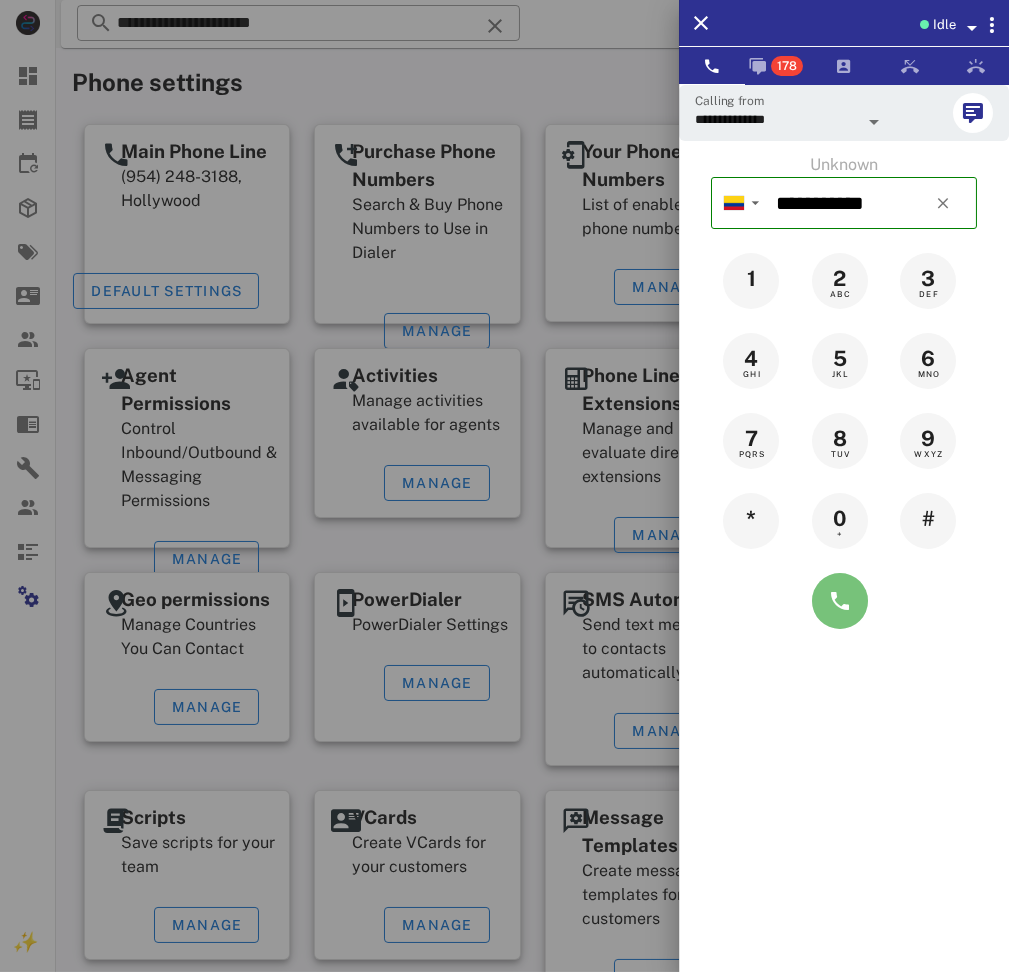 click at bounding box center [840, 601] 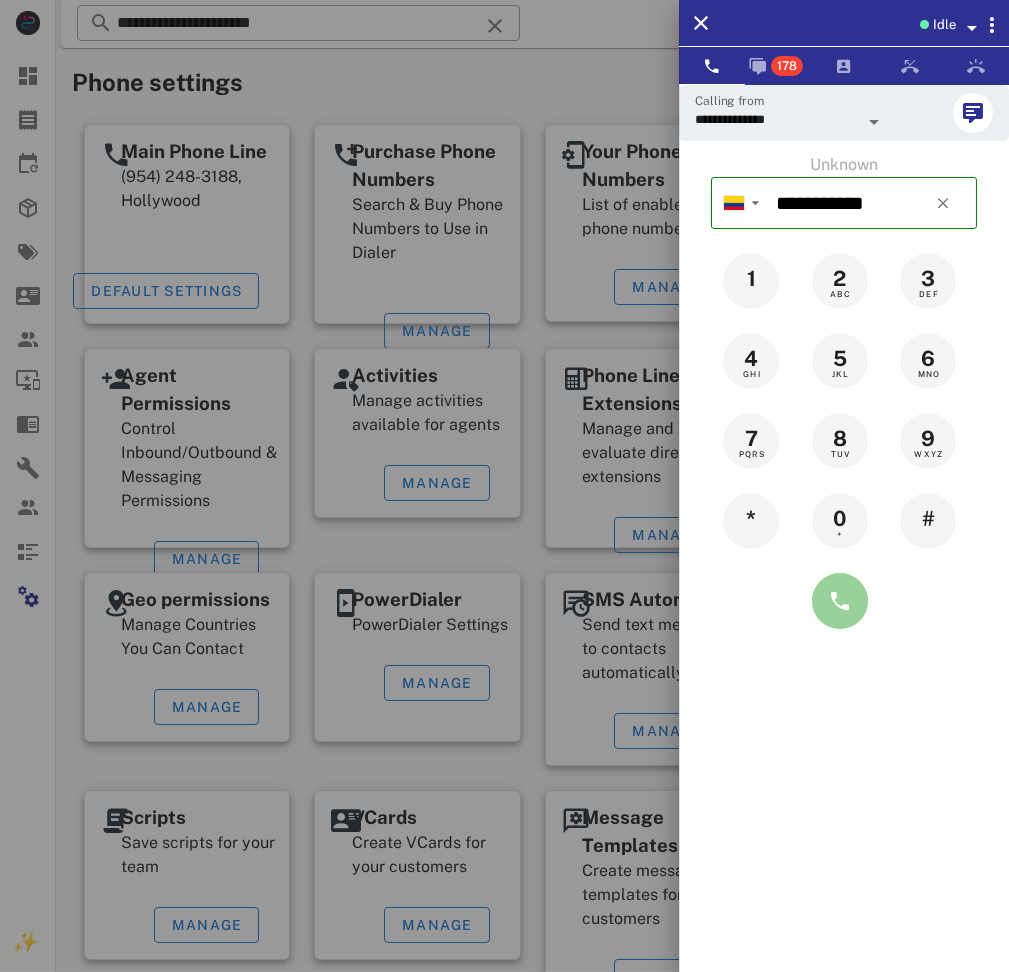type on "**********" 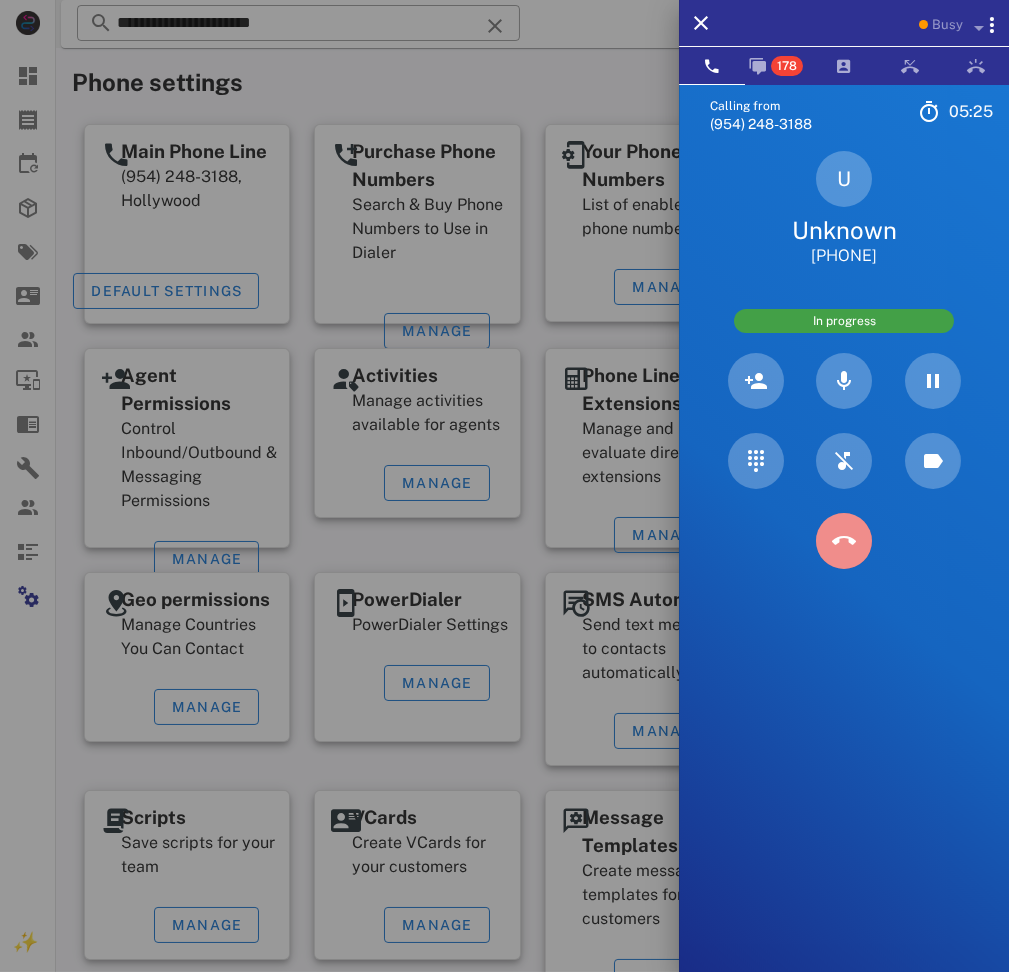 click at bounding box center [844, 541] 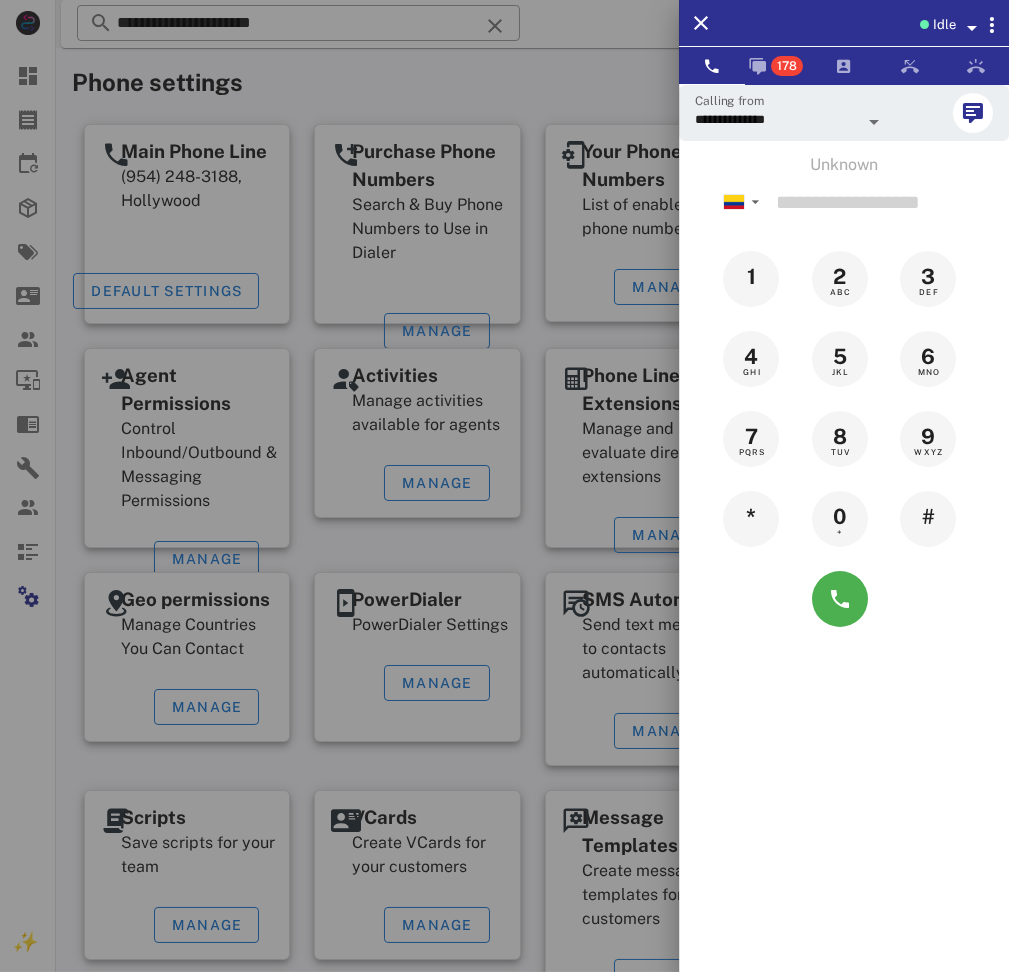 click at bounding box center [504, 486] 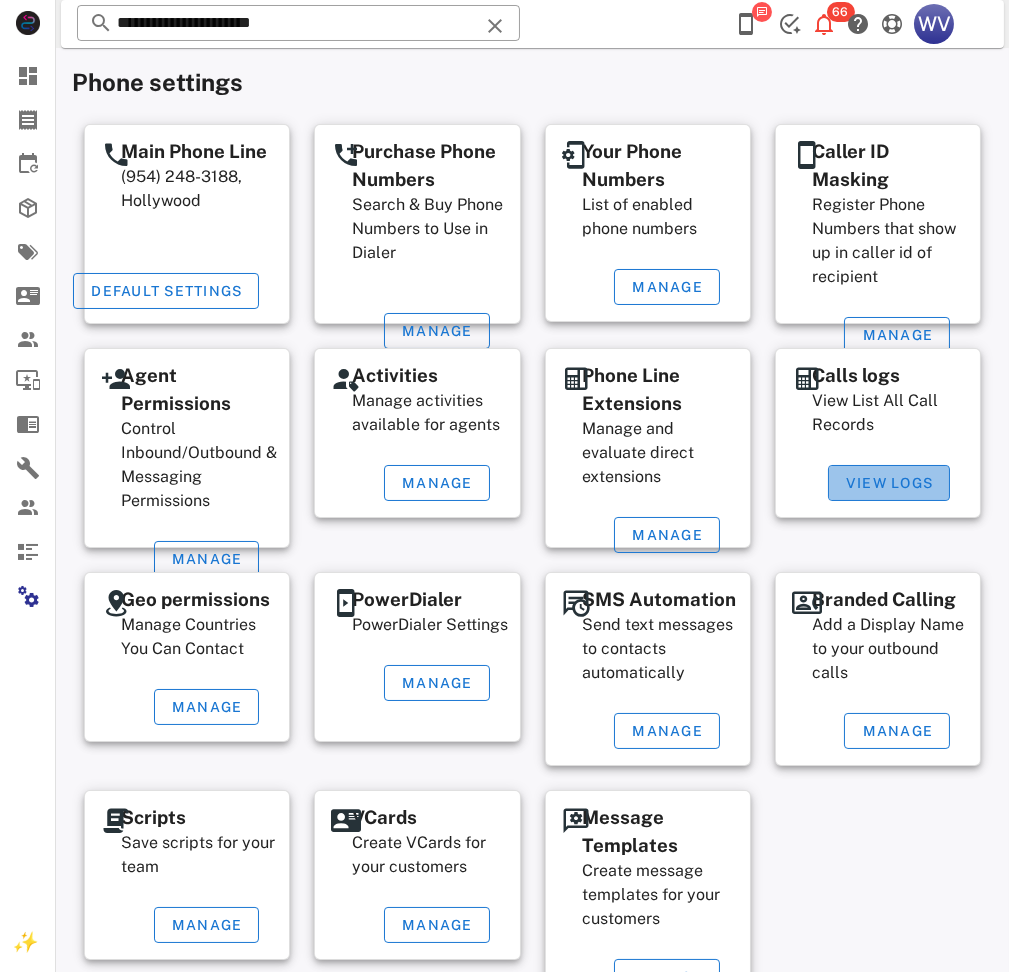 click on "View Logs" at bounding box center [889, 483] 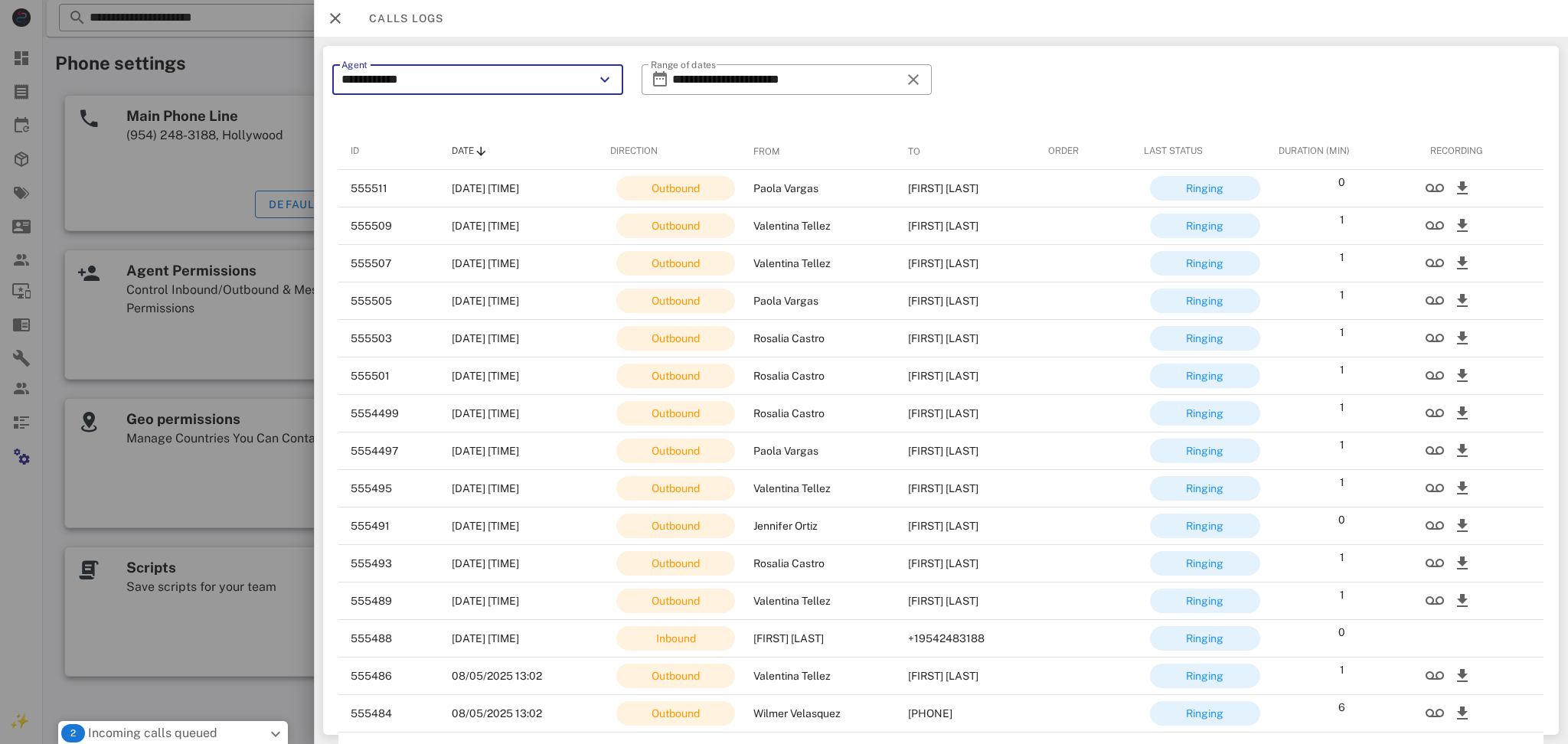 click on "**********" at bounding box center [467, 80] 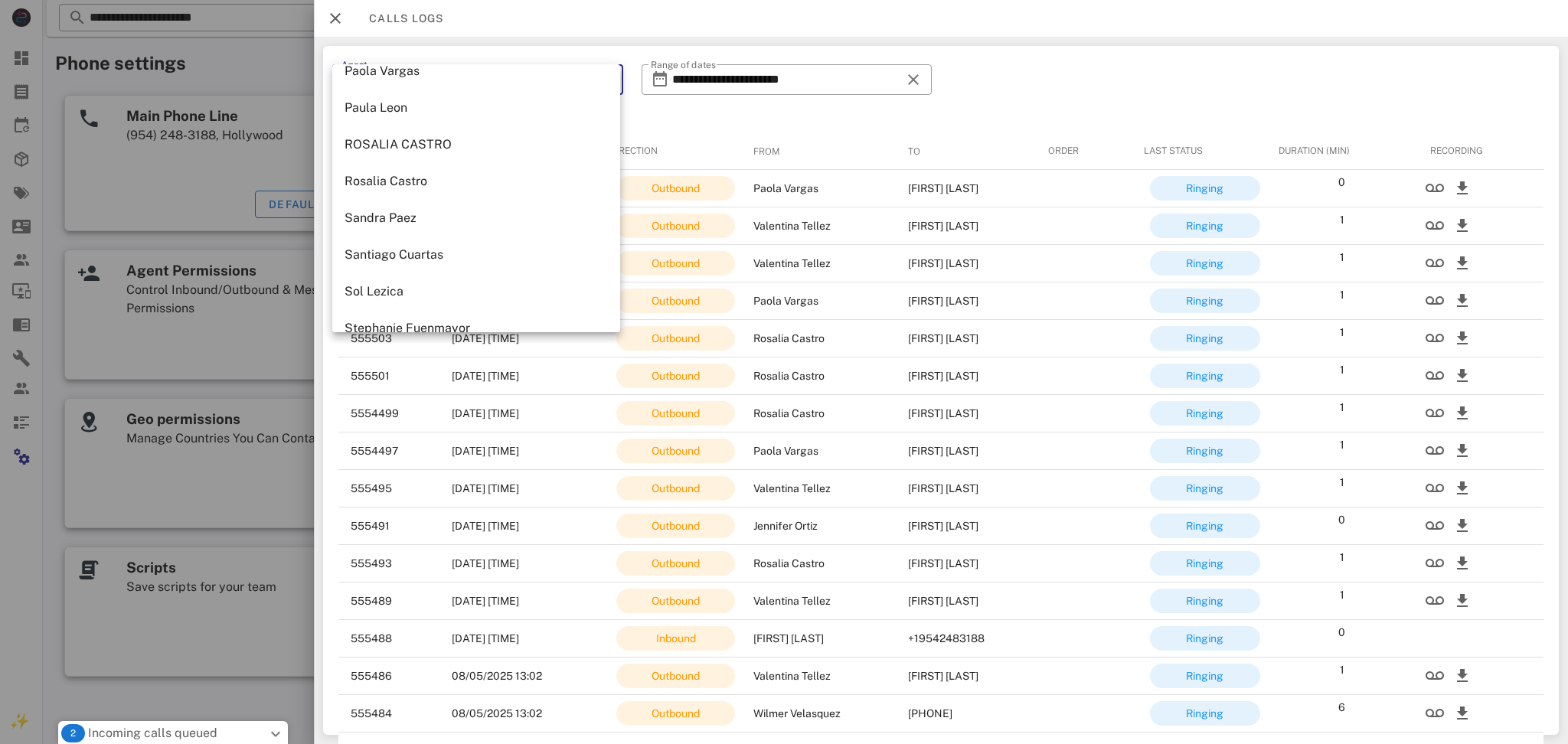 scroll, scrollTop: 957, scrollLeft: 0, axis: vertical 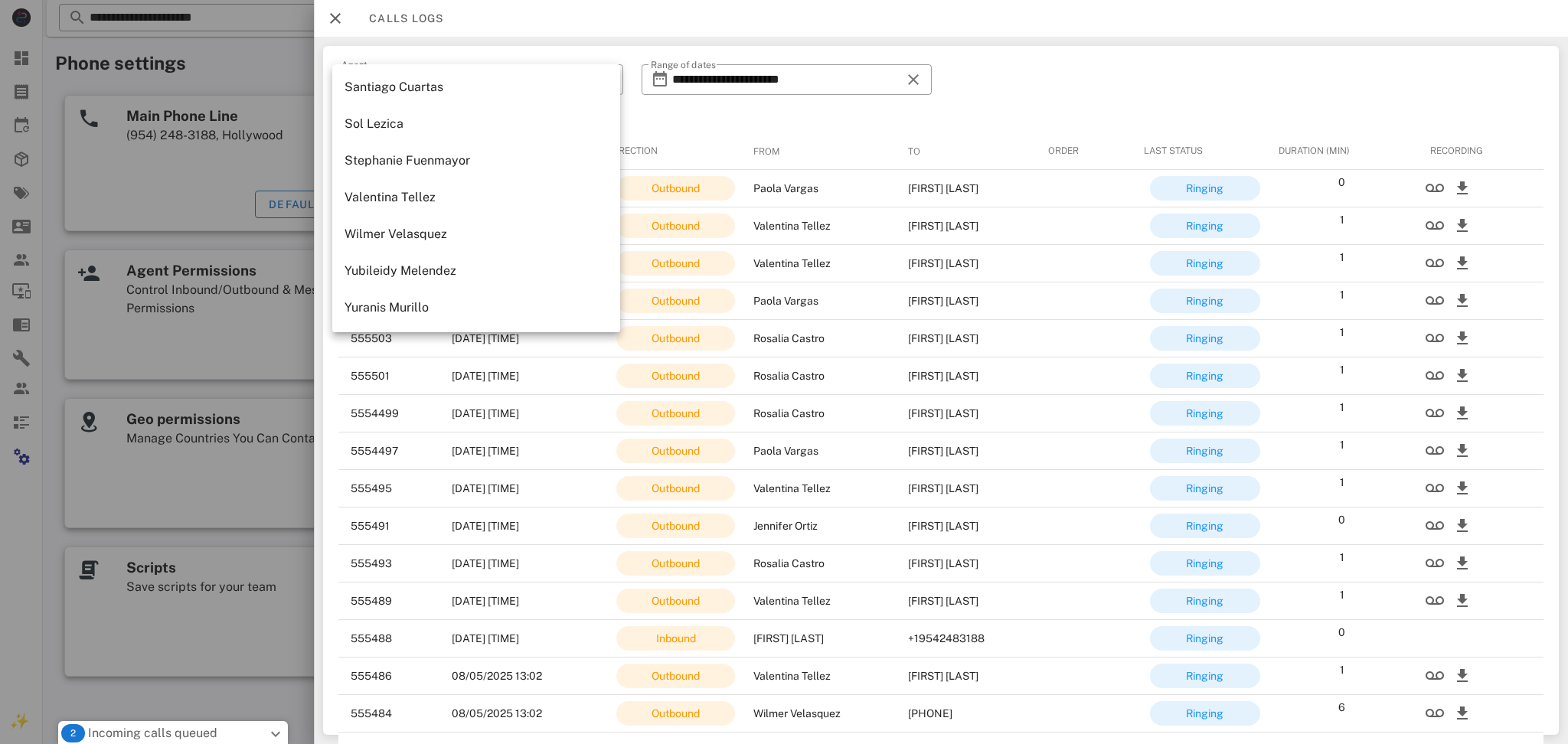 click on "Wilmer Velasquez" at bounding box center [476, 233] 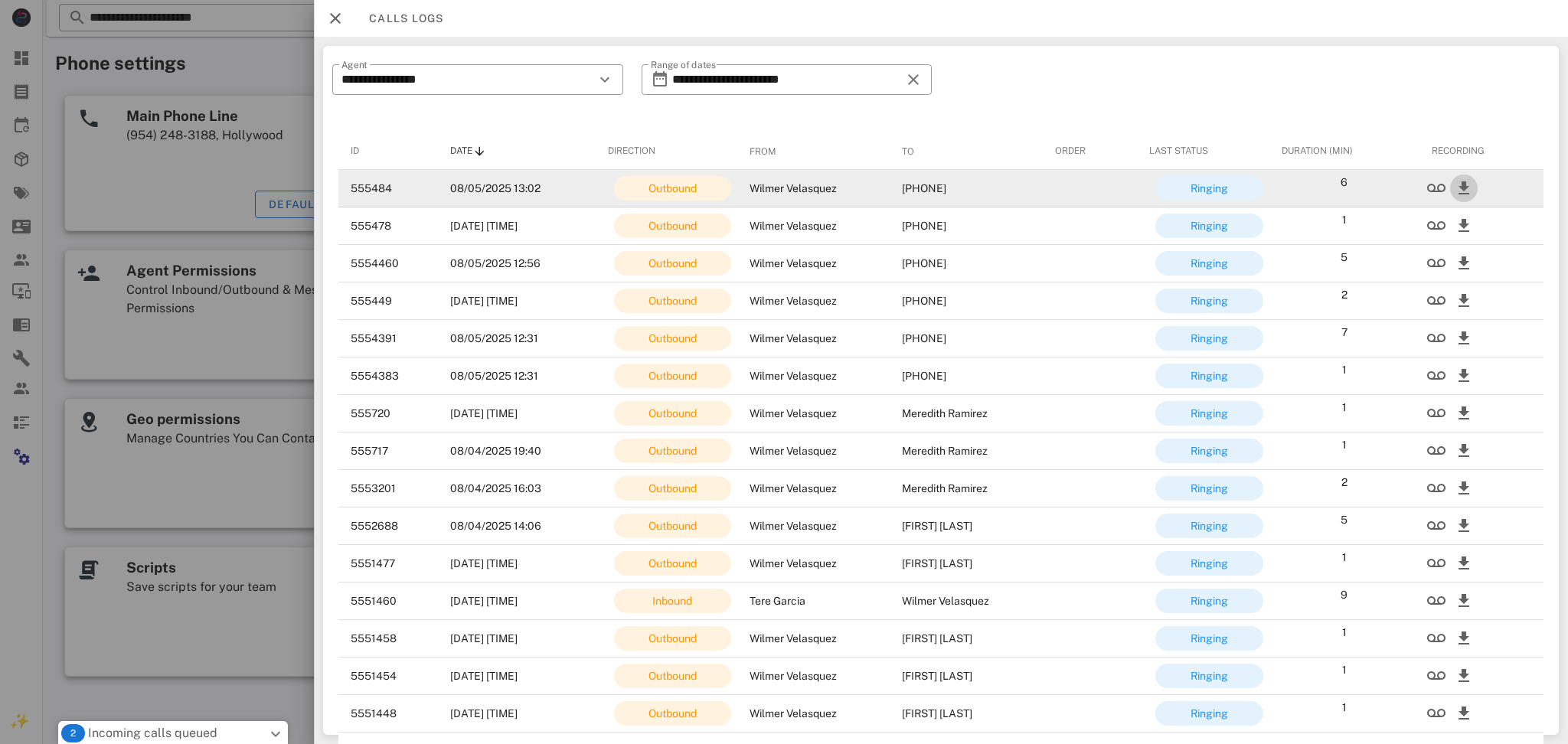 click at bounding box center [1463, 188] 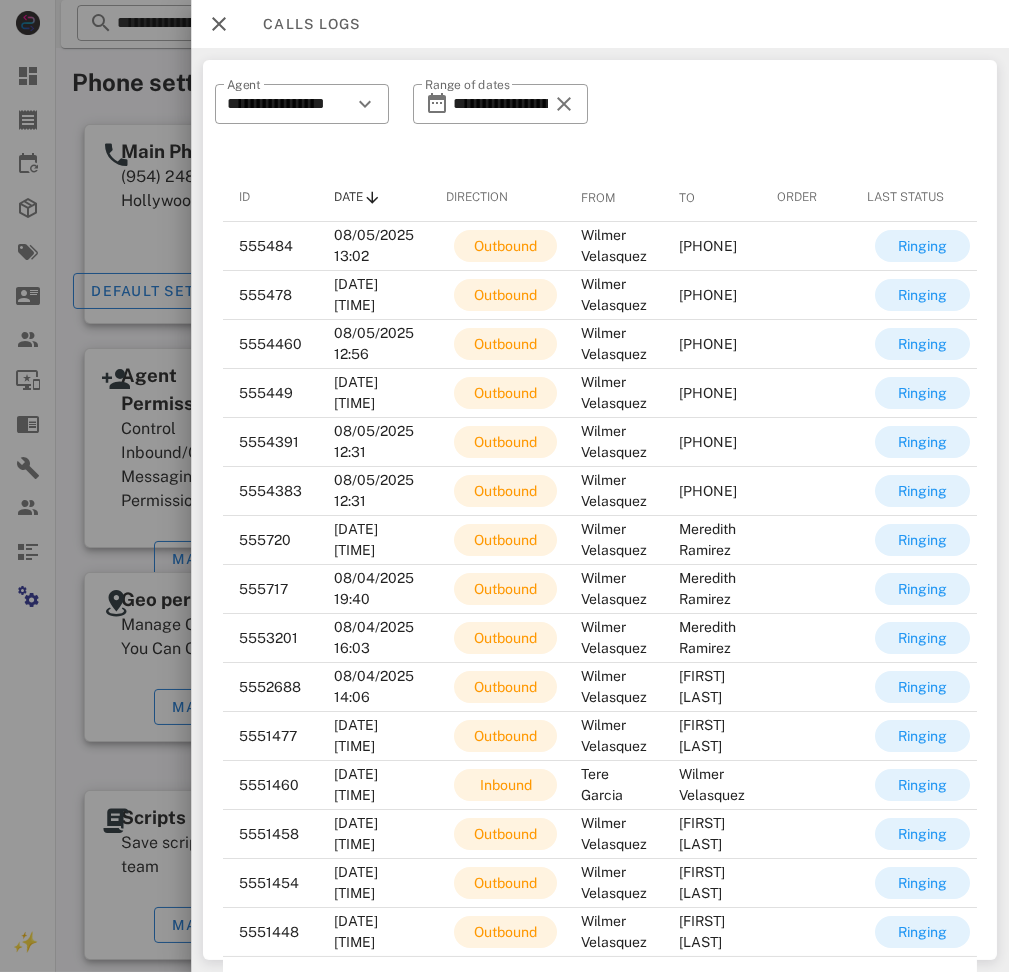 click on "**********" at bounding box center [600, 117] 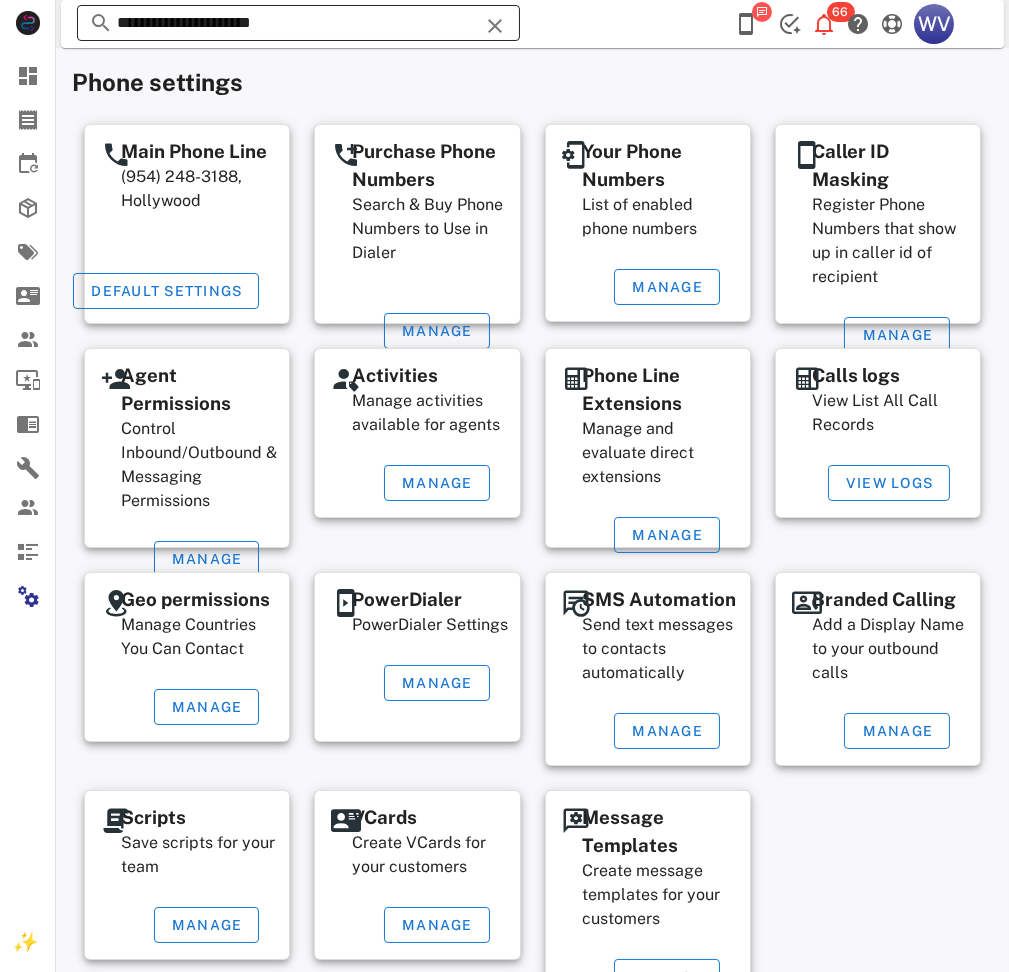 click on "**********" at bounding box center (298, 23) 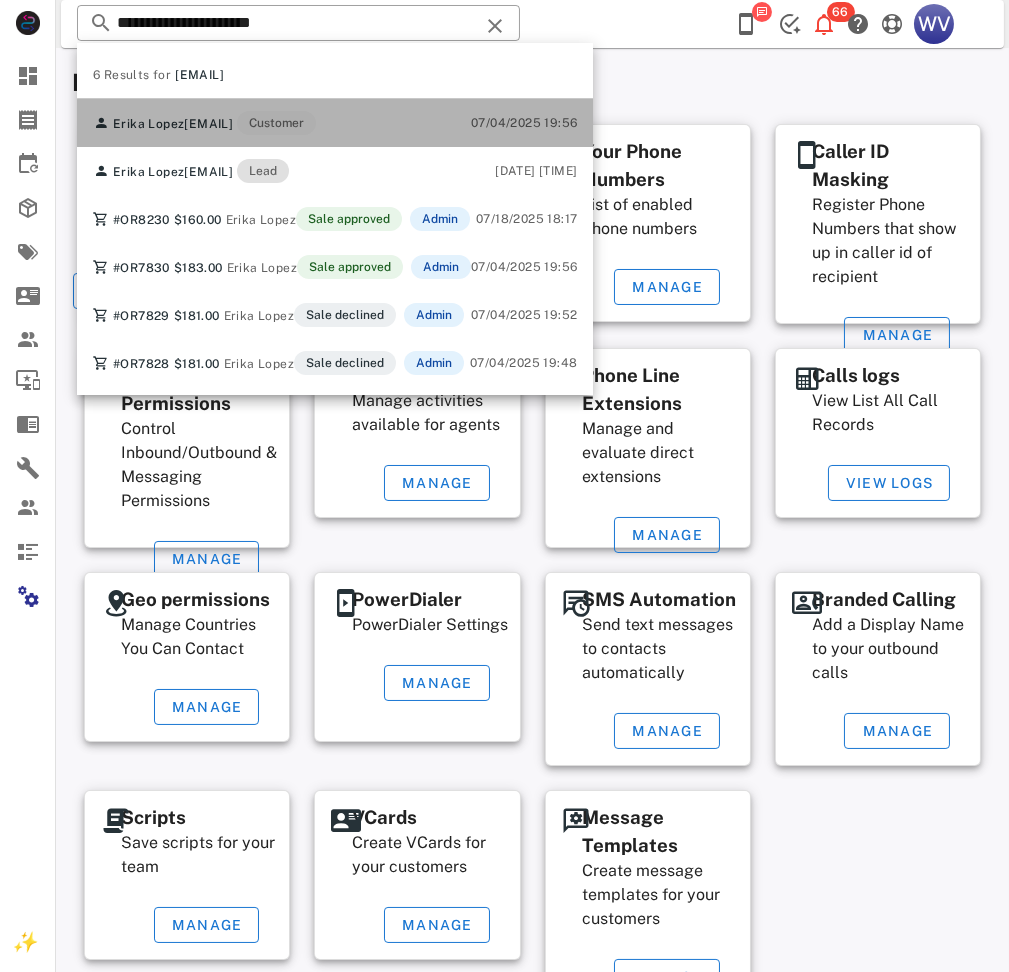 click on "Erika Lopez   erikalg2005@yahoo.com   Customer   07/04/2025 19:56" at bounding box center (335, 123) 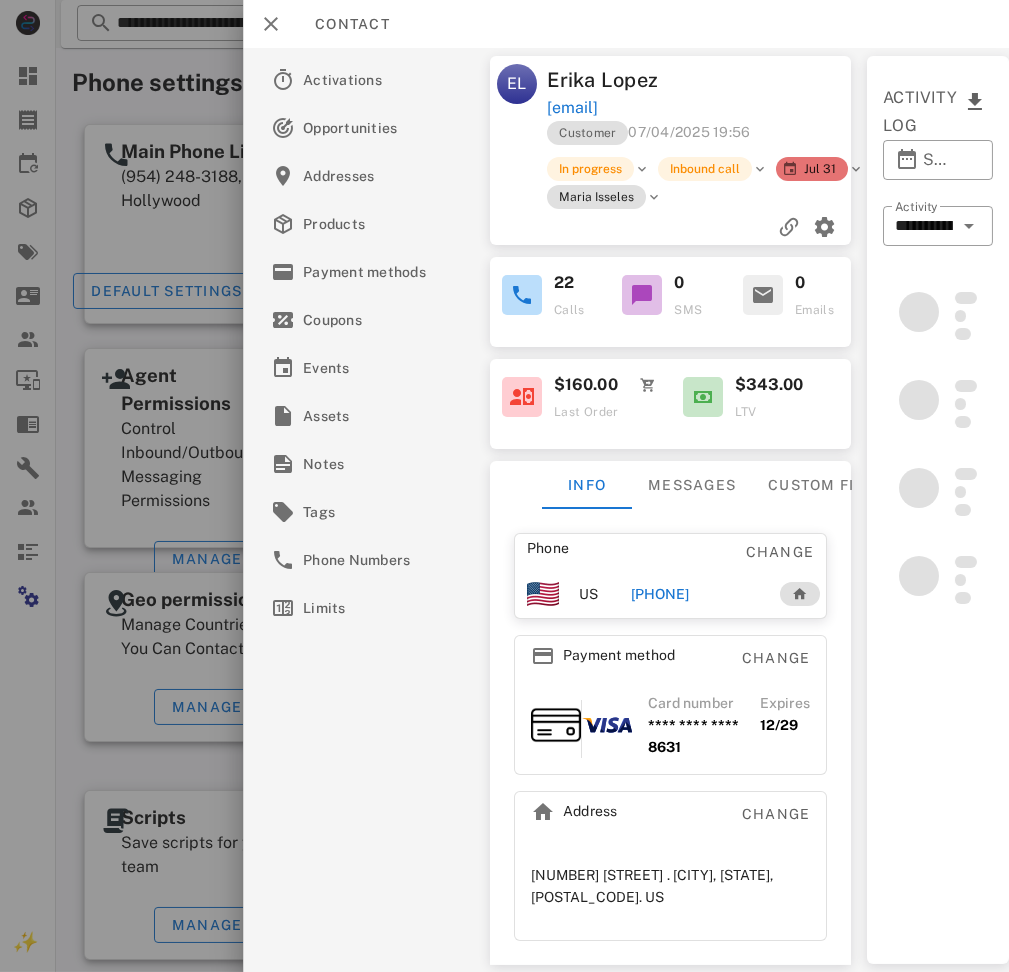 click on "erikalg2005@yahoo.com" at bounding box center [572, 108] 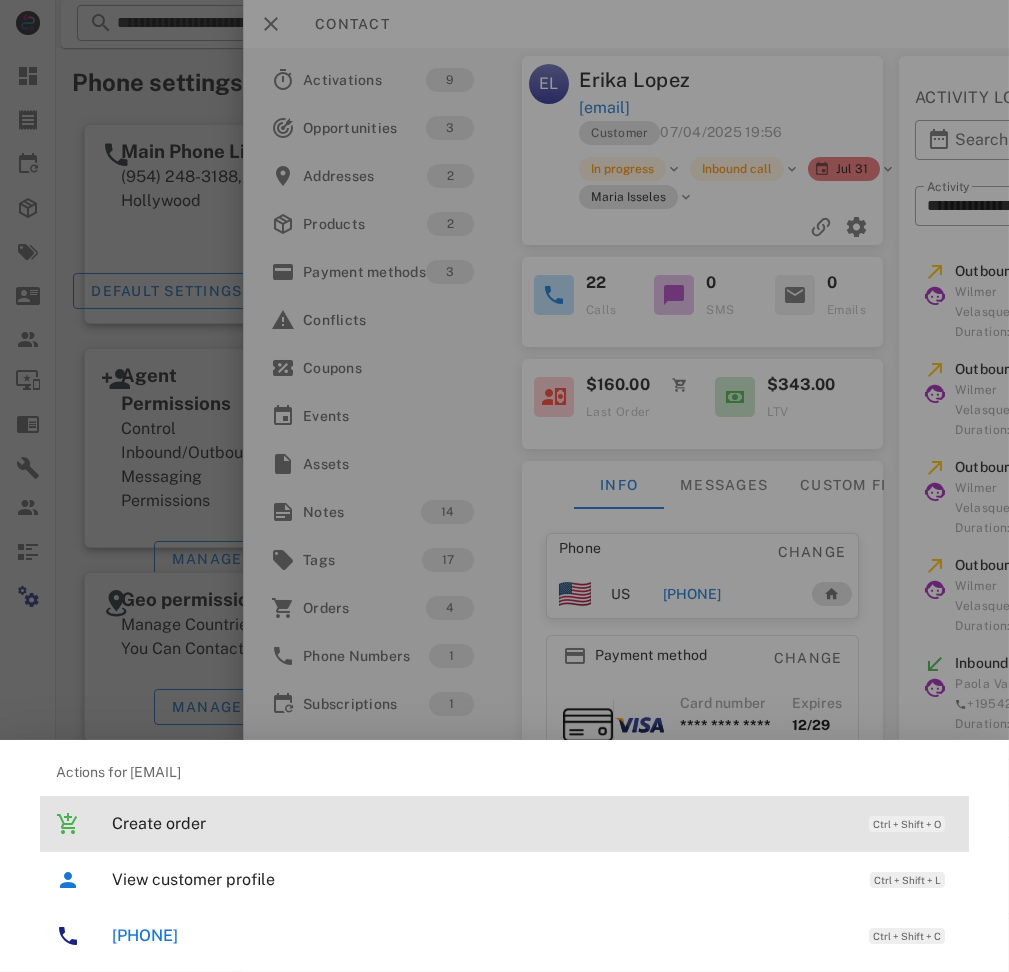 click on "Create order Ctrl + Shift + O" at bounding box center (532, 823) 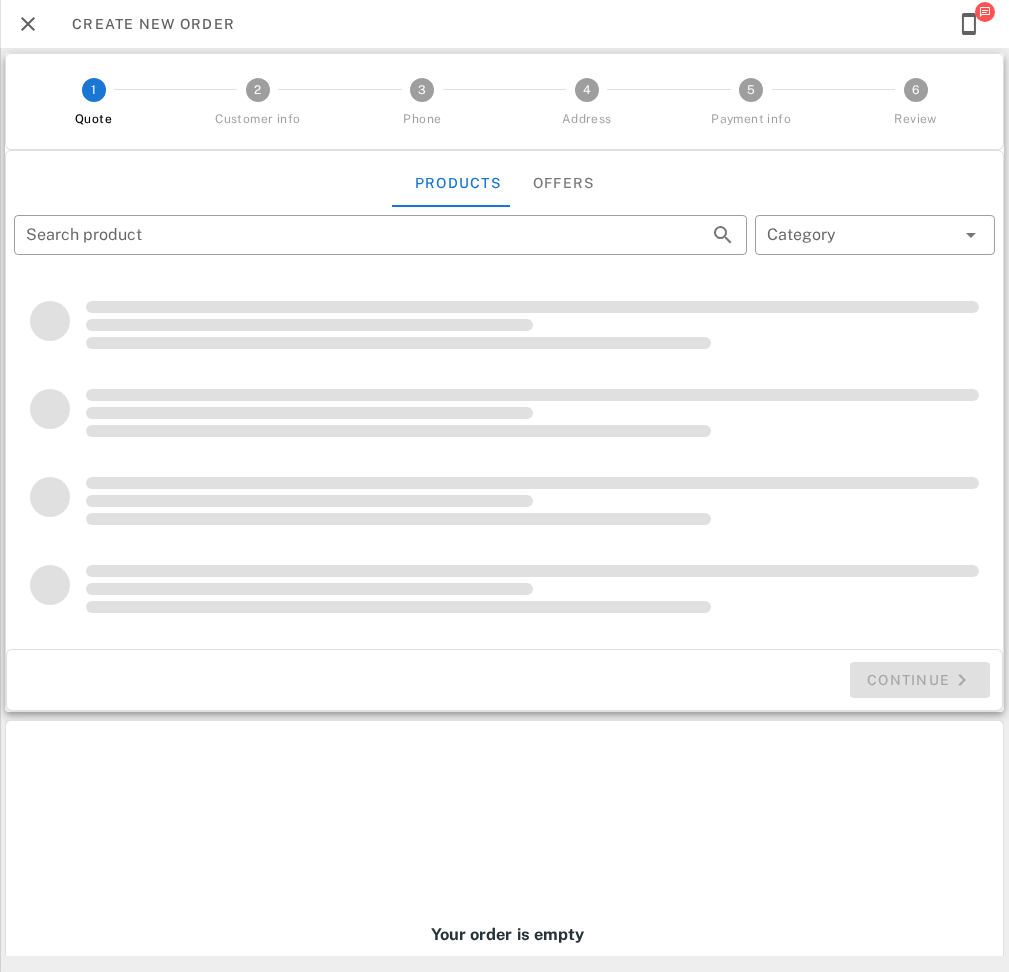 type on "**********" 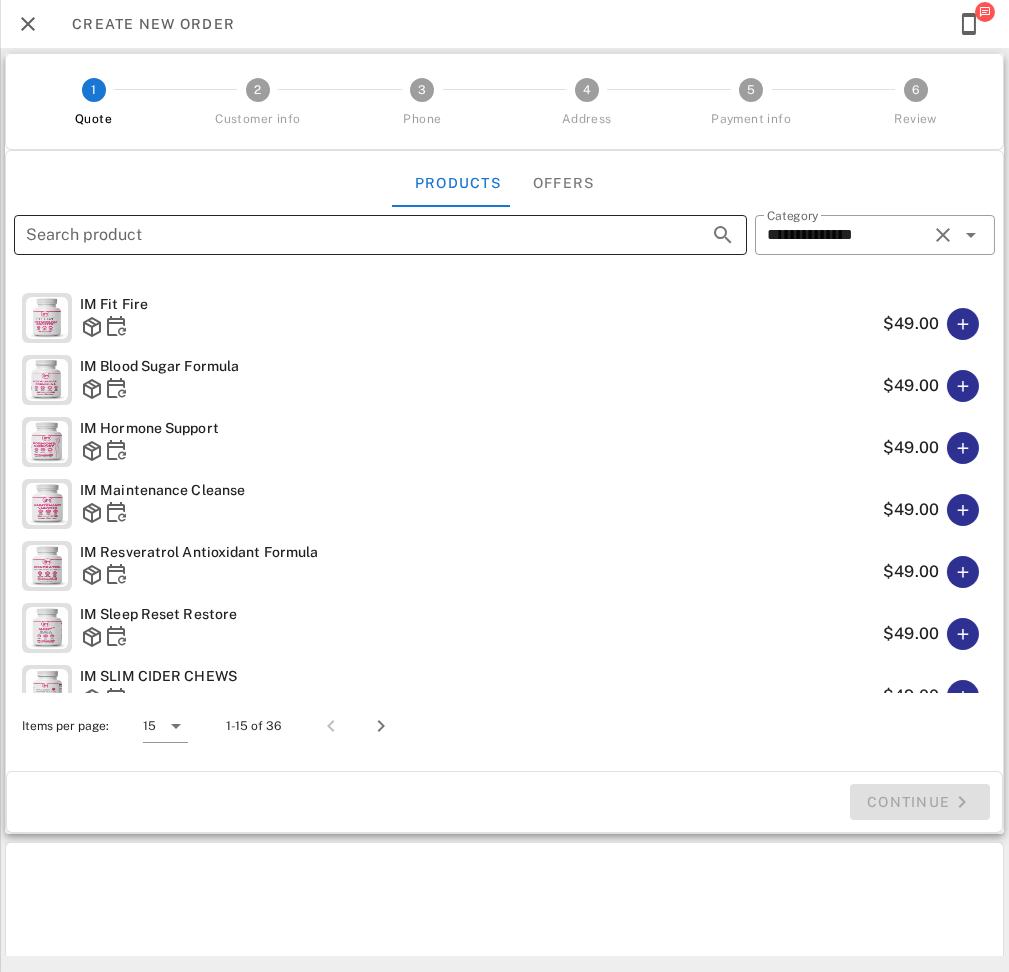 click on "Search product" at bounding box center [352, 235] 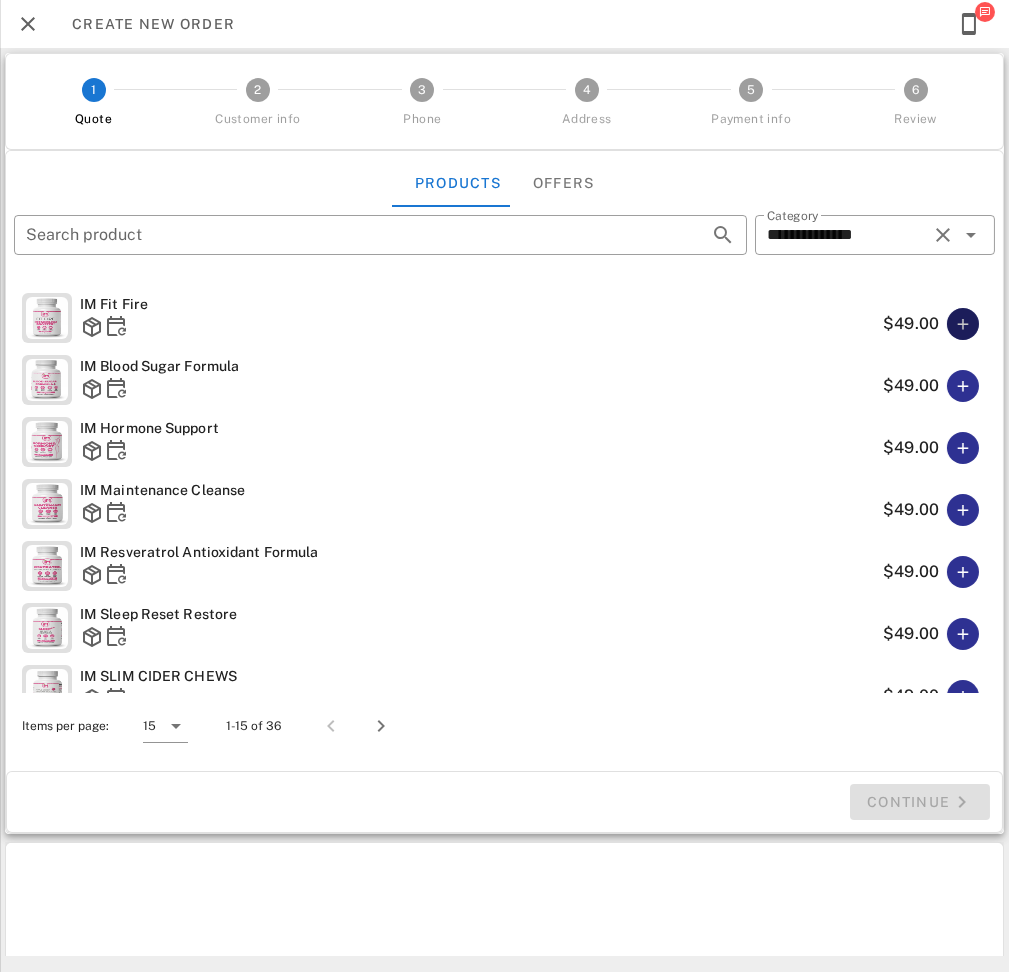 click at bounding box center (963, 324) 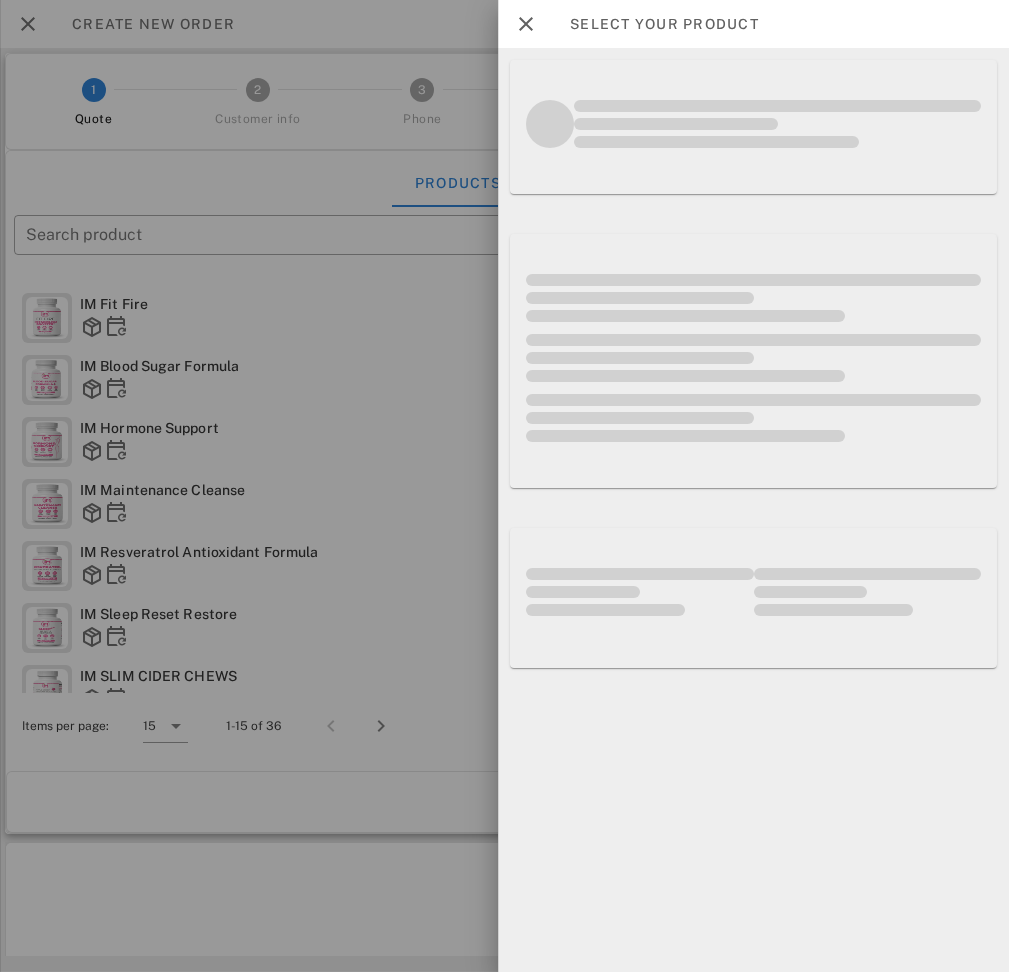 type on "****" 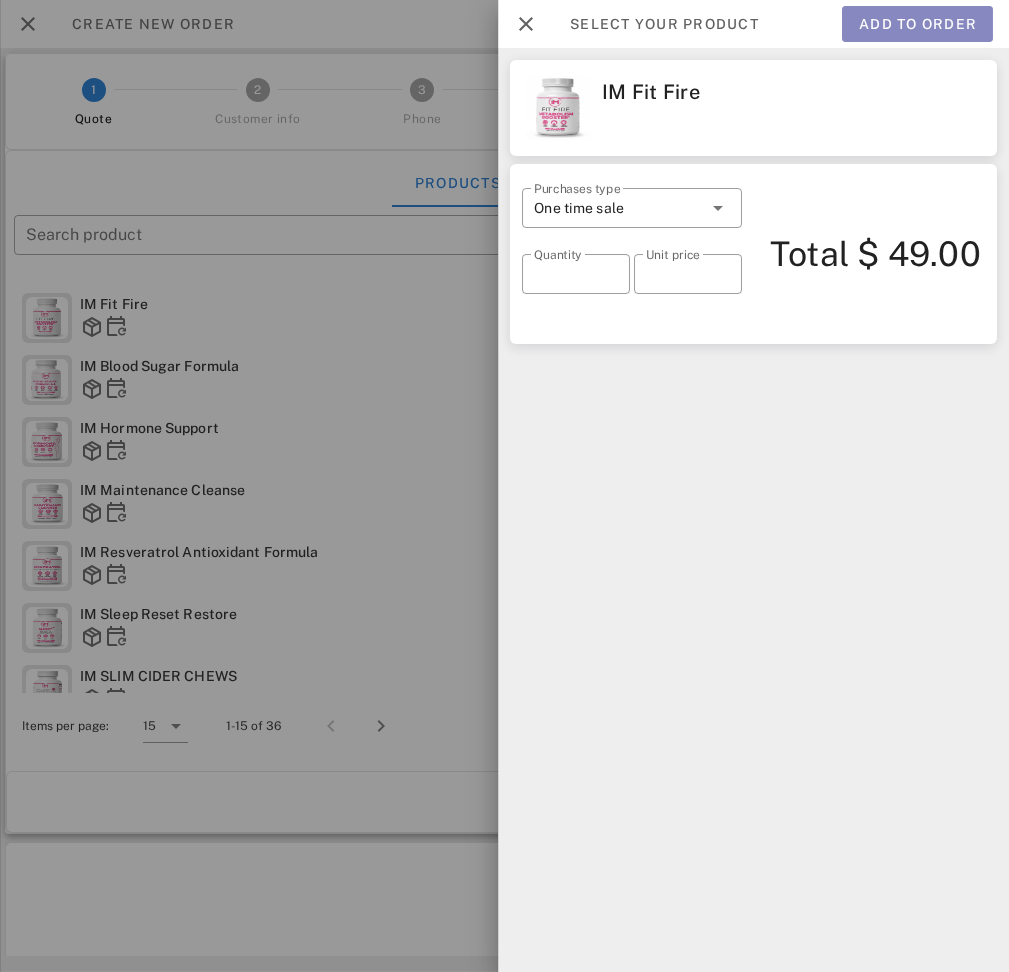 click on "Add to order" at bounding box center [917, 24] 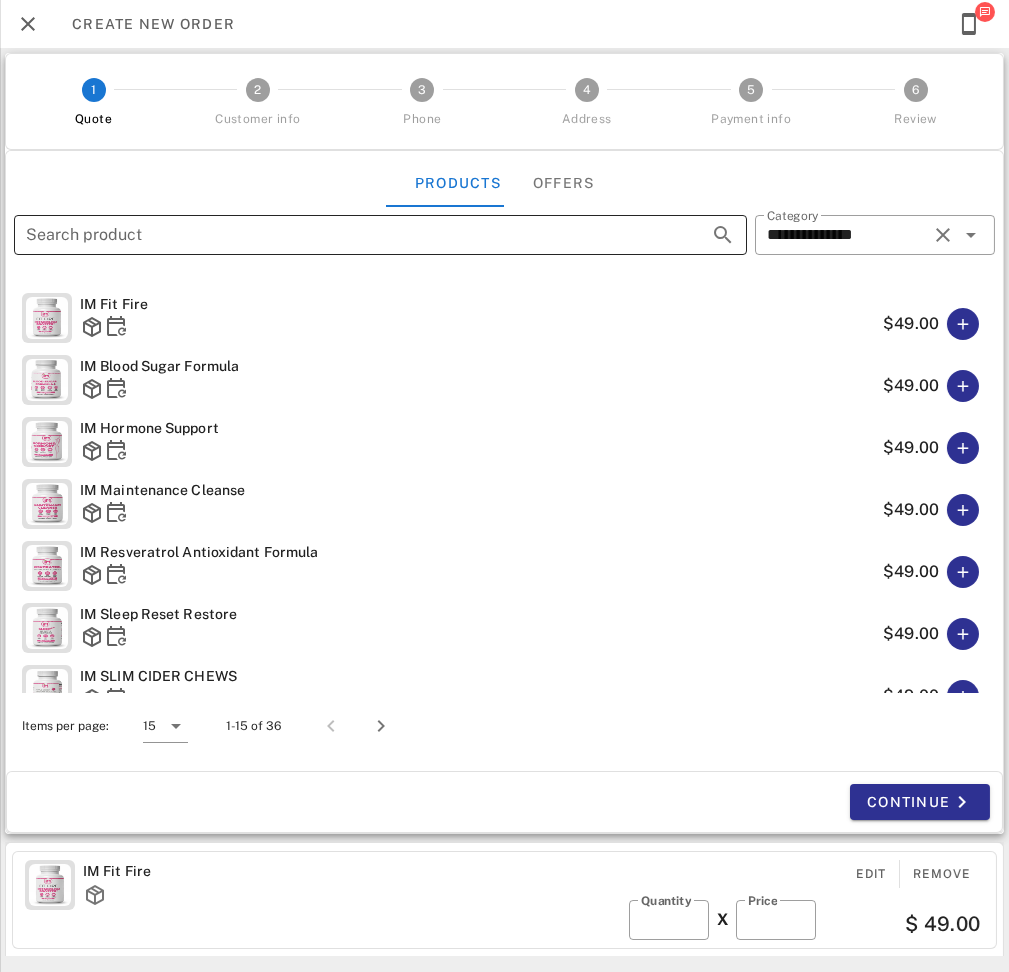 type on "*****" 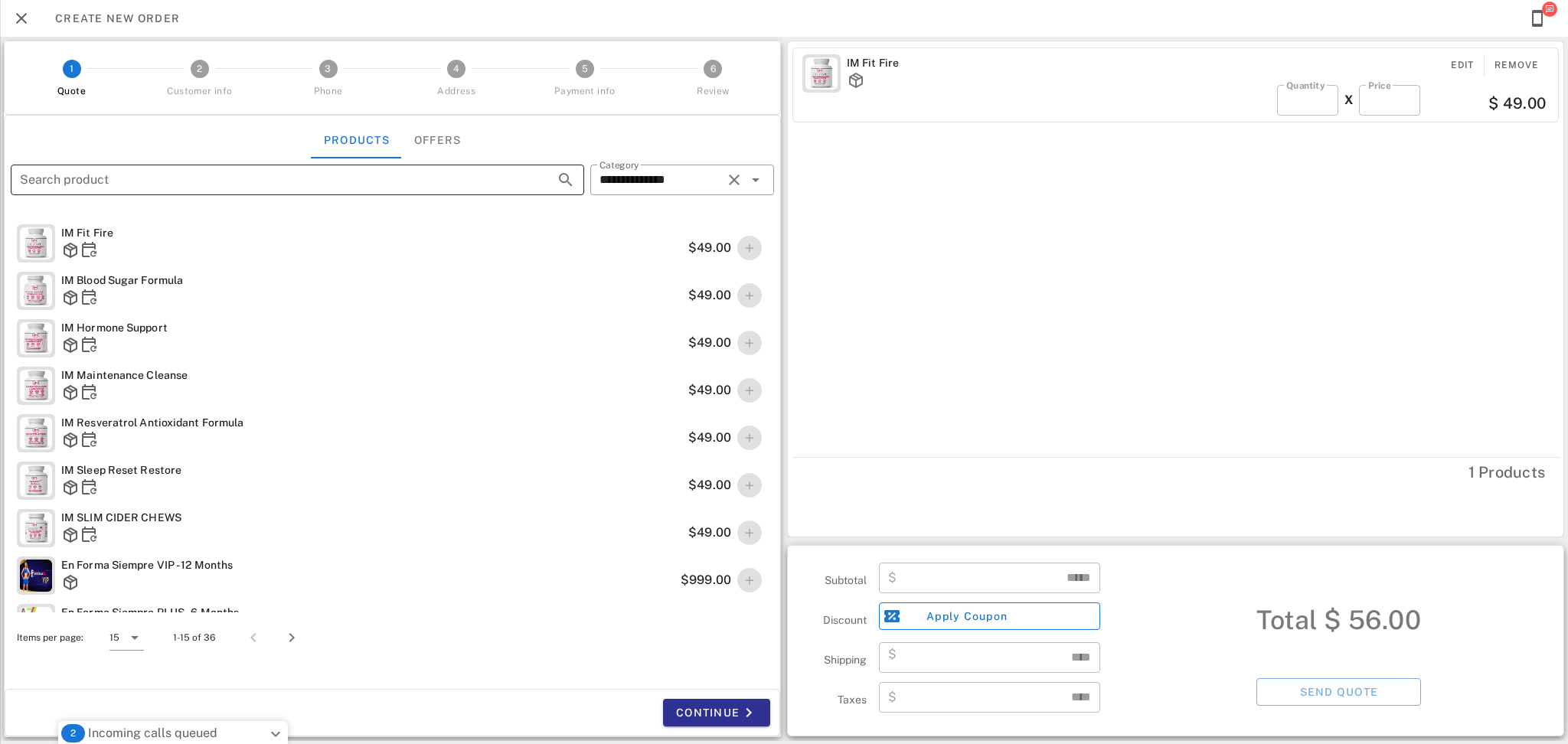 click on "Search product" at bounding box center [276, 180] 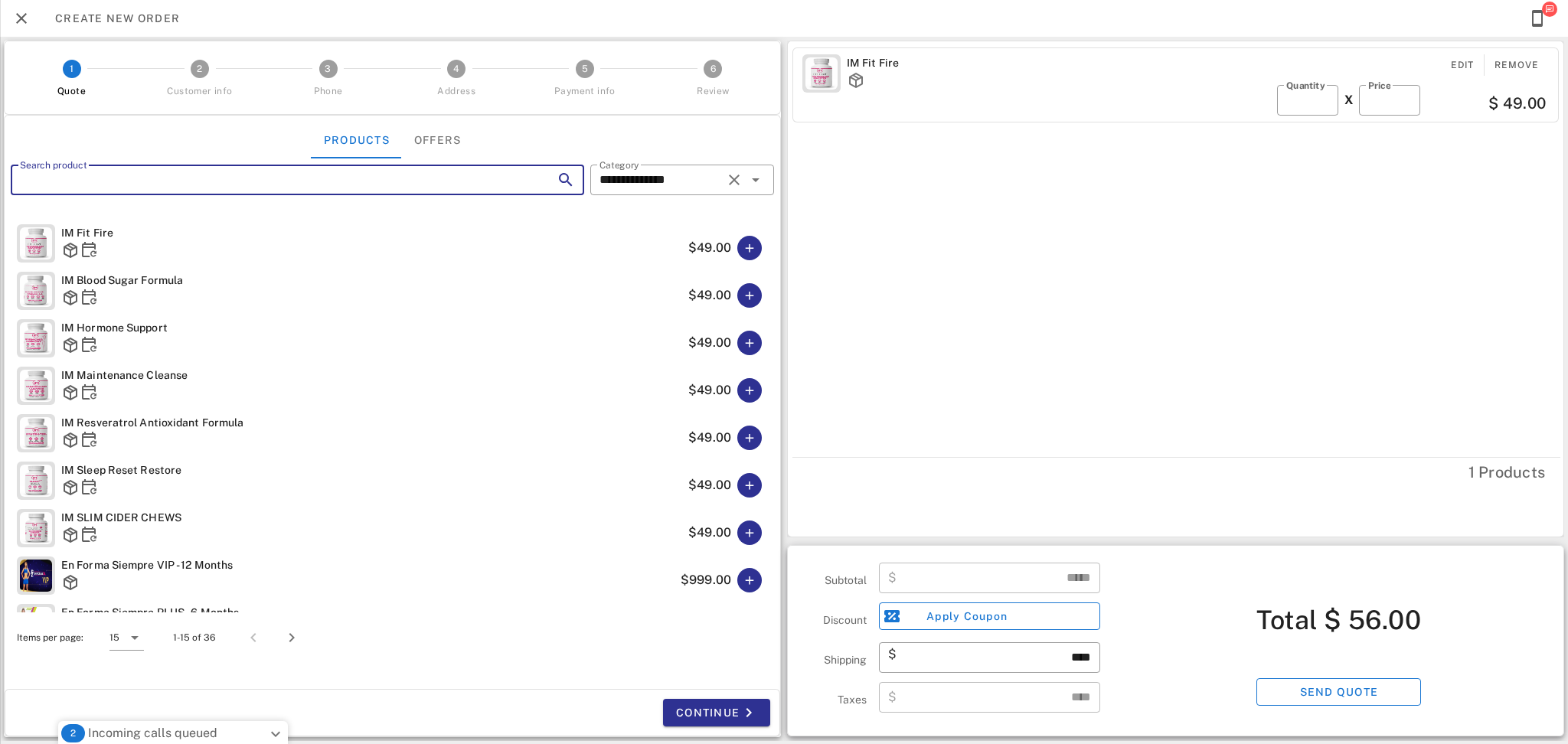 click on "Search product" at bounding box center [276, 180] 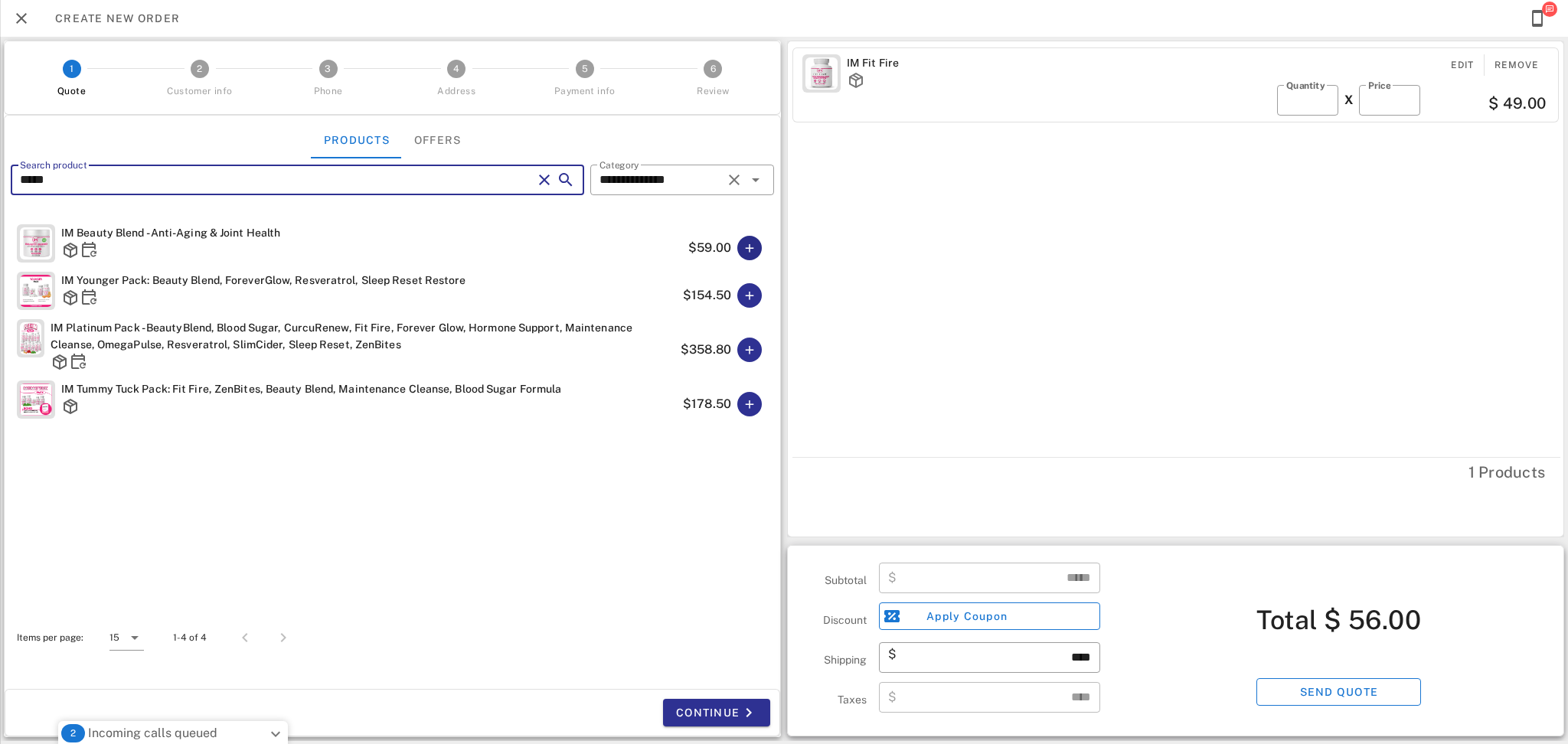 type on "*****" 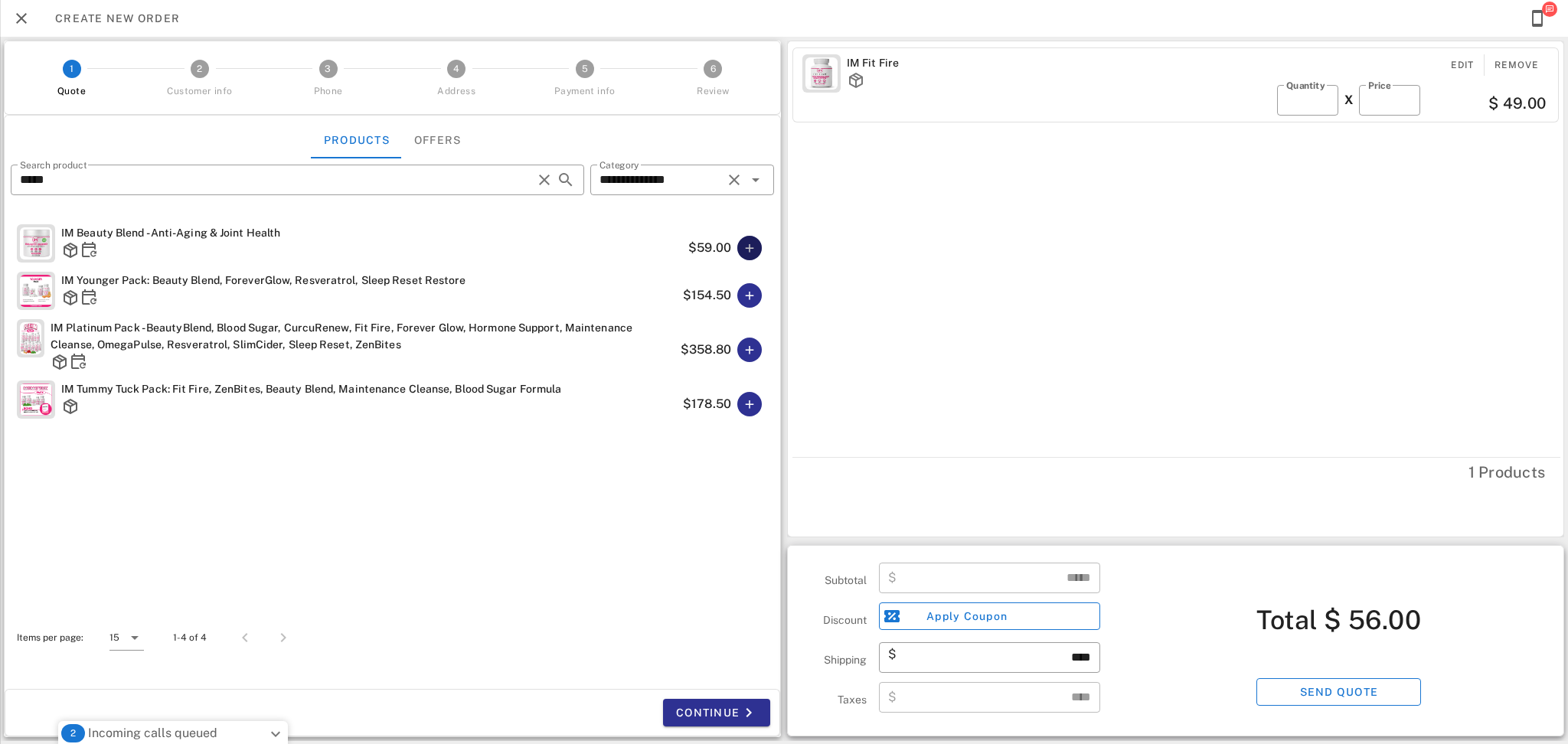 click at bounding box center (750, 248) 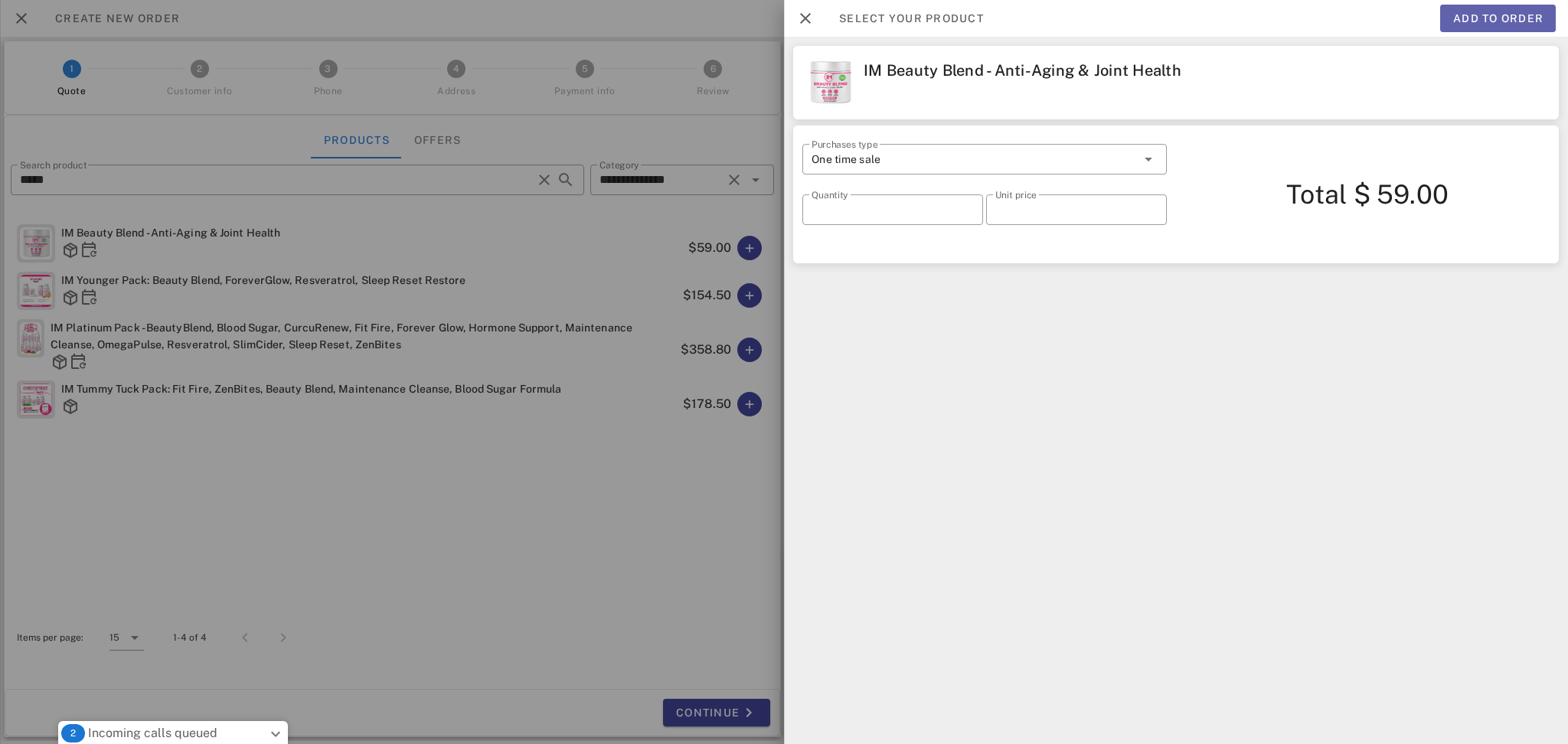 click on "Add to order" at bounding box center (1498, 18) 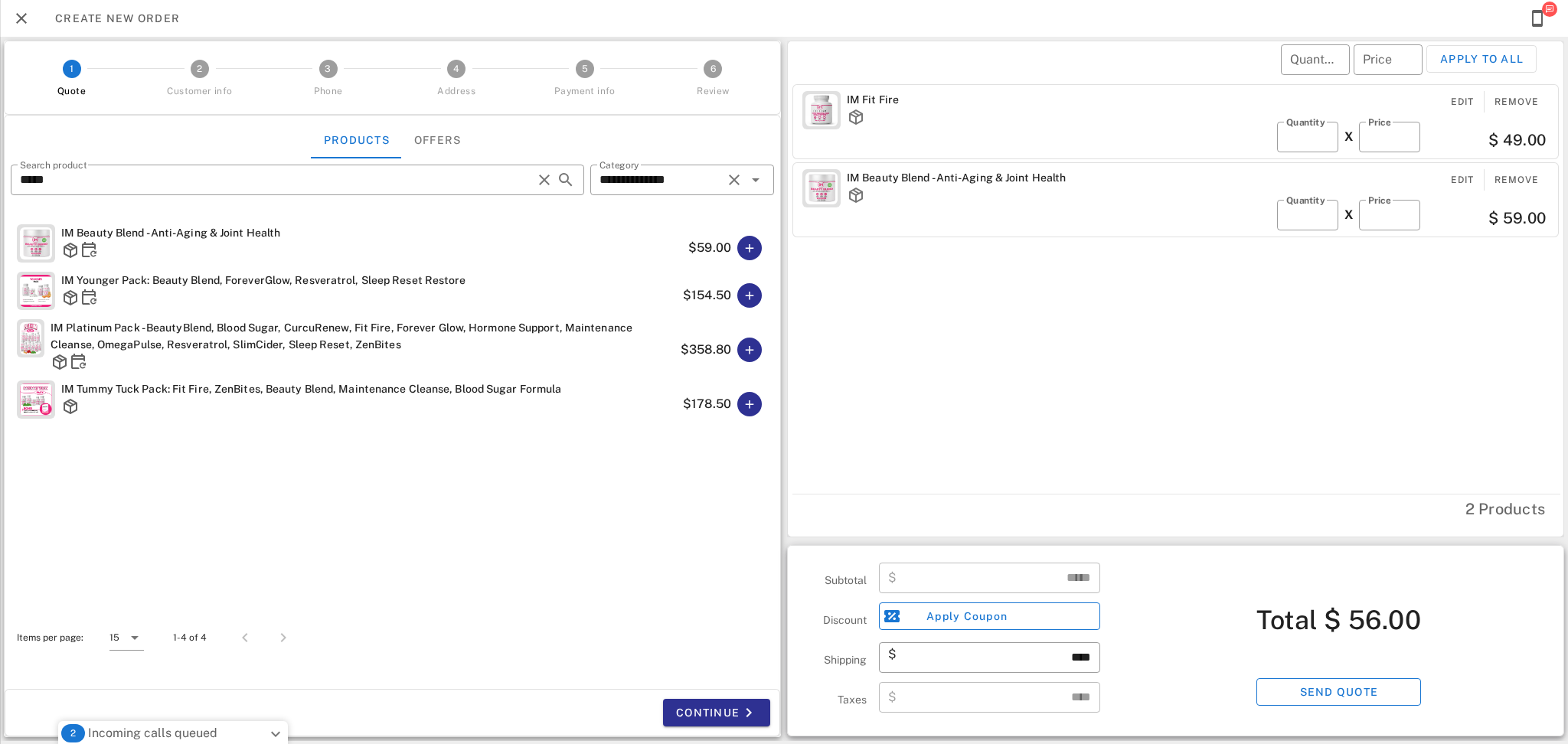 type on "******" 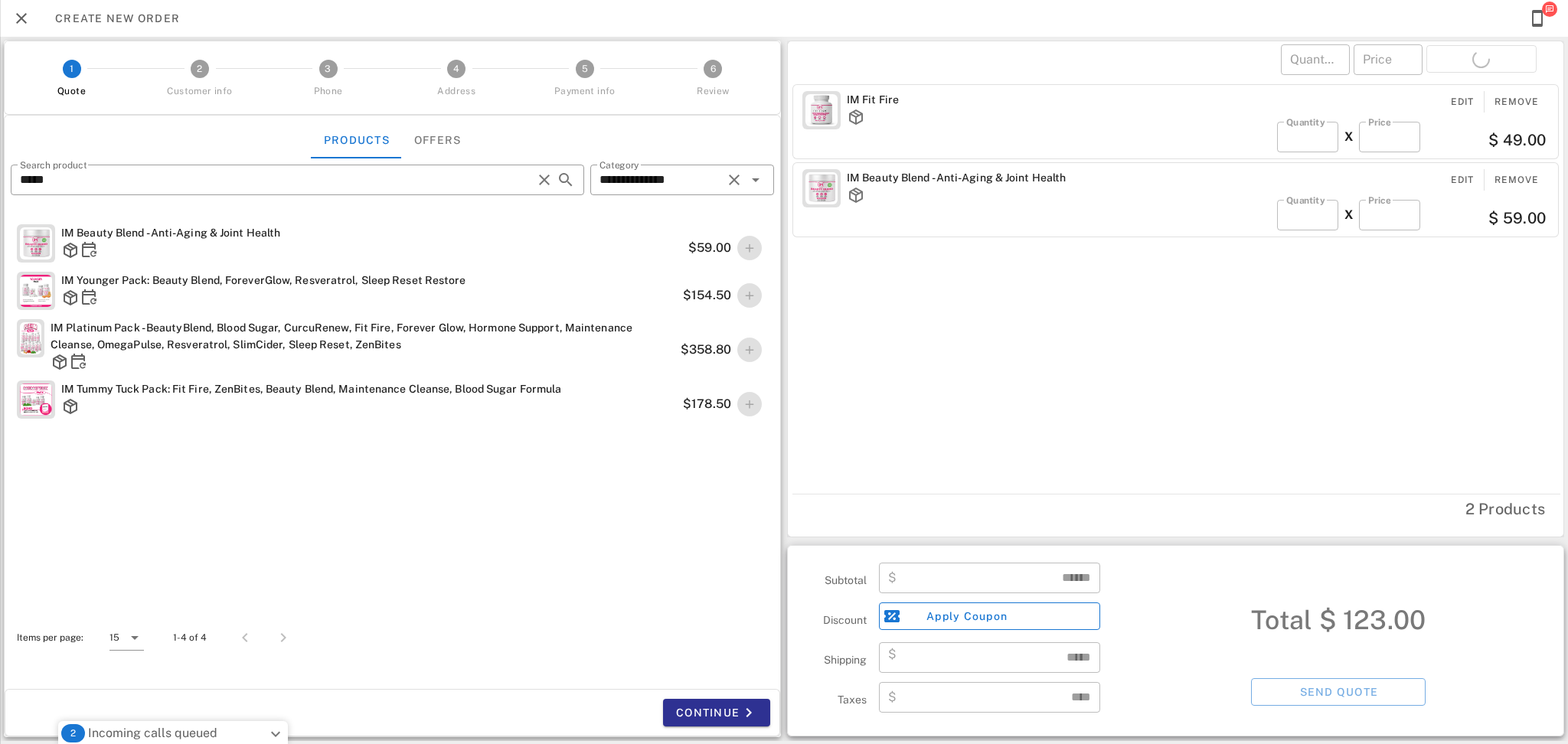 click on "​ Quantity *" at bounding box center [1308, 137] 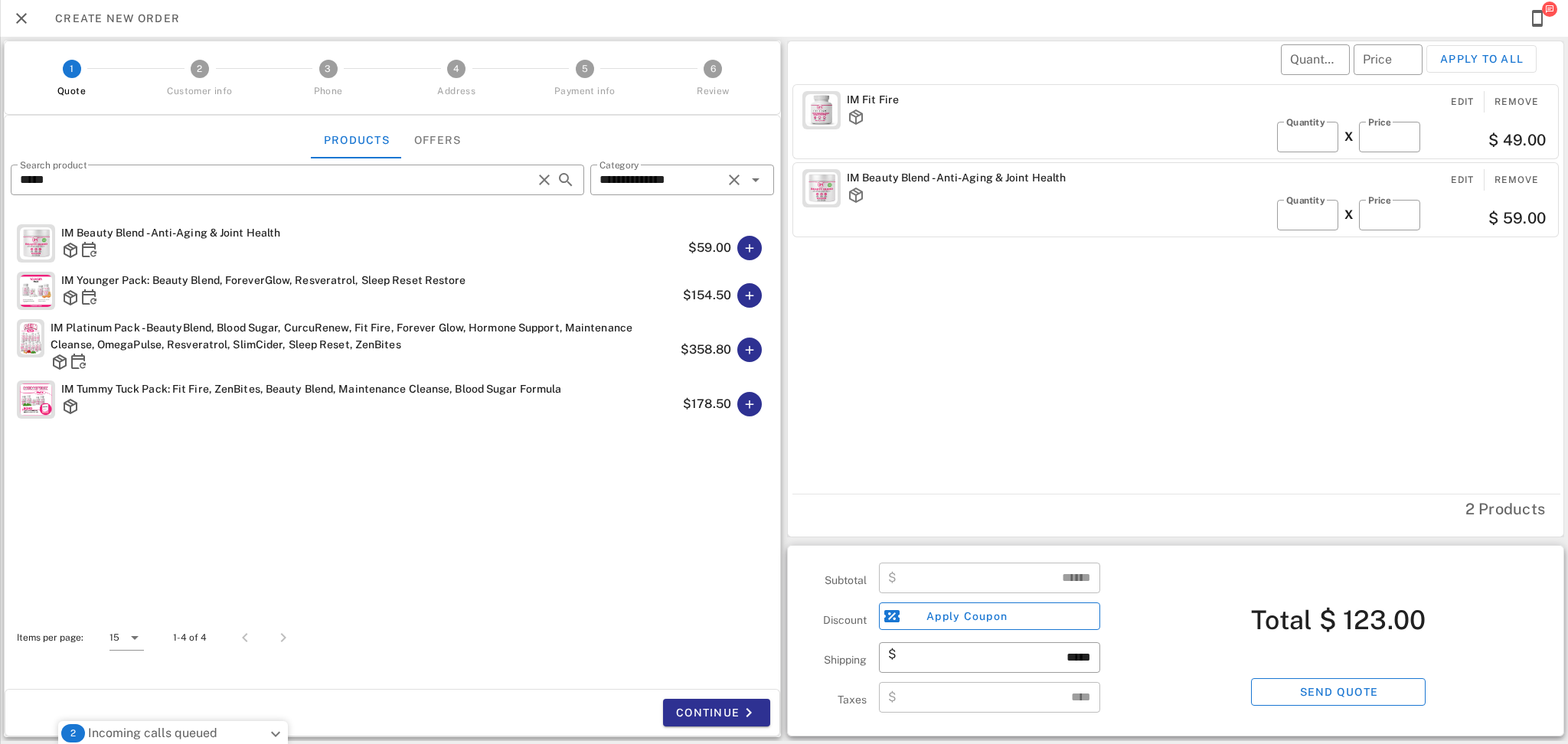 click on "*" at bounding box center (1308, 137) 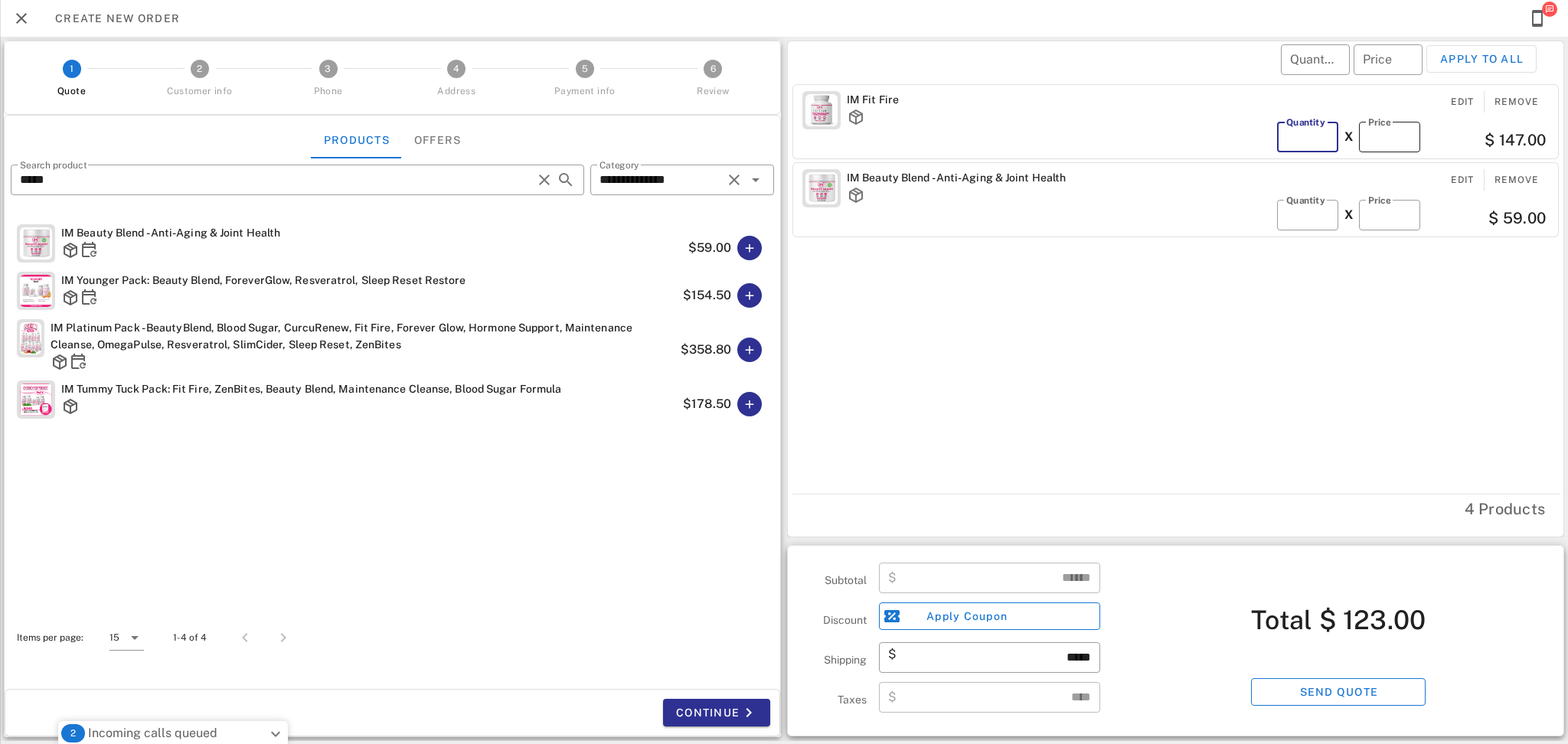 type on "*" 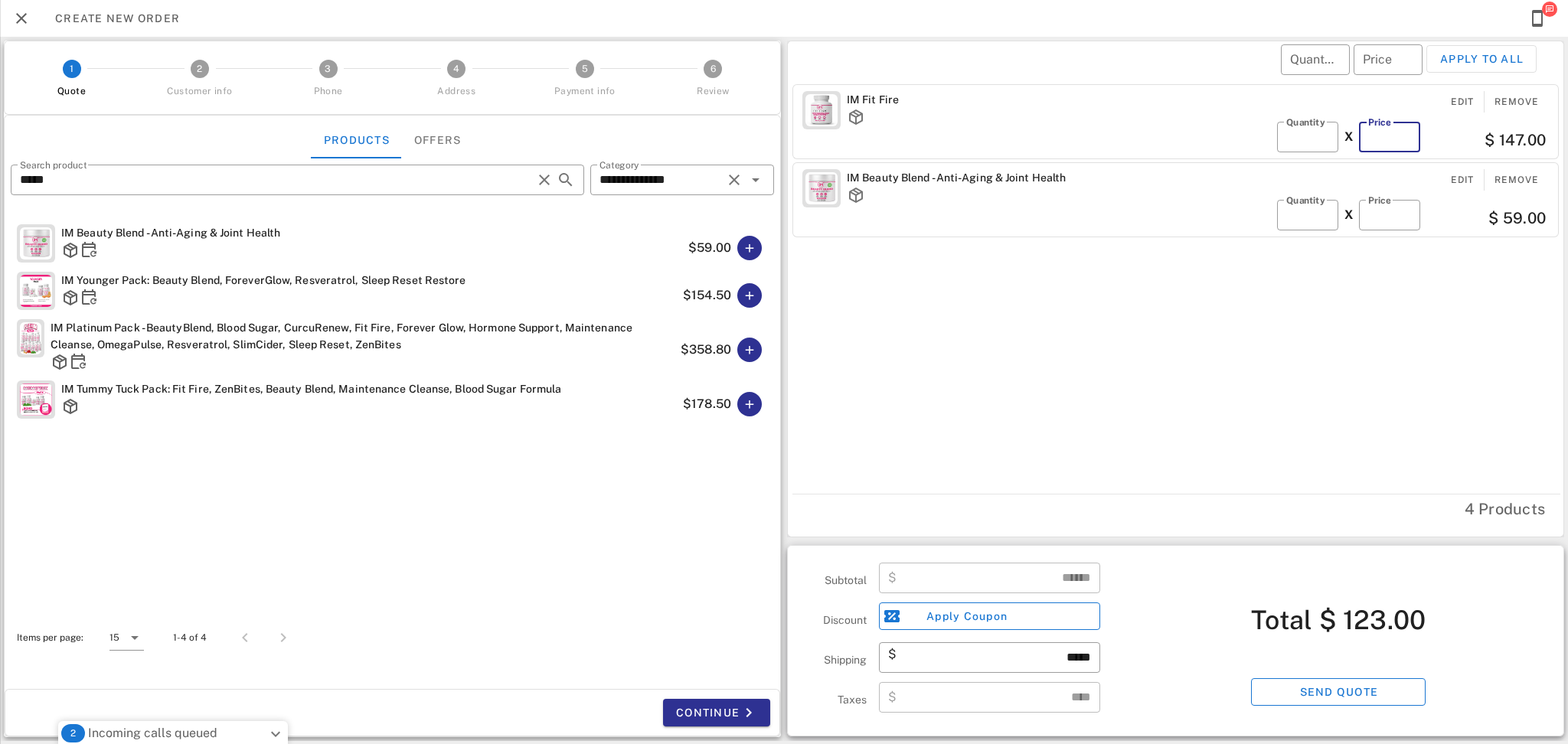 click on "*****" at bounding box center [1390, 137] 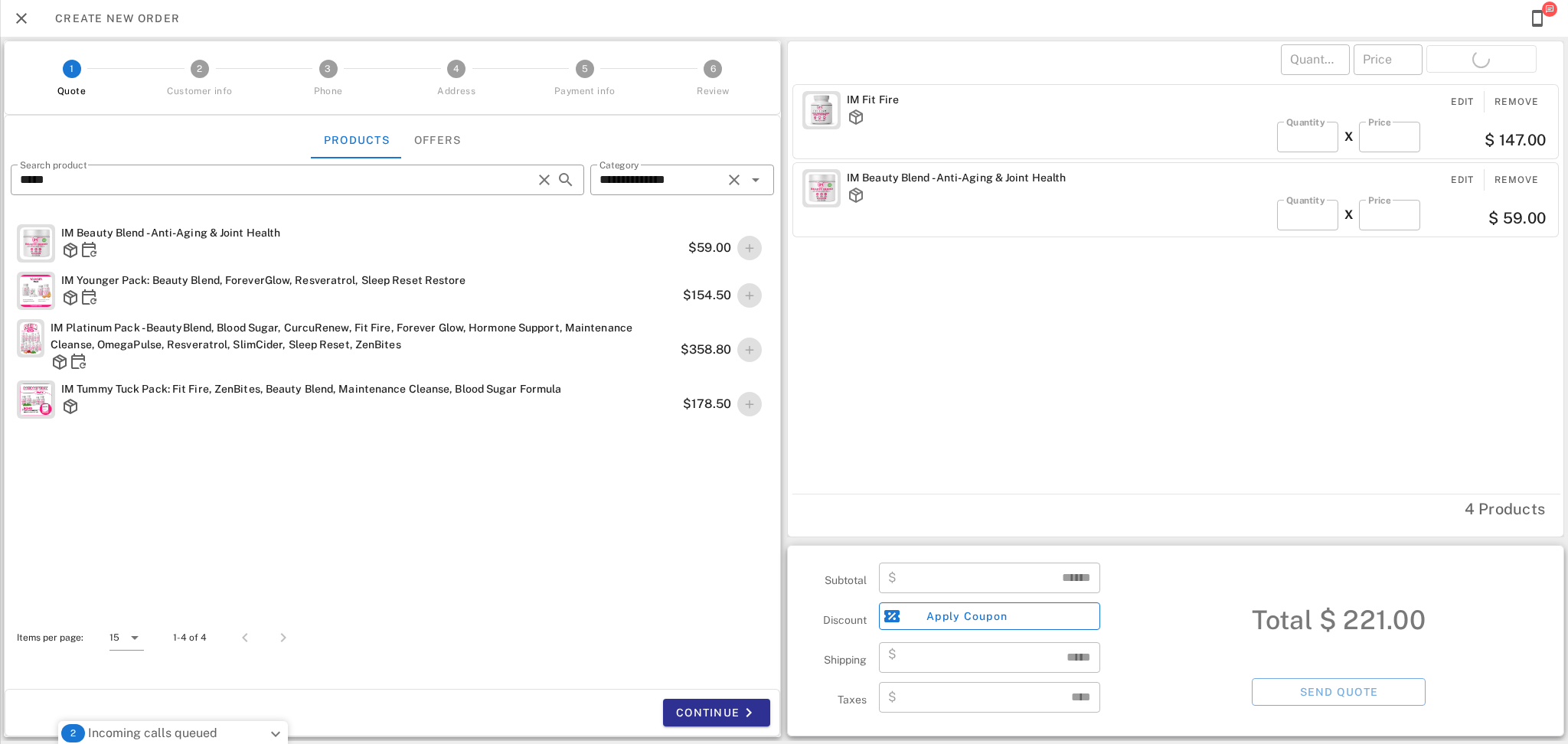 type on "*****" 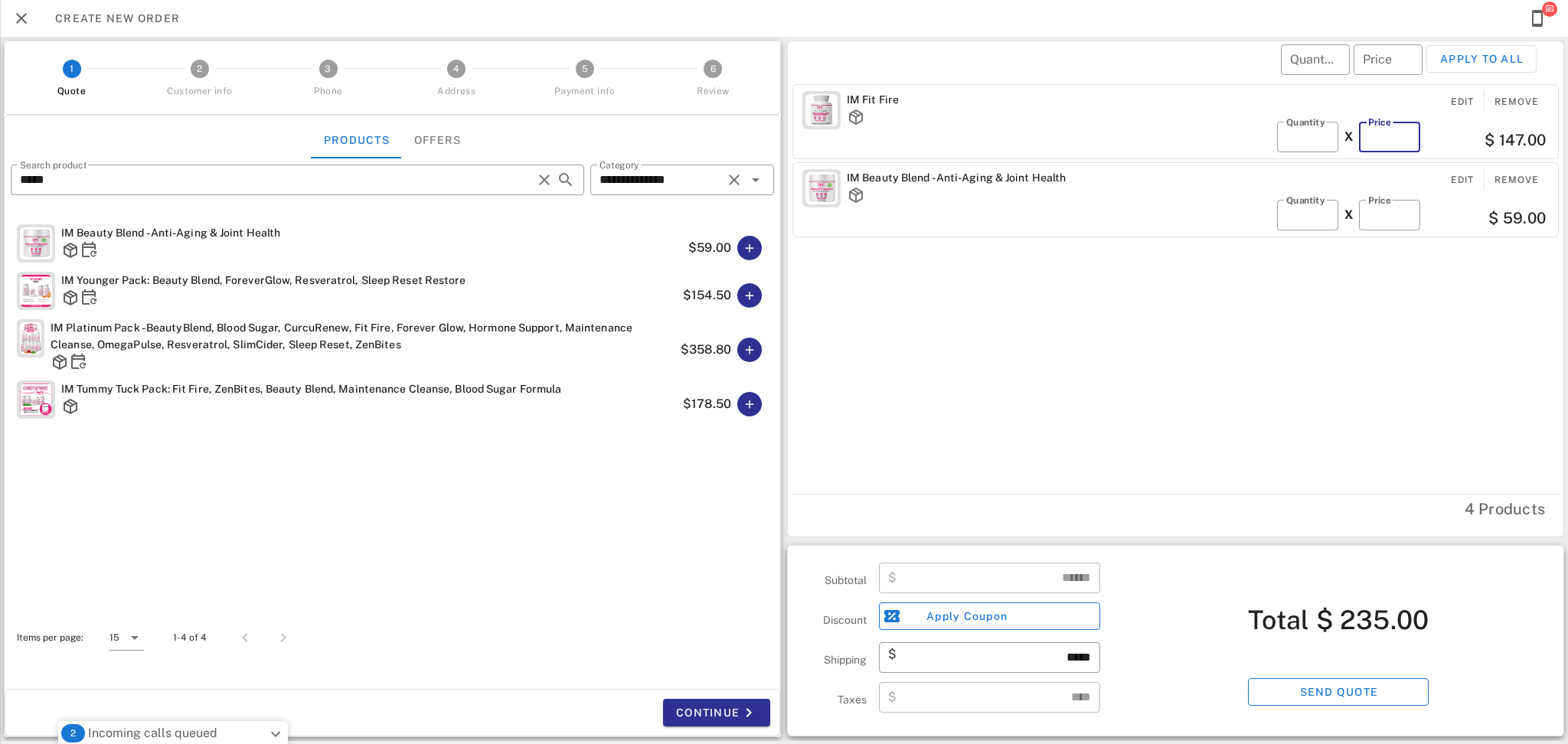 click on "*****" at bounding box center [1390, 137] 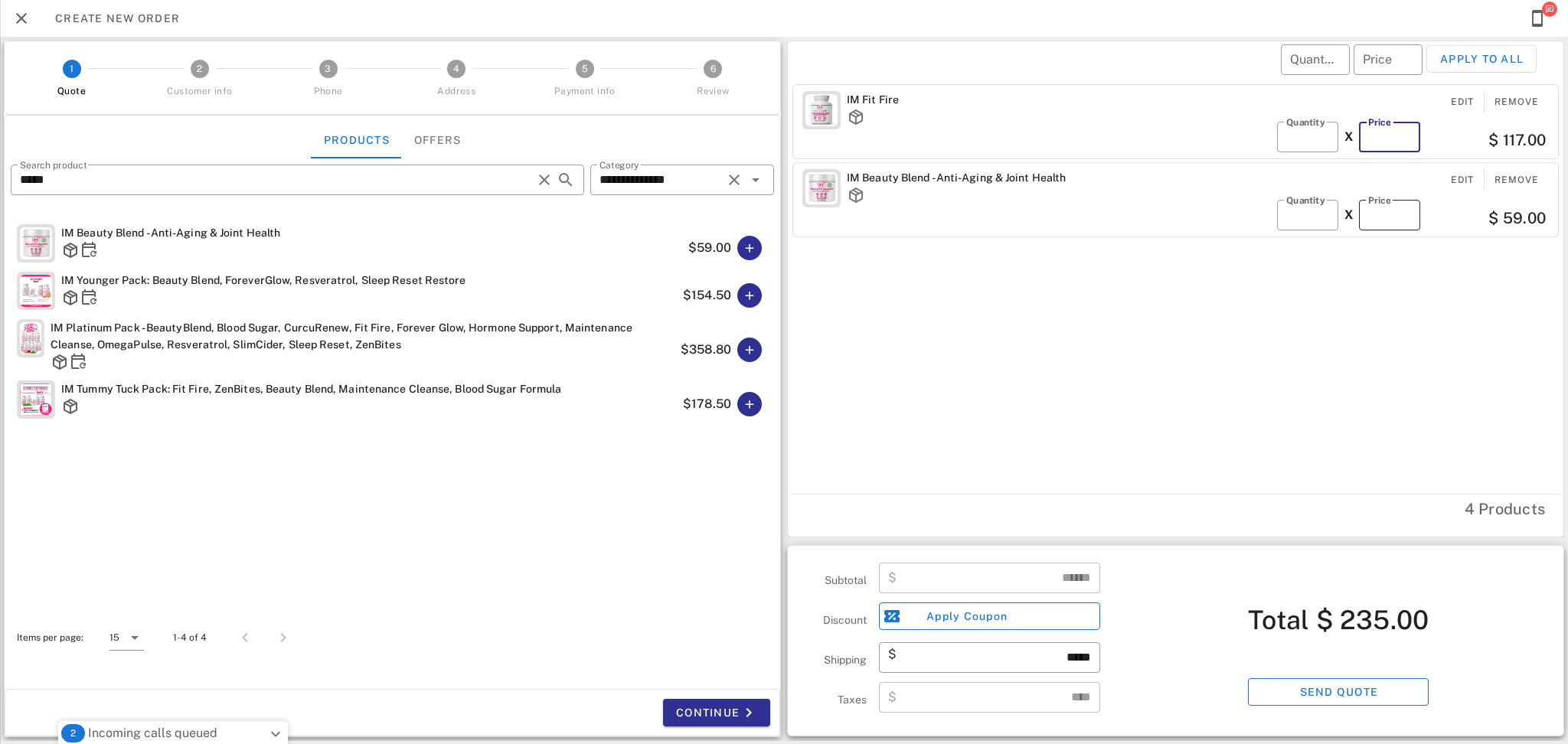 type on "*****" 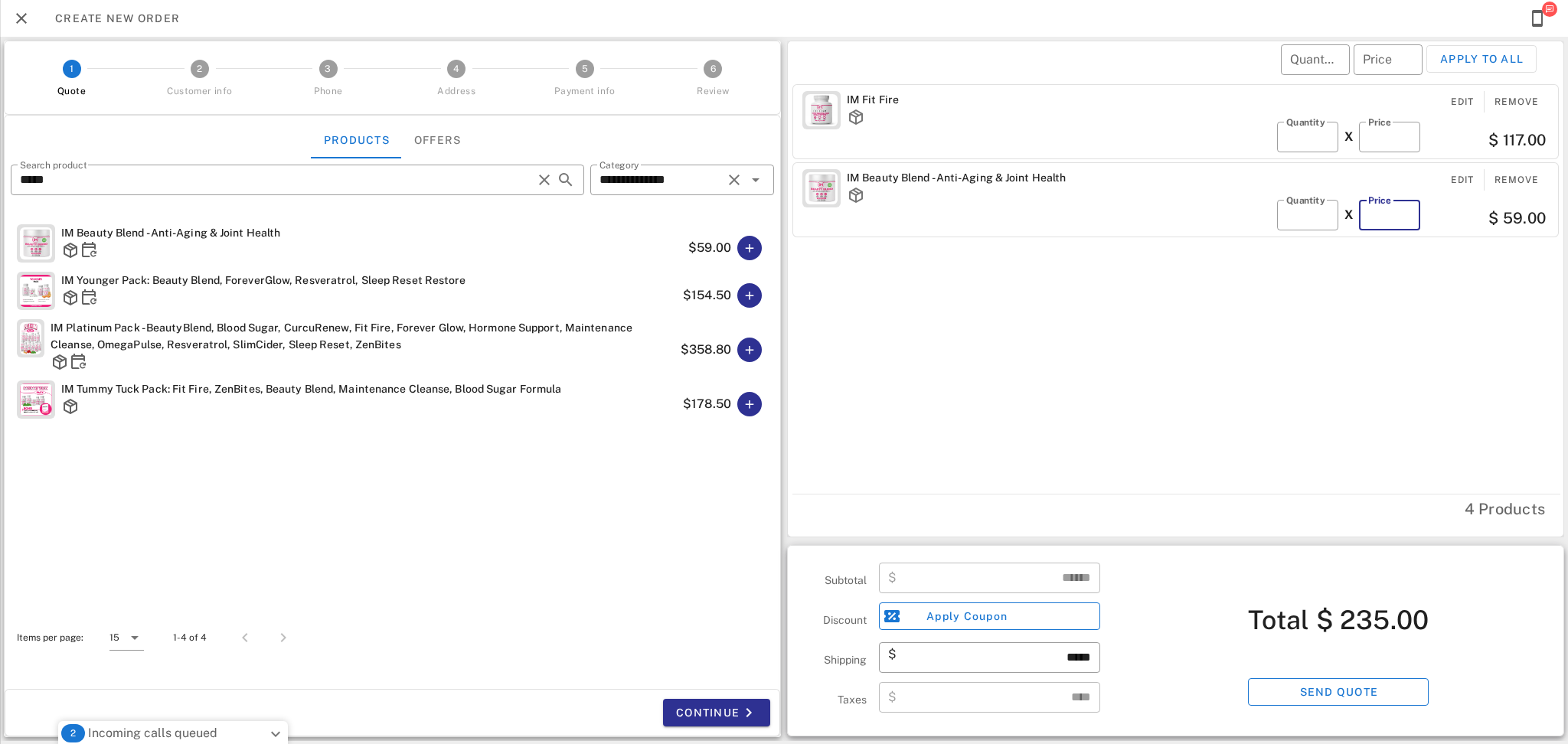 click on "*****" at bounding box center [1390, 215] 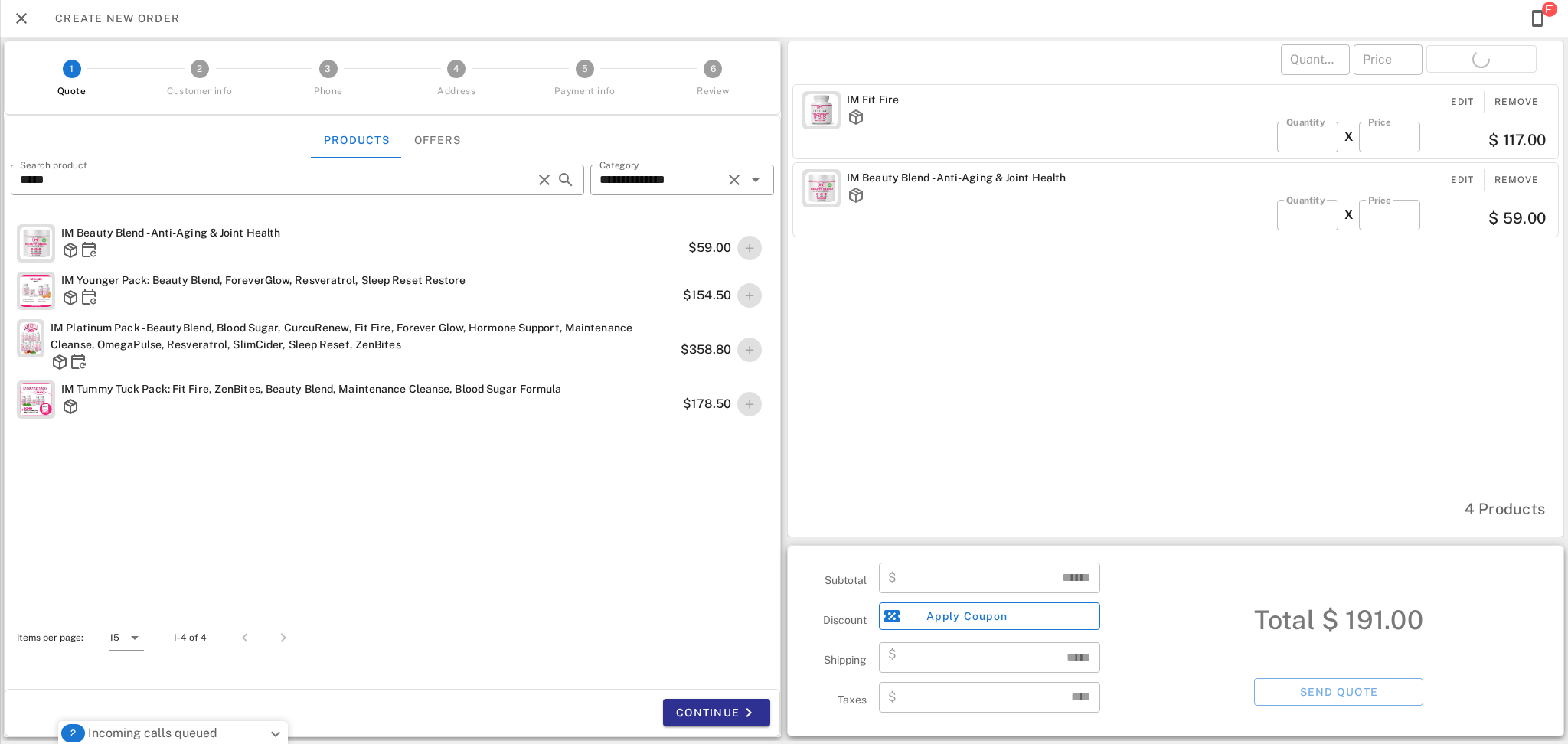 type on "*****" 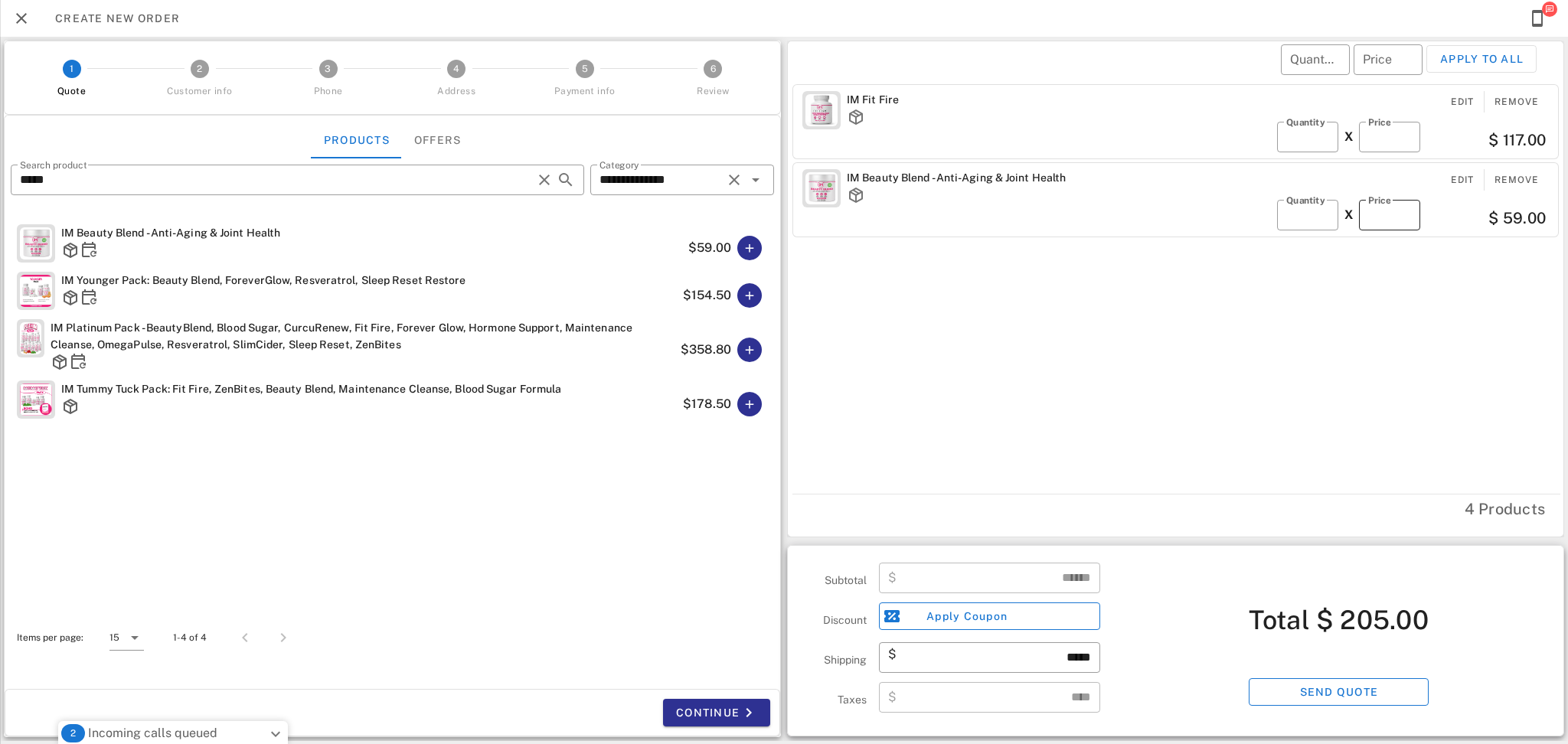 click on "*****" at bounding box center [1390, 215] 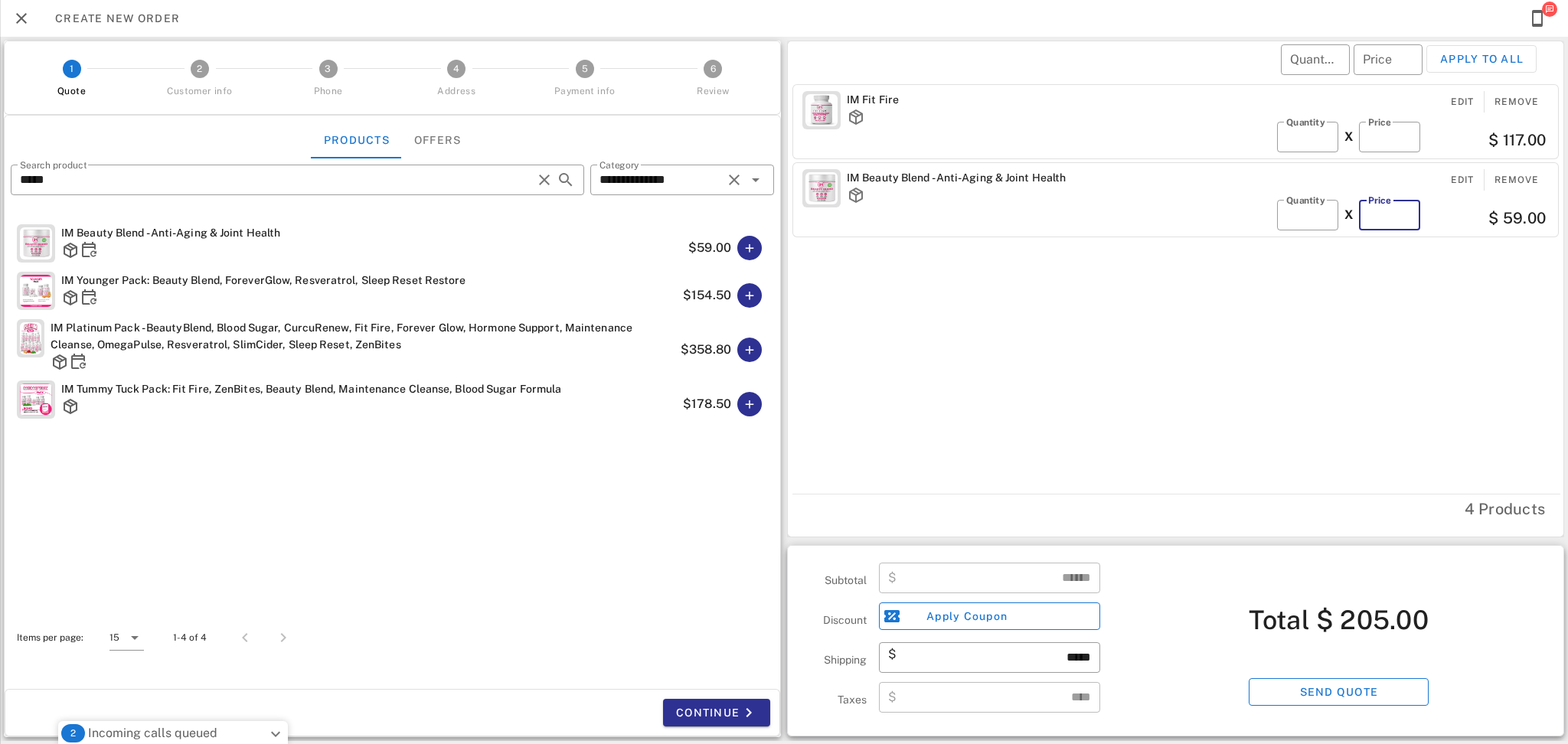 click on "*****" at bounding box center (1390, 215) 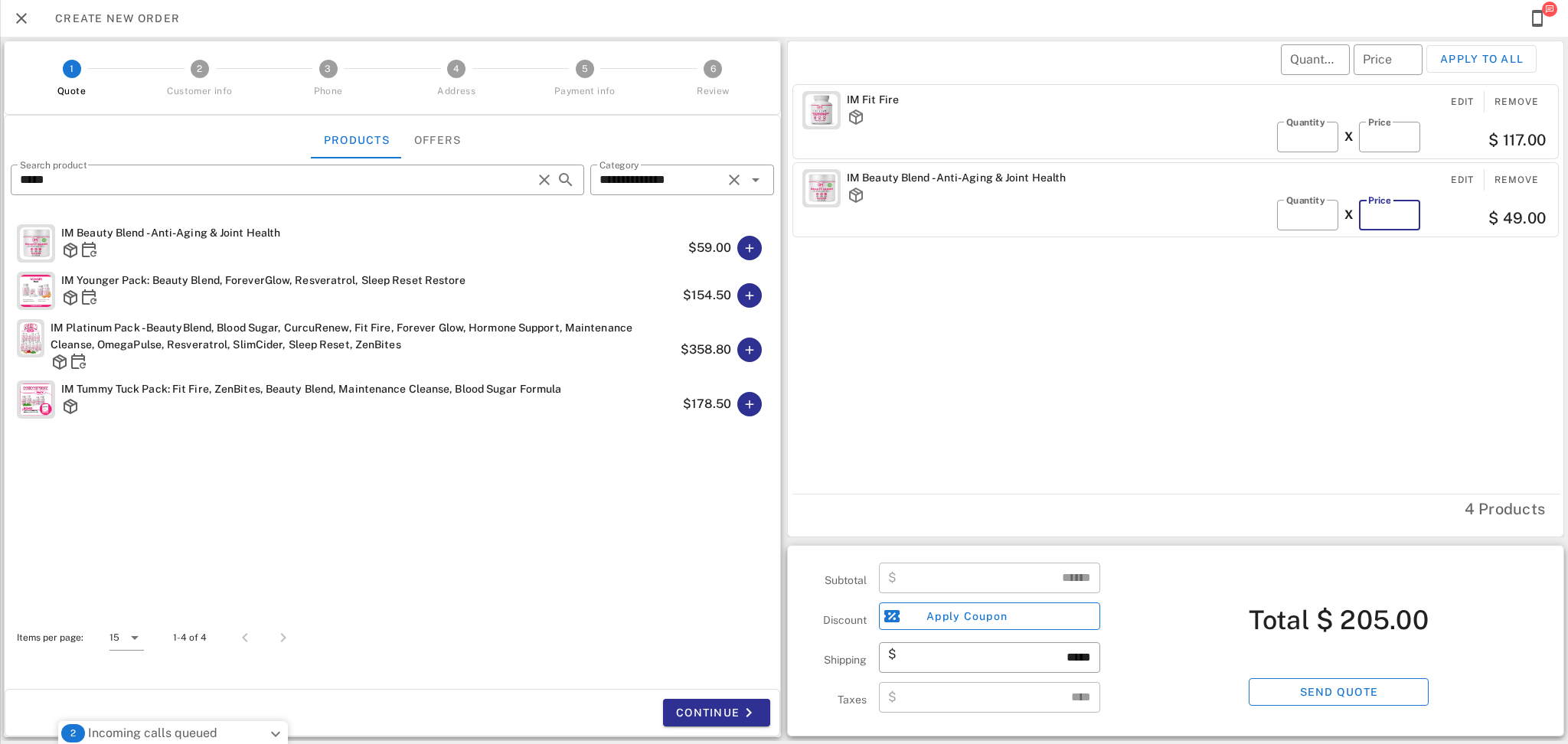 type on "*****" 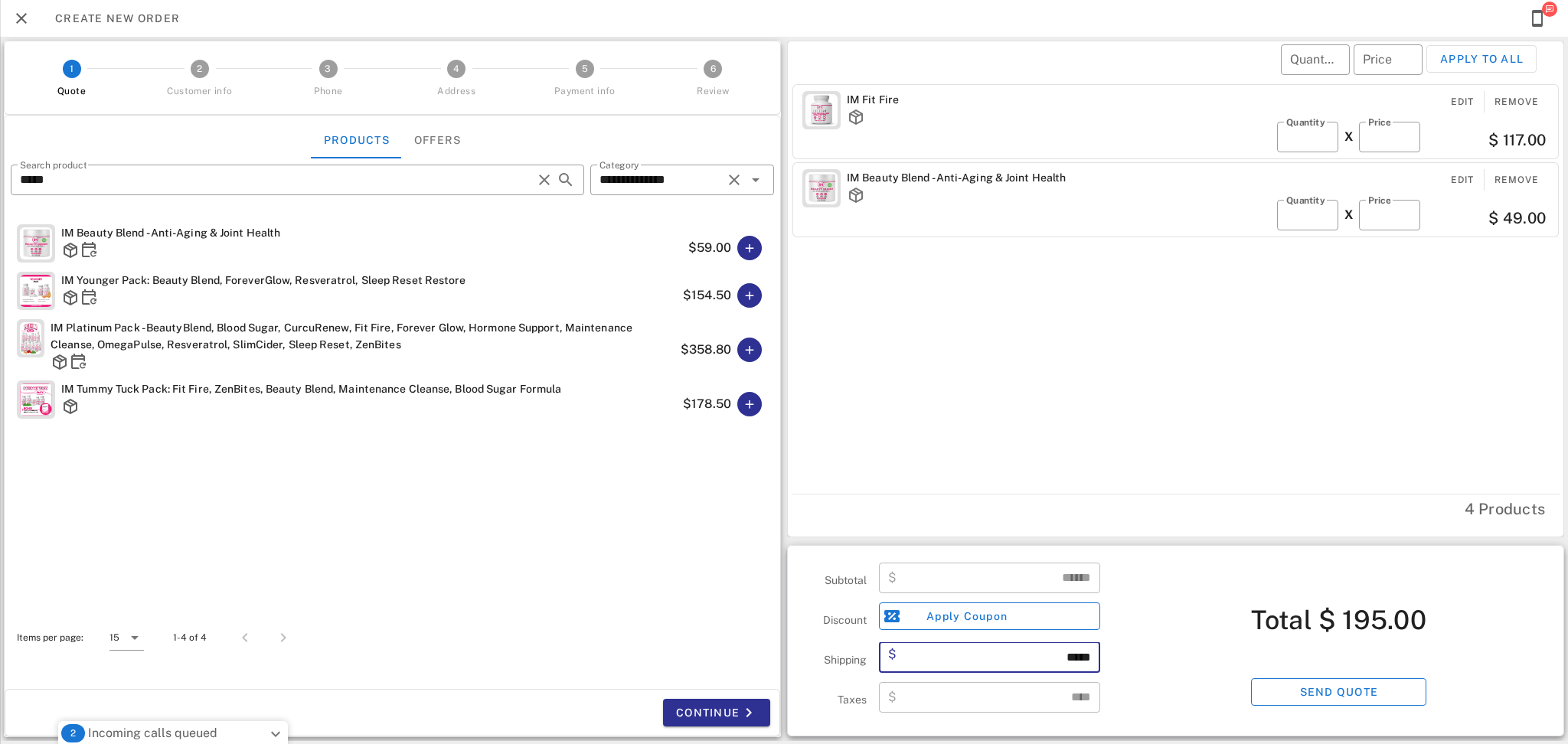 click on "*****" at bounding box center [995, 658] 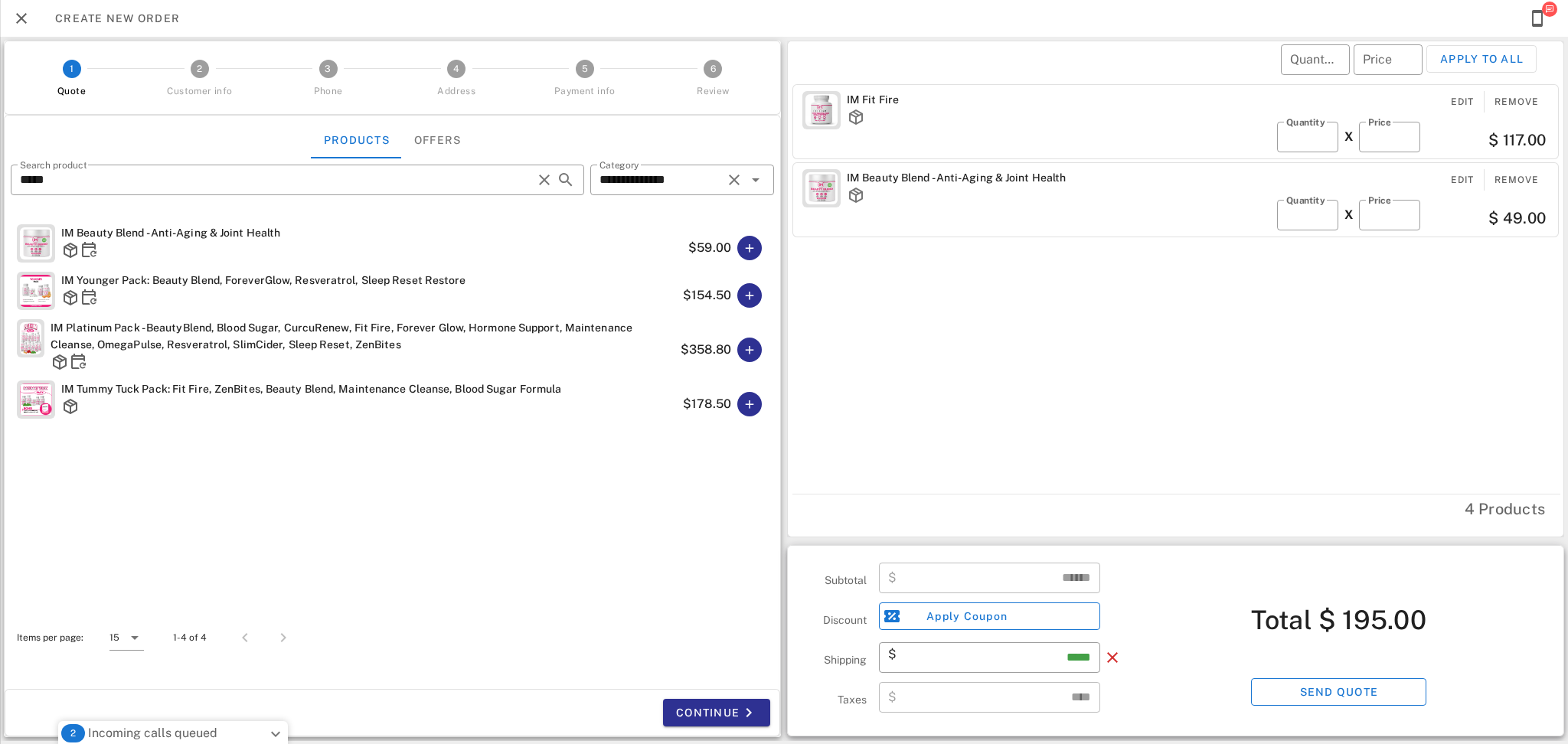 click on "IM Fit Fire  Edit   Remove  ​ Quantity * X ​ Price *****  $ 117.00  IM Beauty Blend - Anti-Aging & Joint Health  Edit   Remove  ​ Quantity * X ​ Price *****  $ 49.00" at bounding box center (1178, 286) 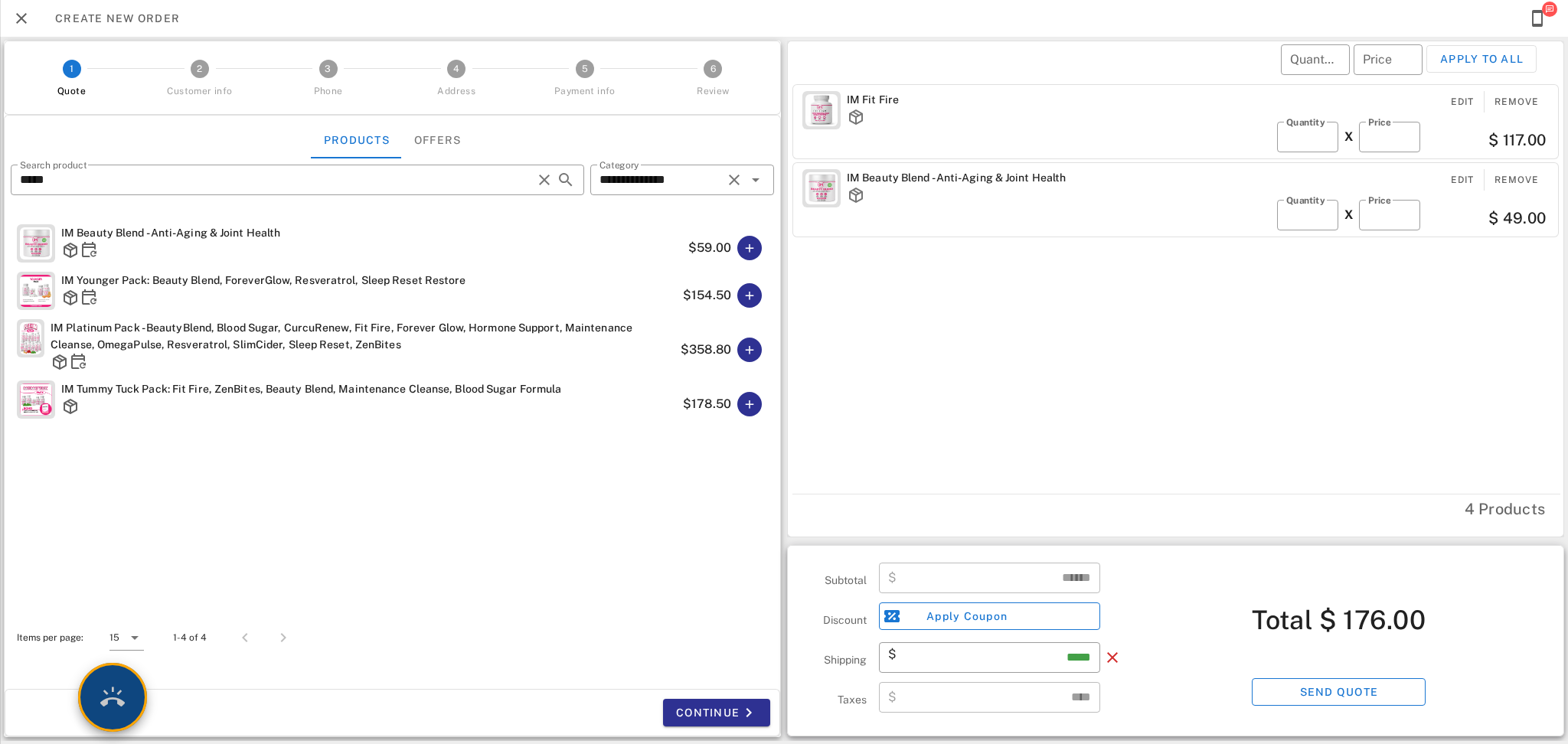 click at bounding box center (113, 697) 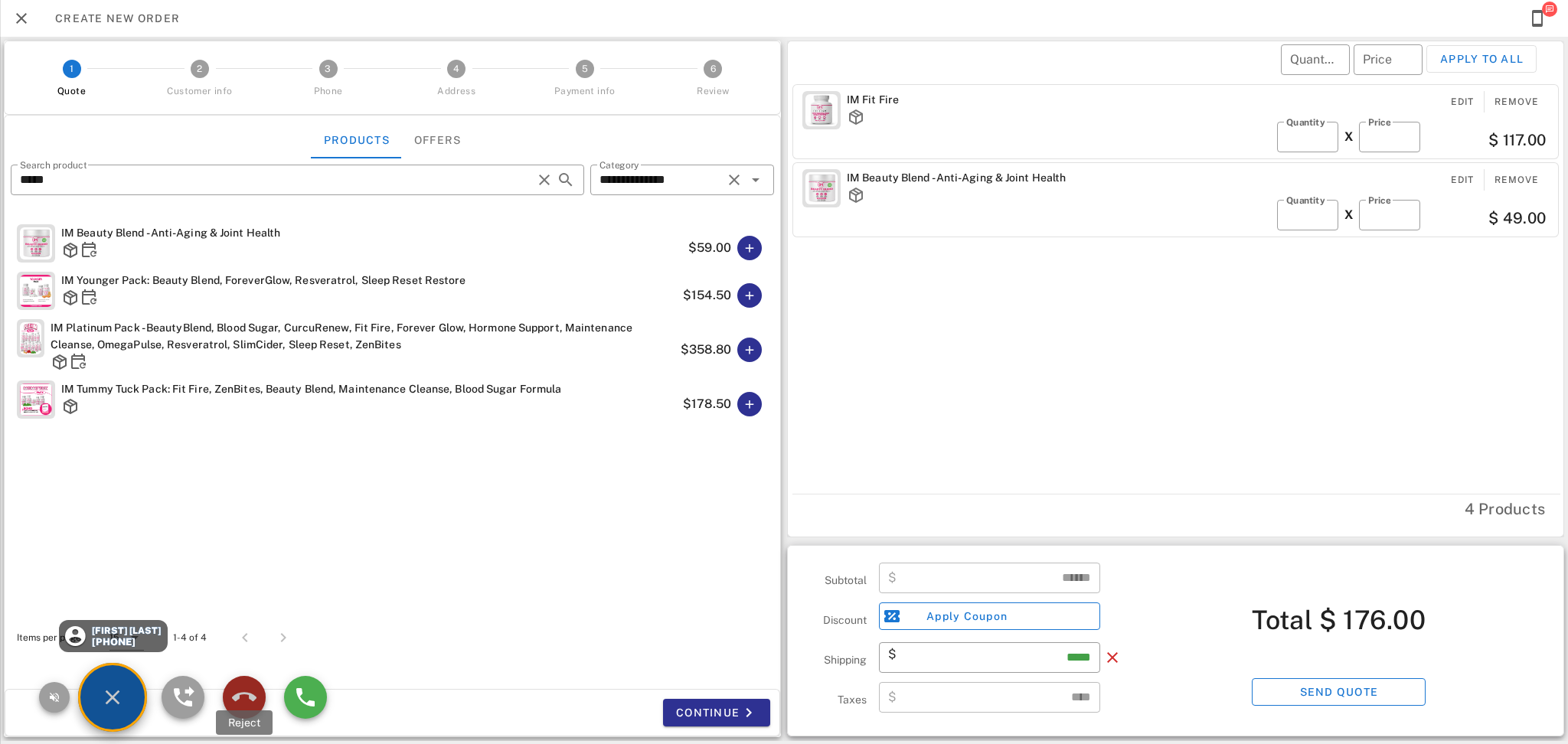 click at bounding box center (244, 697) 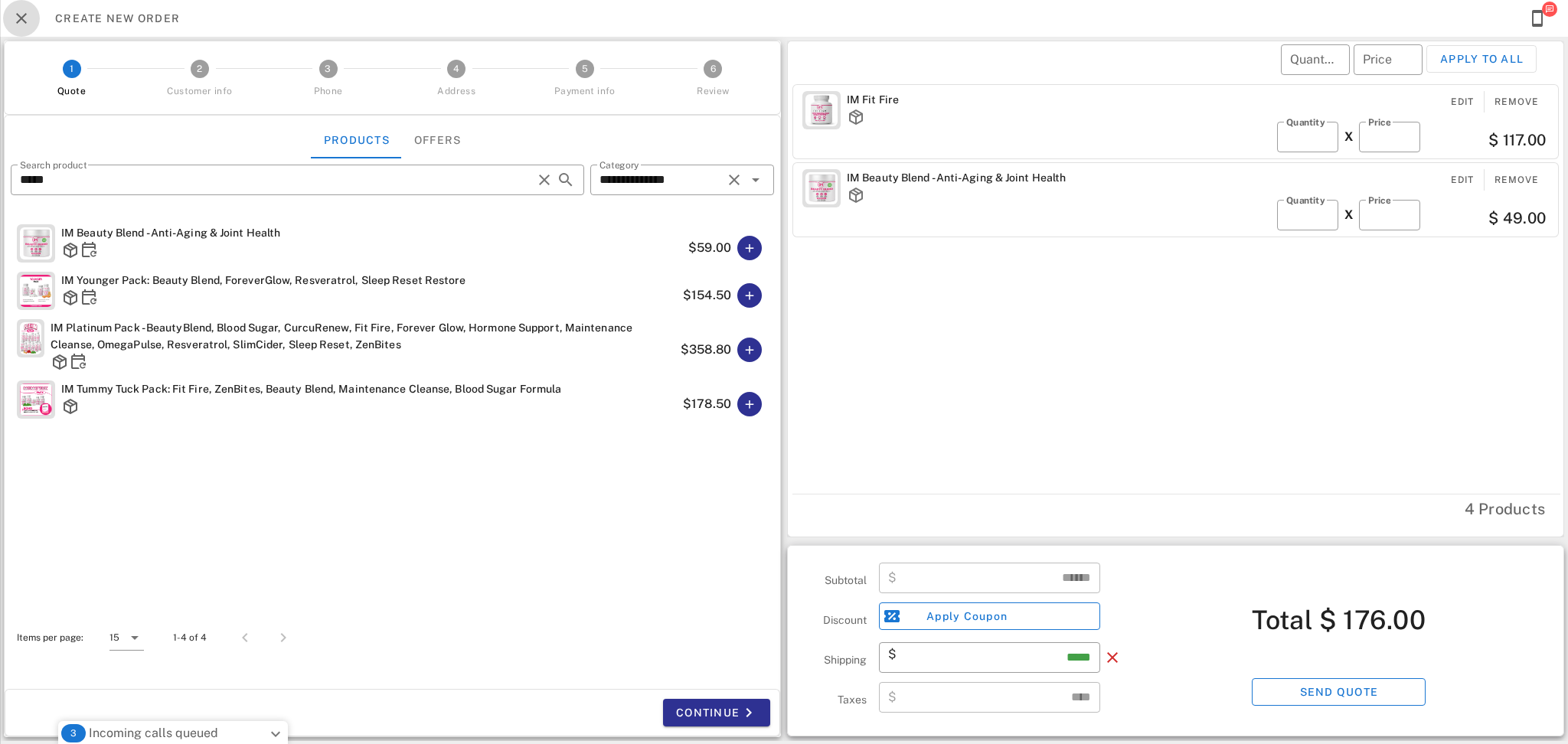 click at bounding box center [21, 18] 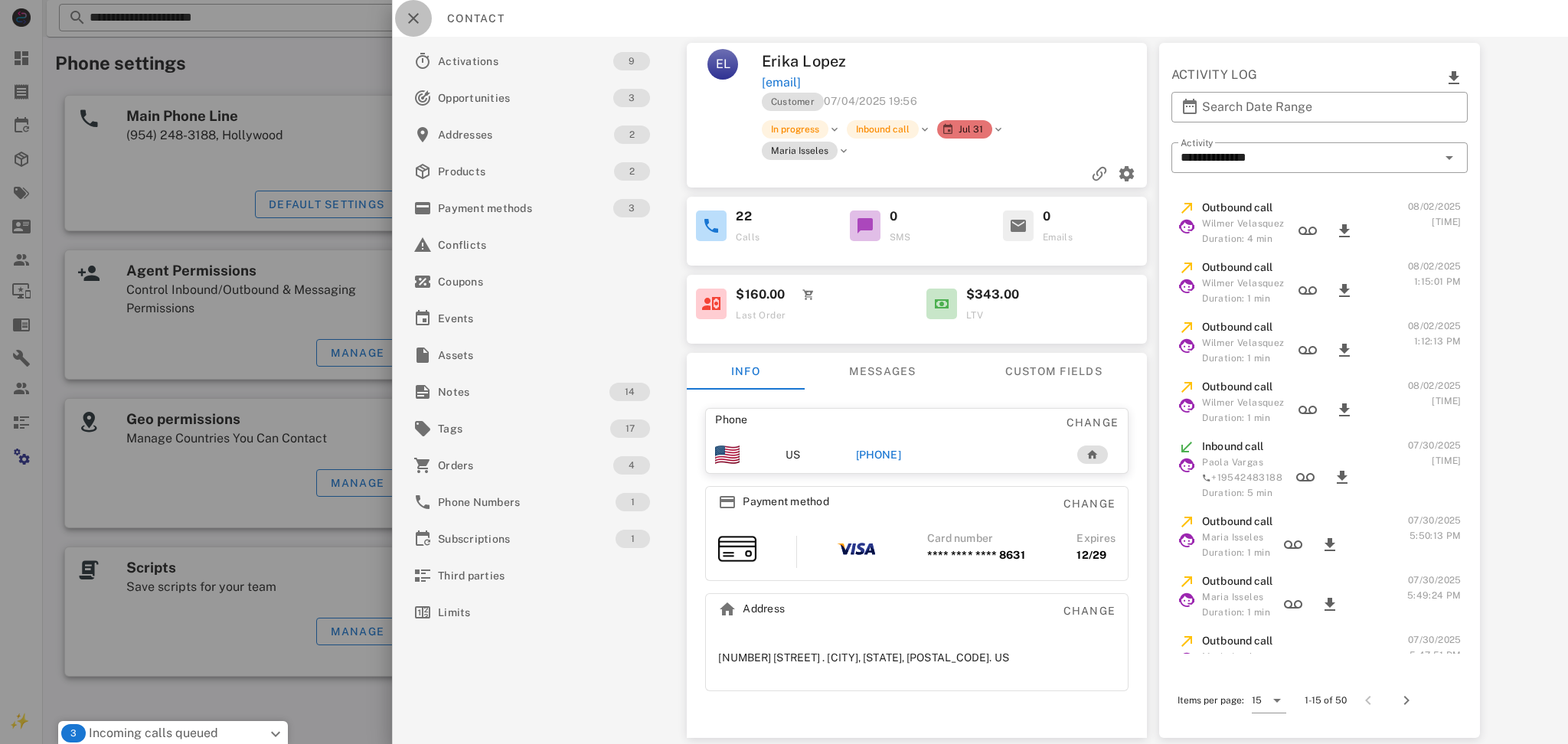 click at bounding box center [413, 18] 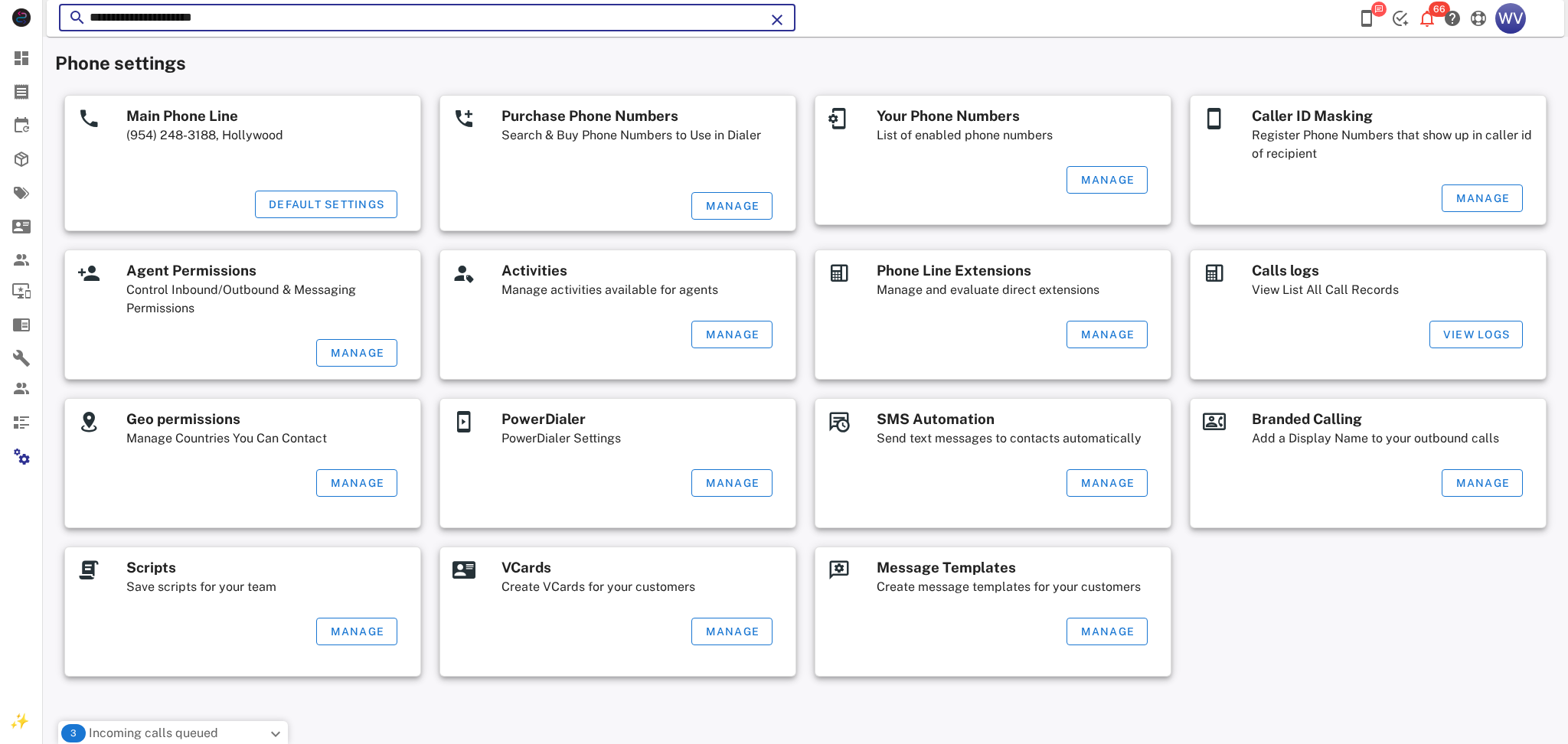 click on "**********" at bounding box center [427, 18] 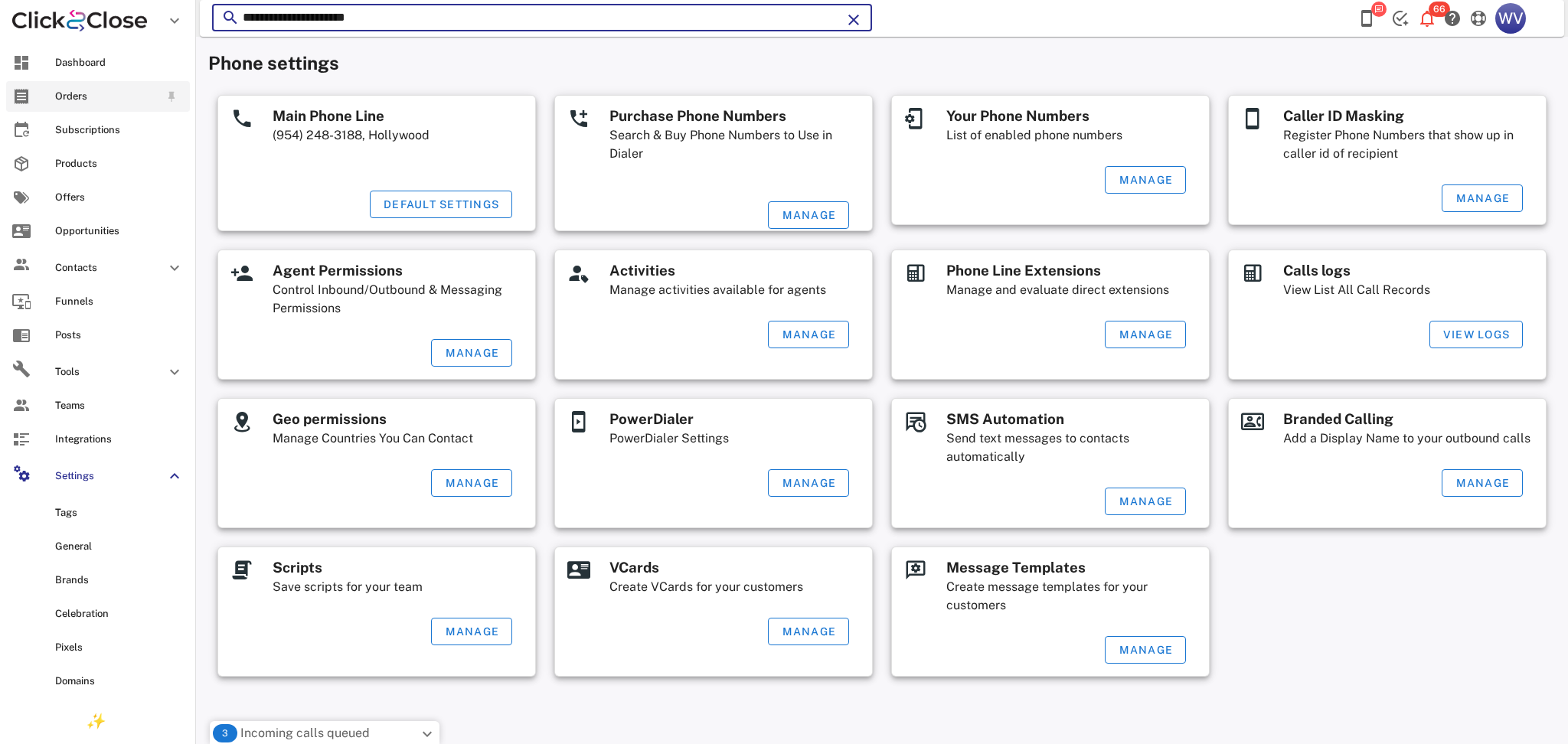 click at bounding box center [21, 96] 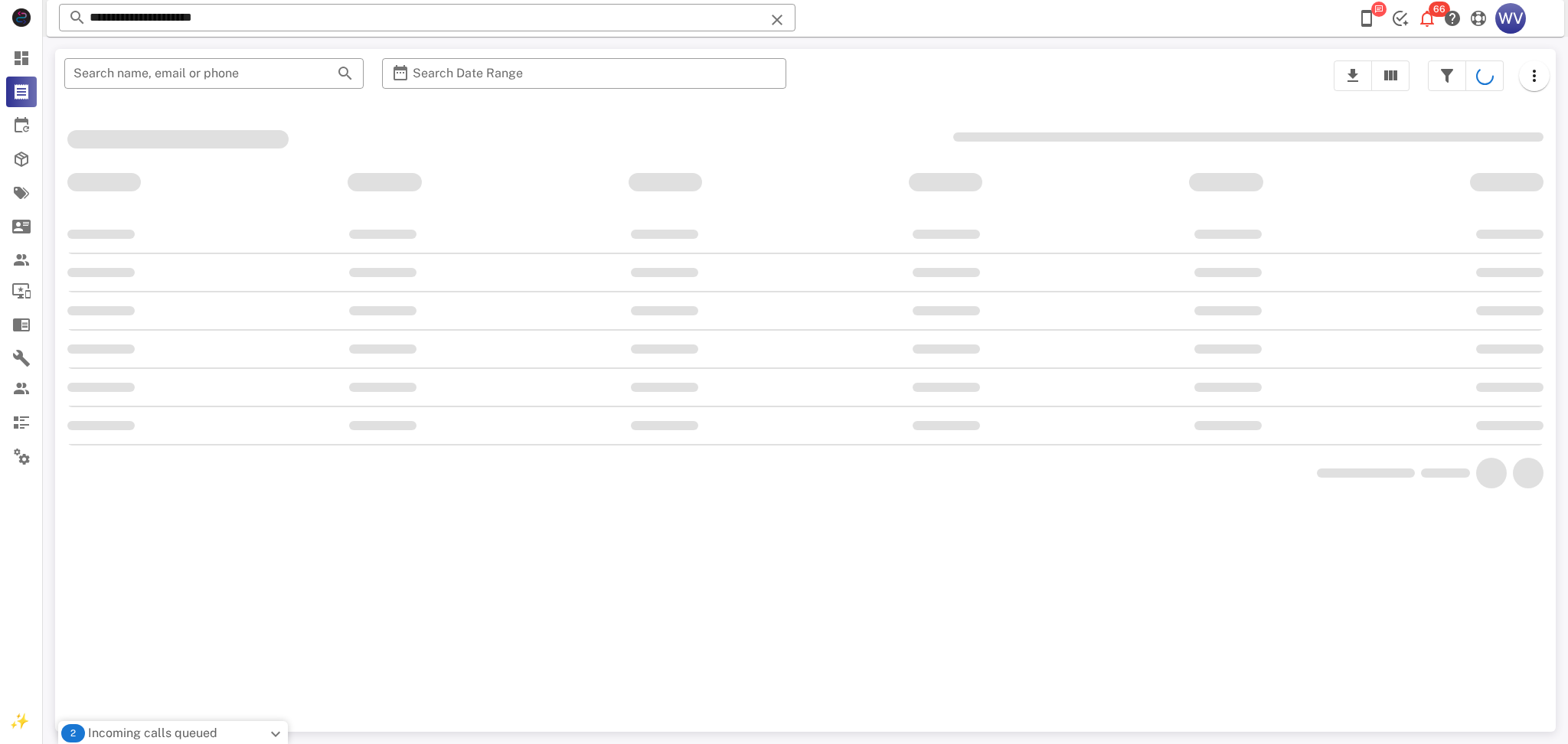 click on "**********" at bounding box center [805, 18] 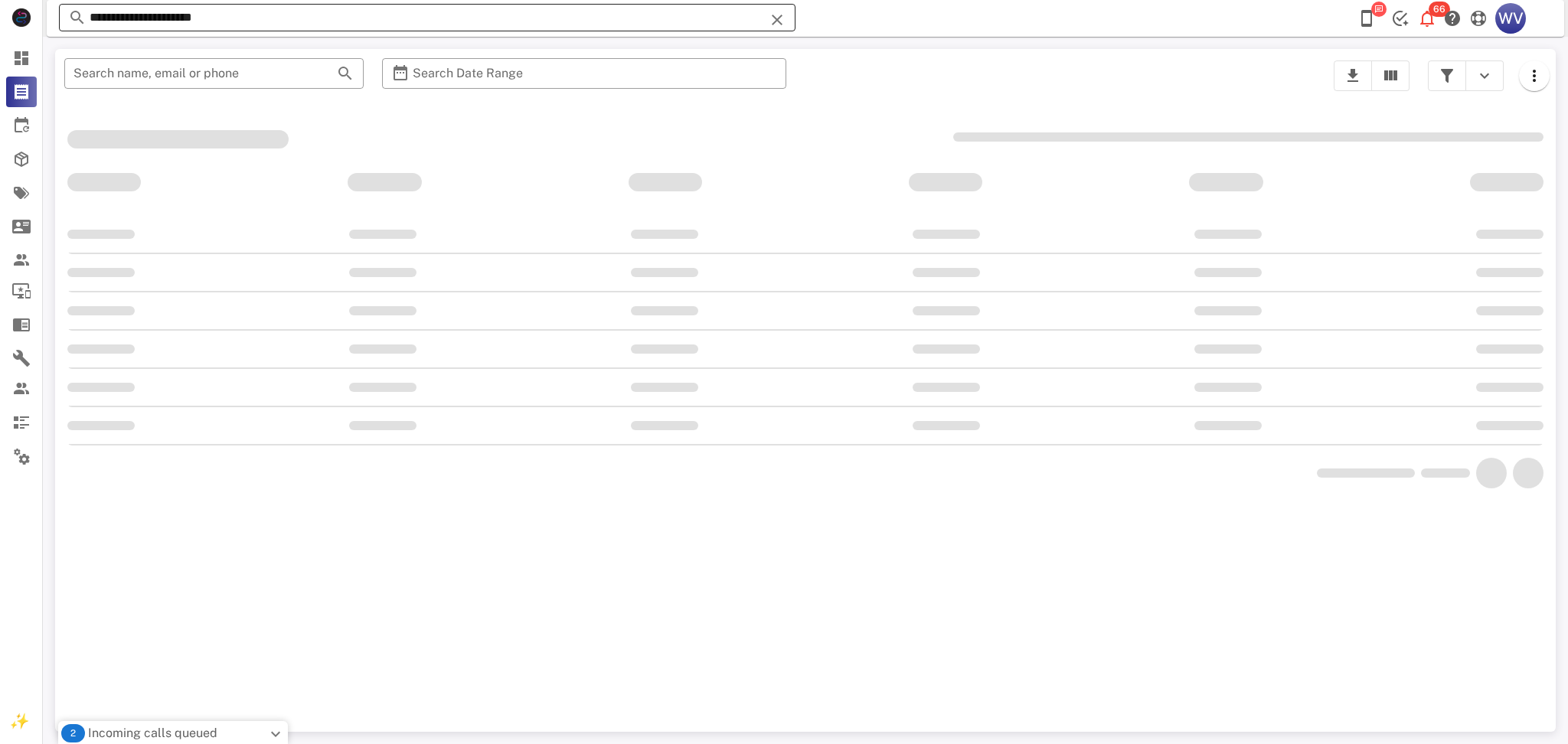 click on "**********" at bounding box center (427, 18) 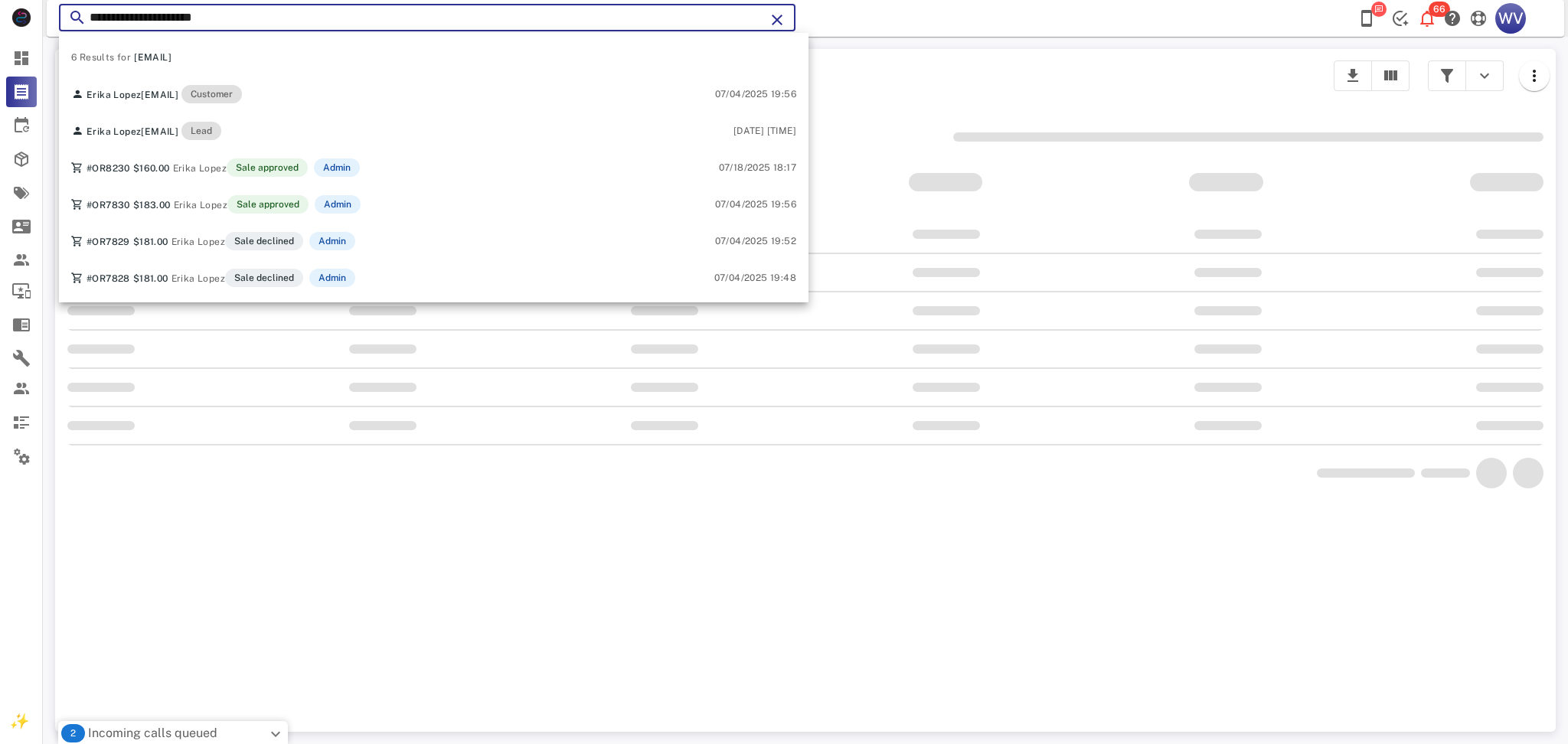 click on "**********" at bounding box center (427, 18) 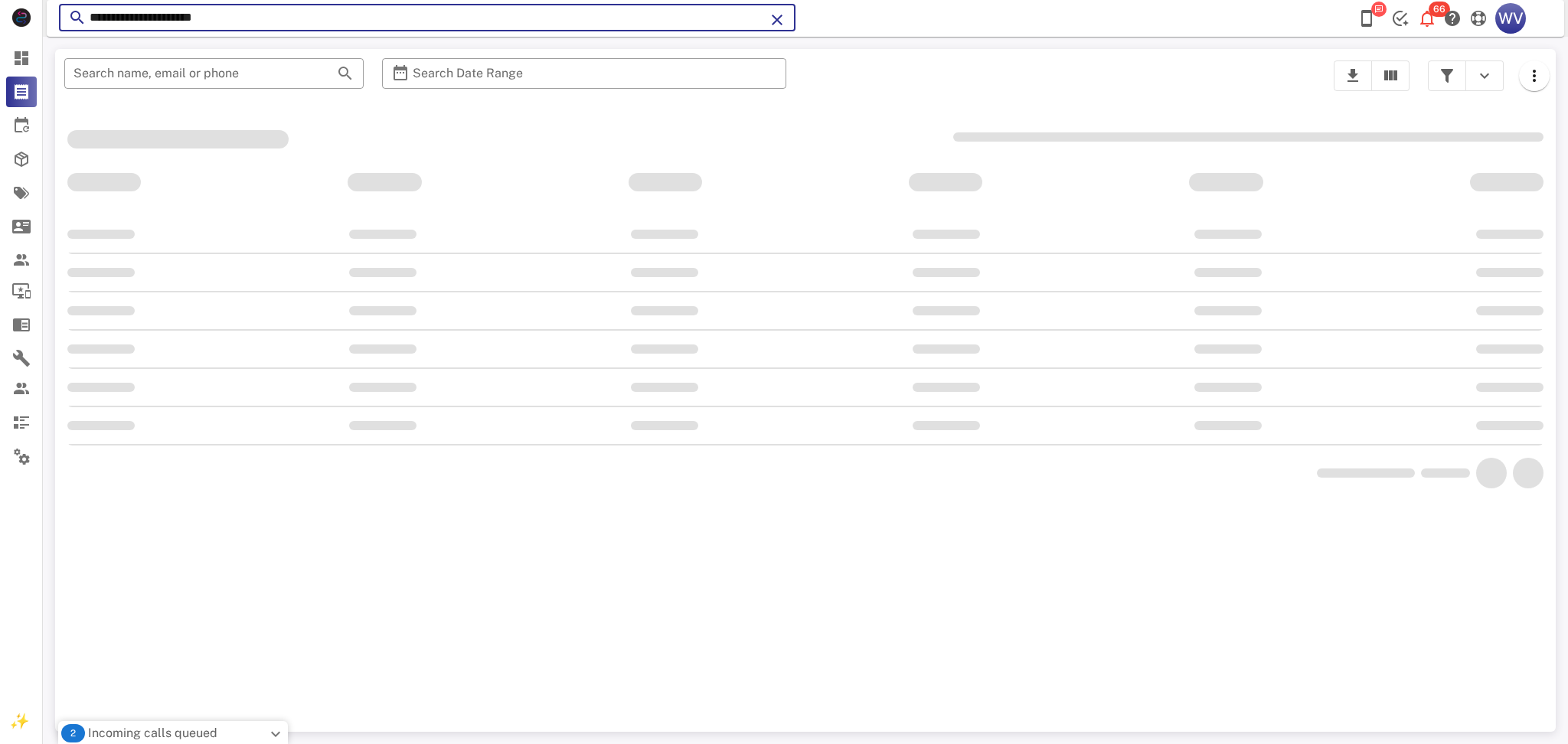 click on "**********" at bounding box center [427, 18] 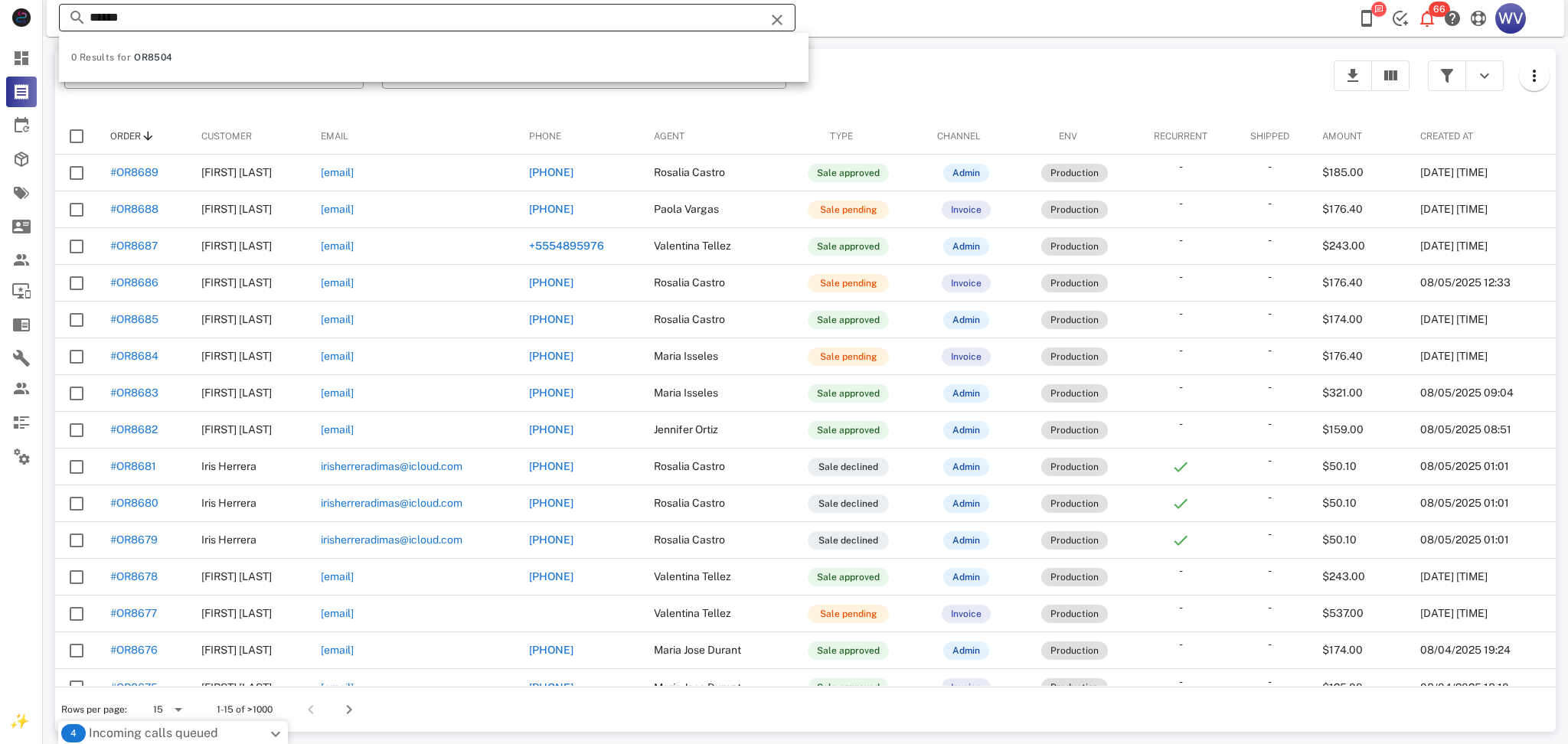 click on "******" at bounding box center (427, 18) 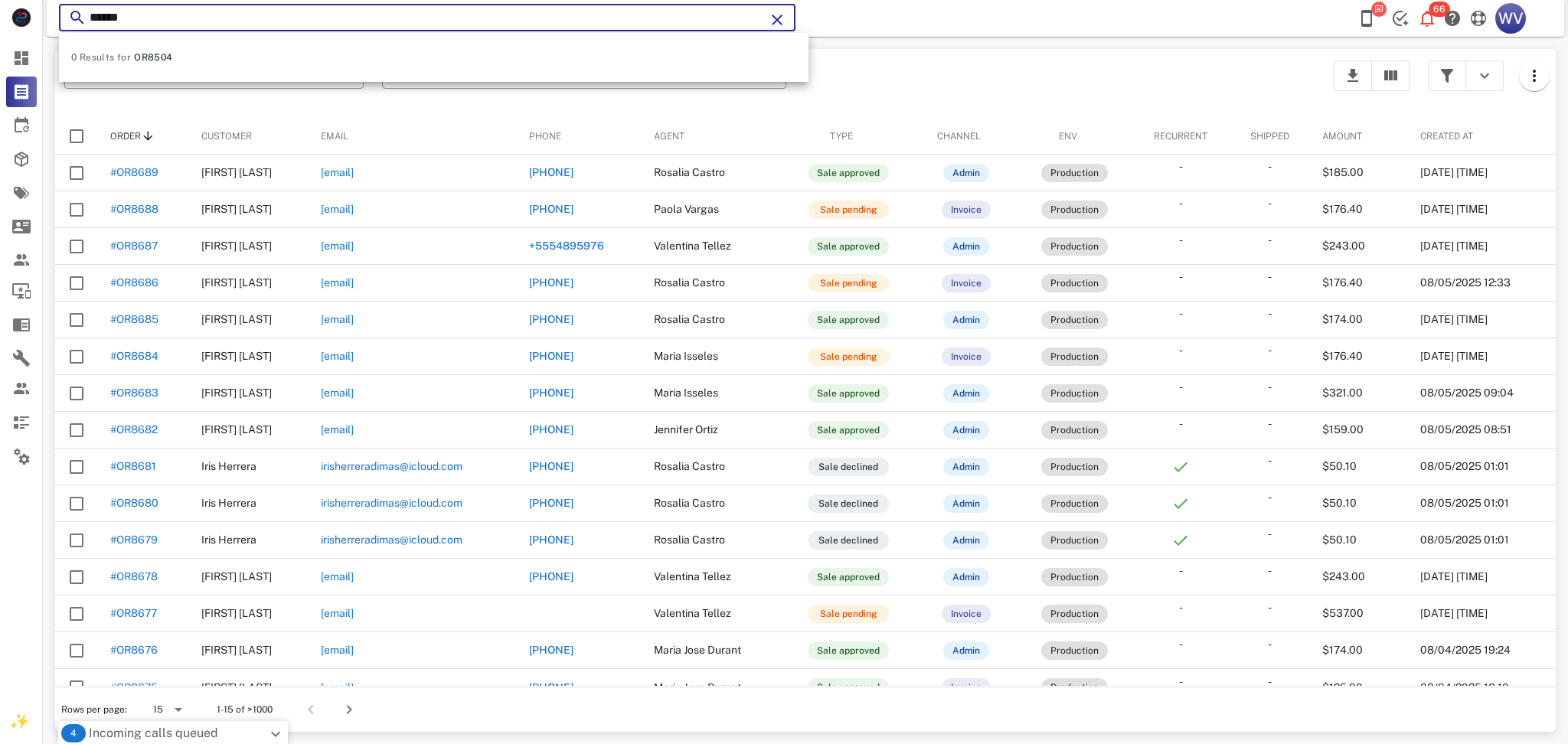 click on "******" at bounding box center [427, 18] 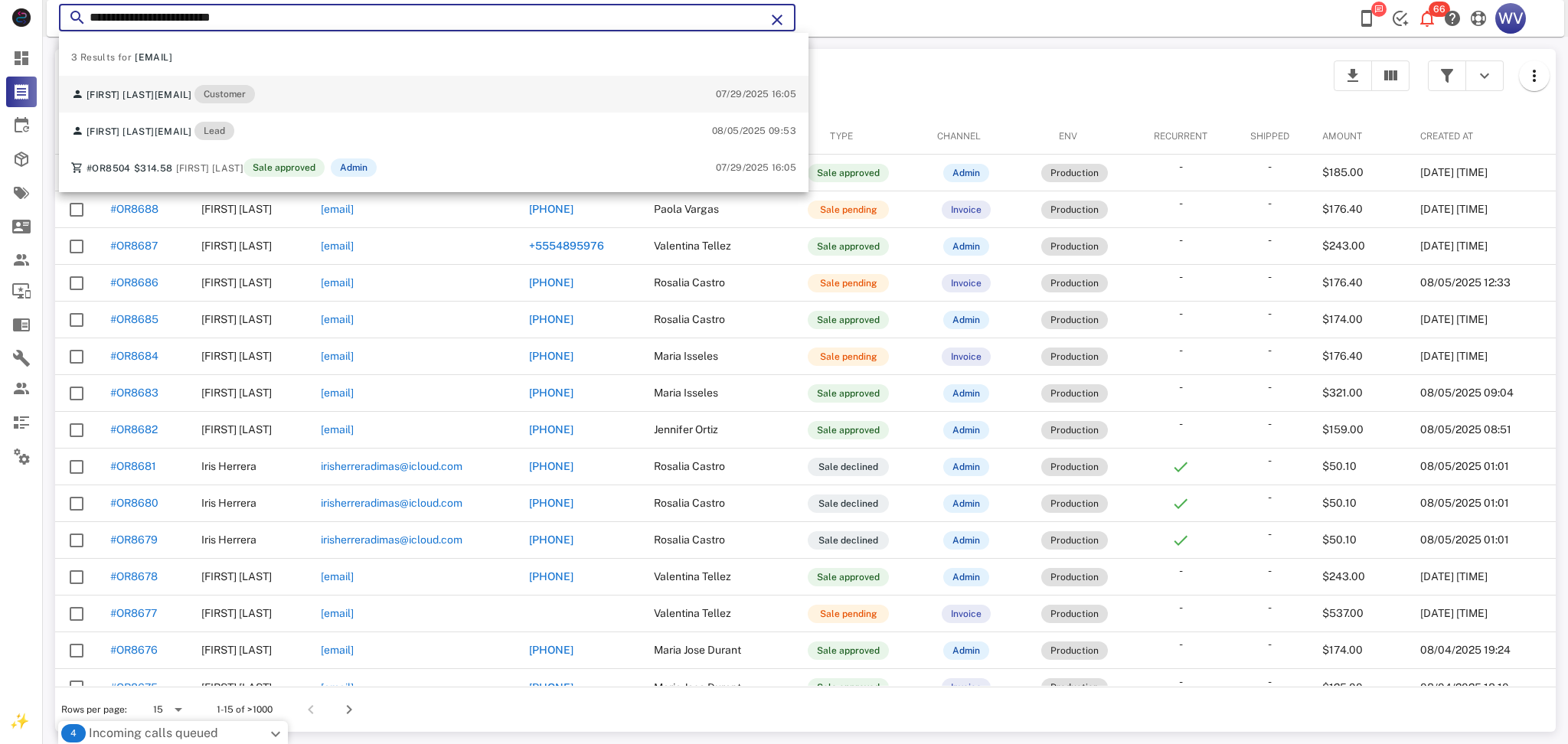 type on "**********" 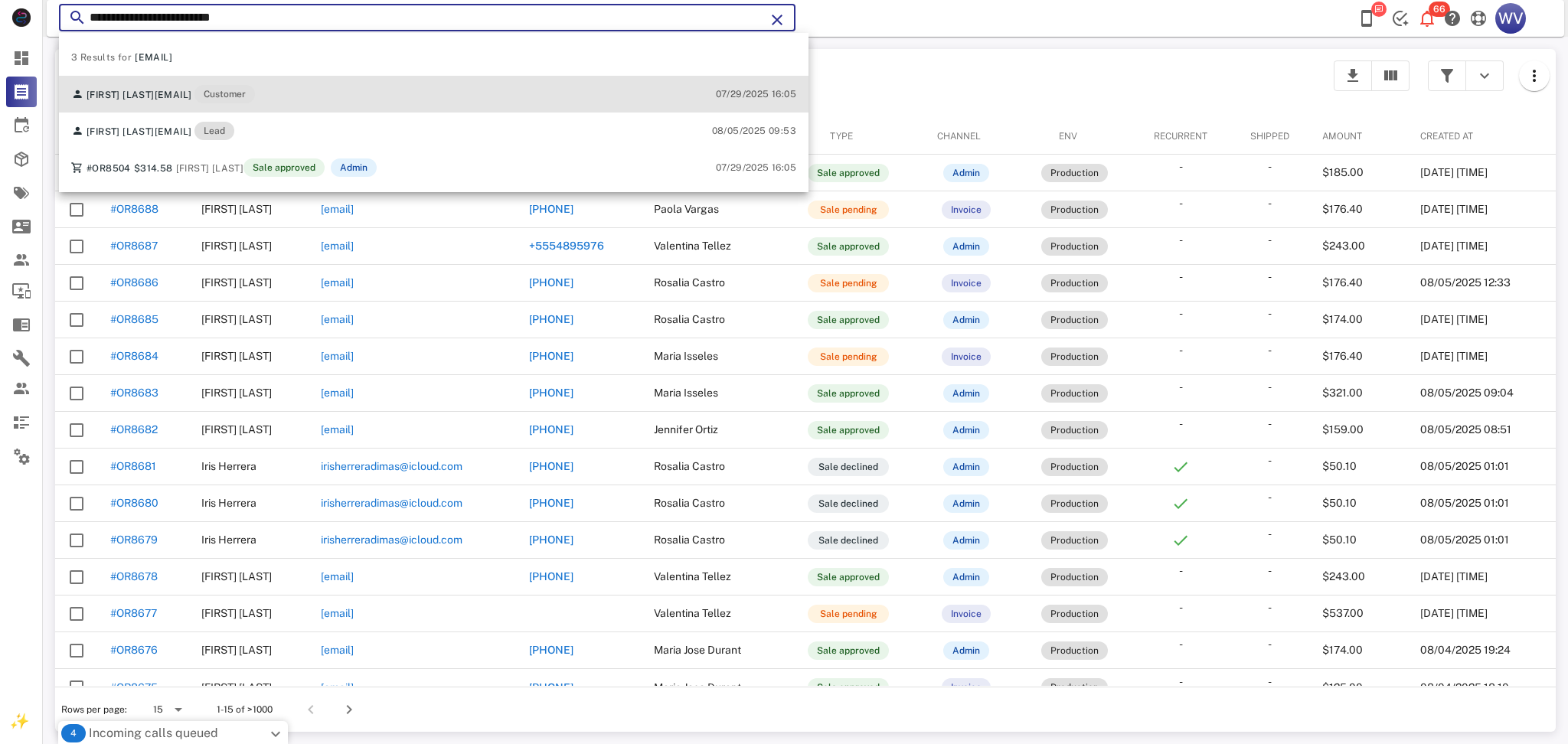 click on "Carolina Arocha   arochacarolina@gmail.com   Customer" at bounding box center [163, 94] 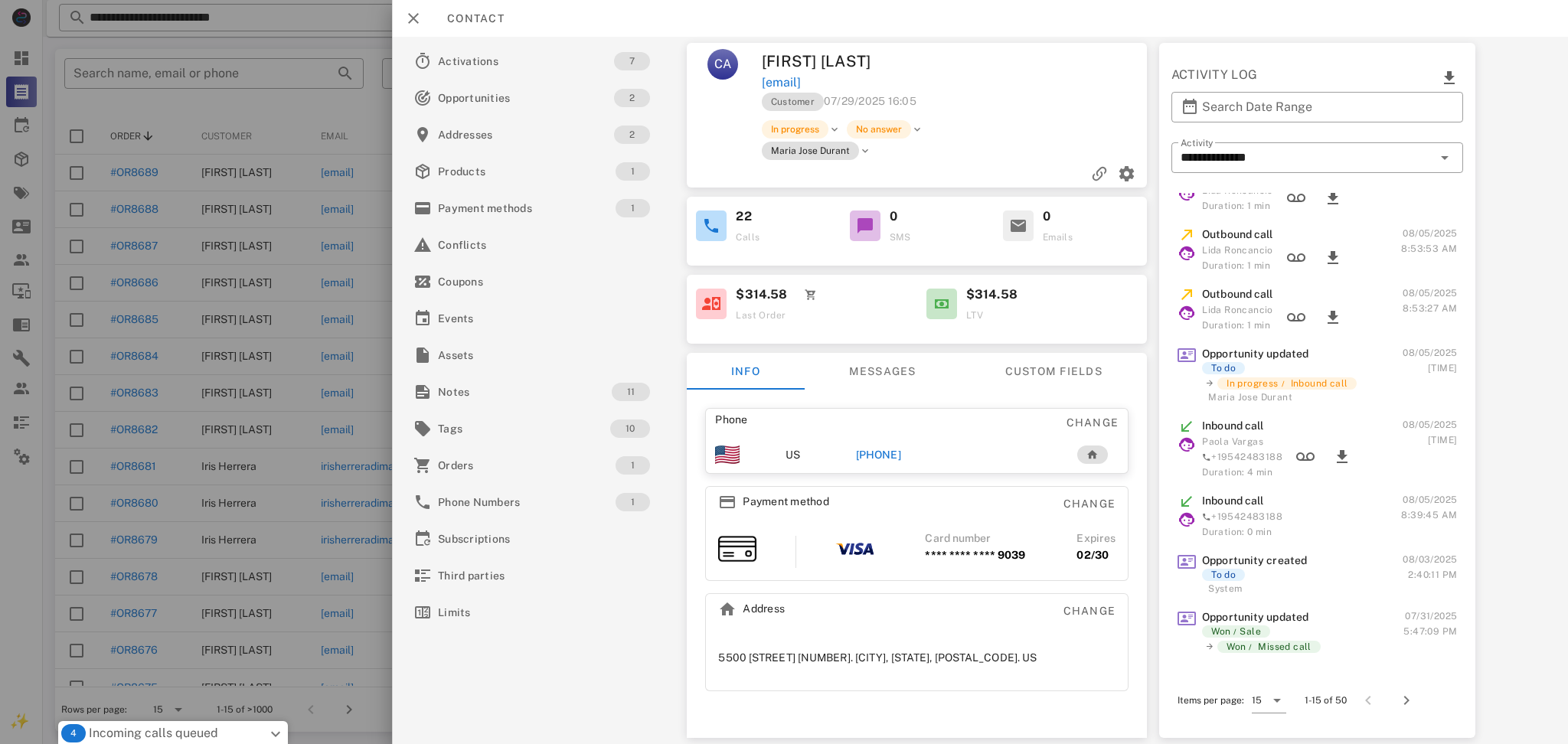 scroll, scrollTop: 408, scrollLeft: 0, axis: vertical 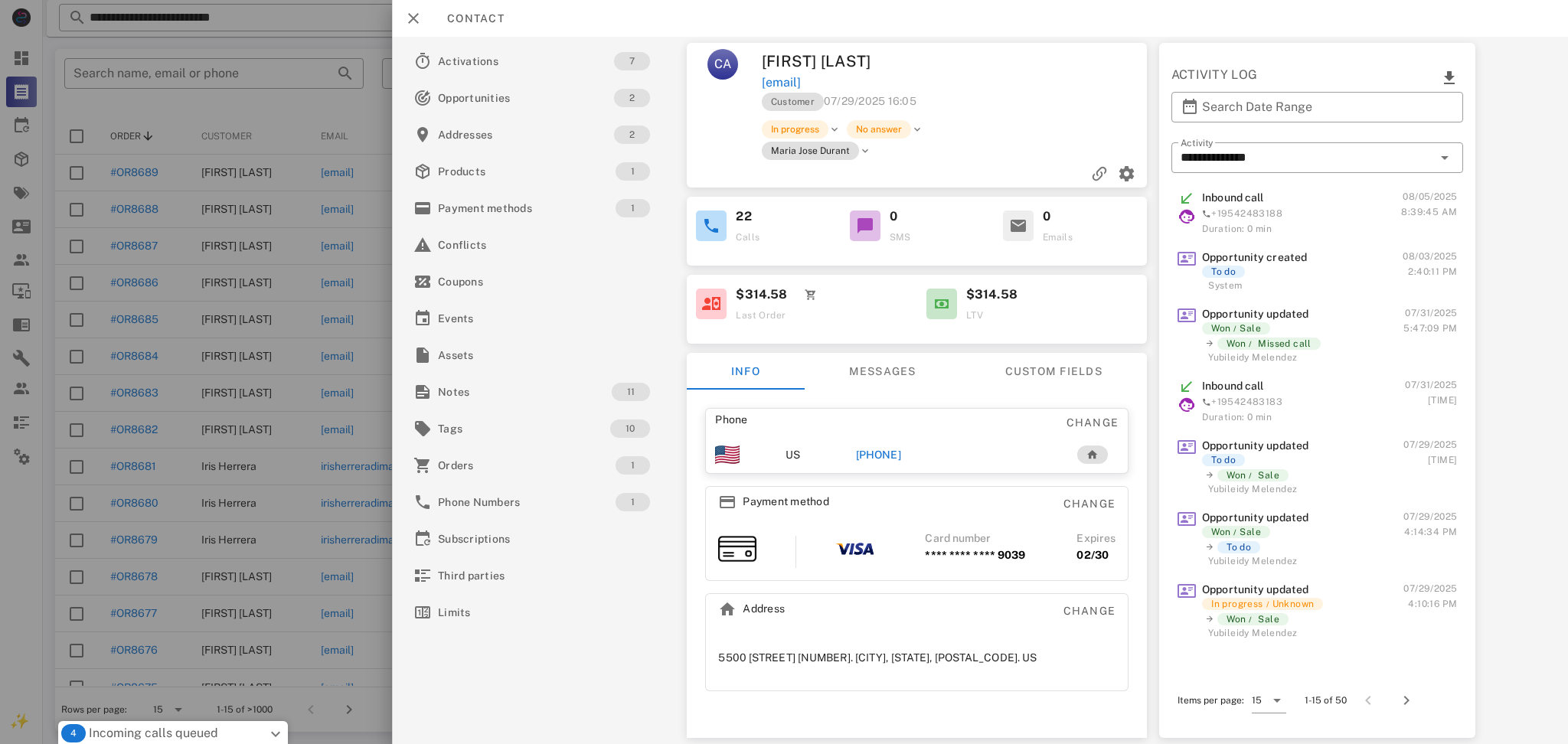 click on "$314.58" at bounding box center [991, 295] 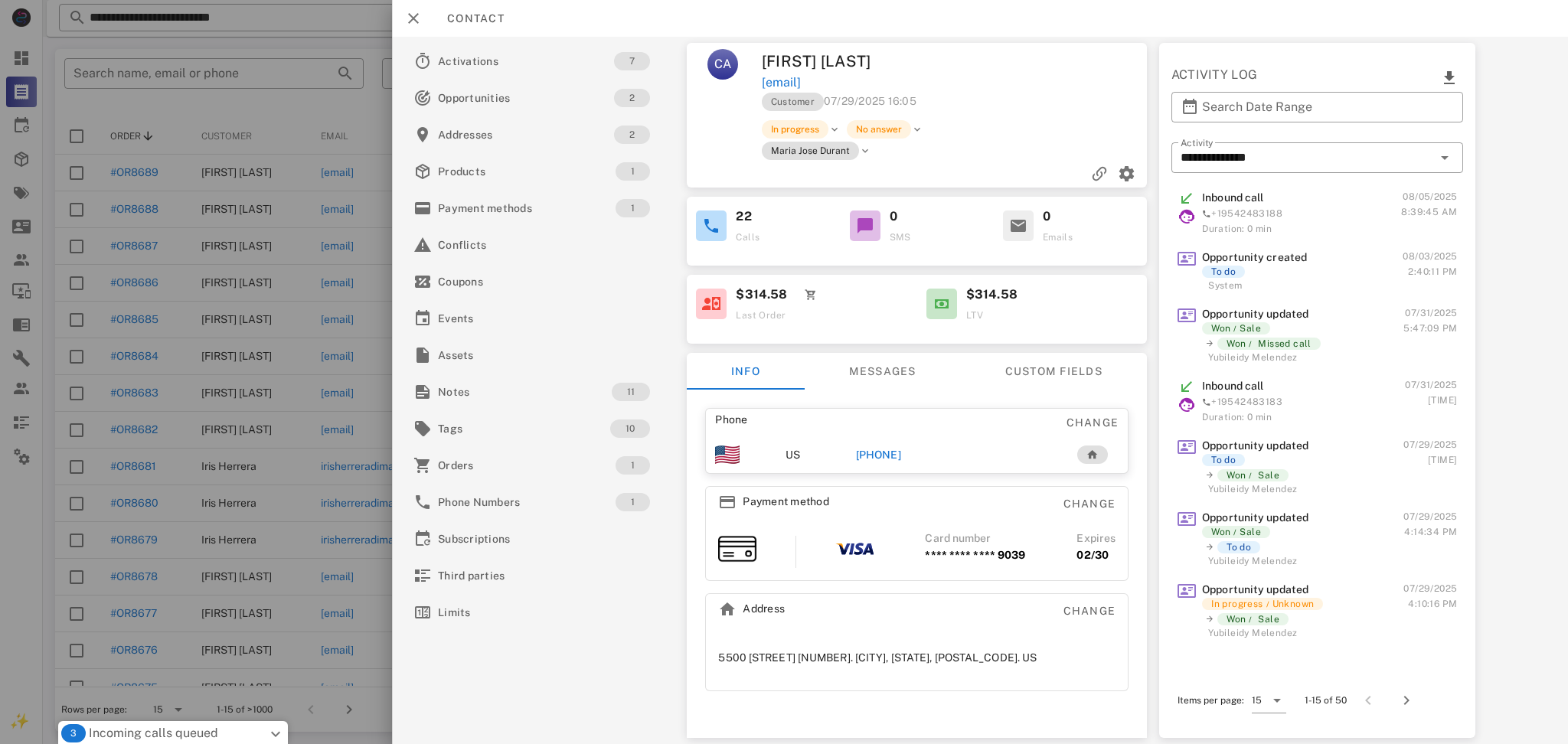 click on "$314.58" at bounding box center [991, 295] 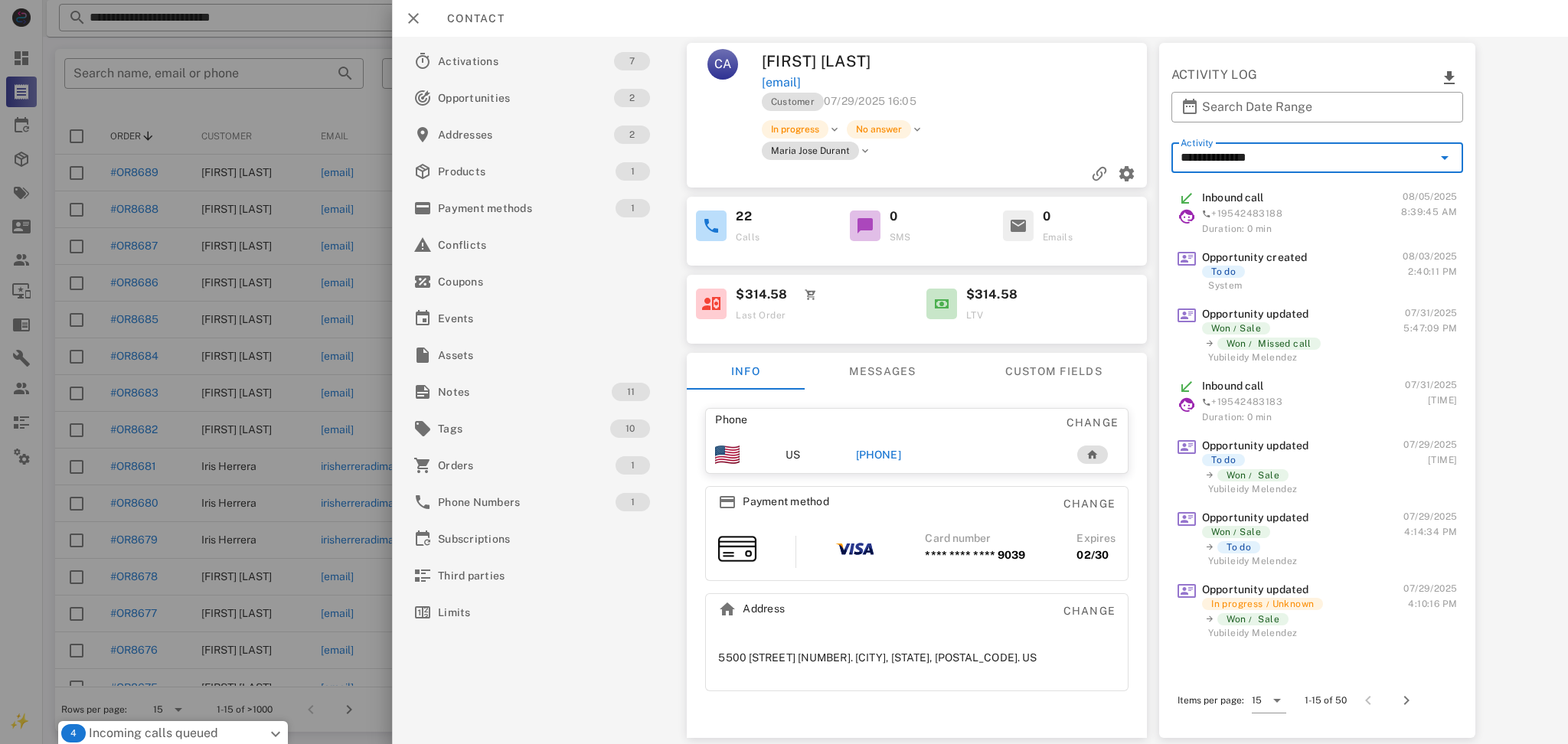 click on "**********" at bounding box center [1306, 158] 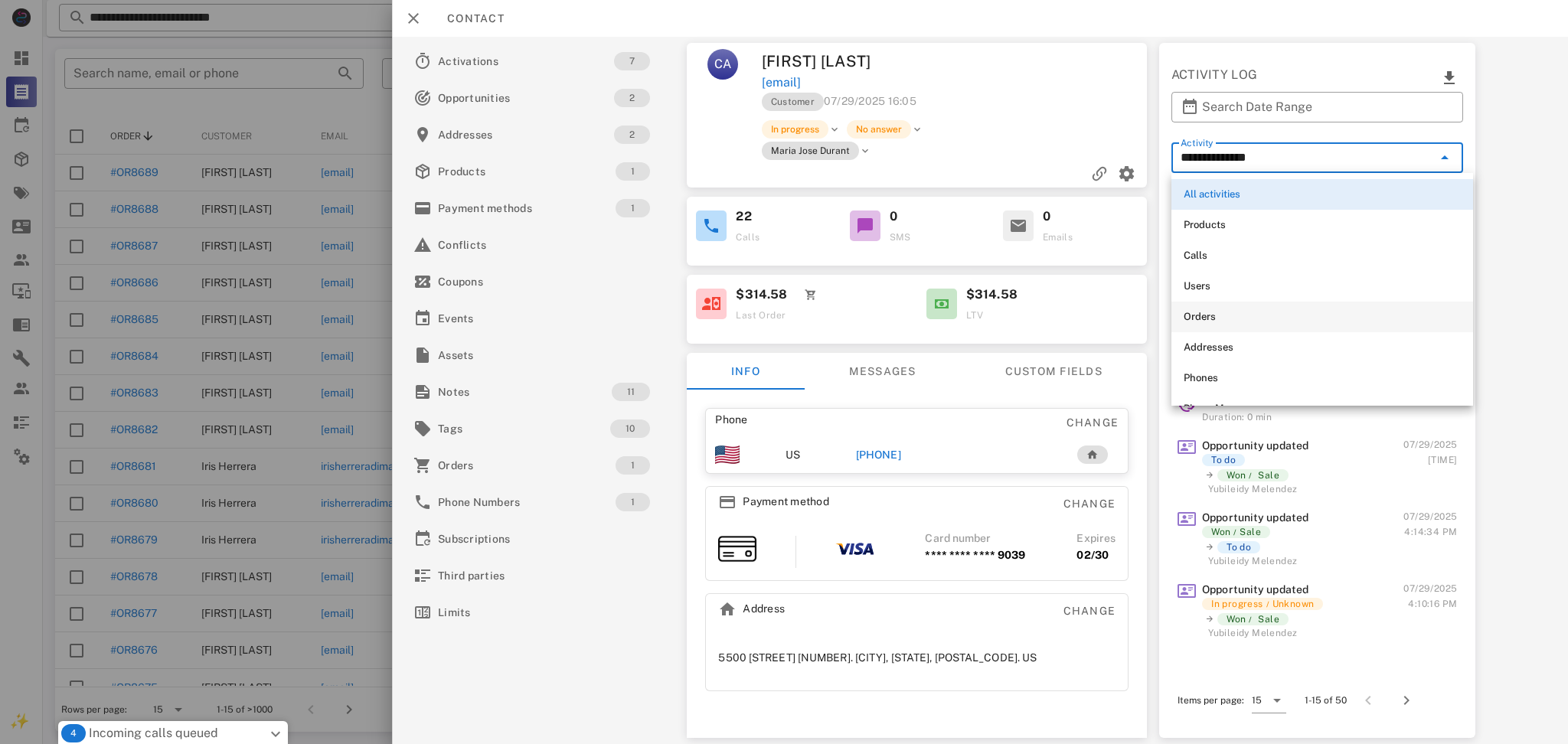 click on "Orders" at bounding box center [1322, 317] 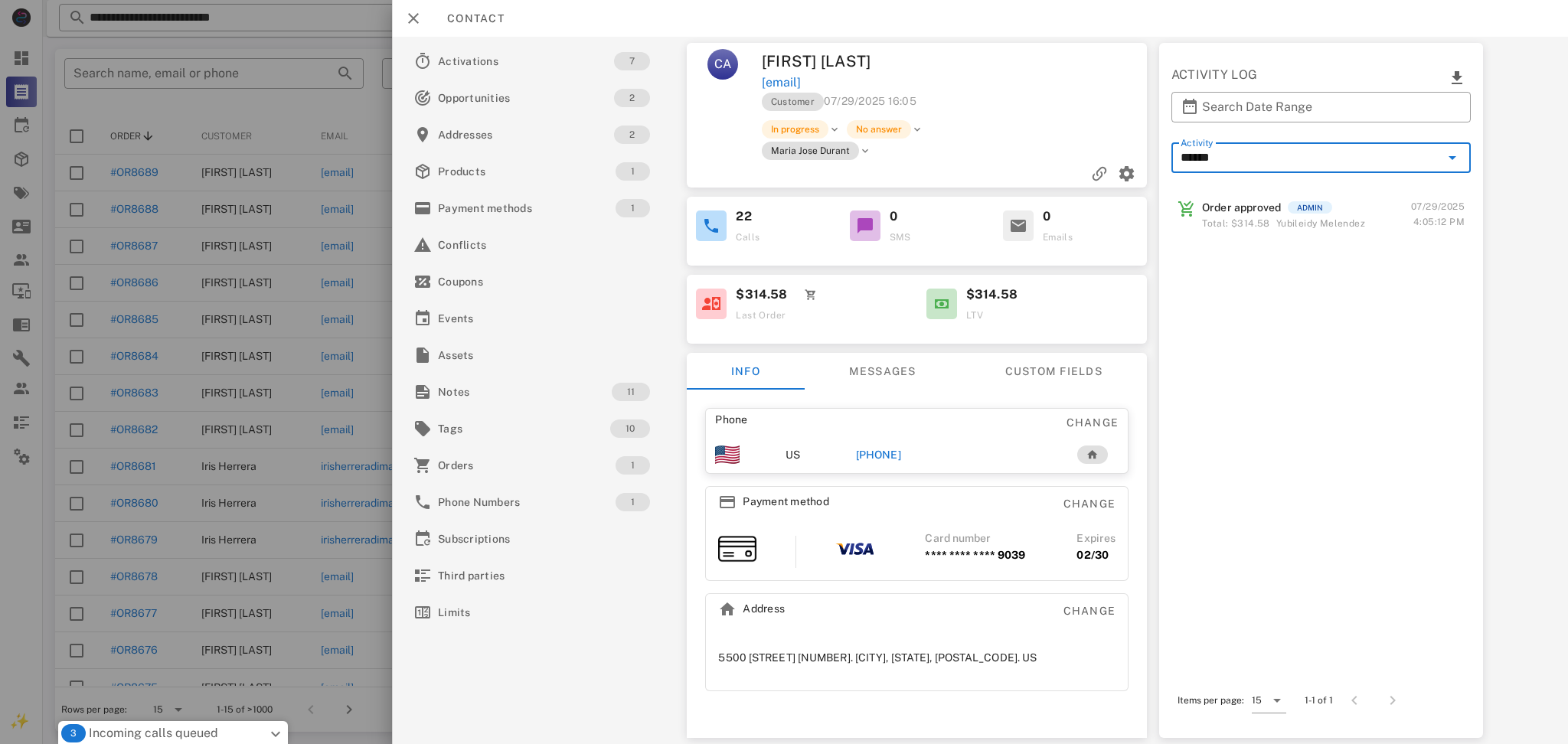click on "Order approved" at bounding box center (1241, 207) 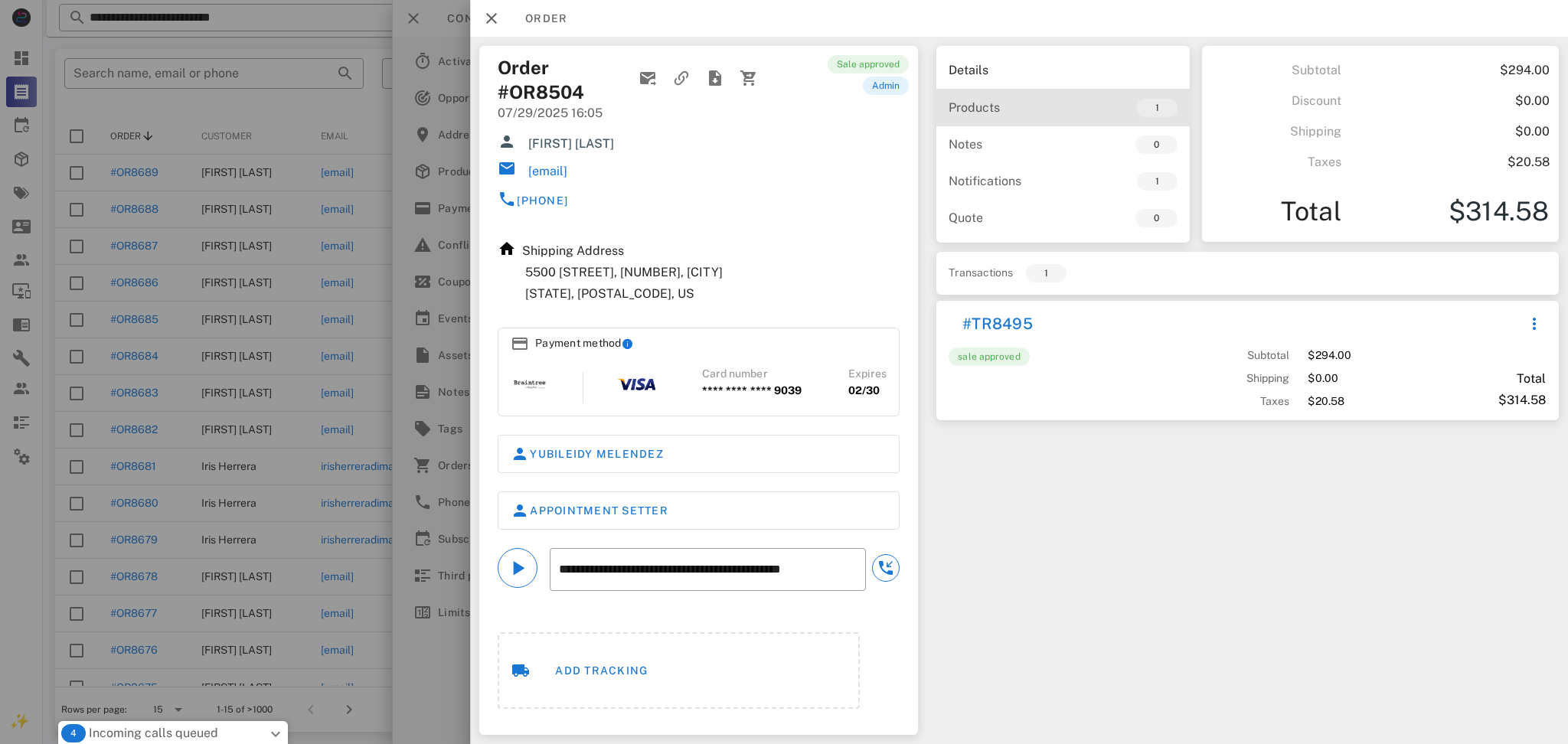 click on "1" at bounding box center (1157, 108) 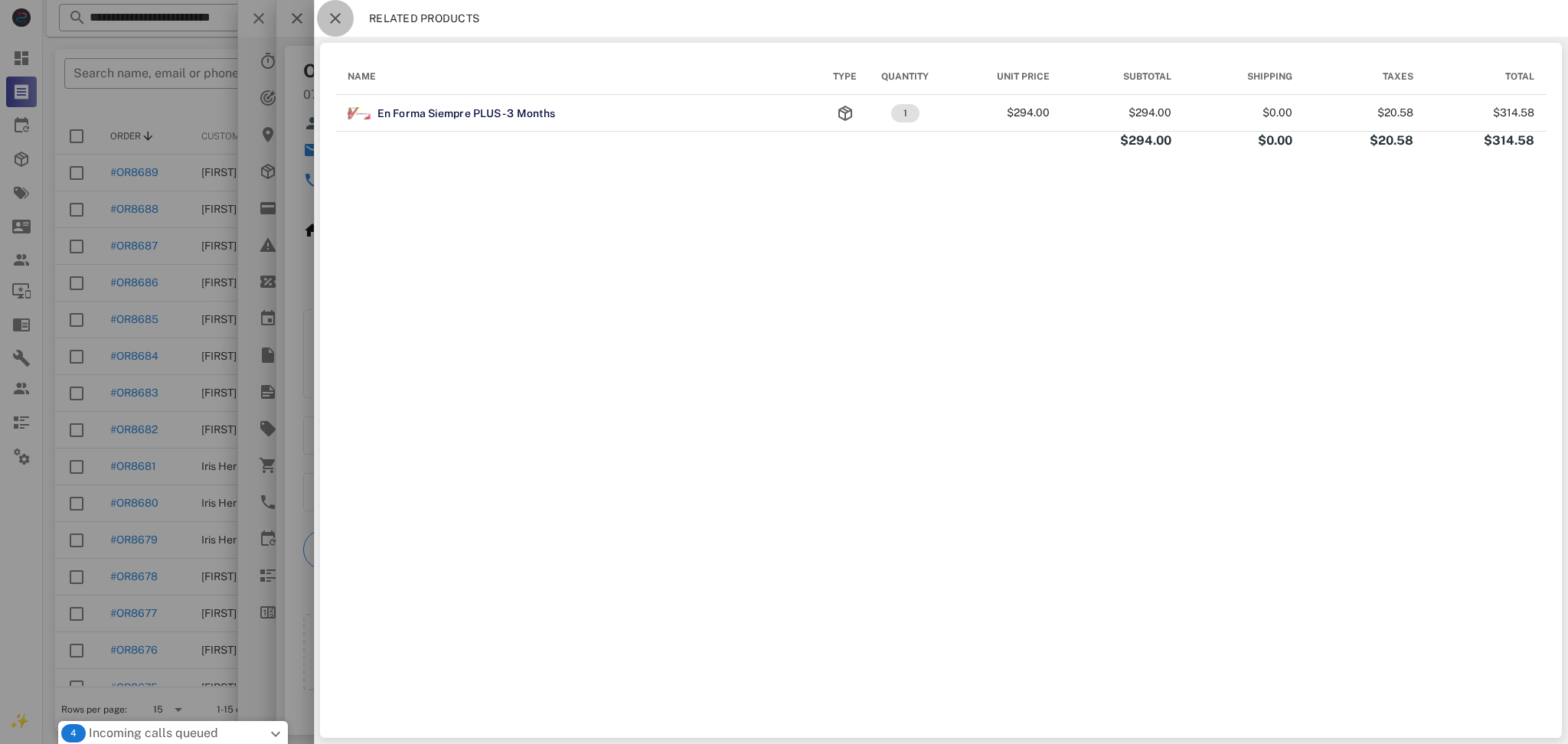 click at bounding box center (335, 18) 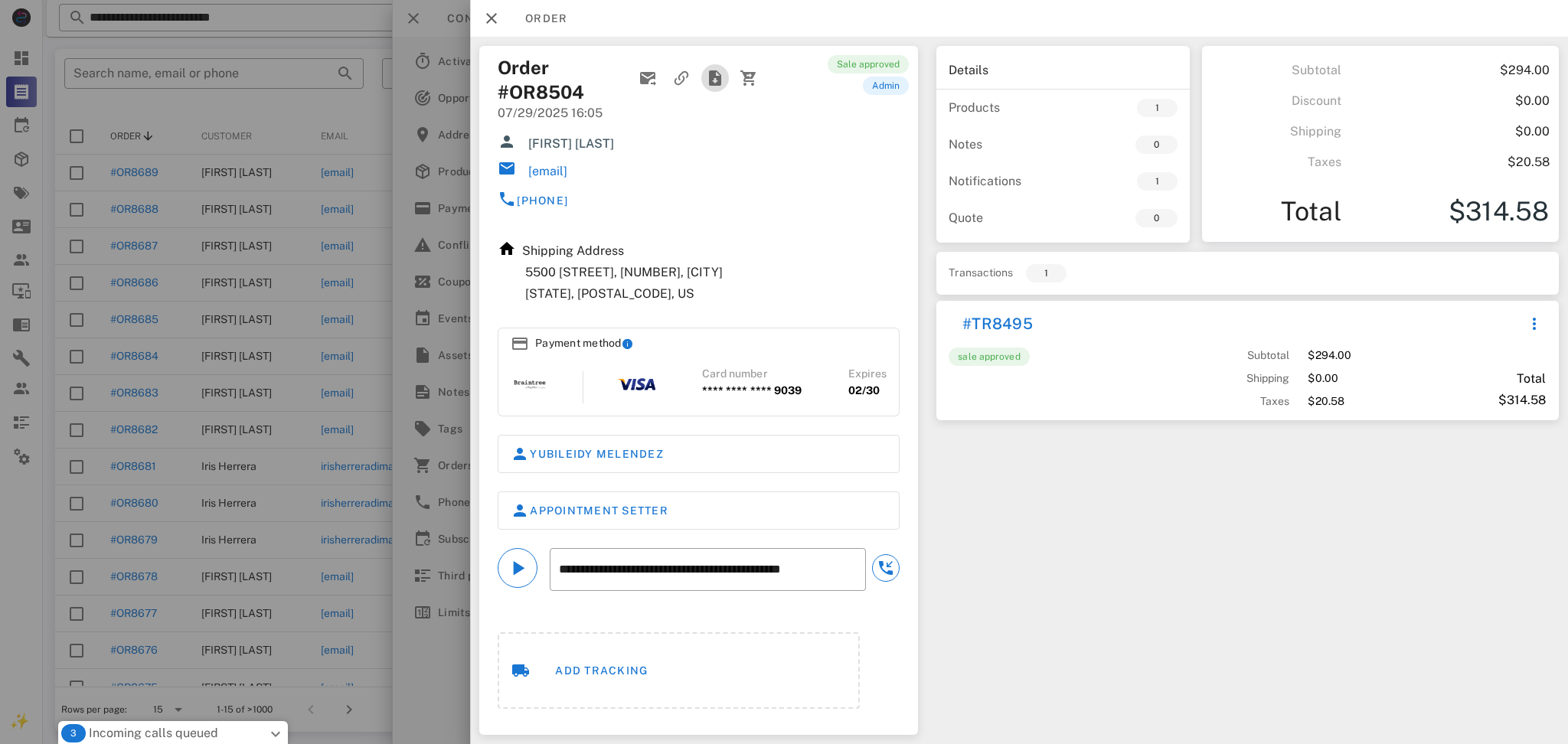 click at bounding box center [716, 78] 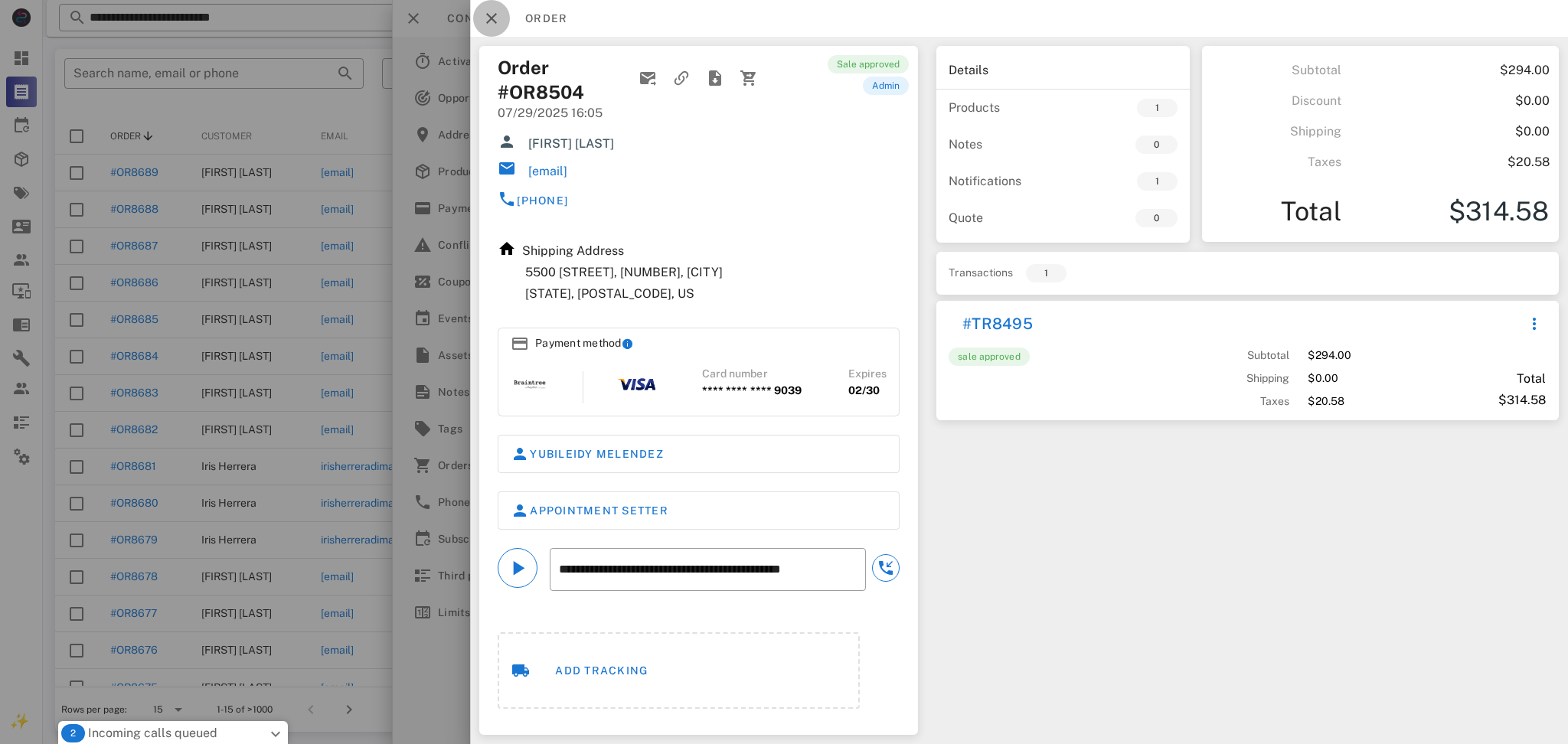 click at bounding box center [492, 18] 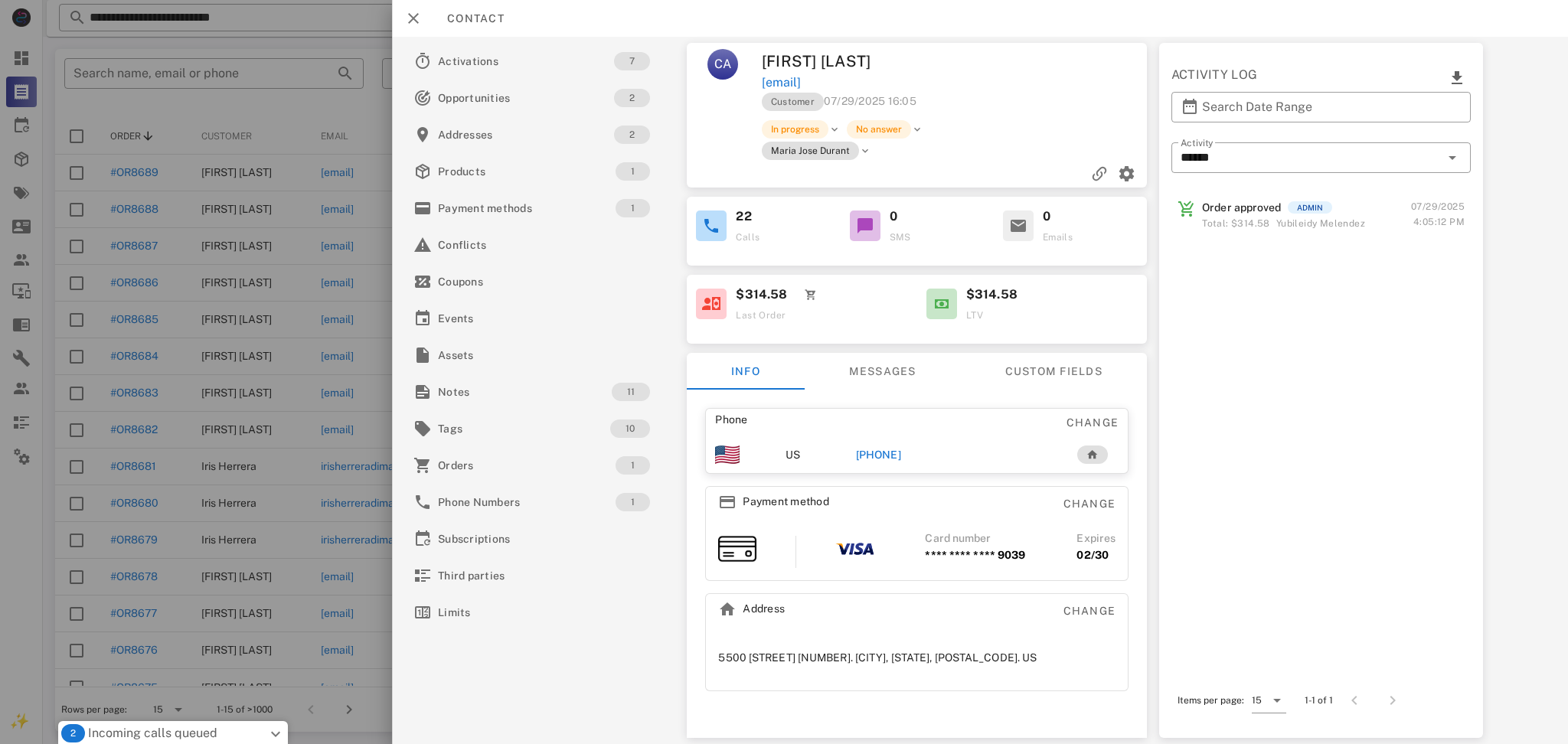click on "Contact" at bounding box center [980, 18] 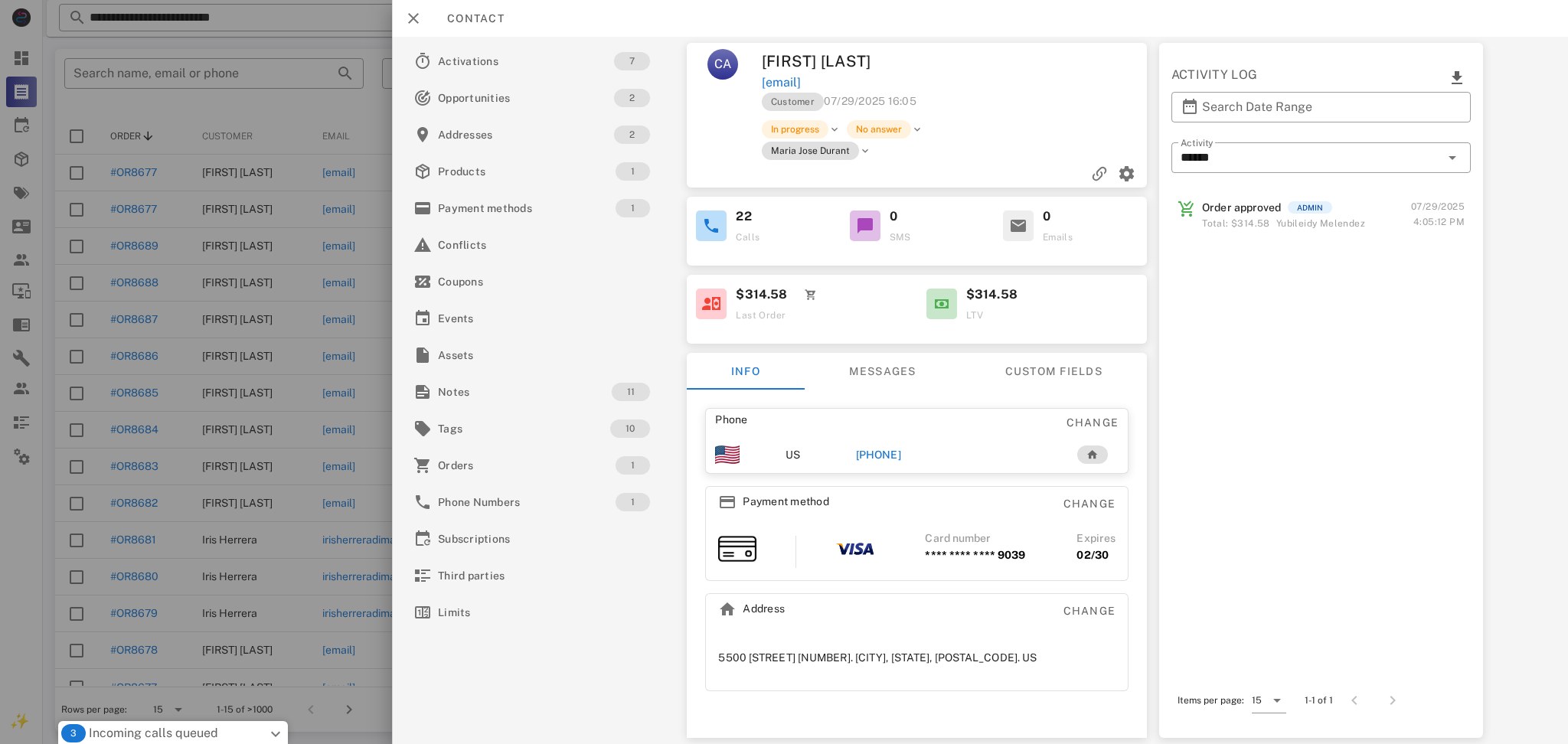 click on "Incoming calls queued" at bounding box center [153, 733] 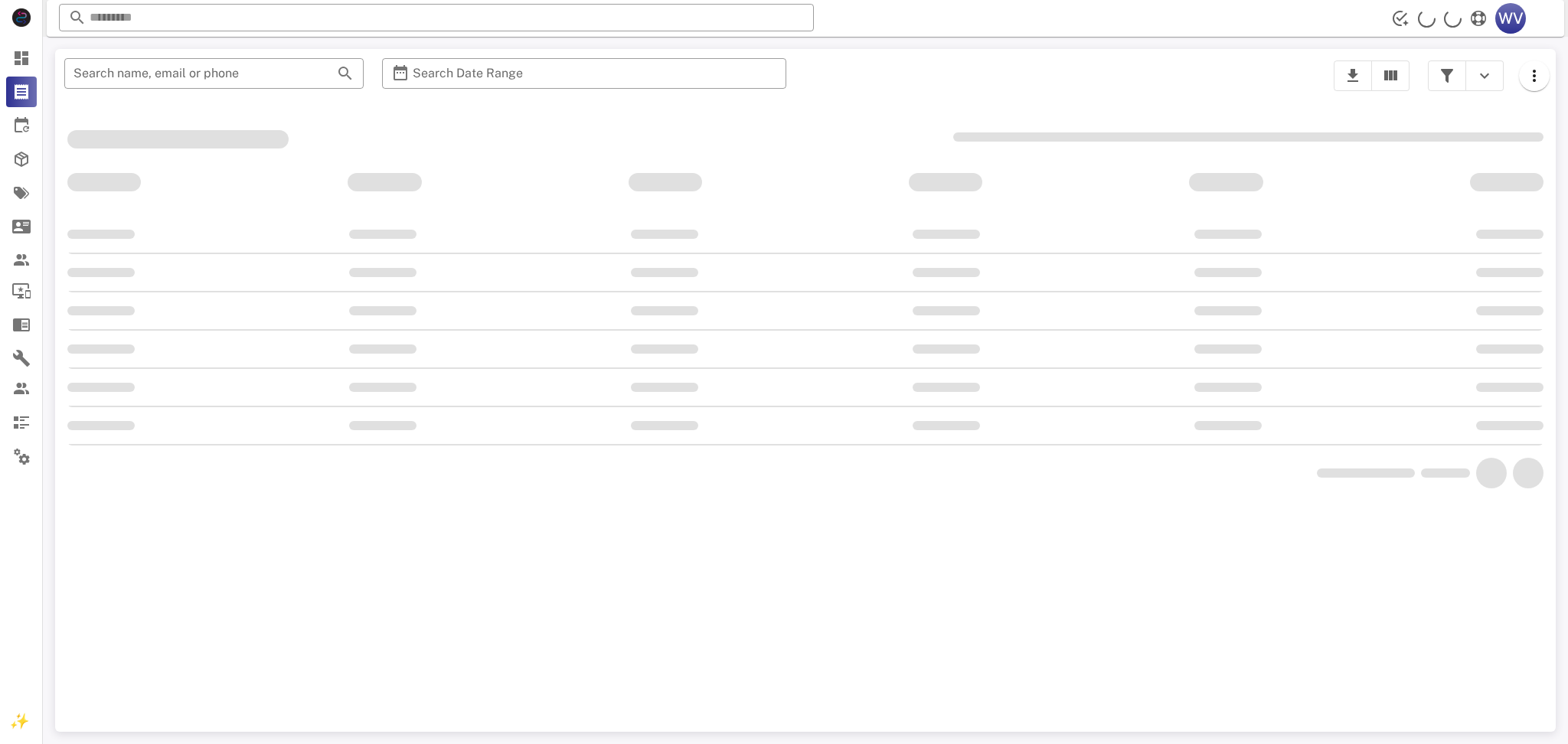 scroll, scrollTop: 0, scrollLeft: 0, axis: both 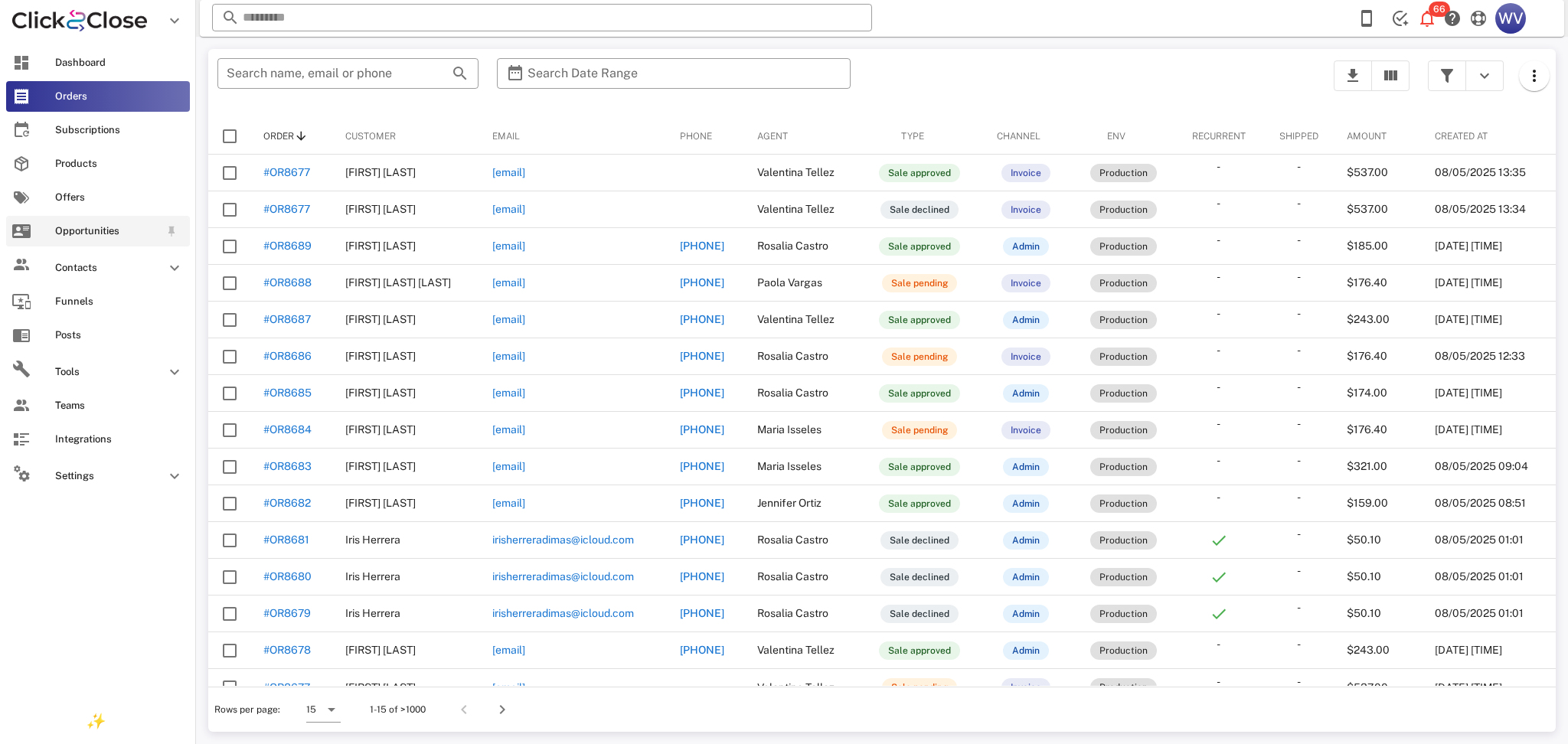 drag, startPoint x: 65, startPoint y: 213, endPoint x: 67, endPoint y: 225, distance: 12.16553 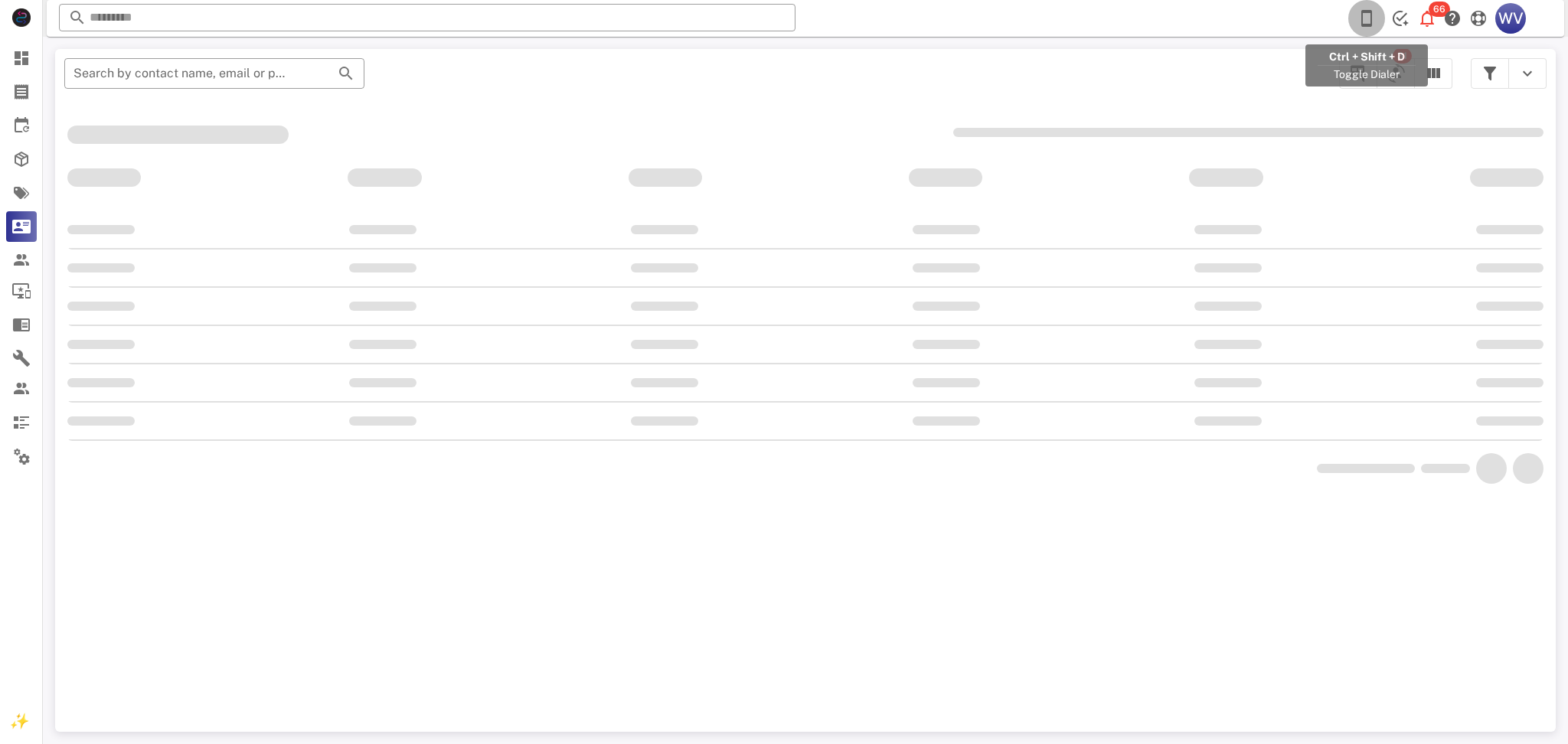 click at bounding box center (1367, 18) 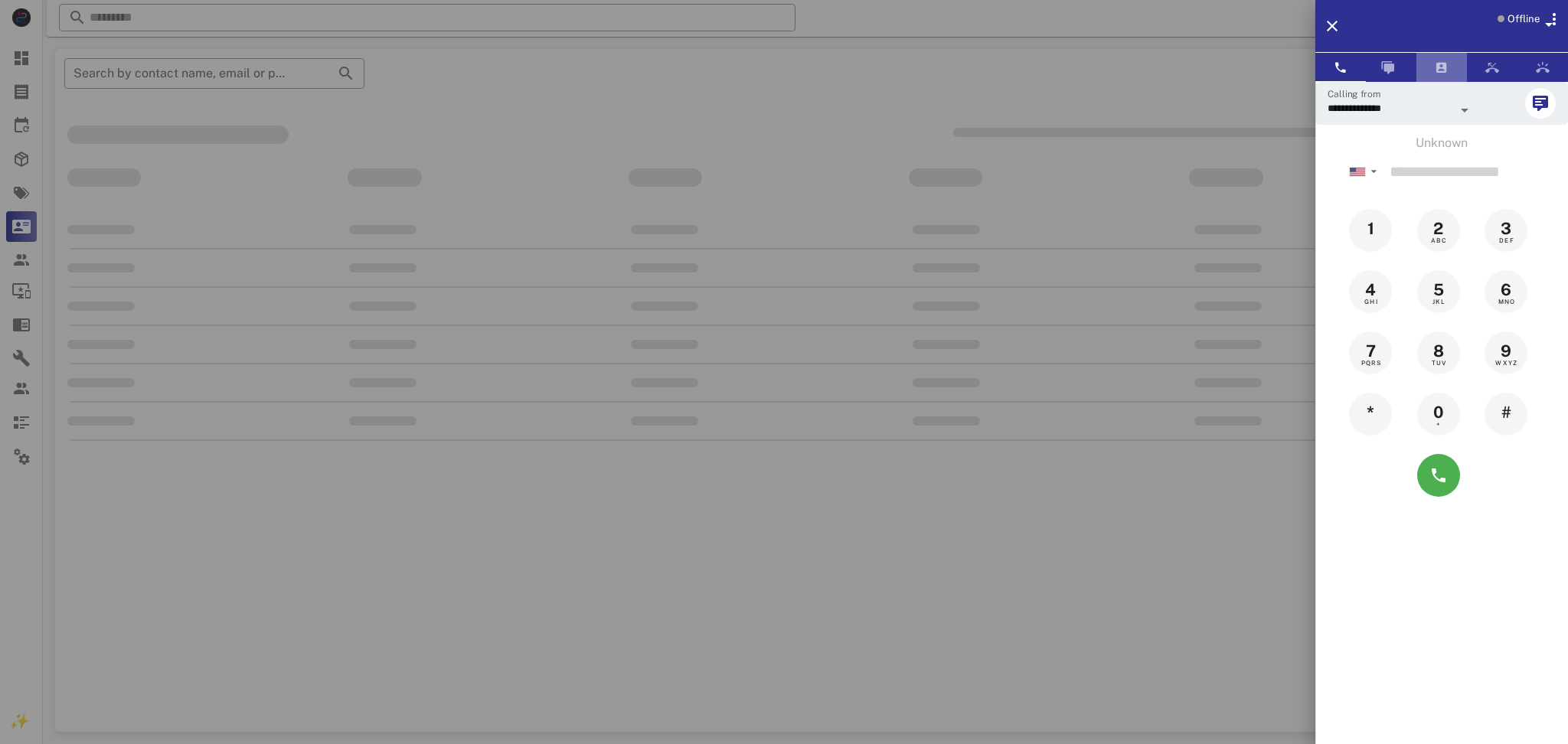 click at bounding box center [1442, 67] 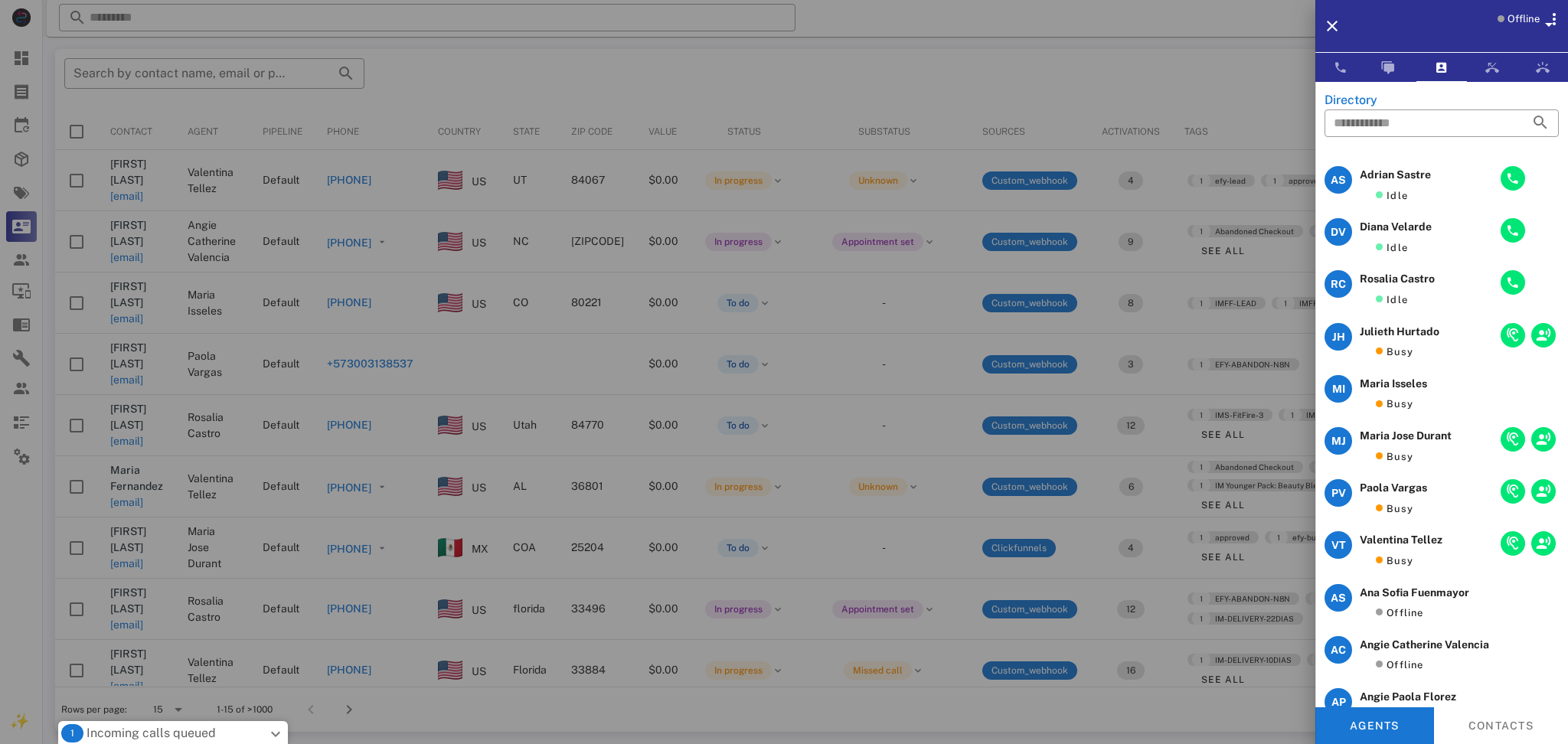 click on "Incoming calls queued" at bounding box center (151, 733) 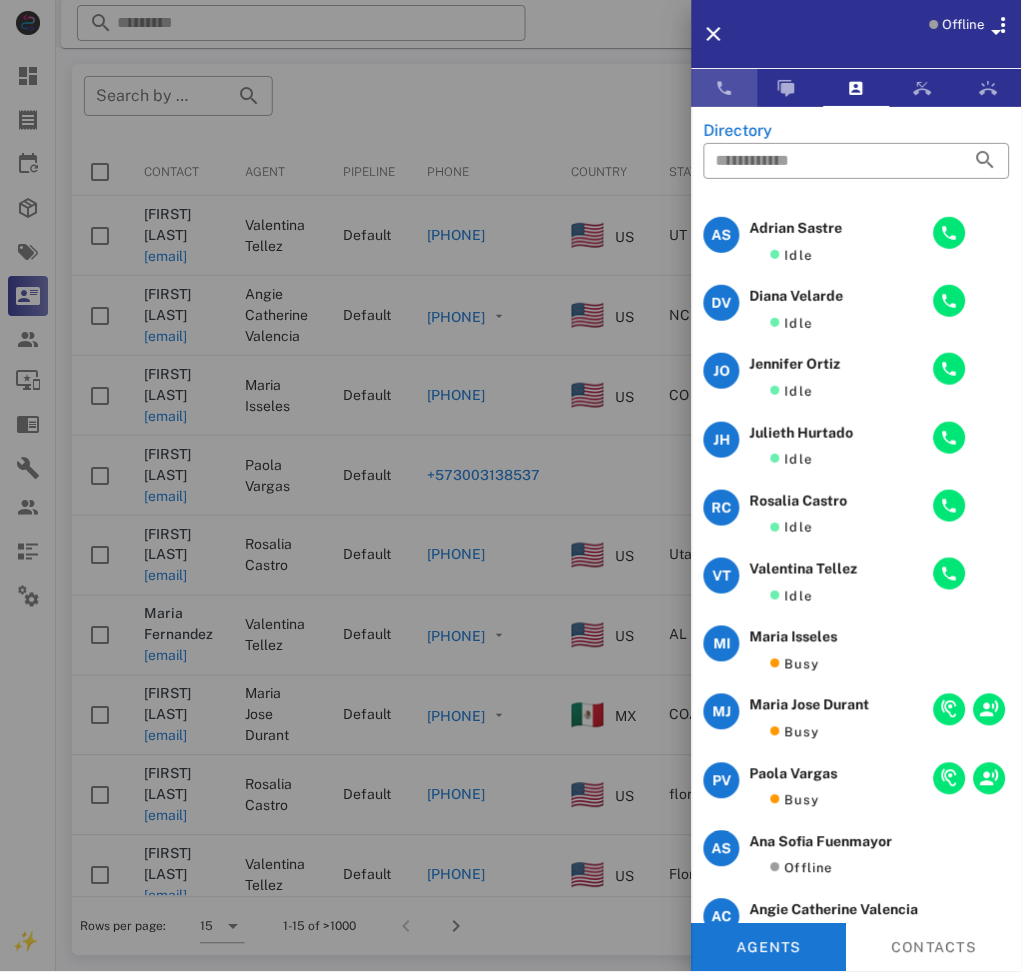 click at bounding box center (725, 88) 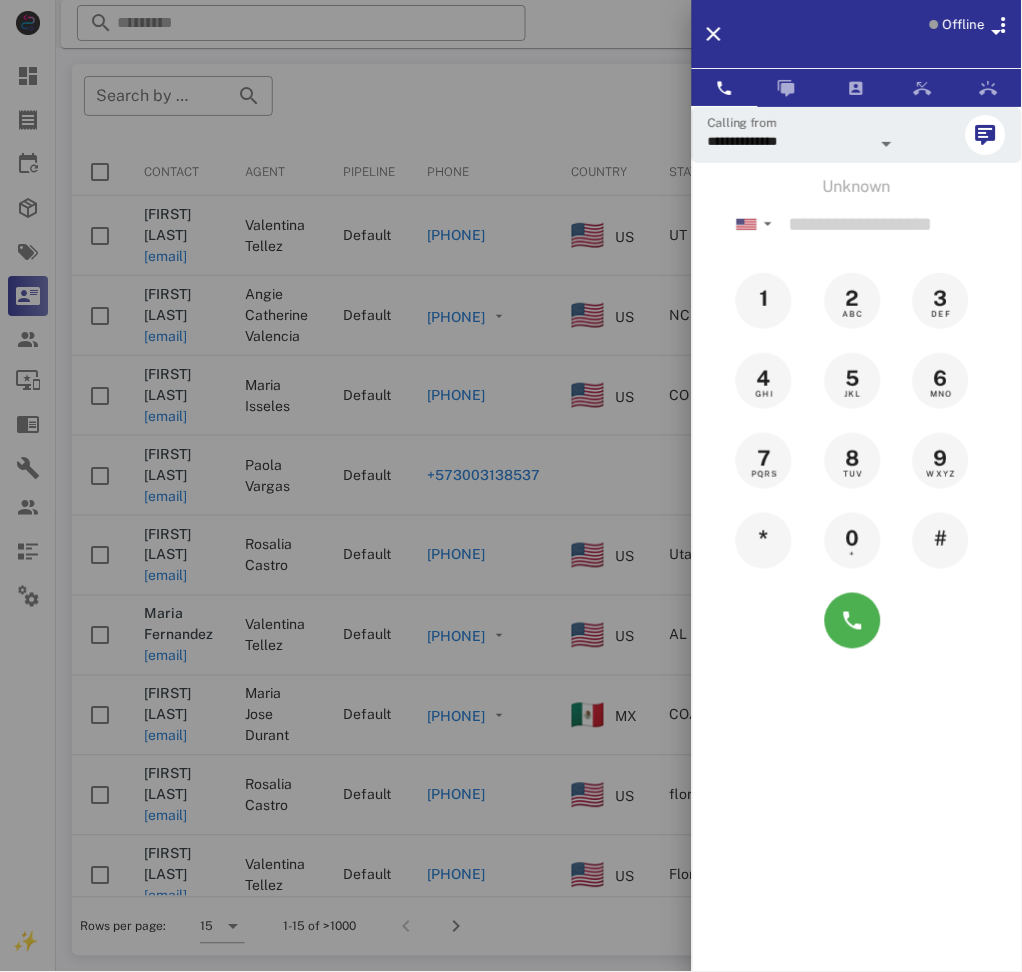 click on "Unknown      ▼     Andorra
+376
Argentina
+54
Aruba
+297
Australia
+61
Belgium (België)
+32
Bolivia
+591
Brazil (Brasil)
+55
Canada
+1
Chile
+56
Colombia
+57
Costa Rica
+506
Dominican Republic (República Dominicana)
+1
Ecuador
+593
El Salvador
+503
France
+33
Germany (Deutschland)
+49
Guadeloupe
+590
Guatemala
+502
Honduras
+504
Iceland (Ísland)
+354
India (भारत)
+91
Israel (‫ישראל‬‎)
+972
Italy (Italia)
+39
Japan (日本)     Mexico (México)" at bounding box center [857, 418] 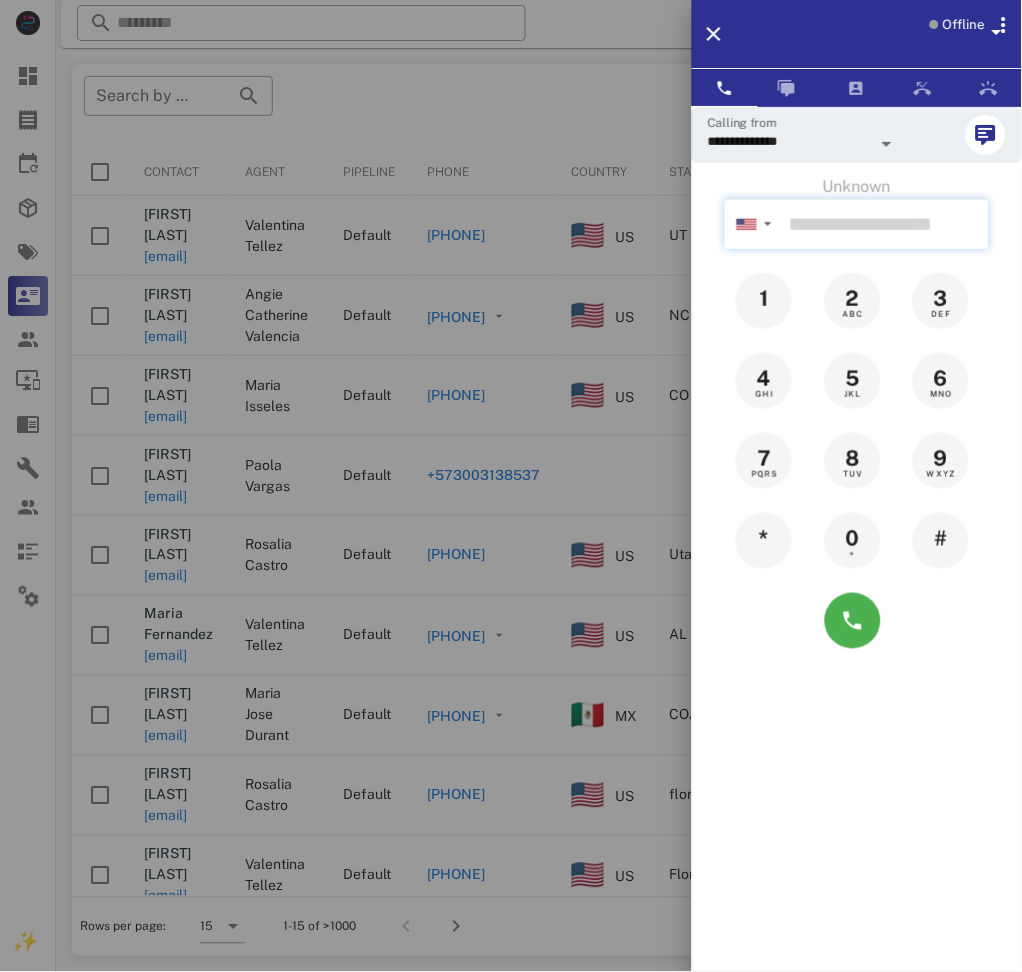 click at bounding box center [885, 224] 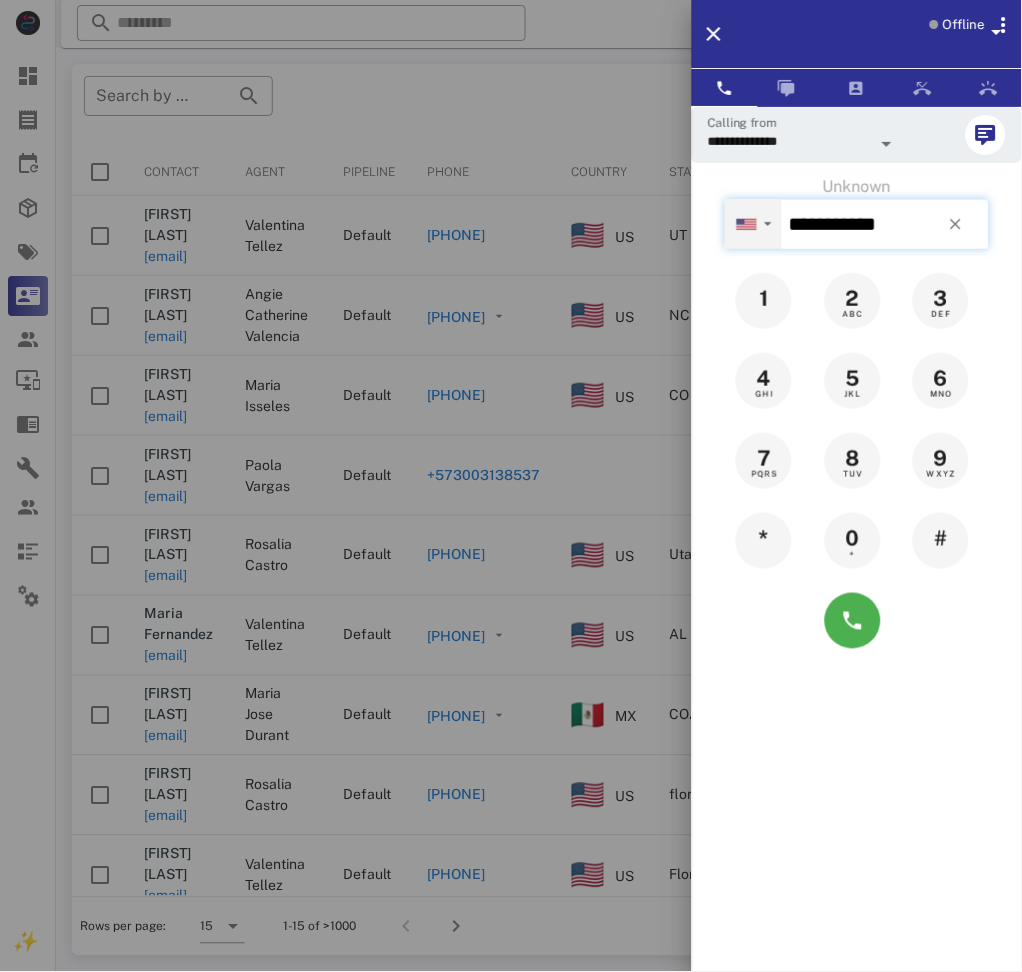 click on "▼     Andorra
+376
Argentina
+54
Aruba
+297
Australia
+61
Belgium (België)
+32
Bolivia
+591
Brazil (Brasil)
+55
Canada
+1
Chile
+56
Colombia
+57
Costa Rica
+506
Dominican Republic (República Dominicana)
+1
Ecuador
+593
El Salvador
+503
France
+33
Germany (Deutschland)
+49
Guadeloupe
+590
Guatemala
+502
Honduras
+504
Iceland (Ísland)
+354
India (भारत)
+91
Israel (‫ישראל‬‎)
+972
Italy (Italia)
+39
Japan (日本)
+81" at bounding box center (753, 224) 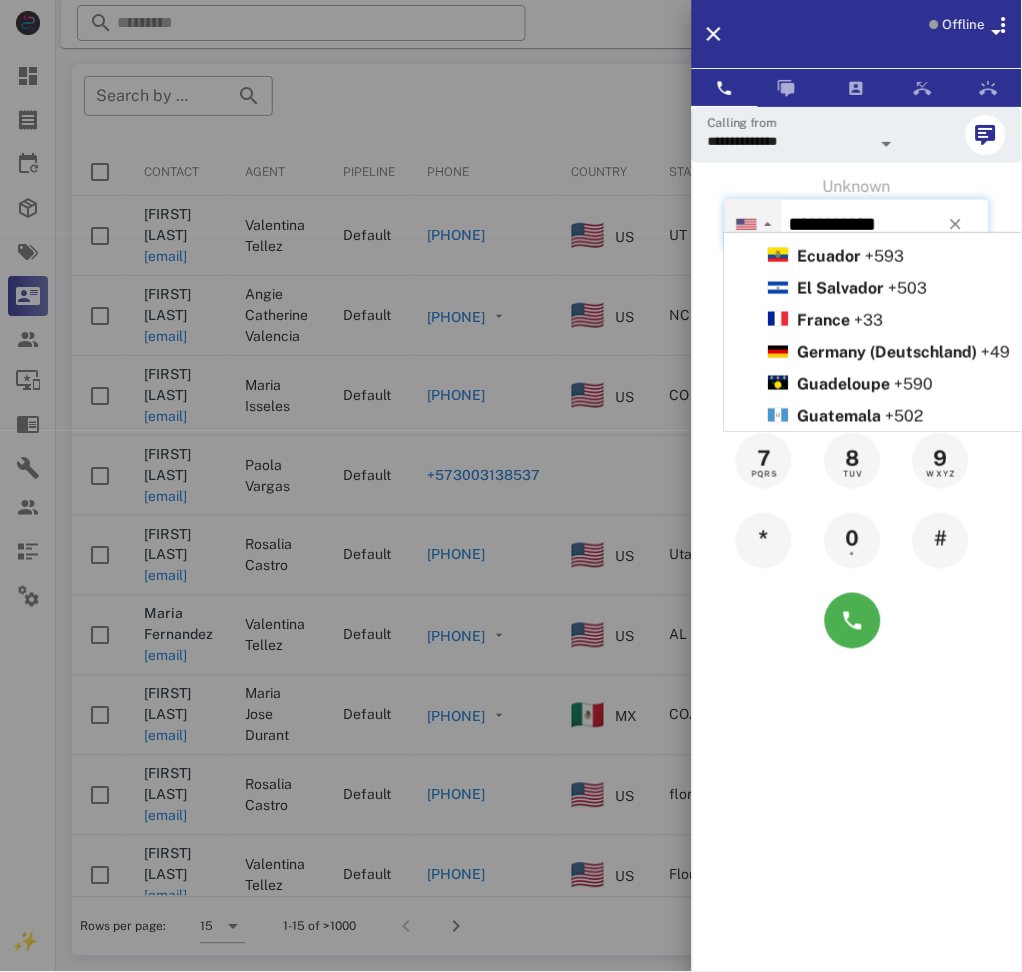 scroll, scrollTop: 266, scrollLeft: 0, axis: vertical 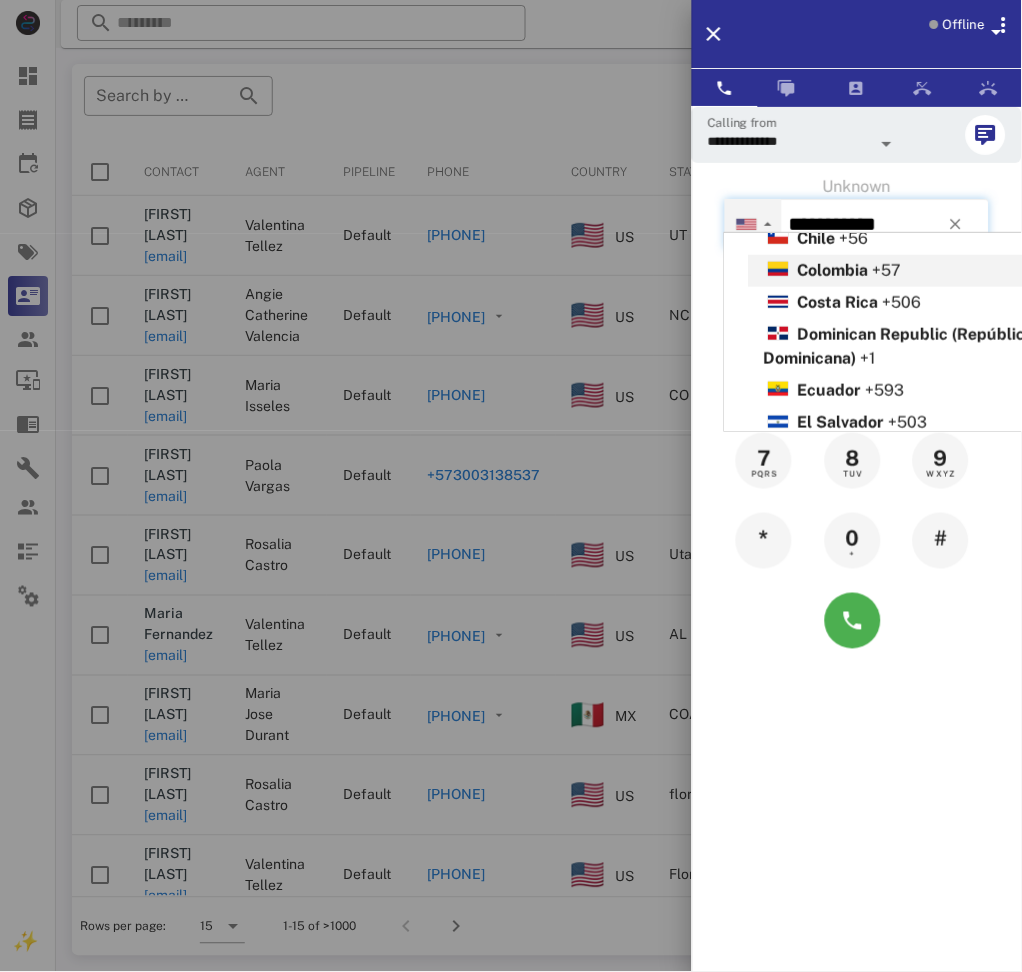 click on "Colombia" at bounding box center (833, 270) 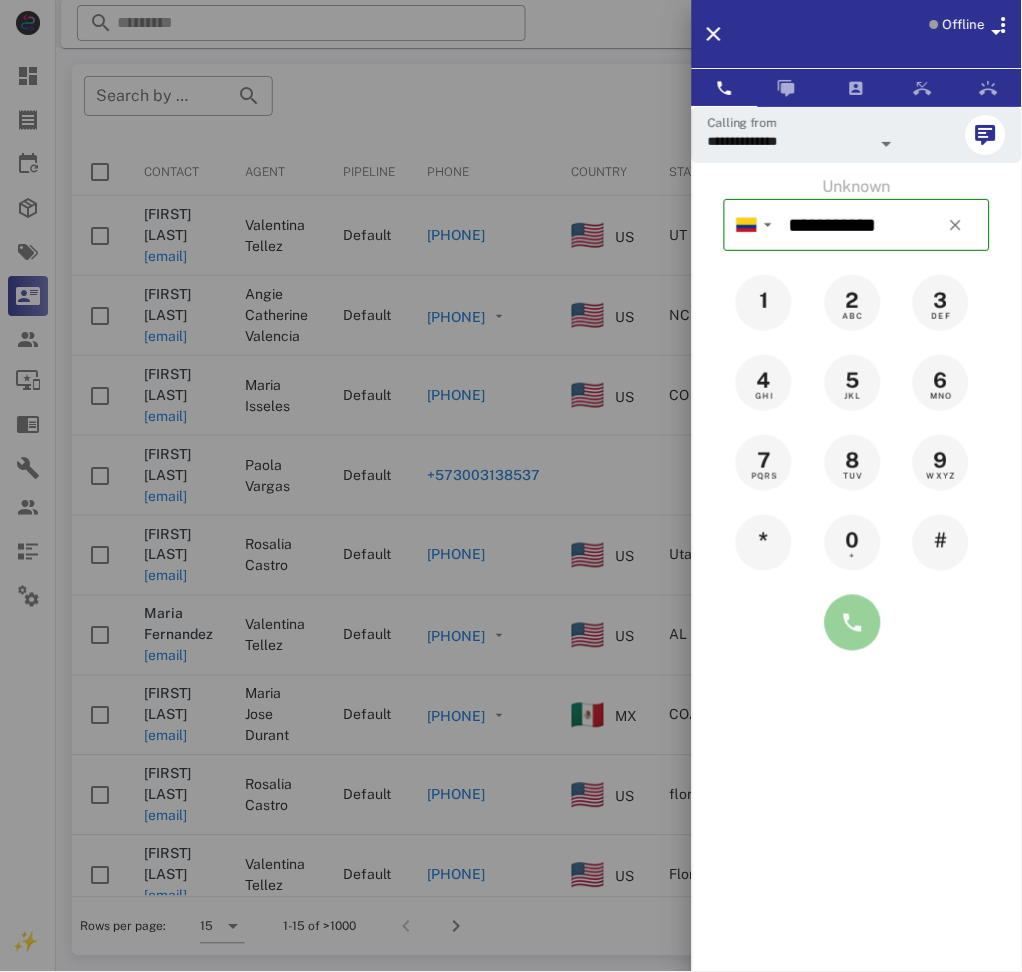 click at bounding box center [853, 623] 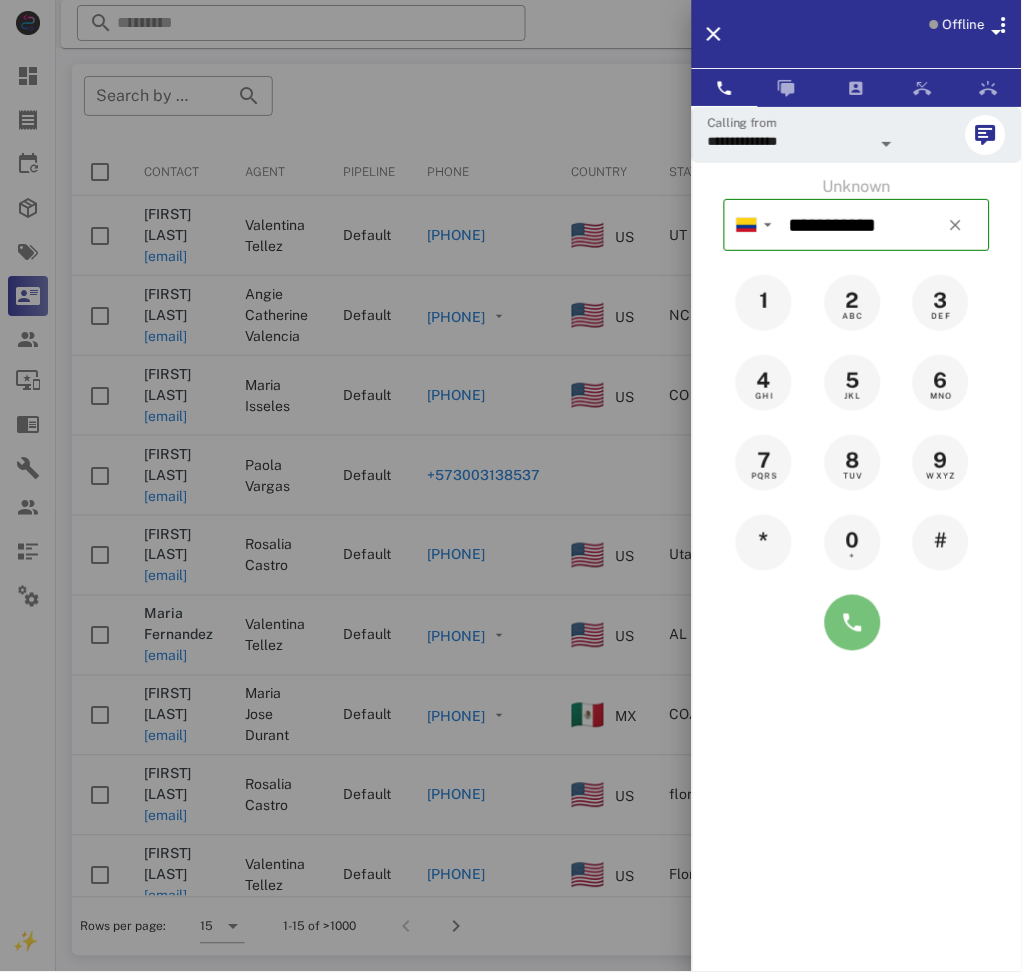 type on "**********" 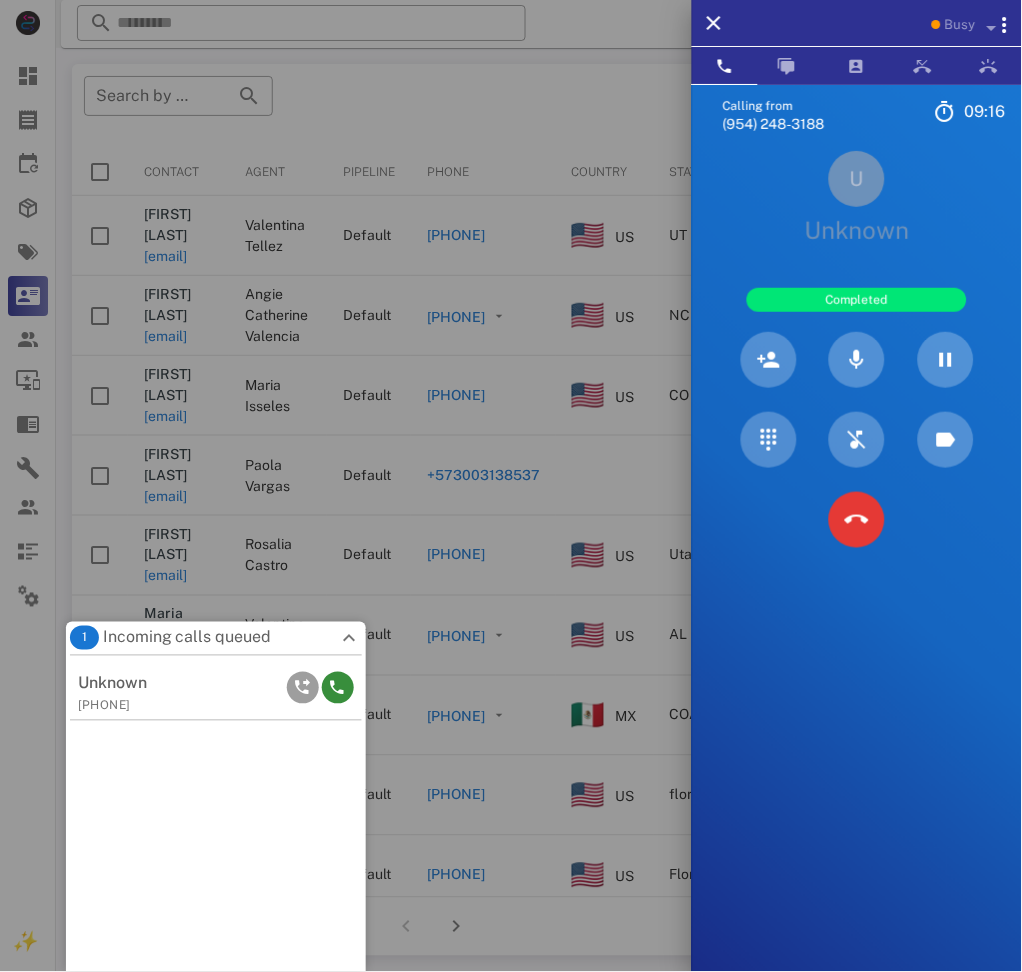 click at bounding box center (857, 520) 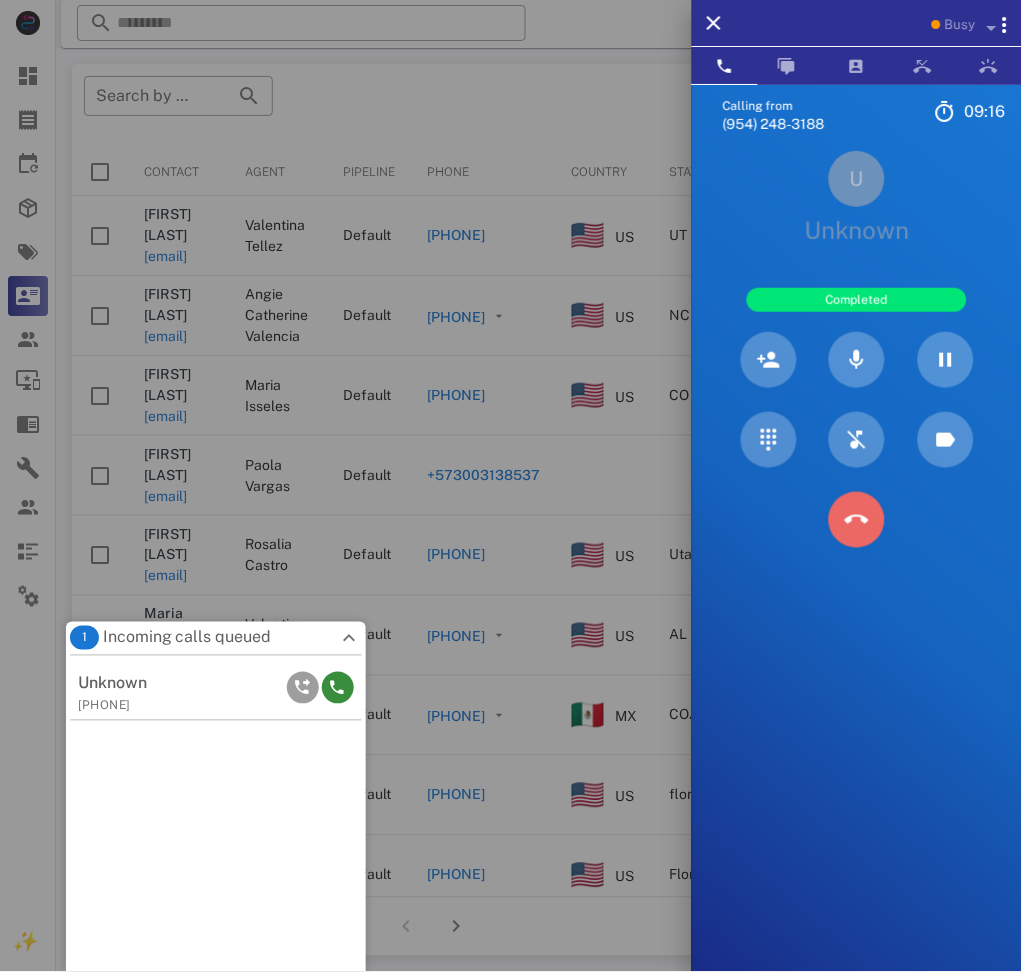 click at bounding box center (857, 520) 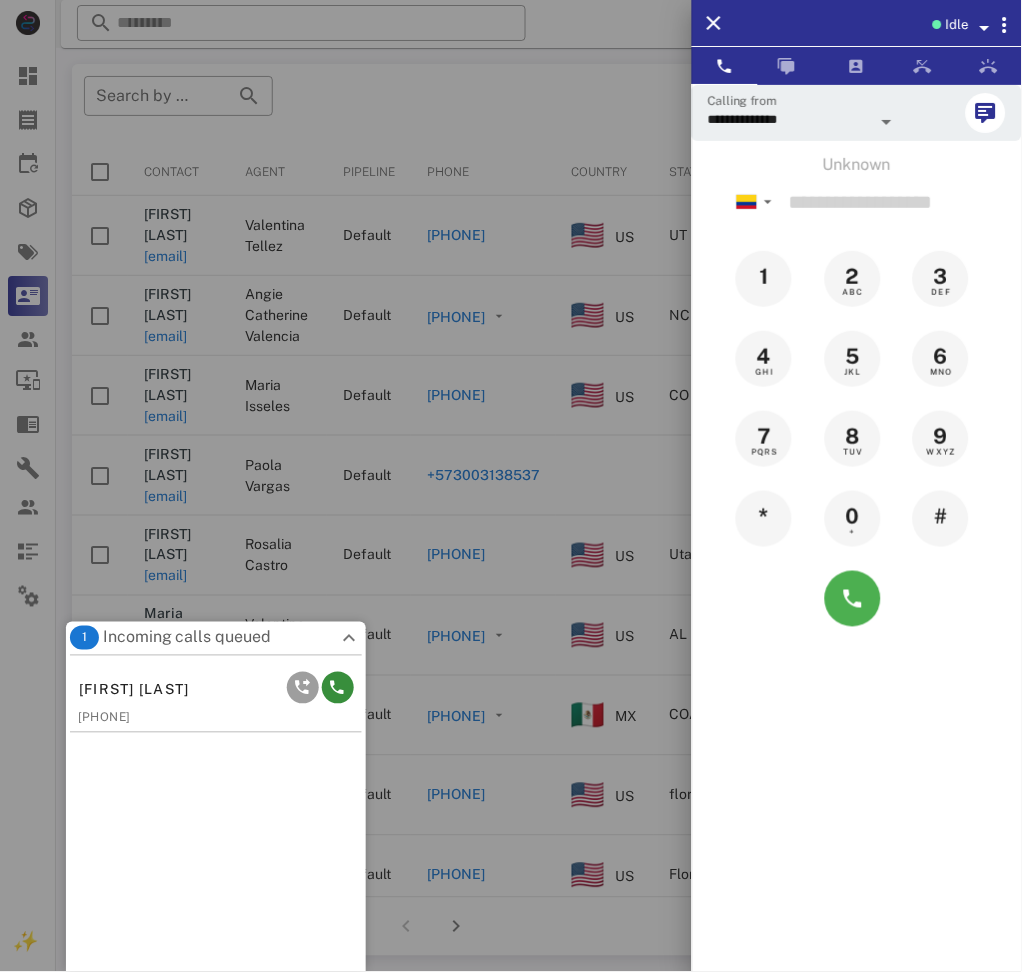 click at bounding box center [511, 486] 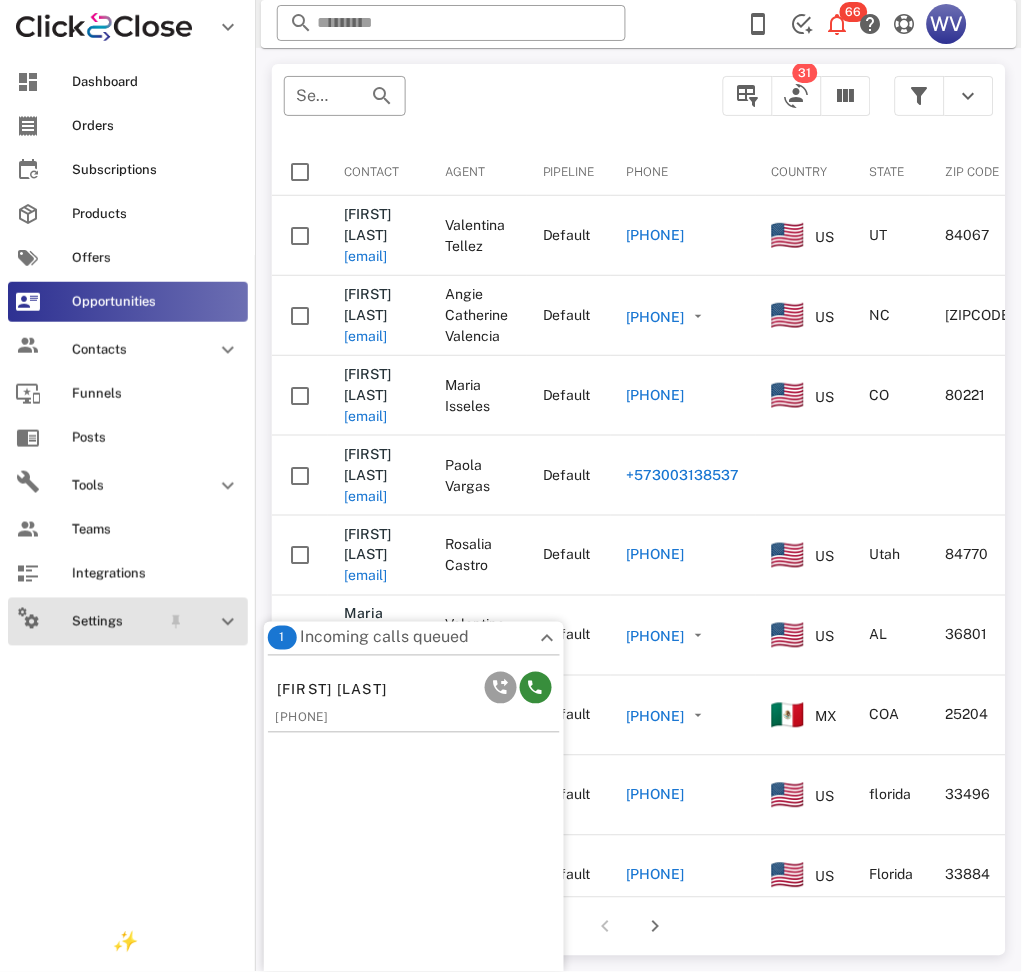 click on "Settings" at bounding box center [116, 622] 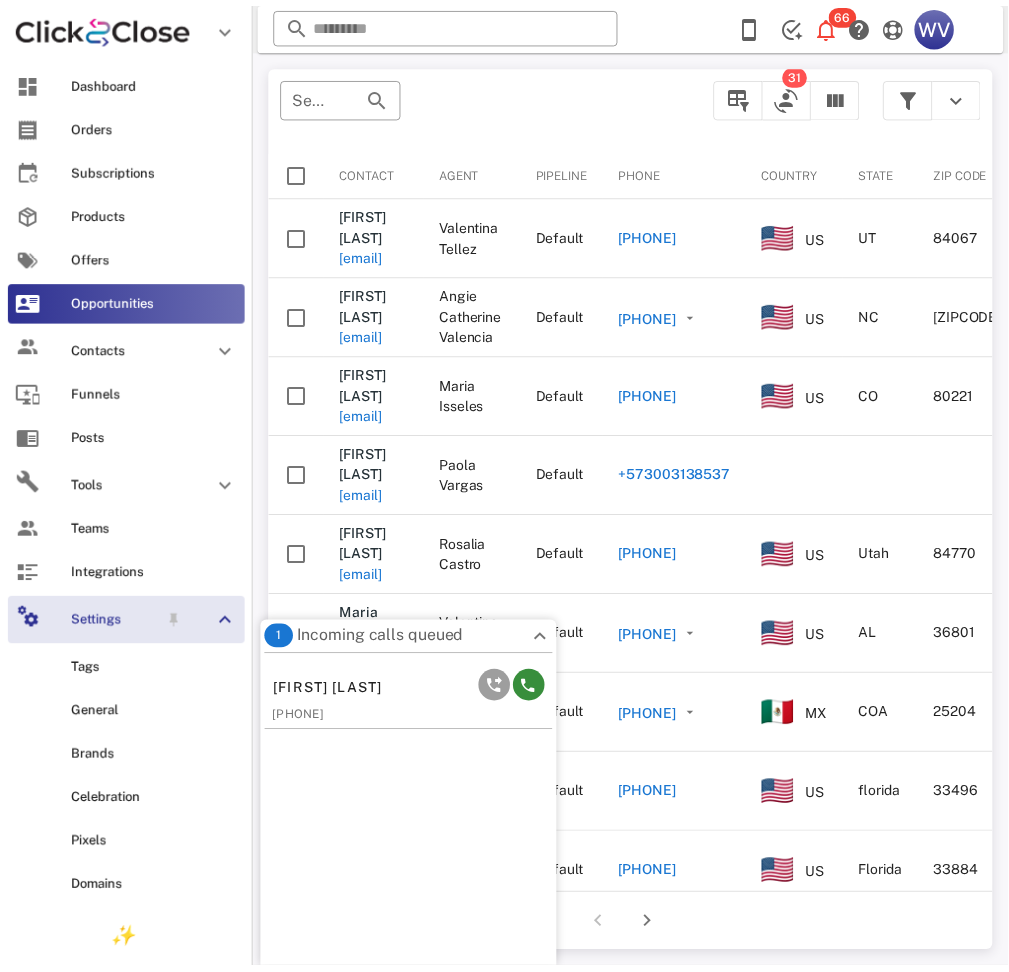 scroll, scrollTop: 665, scrollLeft: 0, axis: vertical 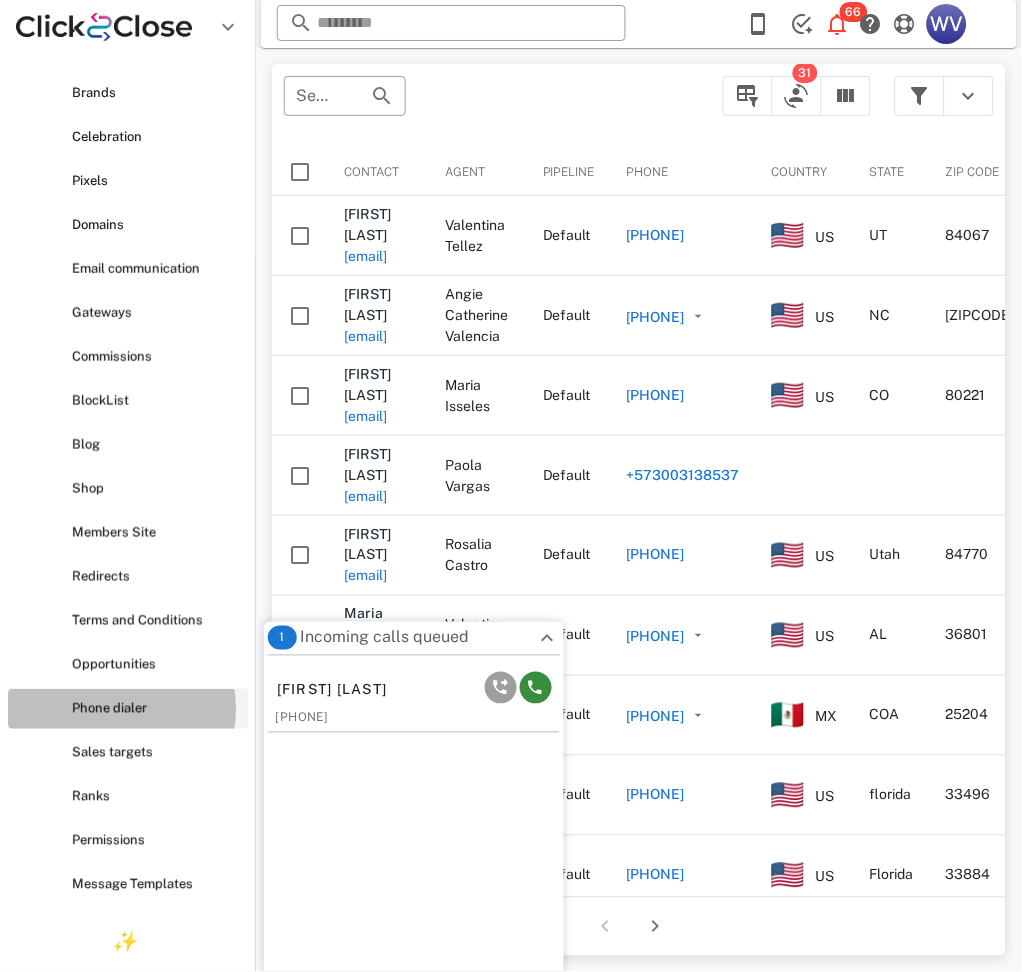 click on "Phone dialer" at bounding box center (128, 709) 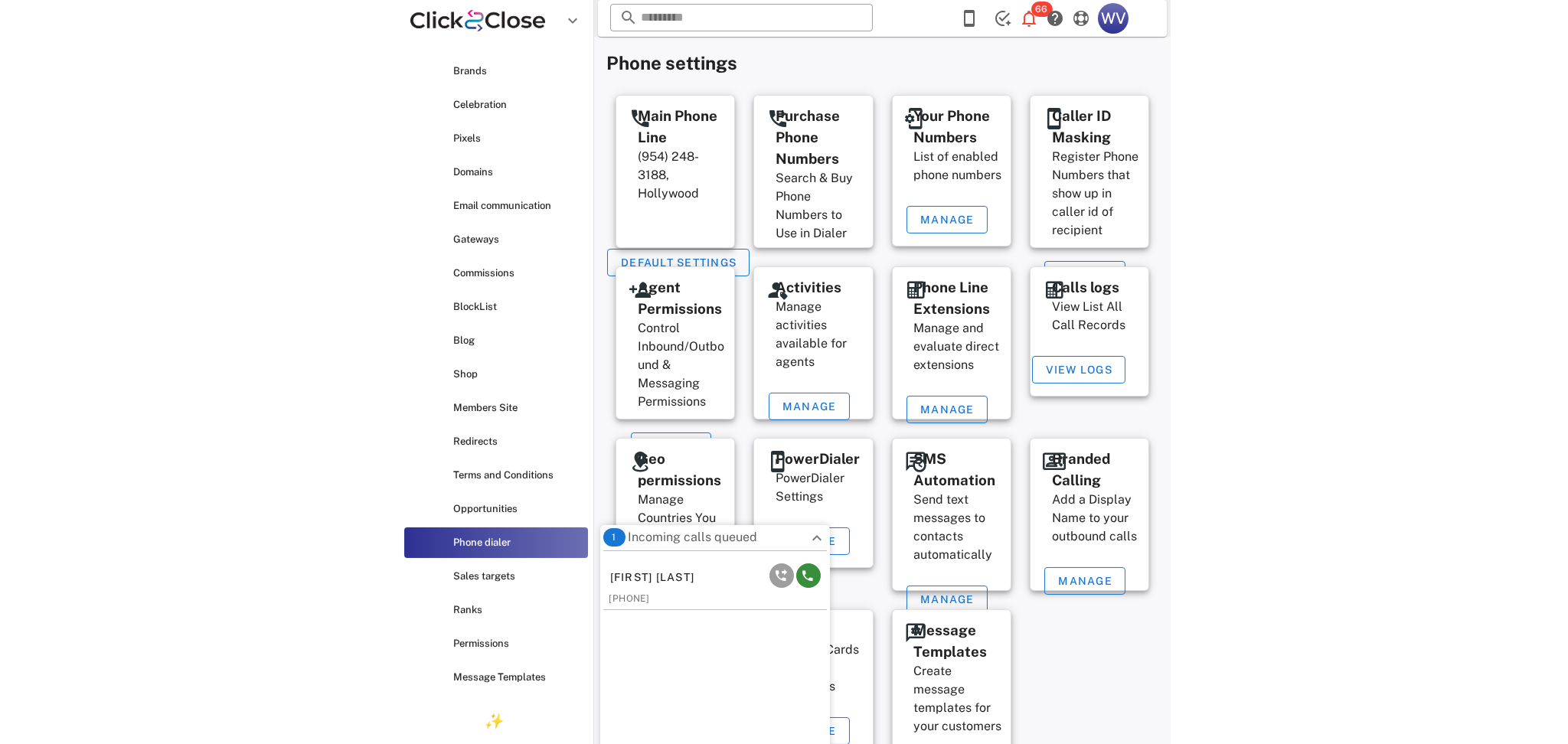 scroll, scrollTop: 0, scrollLeft: 0, axis: both 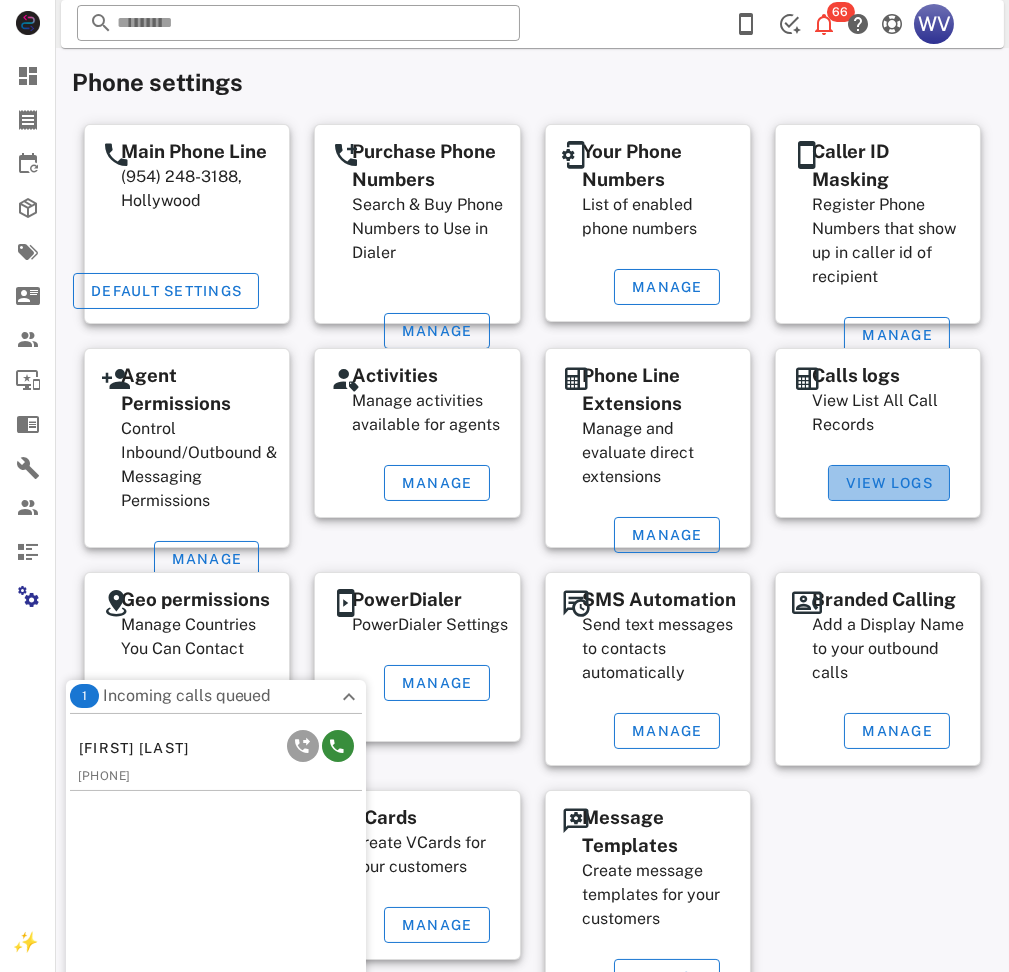 click on "View Logs" at bounding box center [889, 483] 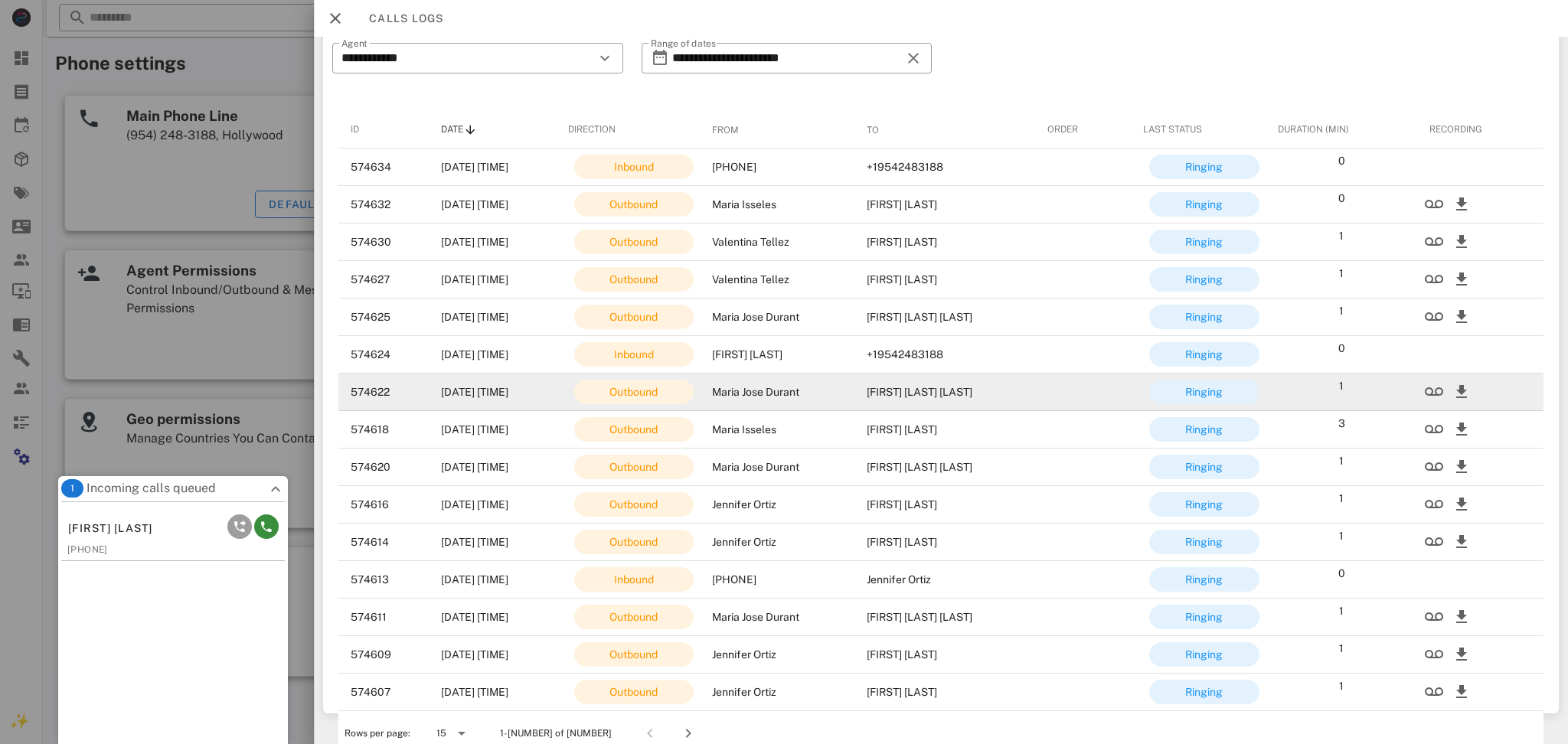 scroll, scrollTop: 33, scrollLeft: 0, axis: vertical 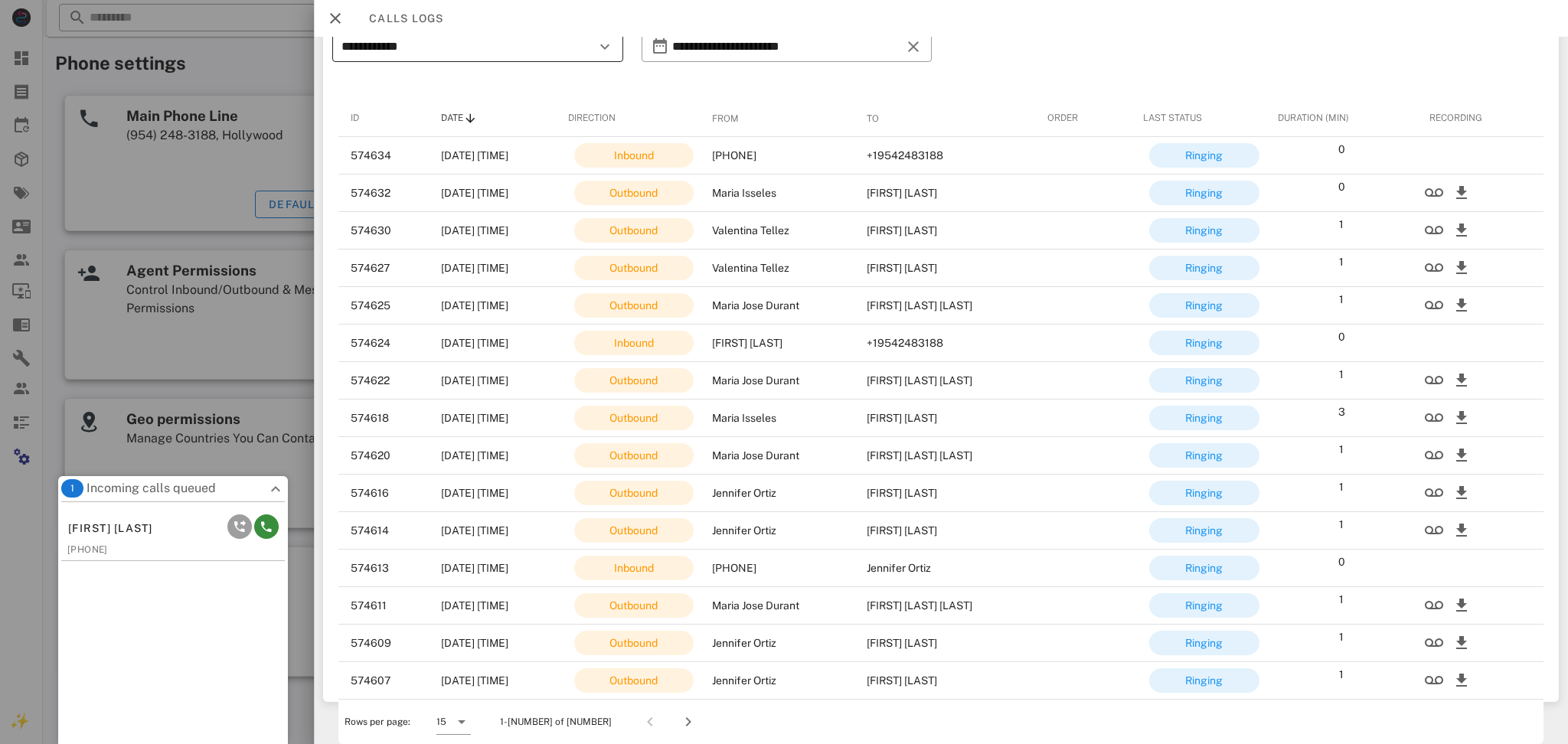 click on "**********" at bounding box center (467, 47) 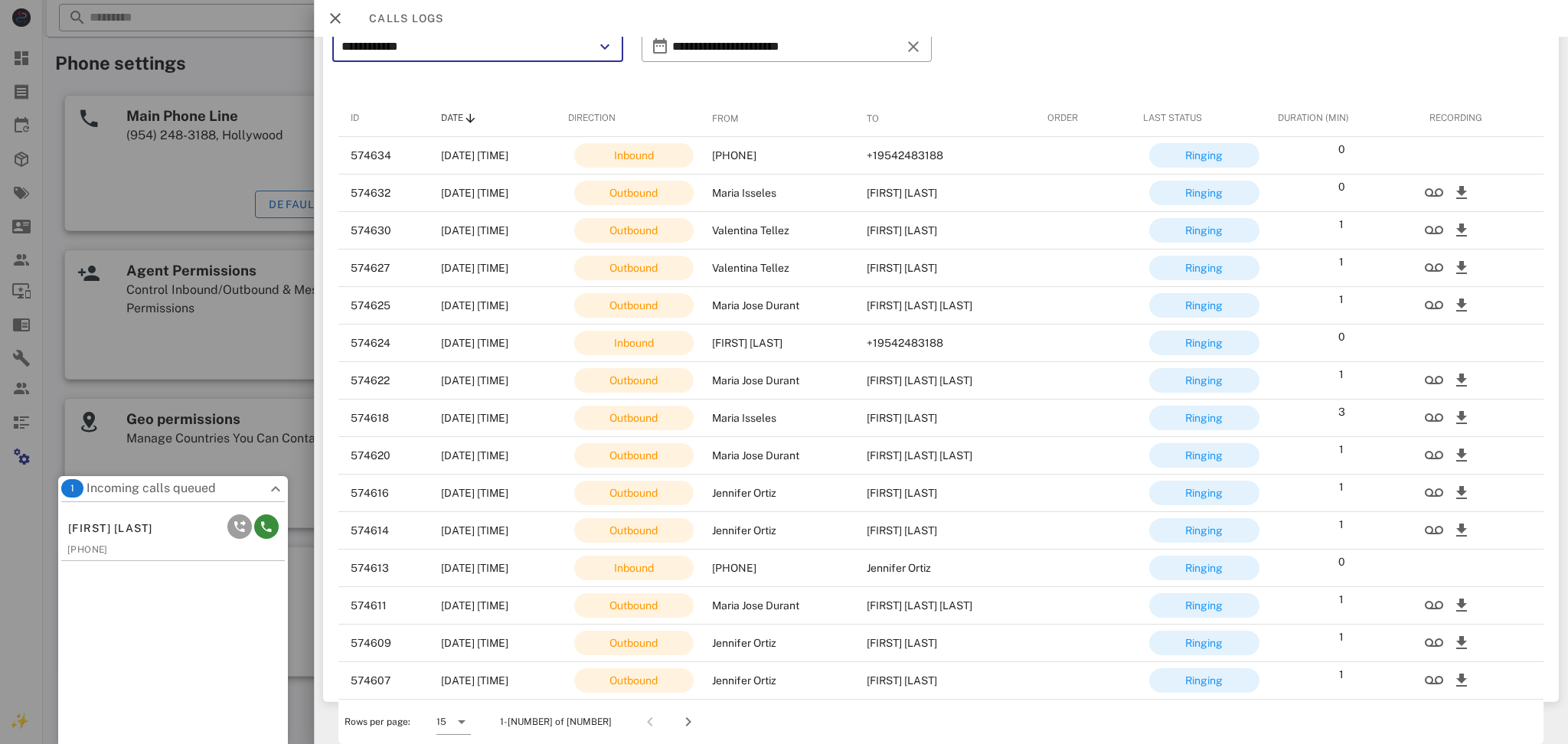 scroll, scrollTop: 31, scrollLeft: 0, axis: vertical 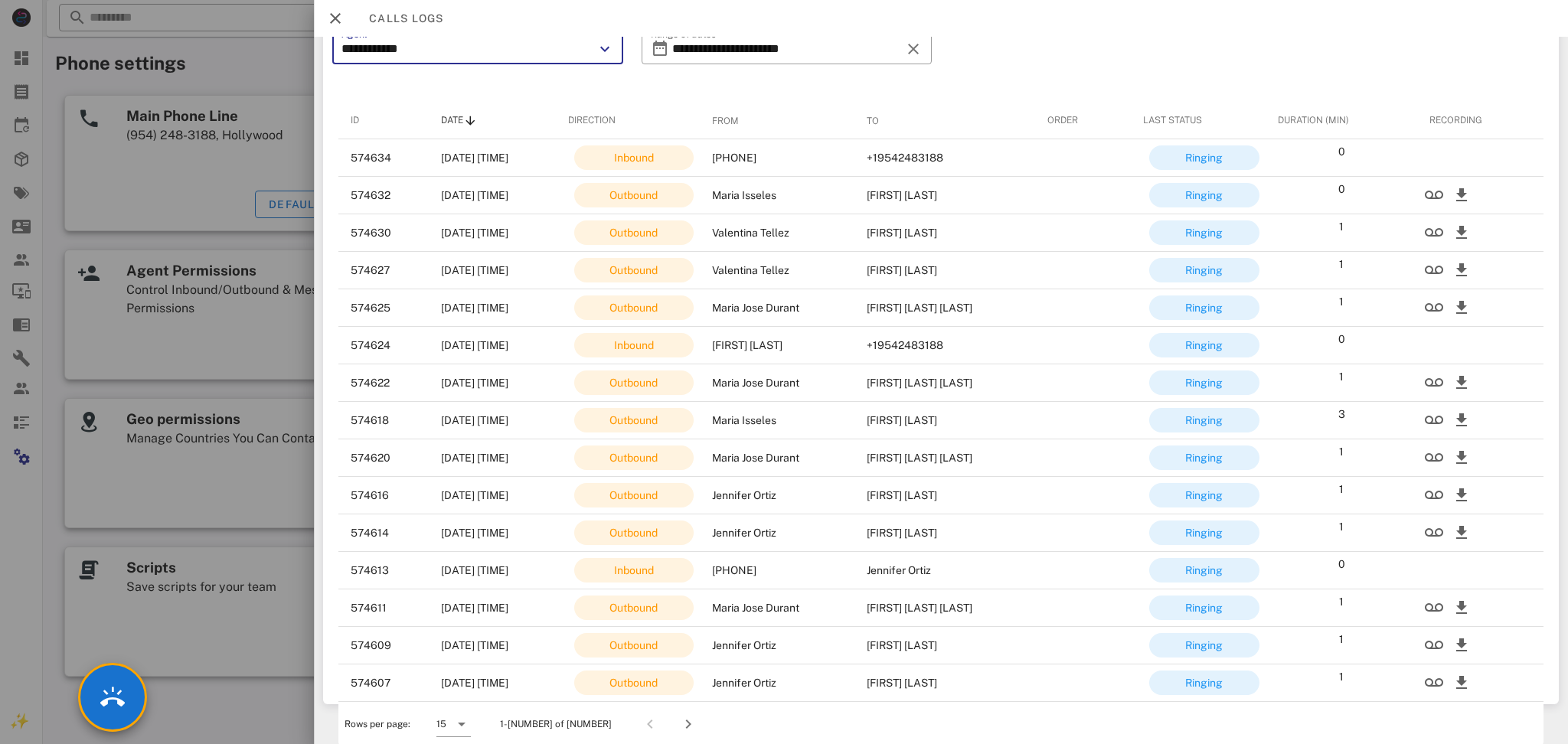 click on "**********" at bounding box center [467, 49] 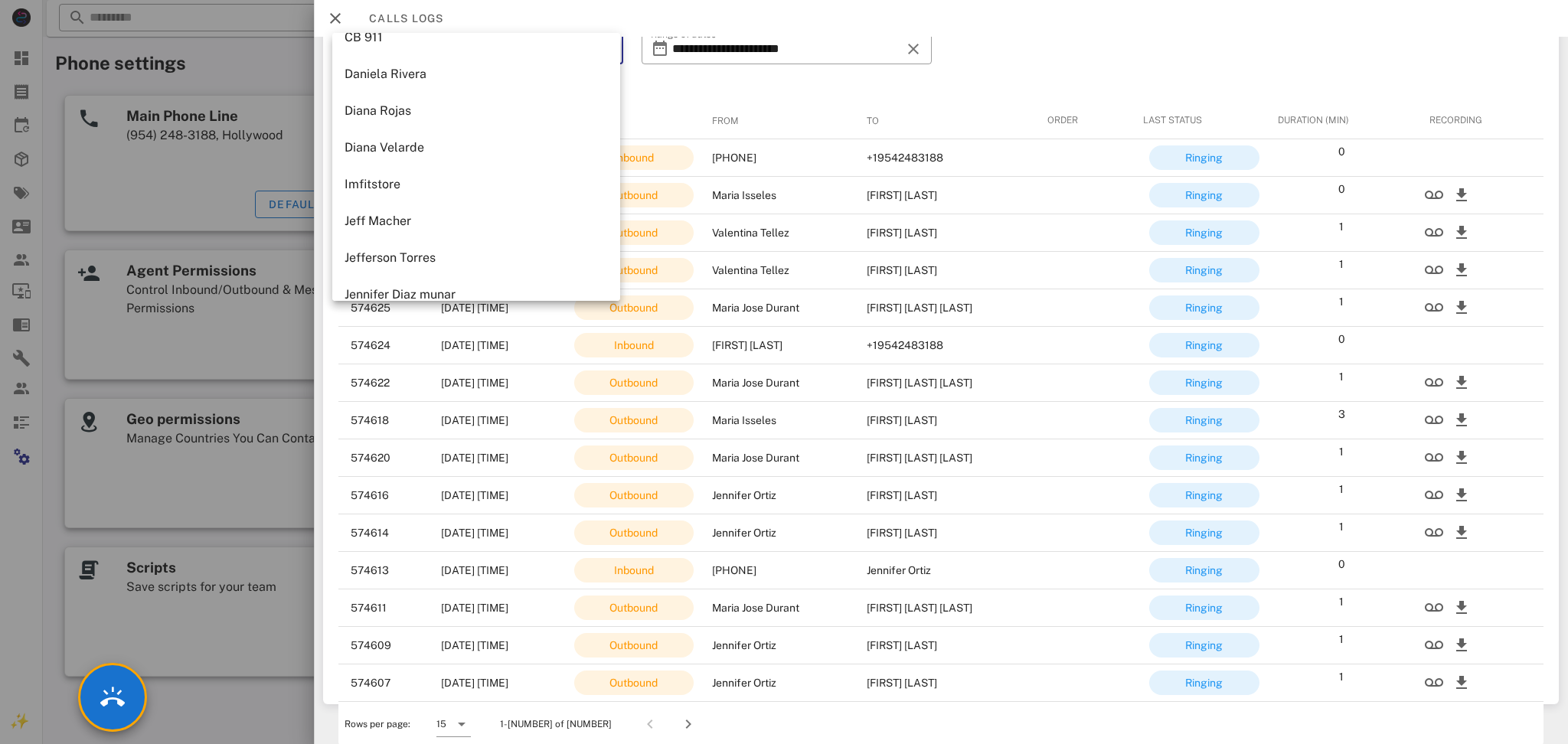 scroll, scrollTop: 408, scrollLeft: 0, axis: vertical 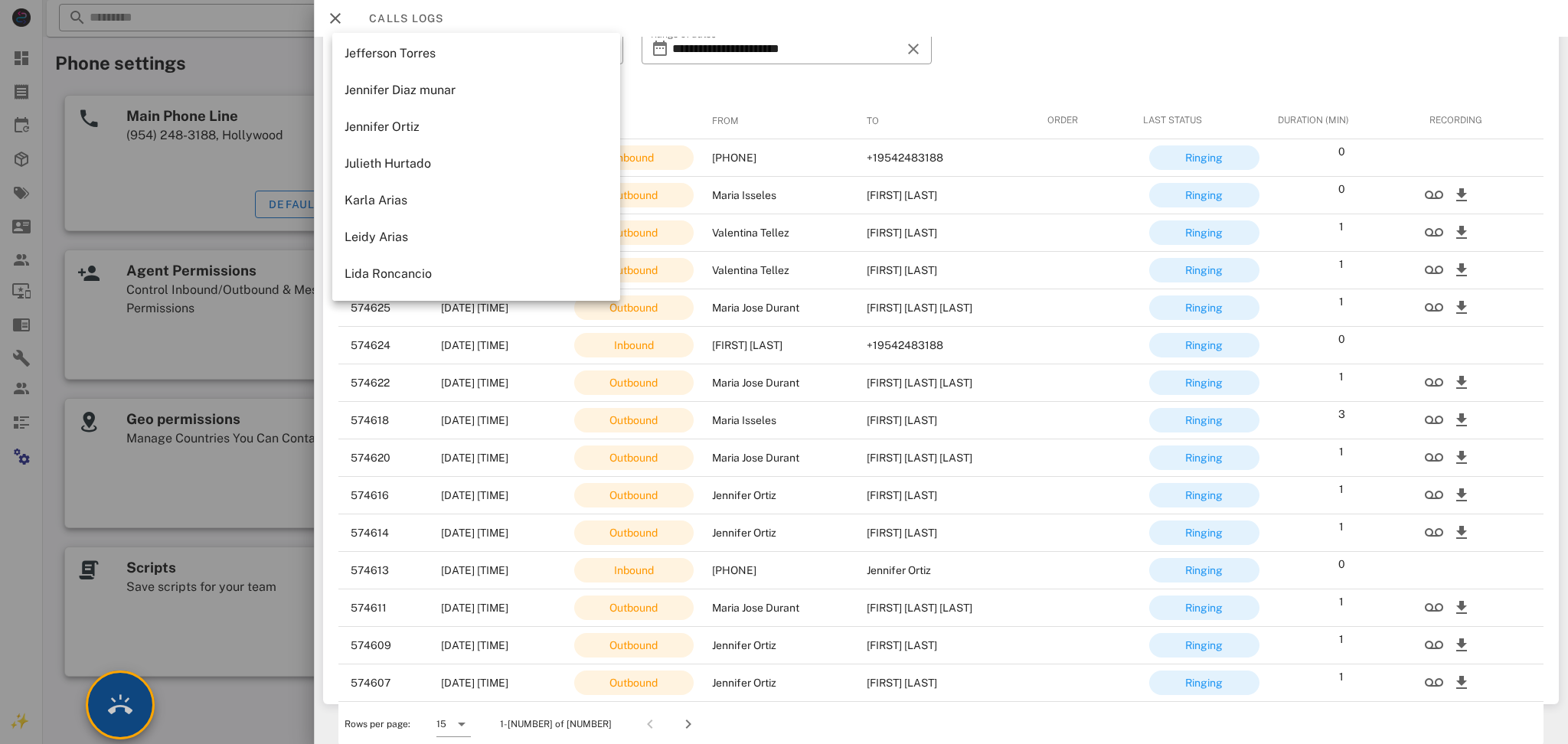 click at bounding box center (120, 705) 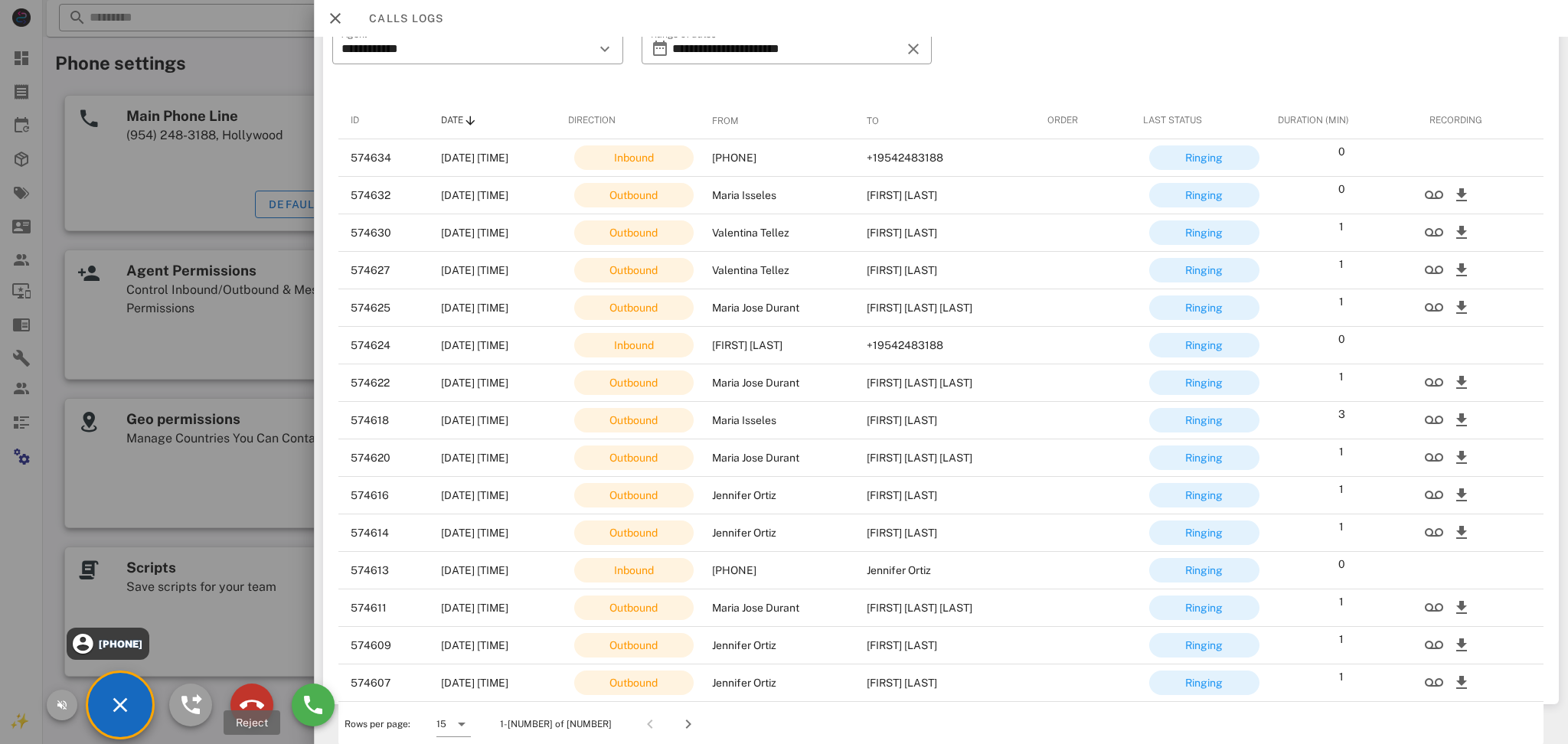 click at bounding box center [252, 705] 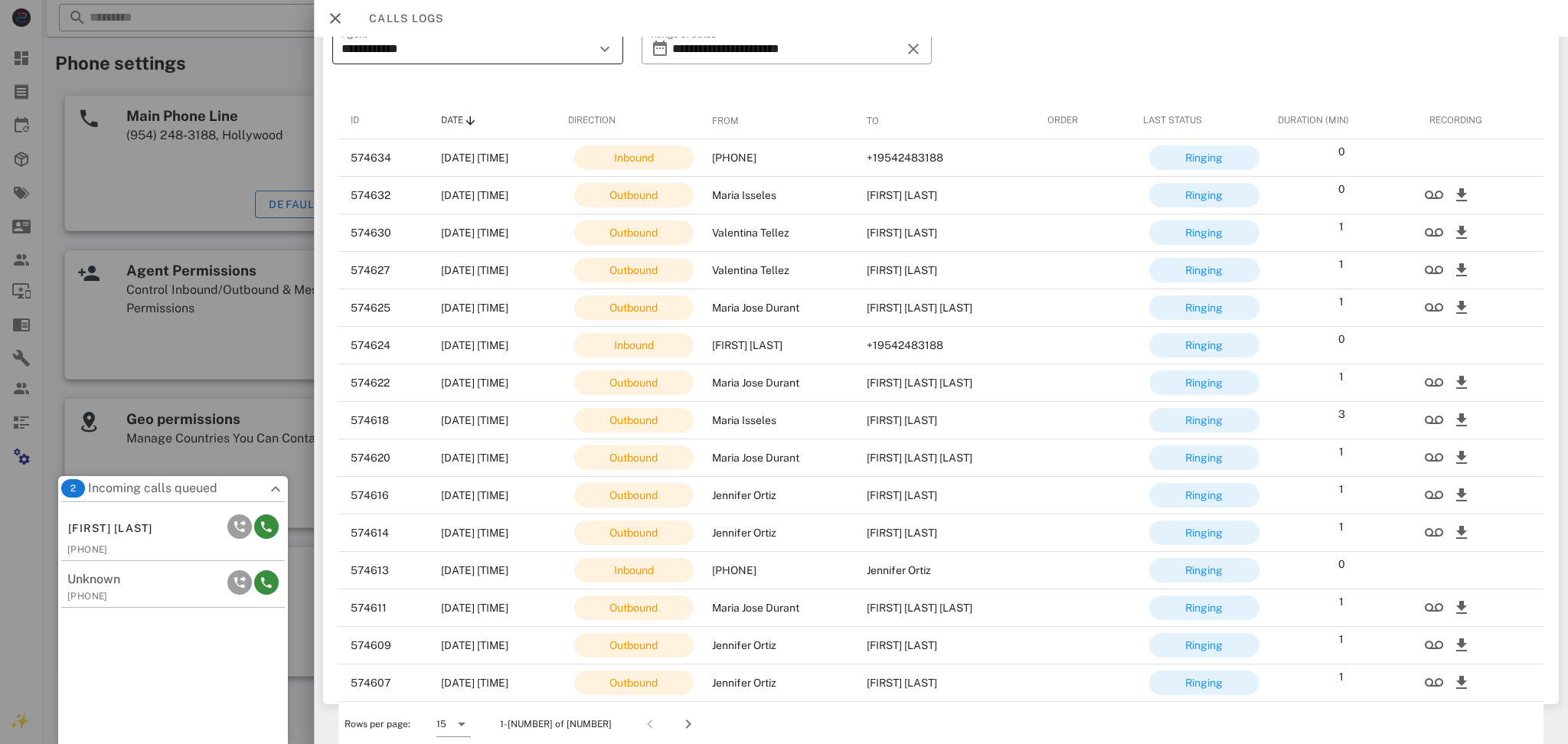 click on "**********" at bounding box center (467, 49) 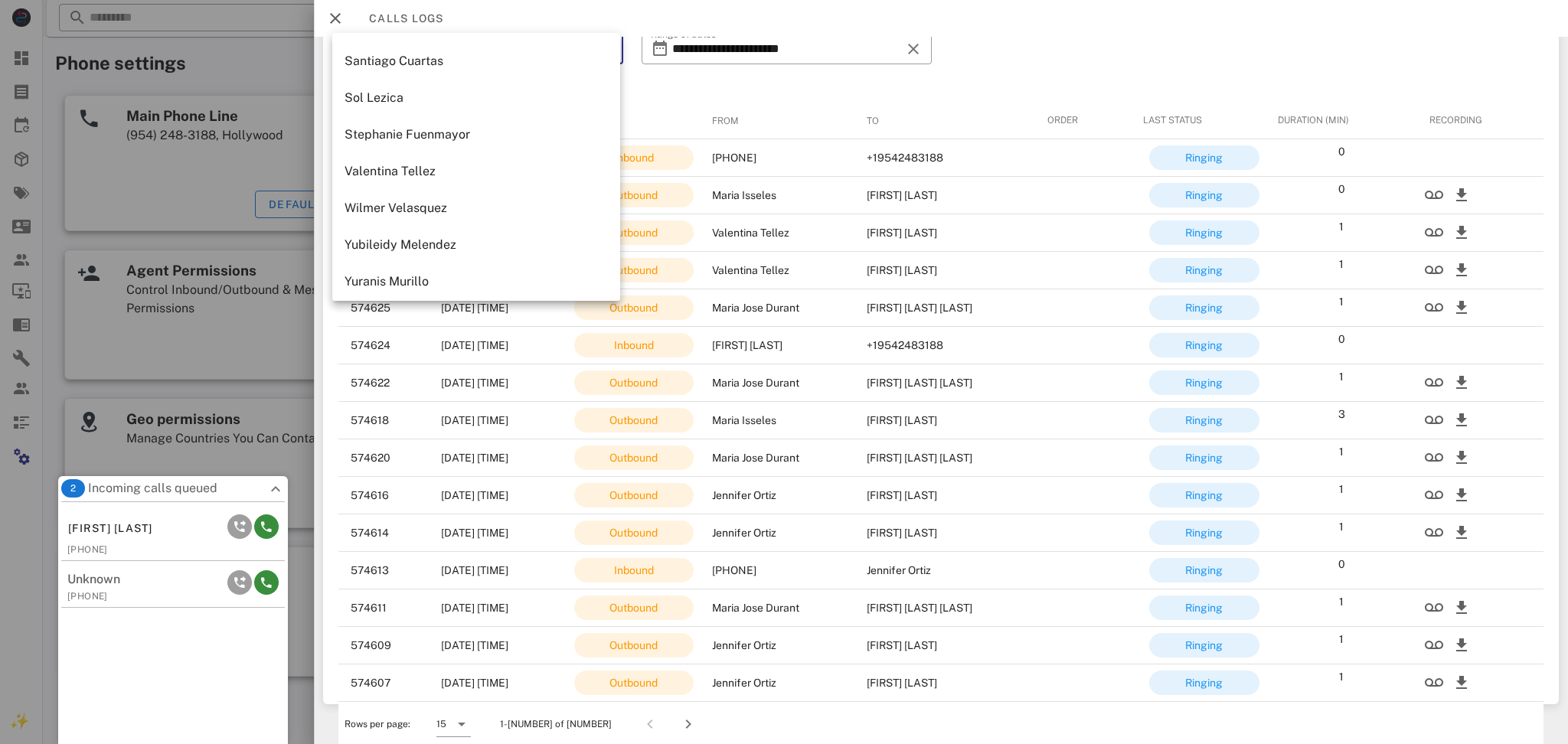 scroll, scrollTop: 957, scrollLeft: 0, axis: vertical 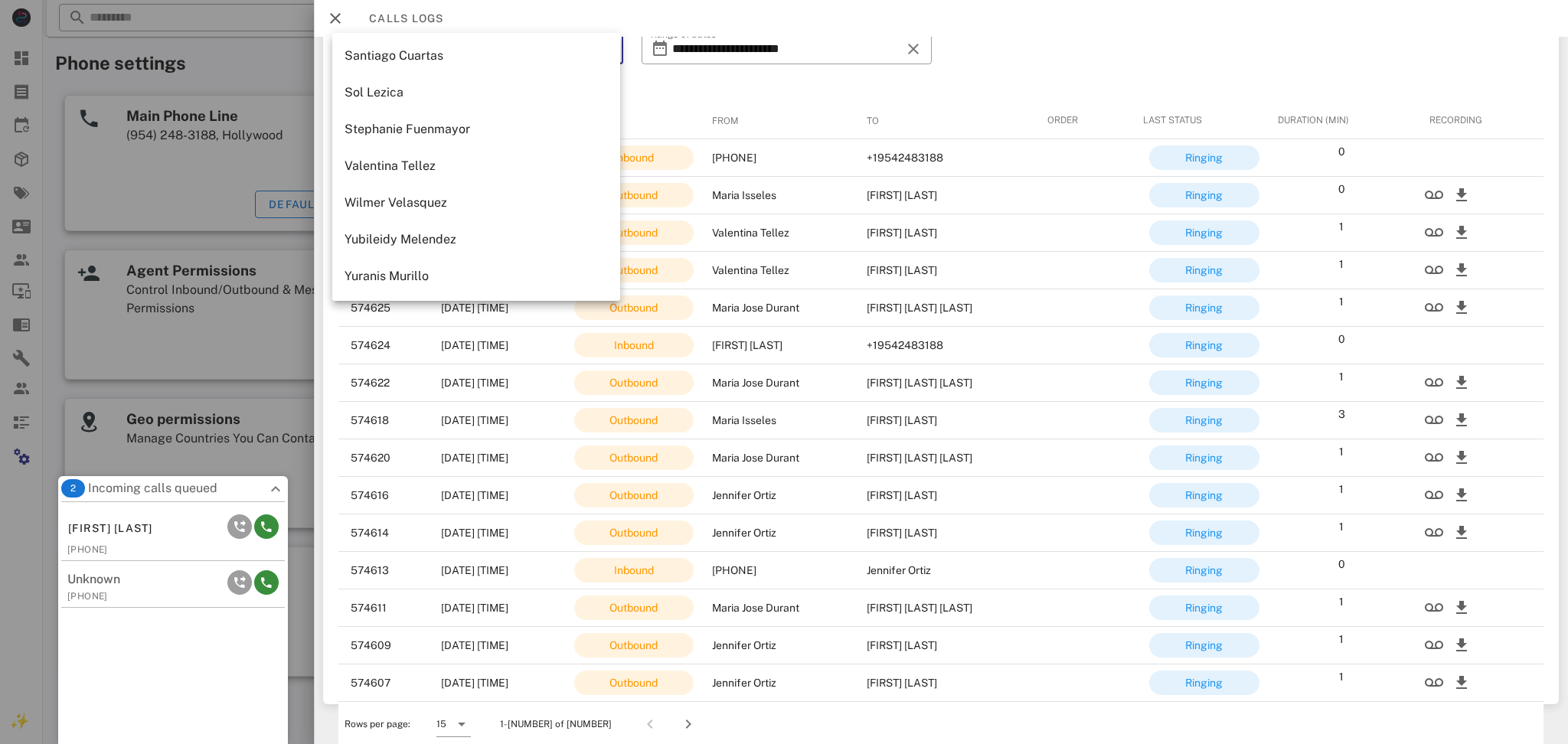 click on "Wilmer Velasquez" at bounding box center [476, 202] 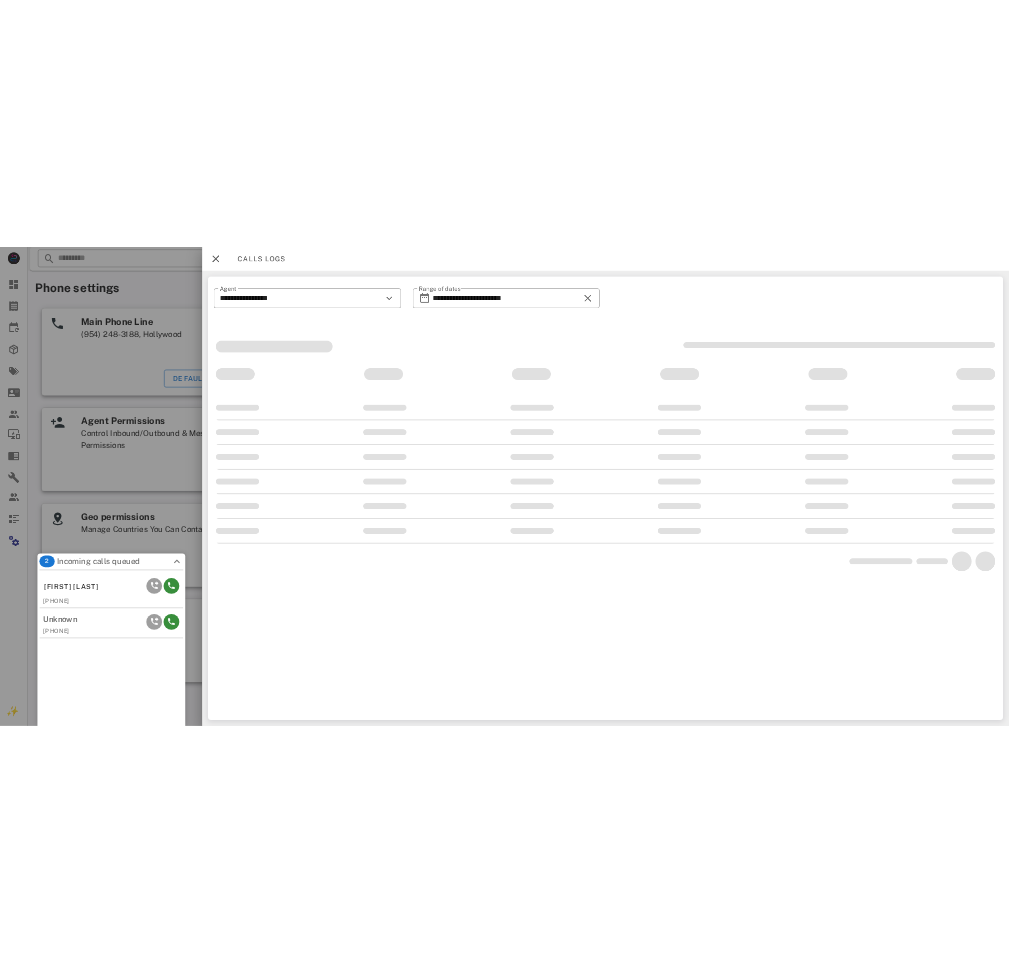 scroll, scrollTop: 0, scrollLeft: 0, axis: both 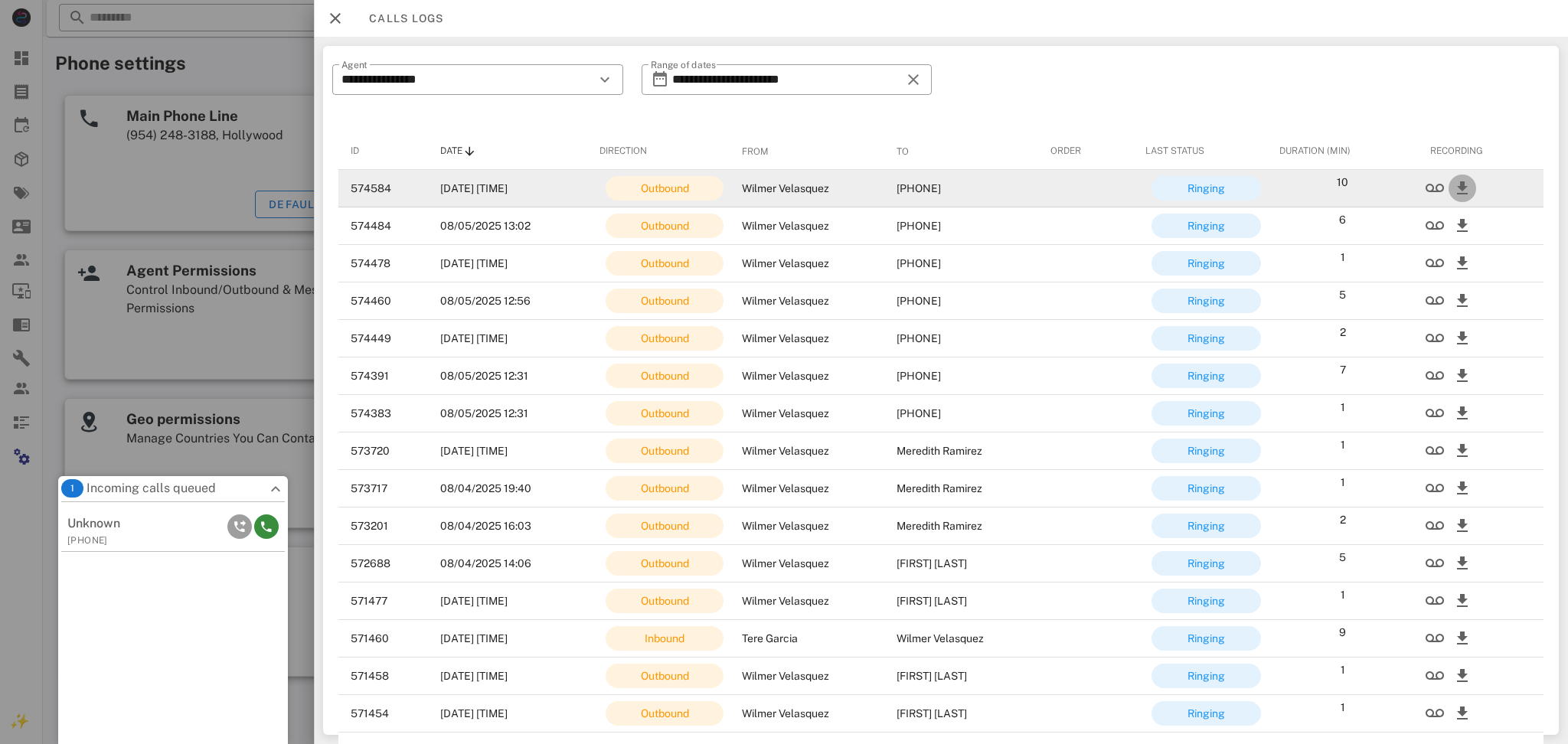 click at bounding box center (1462, 188) 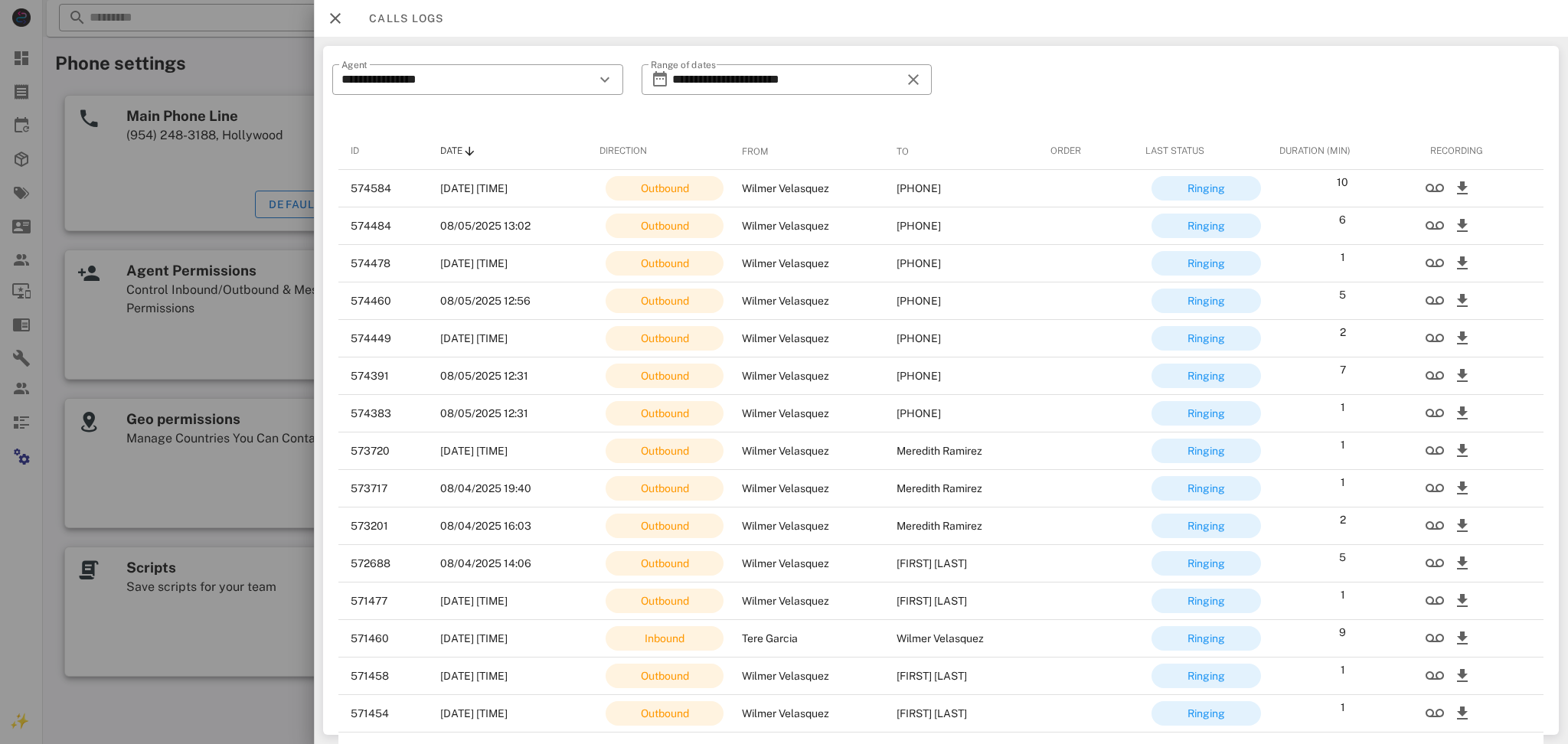 click on "**********" at bounding box center [941, 90] 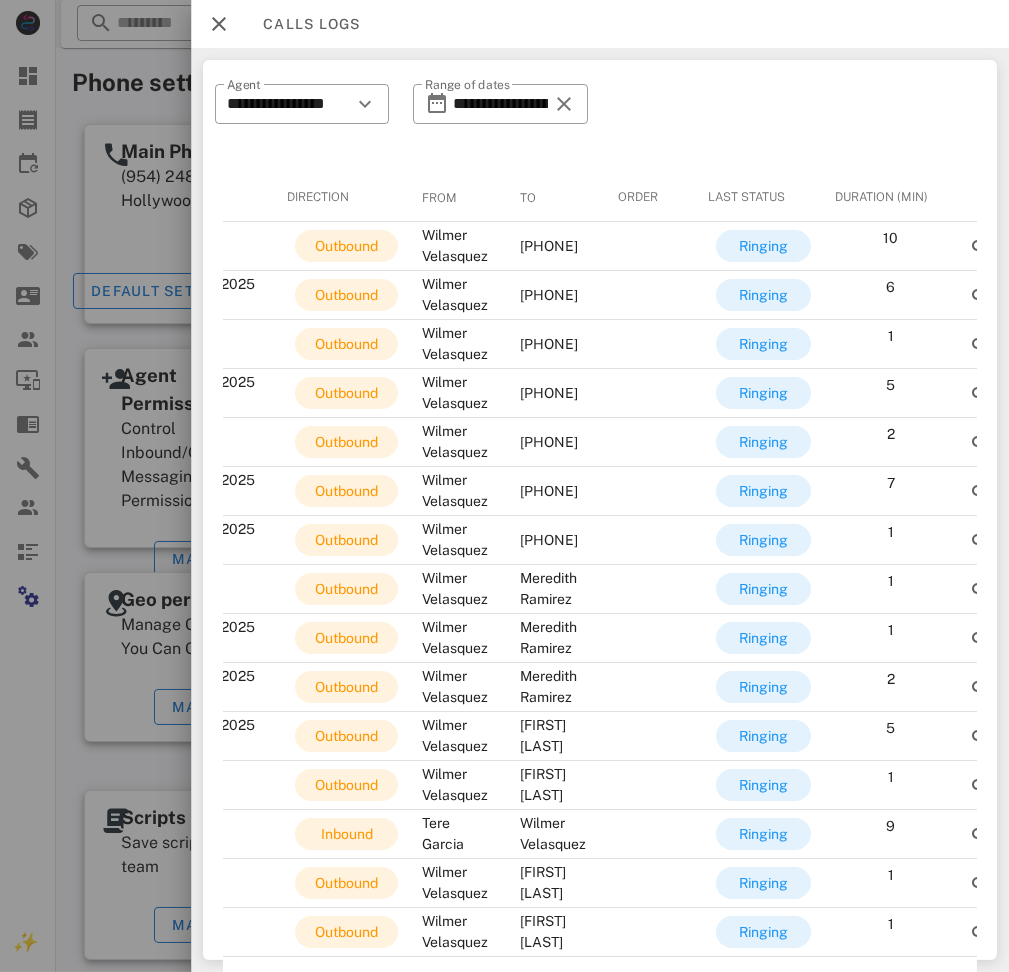 scroll, scrollTop: 0, scrollLeft: 313, axis: horizontal 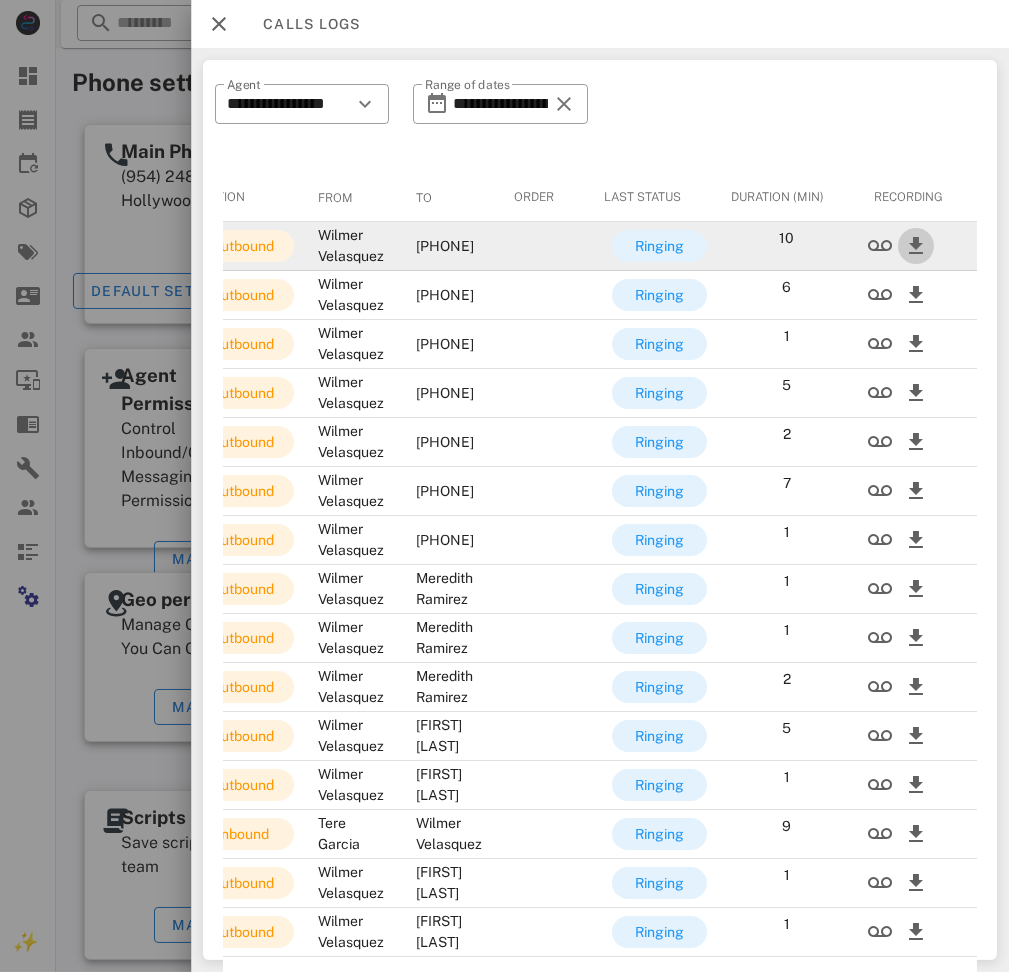 click at bounding box center [916, 246] 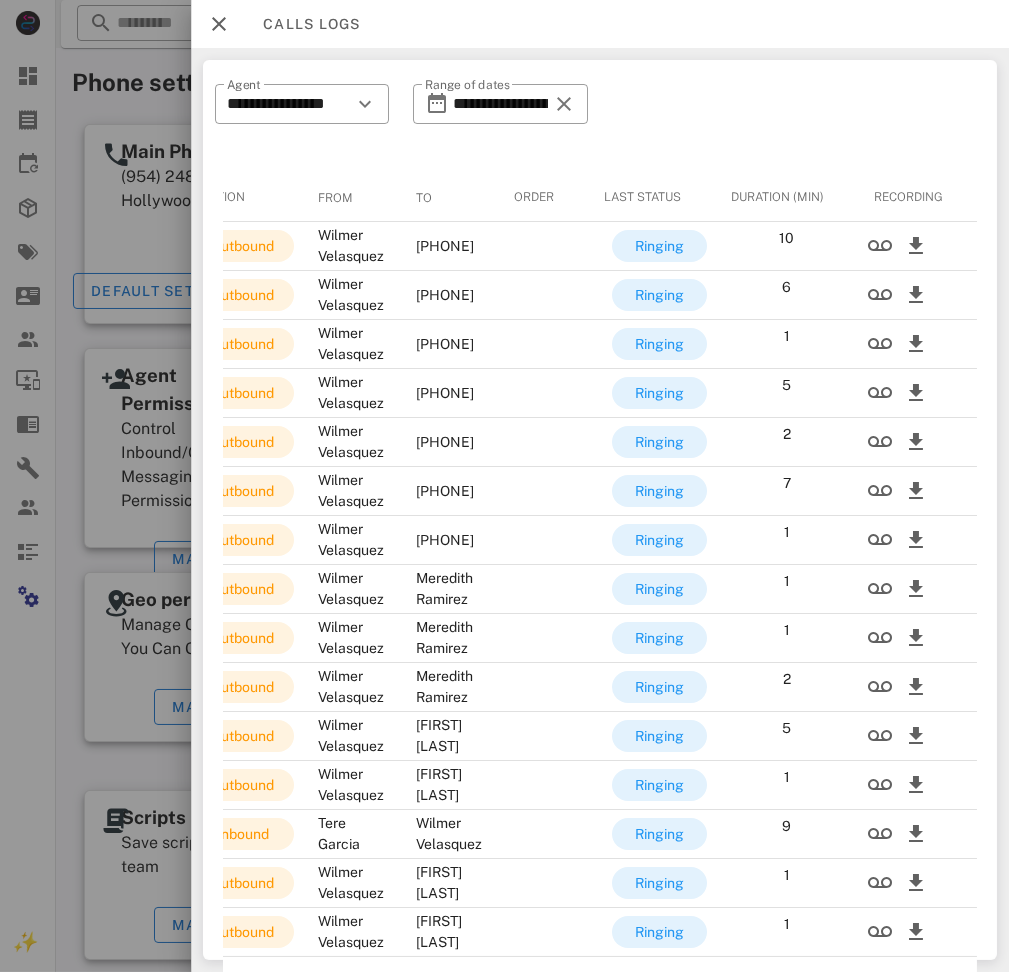 click on "**********" at bounding box center (600, 510) 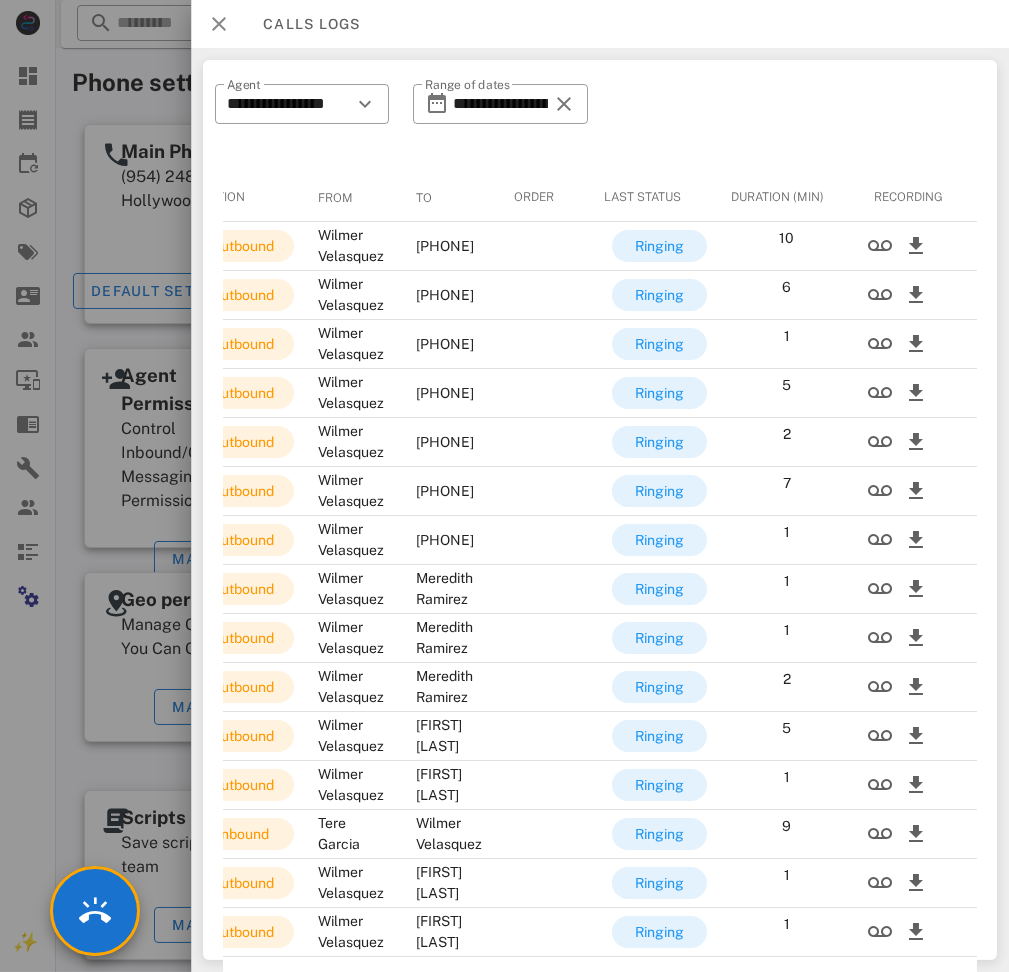 click at bounding box center [219, 24] 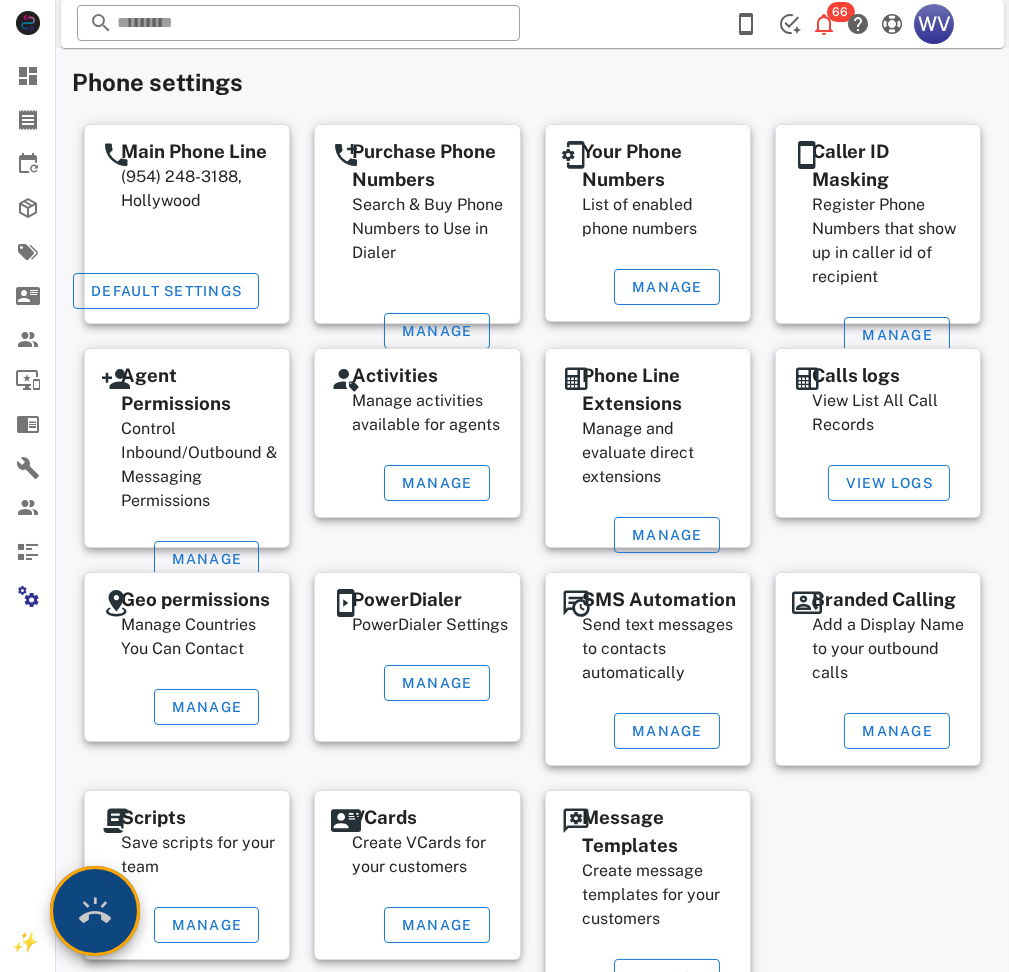 click at bounding box center (95, 911) 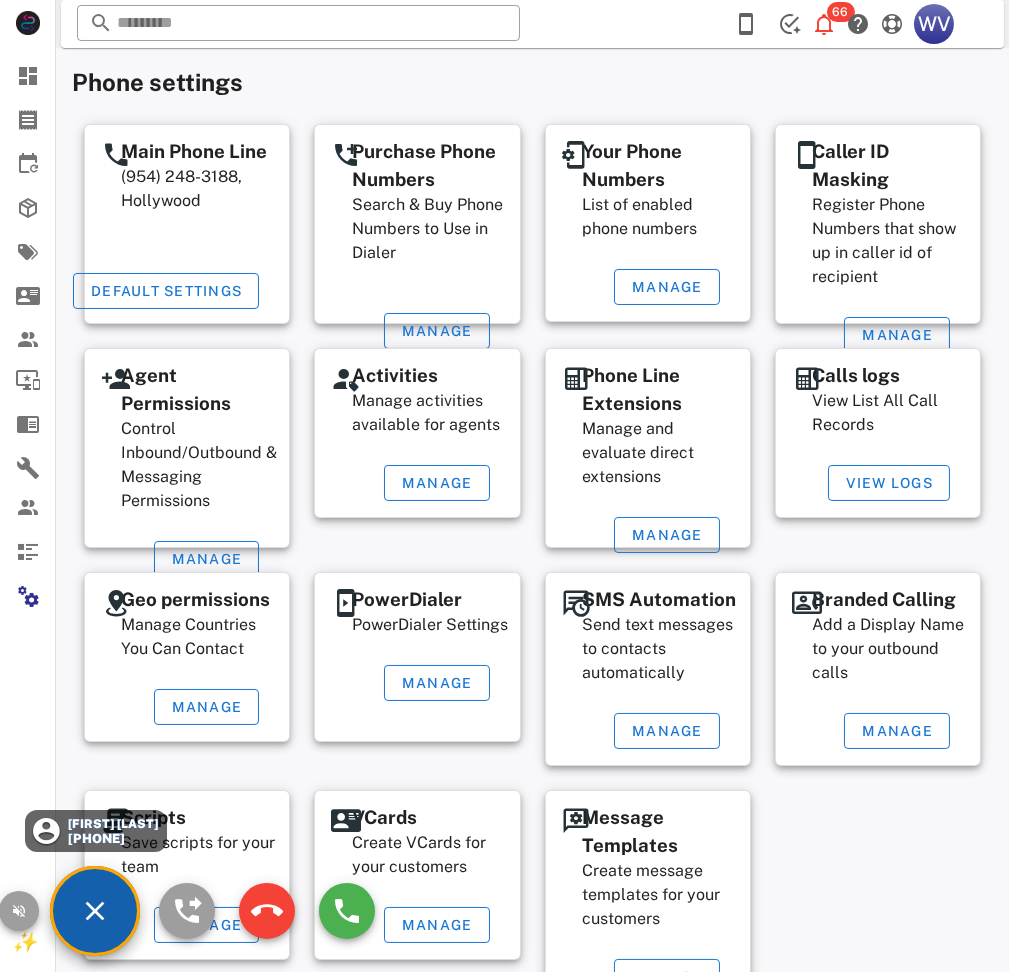 click on "Scripts  Save scripts for your team" at bounding box center [200, 849] 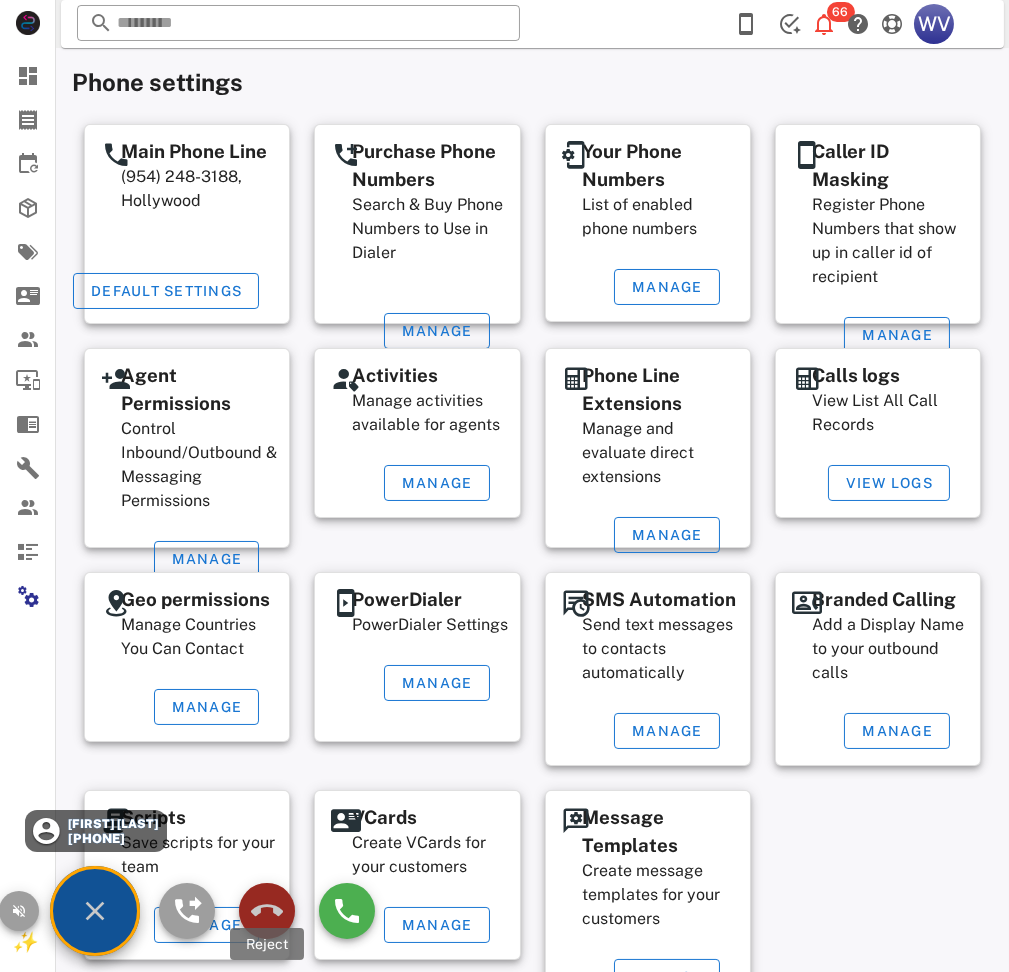 click at bounding box center [267, 911] 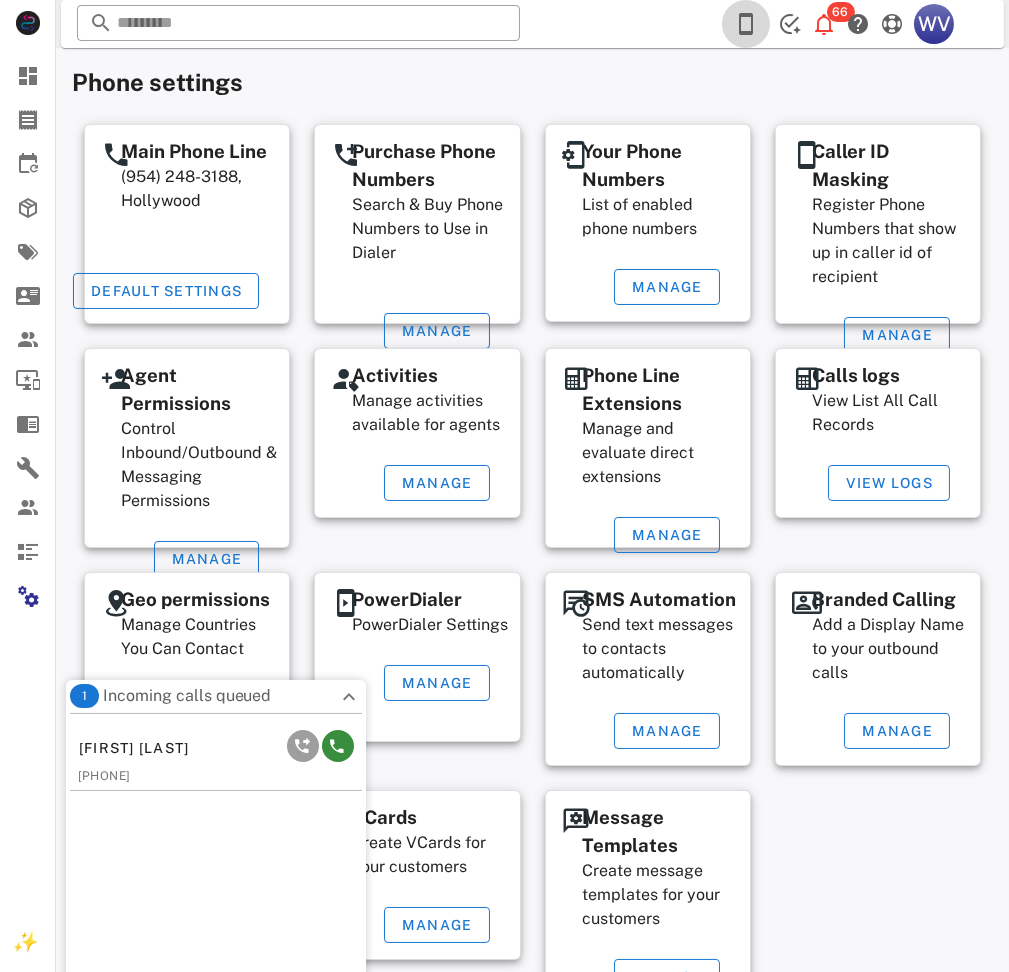 click at bounding box center [746, 24] 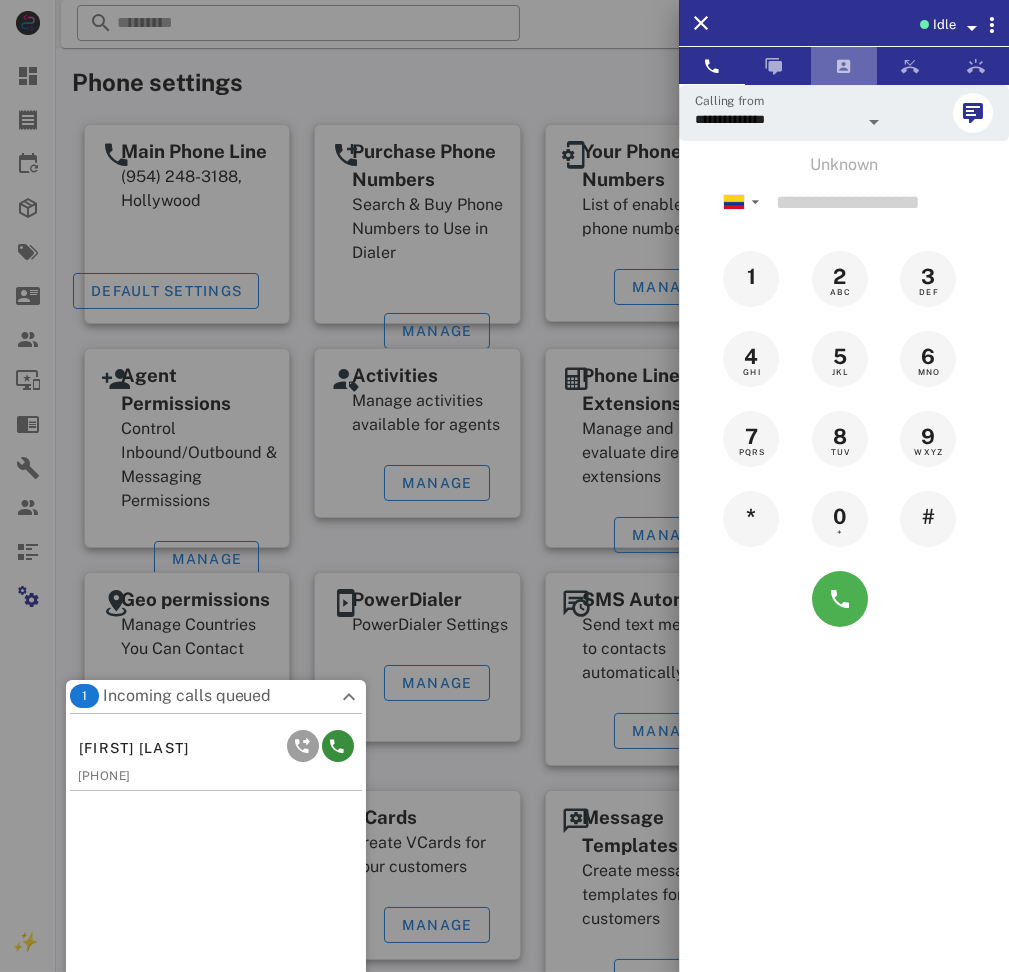 click at bounding box center (844, 66) 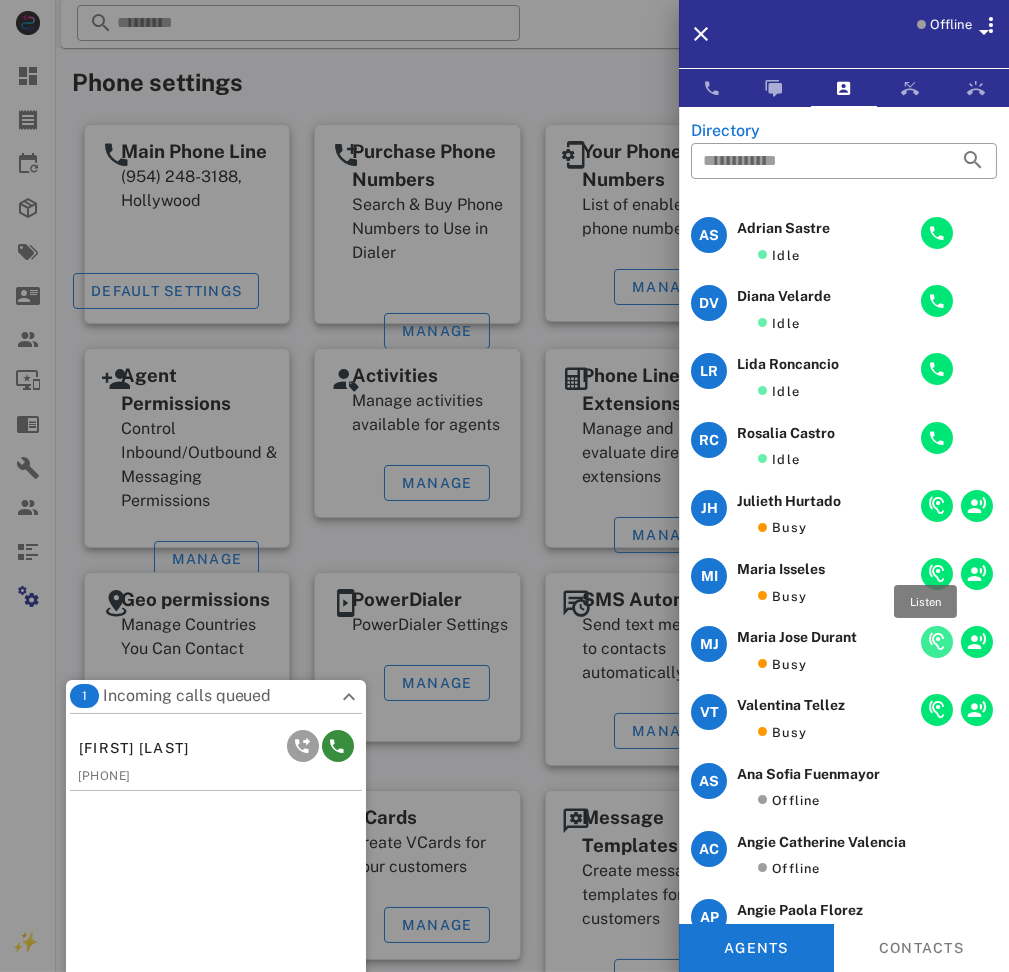 click at bounding box center [937, 642] 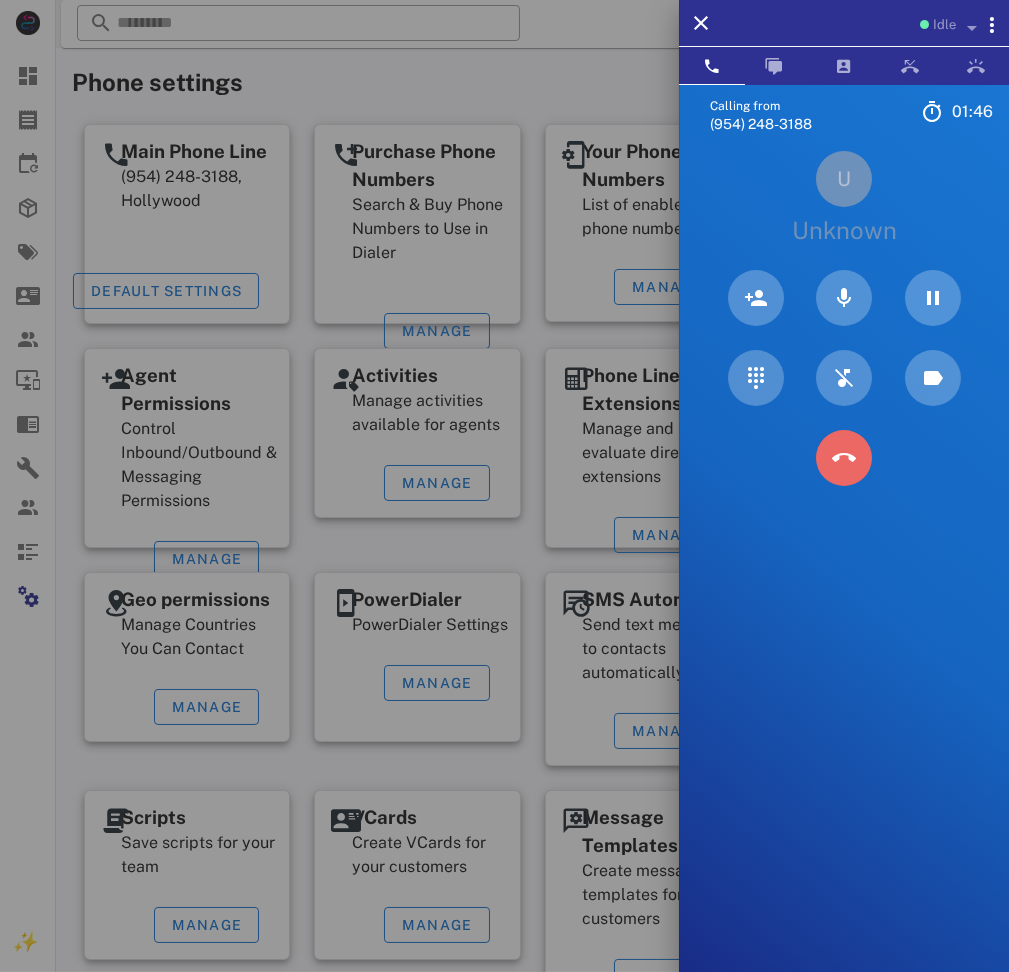 drag, startPoint x: 844, startPoint y: 472, endPoint x: 835, endPoint y: 288, distance: 184.21997 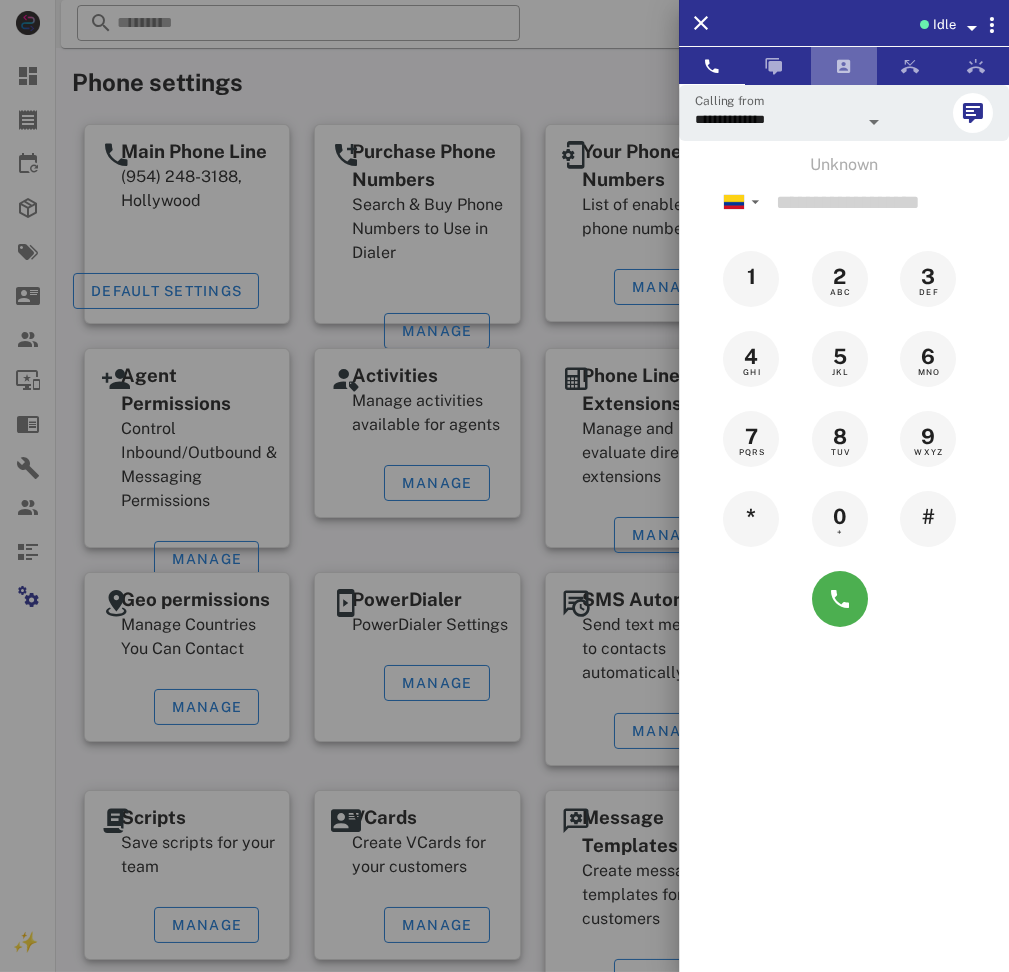 click at bounding box center (844, 66) 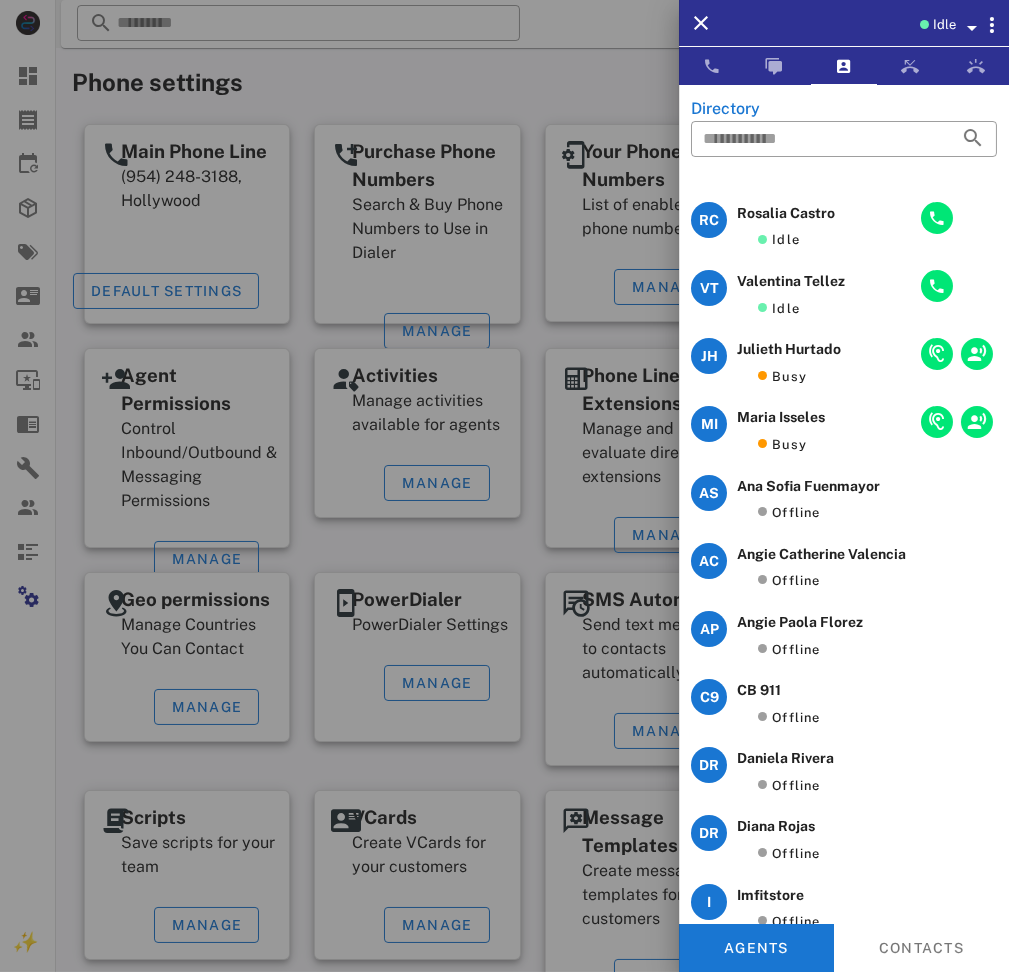 scroll, scrollTop: 0, scrollLeft: 0, axis: both 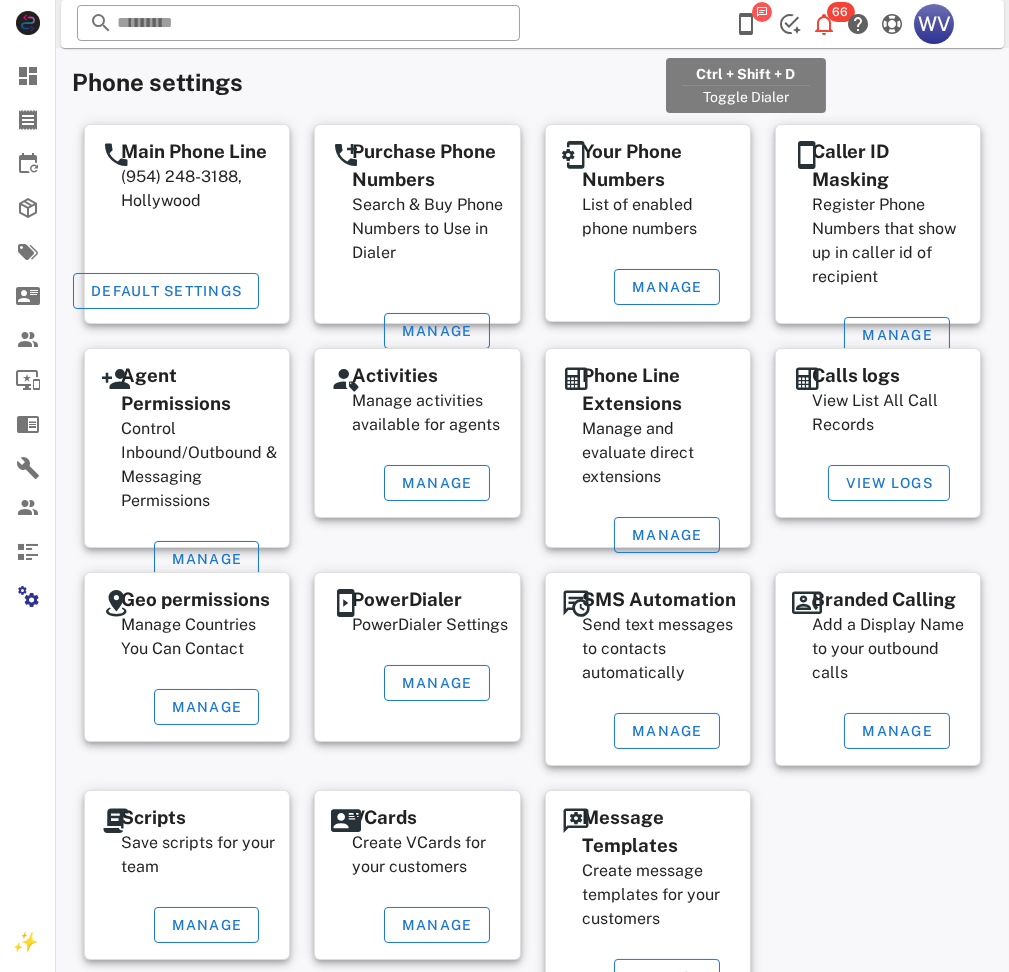 click at bounding box center [746, 24] 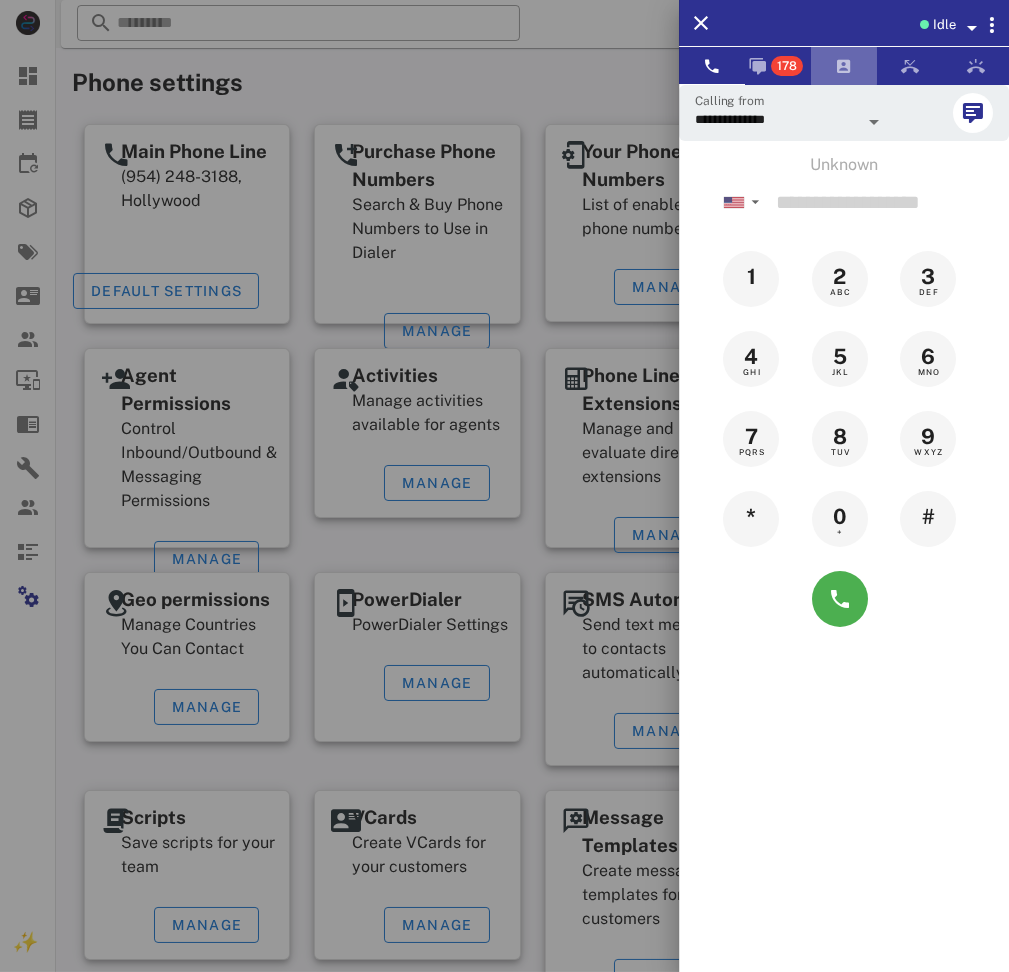 click at bounding box center (844, 66) 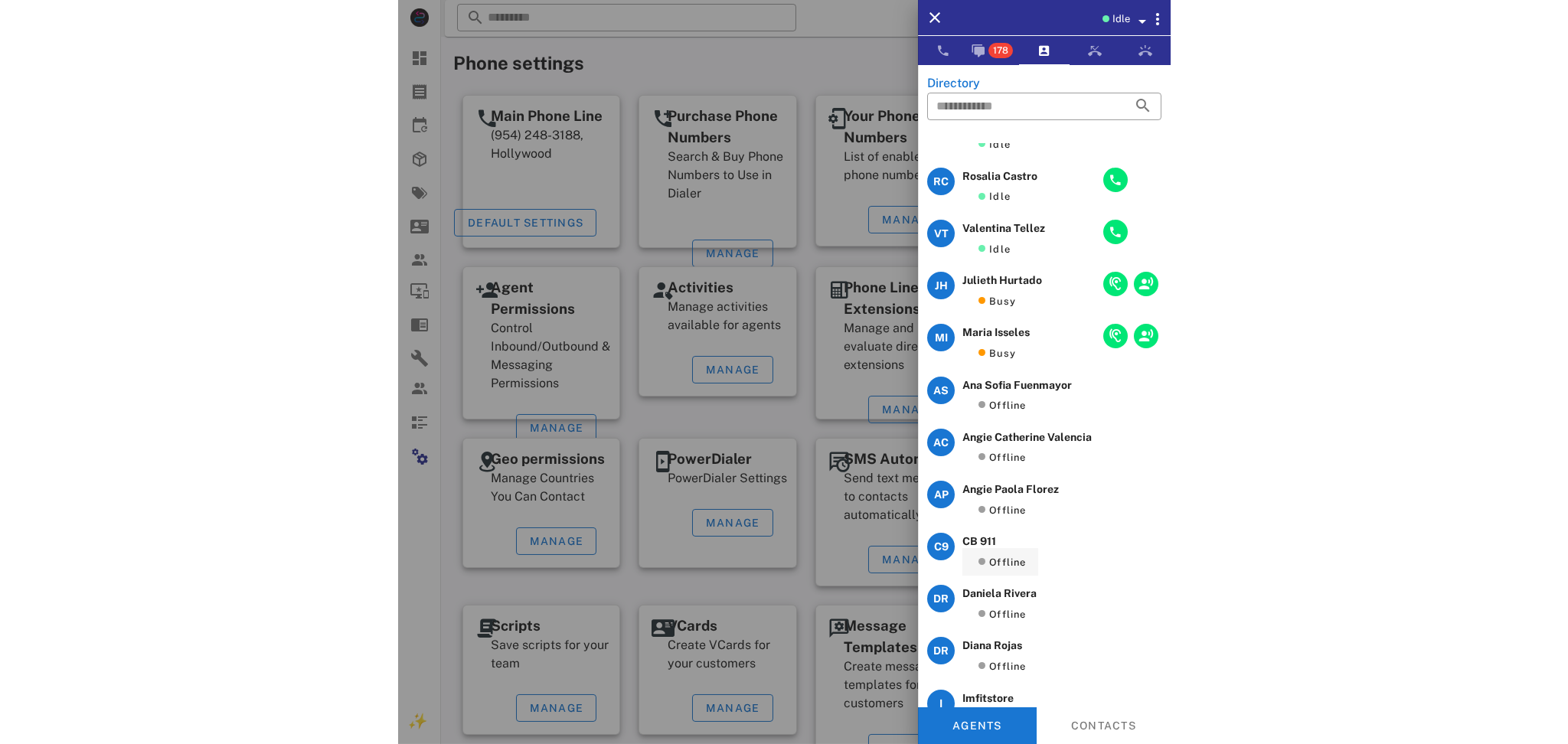 scroll, scrollTop: 306, scrollLeft: 0, axis: vertical 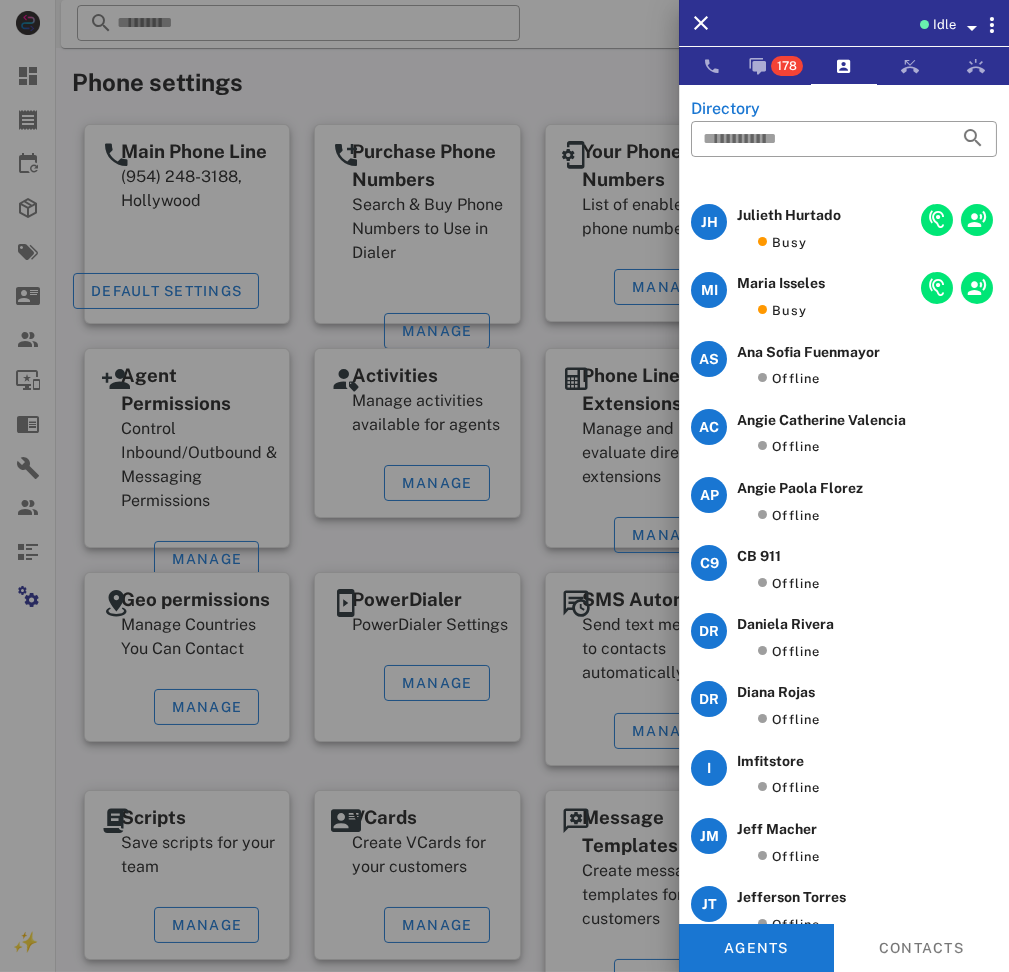 click at bounding box center (504, 486) 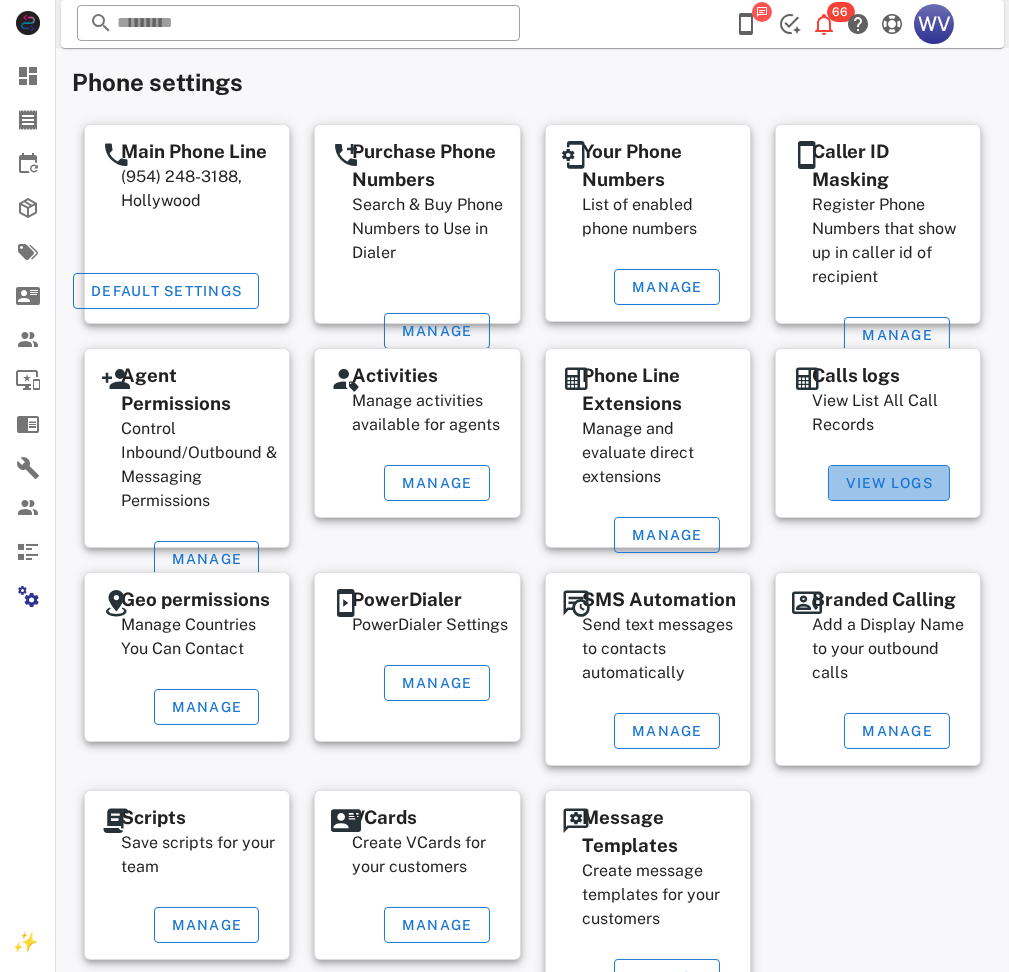 click on "View Logs" at bounding box center [889, 483] 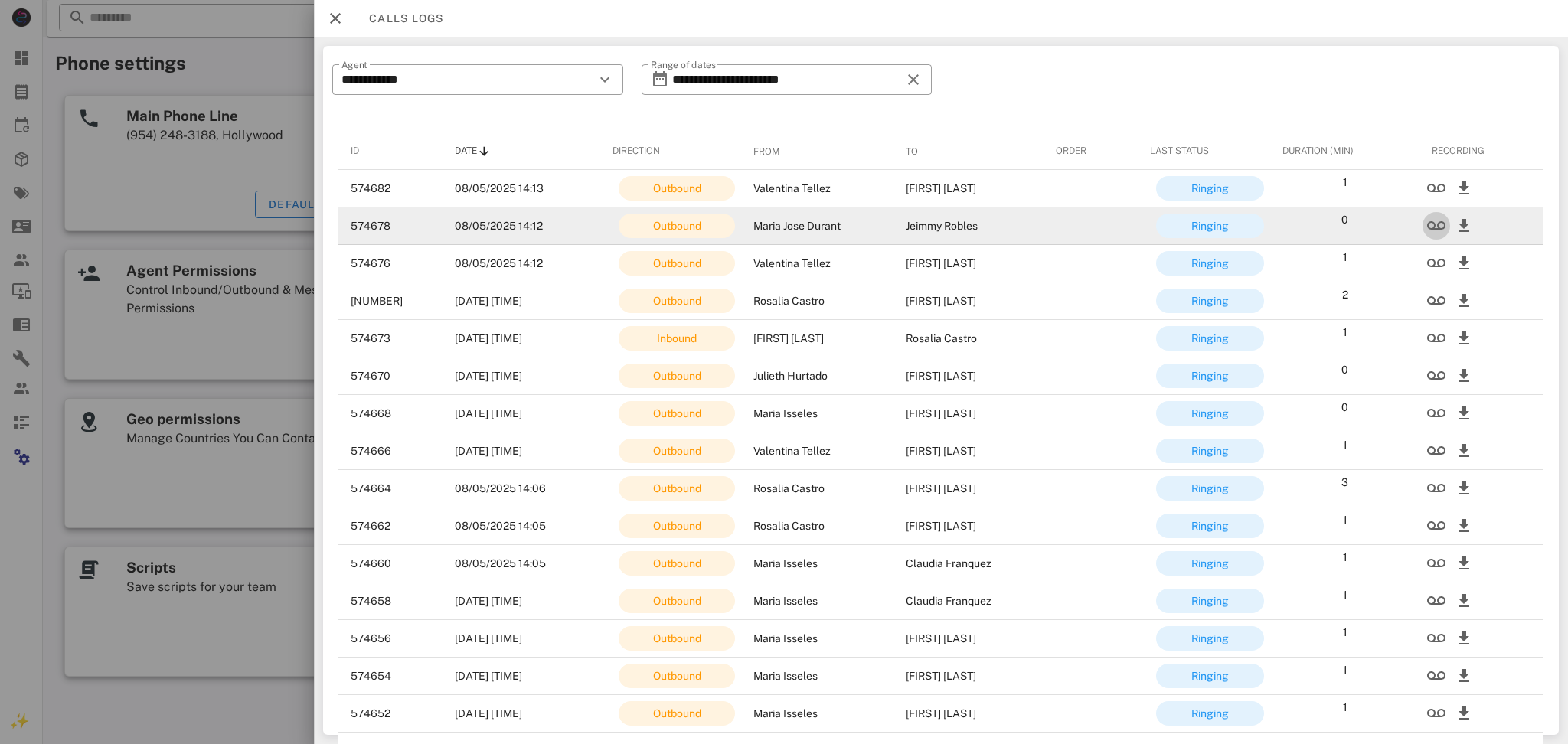 click at bounding box center (1436, 226) 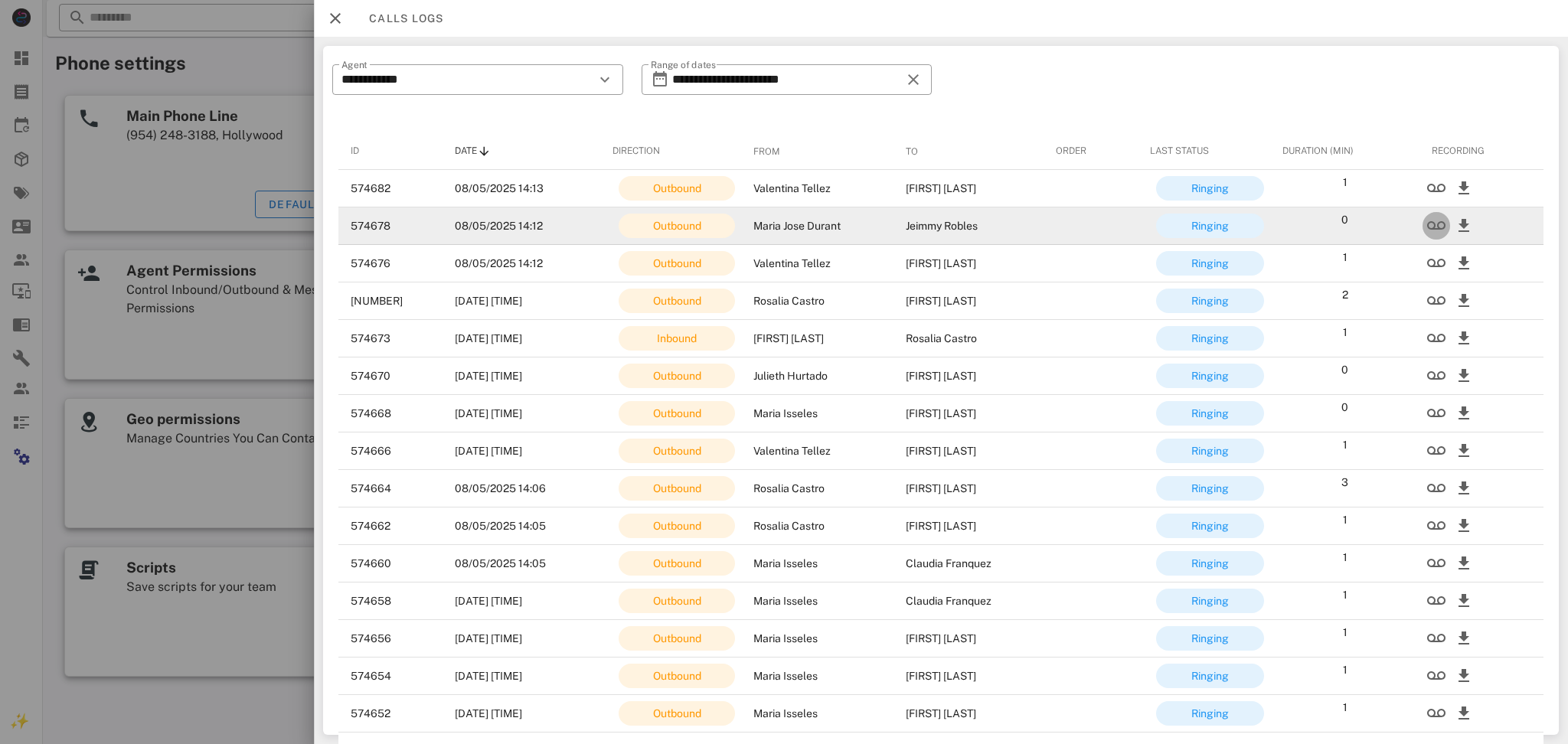 click at bounding box center (1436, 226) 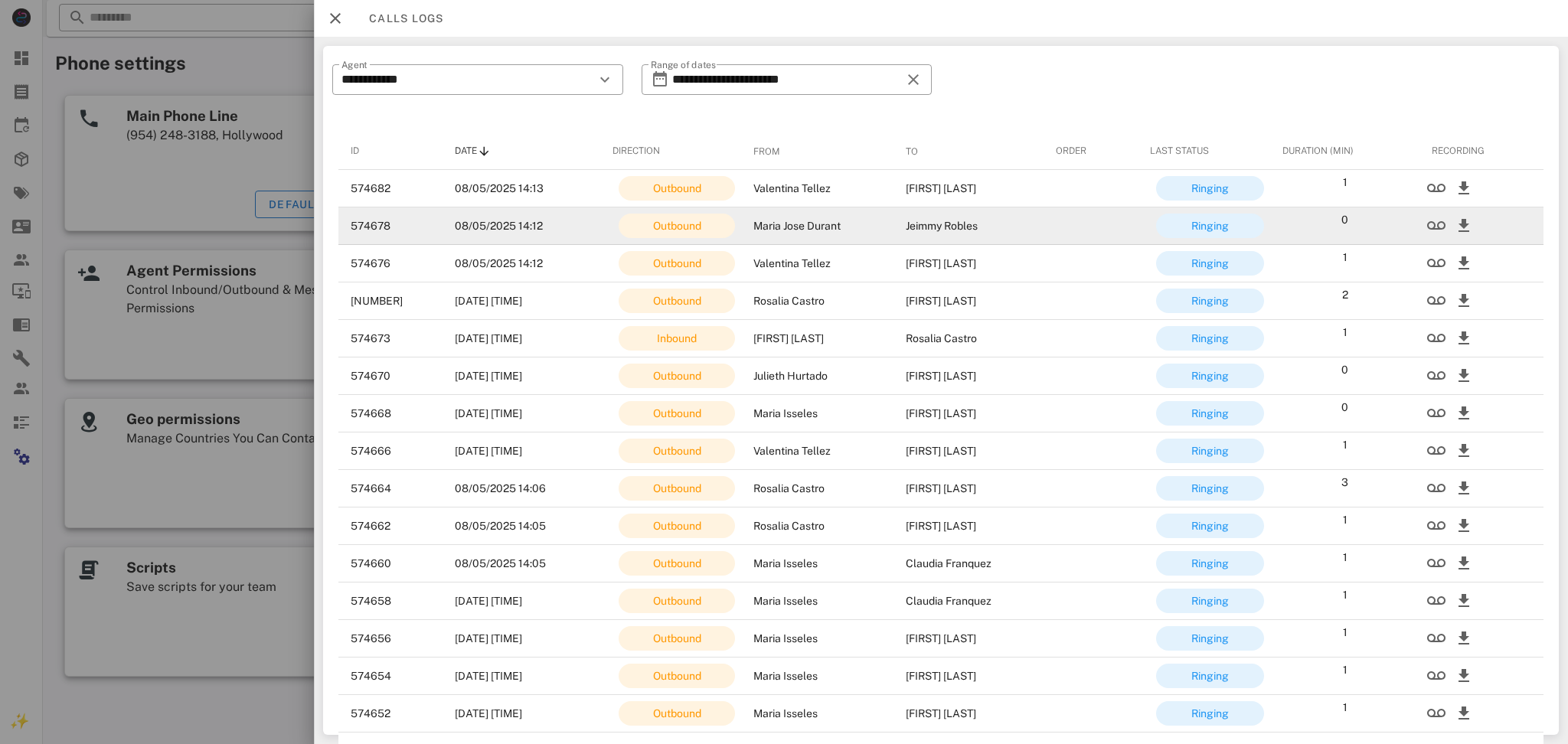 click on "Jeimmy Robles" at bounding box center [969, 226] 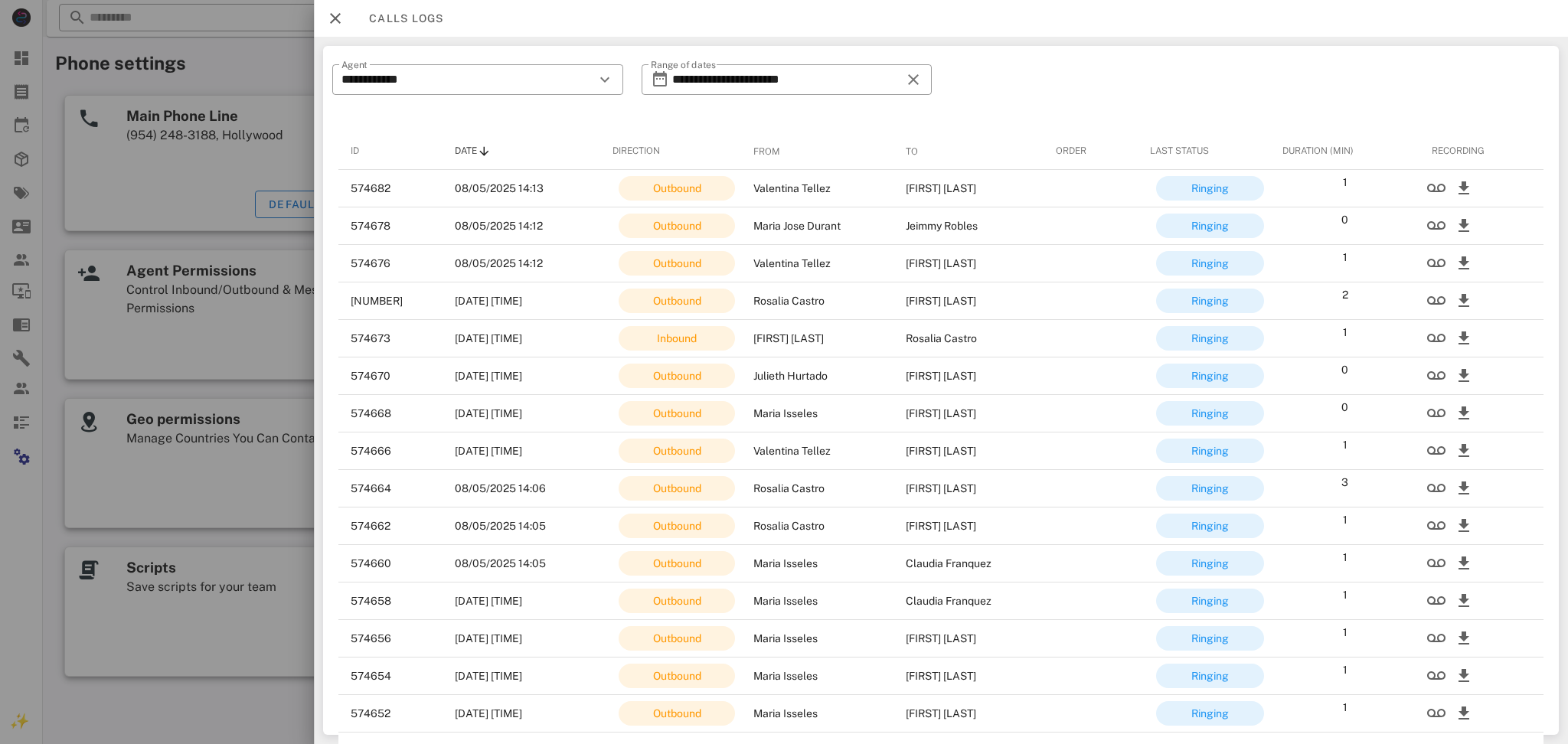 copy on "Jeimmy Robles" 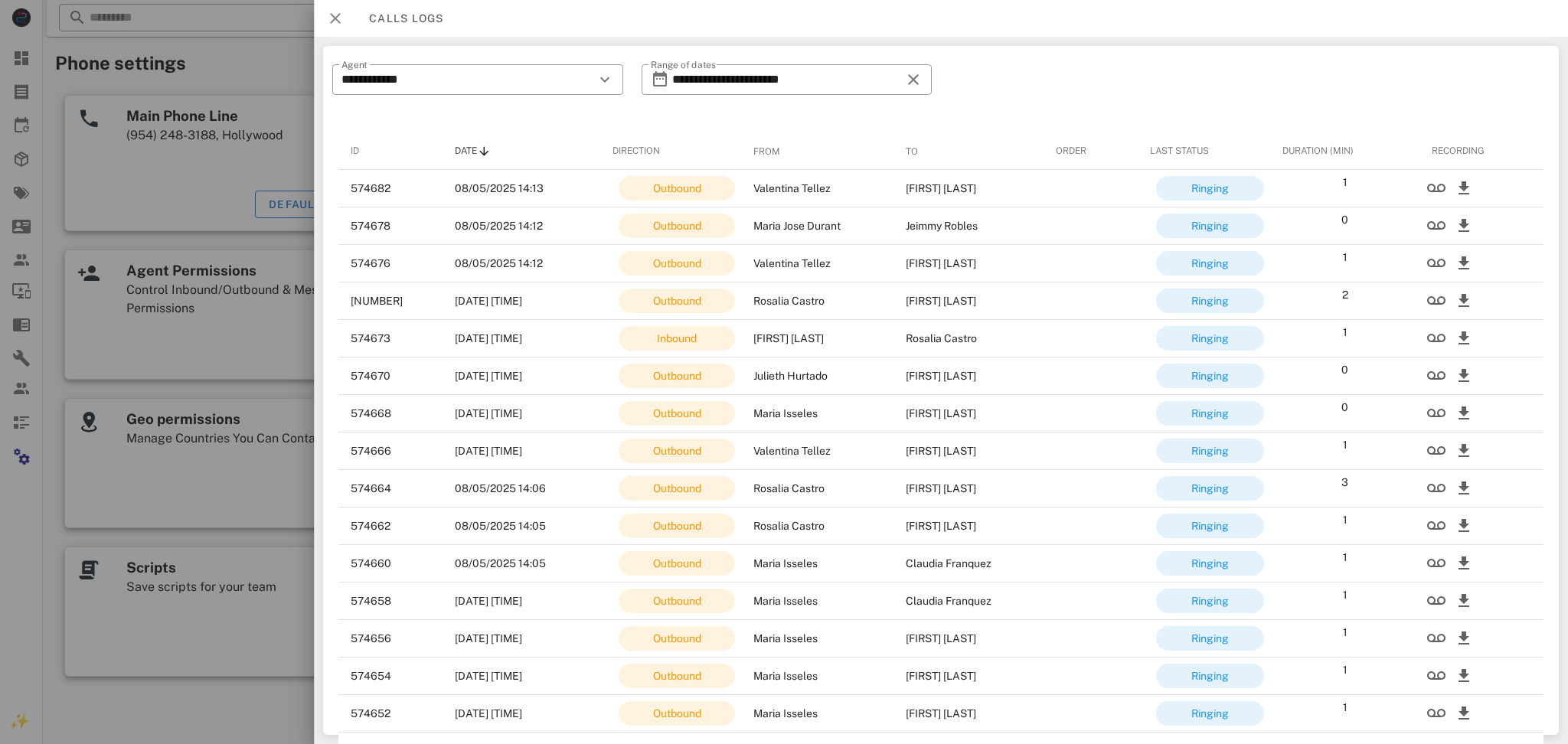 click at bounding box center [335, 18] 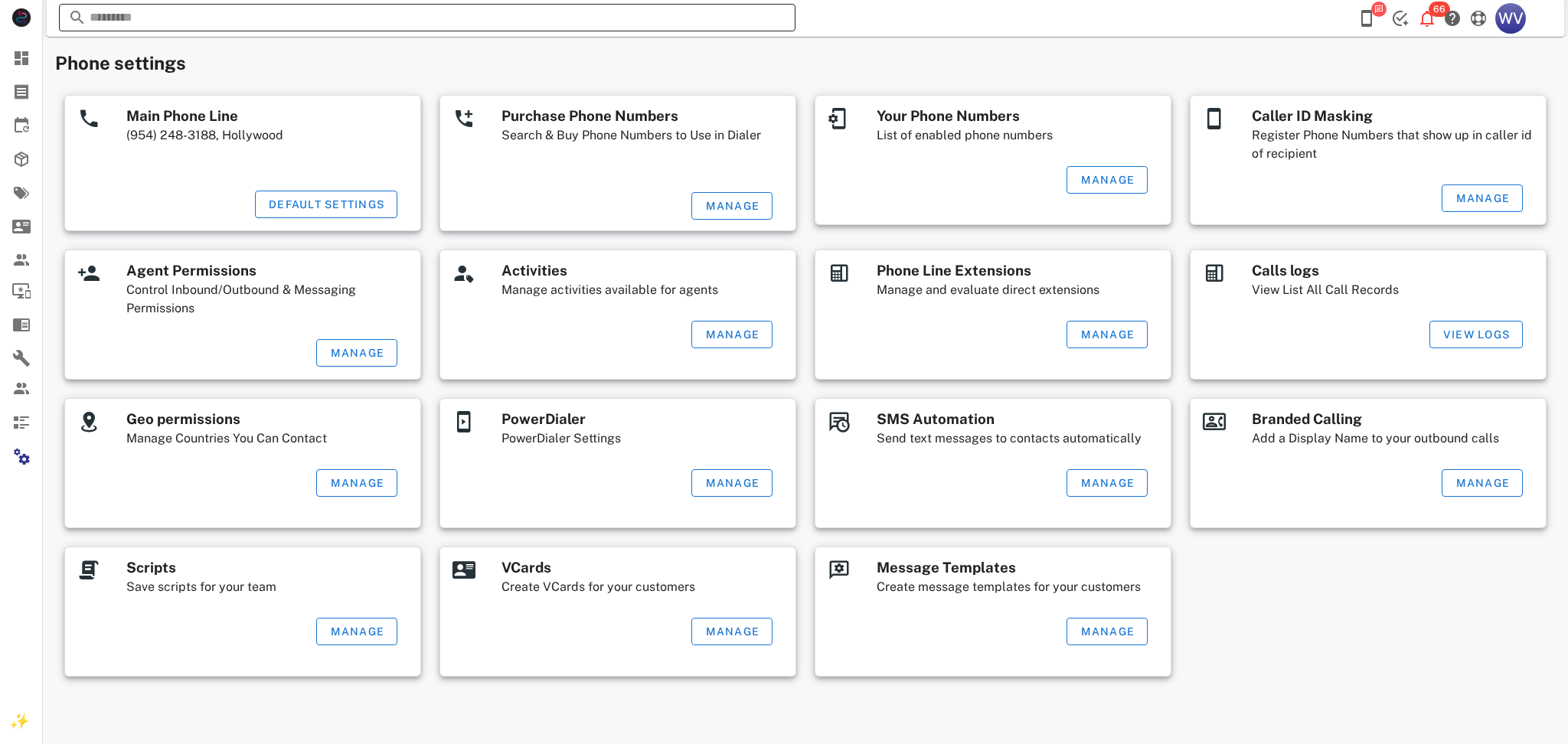 click at bounding box center (427, 18) 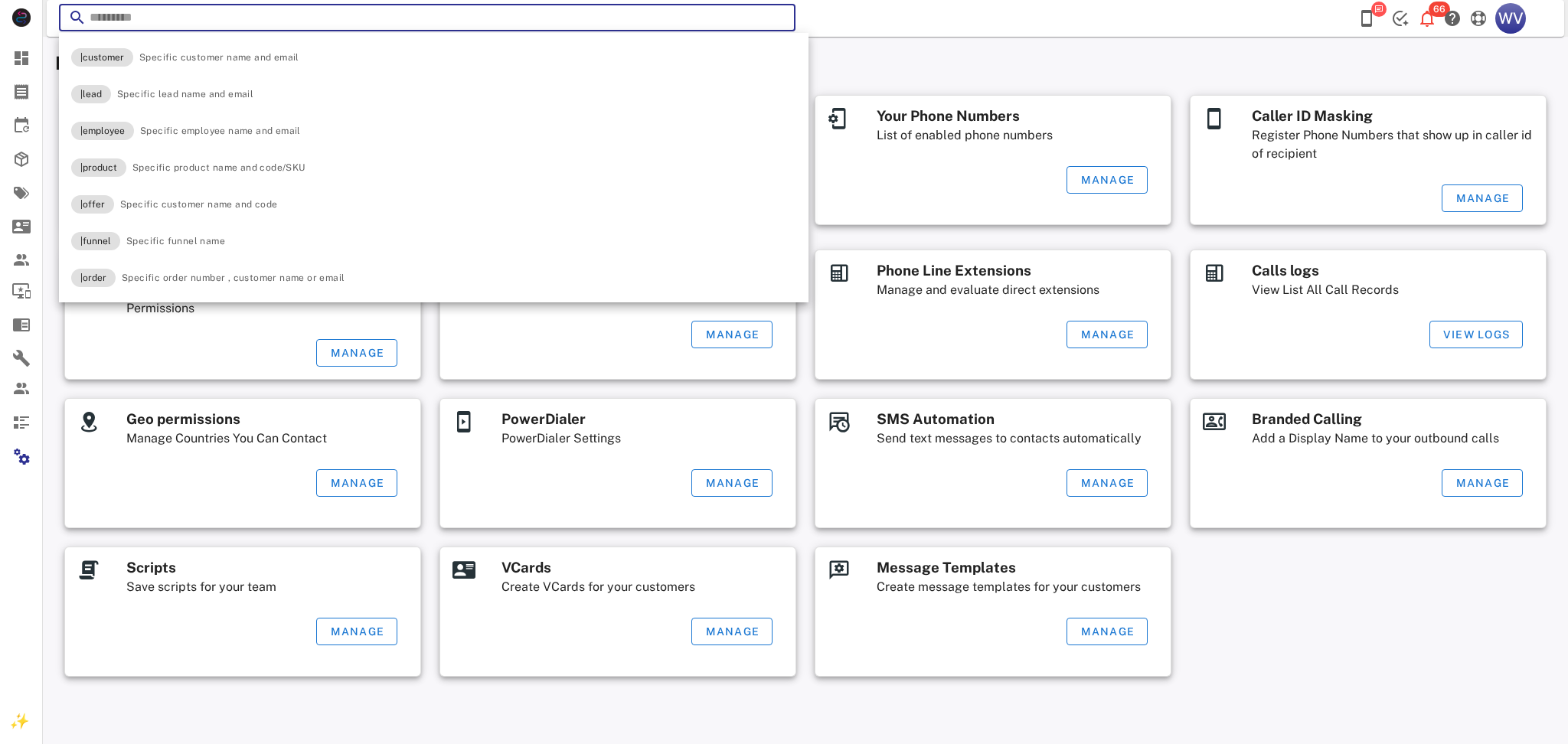 paste on "**********" 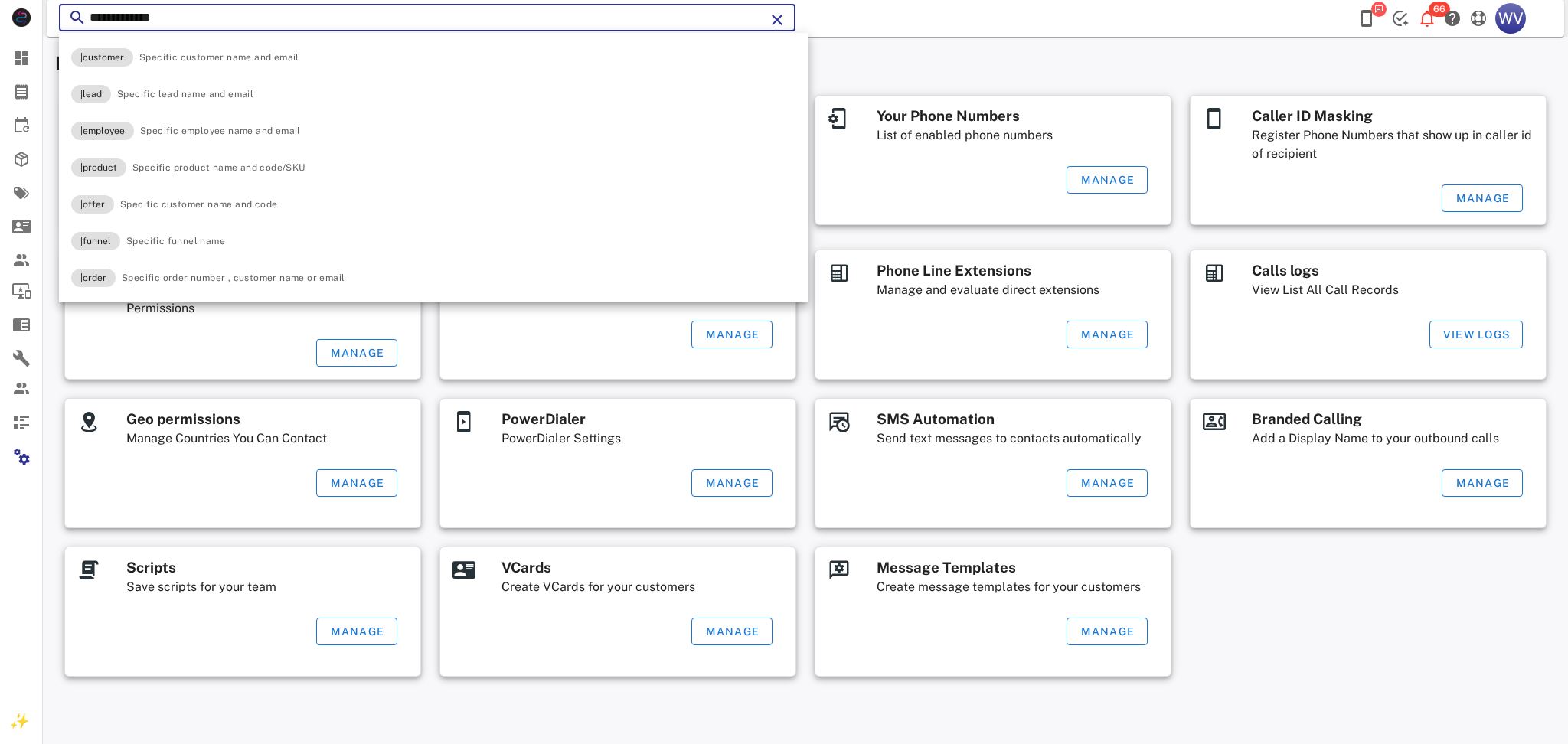 scroll, scrollTop: 358, scrollLeft: 0, axis: vertical 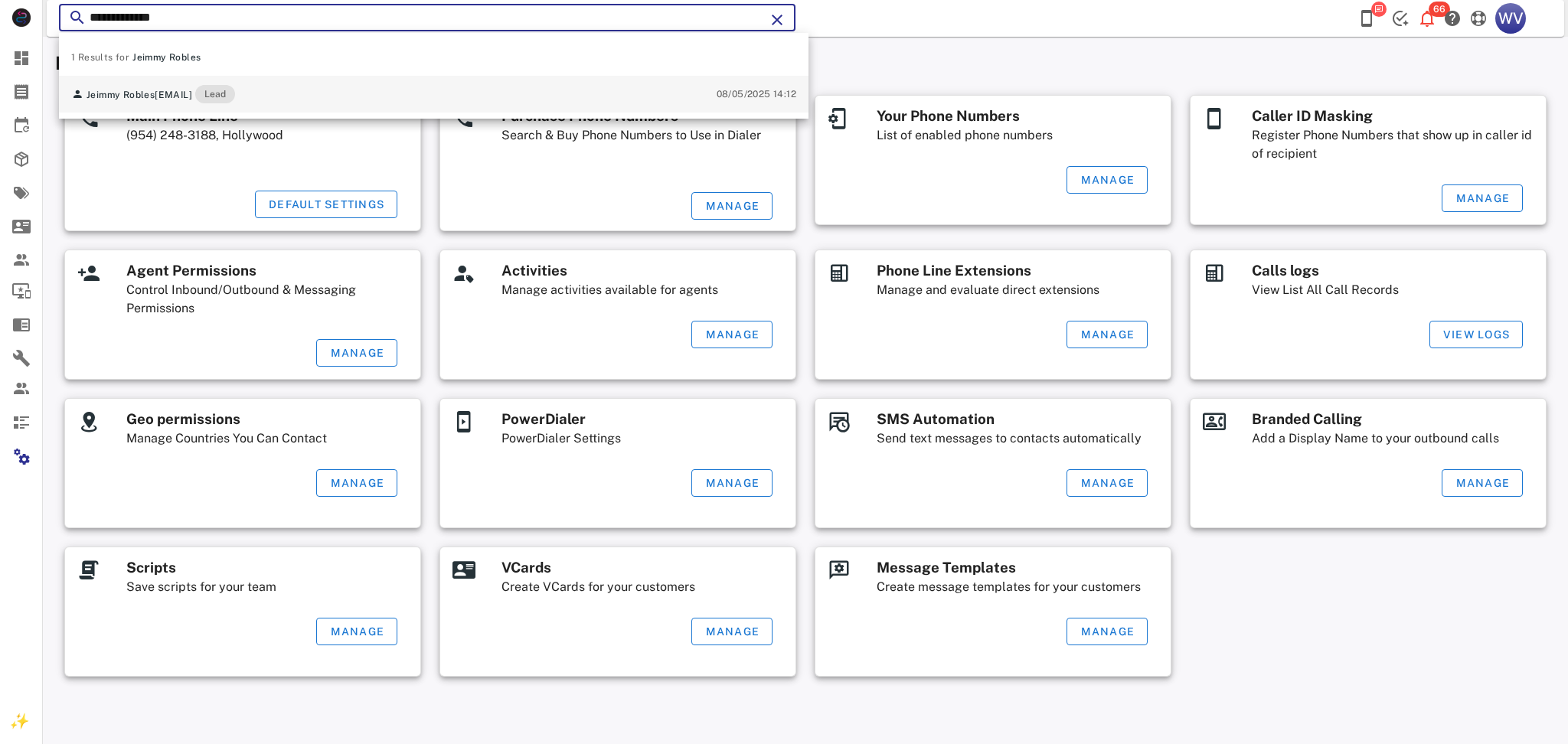 type on "**********" 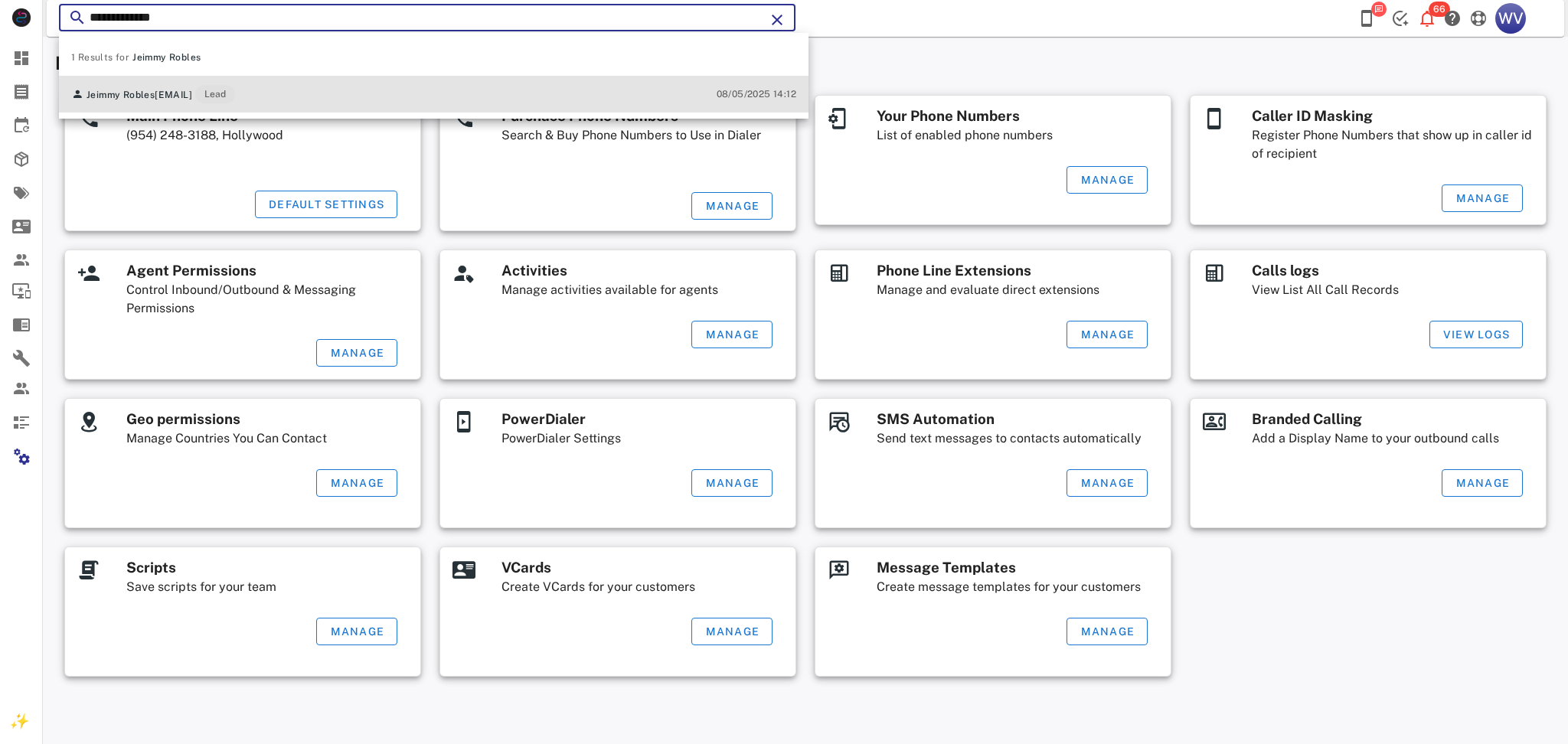 click on "[FIRST] [LAST]   [EMAIL]   Lead 08/05/2025 14:12" at bounding box center (433, 94) 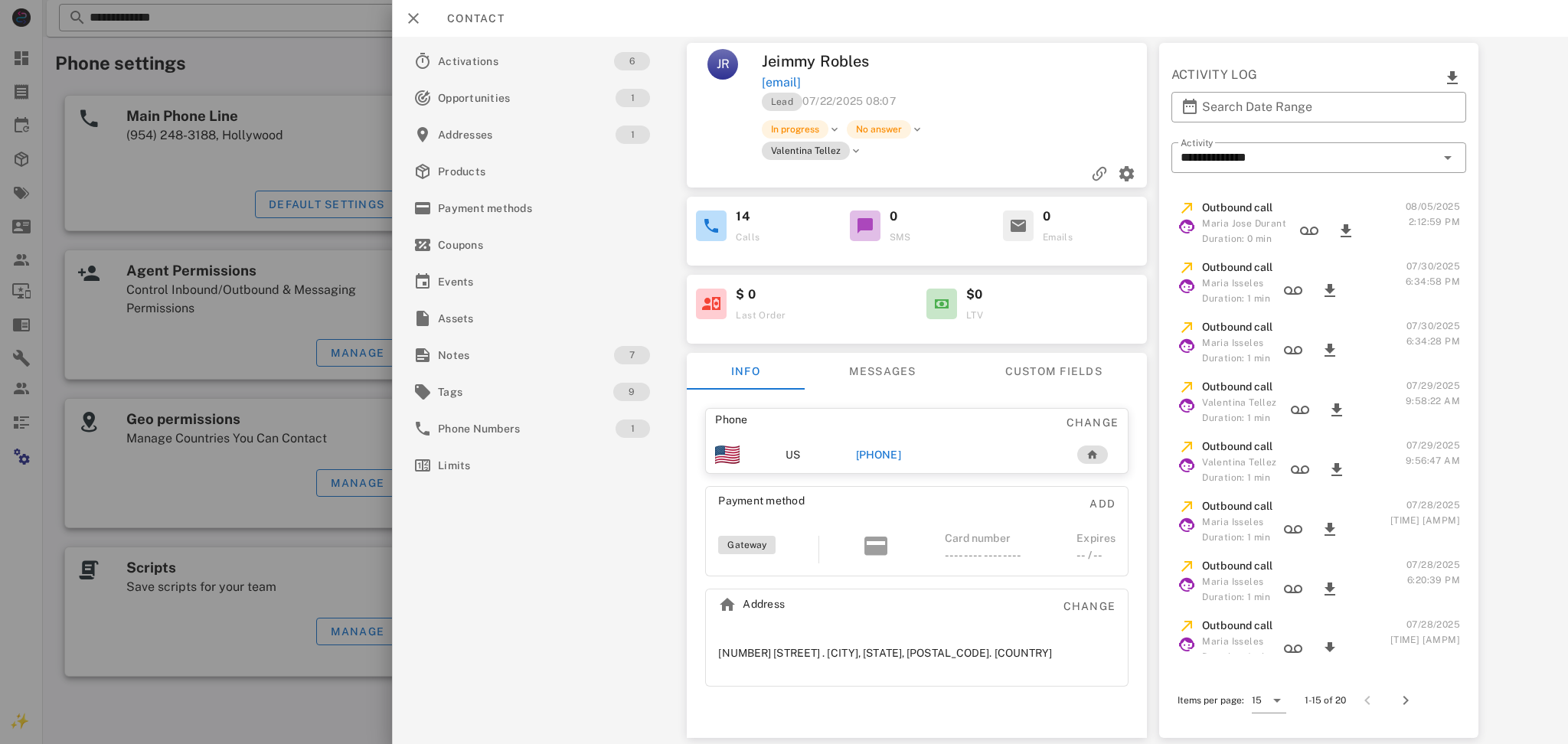click on "Outbound call" at bounding box center (1237, 207) 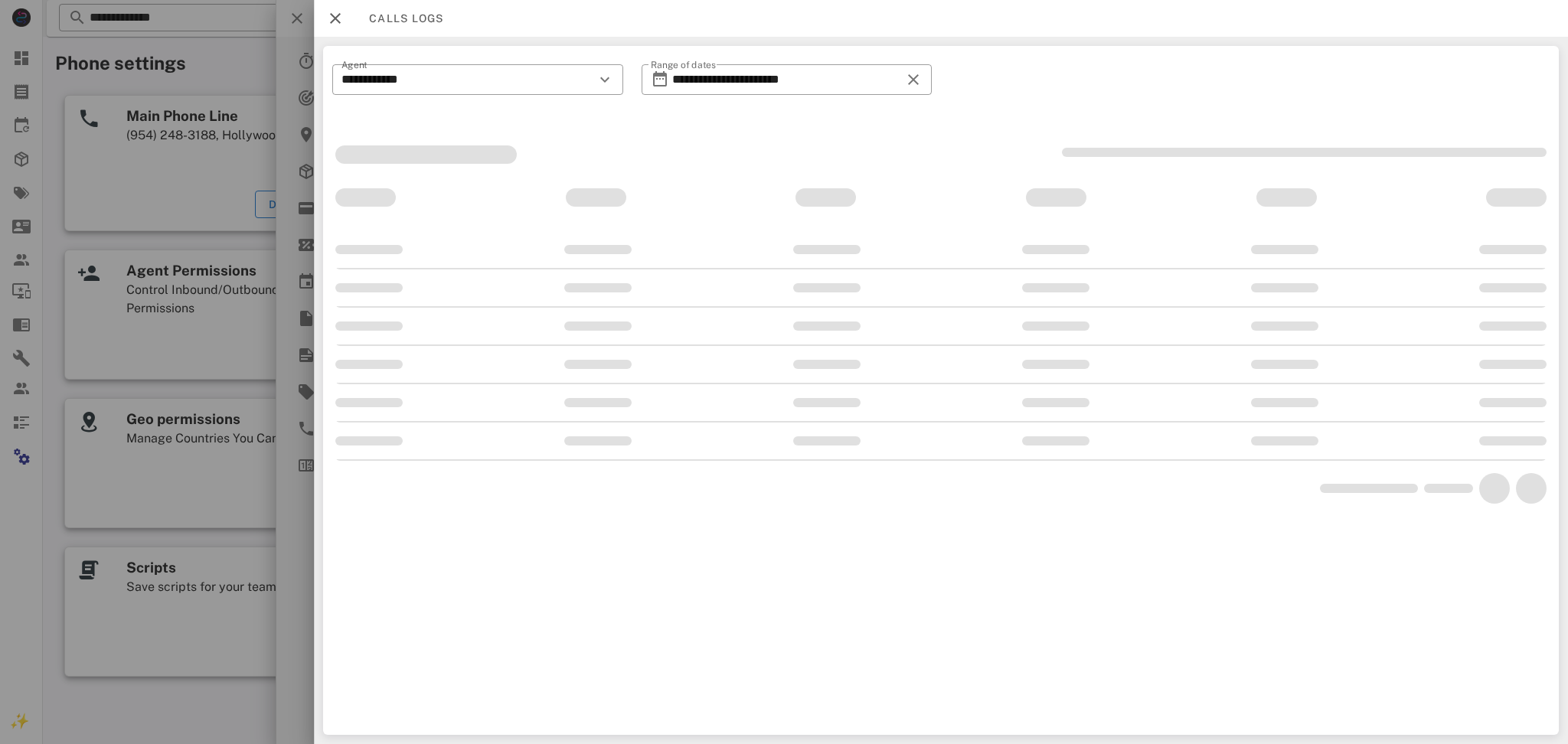 scroll, scrollTop: 306, scrollLeft: 0, axis: vertical 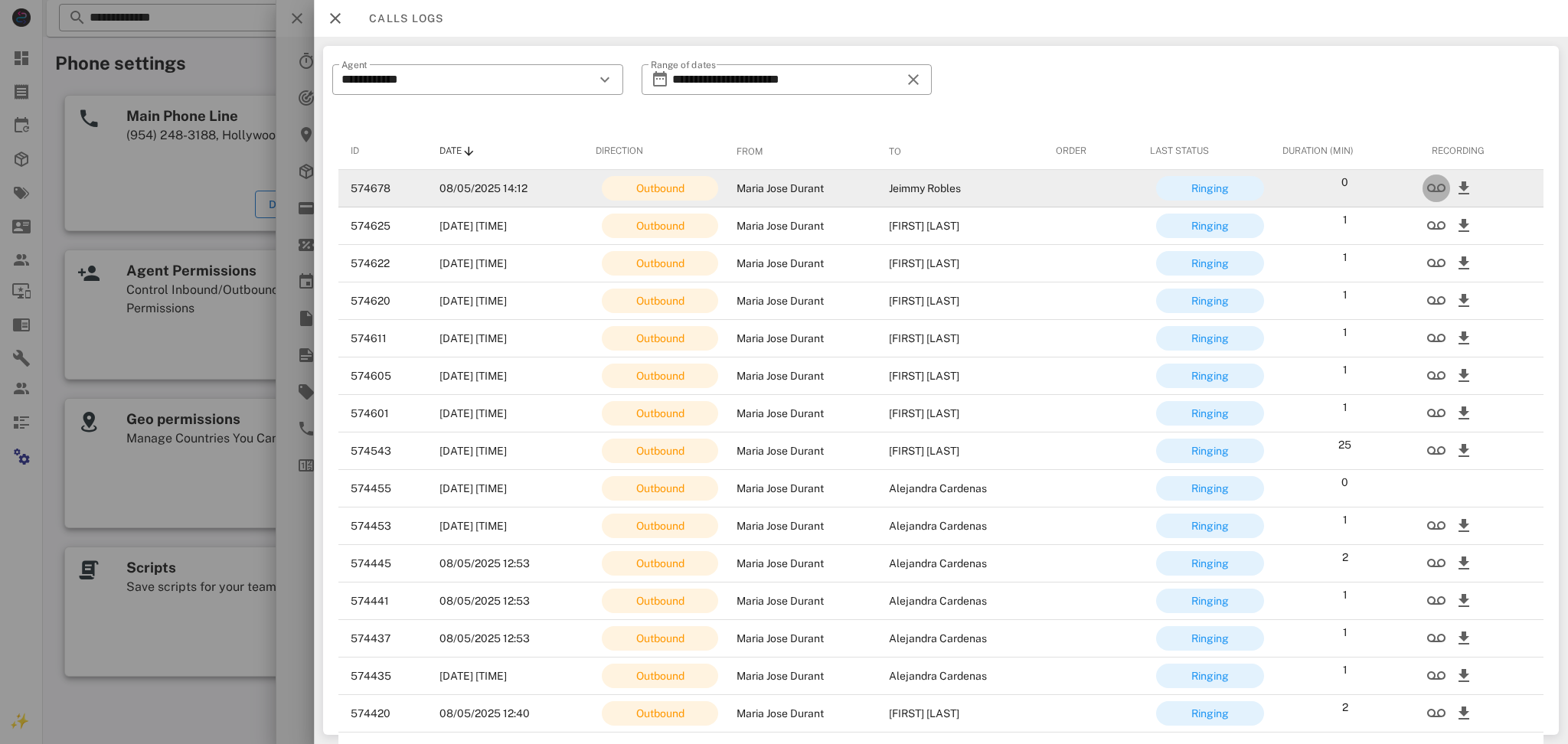 click at bounding box center [1436, 188] 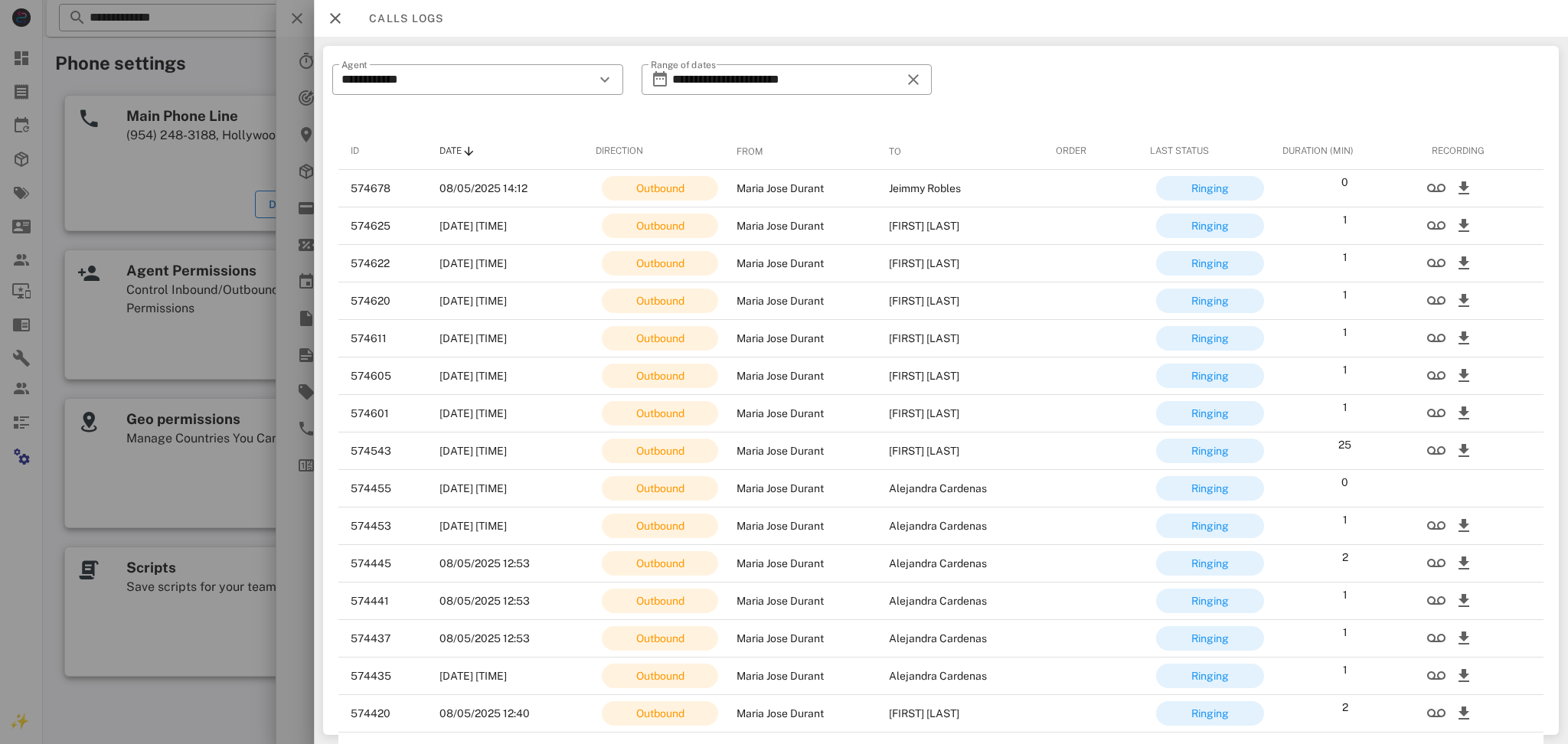 click at bounding box center (335, 18) 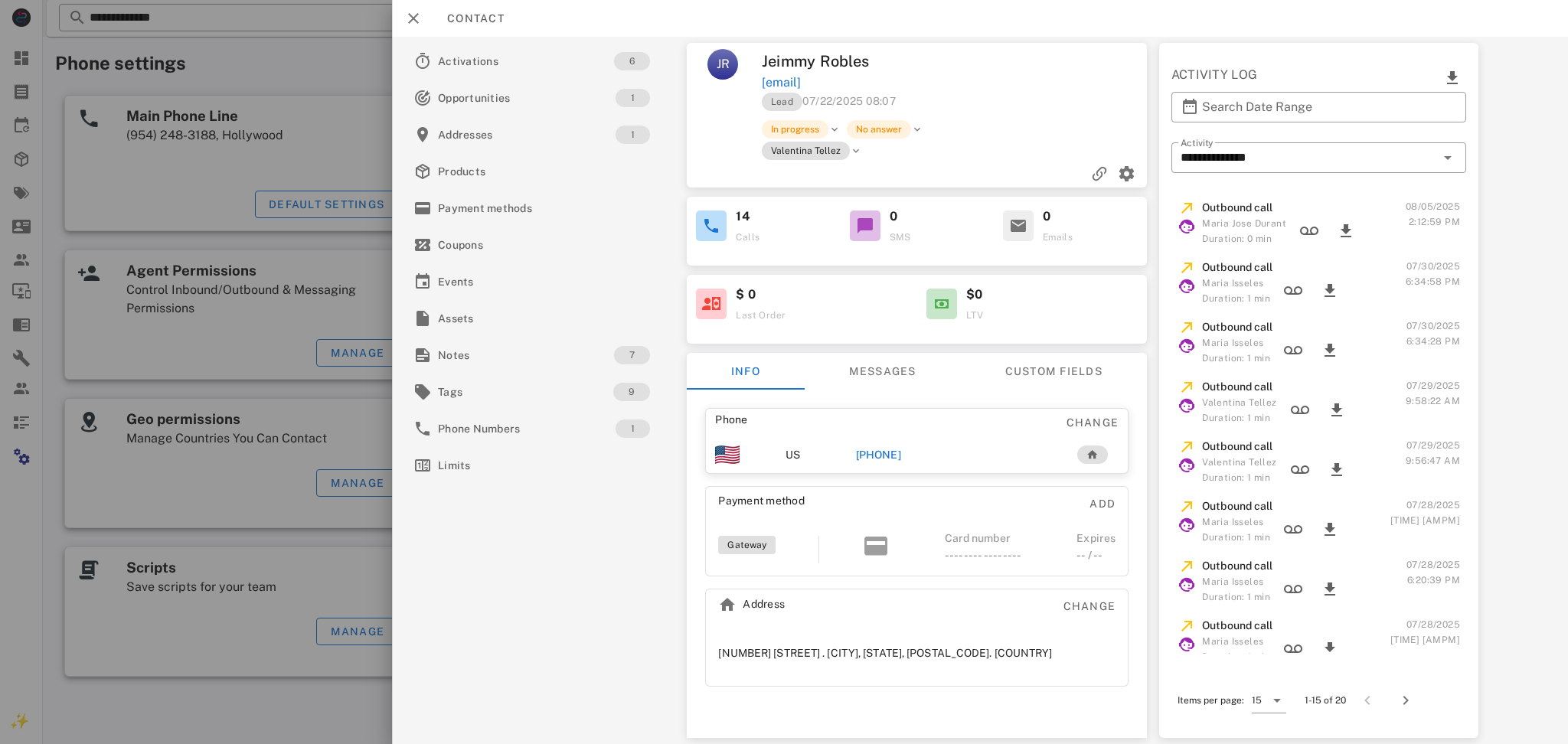 click at bounding box center (784, 372) 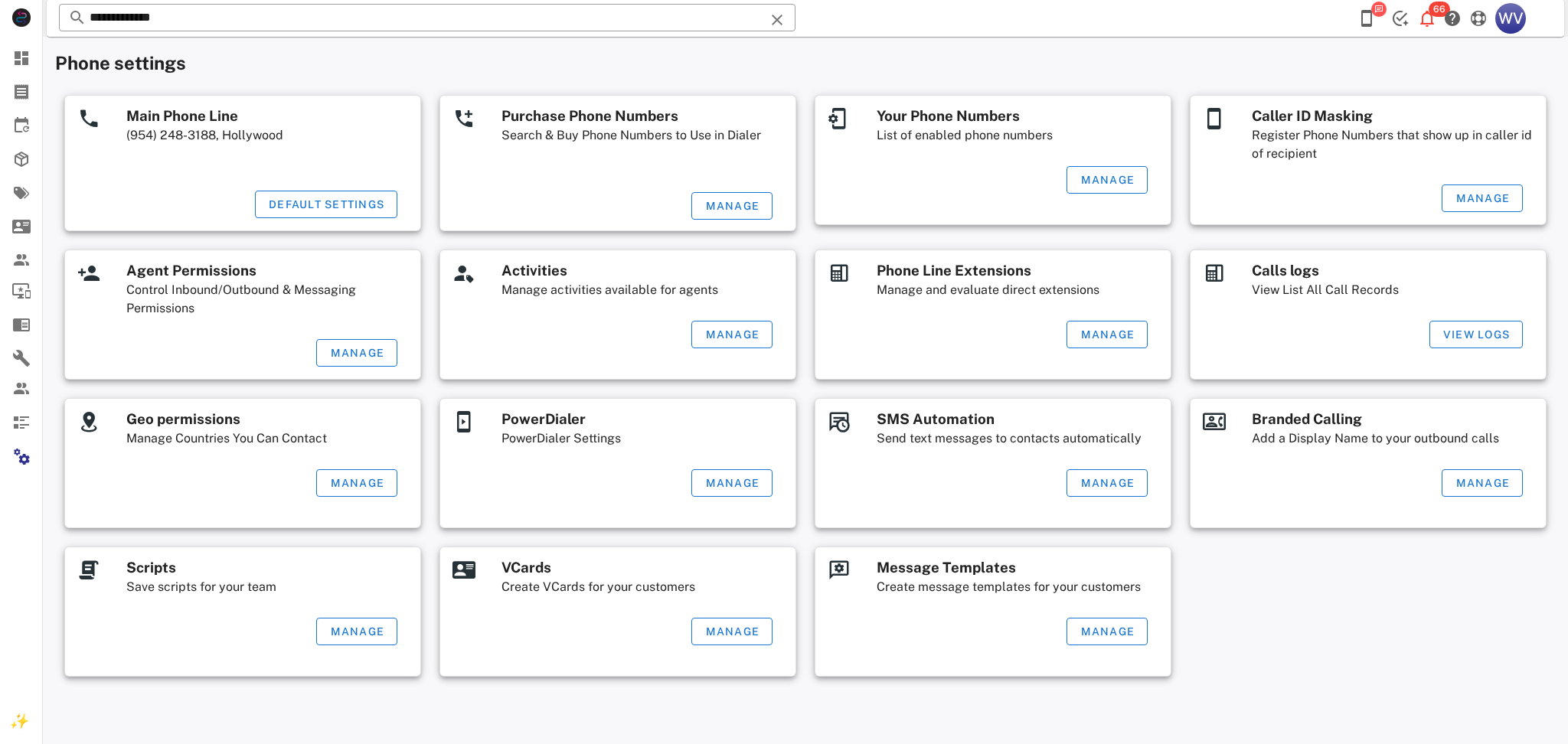 click at bounding box center [1379, 9] 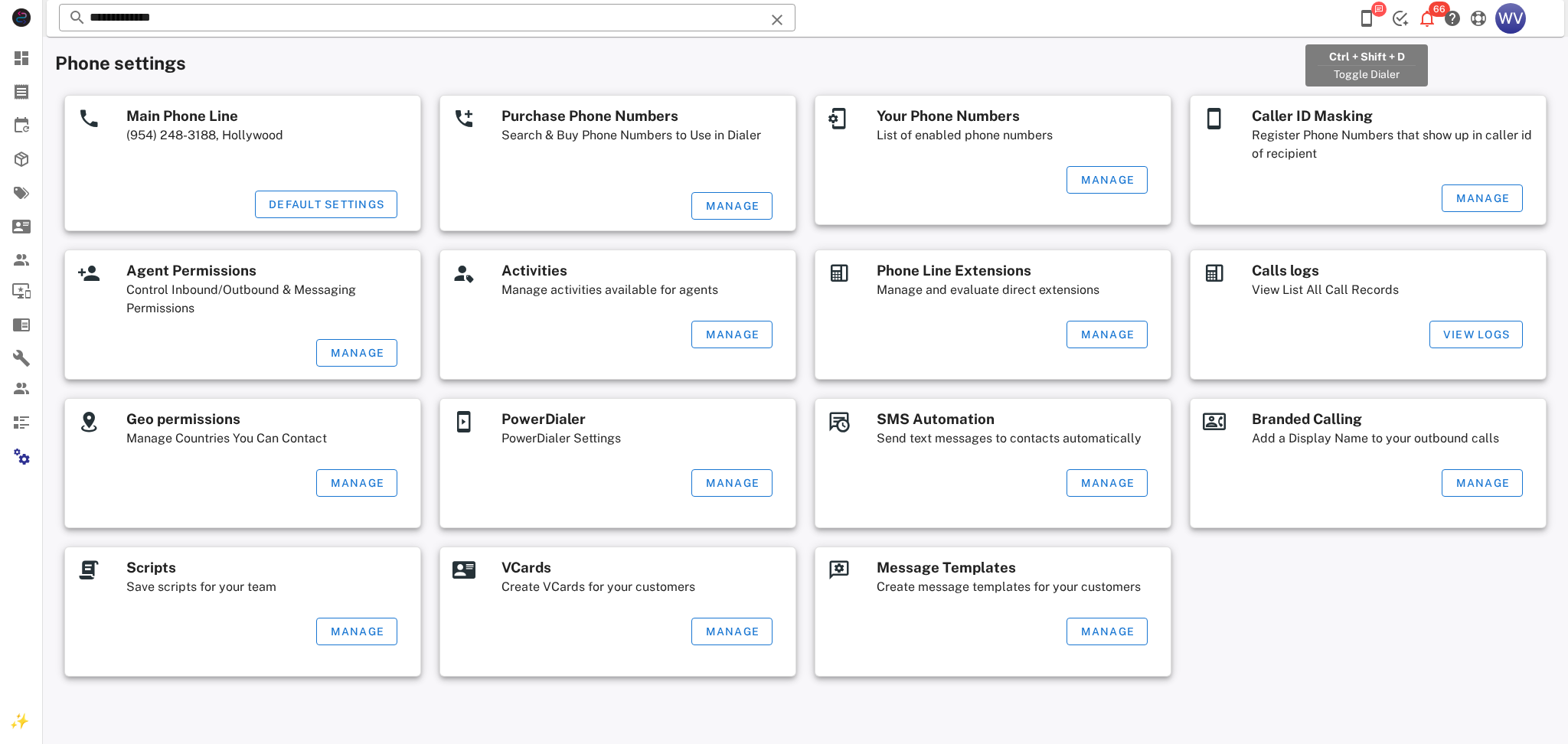 click at bounding box center [1367, 18] 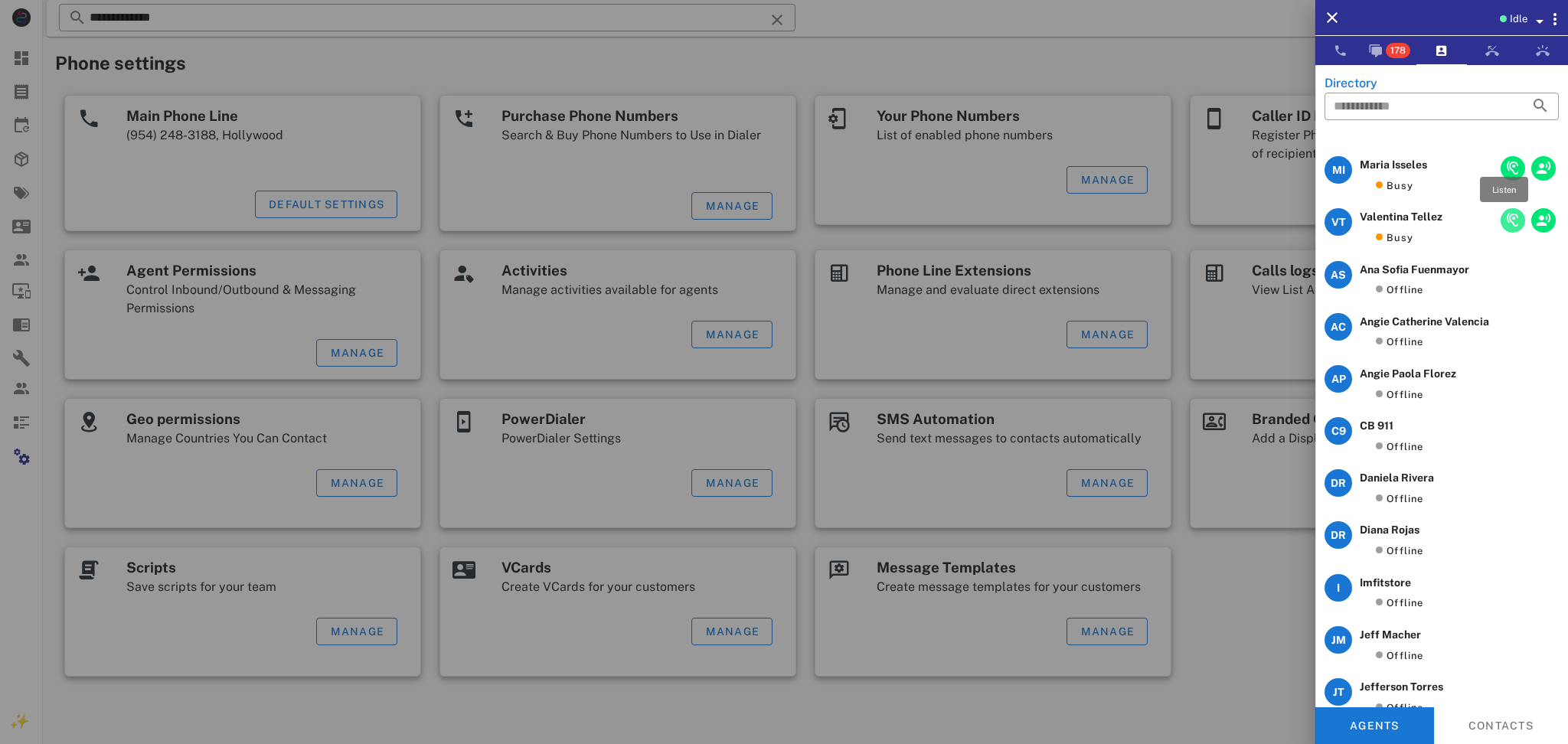 click at bounding box center (1513, 220) 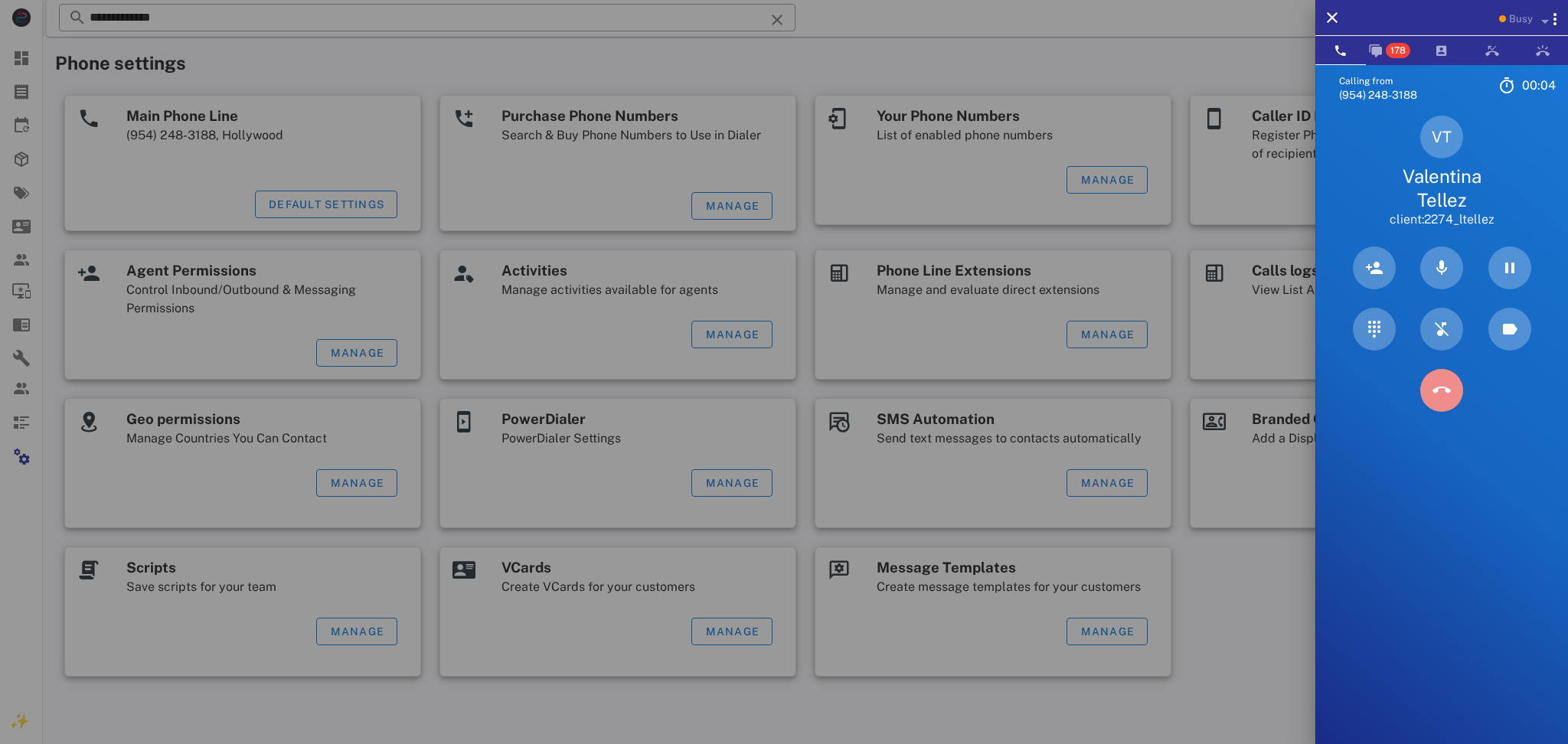 click at bounding box center [1442, 390] 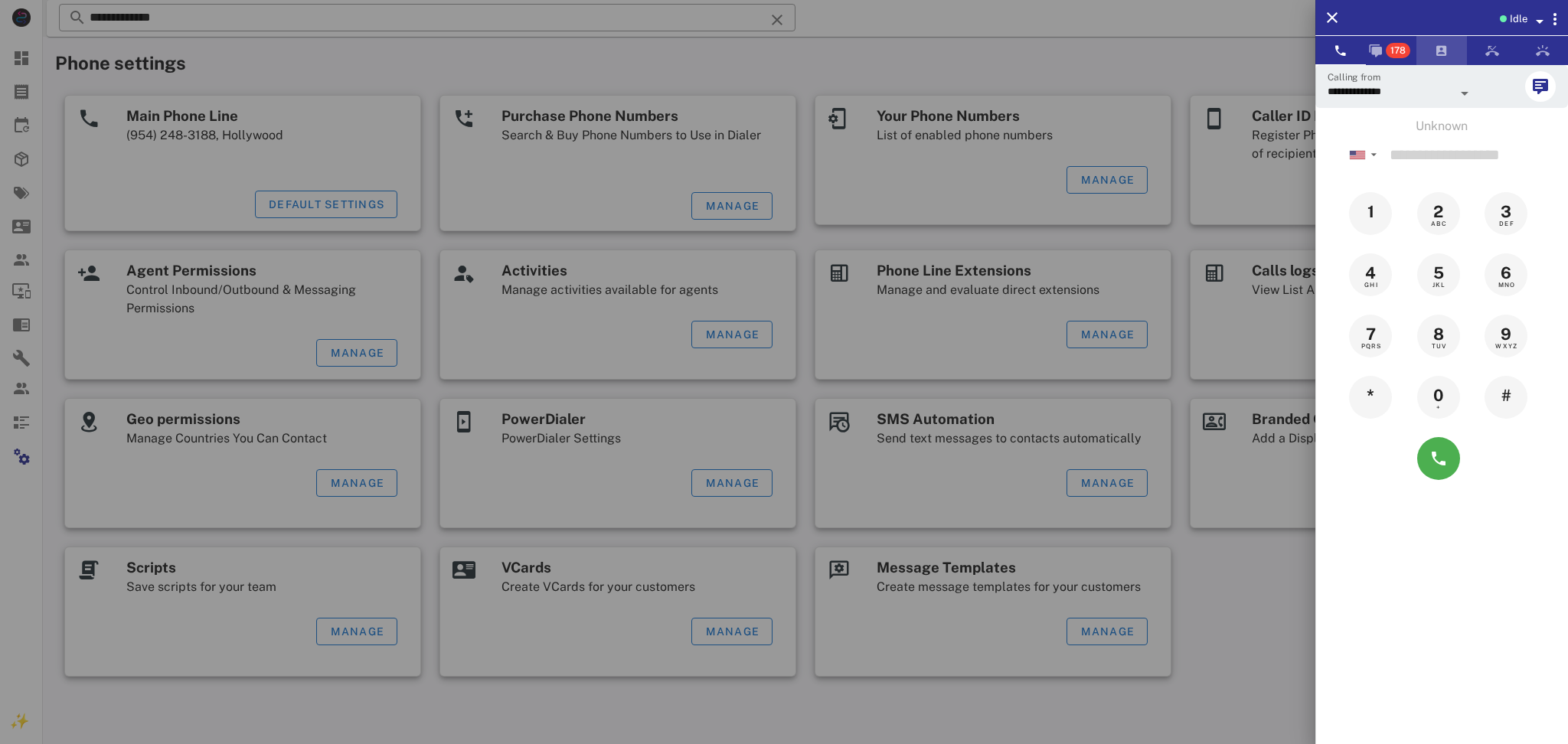 click at bounding box center (1442, 51) 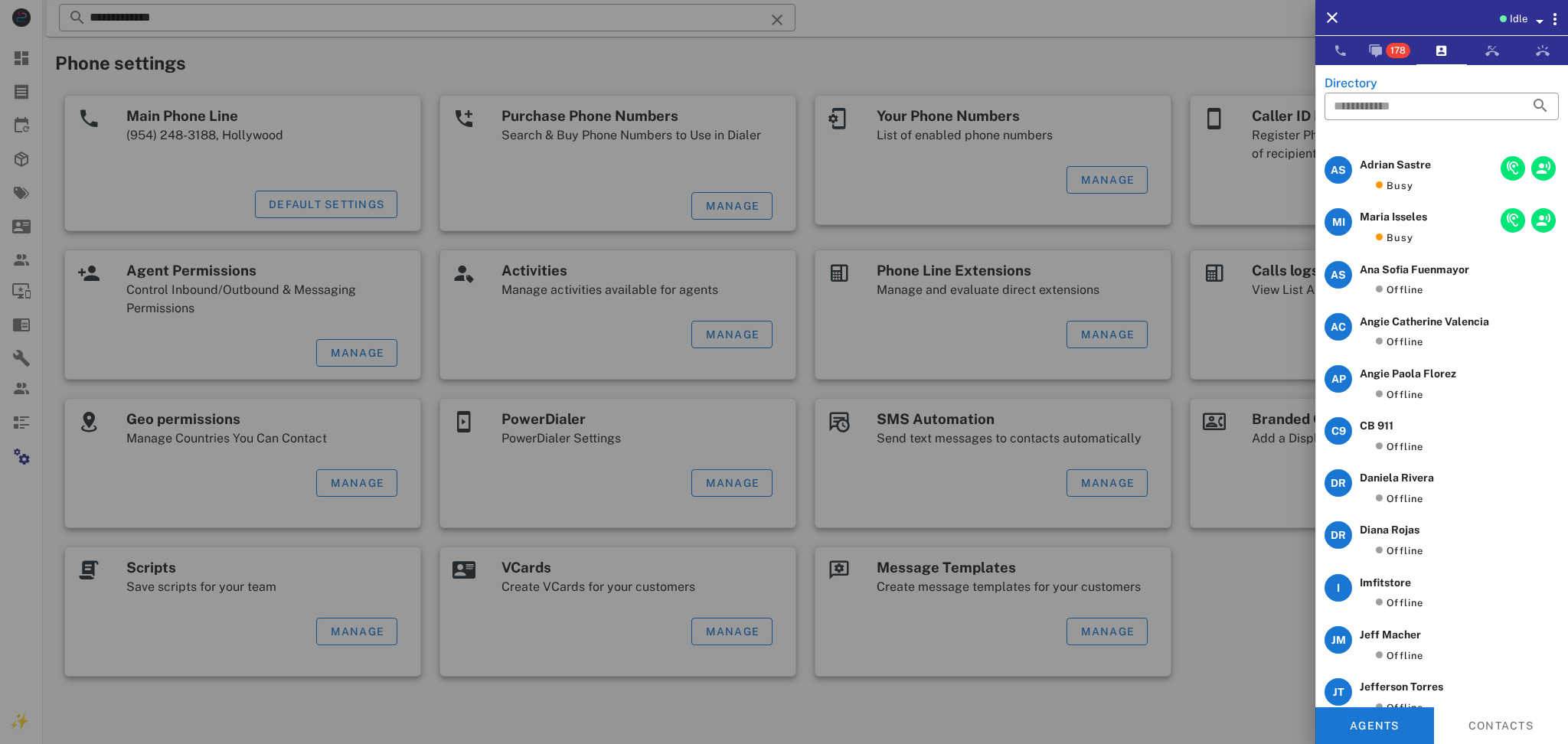 scroll, scrollTop: 253, scrollLeft: 0, axis: vertical 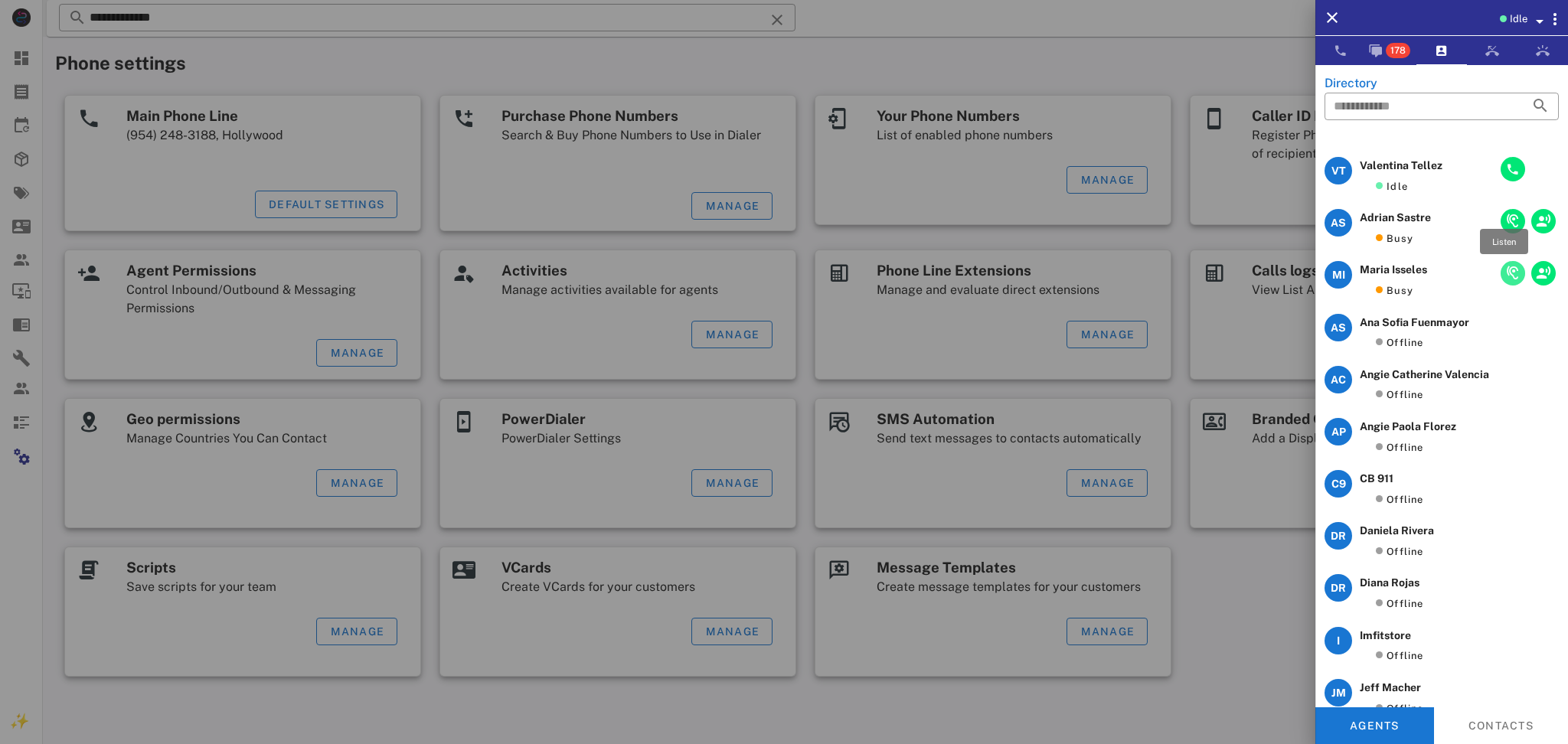 click at bounding box center (1513, 273) 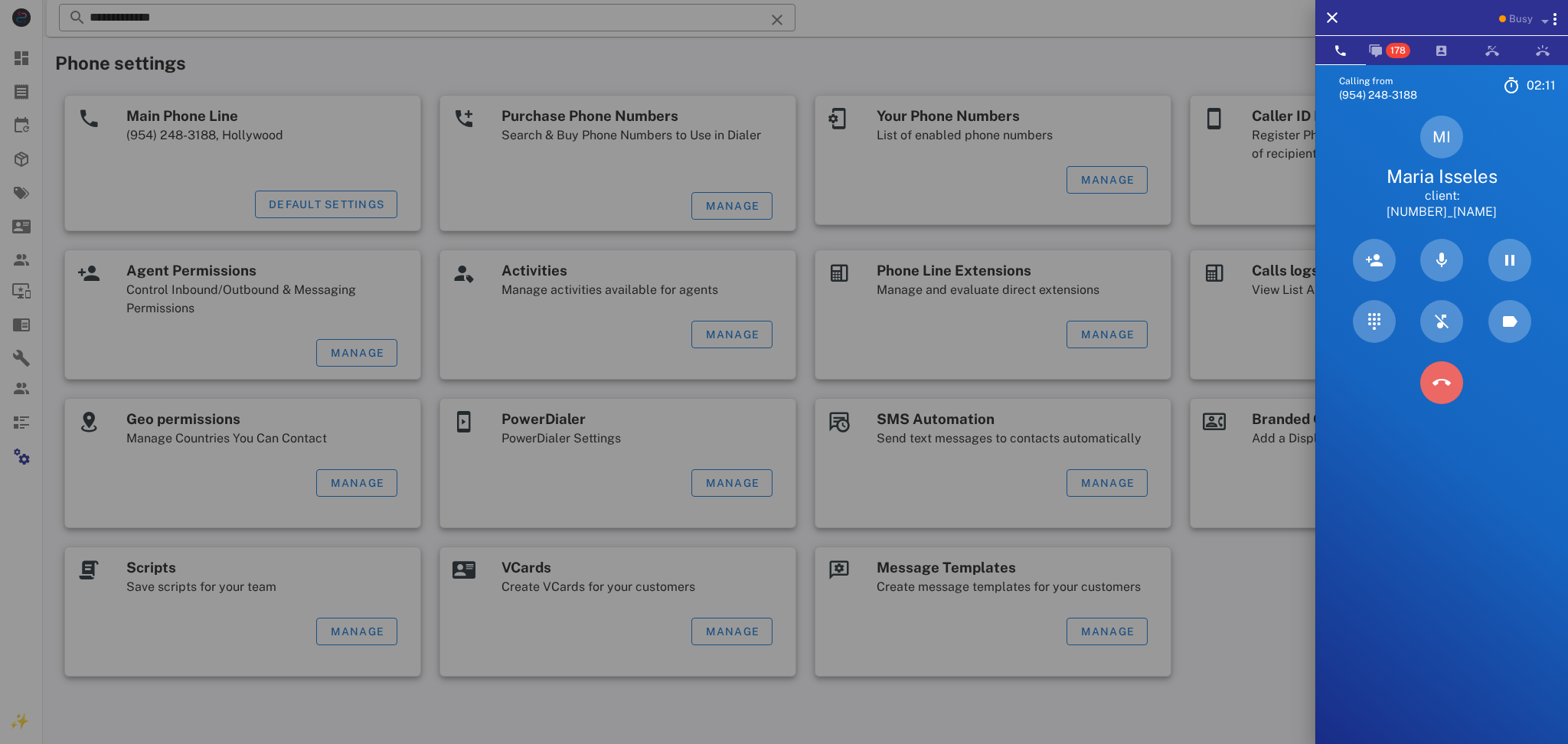 click at bounding box center (1442, 383) 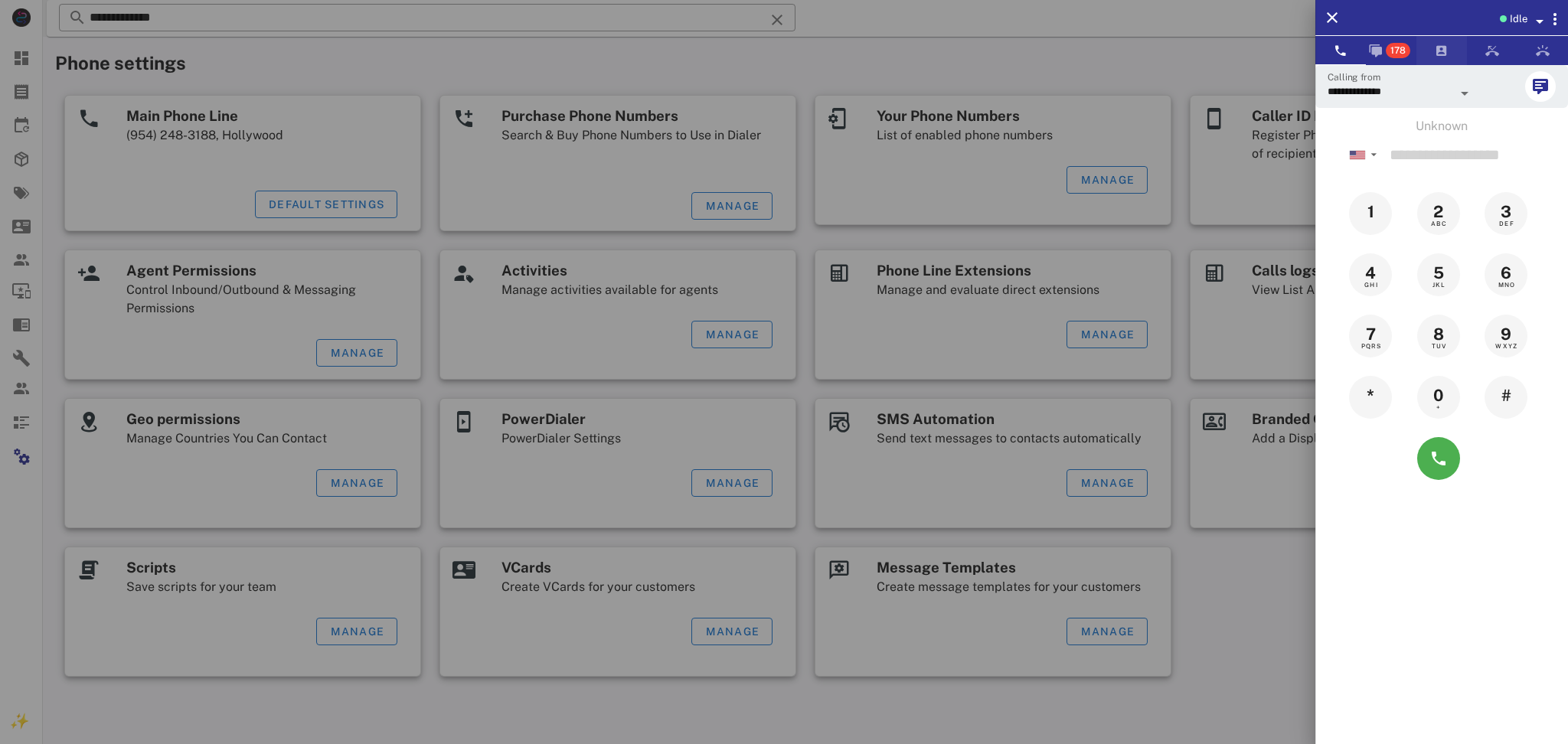 drag, startPoint x: 1410, startPoint y: 30, endPoint x: 1436, endPoint y: 47, distance: 31.064449 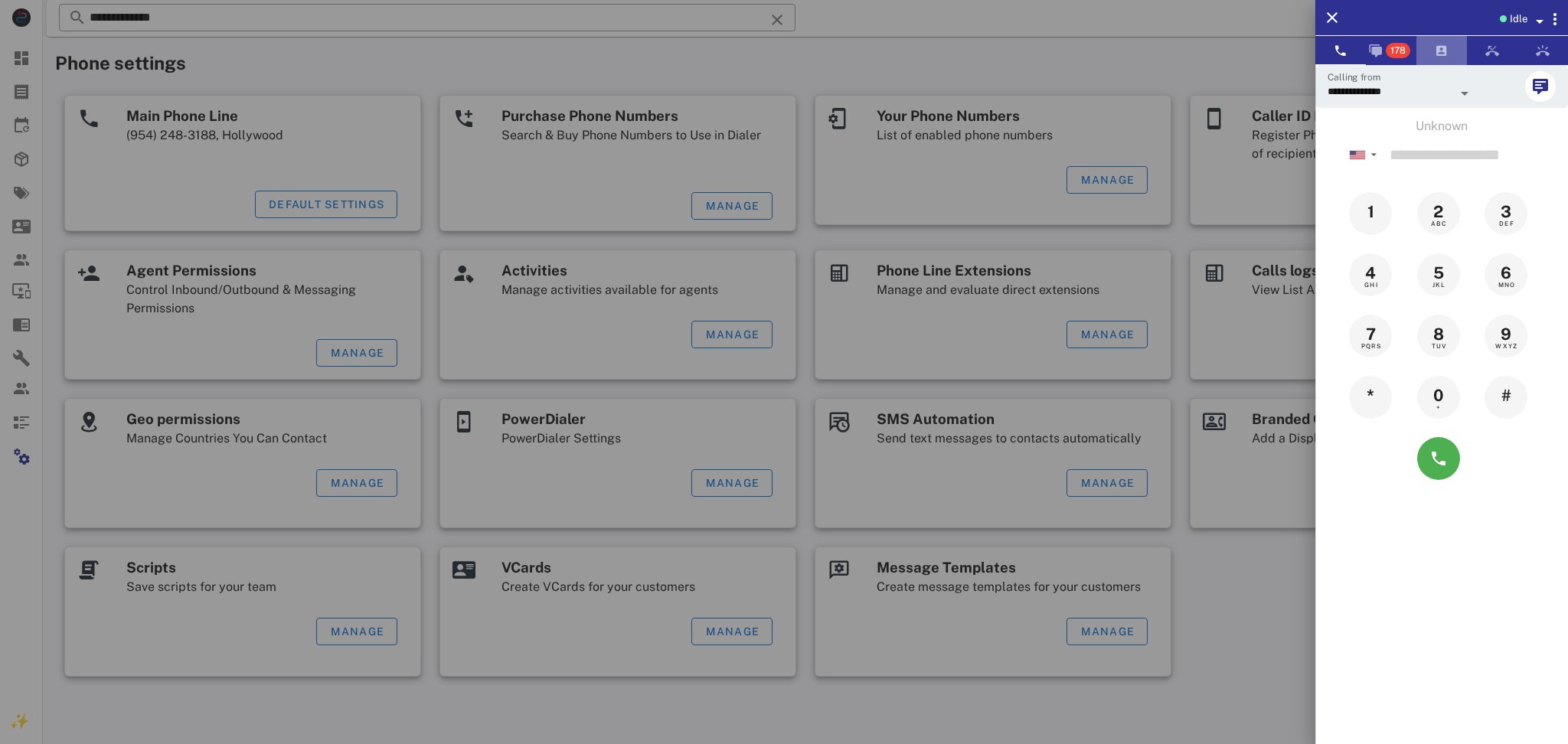 click at bounding box center [1442, 51] 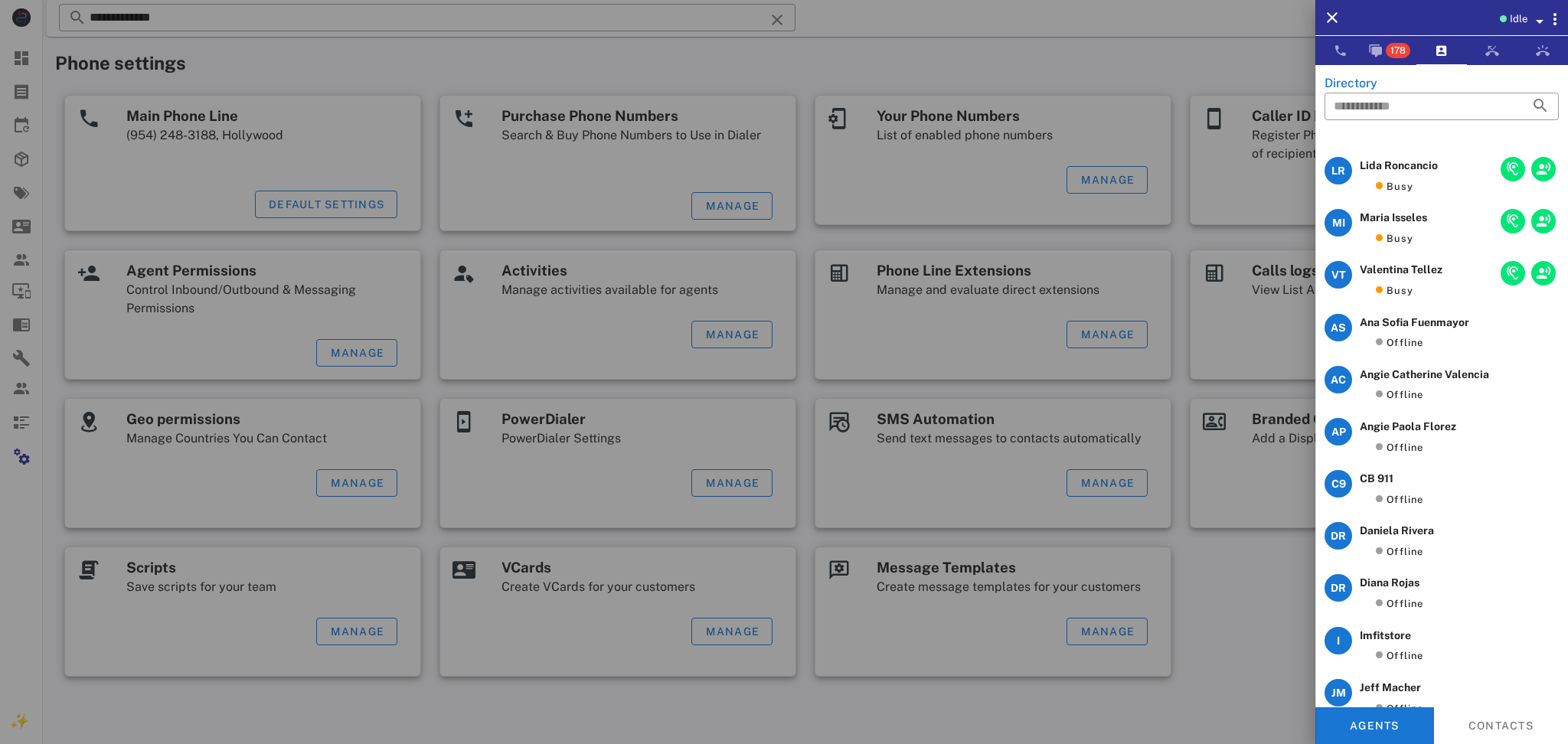 scroll, scrollTop: 0, scrollLeft: 0, axis: both 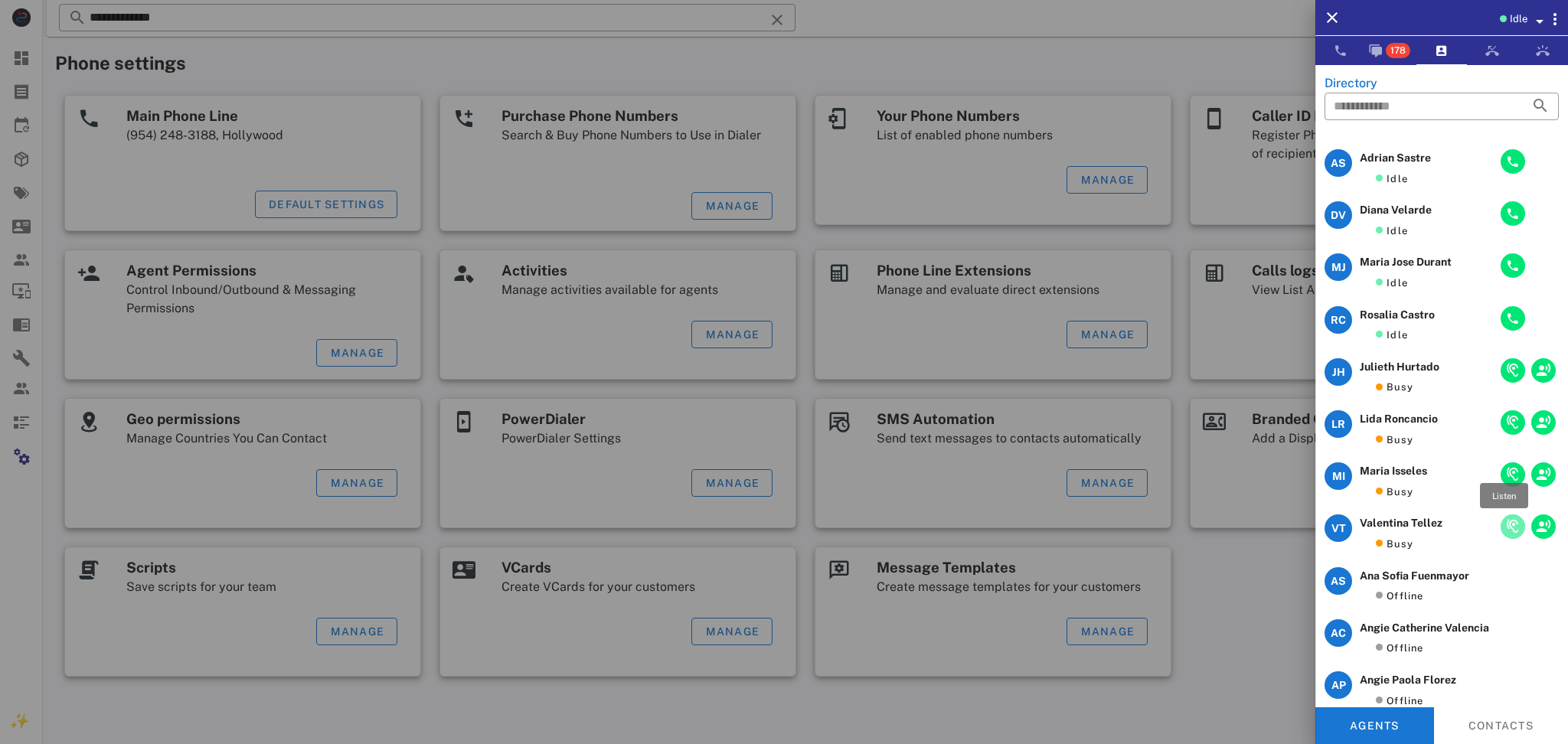 click at bounding box center [1513, 527] 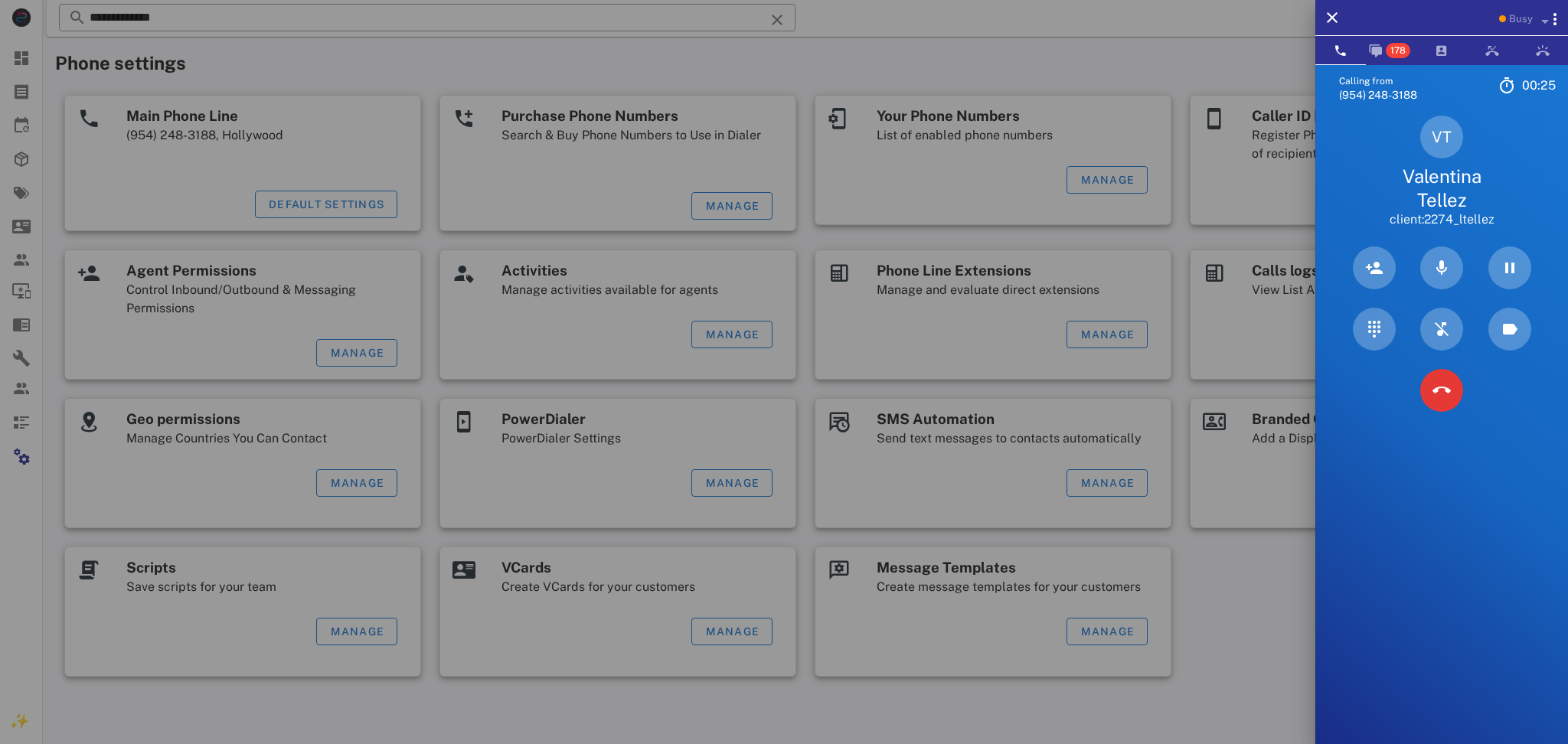 click on "Calling from (954) 248-3188 00: 25  Unknown      ▼     Andorra
+376
Argentina
+54
Aruba
+297
Australia
+61
Belgium (België)
+32
Bolivia
+591
Brazil (Brasil)
+55
Canada
+1
Chile
+56
Colombia
+57
Costa Rica
+506
Dominican Republic (República Dominicana)
+1
Ecuador
+593
El Salvador
+503
France
+33
Germany (Deutschland)
+49
Guadeloupe
+590
Guatemala
+502
Honduras
+504
Iceland (Ísland)
+354
India (भारत)
+91
Israel (‫ישראל‬‎)
+972
Italy (Italia)
+39" at bounding box center [1442, 436] 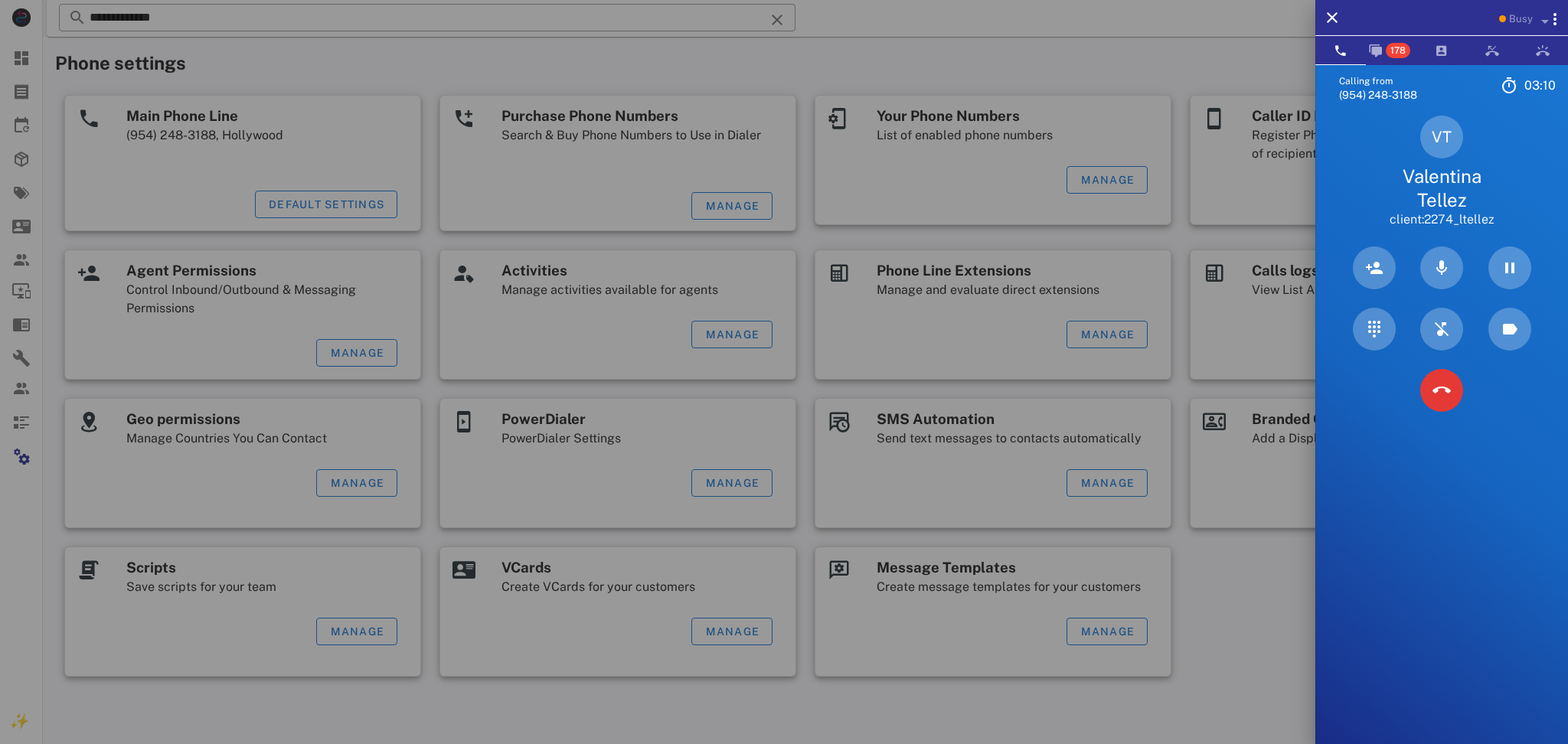 click on "Calling from (954) 248-3188 03: 10  Unknown      ▼     Andorra
+376
Argentina
+54
Aruba
+297
Australia
+61
Belgium (België)
+32
Bolivia
+591
Brazil (Brasil)
+55
Canada
+1
Chile
+56
Colombia
+57
Costa Rica
+506
Dominican Republic (República Dominicana)
+1
Ecuador
+593
El Salvador
+503
France
+33
Germany (Deutschland)
+49
Guadeloupe
+590
Guatemala
+502
Honduras
+504
Iceland (Ísland)
+354
India (भारत)
+91
Israel (‫ישראל‬‎)
+972
Italy (Italia)
+39" at bounding box center [1442, 436] 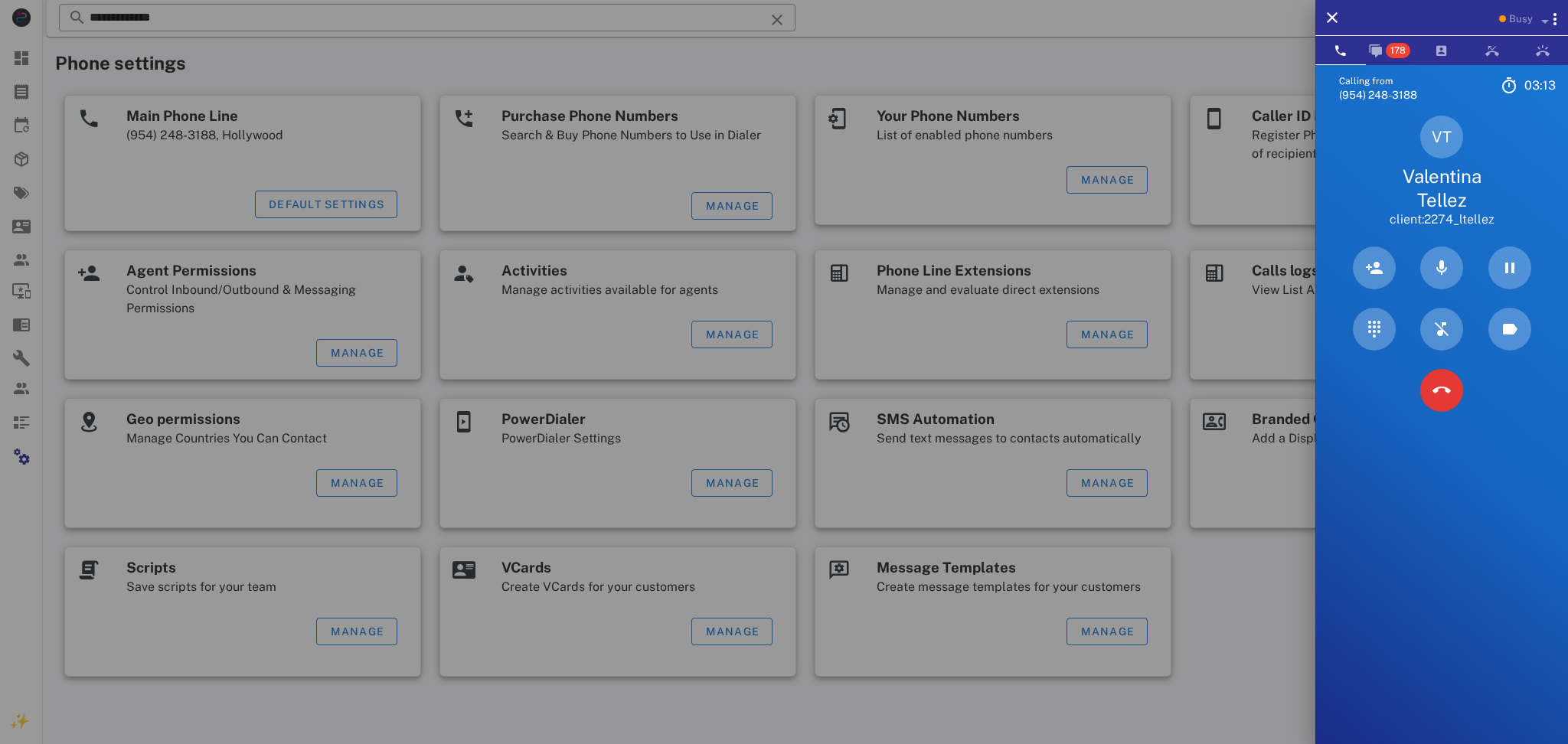 click on "Calling from (954) 248-3188 03: 13  Unknown      ▼     Andorra
+376
Argentina
+54
Aruba
+297
Australia
+61
Belgium (België)
+32
Bolivia
+591
Brazil (Brasil)
+55
Canada
+1
Chile
+56
Colombia
+57
Costa Rica
+506
Dominican Republic (República Dominicana)
+1
Ecuador
+593
El Salvador
+503
France
+33
Germany (Deutschland)
+49
Guadeloupe
+590
Guatemala
+502
Honduras
+504
Iceland (Ísland)
+354
India (भारत)
+91
Israel (‫ישראל‬‎)
+972
Italy (Italia)
+39" at bounding box center (1442, 436) 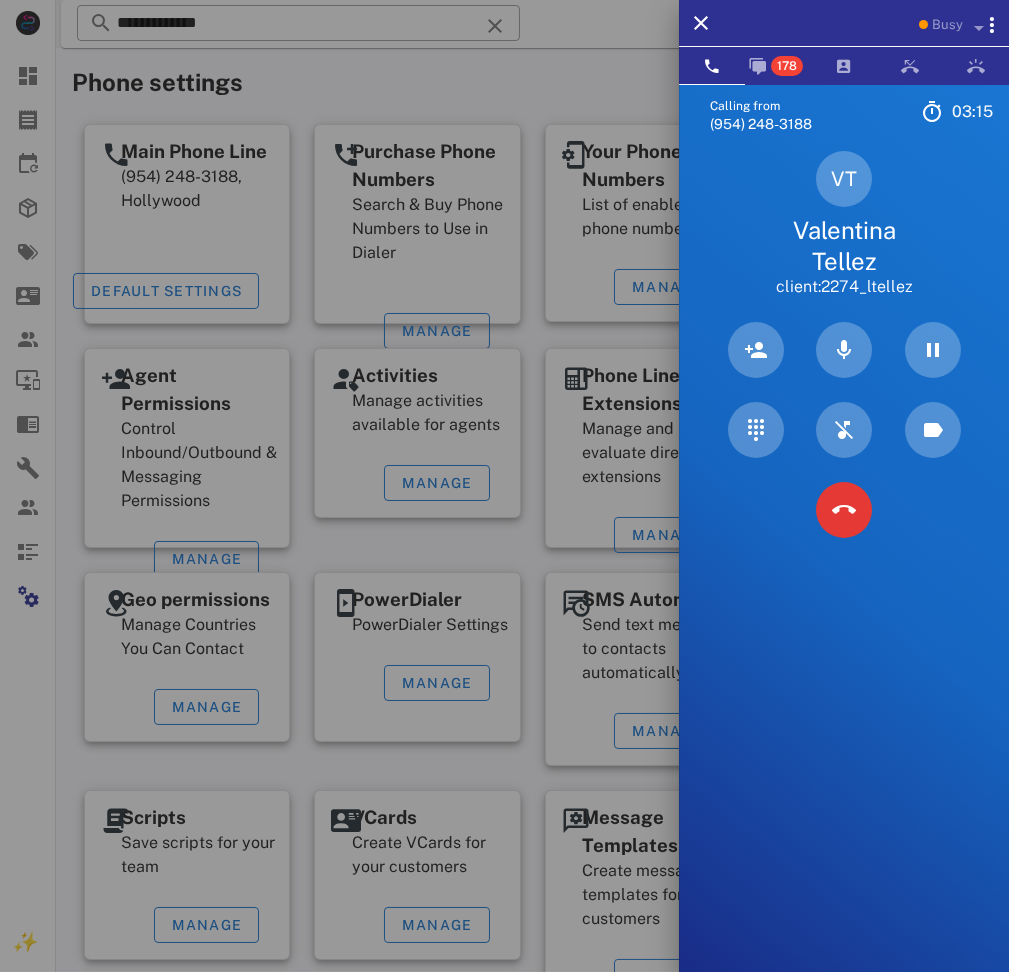 drag, startPoint x: 891, startPoint y: 677, endPoint x: 994, endPoint y: 690, distance: 103.81715 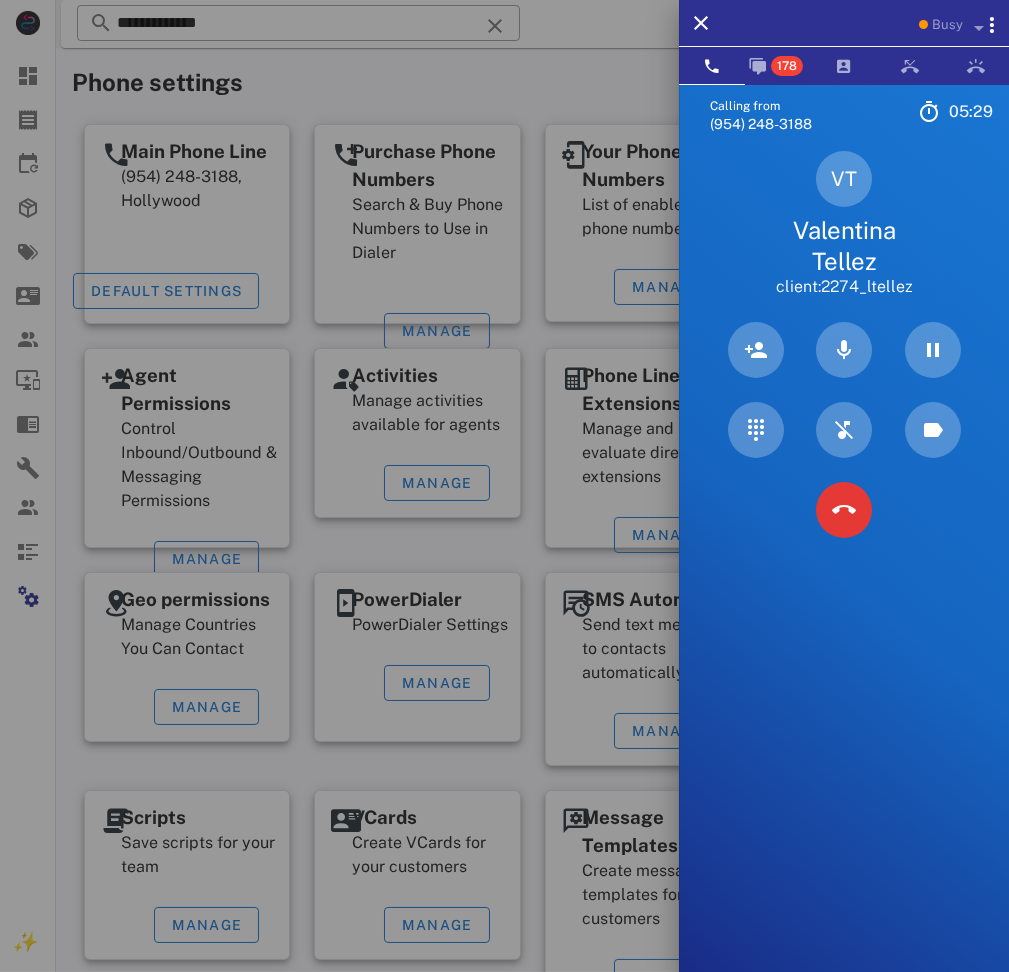 click on "Calling from (954) 248-3188 05: 29  Unknown      ▼     Andorra
+376
Argentina
+54
Aruba
+297
Australia
+61
Belgium (België)
+32
Bolivia
+591
Brazil (Brasil)
+55
Canada
+1
Chile
+56
Colombia
+57
Costa Rica
+506
Dominican Republic (República Dominicana)
+1
Ecuador
+593
El Salvador
+503
France
+33
Germany (Deutschland)
+49
Guadeloupe
+590
Guatemala
+502
Honduras
+504
Iceland (Ísland)
+354
India (भारत)
+91
Israel (‫ישראל‬‎)
+972
Italy (Italia)
+39" at bounding box center [844, 570] 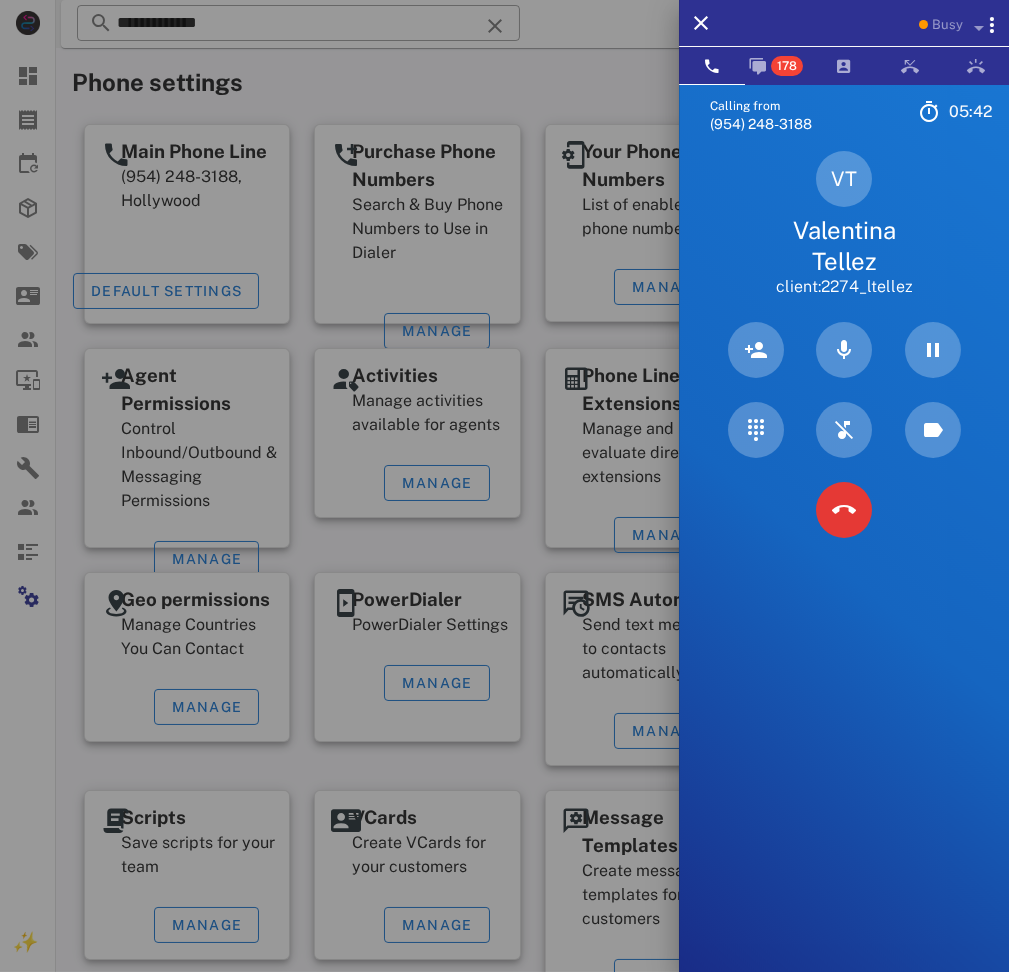 click at bounding box center (504, 486) 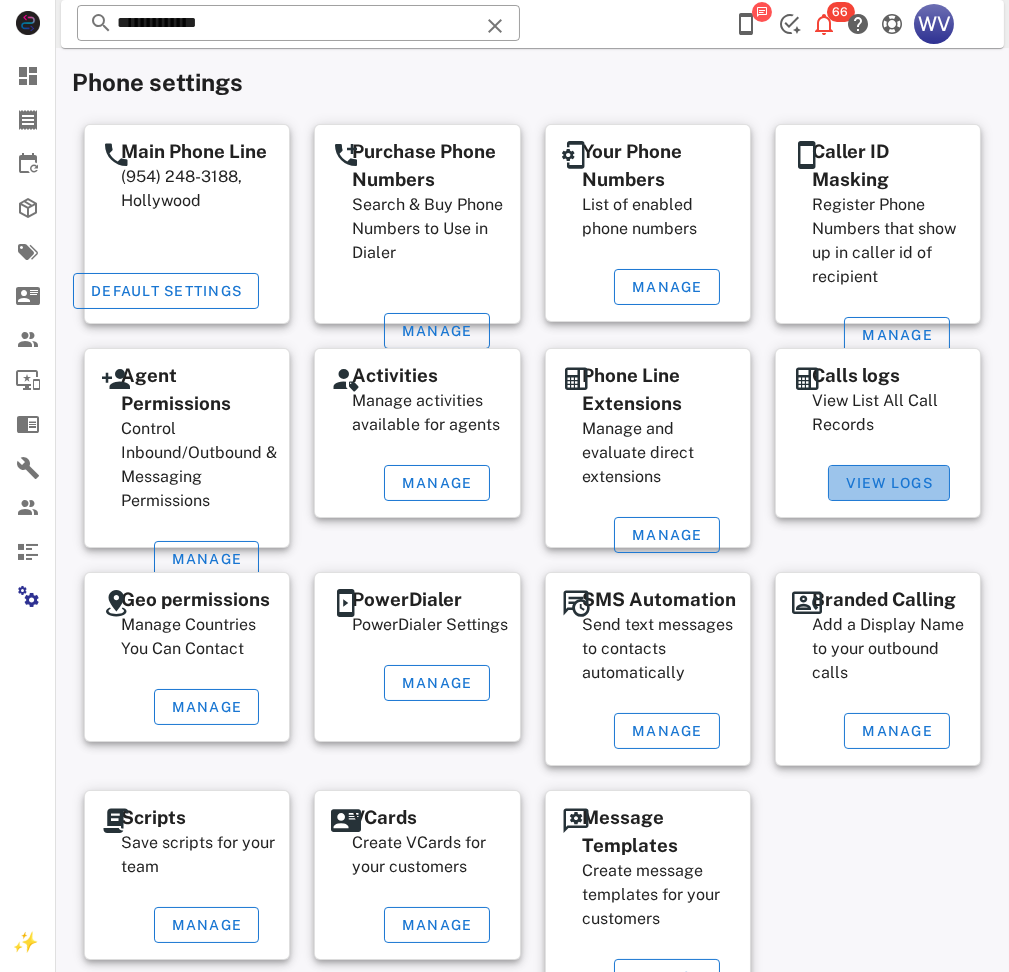 click on "View Logs" at bounding box center (889, 483) 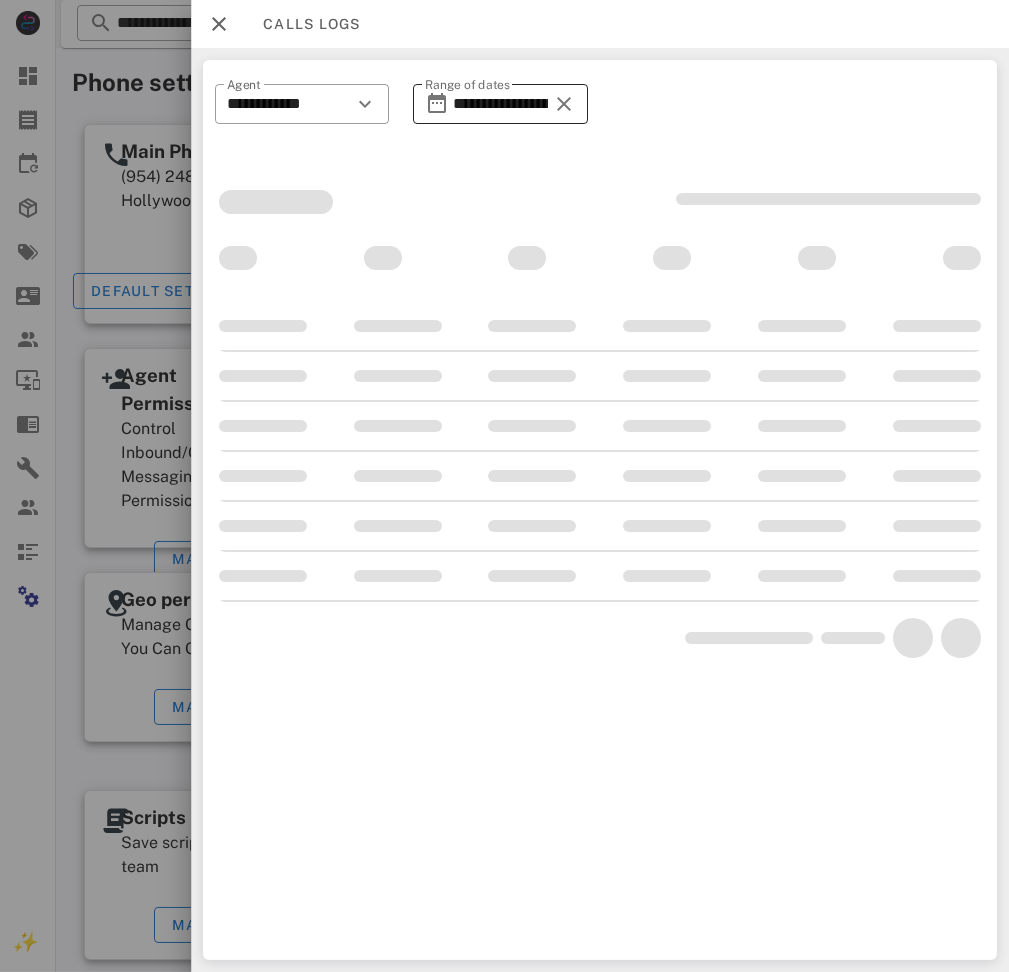 click on "**********" at bounding box center [501, 104] 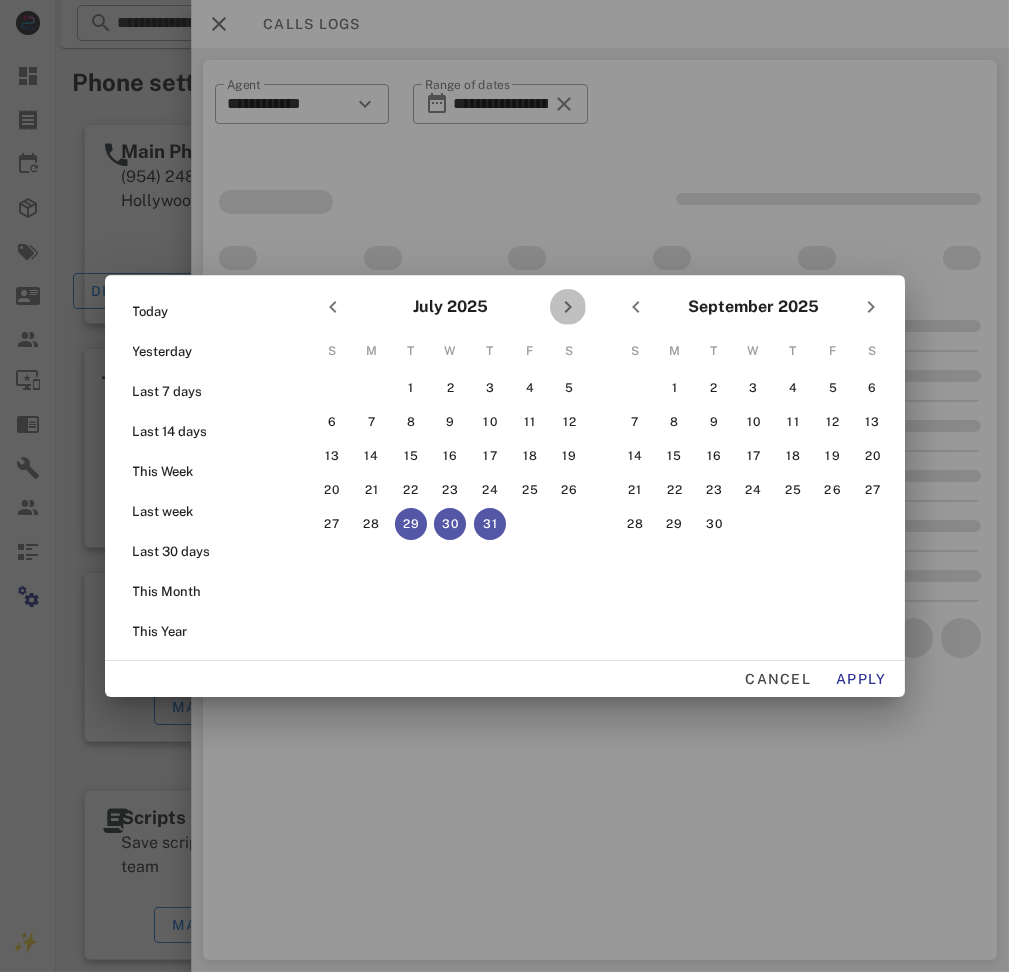 click at bounding box center (568, 307) 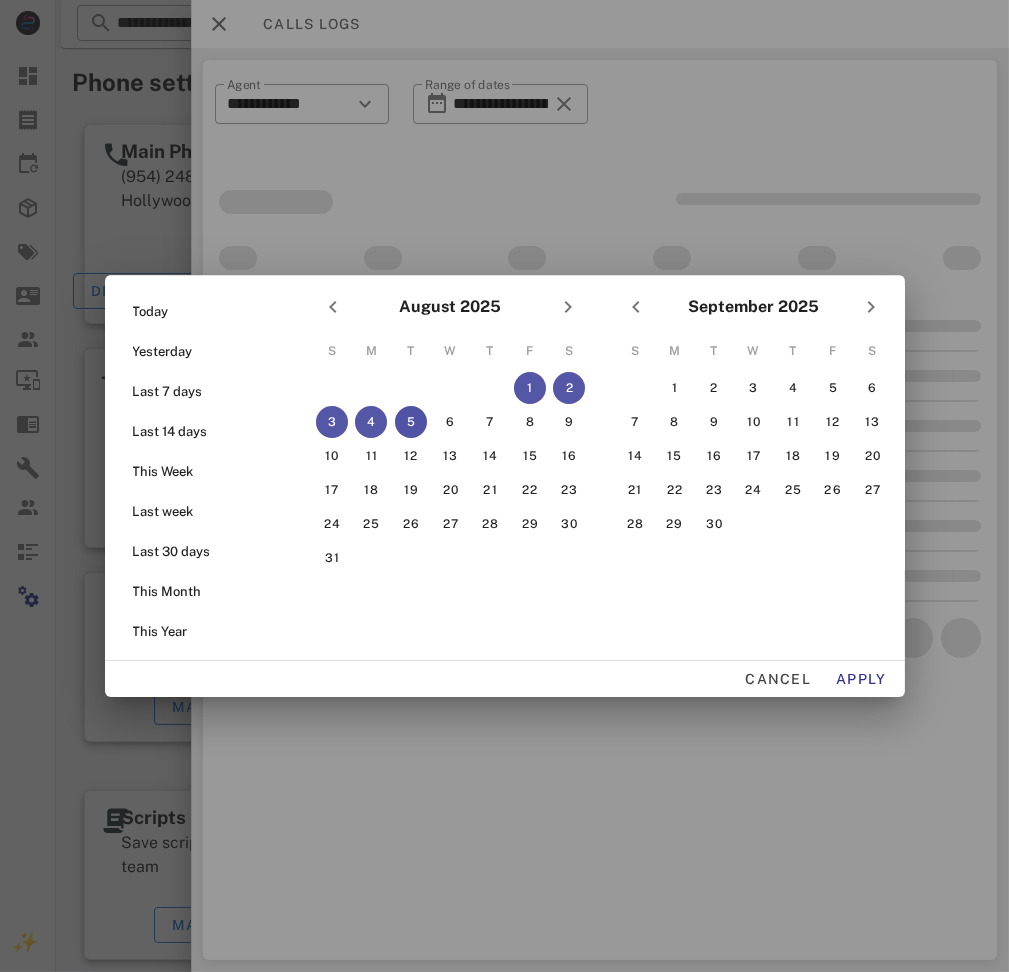 click on "5" at bounding box center [410, 422] 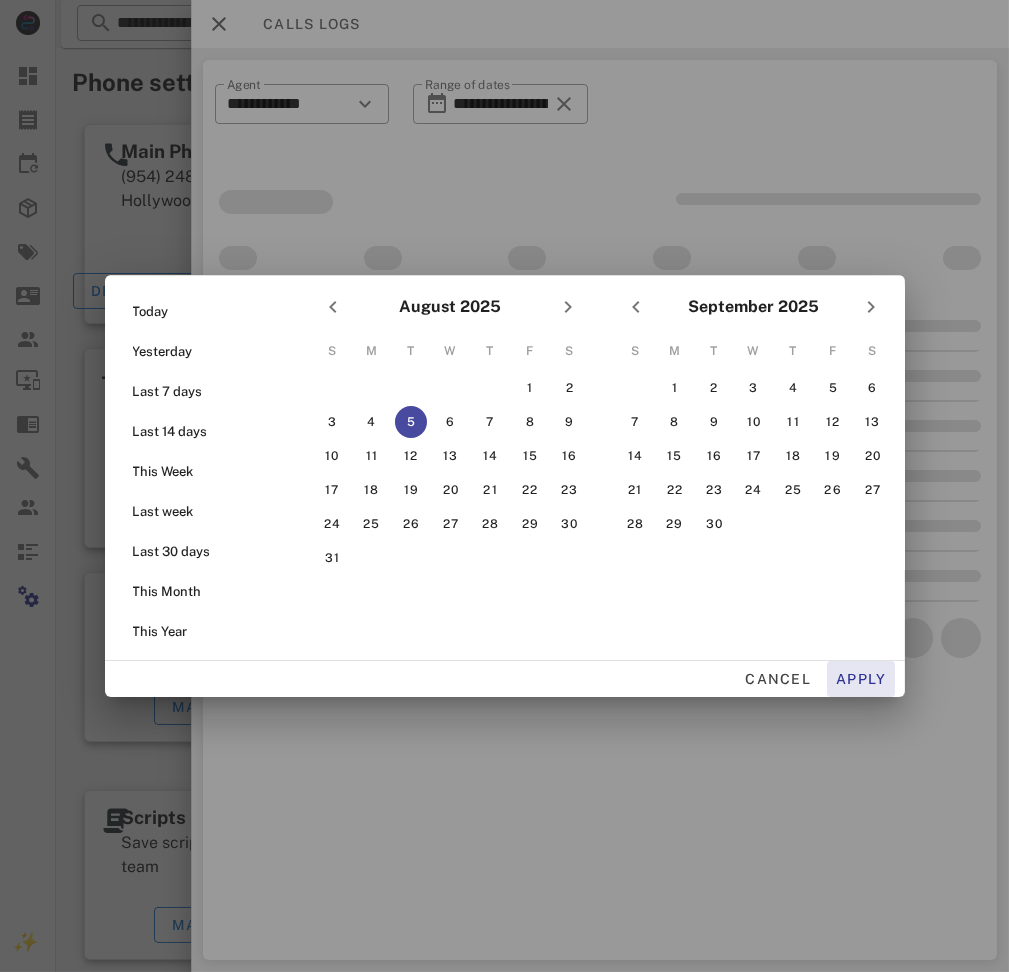 click on "Apply" at bounding box center [861, 679] 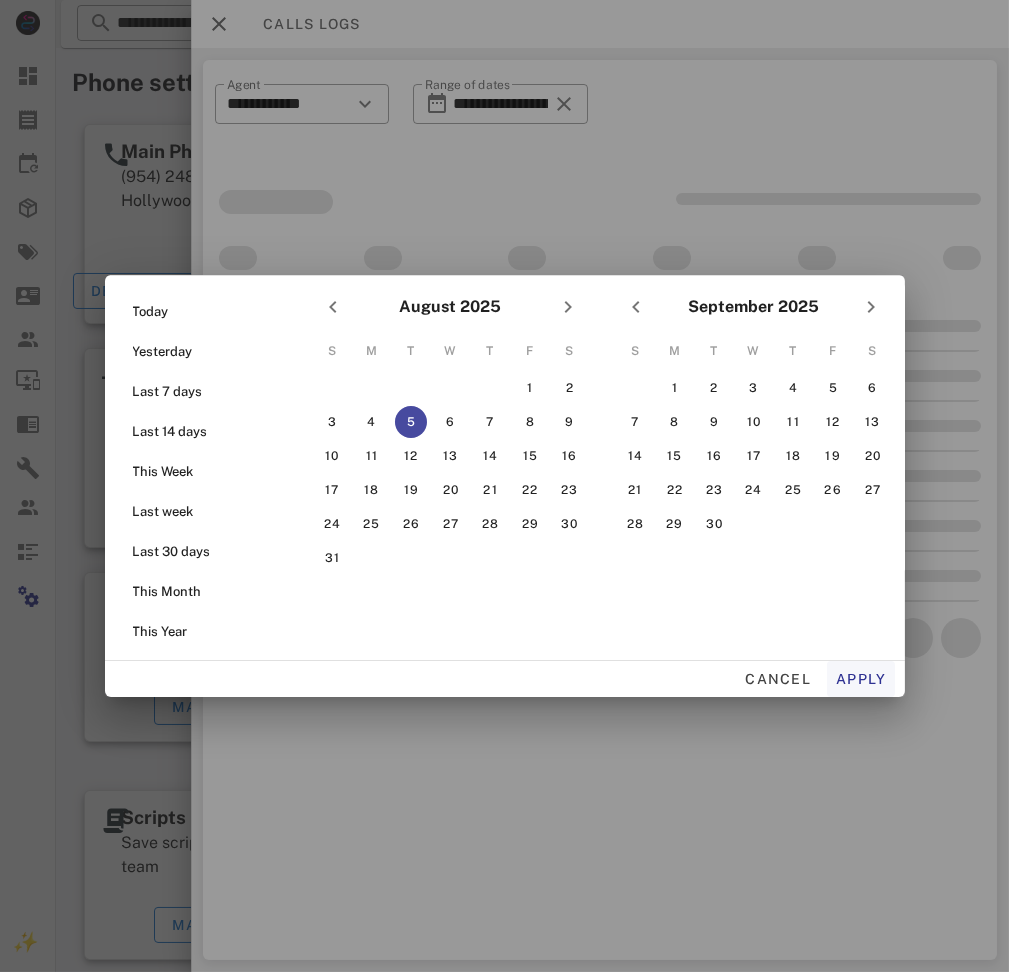 type on "**********" 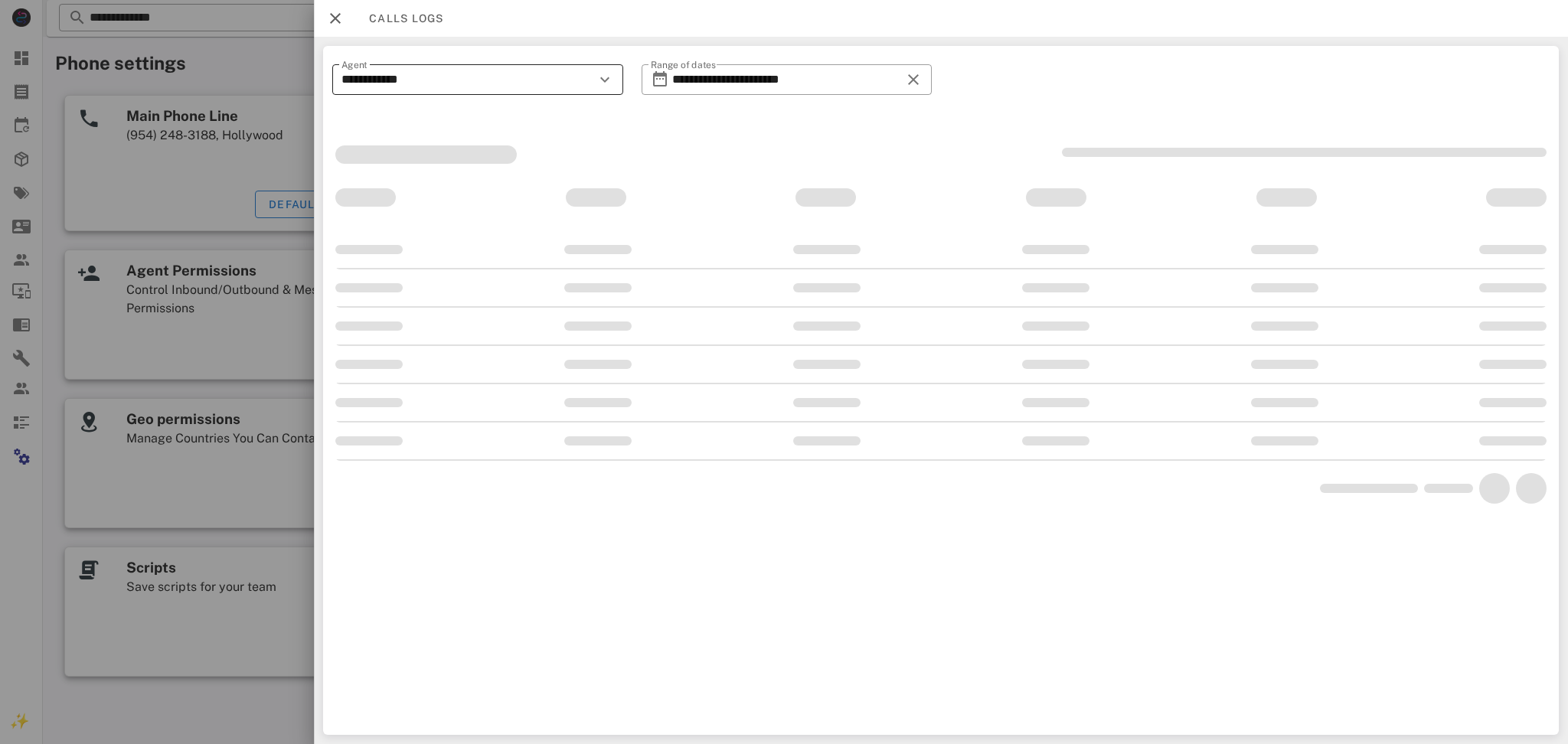 click on "**********" at bounding box center (467, 80) 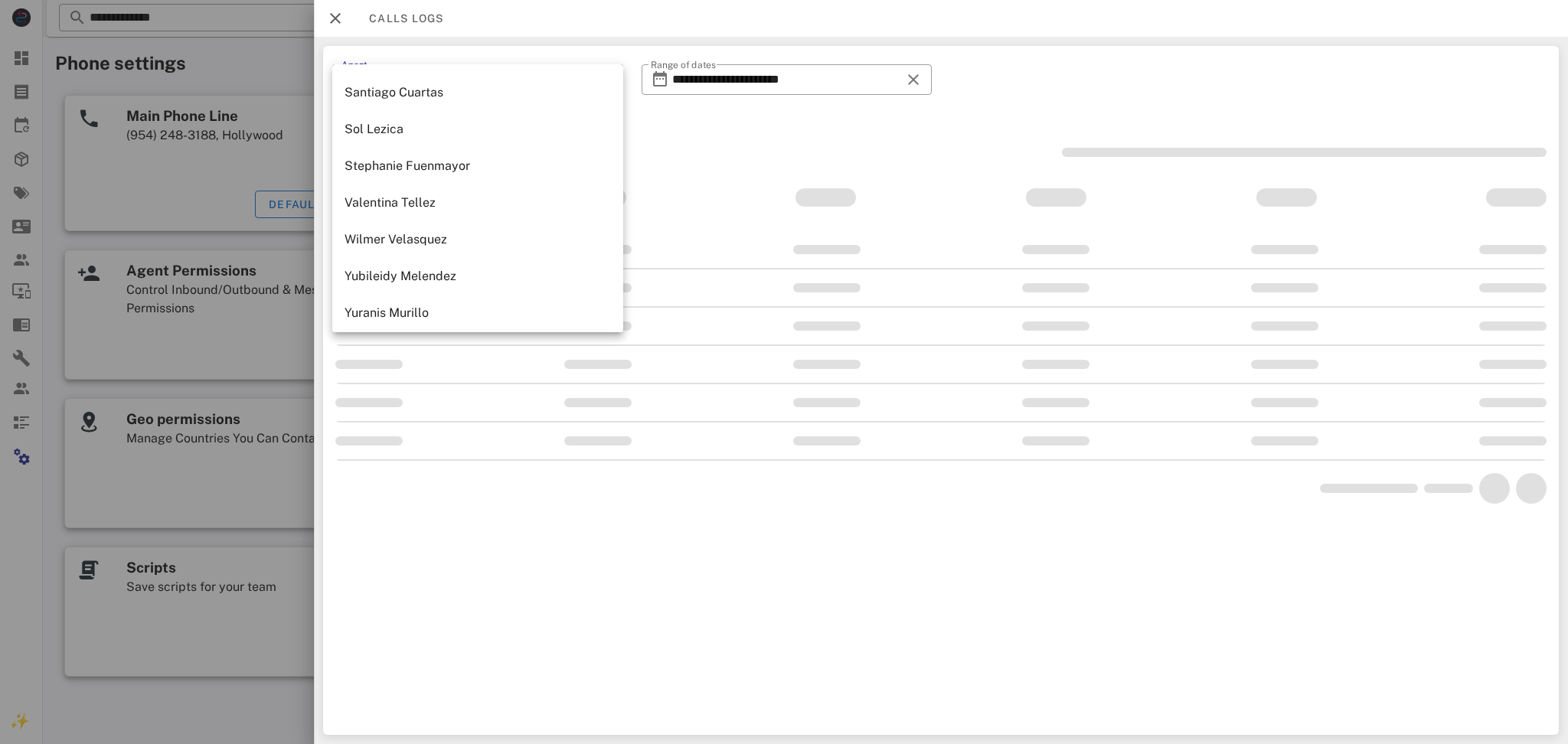 scroll, scrollTop: 957, scrollLeft: 0, axis: vertical 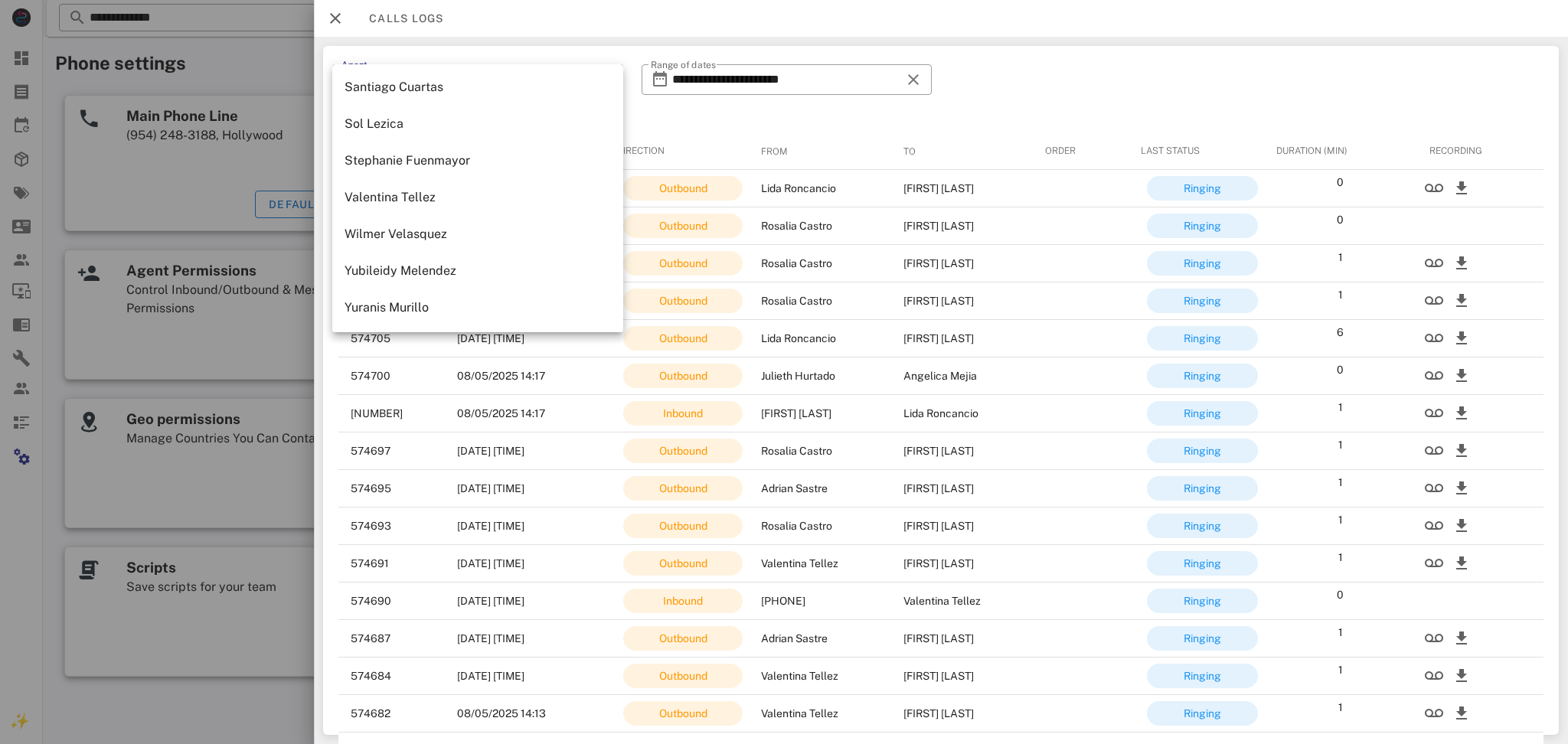click on "Stephanie Fuenmayor" at bounding box center [478, 161] 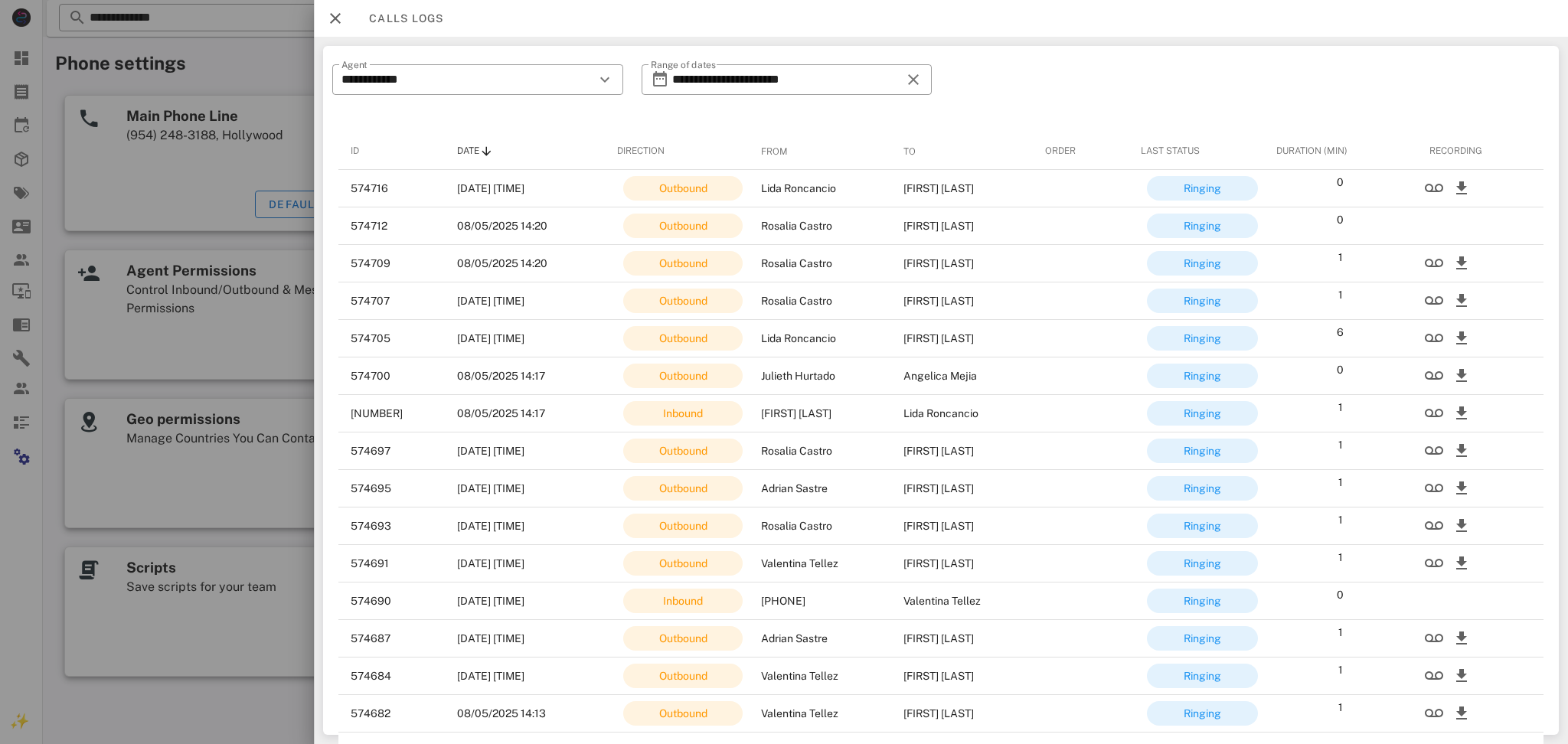 click on "**********" at bounding box center [478, 90] 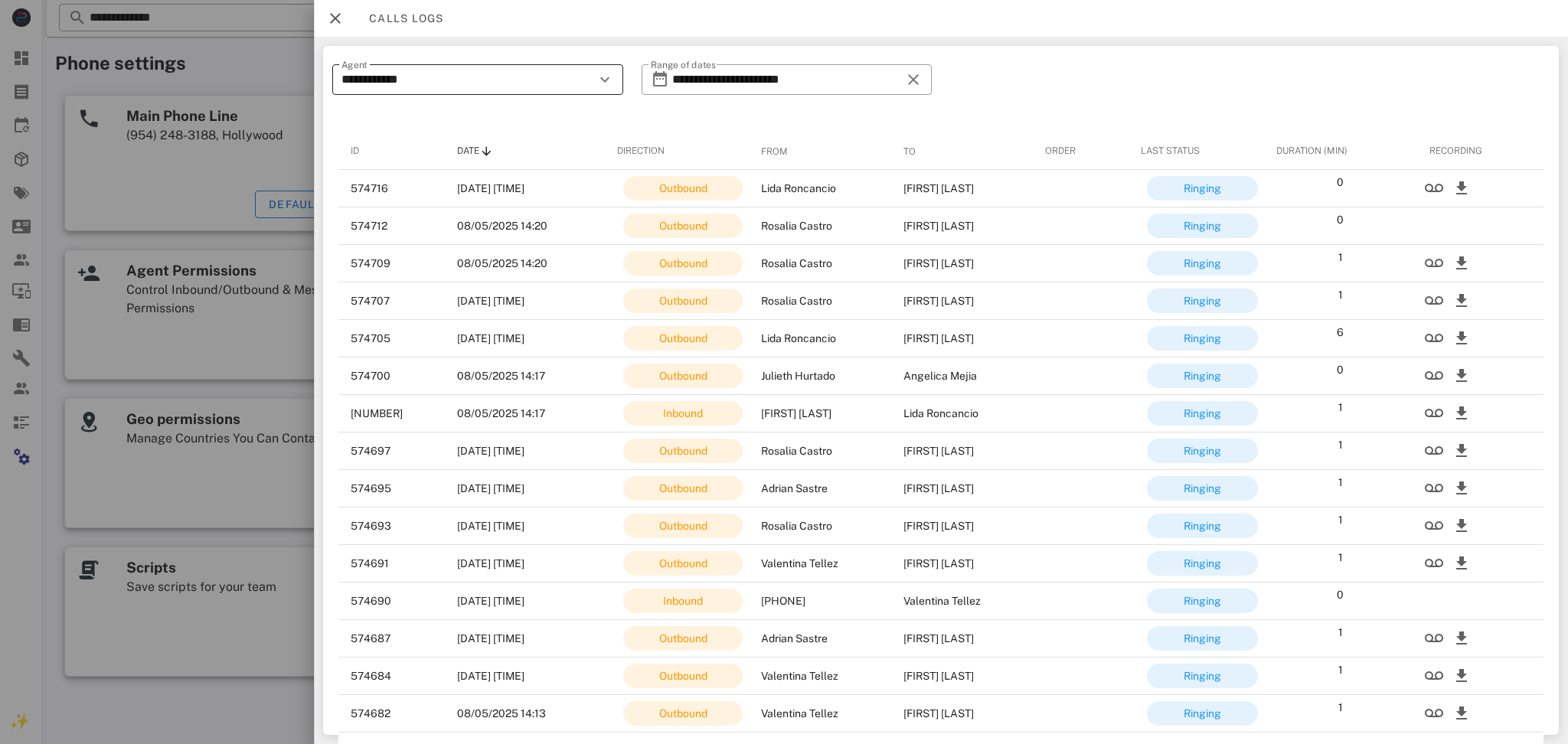 click on "**********" at bounding box center [467, 80] 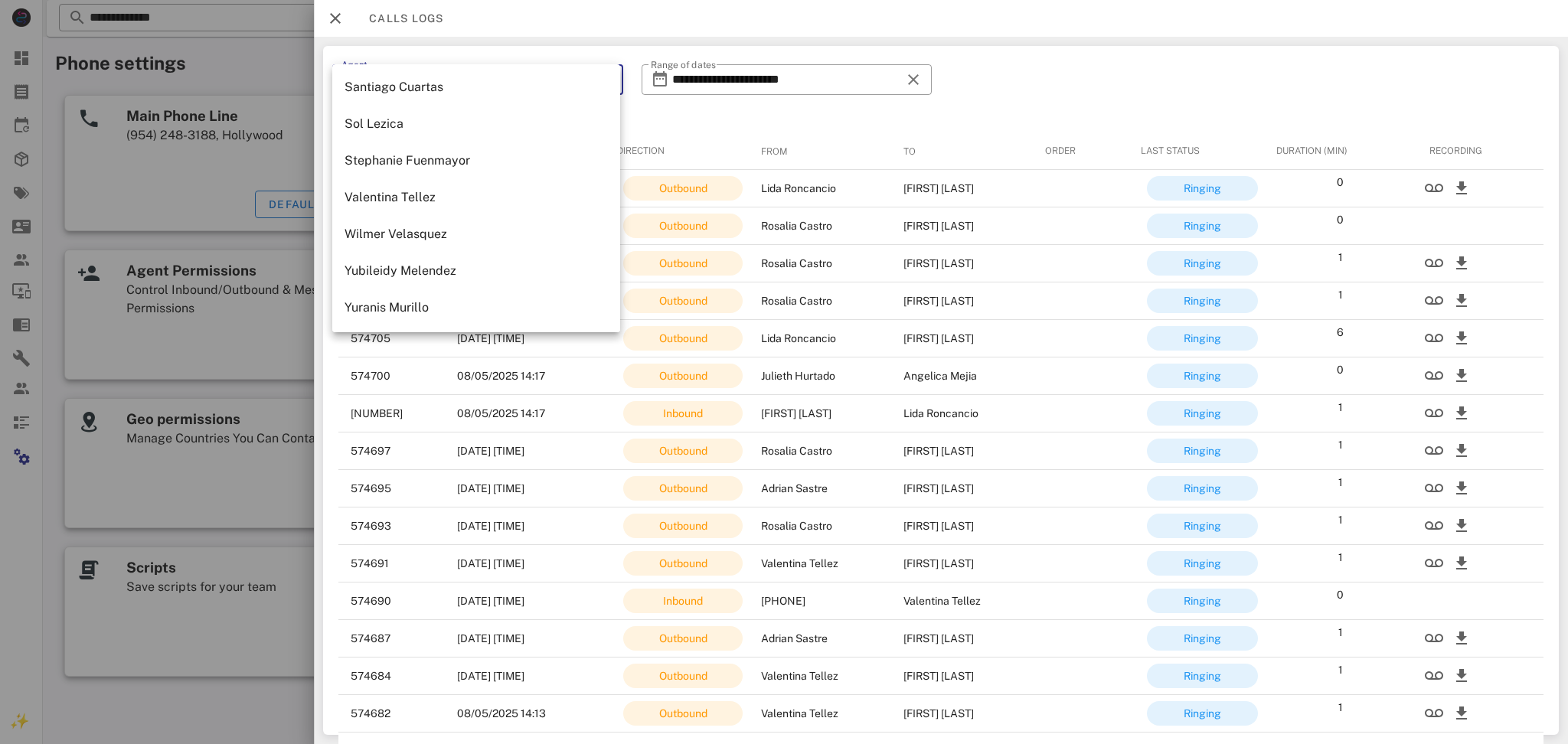 click on "Valentina Tellez" at bounding box center (476, 197) 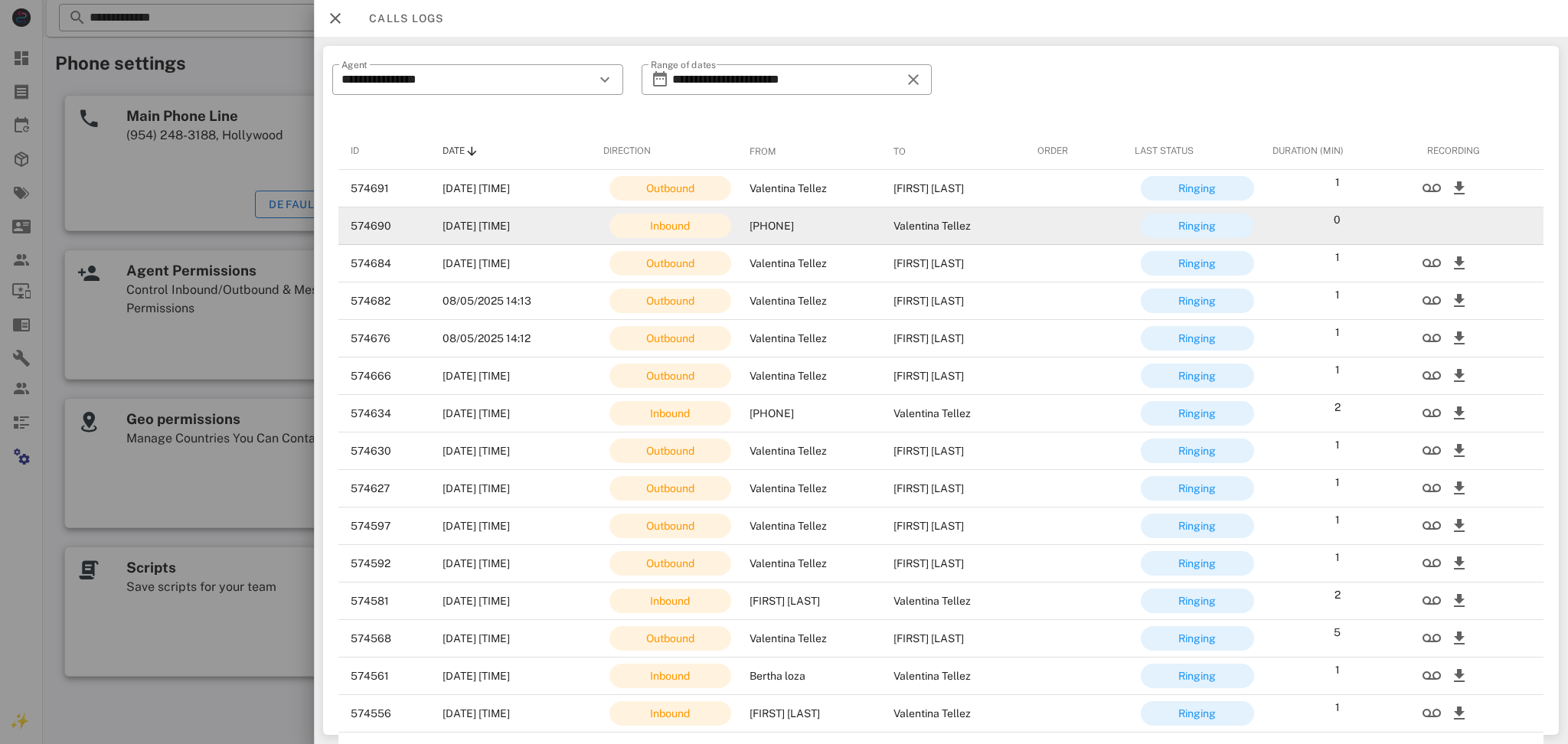 click on "+13474406222" at bounding box center [808, 226] 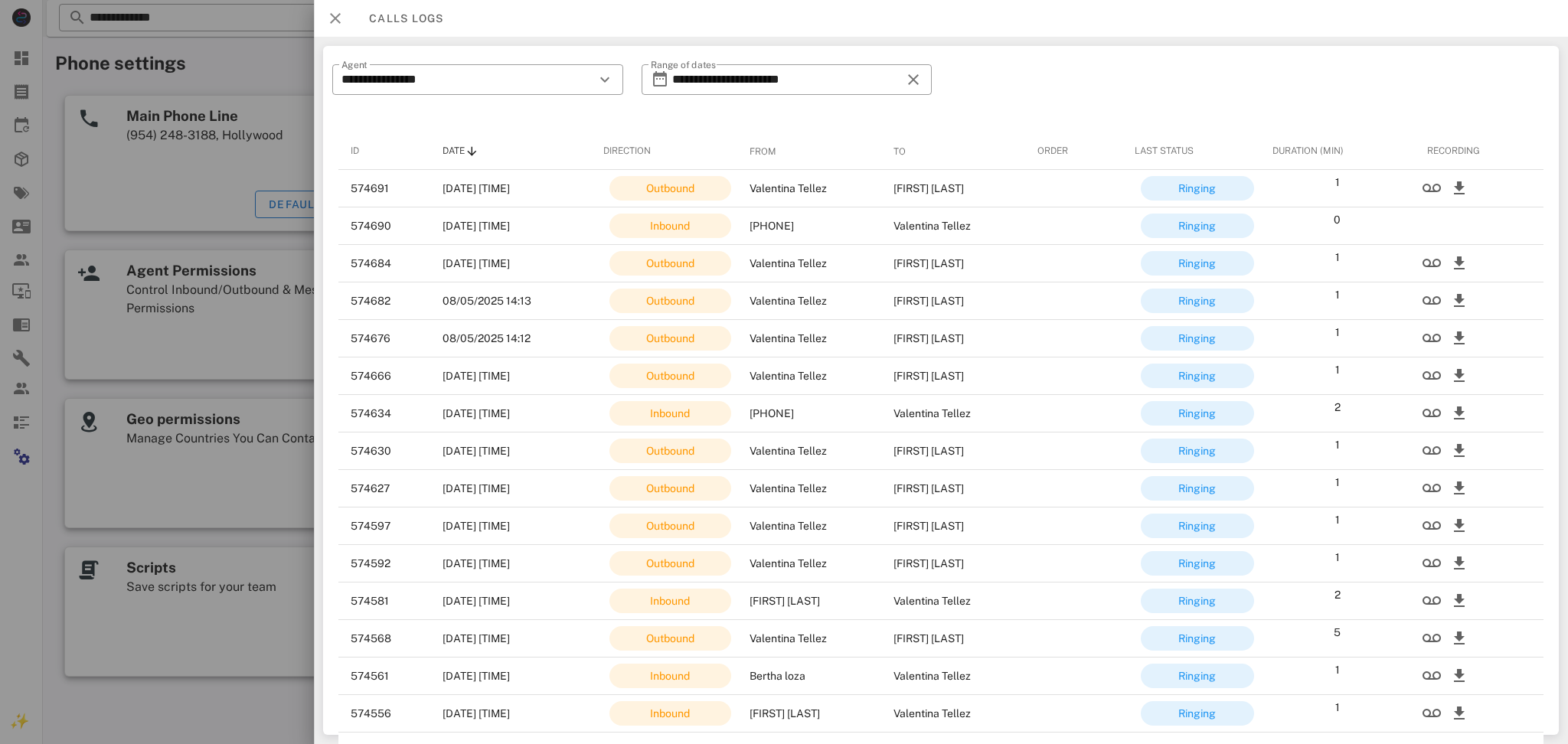 drag, startPoint x: 333, startPoint y: 18, endPoint x: 1389, endPoint y: 11, distance: 1056.0232 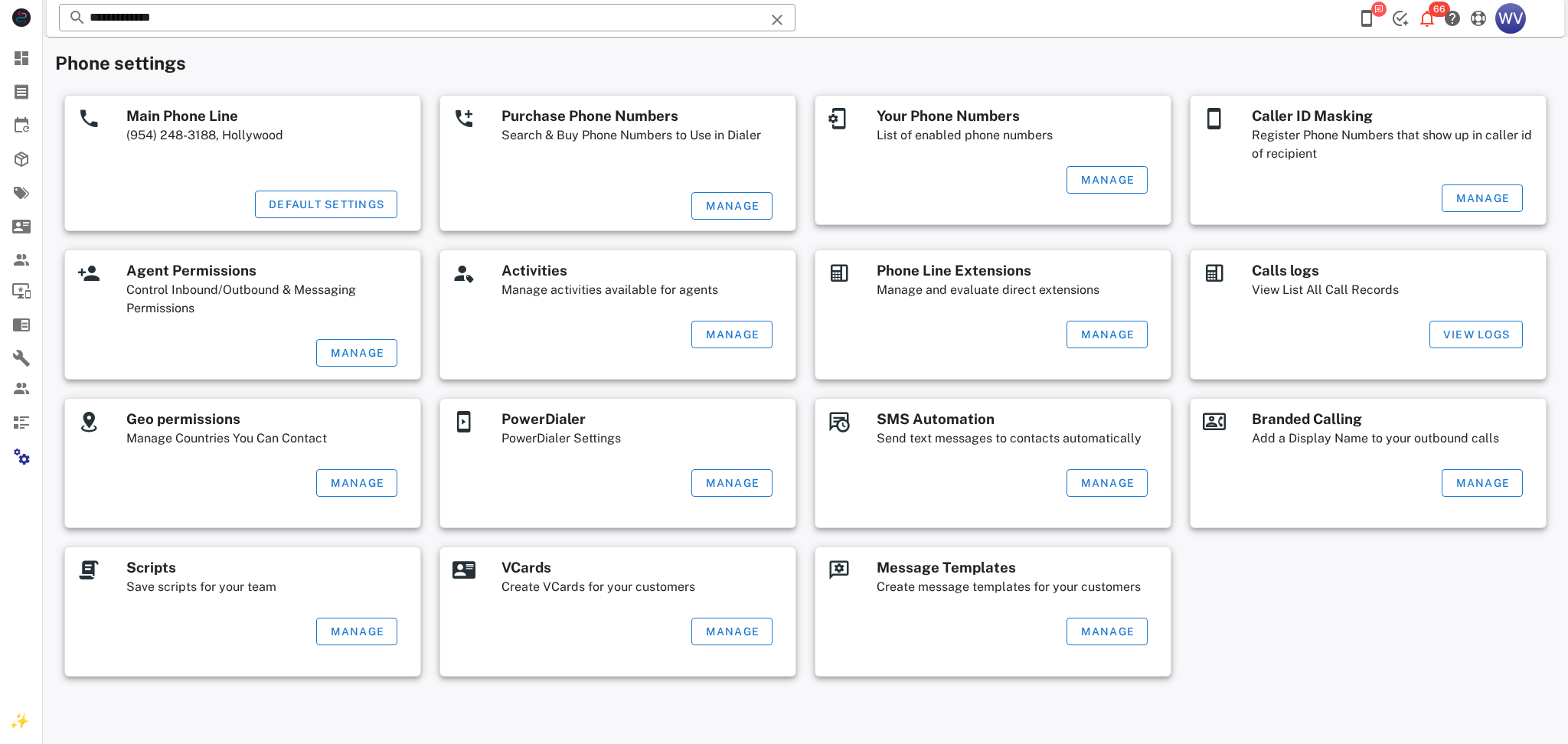 click at bounding box center (1379, 10) 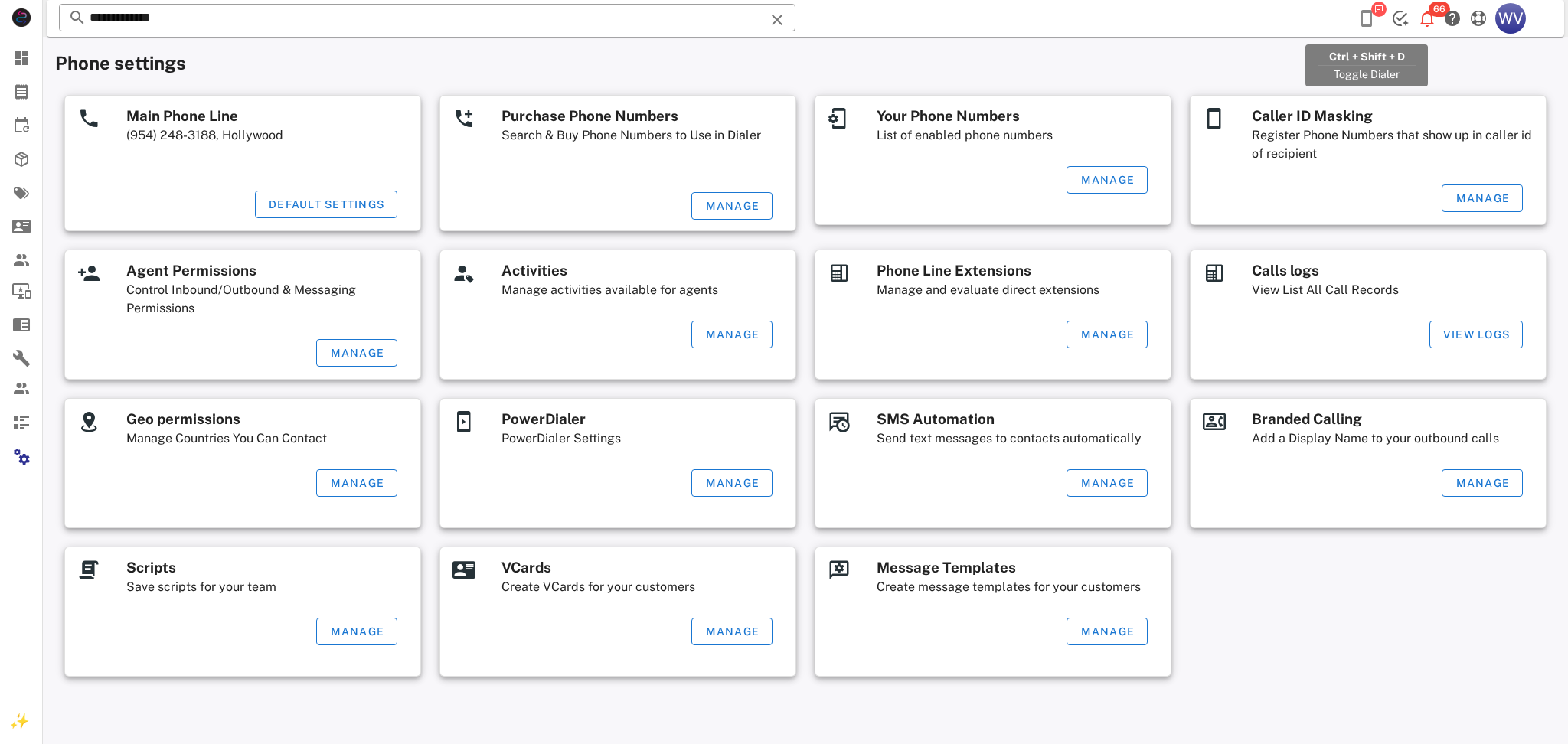 click at bounding box center (1367, 18) 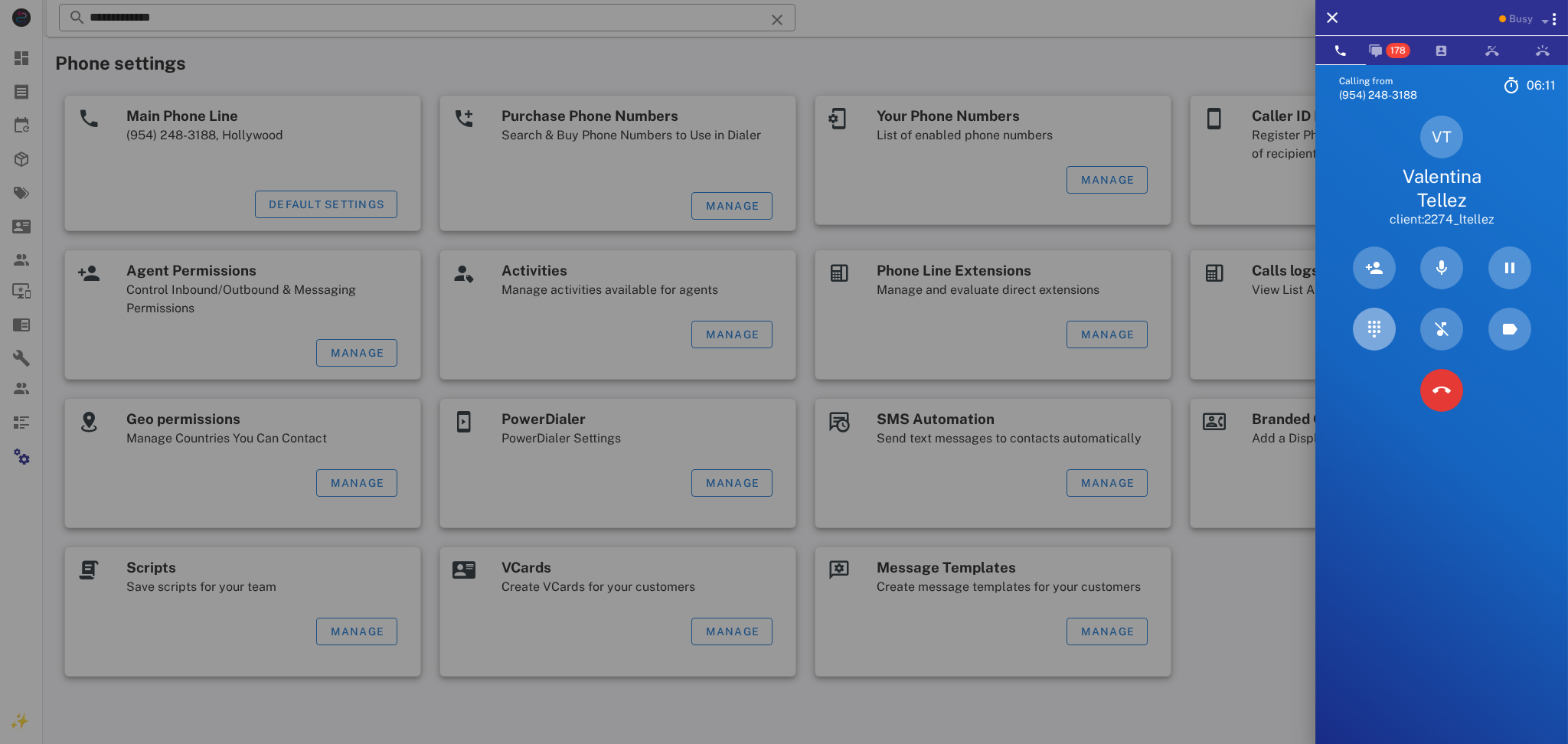 click at bounding box center [1374, 329] 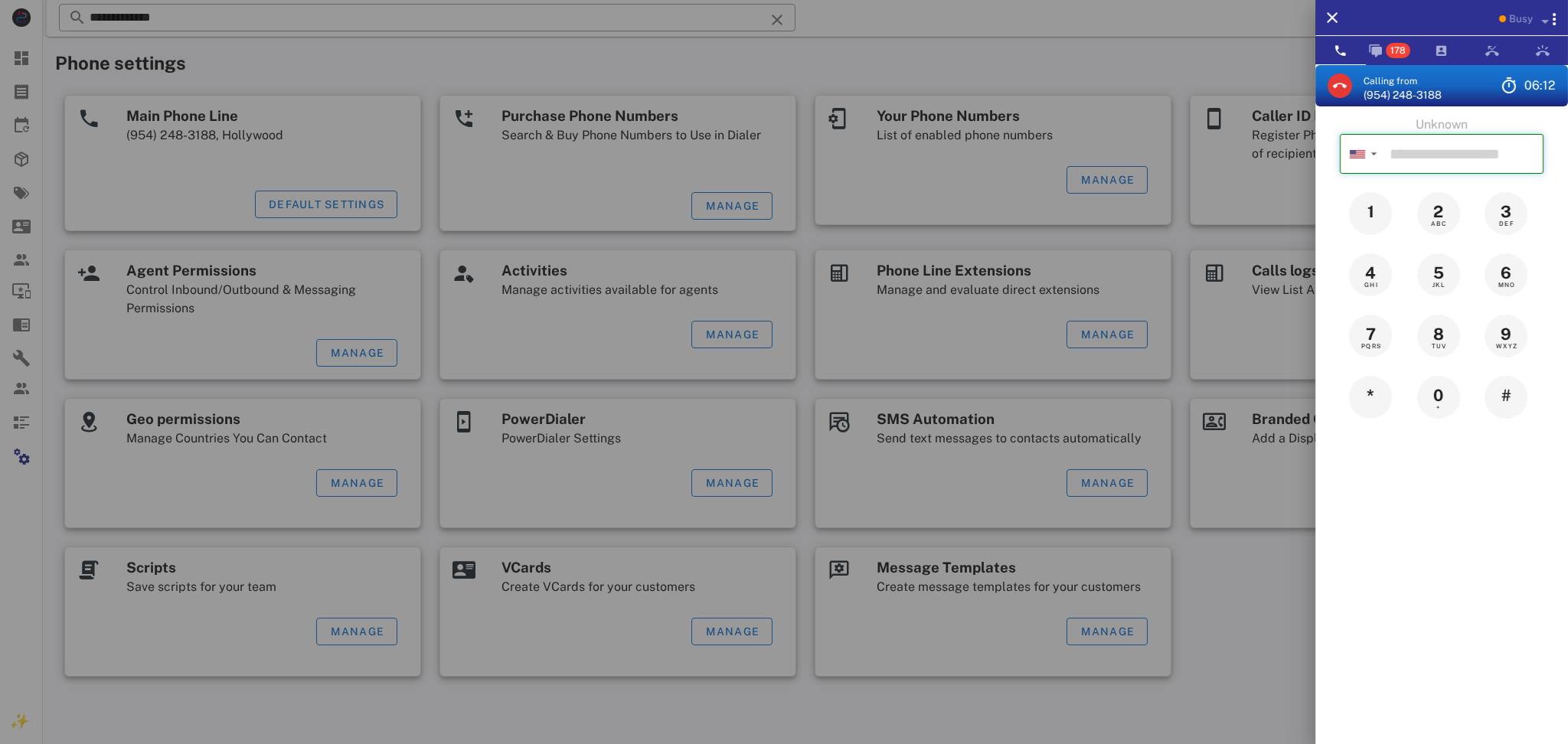 click on "Calling from" at bounding box center [1463, 154] 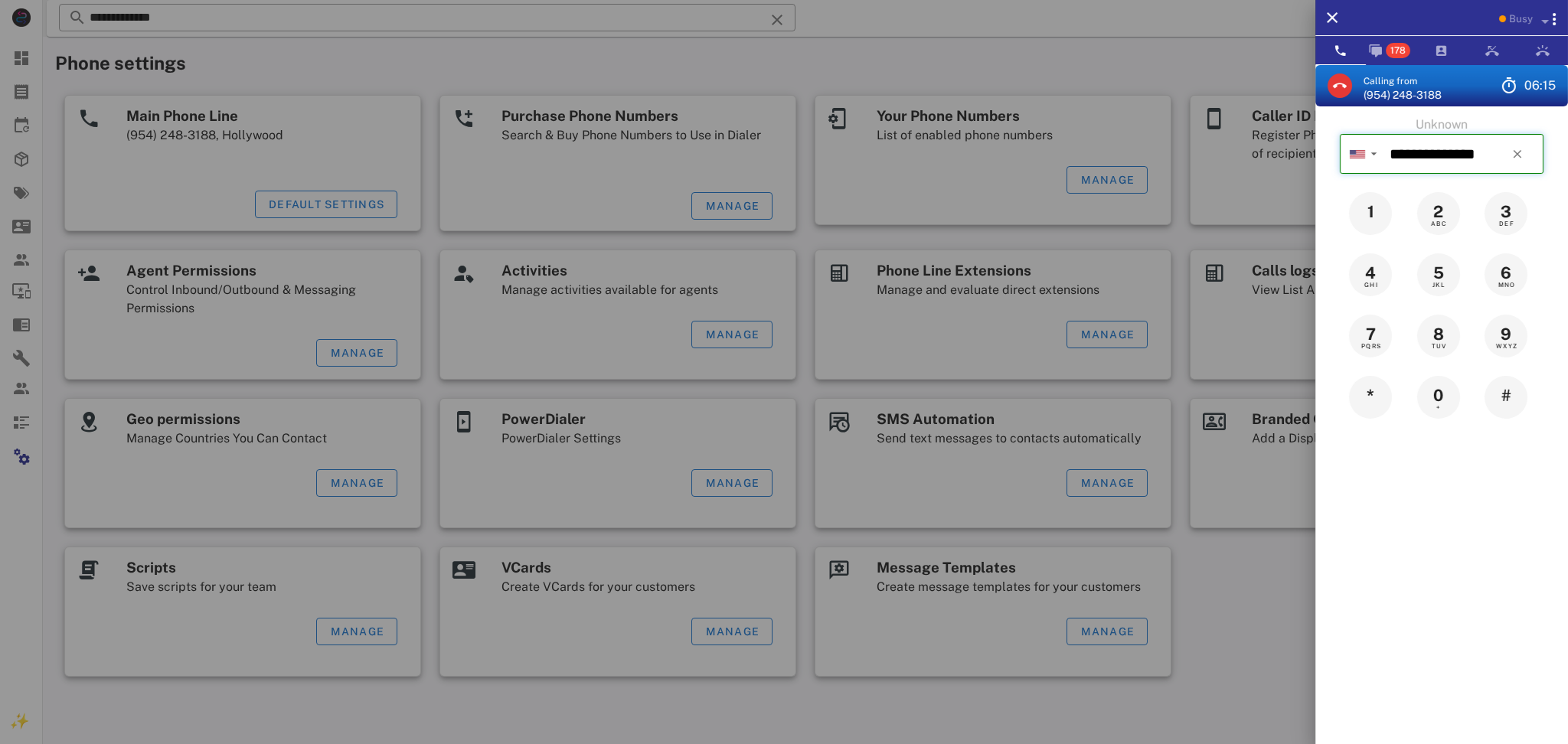 type on "**********" 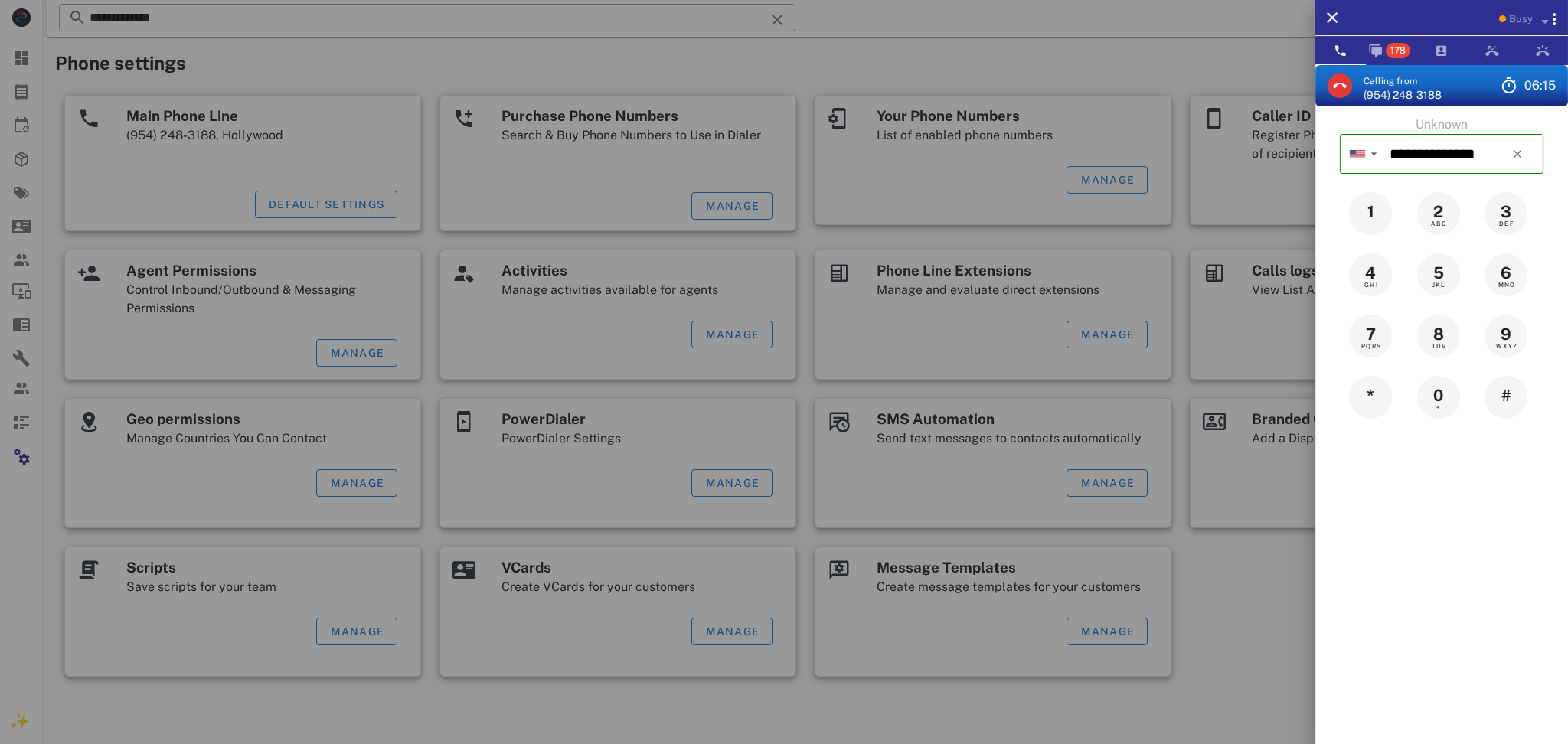 click on "(954) 248-3188" at bounding box center (1403, 95) 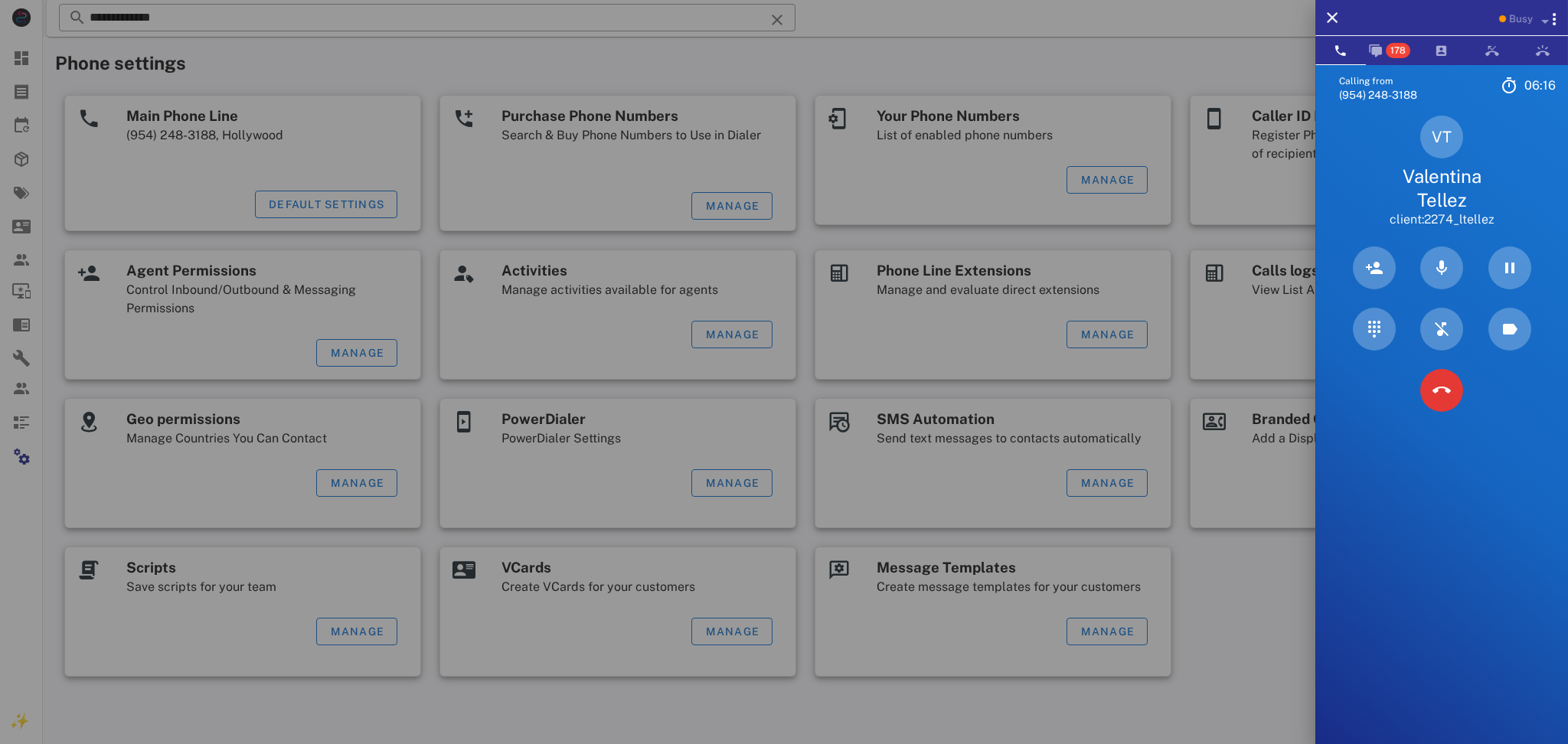 click on "Calling from (954) 248-3188 06: 16  Unknown      ▼     Andorra
+376
Argentina
+54
Aruba
+297
Australia
+61
Belgium (België)
+32
Bolivia
+591
Brazil (Brasil)
+55
Canada
+1
Chile
+56
Colombia
+57
Costa Rica
+506
Dominican Republic (República Dominicana)
+1
Ecuador
+593
El Salvador
+503
France
+33
Germany (Deutschland)
+49
Guadeloupe
+590
Guatemala
+502
Honduras
+504
Iceland (Ísland)
+354
India (भारत)
+91
Israel (‫ישראל‬‎)
+972
Italy (Italia)
+39" at bounding box center [1442, 436] 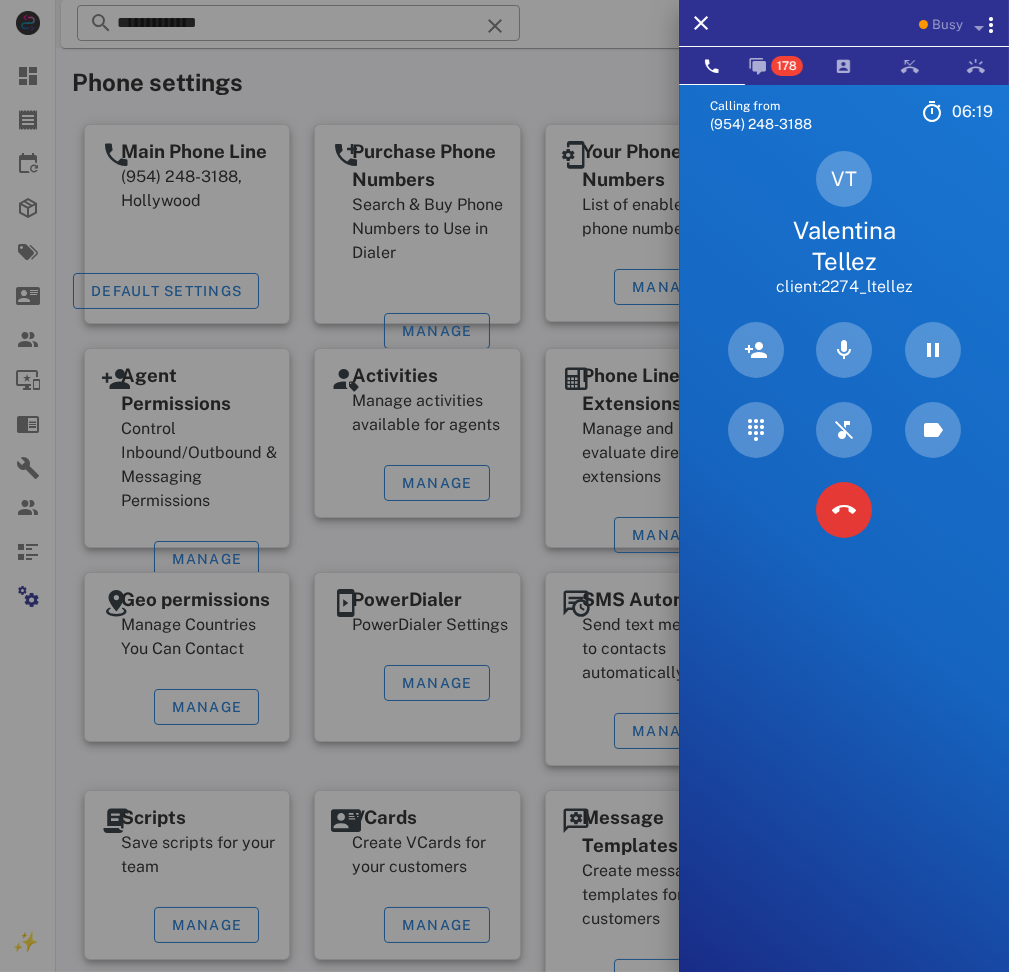 drag, startPoint x: 902, startPoint y: 814, endPoint x: 992, endPoint y: 794, distance: 92.19544 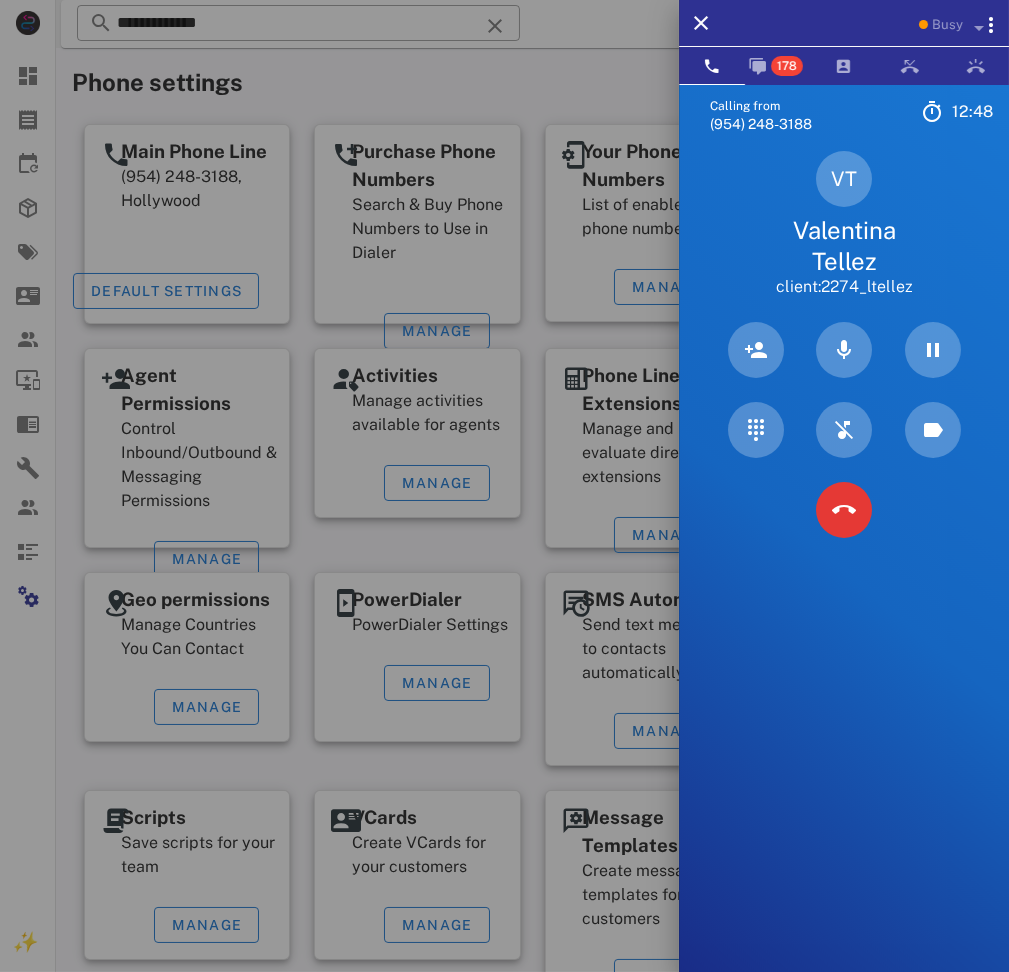 click on "Valentina Tellez" at bounding box center [844, 246] 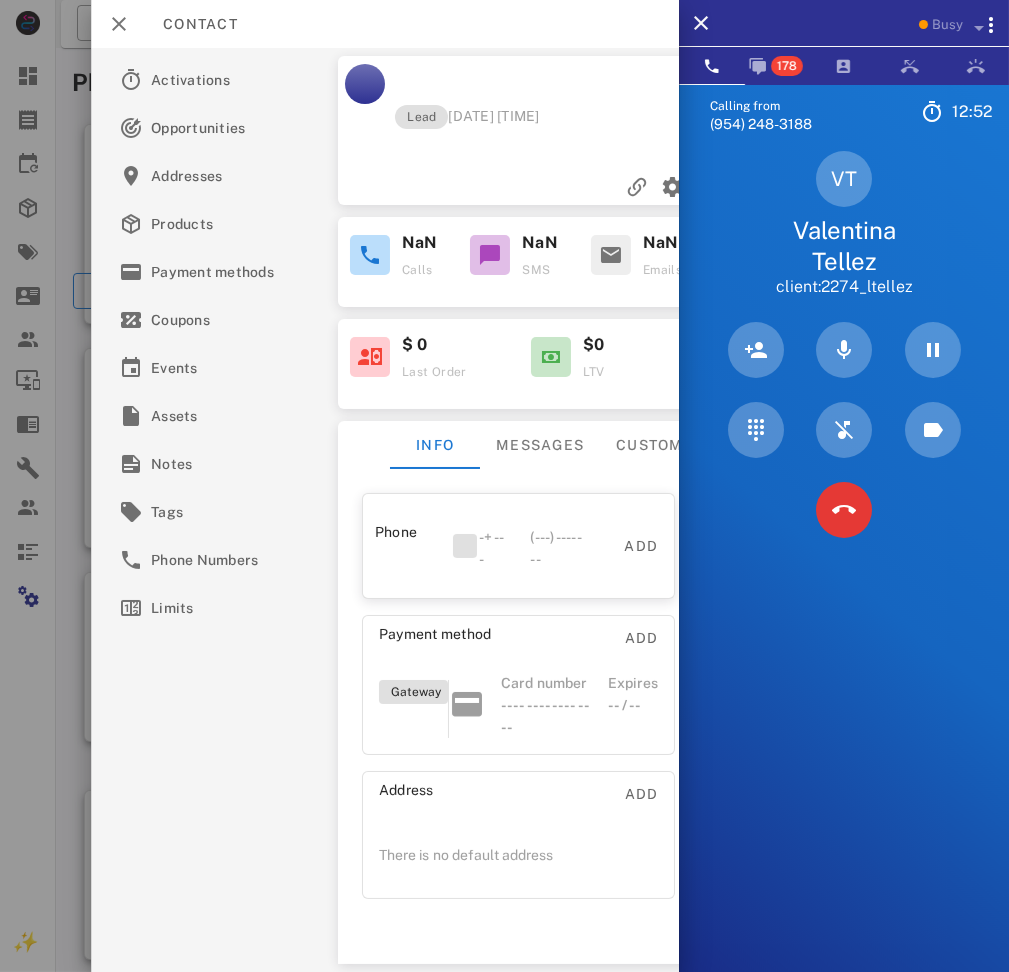 click at bounding box center [91, 486] 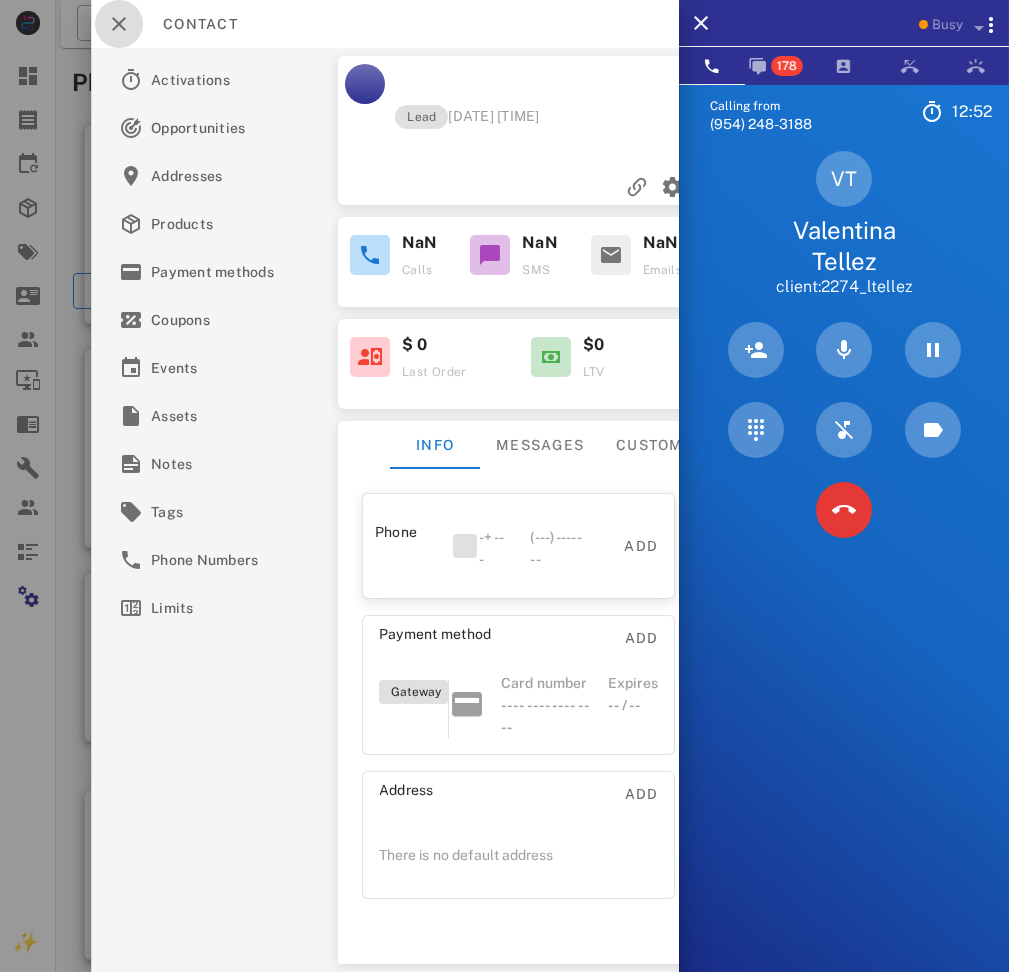 click at bounding box center (119, 24) 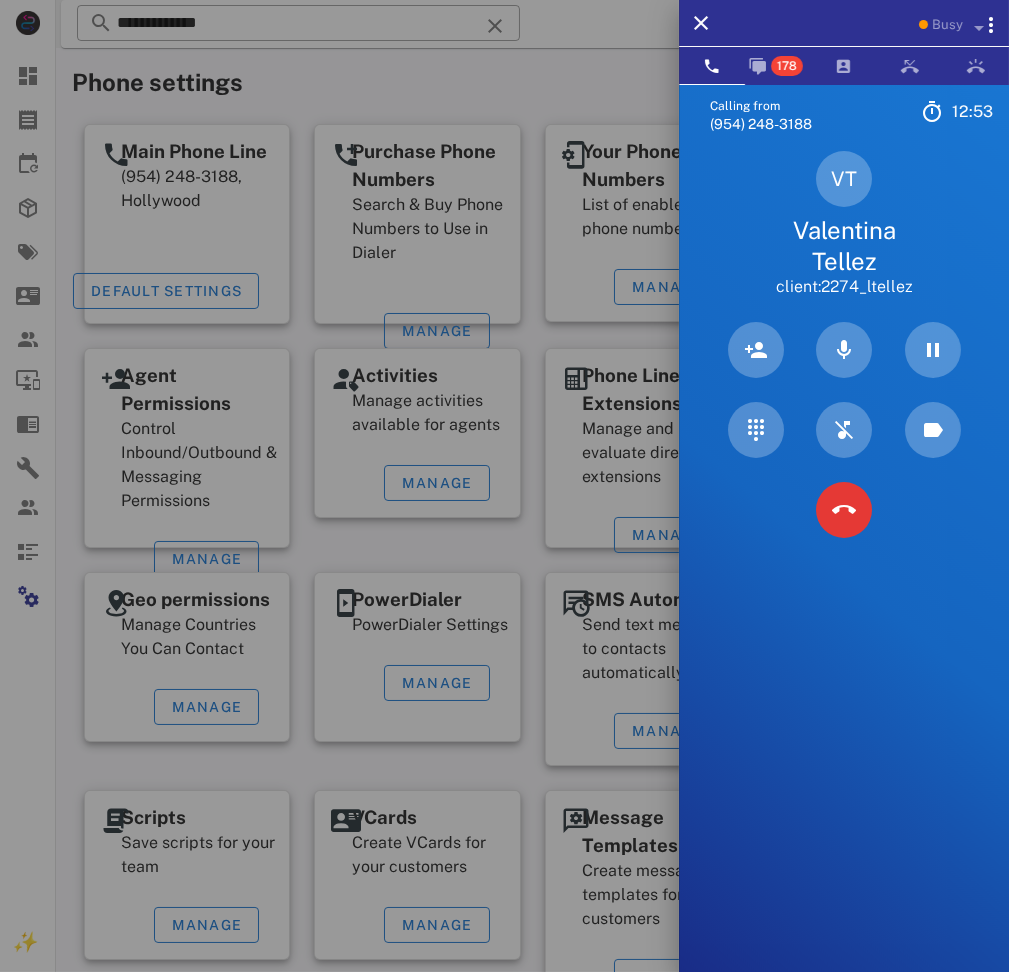click on "Calling from (954) 248-3188 12: 53  Unknown      ▼     Andorra
+376
Argentina
+54
Aruba
+297
Australia
+61
Belgium (België)
+32
Bolivia
+591
Brazil (Brasil)
+55
Canada
+1
Chile
+56
Colombia
+57
Costa Rica
+506
Dominican Republic (República Dominicana)
+1
Ecuador
+593
El Salvador
+503
France
+33
Germany (Deutschland)
+49
Guadeloupe
+590
Guatemala
+502
Honduras
+504
Iceland (Ísland)
+354
India (भारत)
+91
Israel (‫ישראל‬‎)
+972
Italy (Italia)
+39" at bounding box center [844, 570] 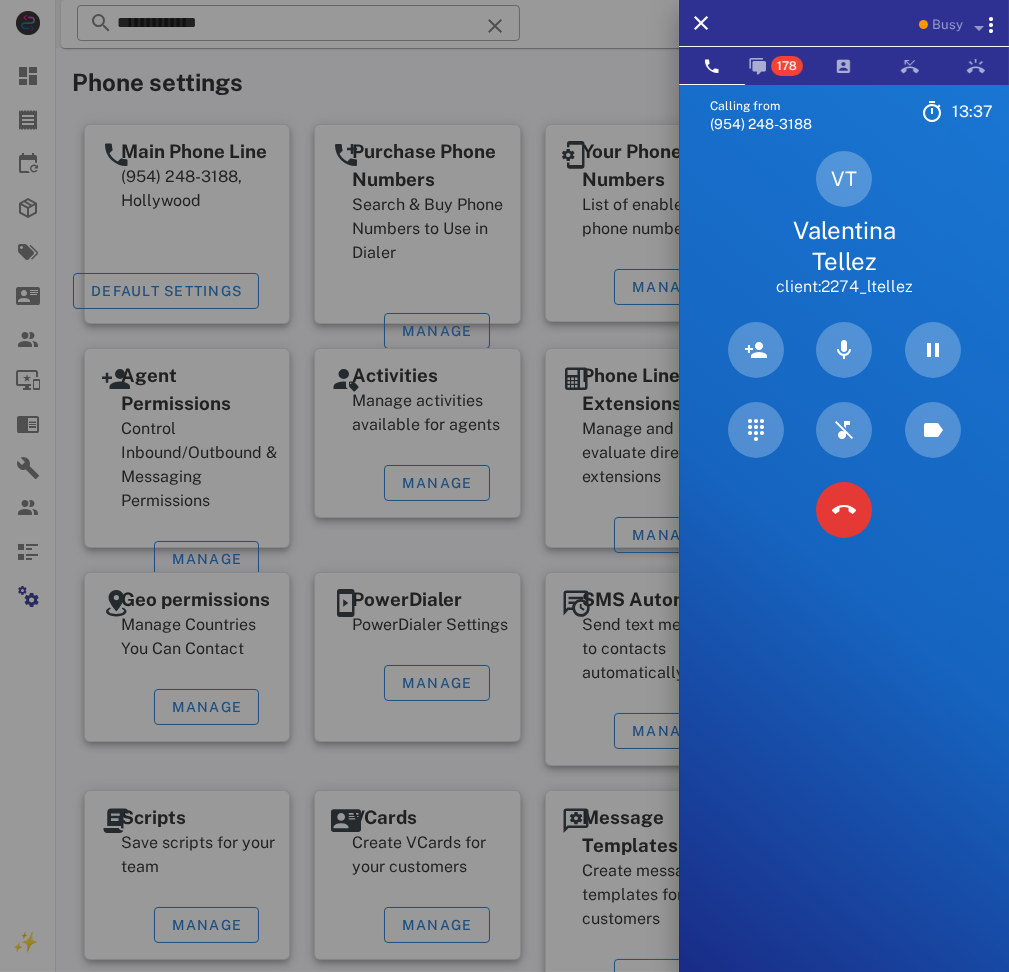 click on "Calling from (954) 248-3188 13: 37  Unknown      ▼     Andorra
+376
Argentina
+54
Aruba
+297
Australia
+61
Belgium (België)
+32
Bolivia
+591
Brazil (Brasil)
+55
Canada
+1
Chile
+56
Colombia
+57
Costa Rica
+506
Dominican Republic (República Dominicana)
+1
Ecuador
+593
El Salvador
+503
France
+33
Germany (Deutschland)
+49
Guadeloupe
+590
Guatemala
+502
Honduras
+504
Iceland (Ísland)
+354
India (भारत)
+91
Israel (‫ישראל‬‎)
+972
Italy (Italia)
+39" at bounding box center (844, 570) 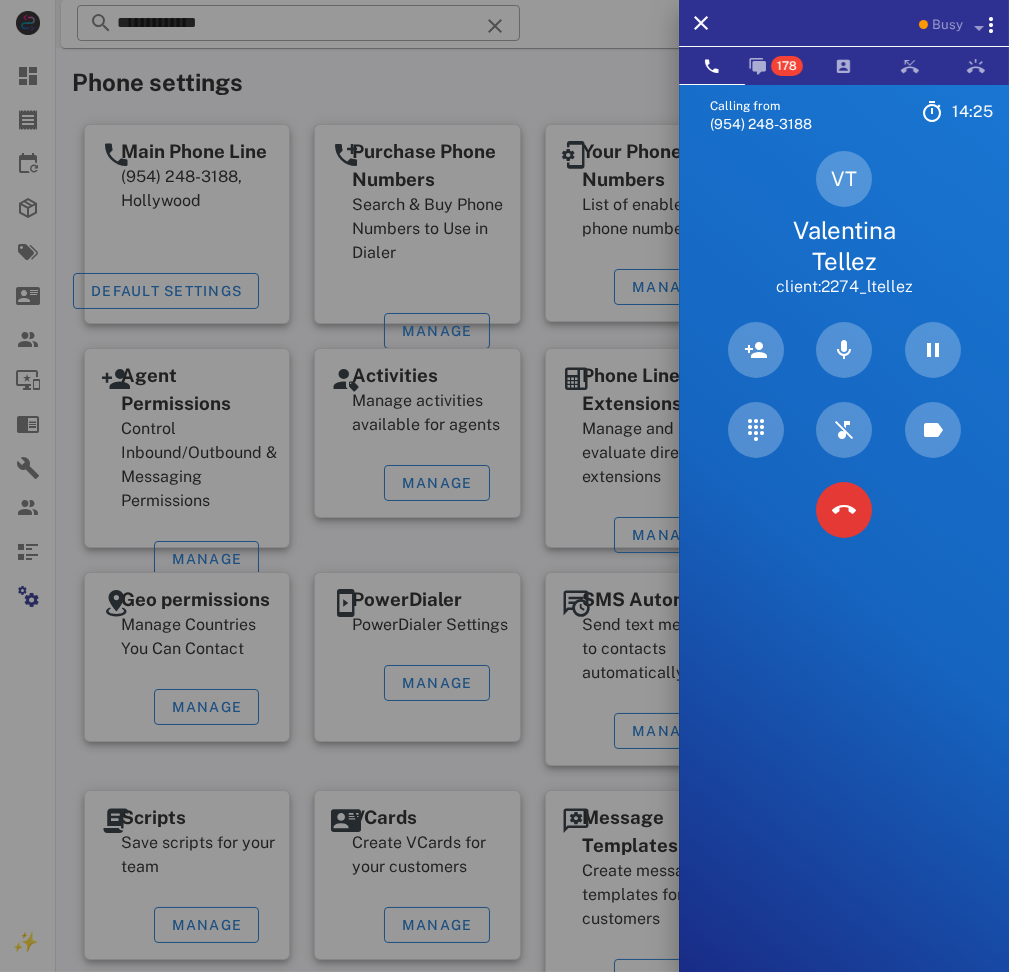 click on "Calling from (954) 248-3188 14: 25  Unknown      ▼     Andorra
+376
Argentina
+54
Aruba
+297
Australia
+61
Belgium (België)
+32
Bolivia
+591
Brazil (Brasil)
+55
Canada
+1
Chile
+56
Colombia
+57
Costa Rica
+506
Dominican Republic (República Dominicana)
+1
Ecuador
+593
El Salvador
+503
France
+33
Germany (Deutschland)
+49
Guadeloupe
+590
Guatemala
+502
Honduras
+504
Iceland (Ísland)
+354
India (भारत)
+91
Israel (‫ישראל‬‎)
+972
Italy (Italia)
+39" at bounding box center [844, 570] 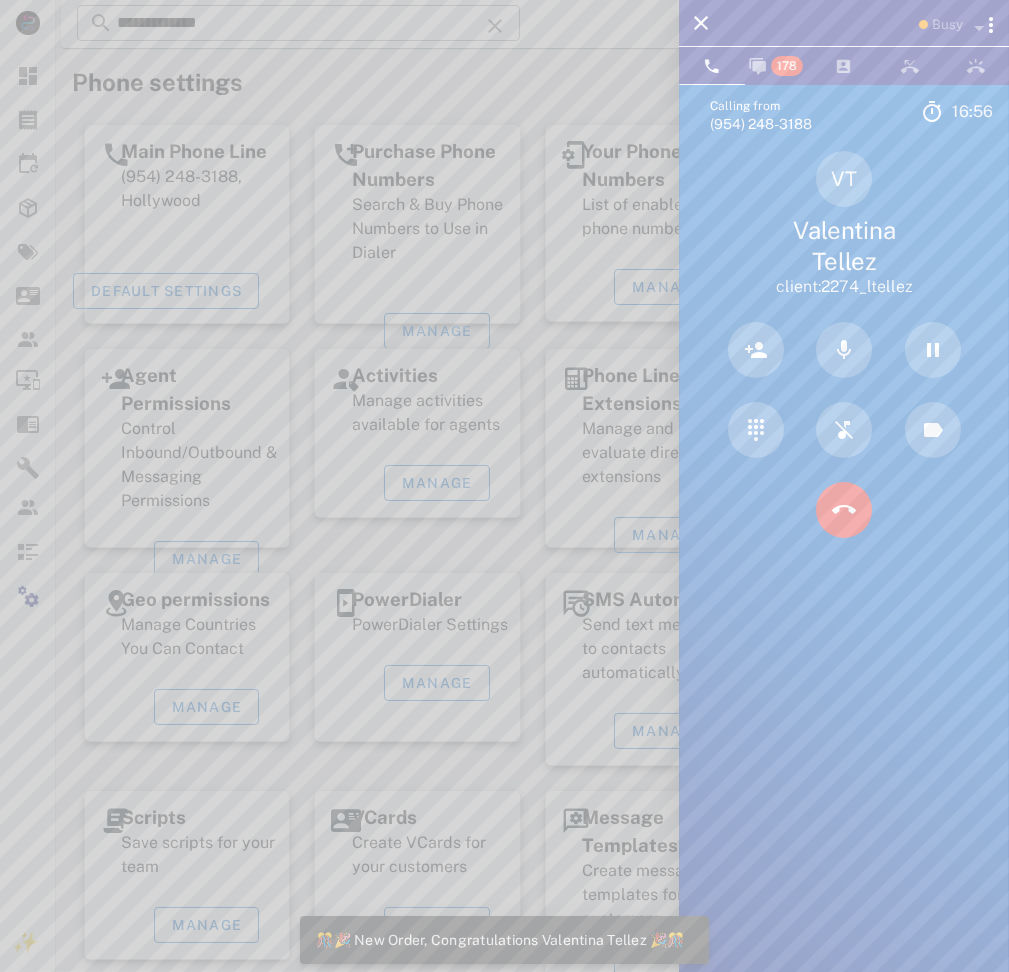 click at bounding box center (504, 486) 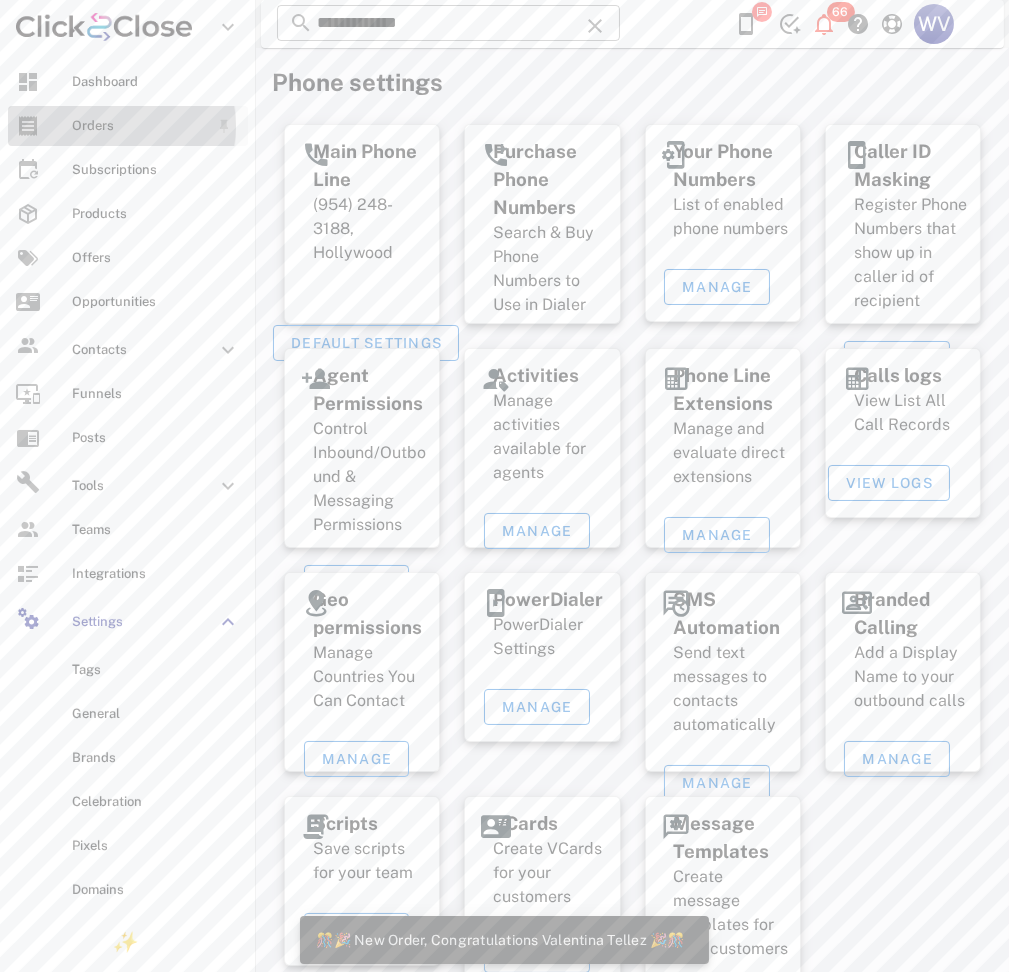click on "Orders" at bounding box center [128, 126] 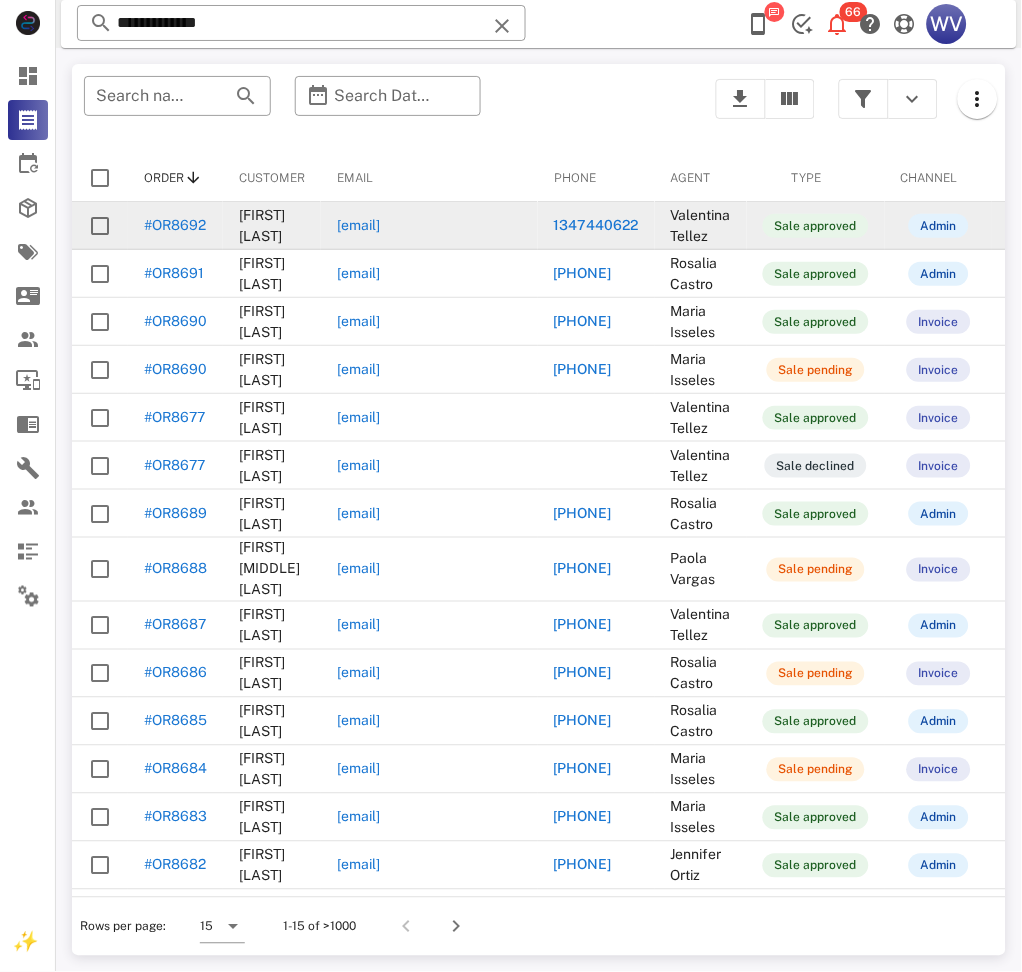 drag, startPoint x: 508, startPoint y: 227, endPoint x: 330, endPoint y: 231, distance: 178.04494 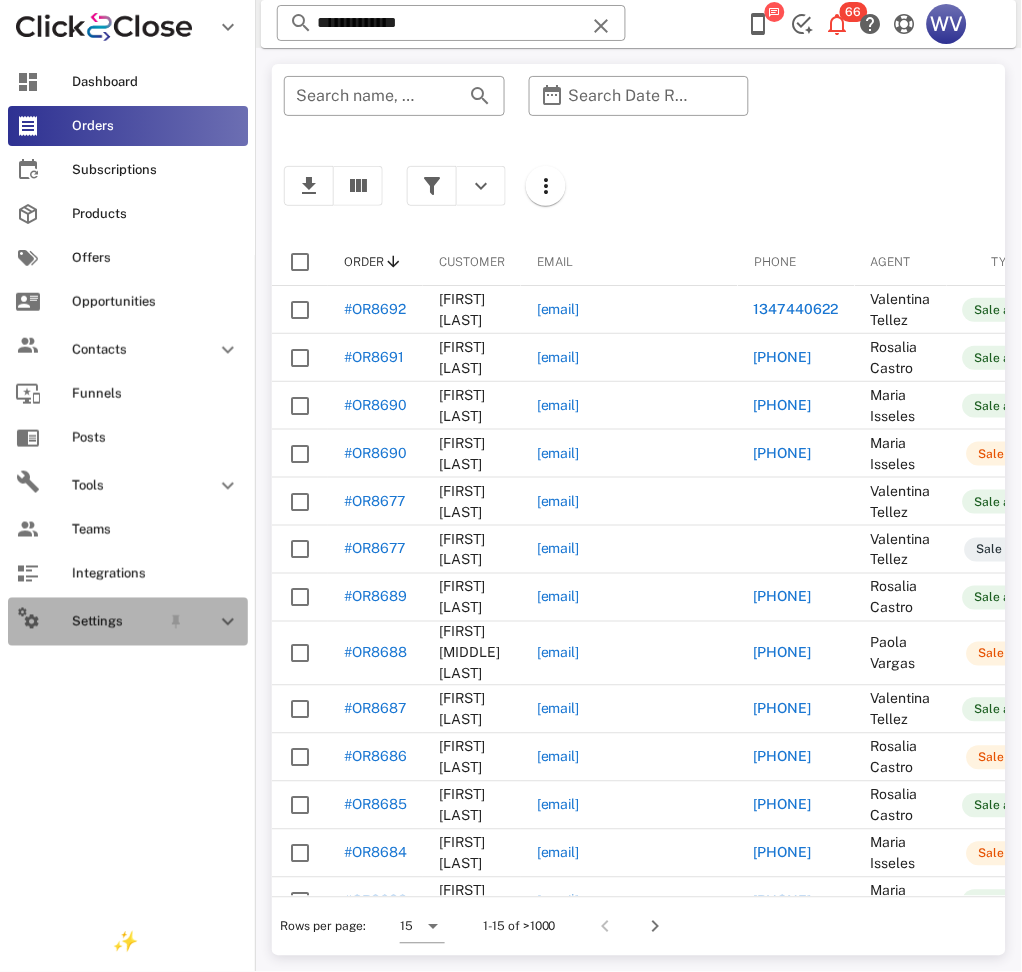 click on "Settings" at bounding box center [116, 622] 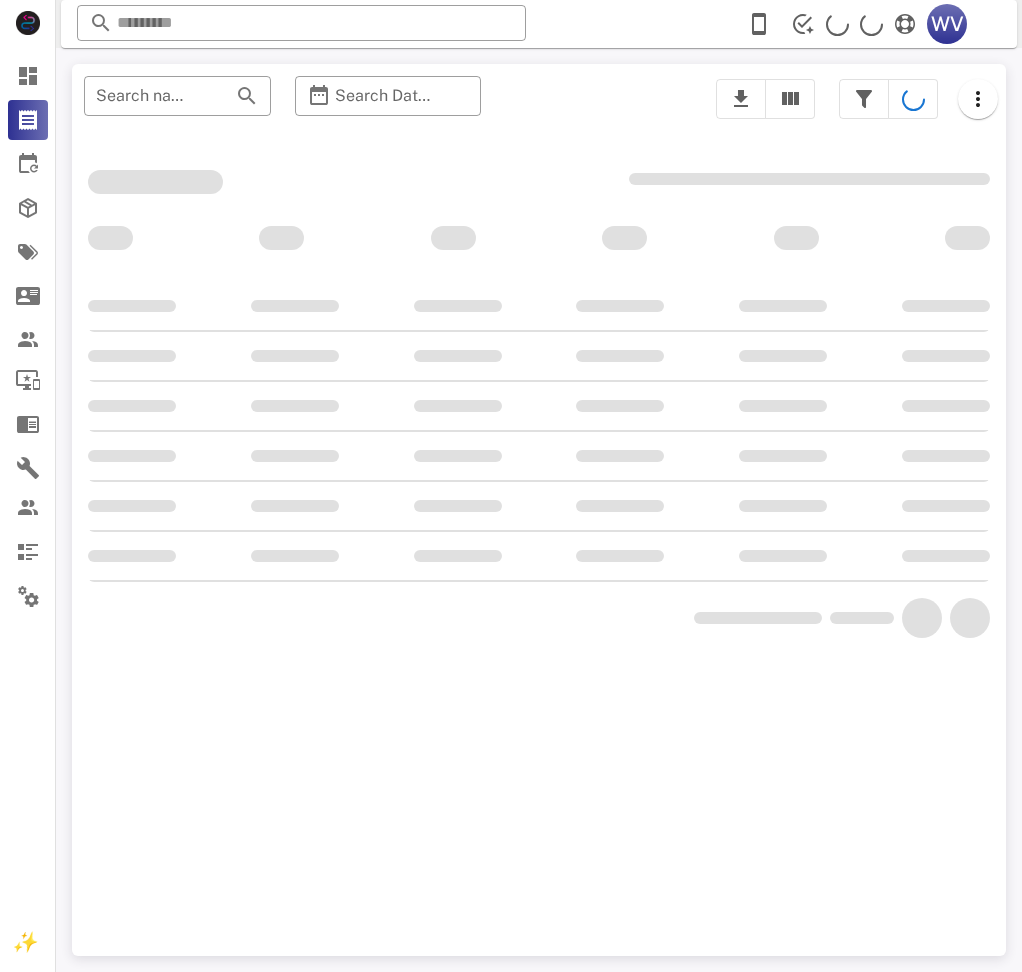 scroll, scrollTop: 0, scrollLeft: 0, axis: both 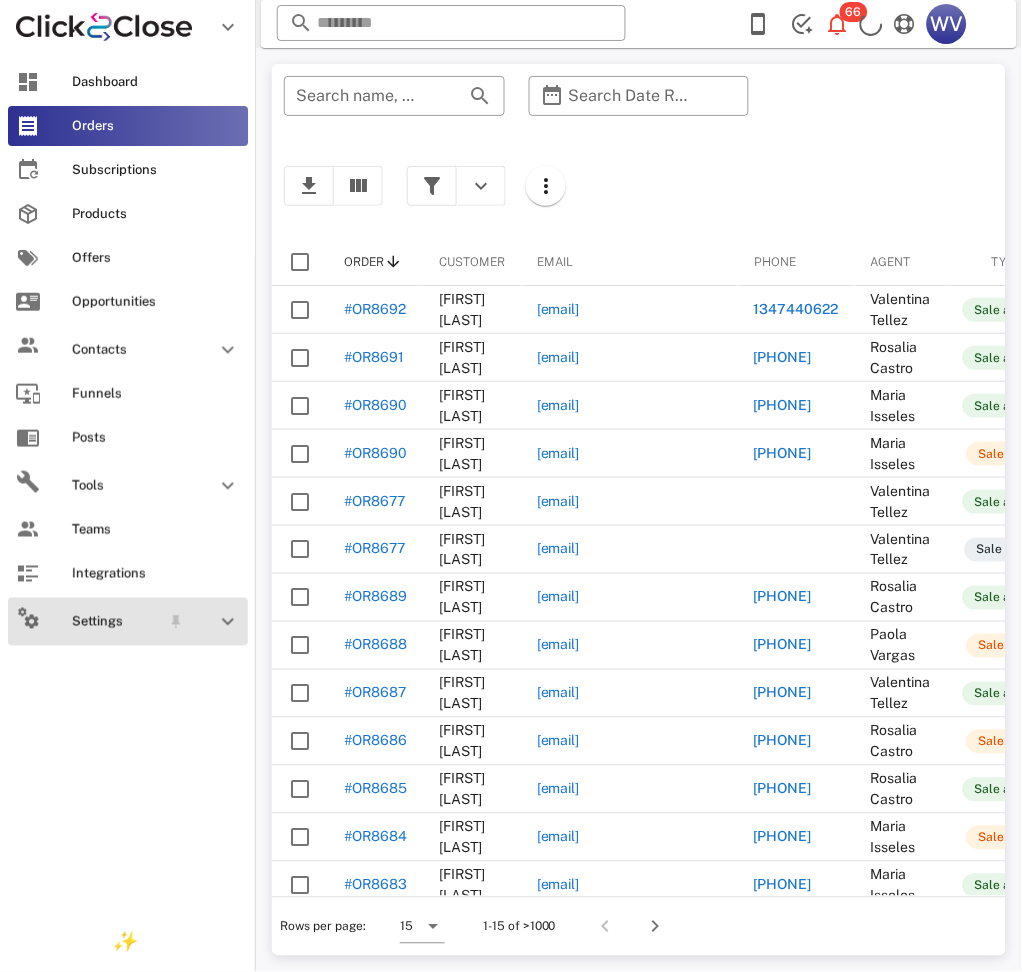 click at bounding box center [216, 622] 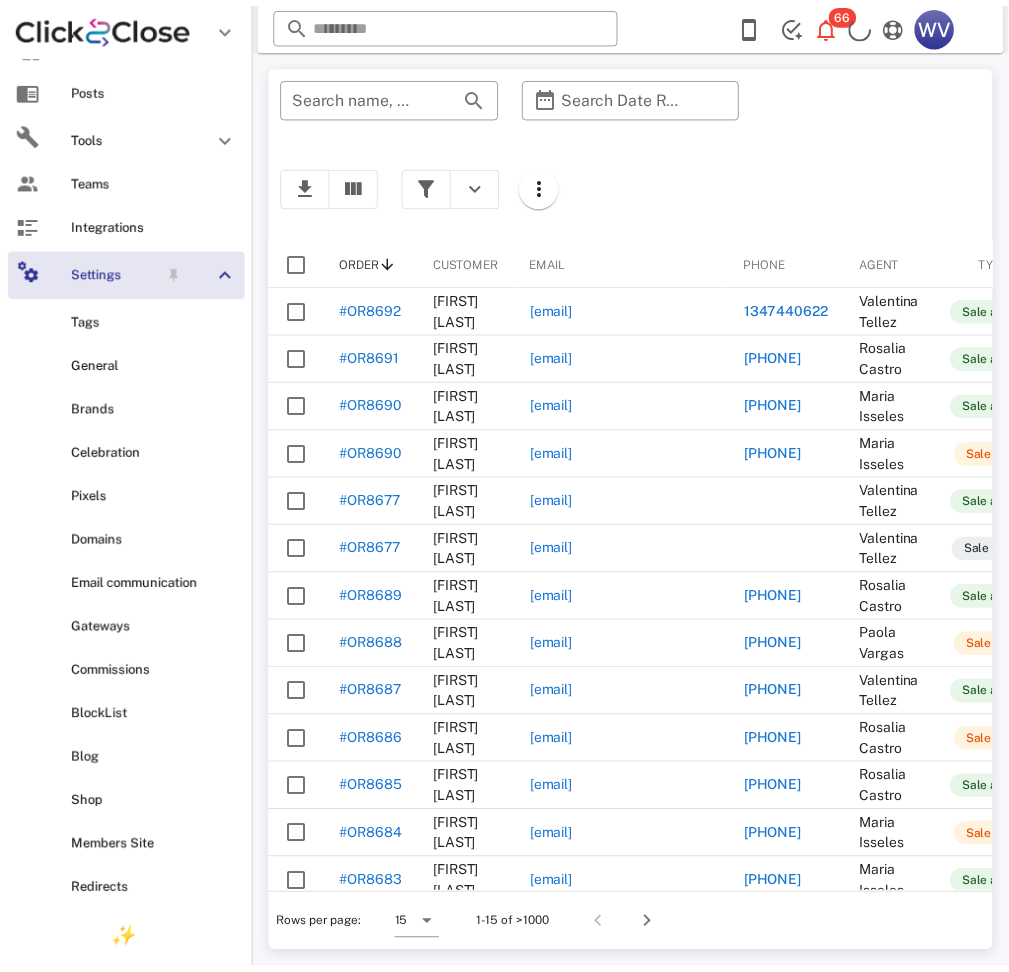 scroll, scrollTop: 665, scrollLeft: 0, axis: vertical 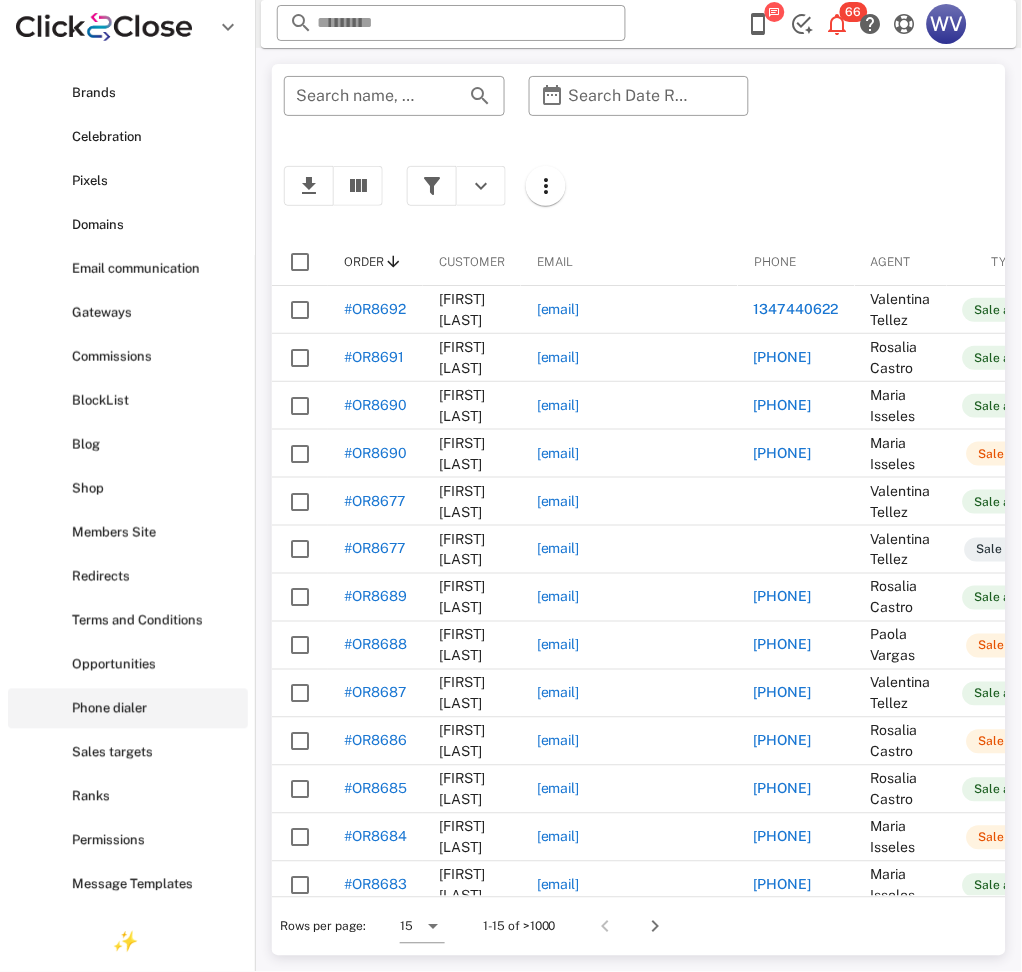 click on "Phone dialer" at bounding box center (156, 709) 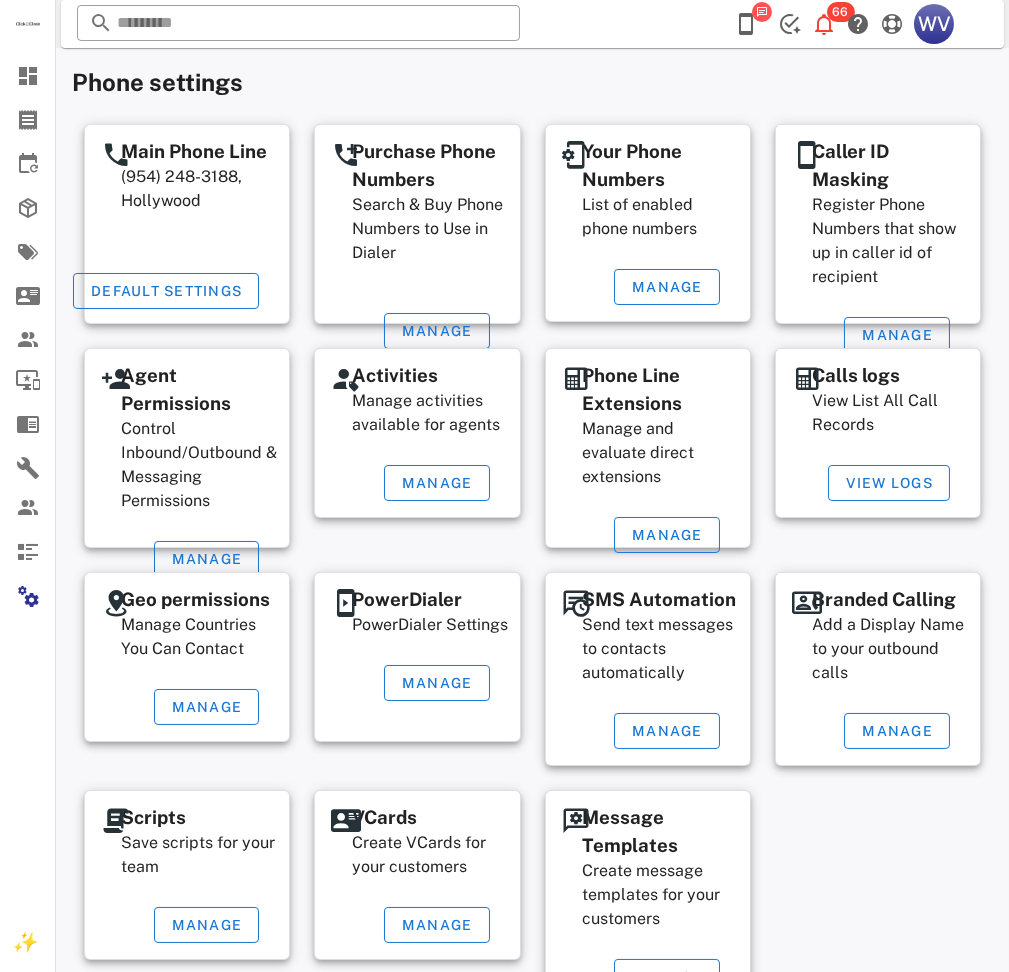 scroll, scrollTop: 0, scrollLeft: 0, axis: both 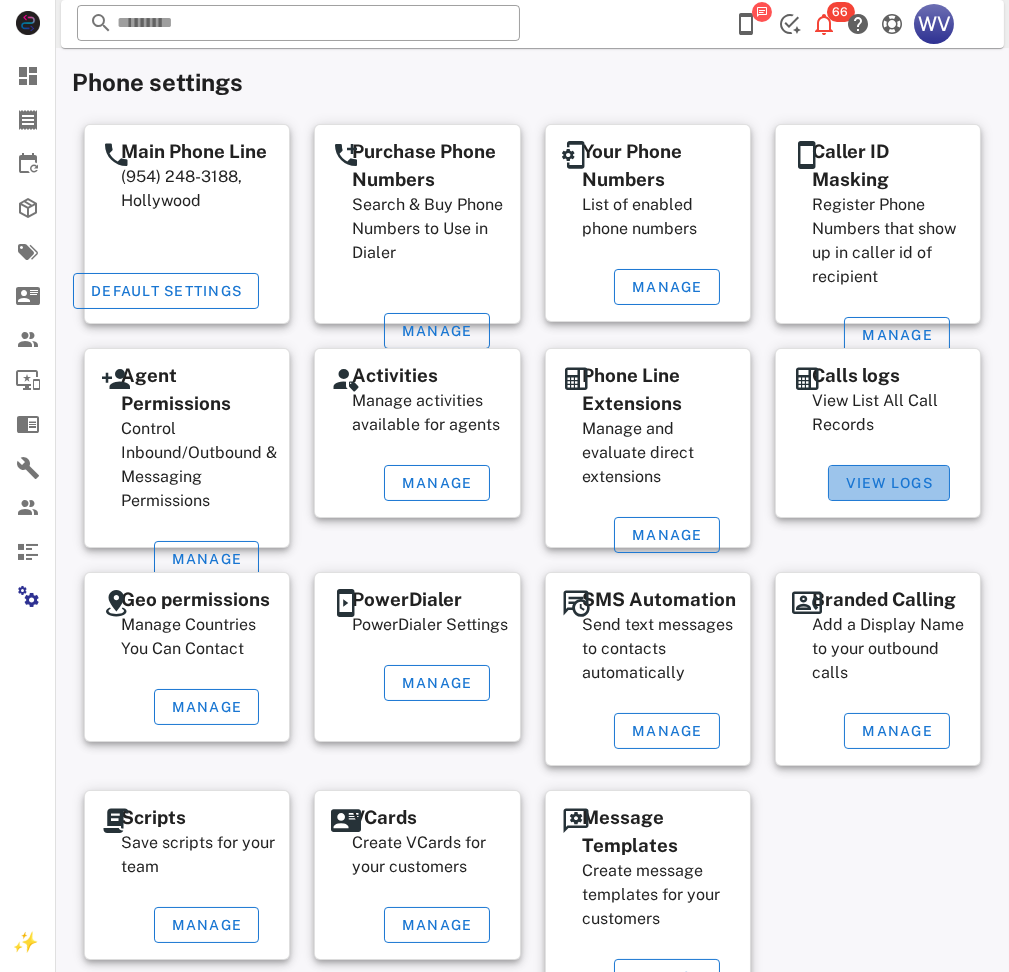 click on "View Logs" at bounding box center (889, 483) 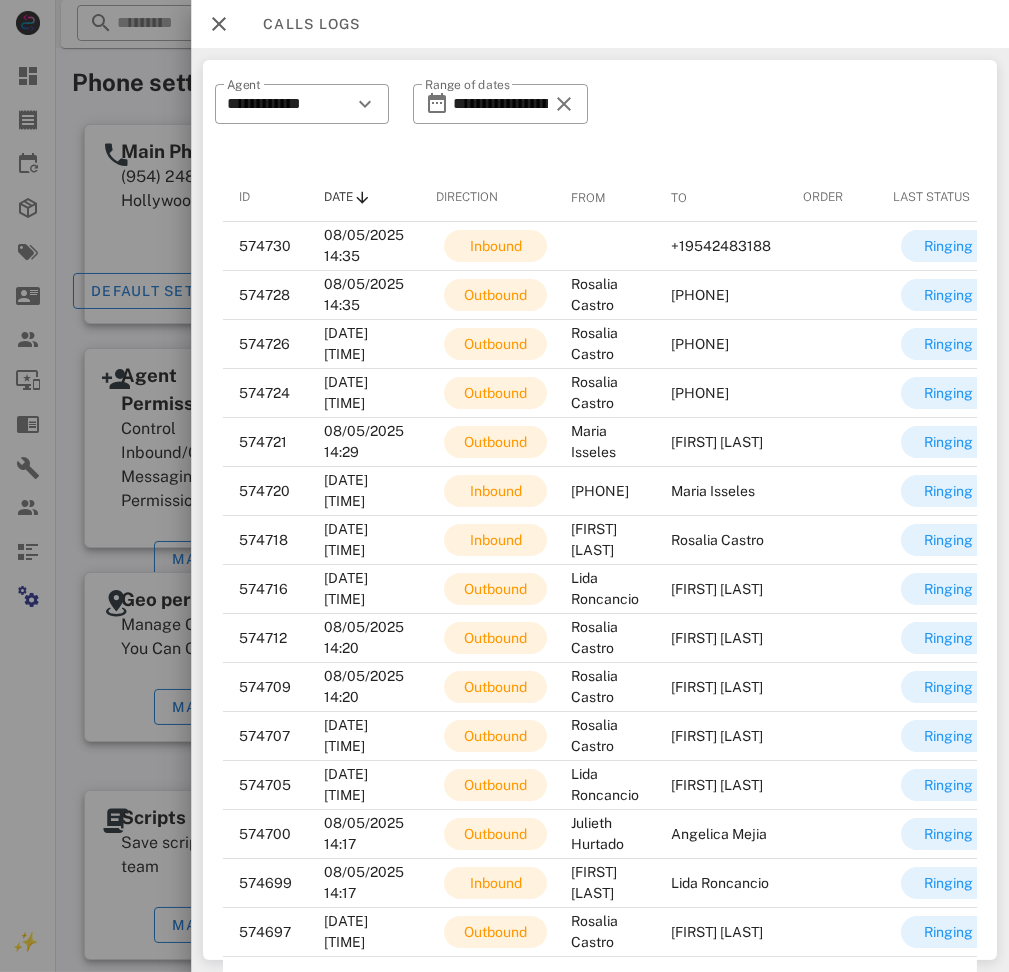 click on "**********" at bounding box center [600, 117] 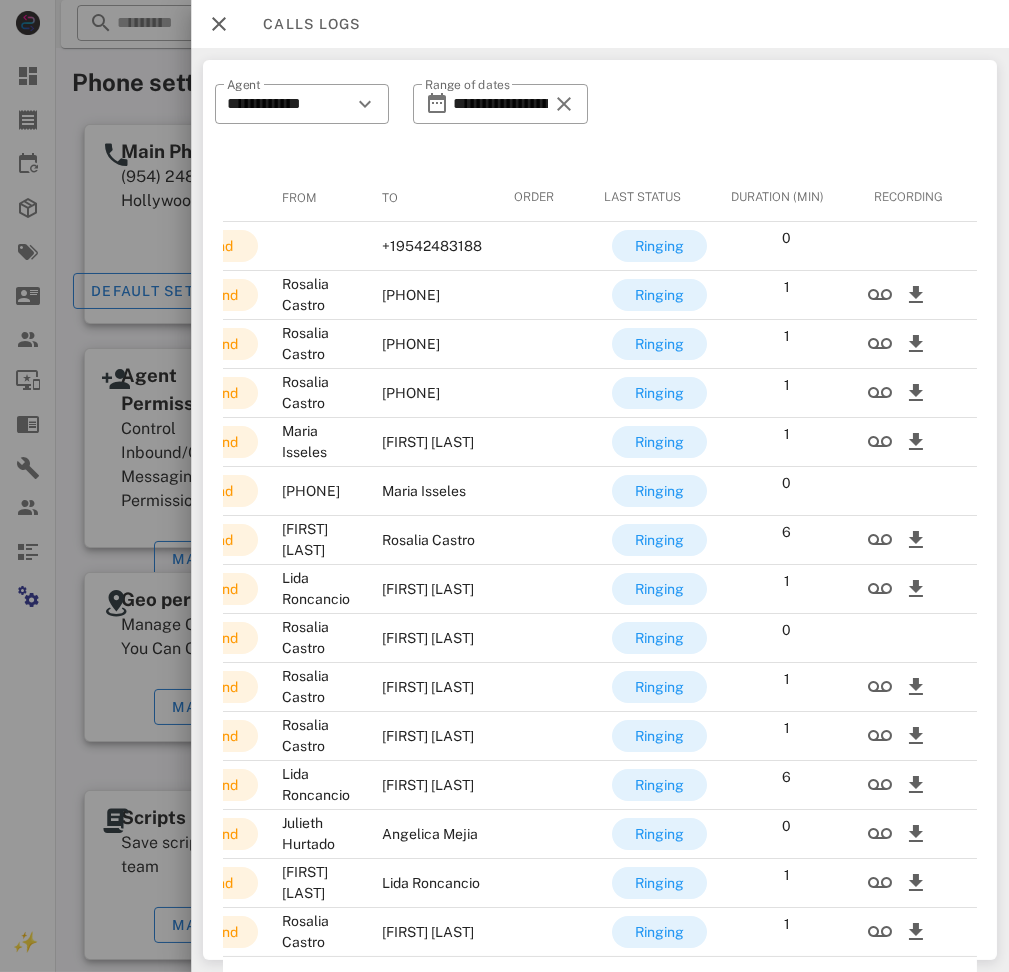 scroll, scrollTop: 0, scrollLeft: 0, axis: both 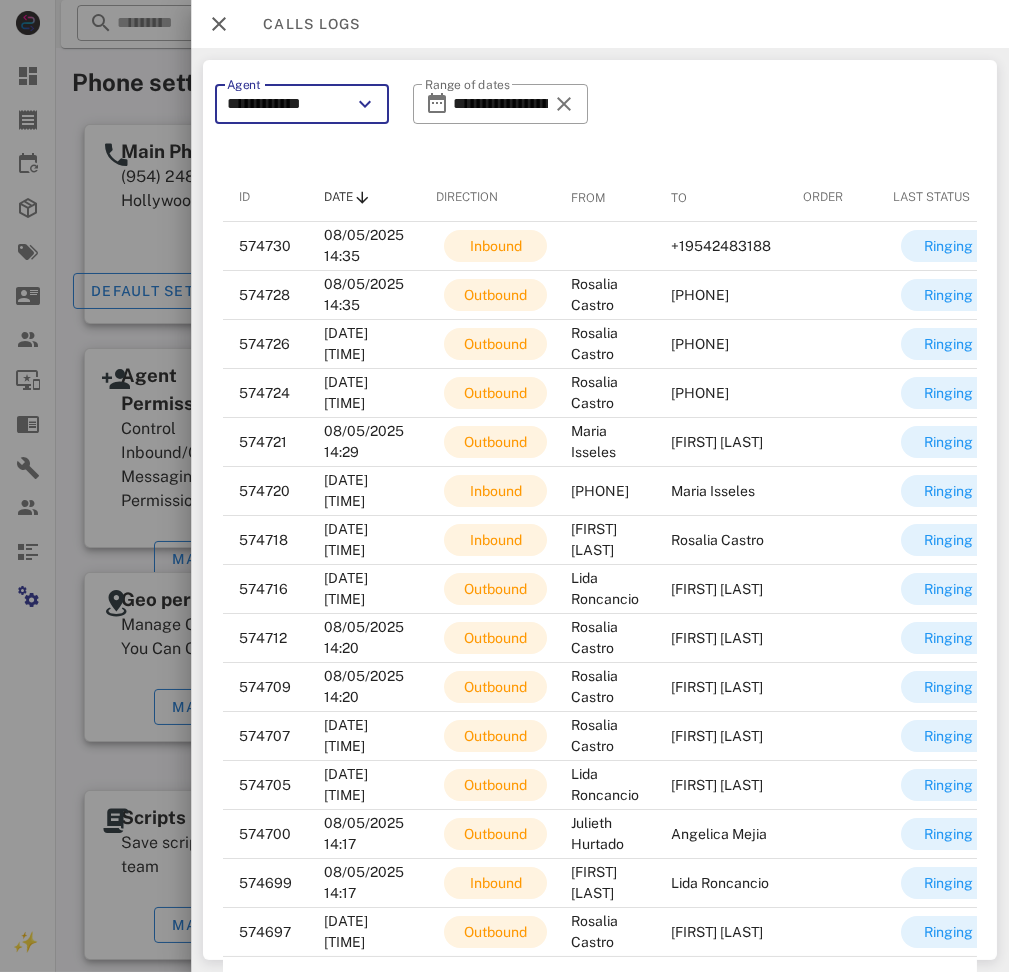 click on "**********" at bounding box center [288, 104] 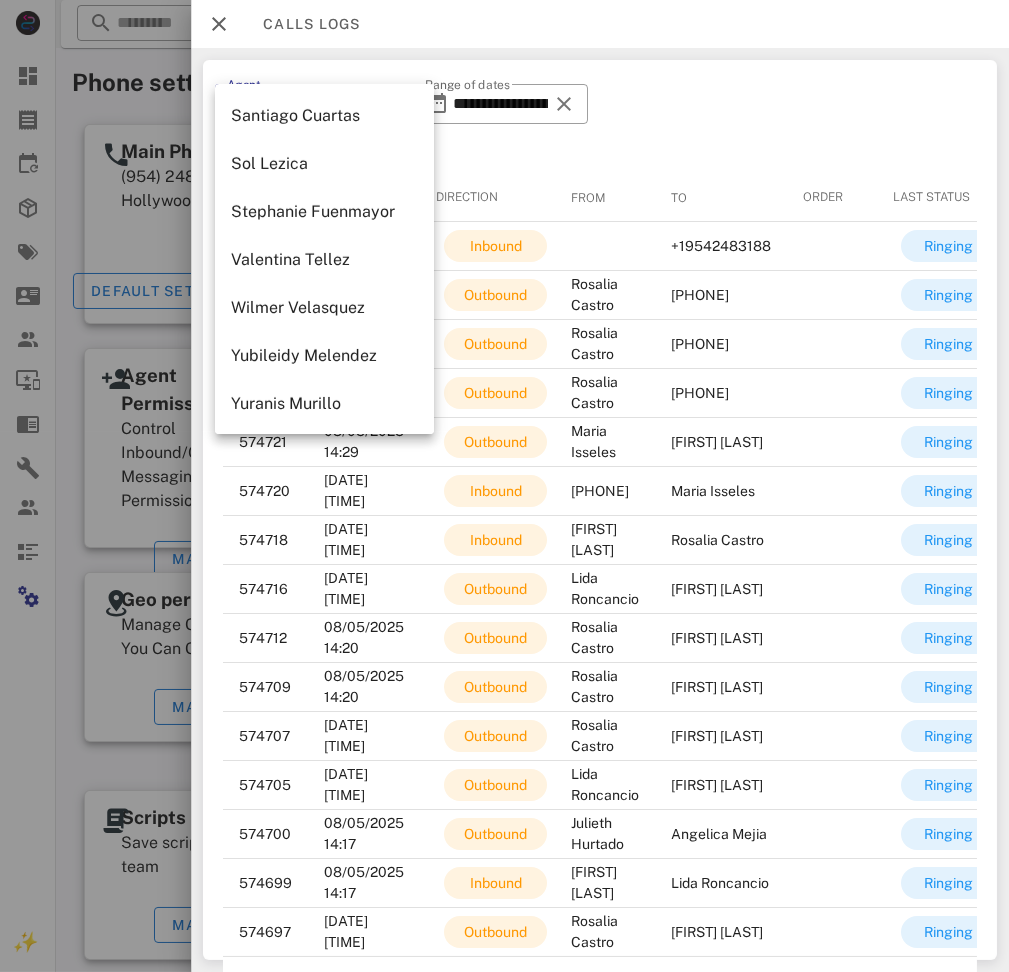 scroll, scrollTop: 1250, scrollLeft: 0, axis: vertical 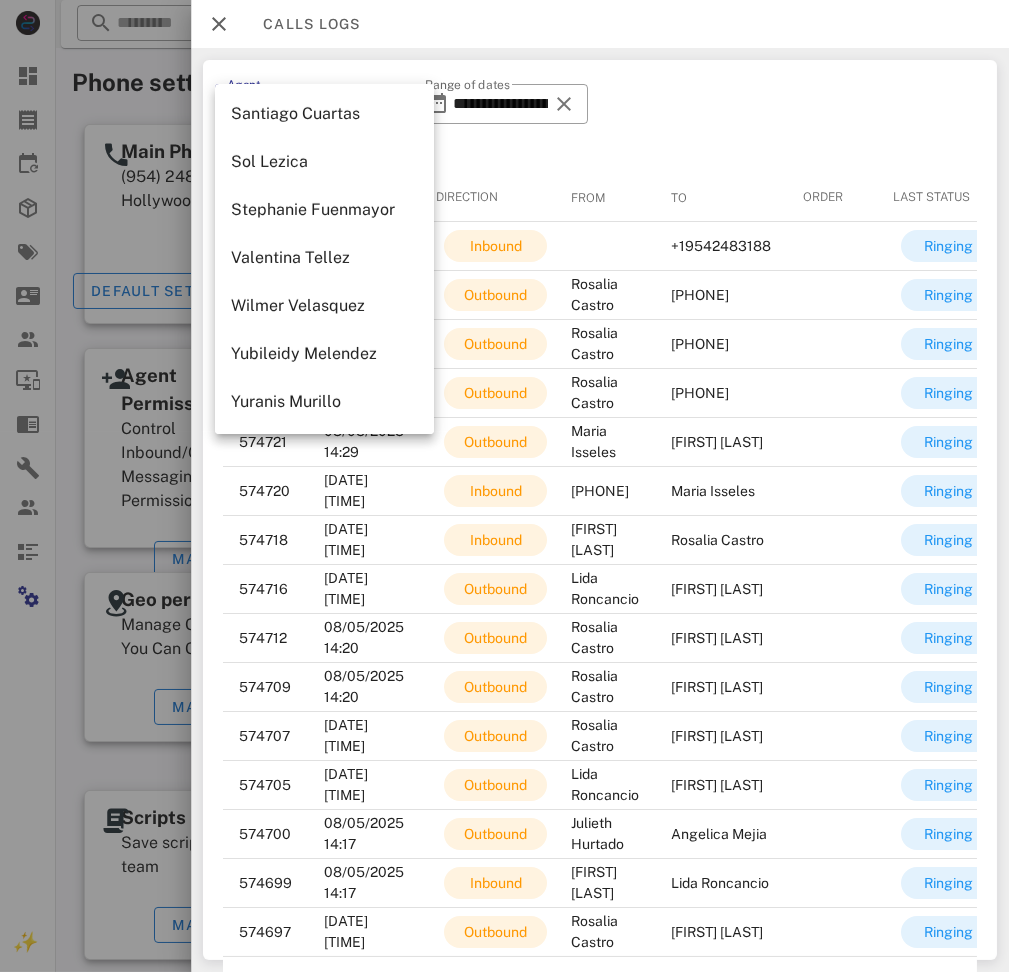 click on "Valentina Tellez" at bounding box center [324, 257] 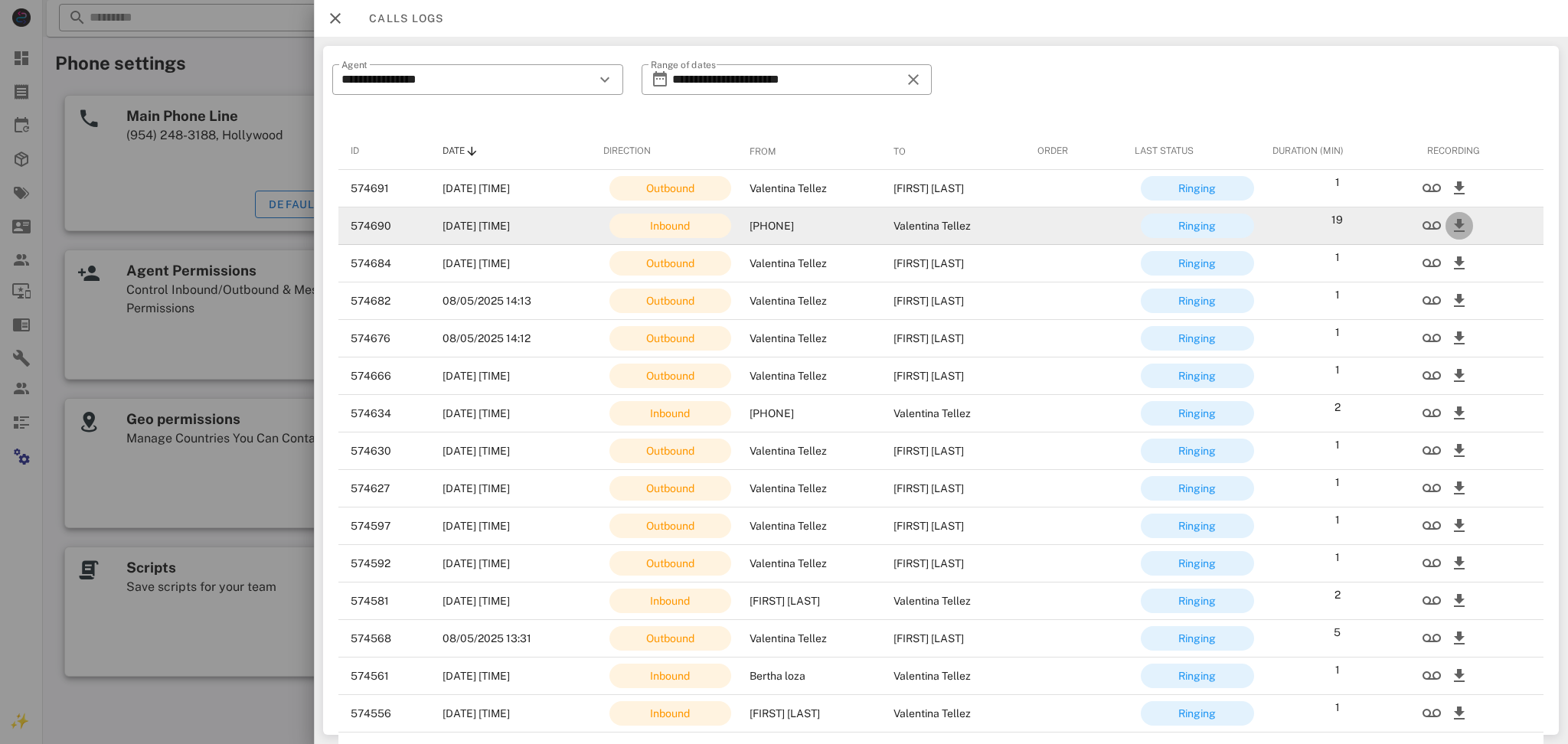 click at bounding box center (1459, 226) 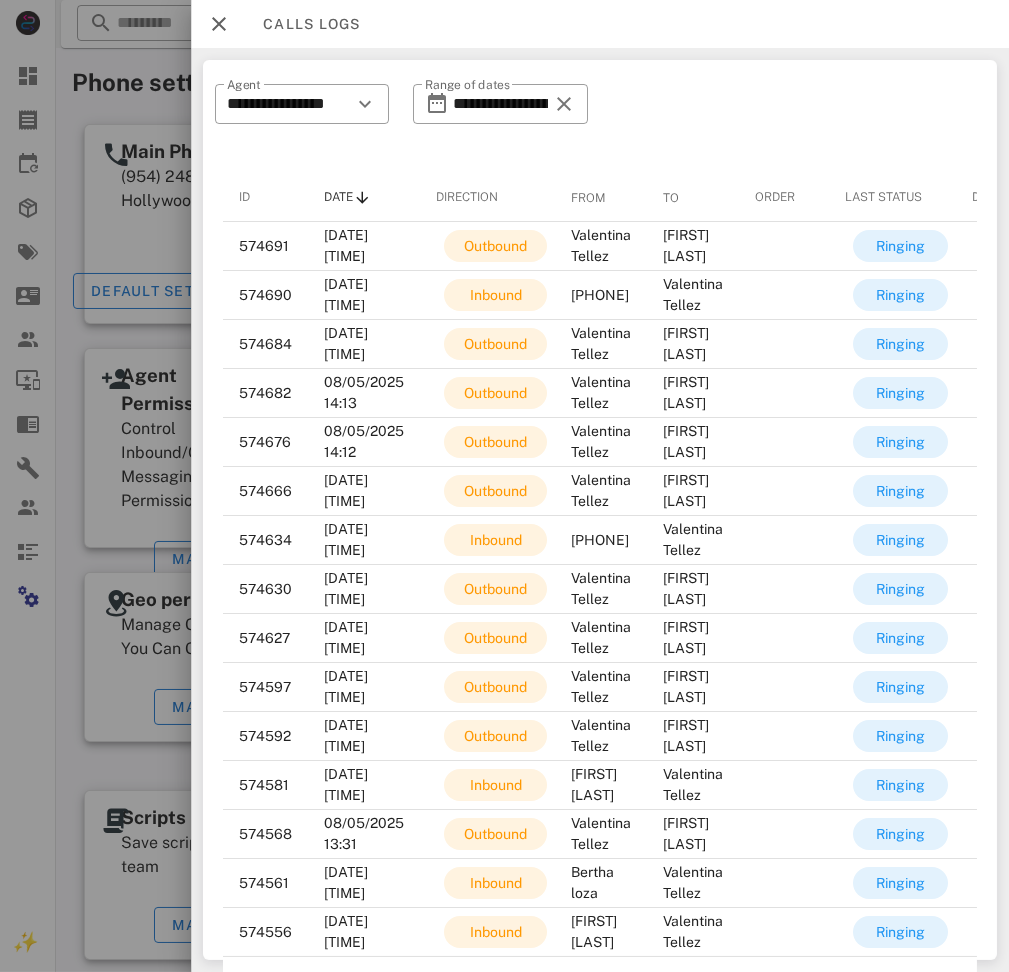 drag, startPoint x: 864, startPoint y: 116, endPoint x: 1017, endPoint y: 188, distance: 169.09465 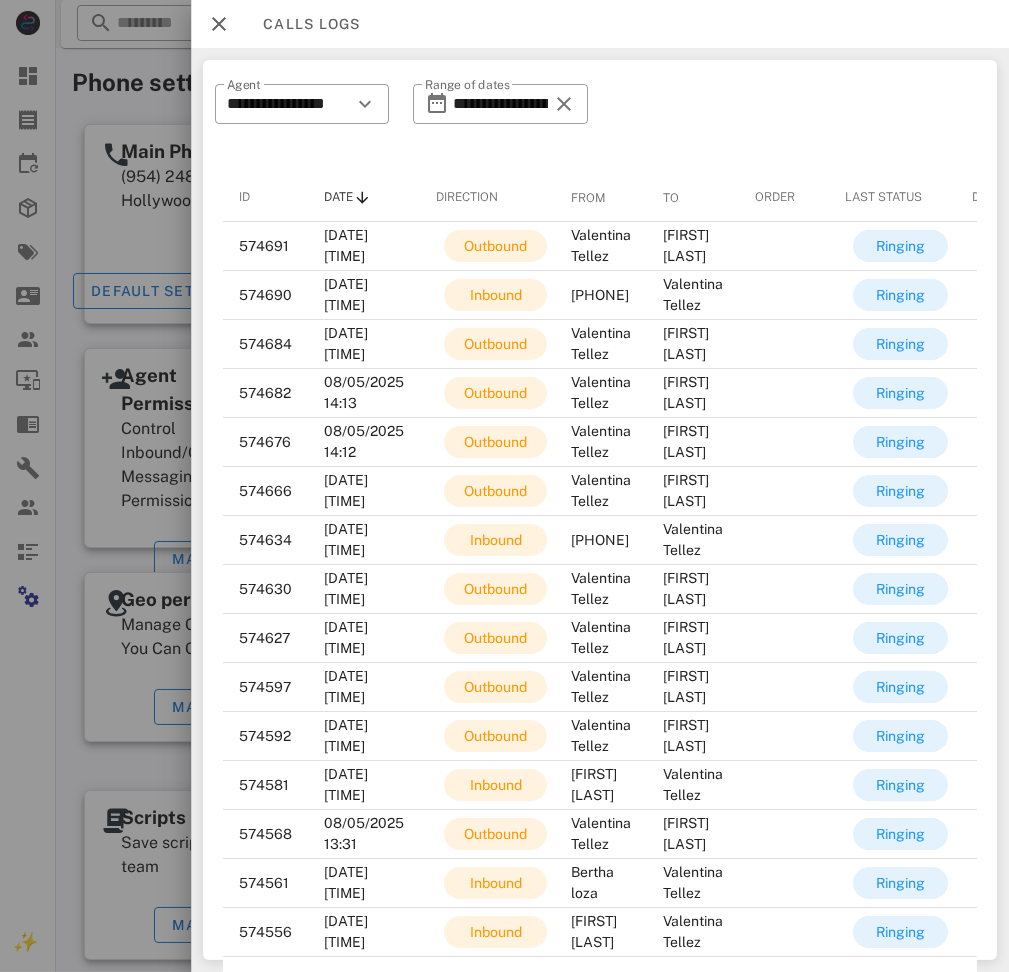 click on "**********" at bounding box center [600, 117] 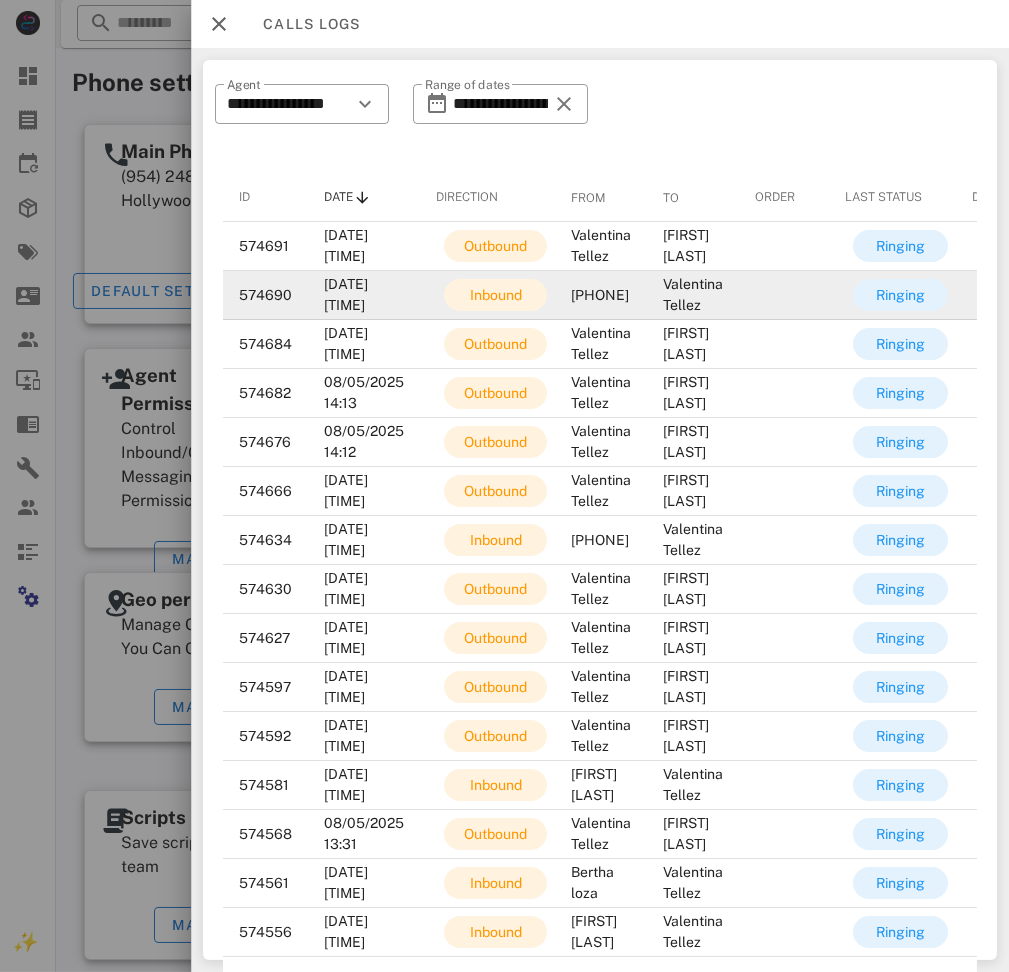 click on "[PHONE]" at bounding box center (601, 295) 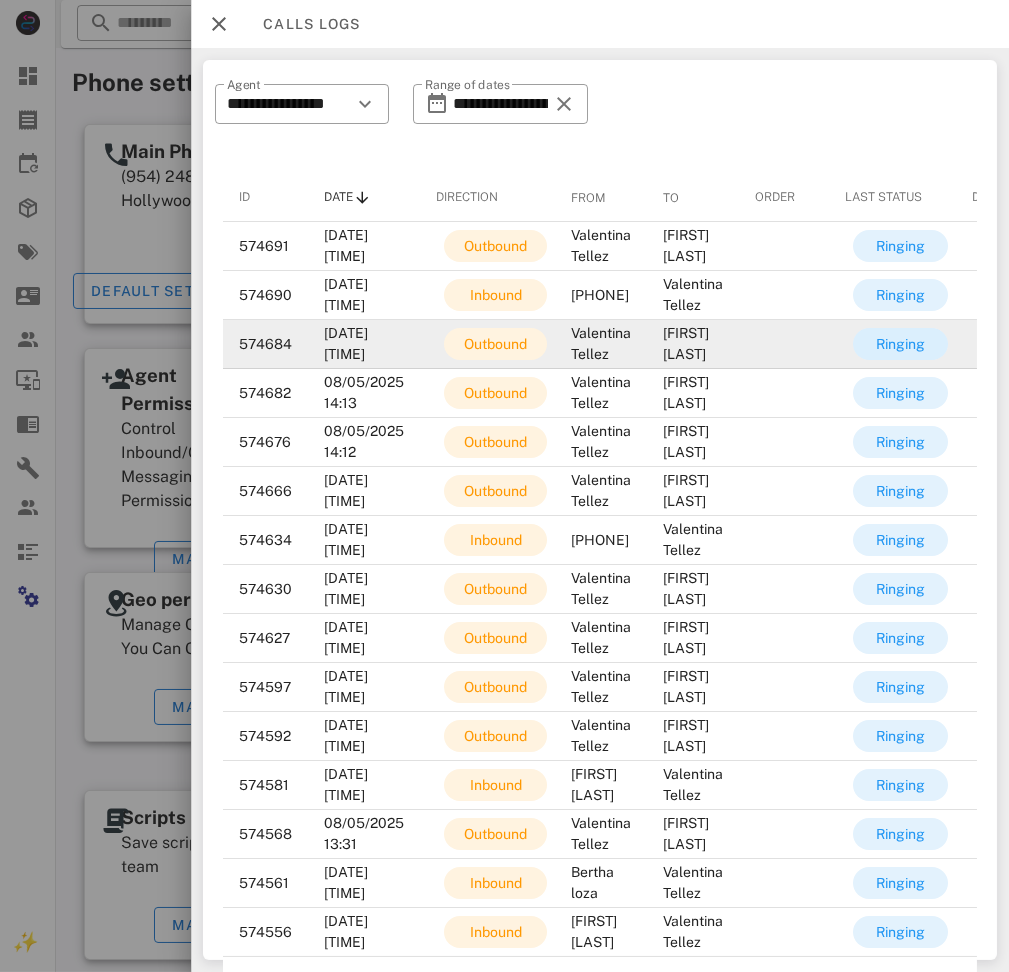 copy on "[PHONE]" 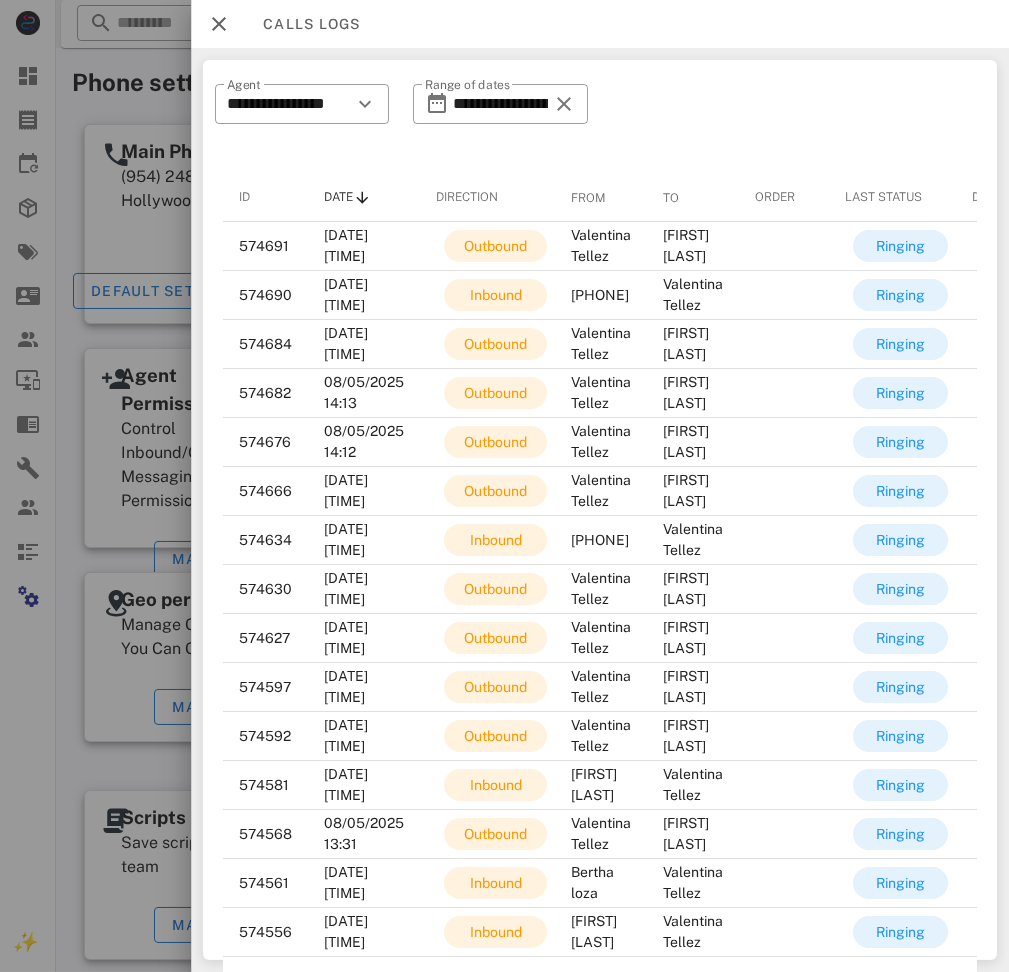 click on "**********" at bounding box center [600, 117] 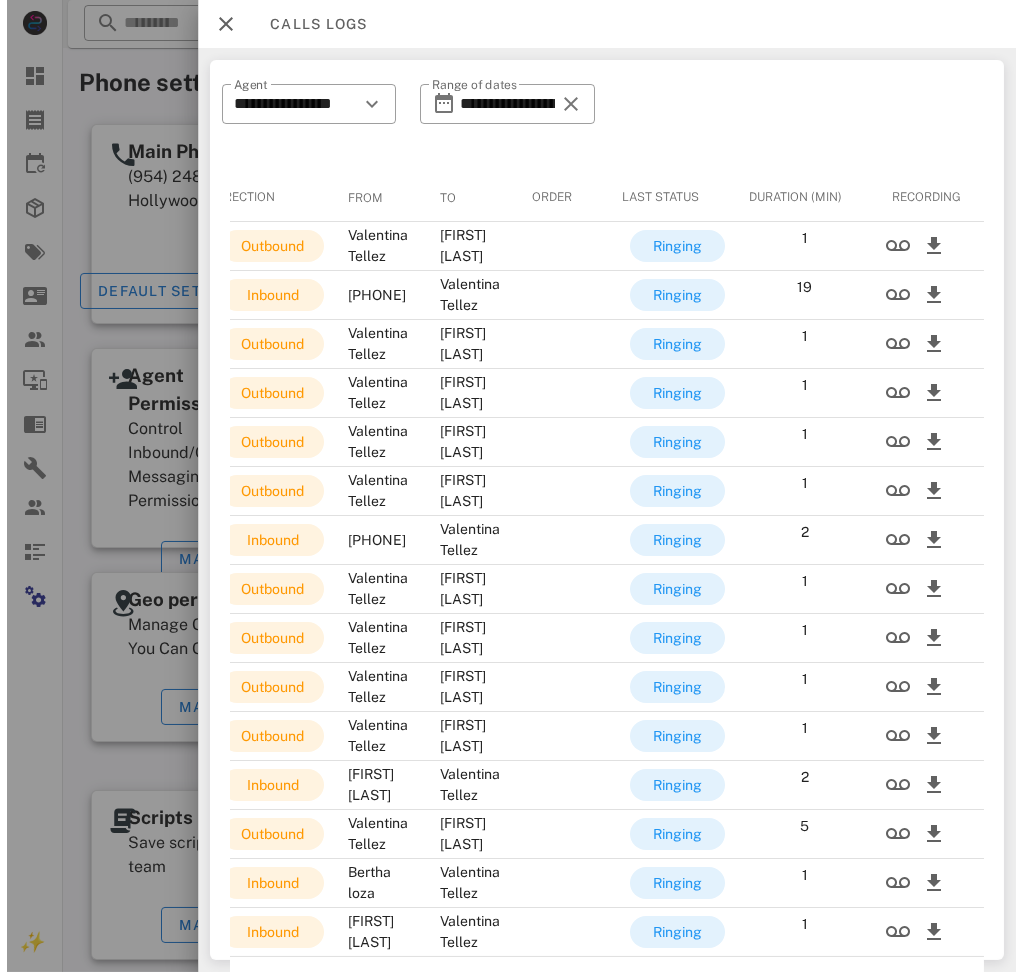 scroll, scrollTop: 0, scrollLeft: 311, axis: horizontal 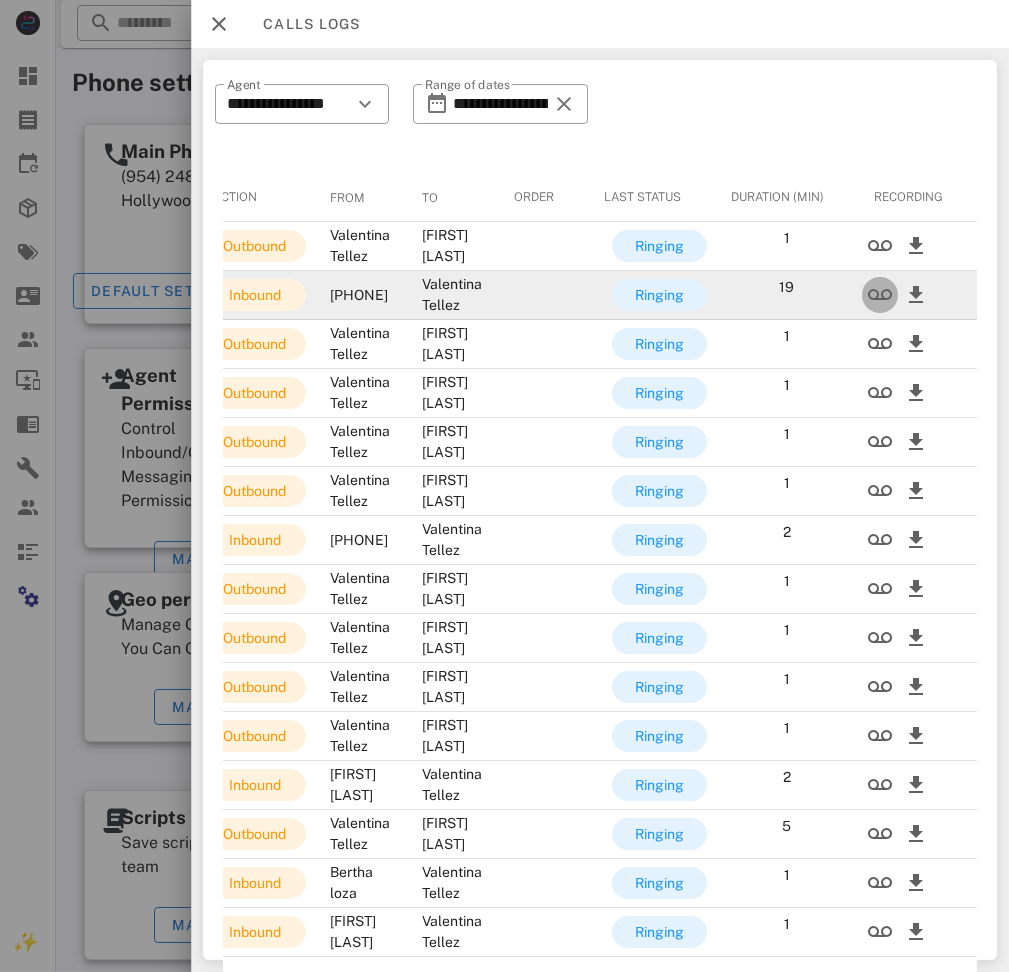 click at bounding box center [880, 295] 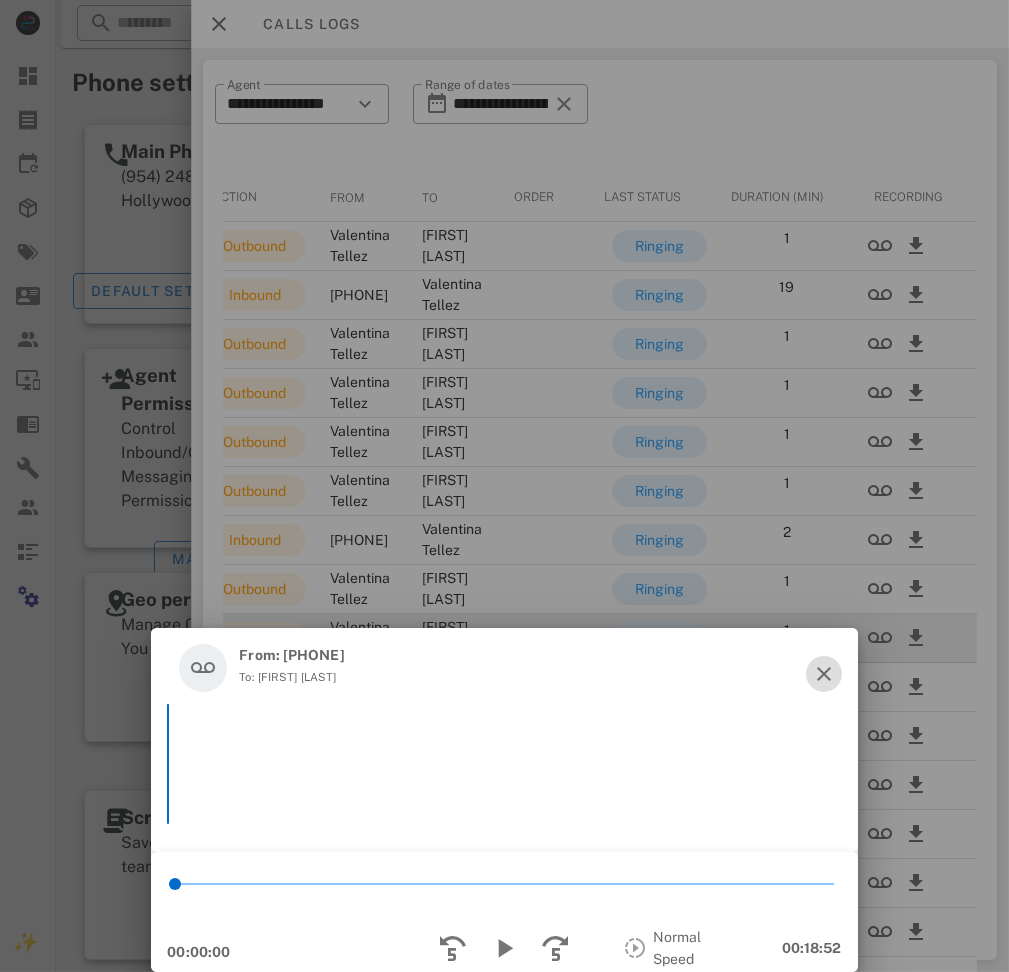 click at bounding box center [824, 674] 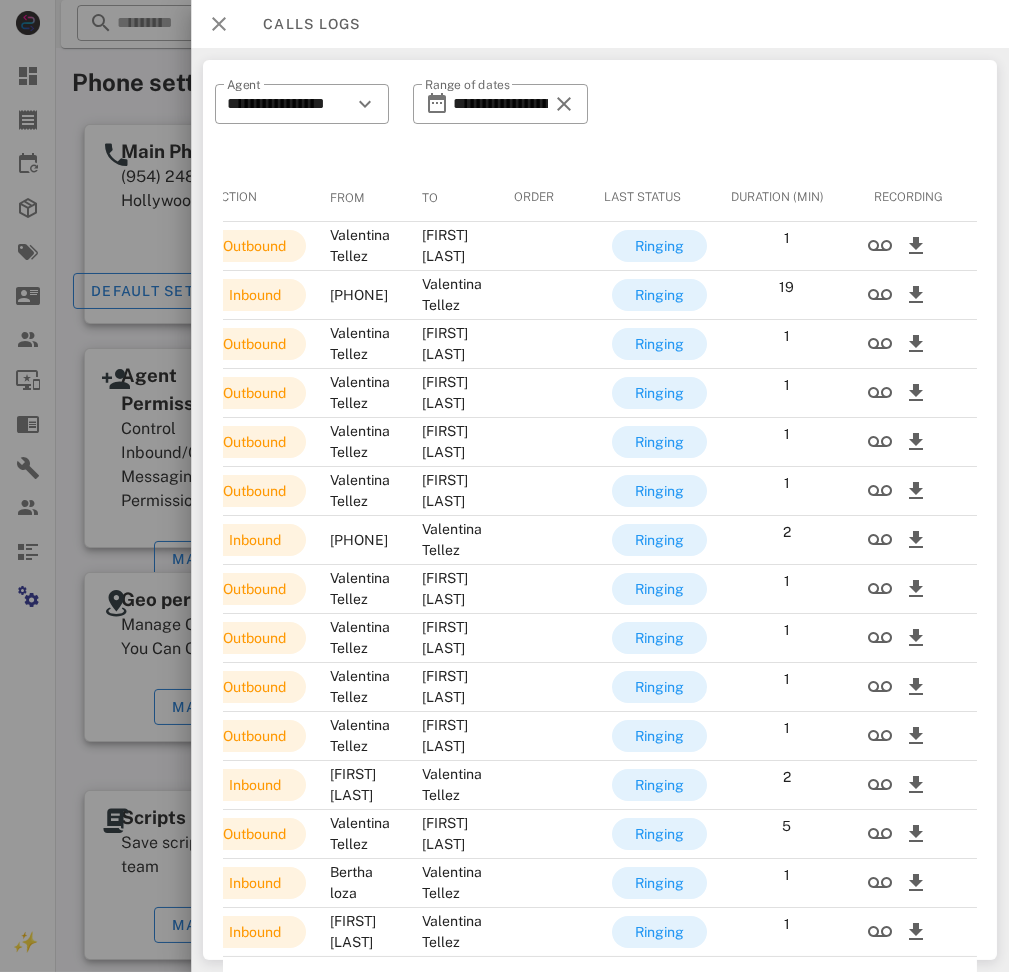 click at bounding box center [219, 24] 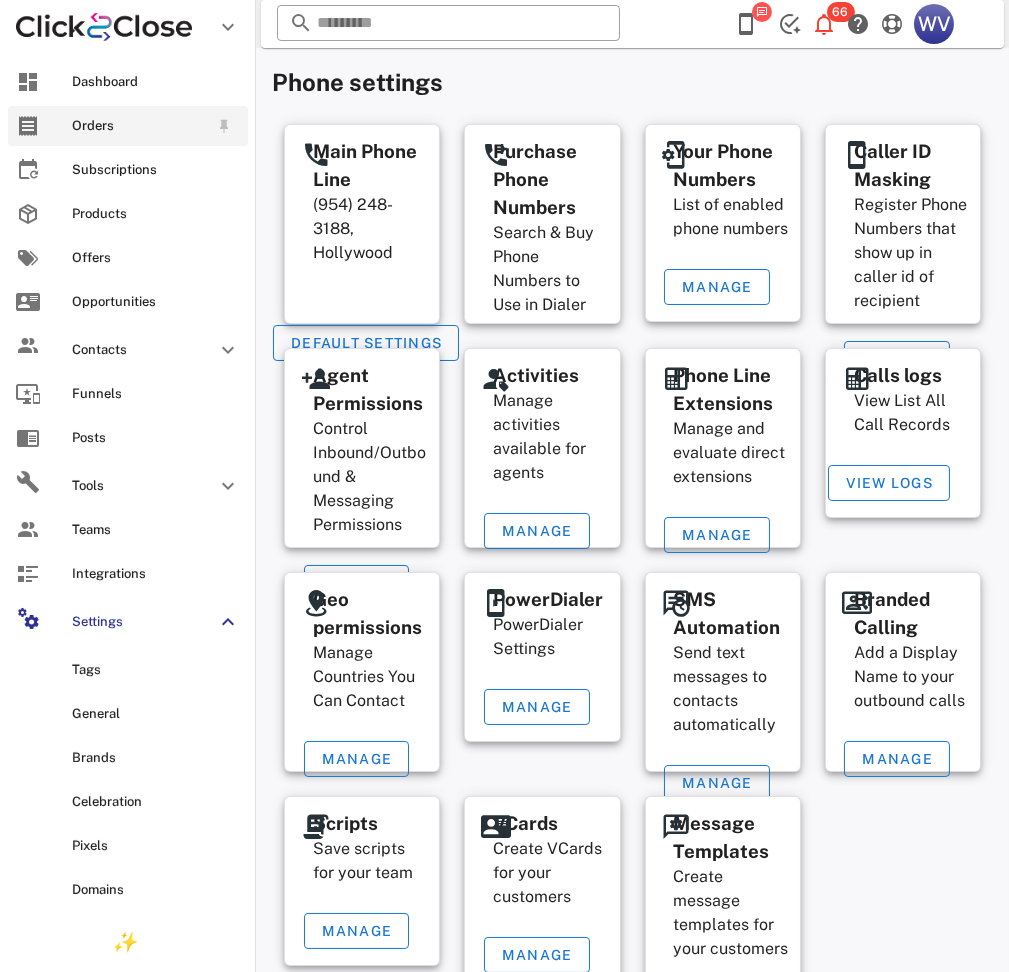 click at bounding box center [28, 126] 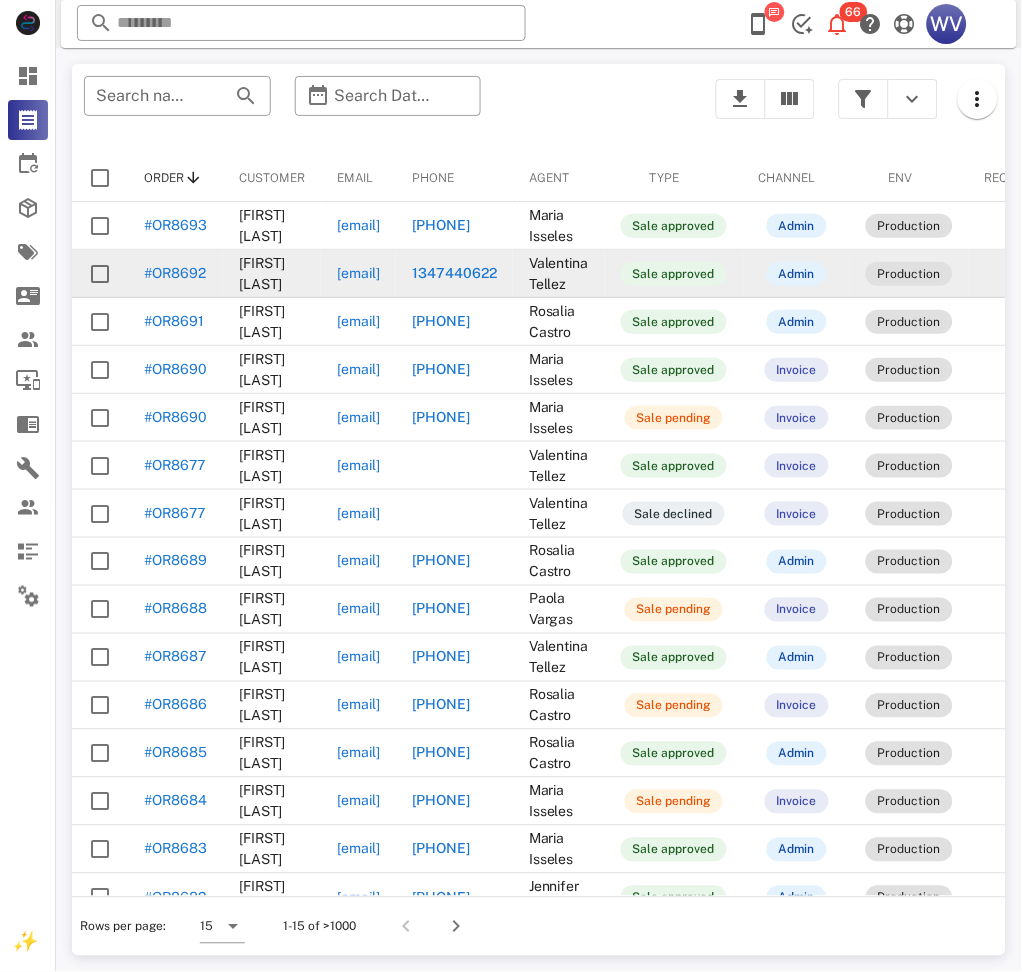 click on "[FIRST] [LAST]" at bounding box center (272, 274) 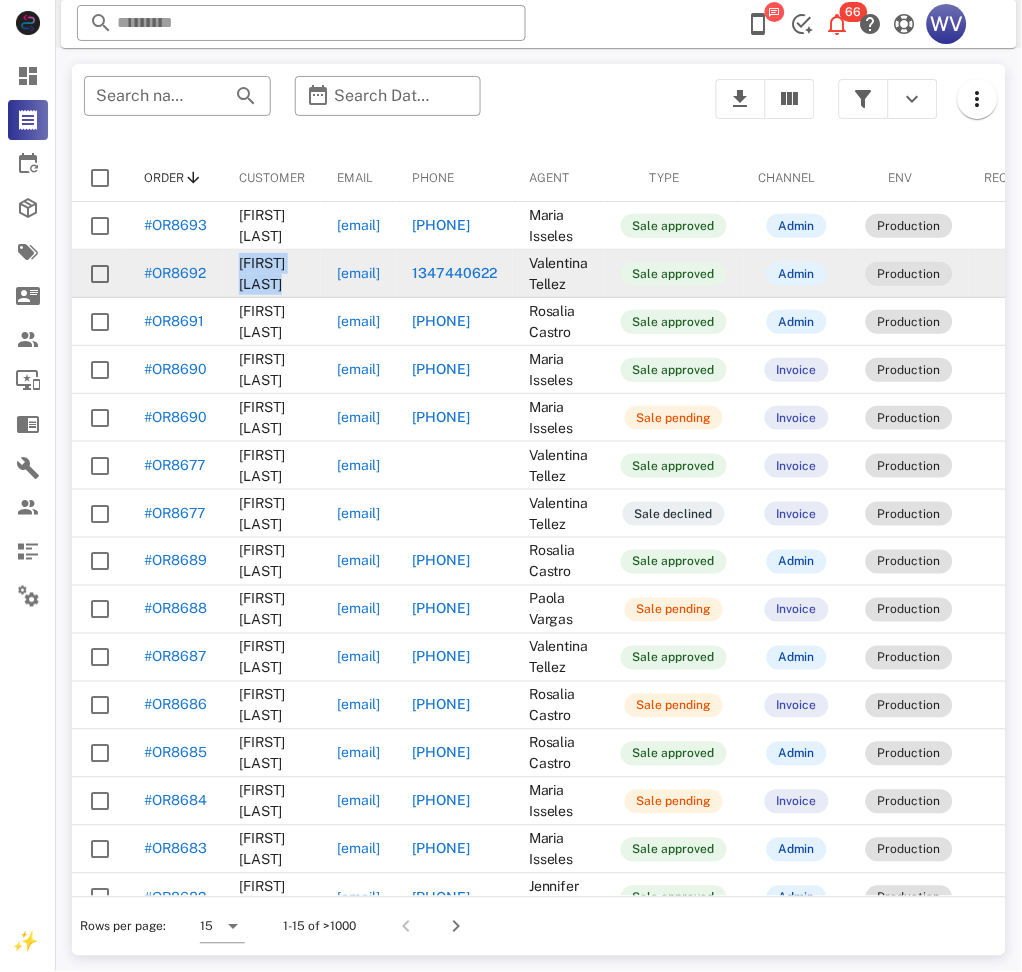 drag, startPoint x: 252, startPoint y: 260, endPoint x: 276, endPoint y: 278, distance: 30 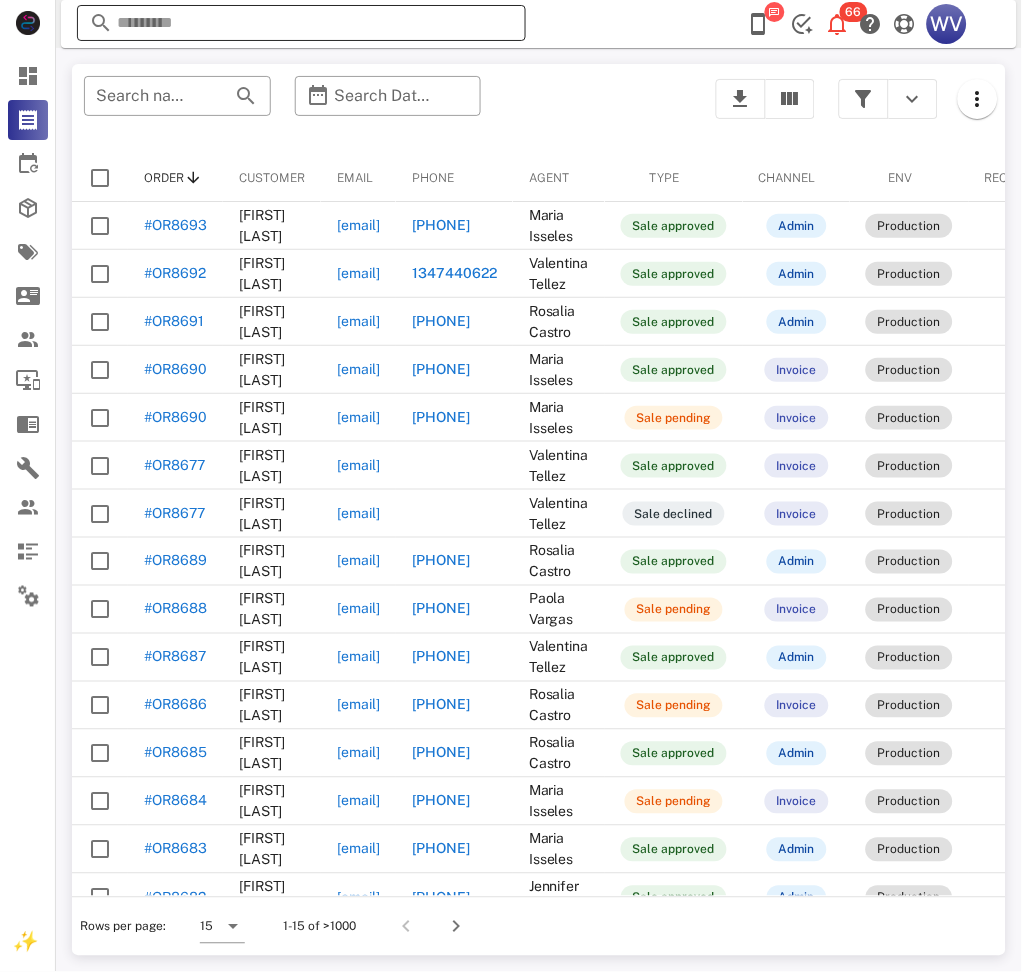 click at bounding box center (301, 23) 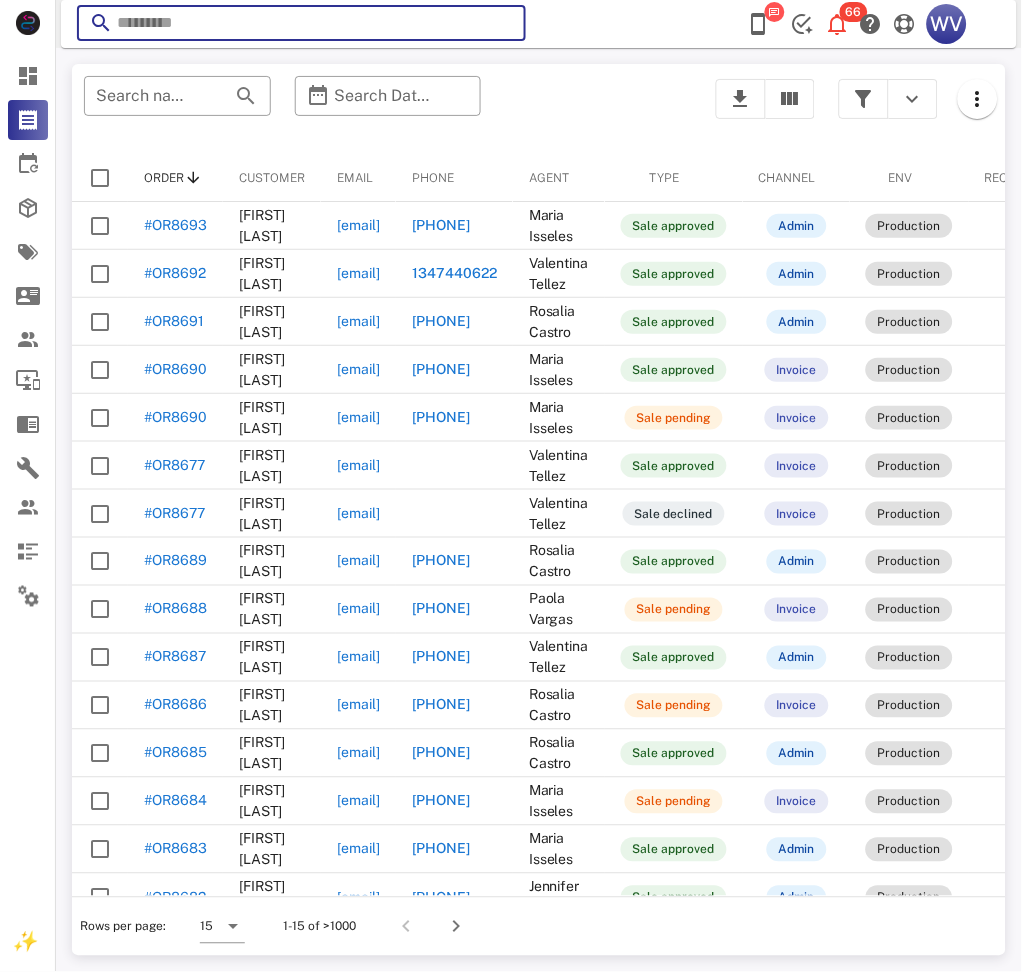 paste on "**********" 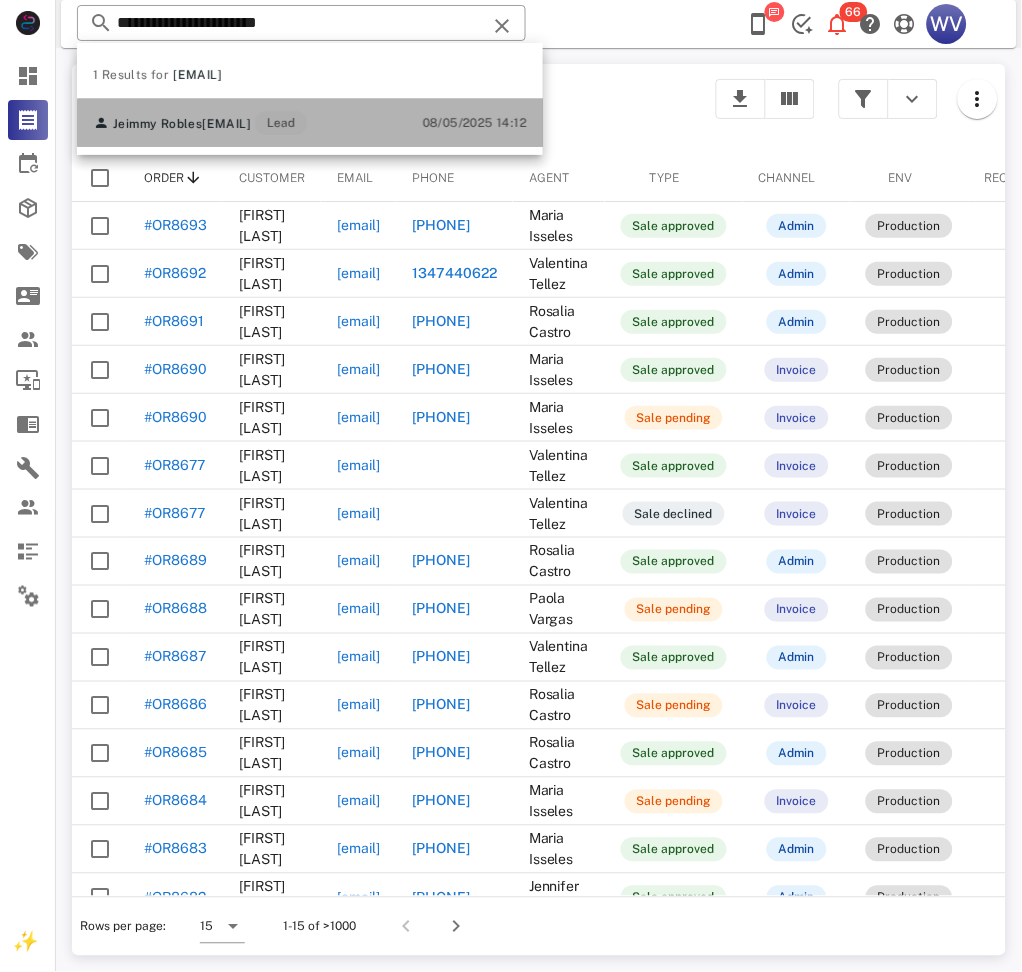 click on "[FIRST] [LAST]   [EMAIL]   Lead 08/05/2025 14:12" at bounding box center [310, 123] 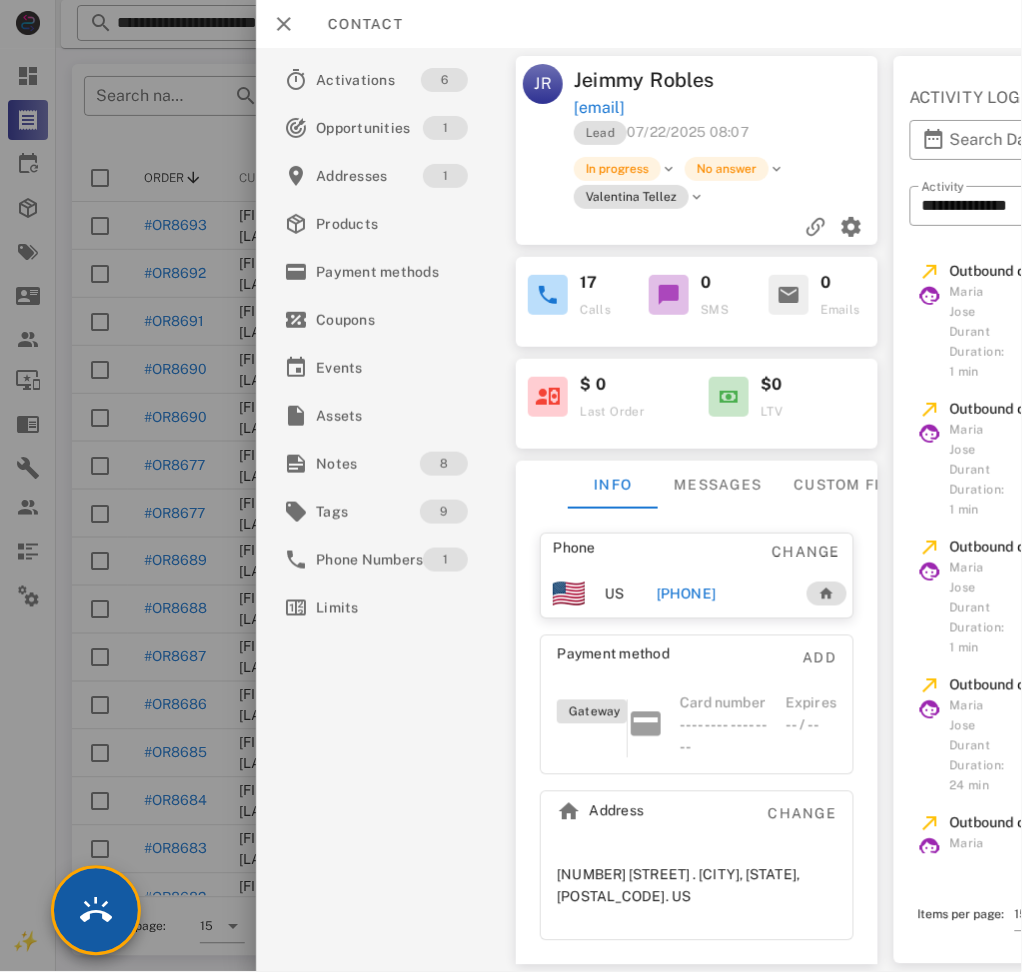 click at bounding box center (96, 911) 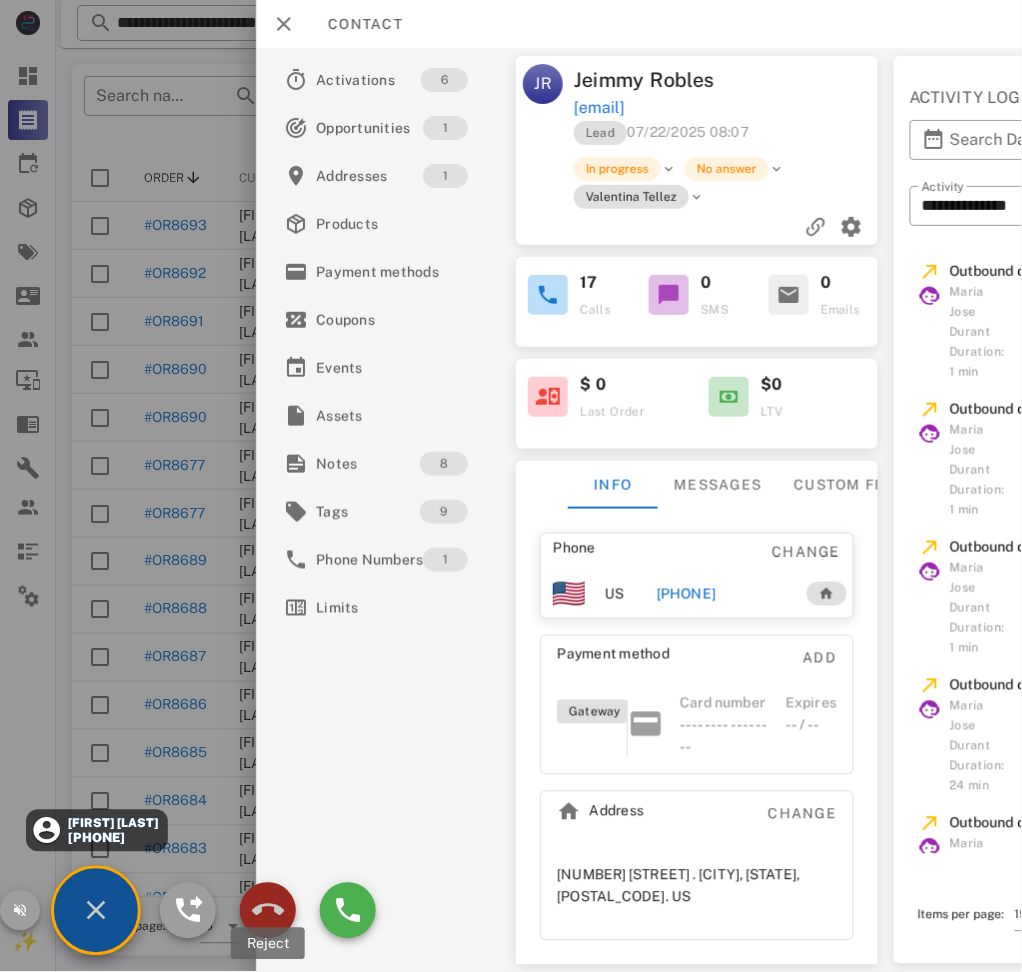 click at bounding box center [268, 911] 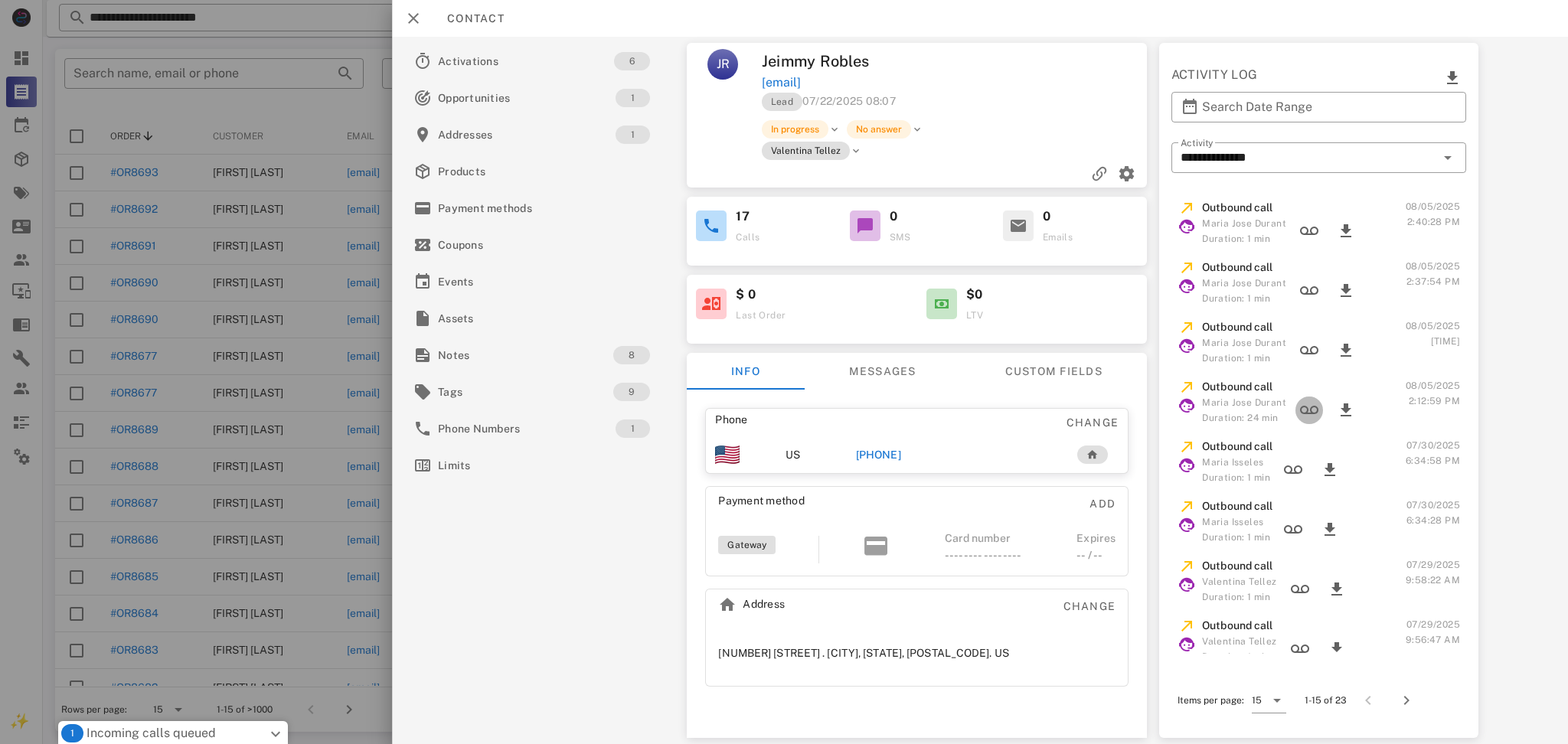 click at bounding box center (1309, 410) 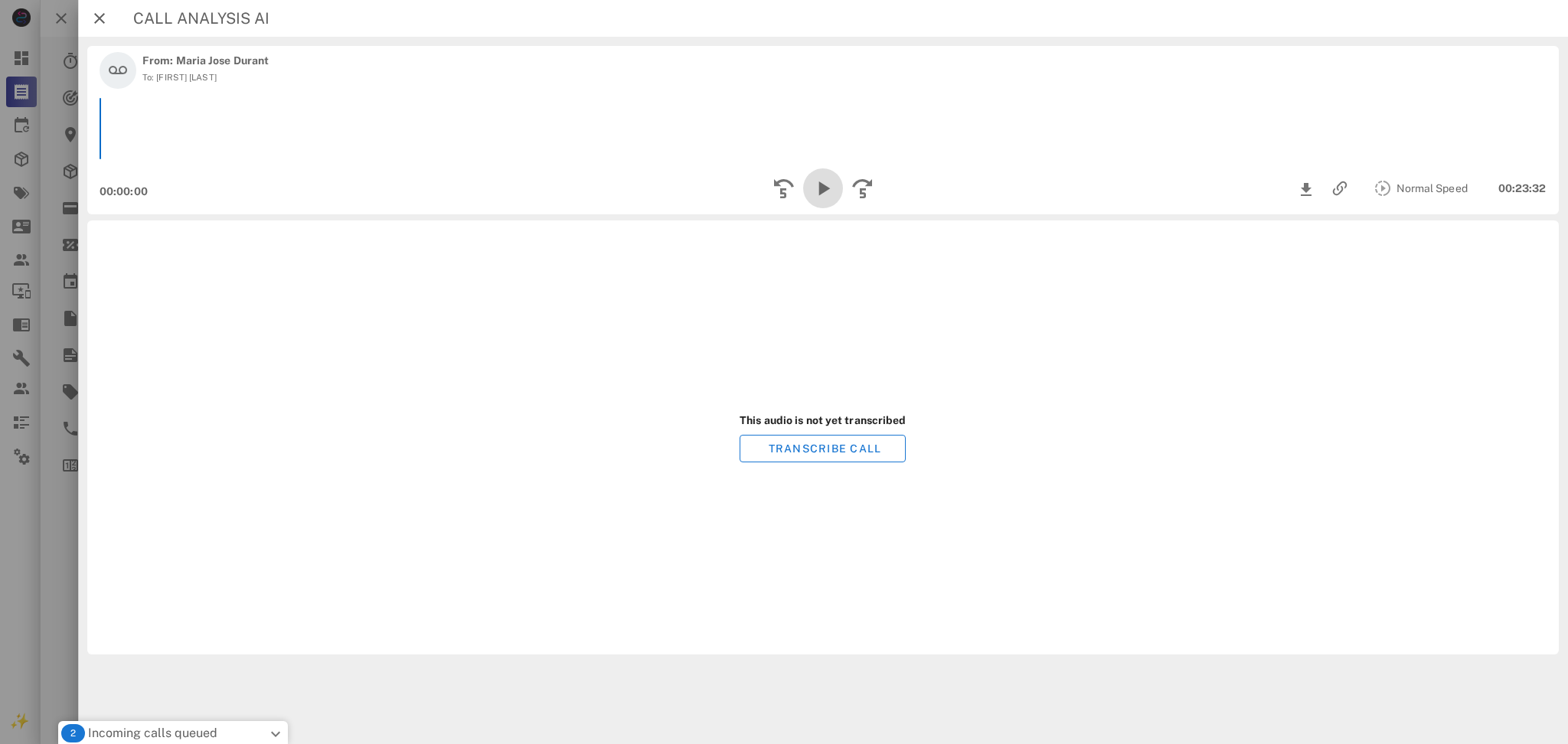 click at bounding box center [823, 188] 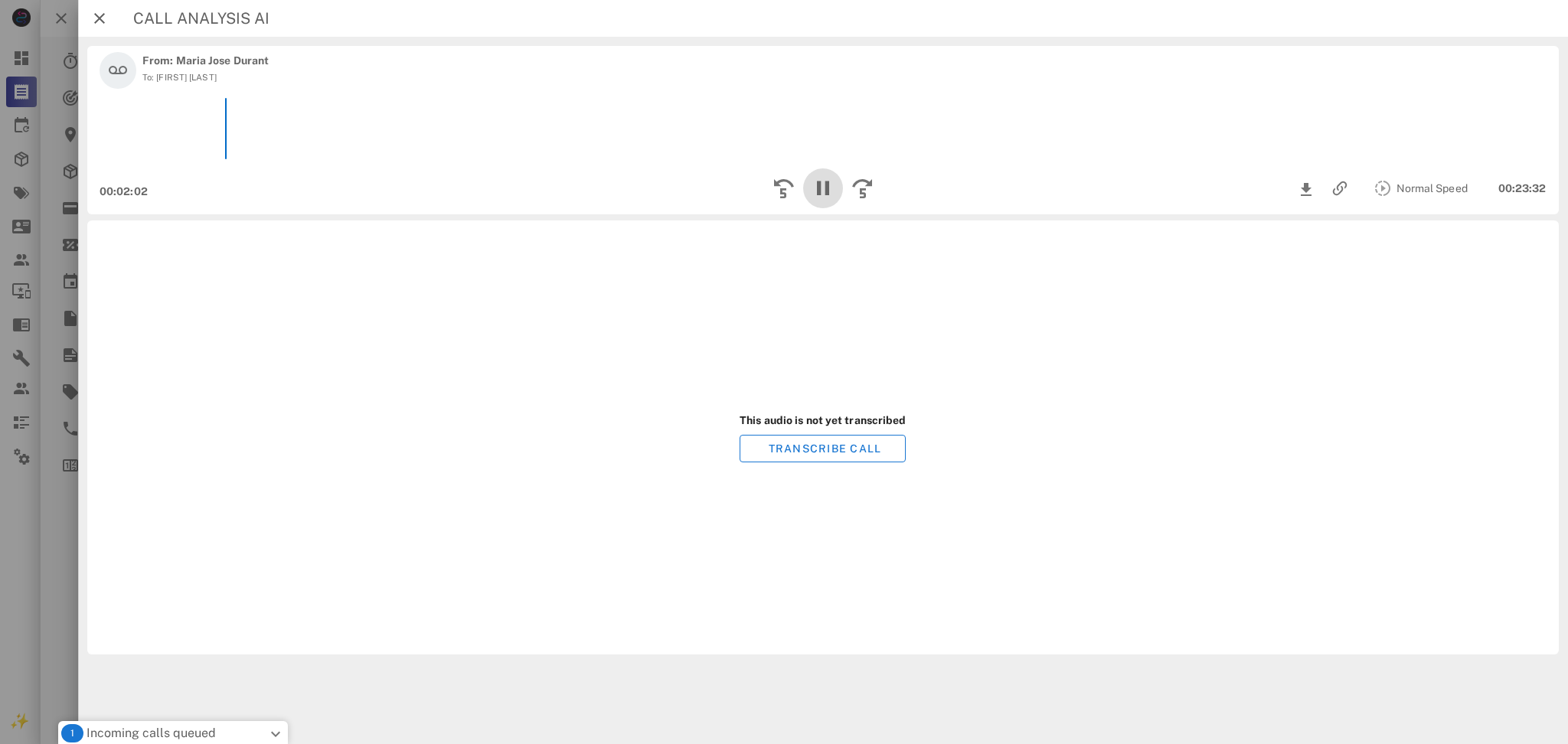 click at bounding box center (823, 188) 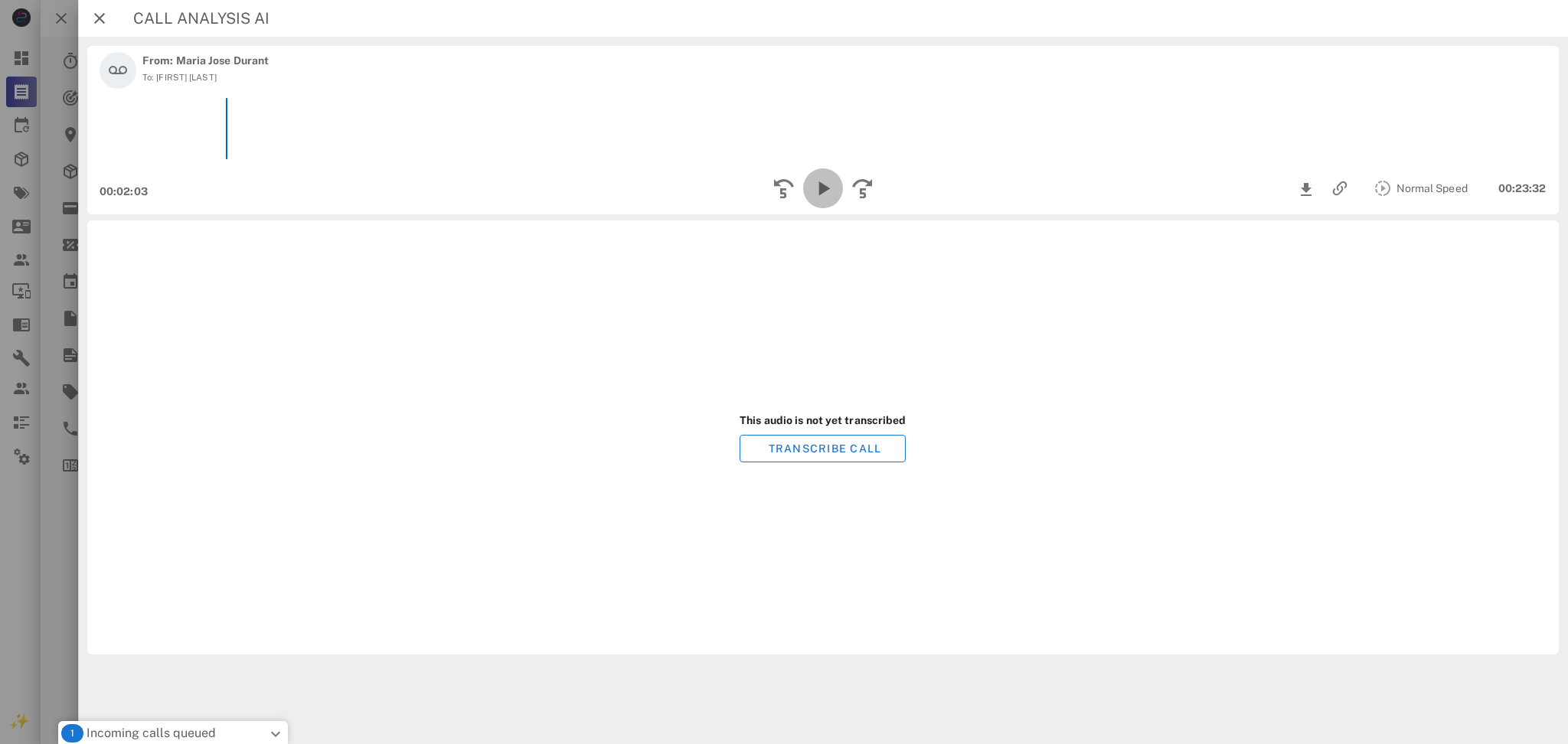 click at bounding box center [823, 188] 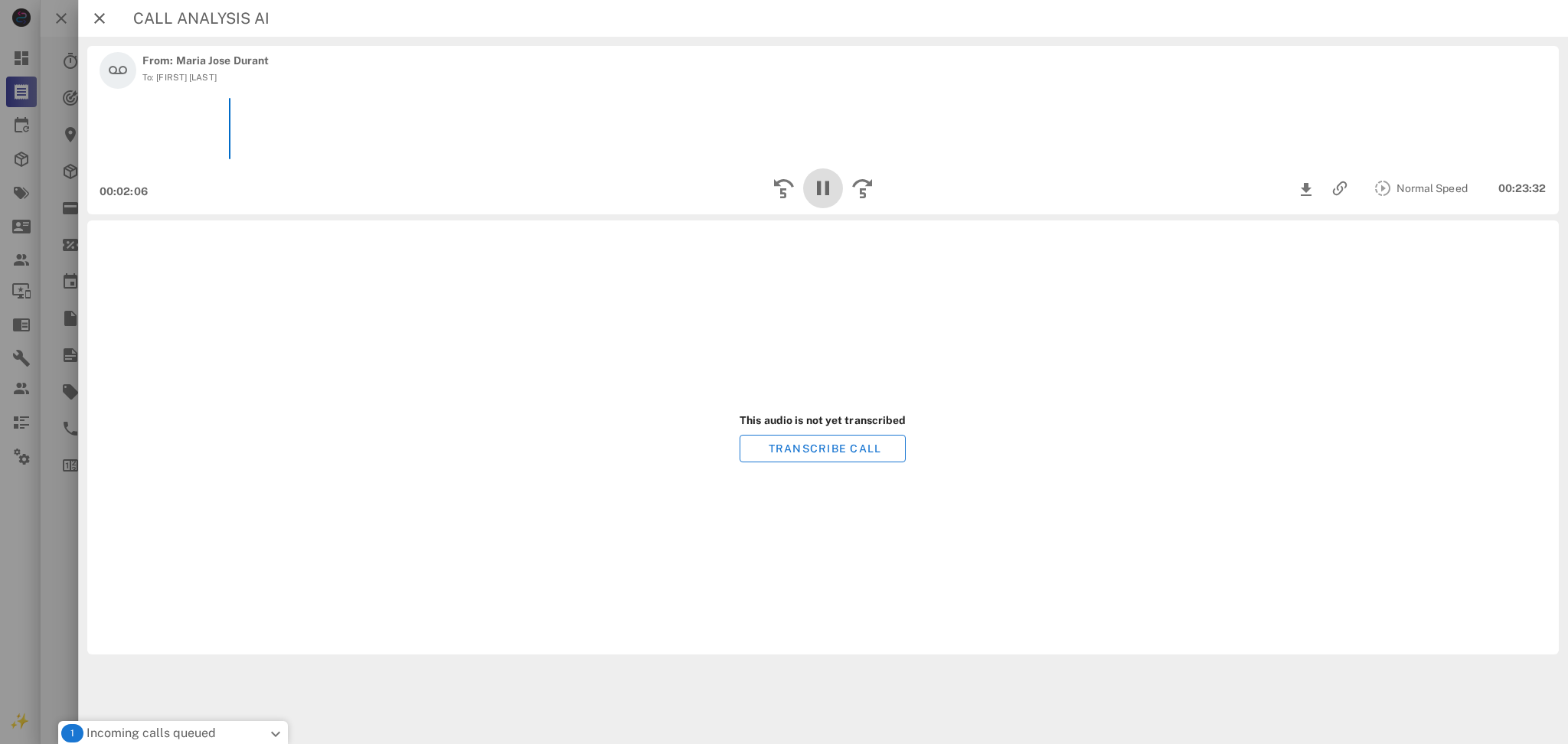 click at bounding box center [823, 188] 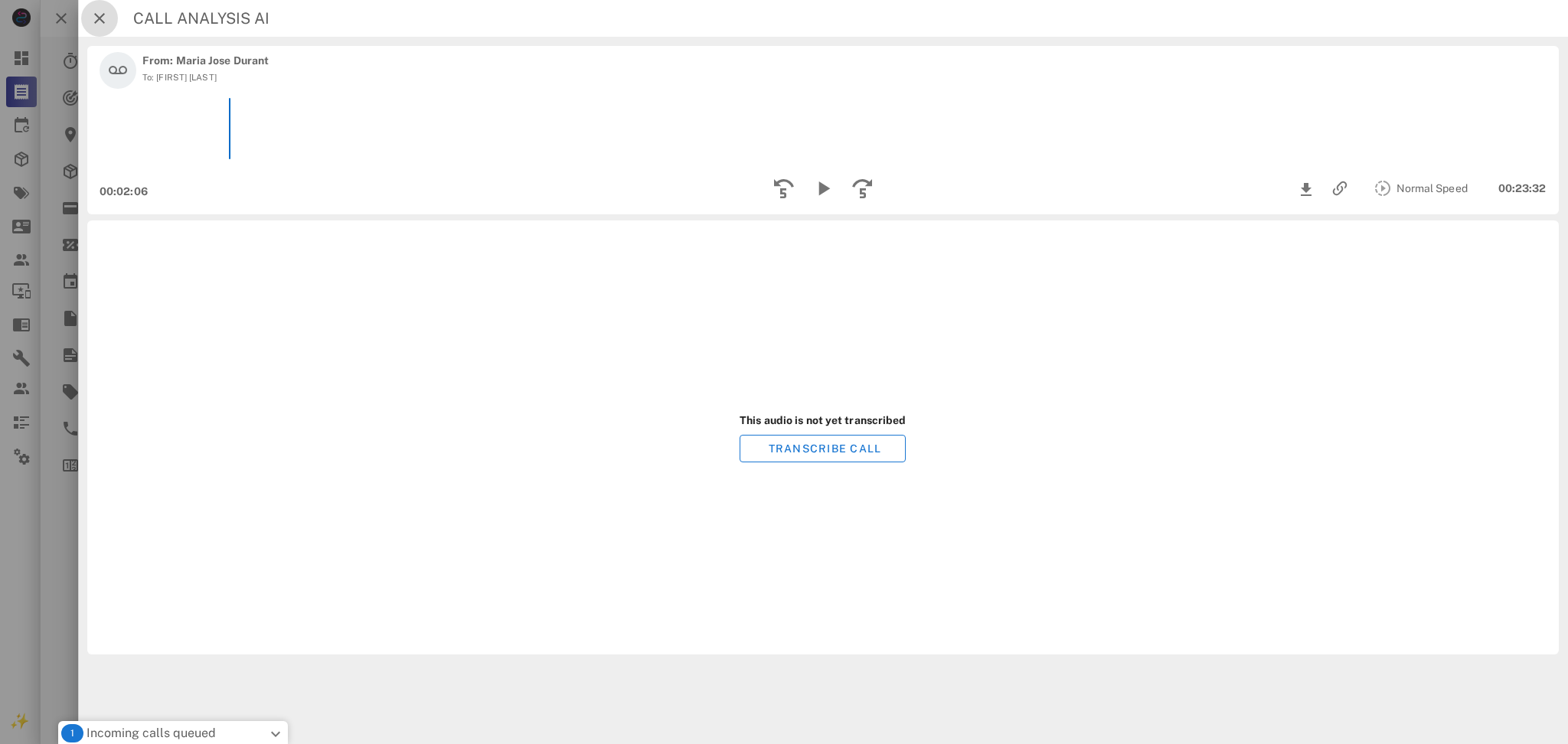 click at bounding box center (100, 18) 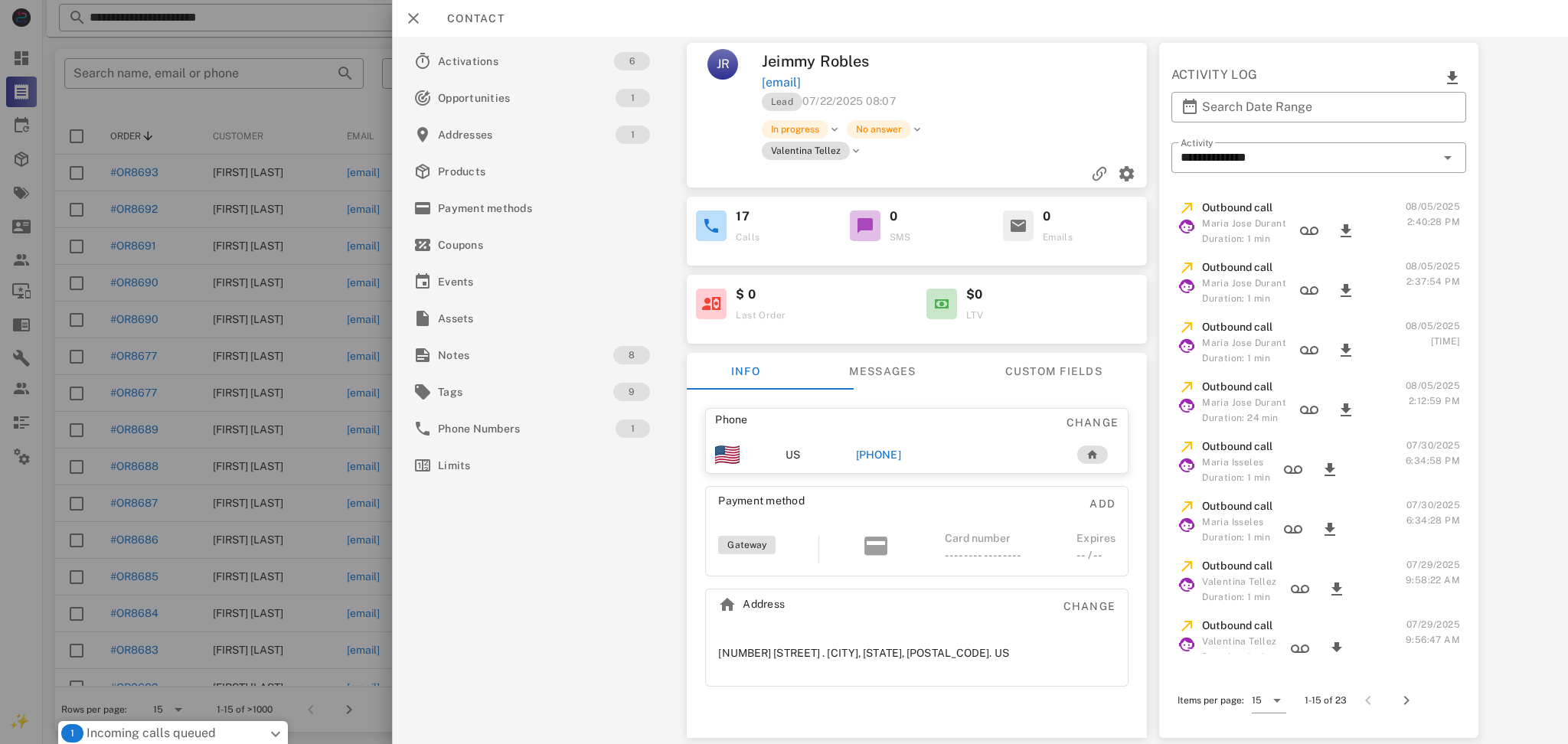 click at bounding box center [784, 372] 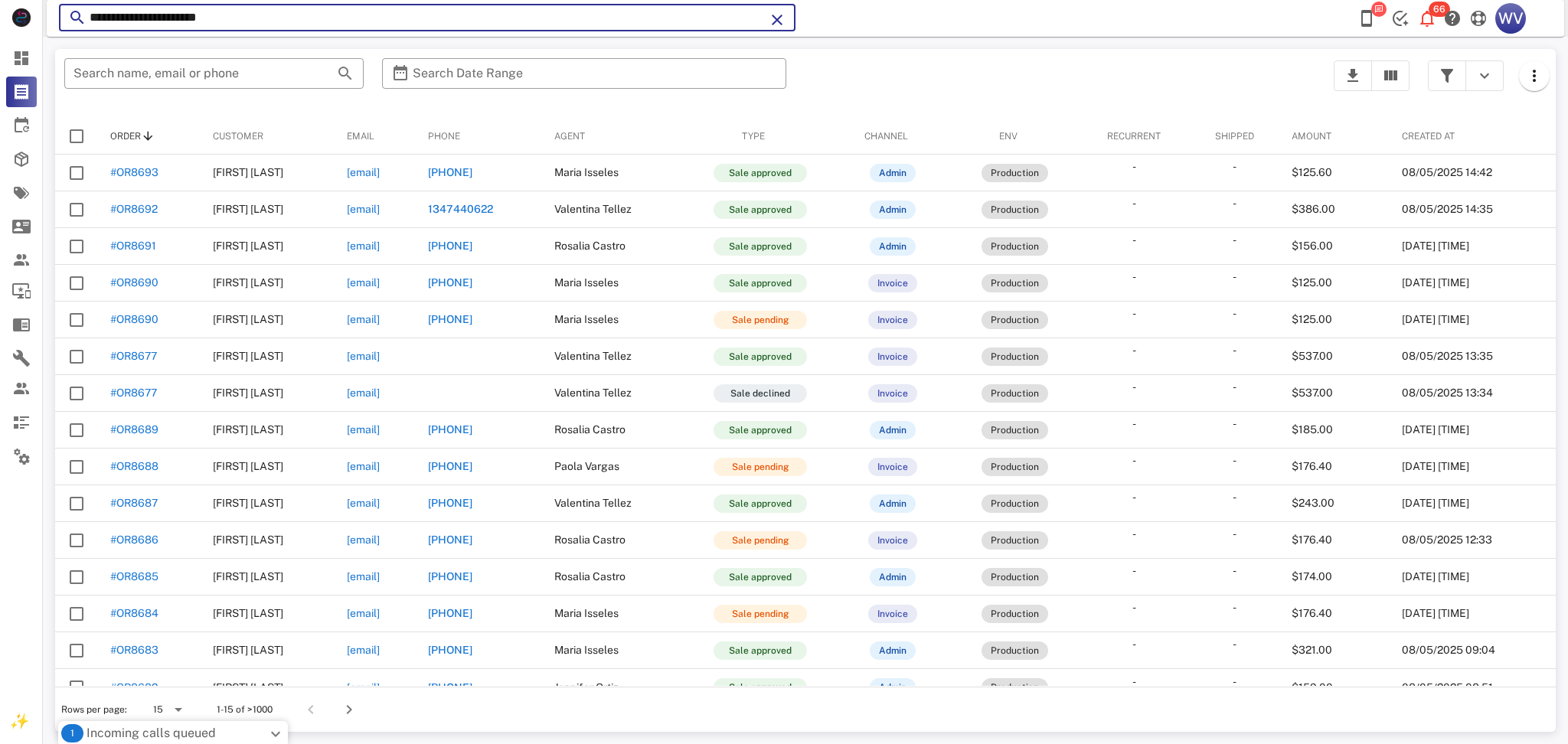 click on "**********" at bounding box center (427, 18) 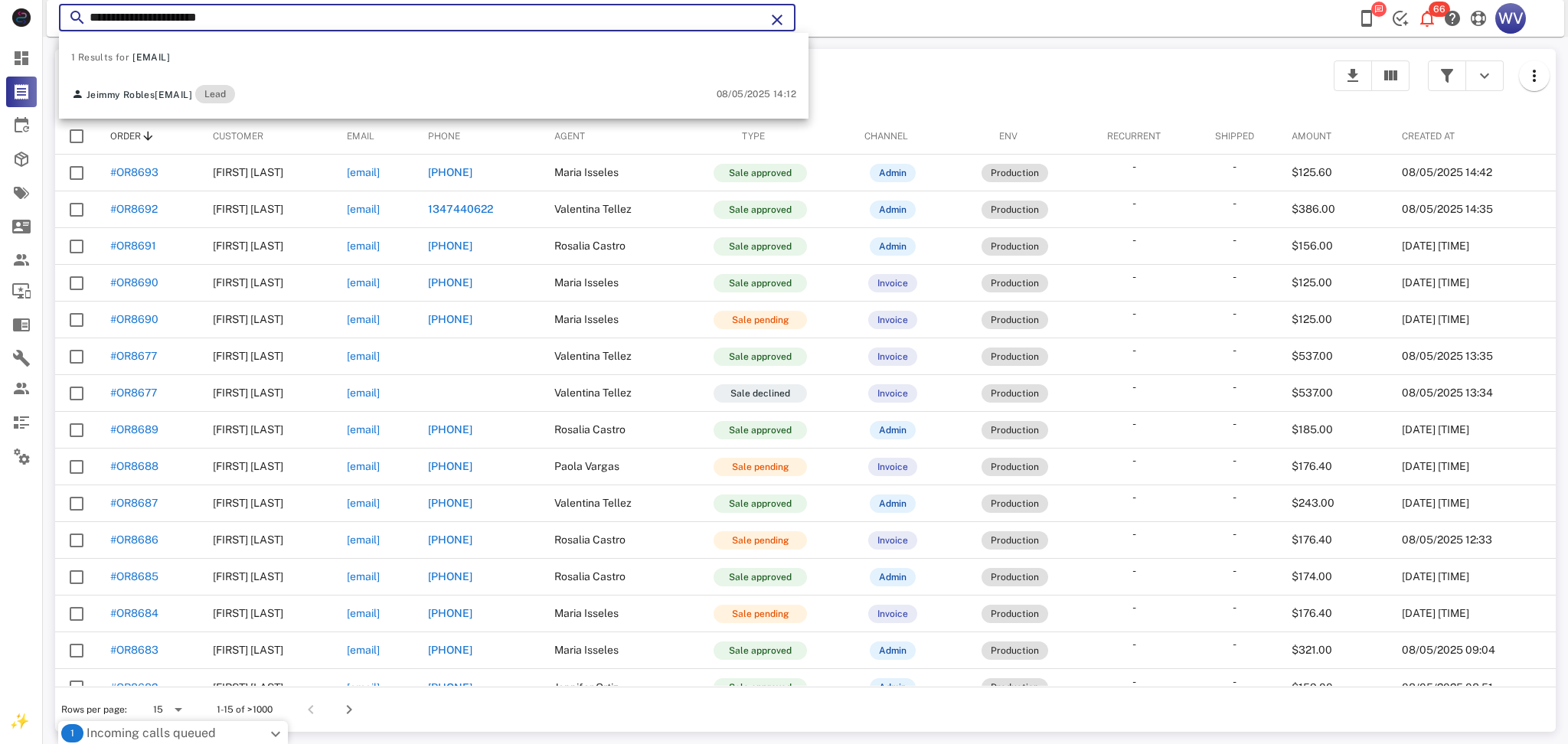 click on "**********" at bounding box center (427, 18) 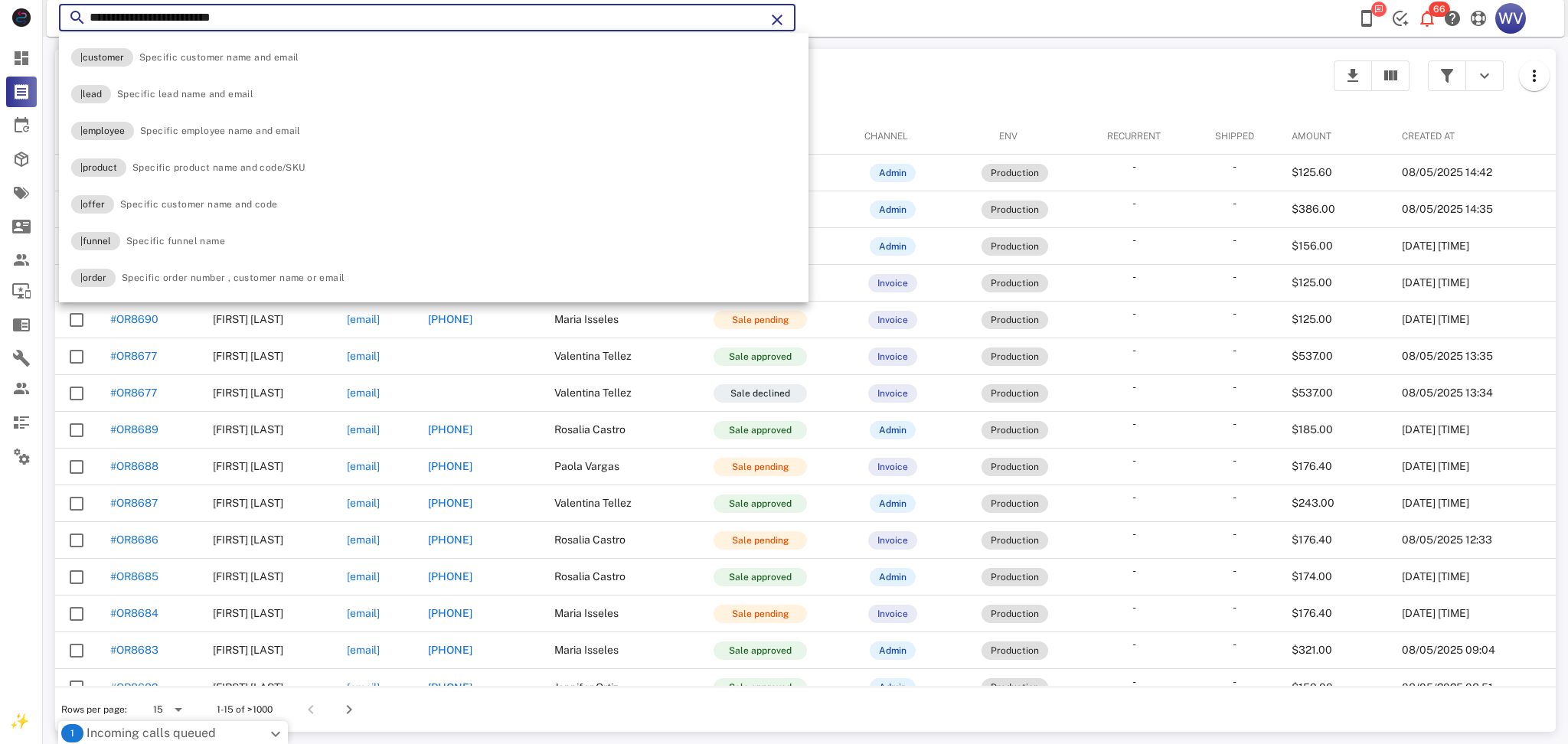 type on "**********" 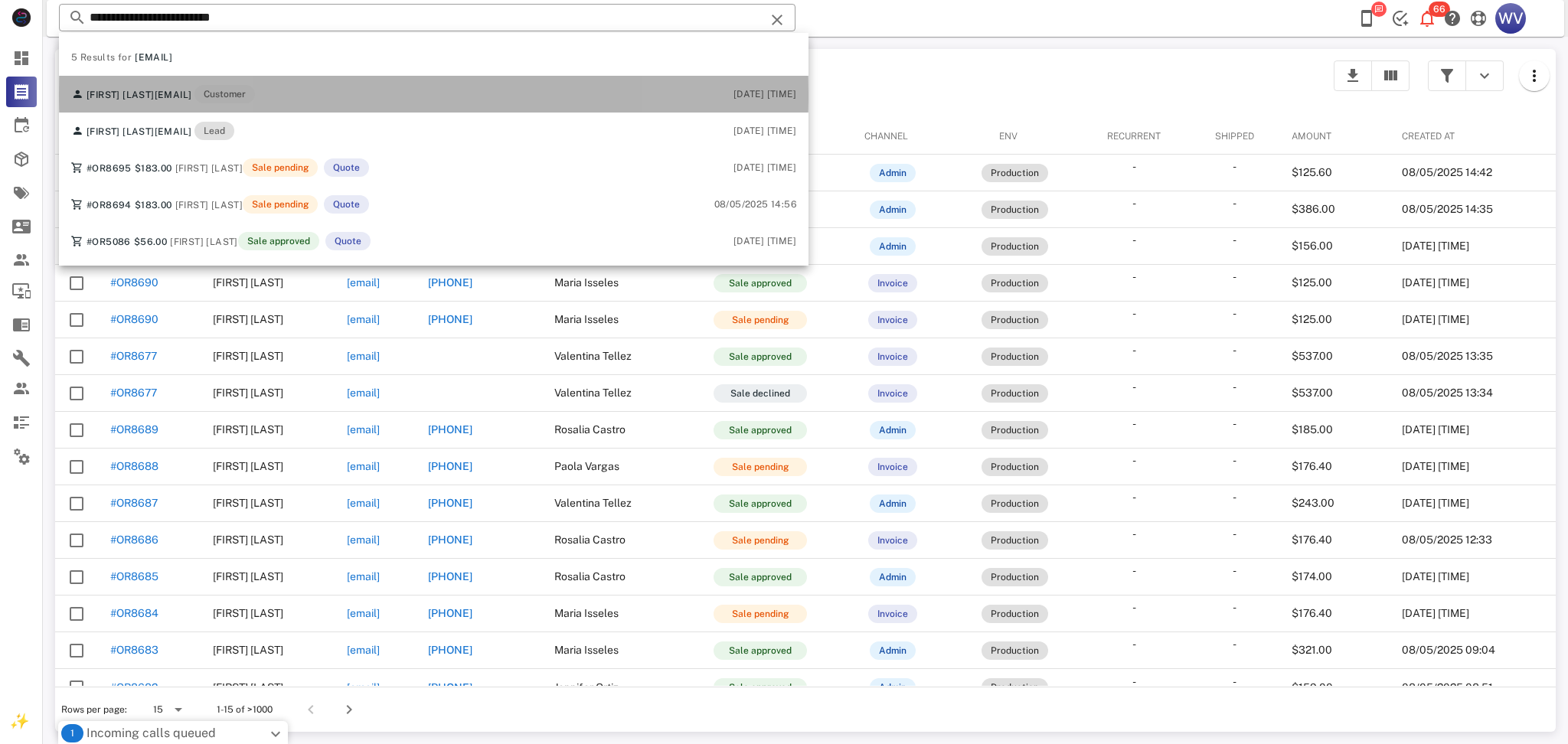 click on "luzjessica_sierra@yahoo.es" at bounding box center [173, 95] 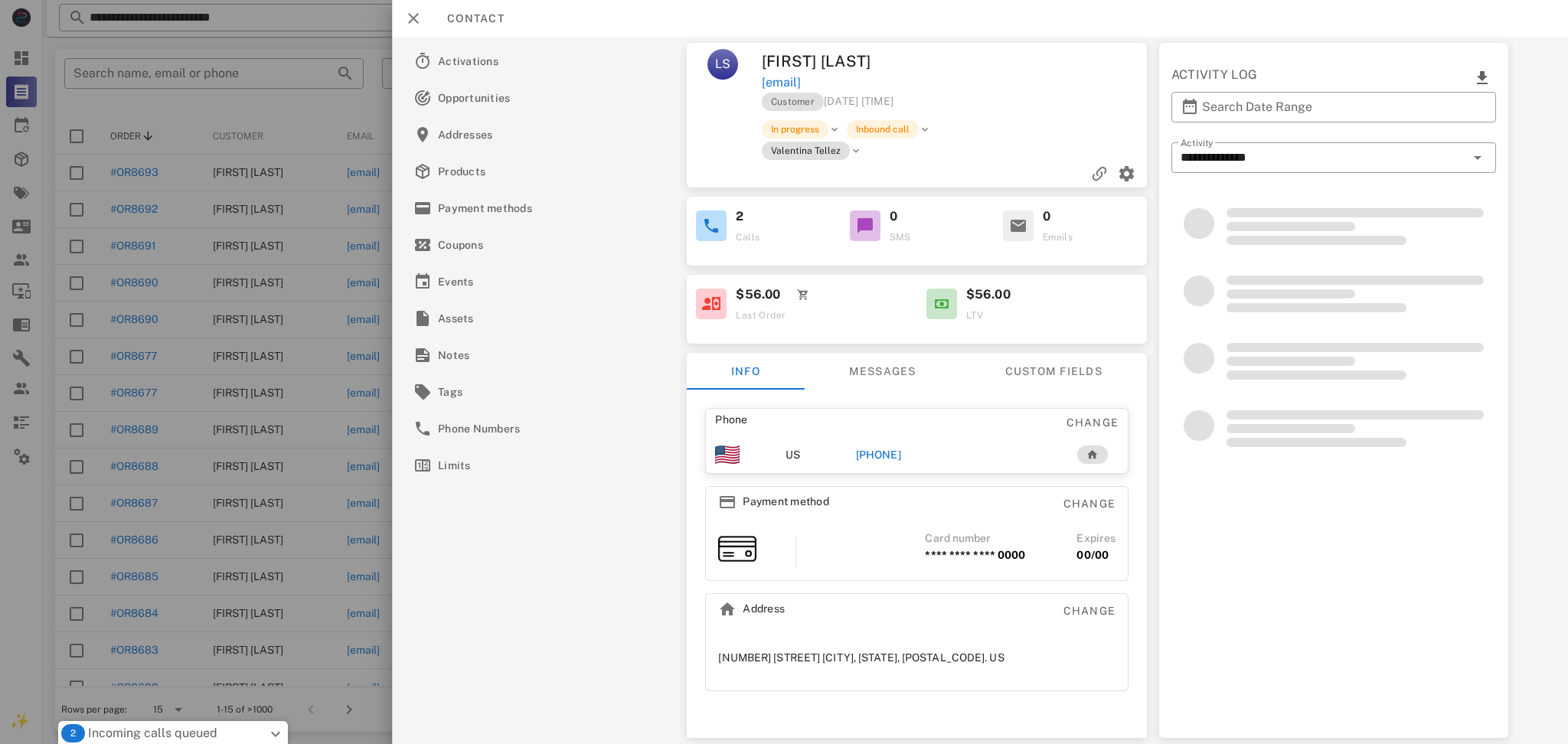 click on "Customer   04/05/2025 15:40" at bounding box center (956, 106) 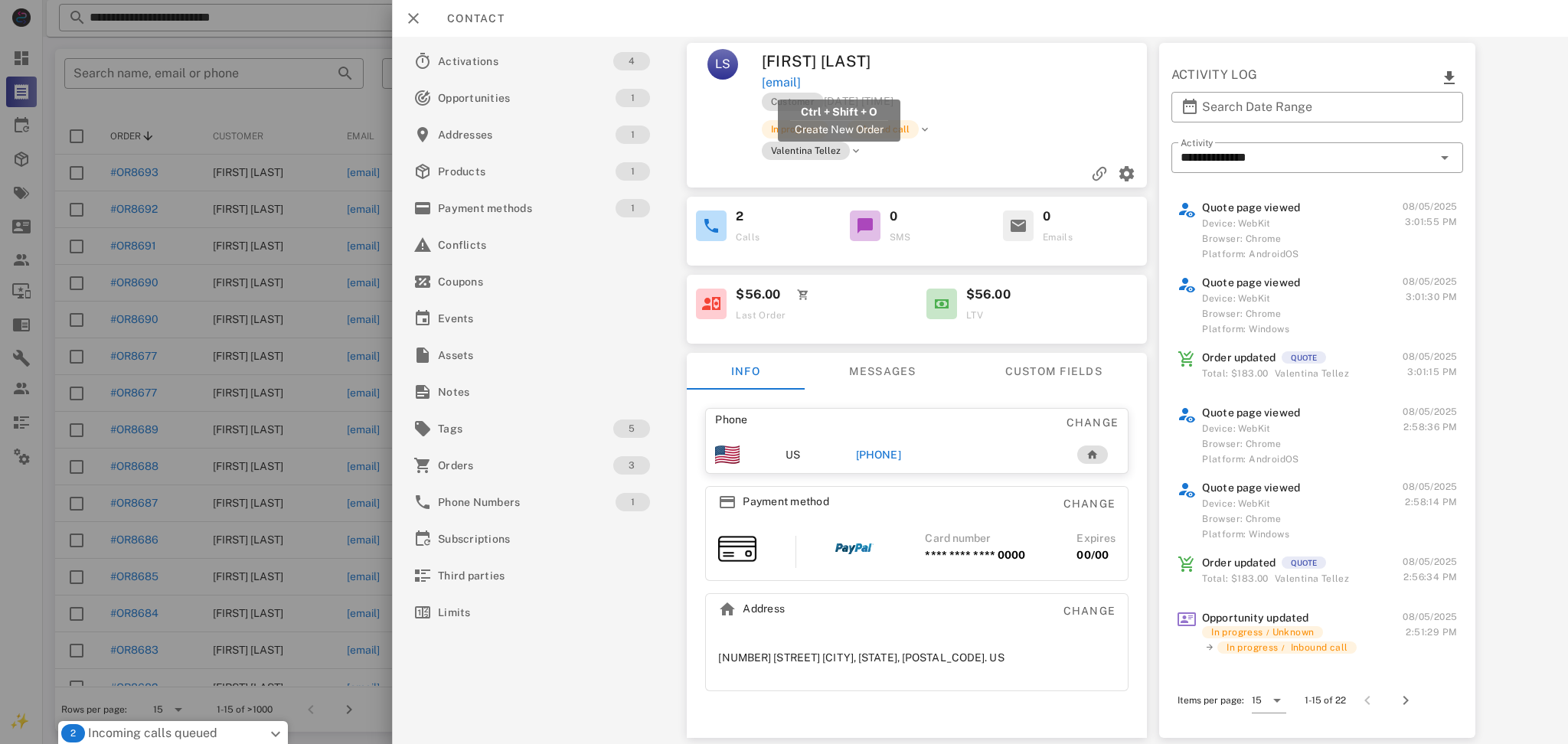 click on "luzjessica_sierra@yahoo.es" at bounding box center (781, 83) 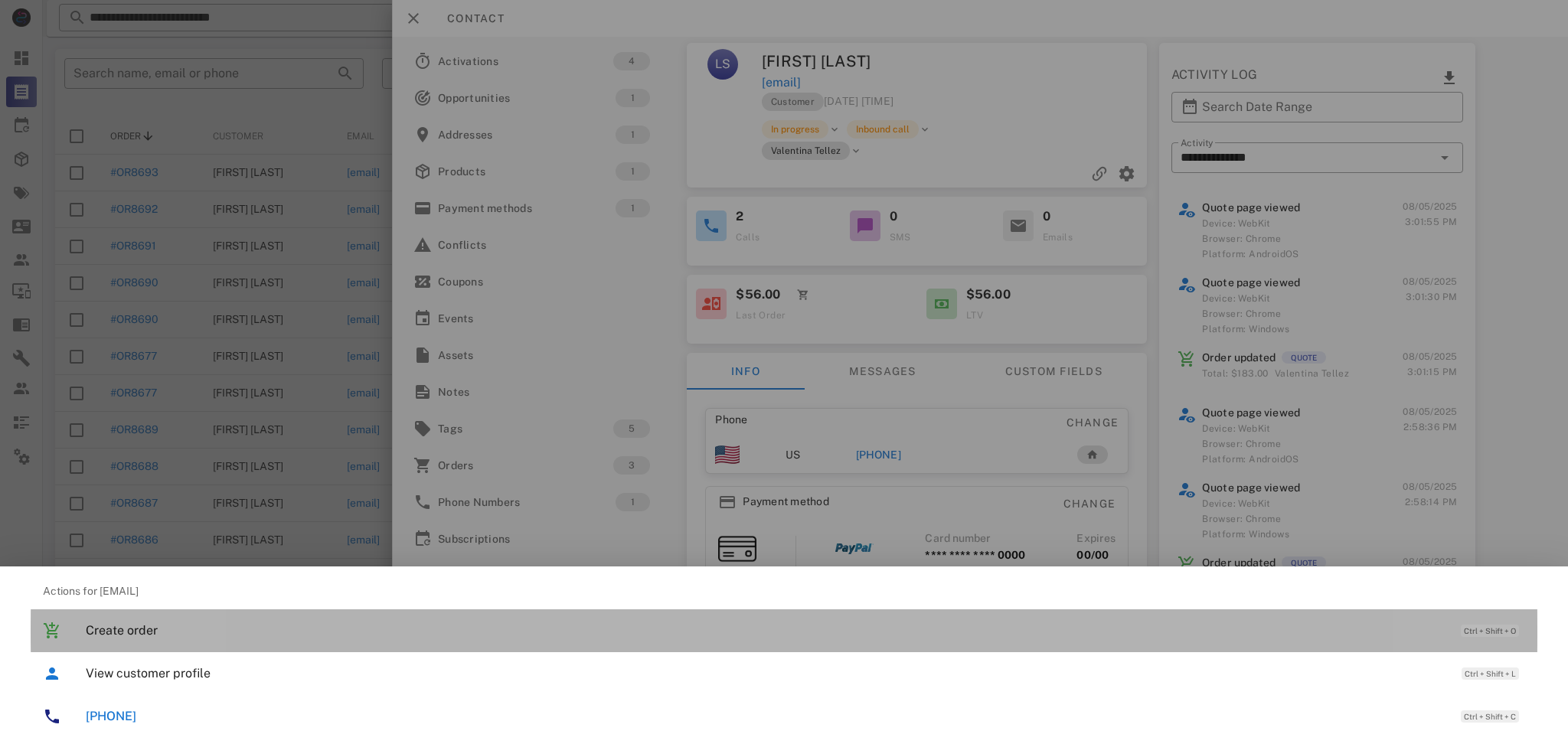 click on "Create order" at bounding box center (766, 630) 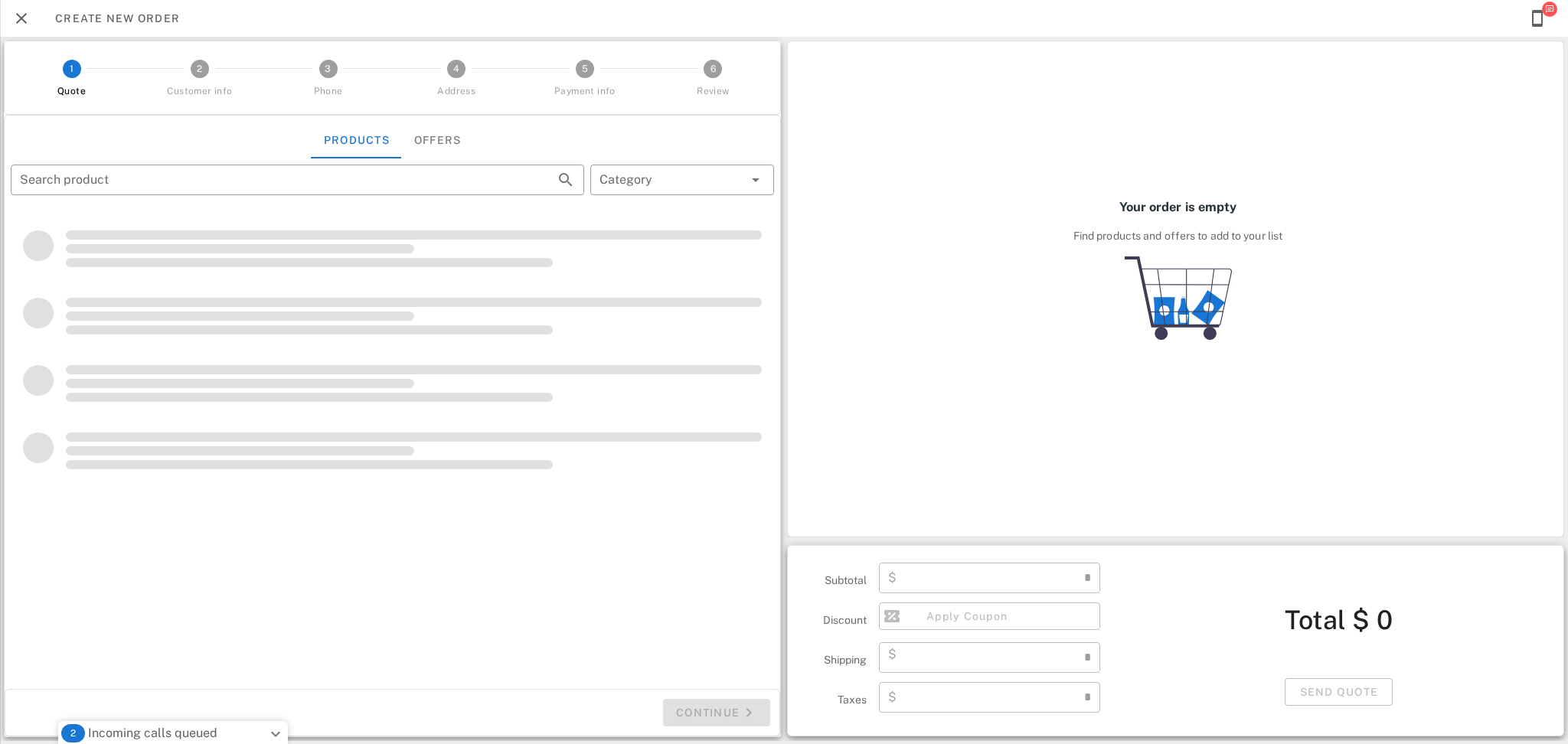 type on "**********" 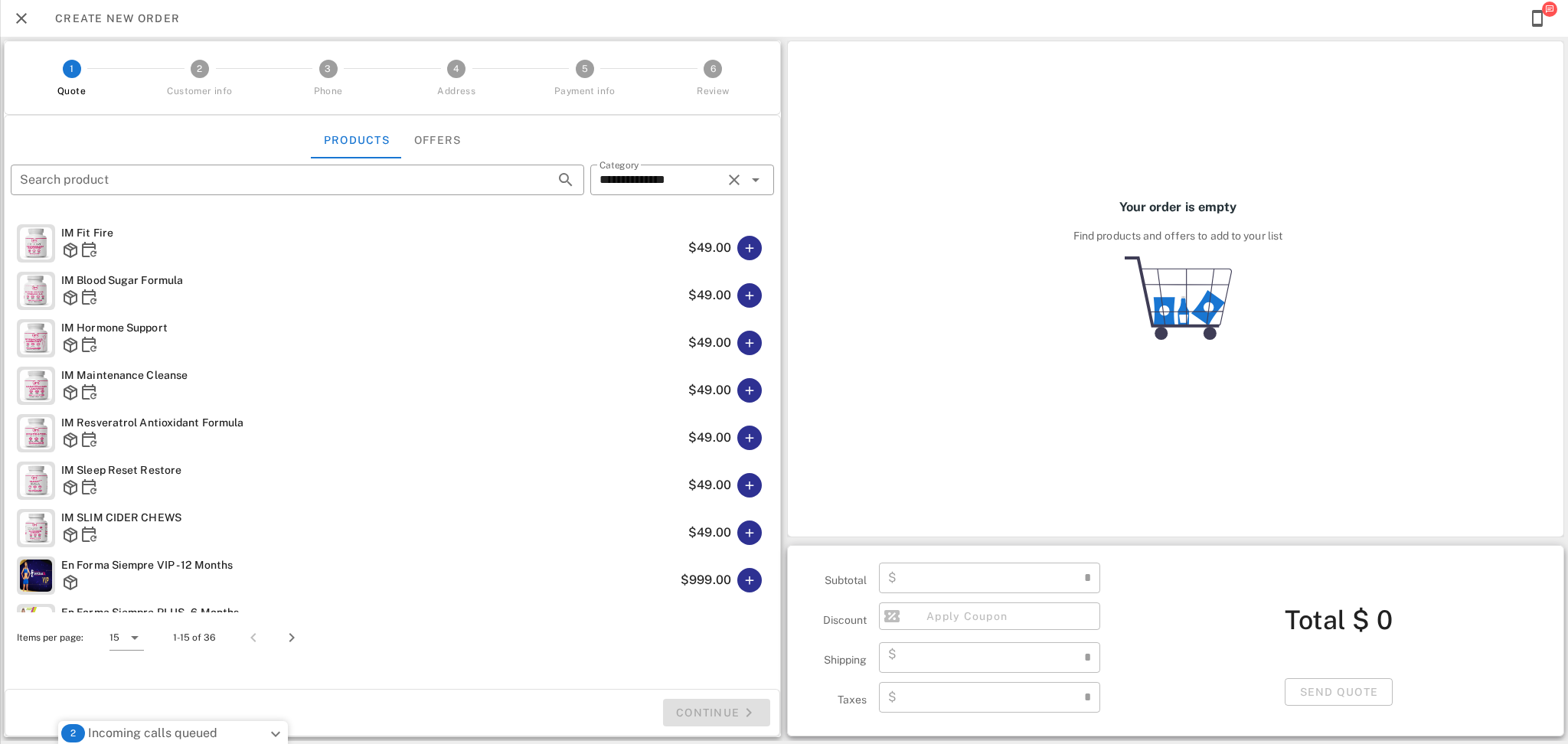 type on "****" 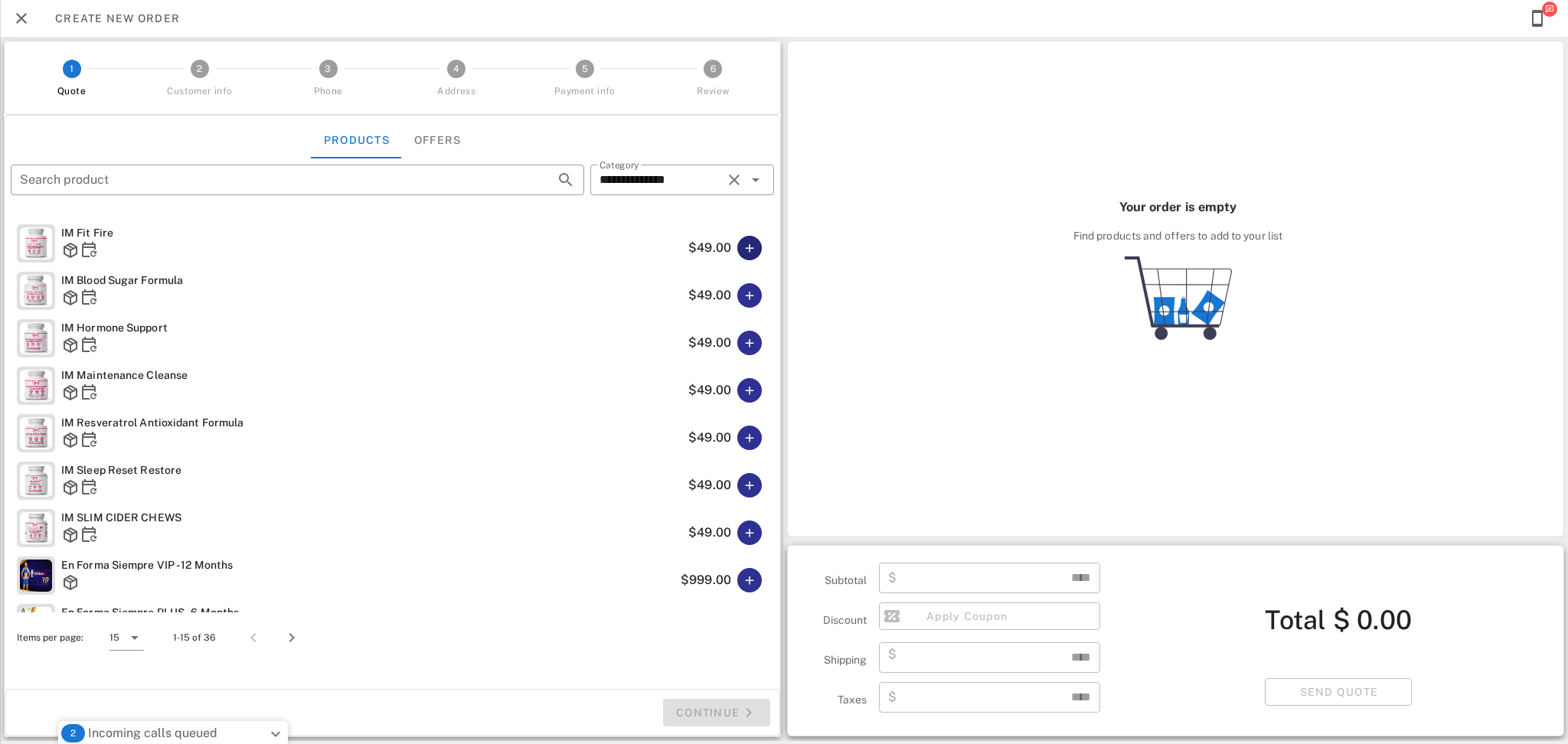 click at bounding box center [750, 248] 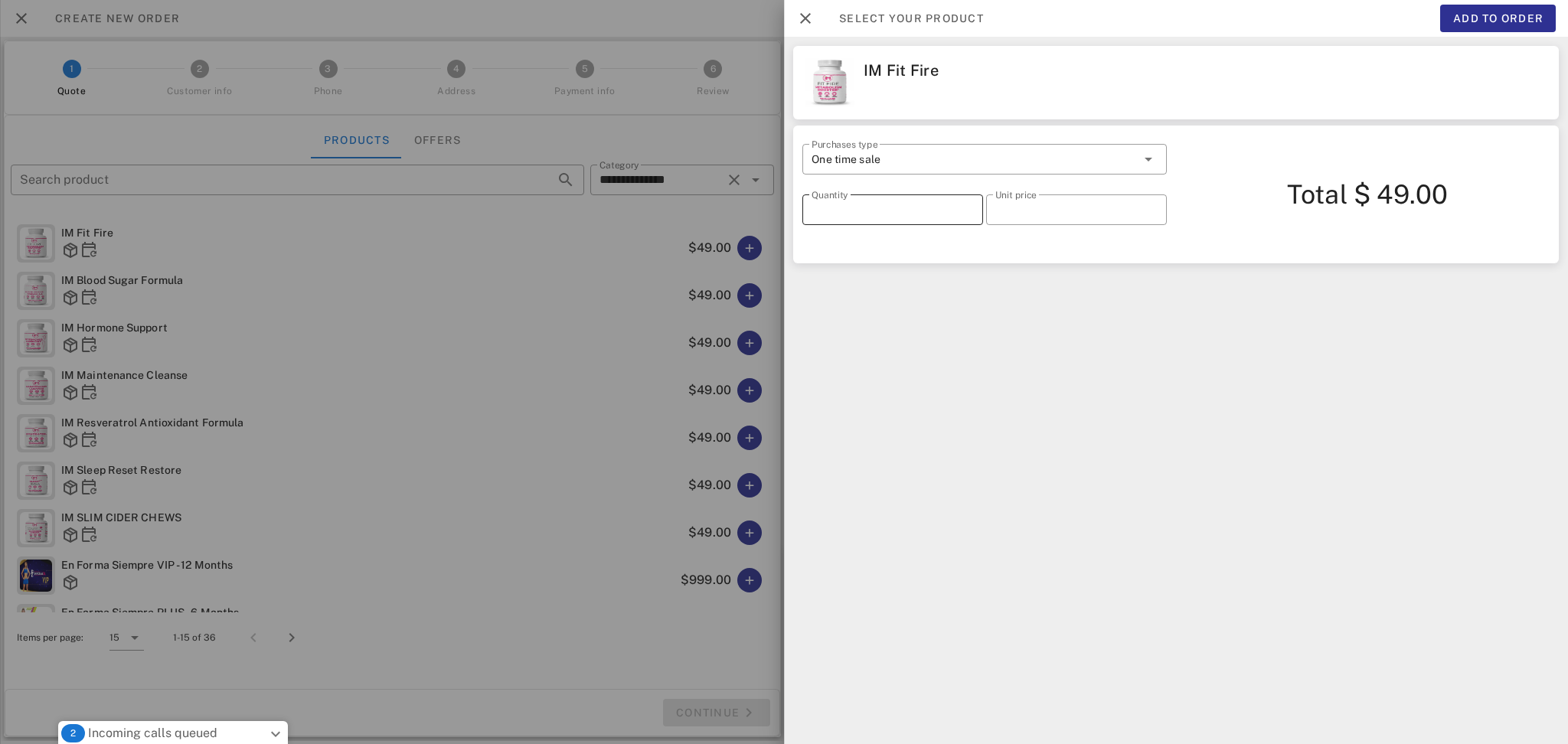 click on "*" at bounding box center (893, 210) 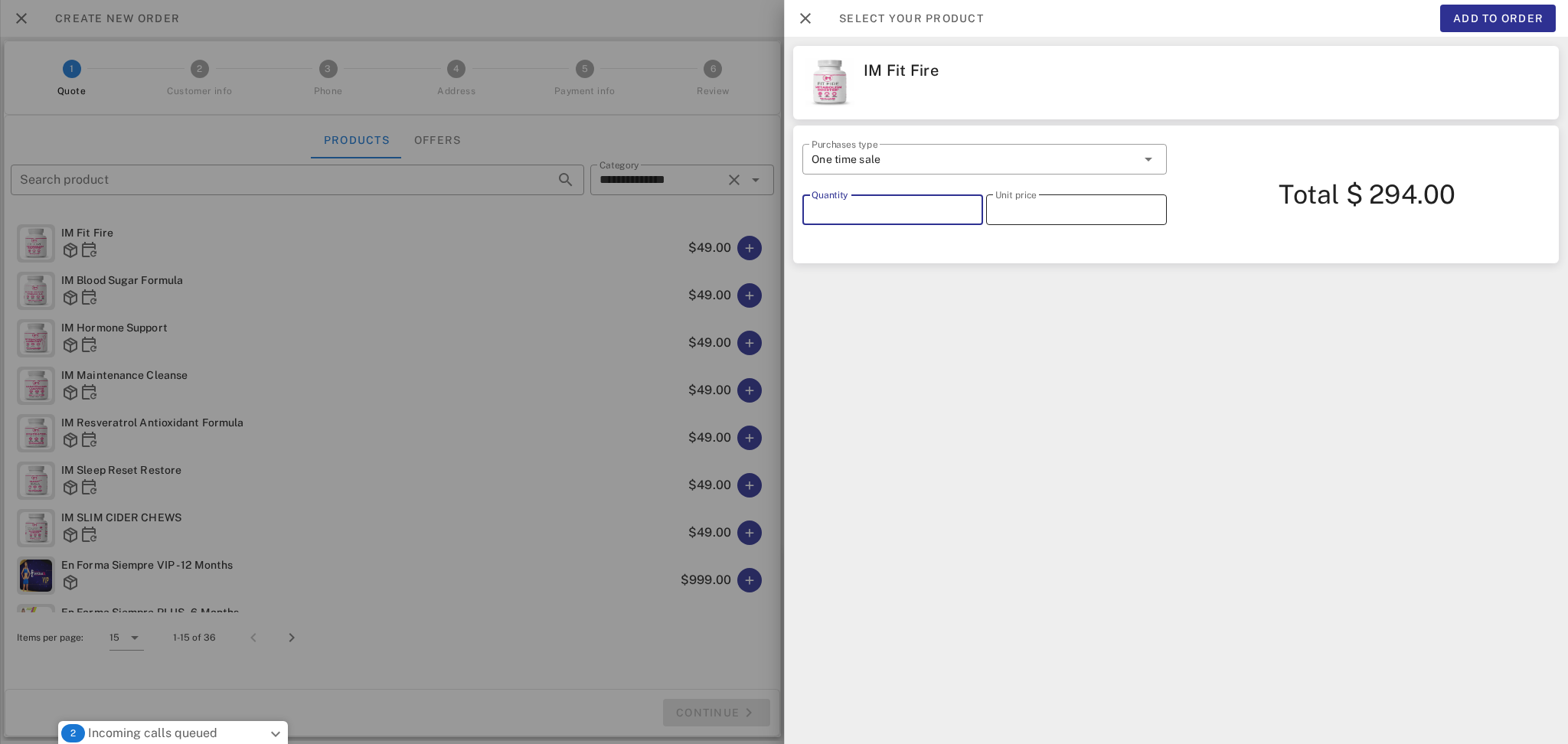 type on "*" 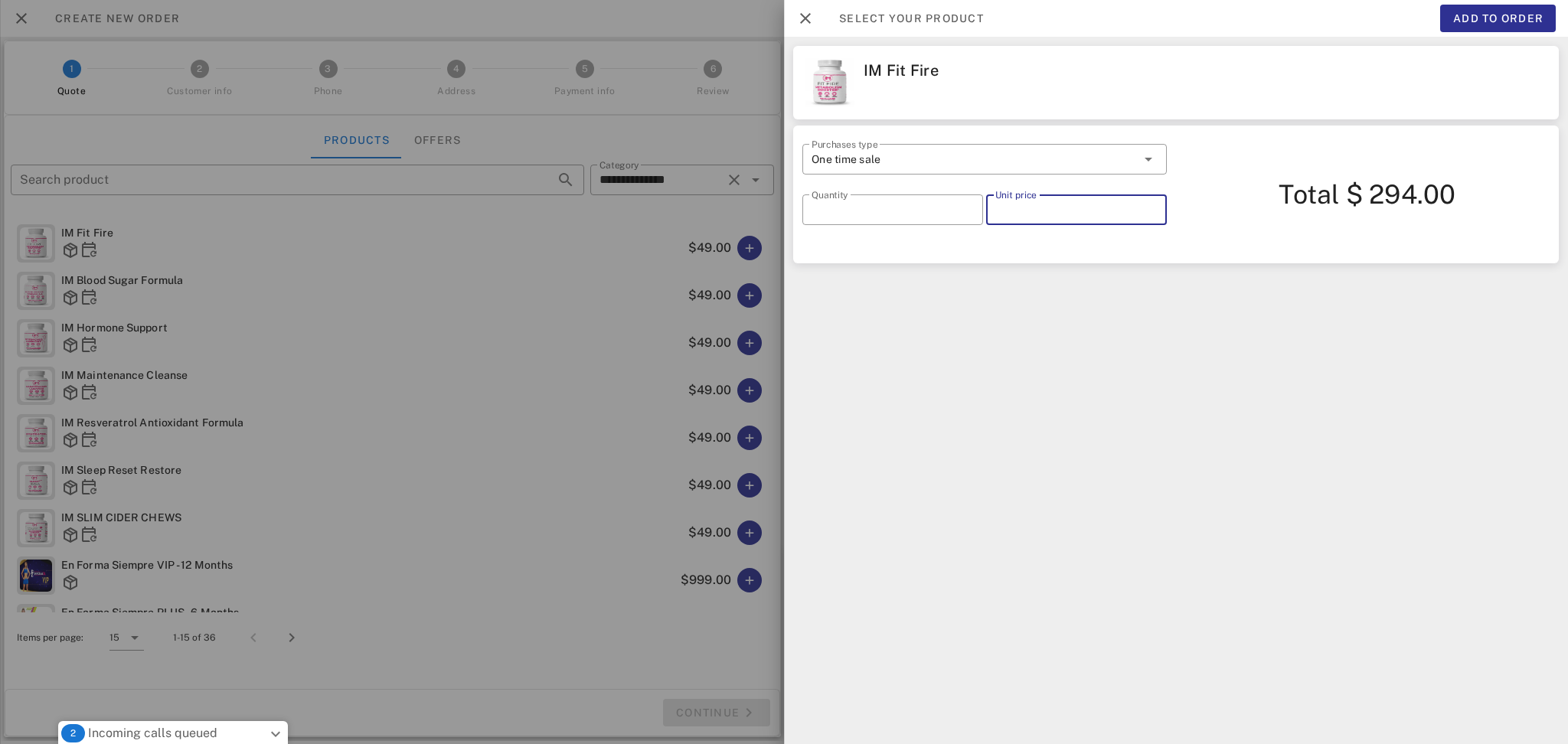 click on "*****" at bounding box center [1076, 210] 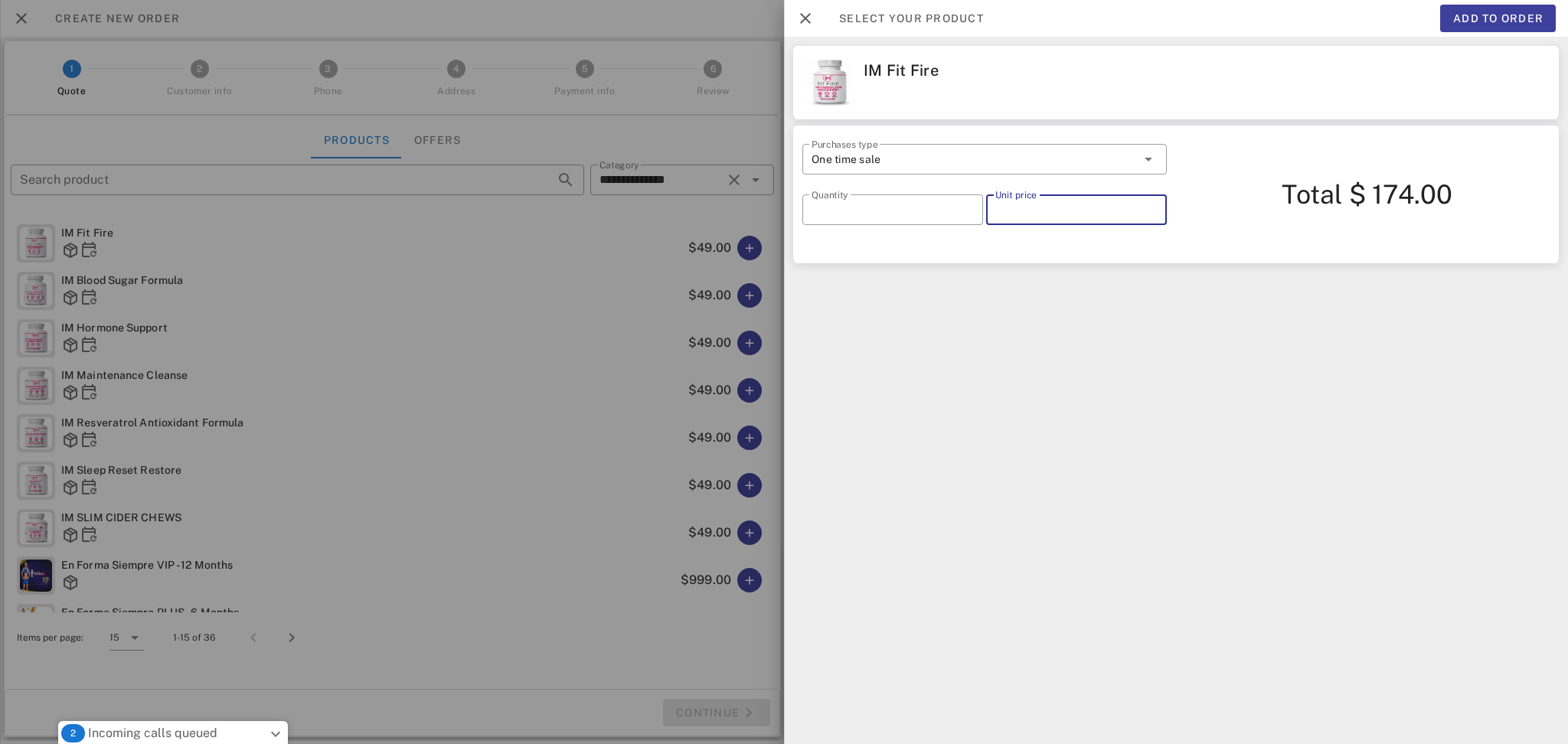 type on "*****" 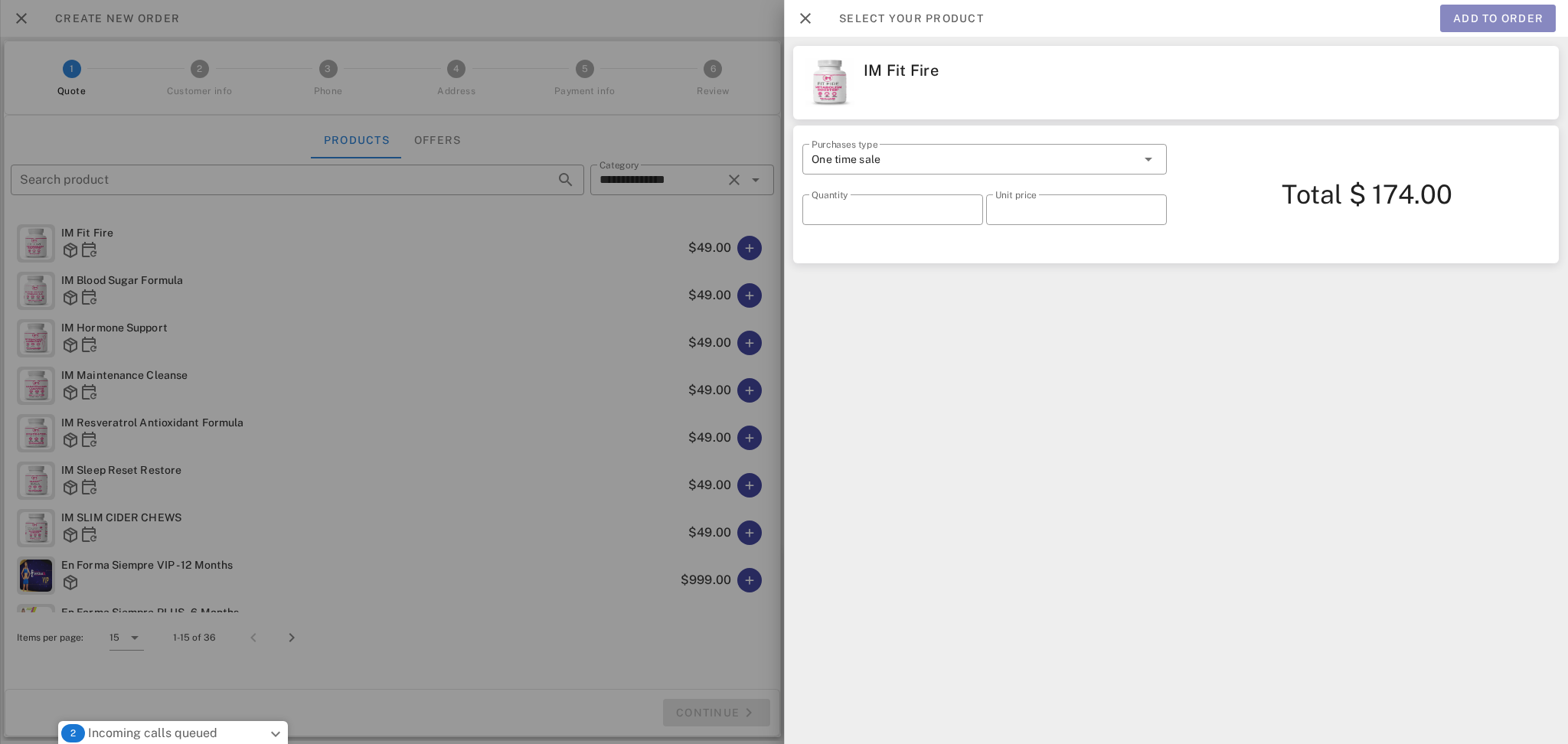 click on "Add to order" at bounding box center (1498, 18) 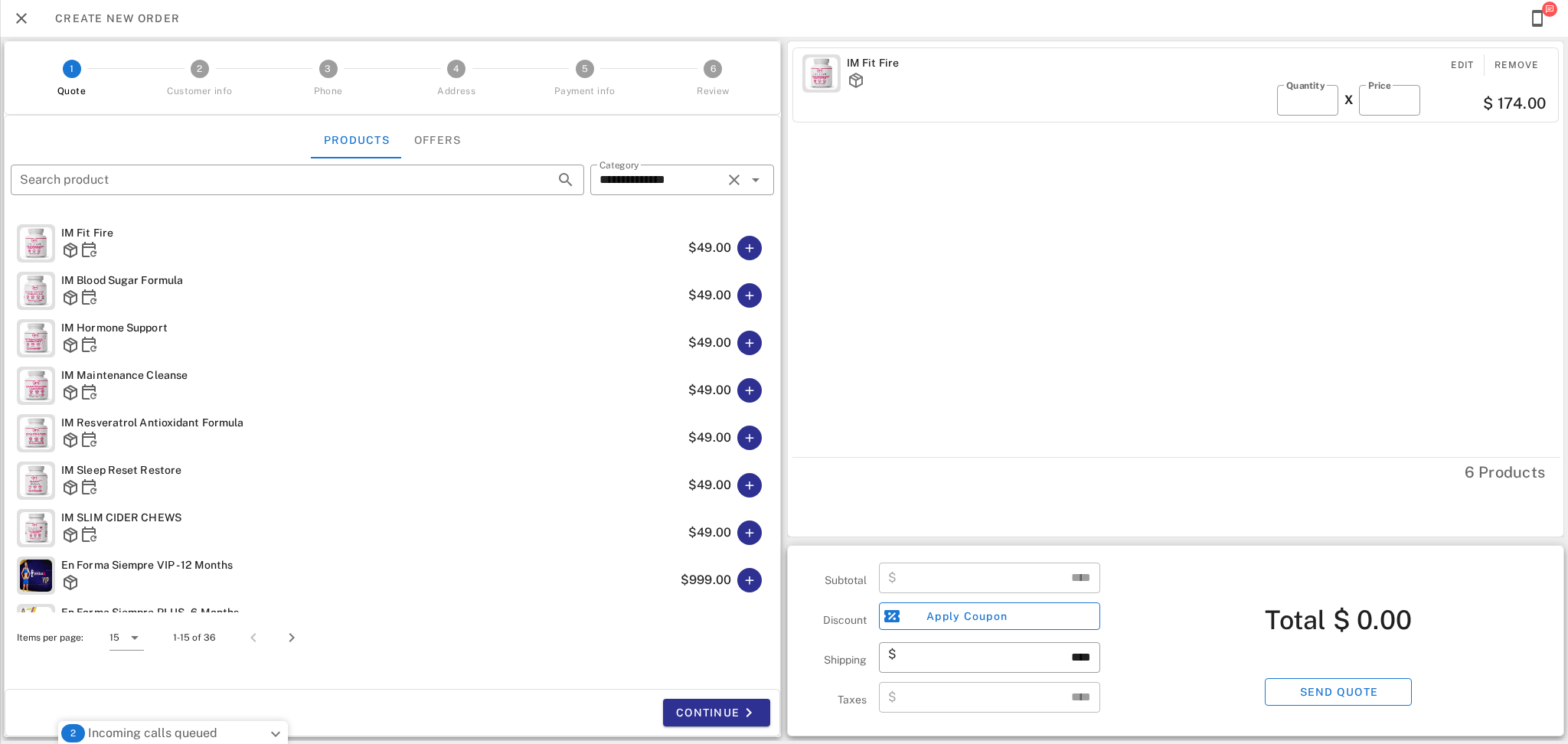 type on "******" 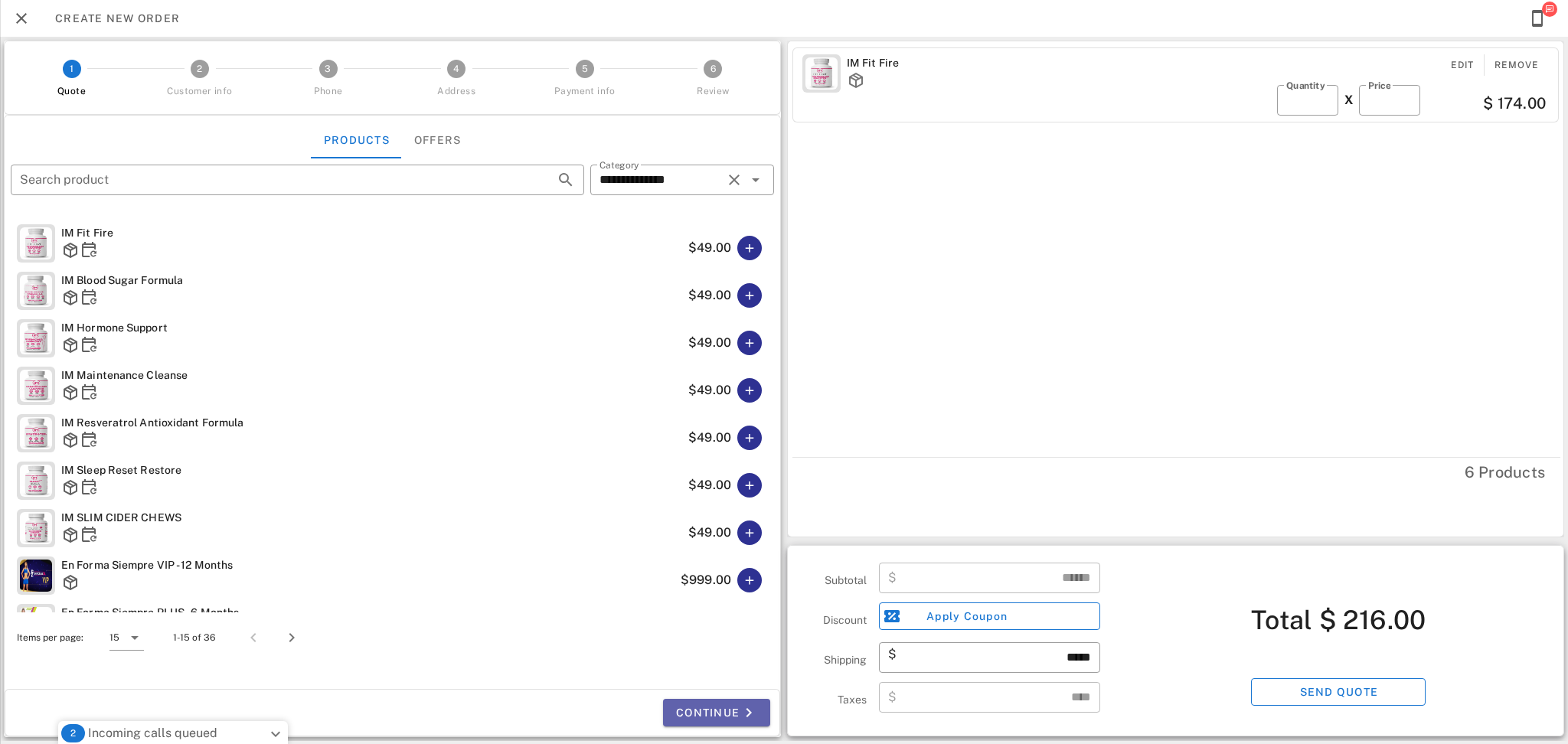 click on "Continue" at bounding box center (717, 713) 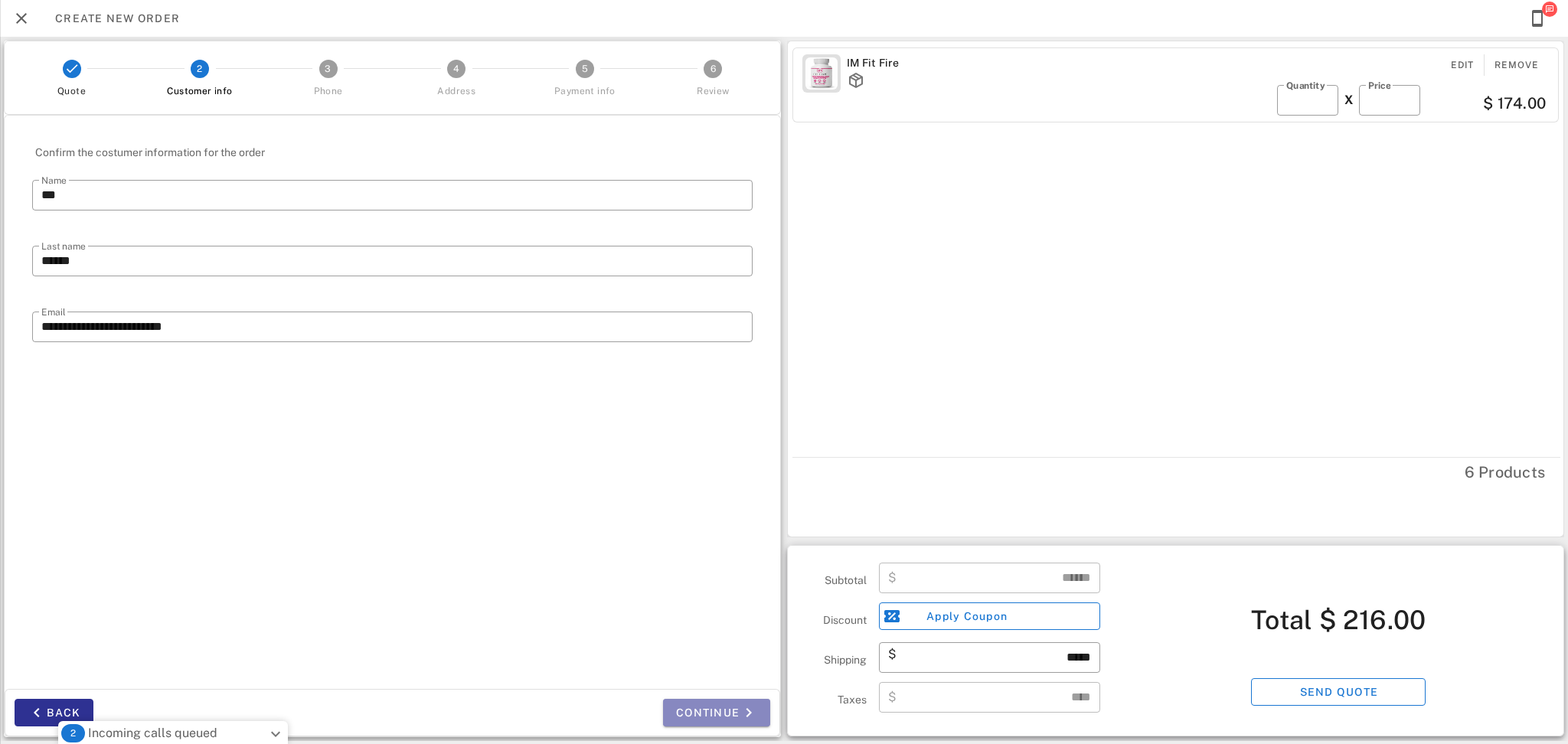click on "Continue" at bounding box center [717, 713] 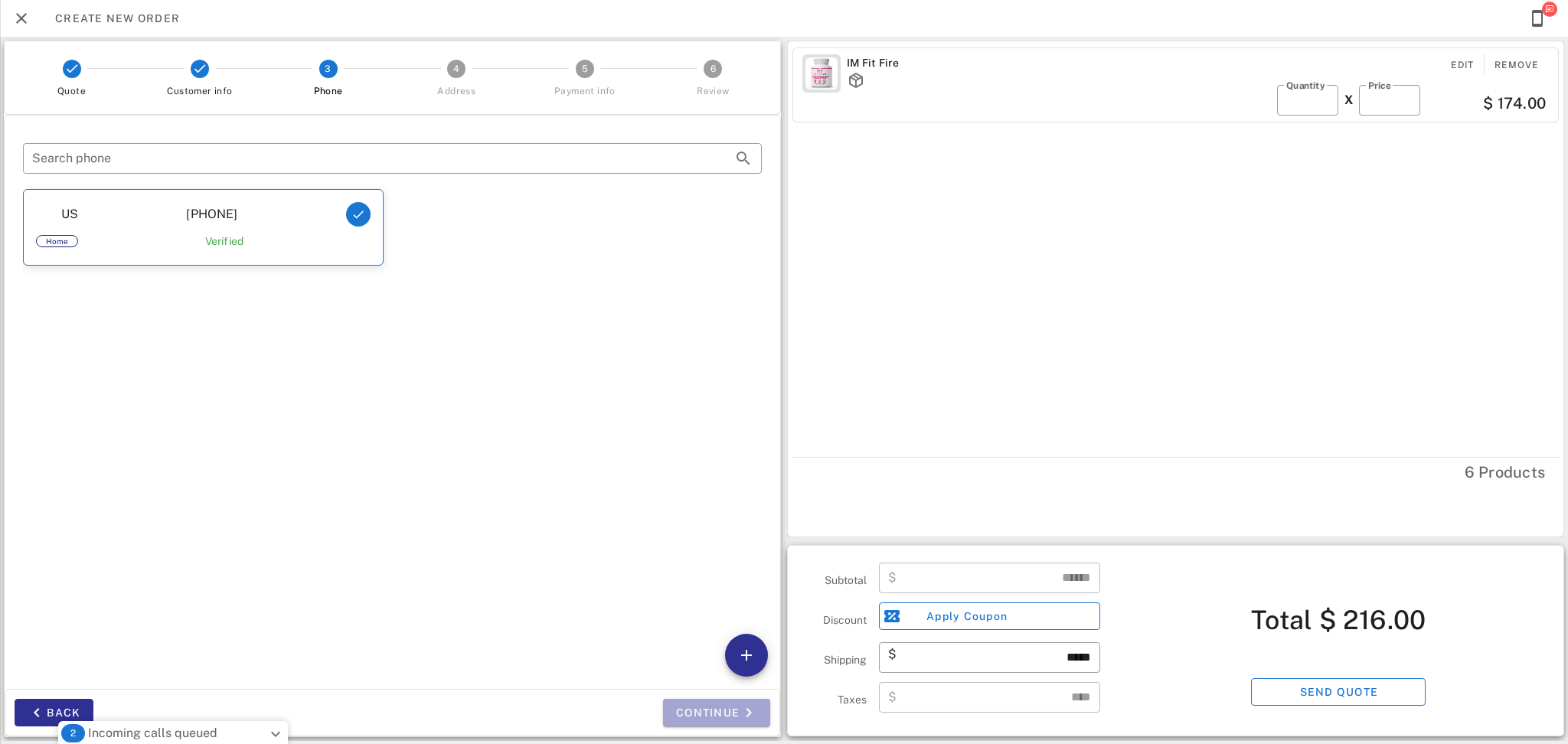click on "Continue" at bounding box center [717, 713] 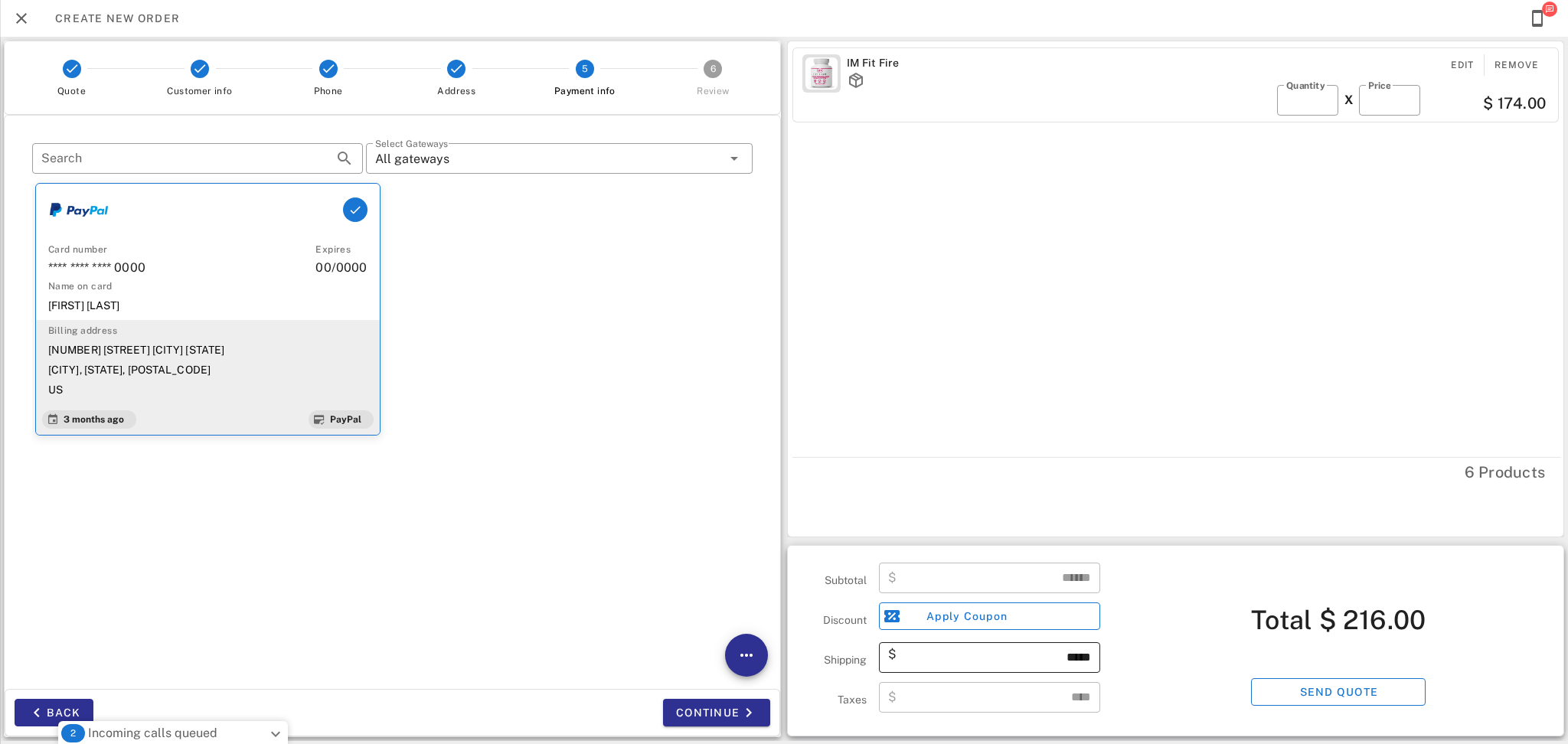 click on "*****" at bounding box center [995, 658] 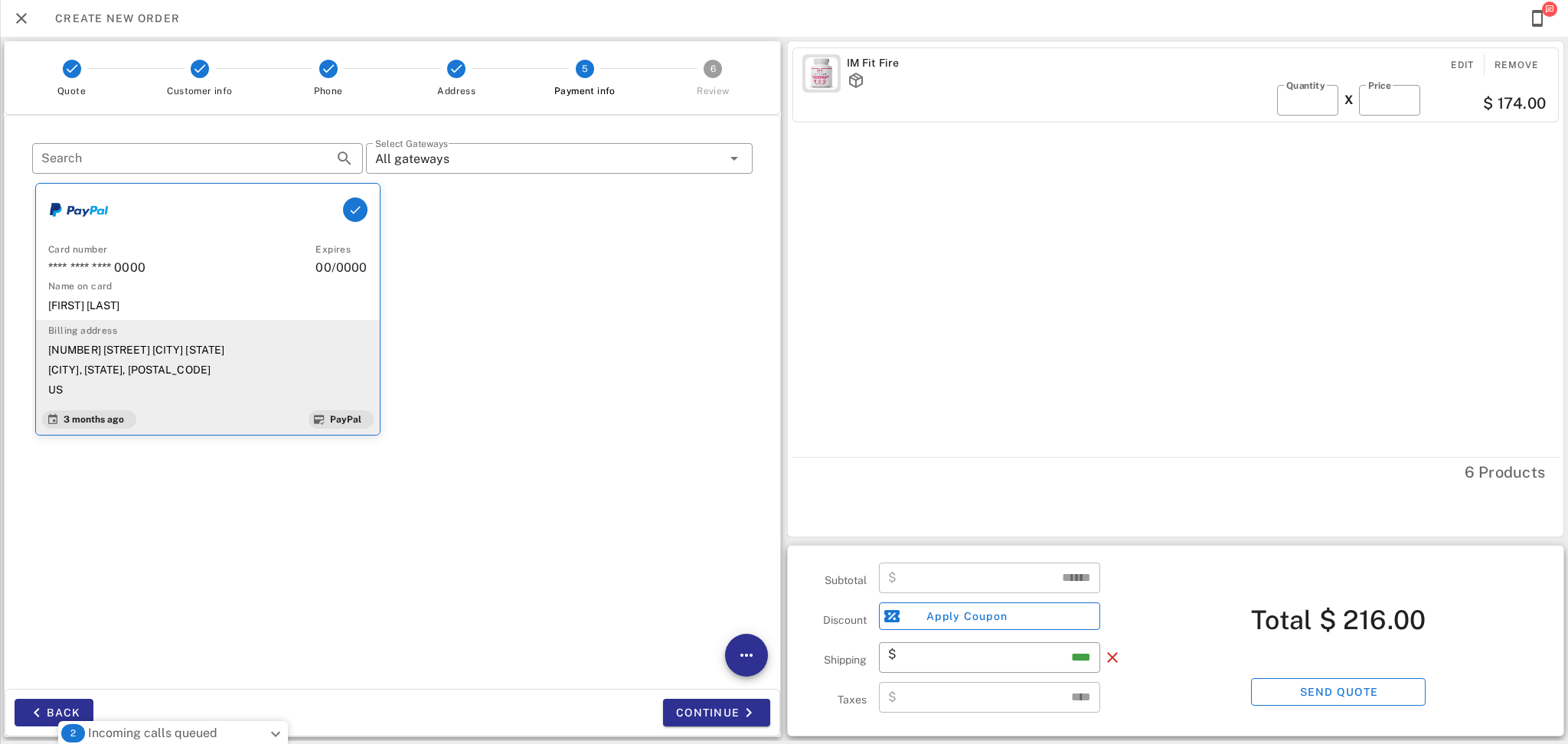 click on "​ Search ​ Select Gateways All gateways Card number **** **** **** 0000 Expires 00/0000  Name on card  Luz Sierra  Billing address  107 Ave Palma Real  Urb Villas de San Cristobal  Las Piedras, PR, 00771-9200  US  3 months ago   PayPal" at bounding box center (392, 402) 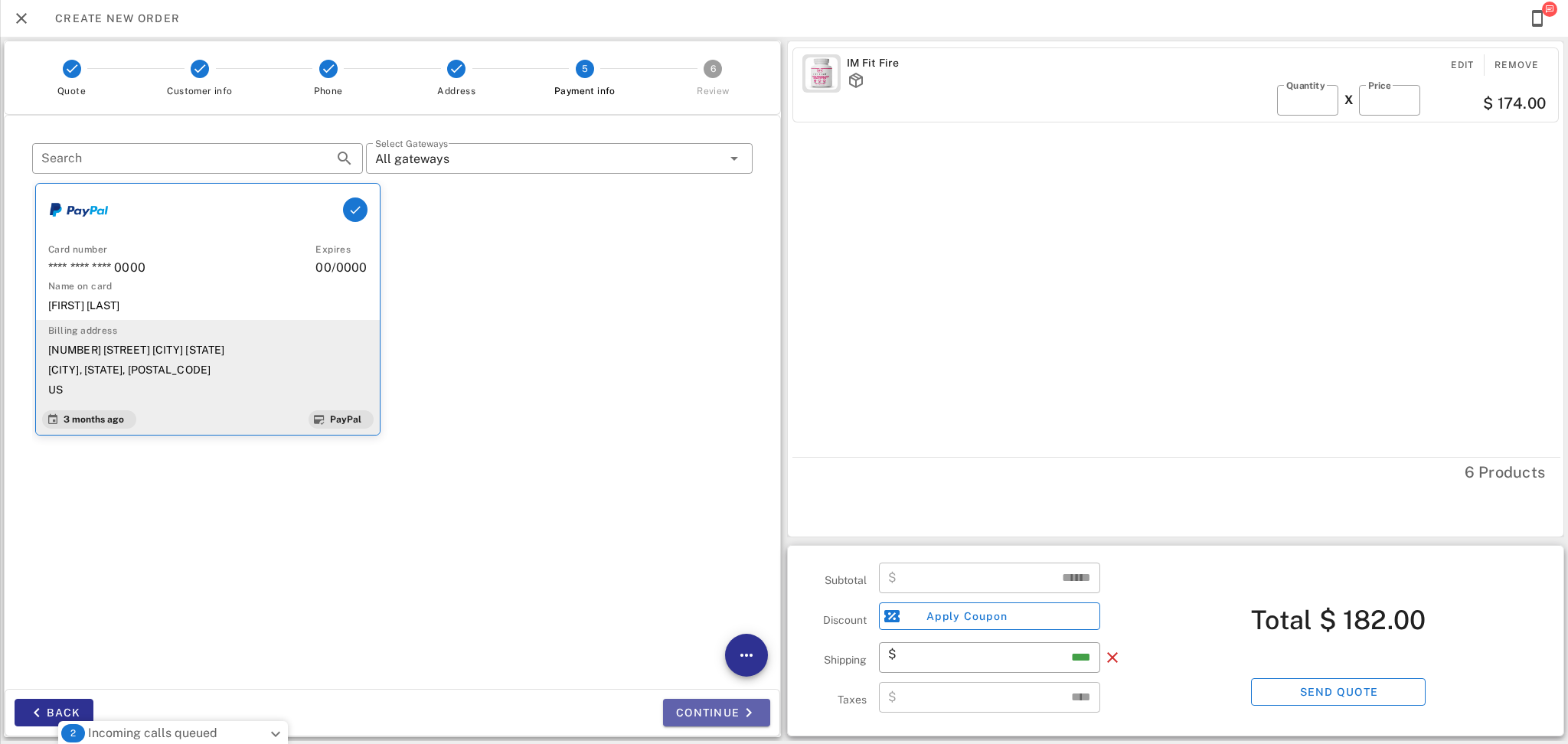 click on "Continue" at bounding box center [717, 713] 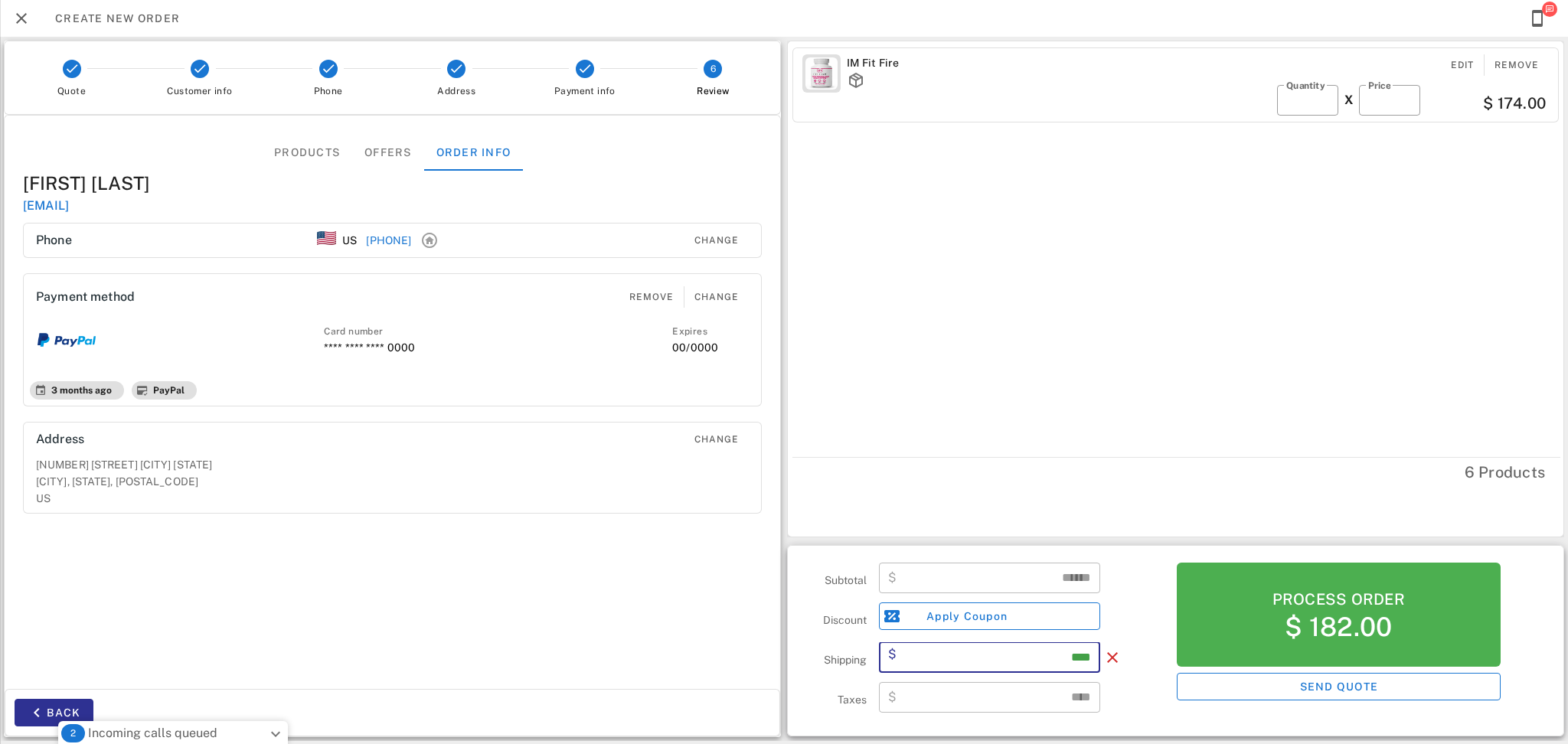click on "****" at bounding box center [995, 658] 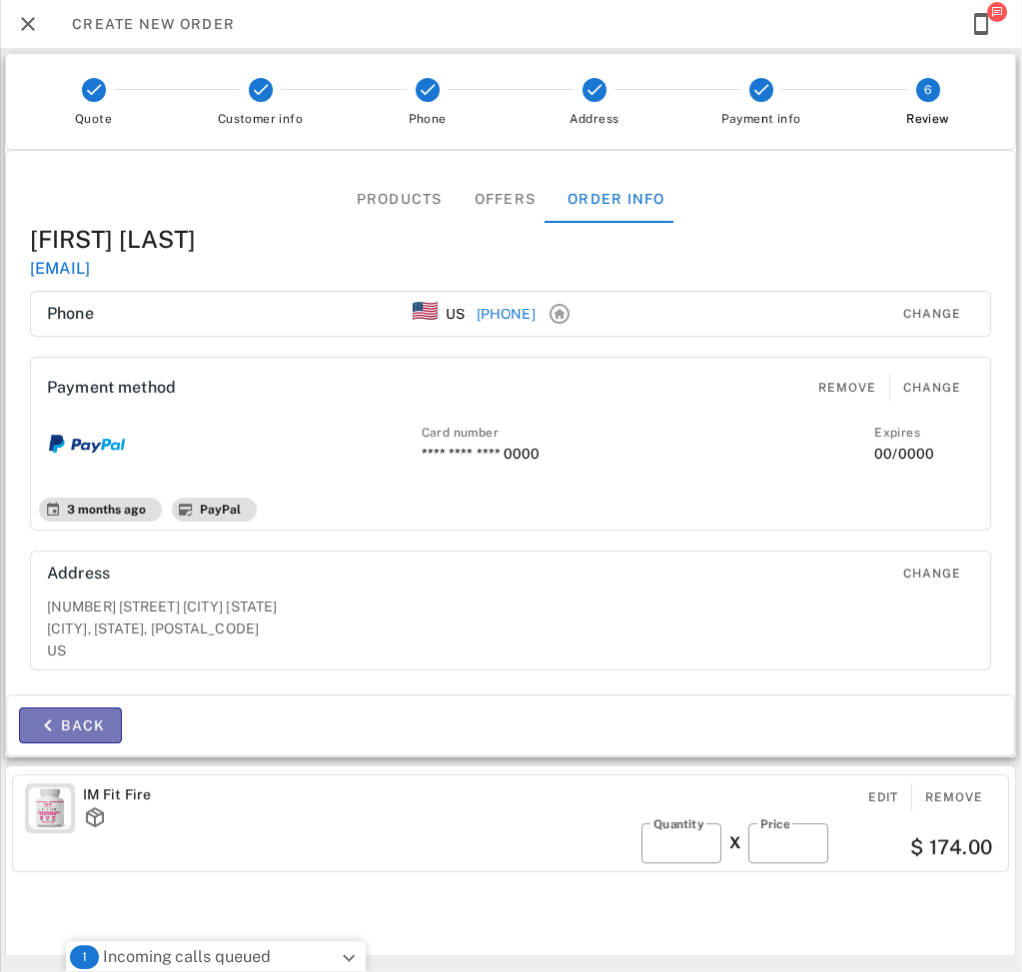 click on "Back" at bounding box center (70, 726) 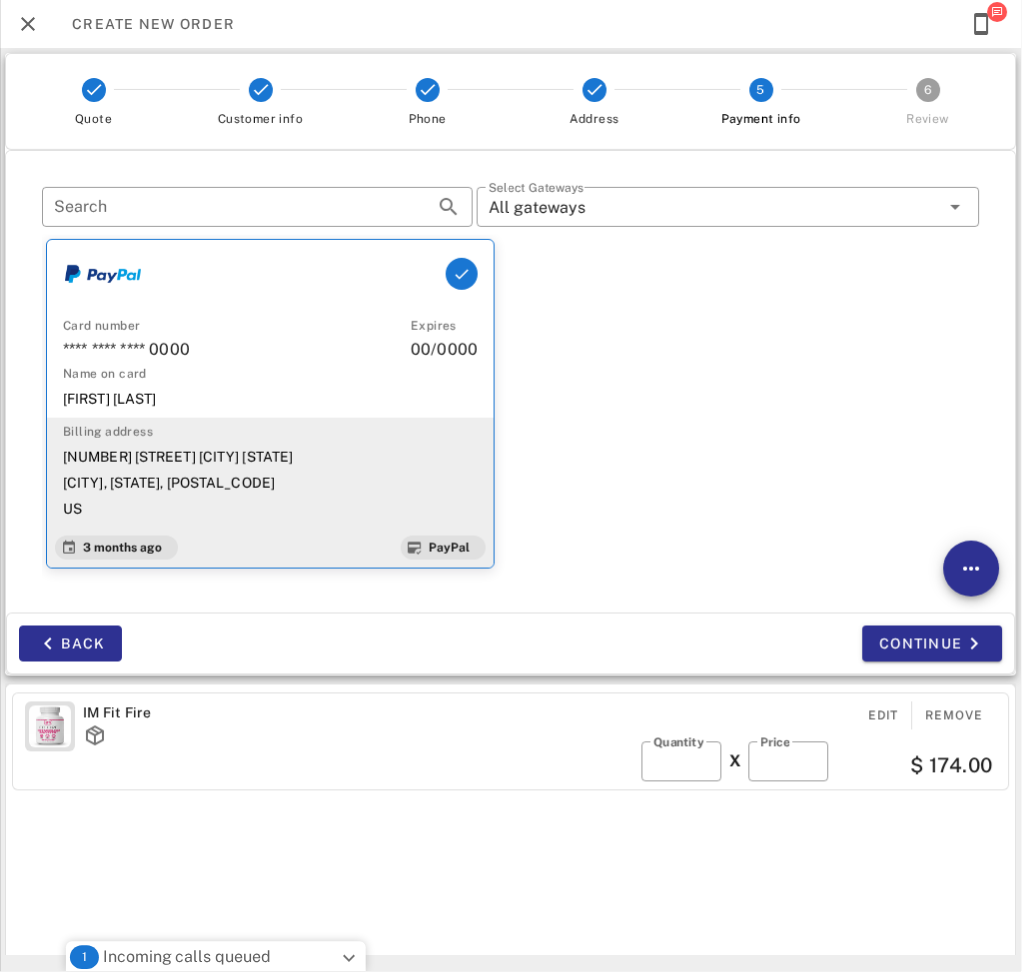 drag, startPoint x: 822, startPoint y: 492, endPoint x: 856, endPoint y: 514, distance: 40.496914 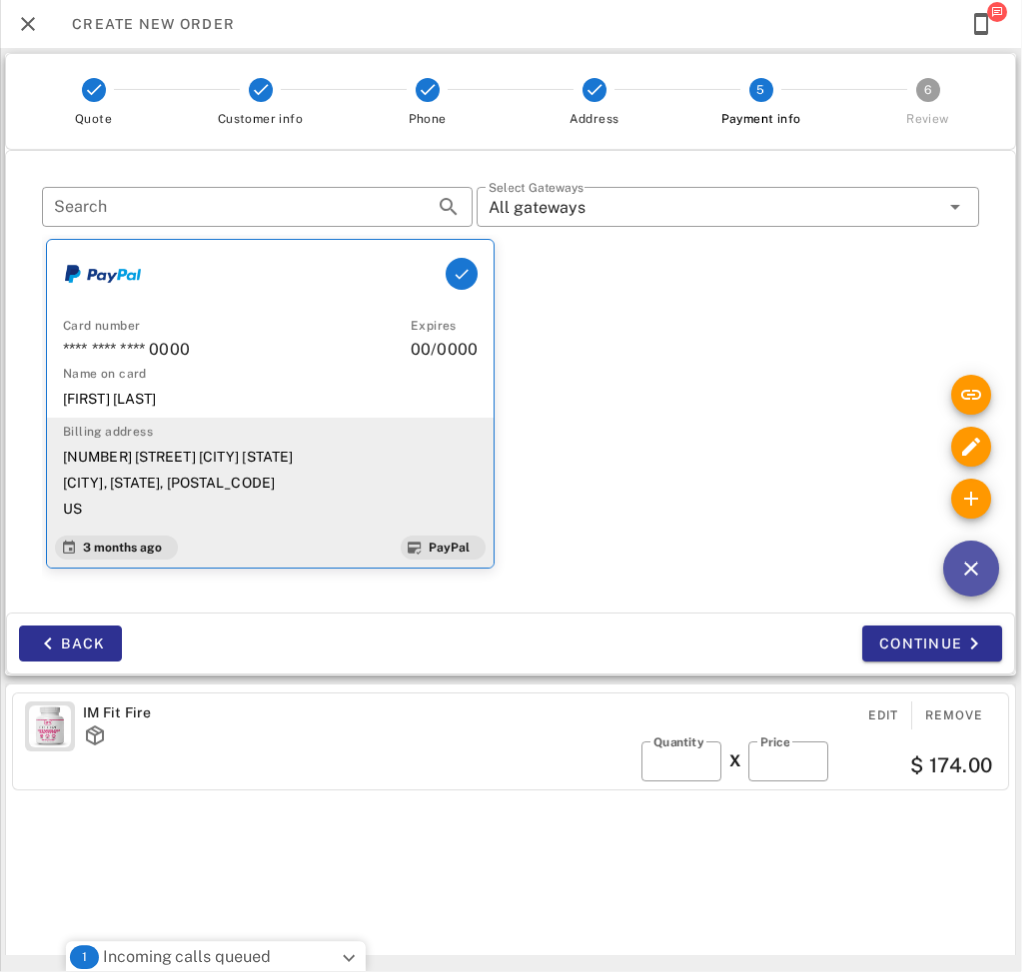 click at bounding box center [972, 569] 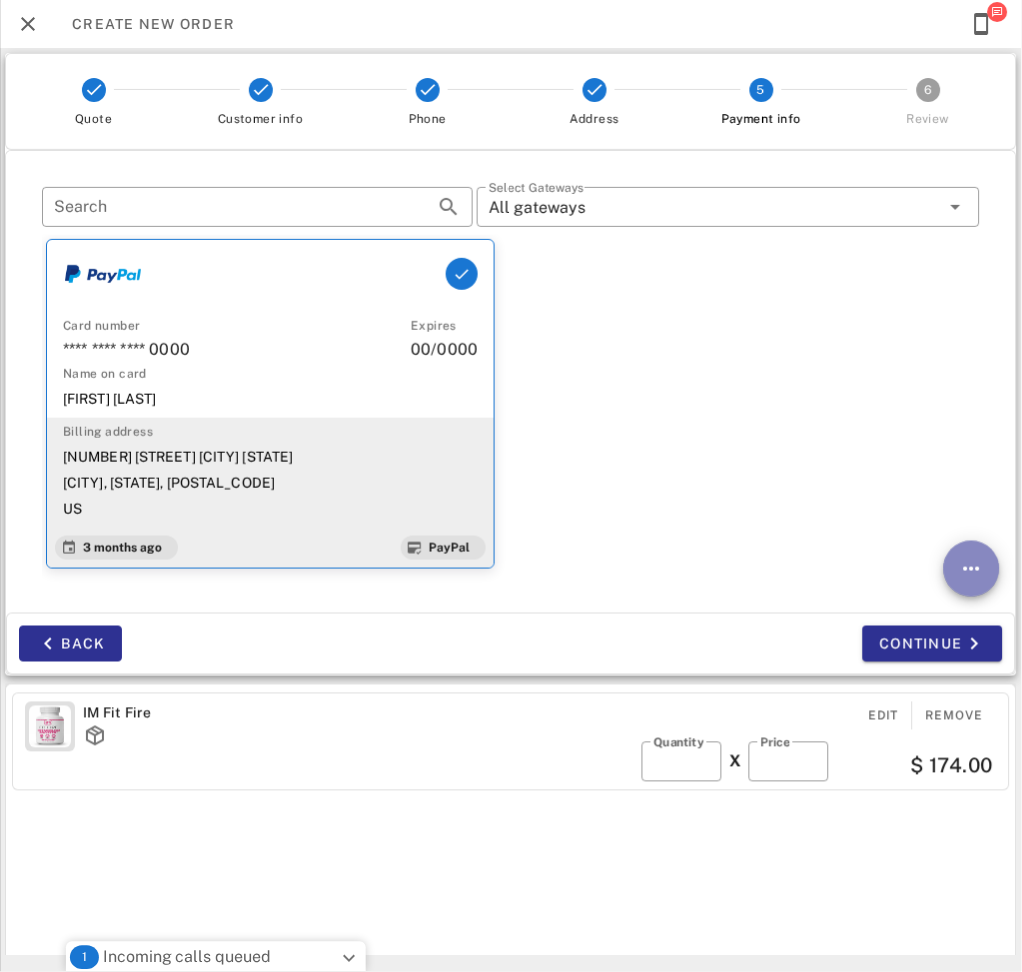 click at bounding box center (972, 569) 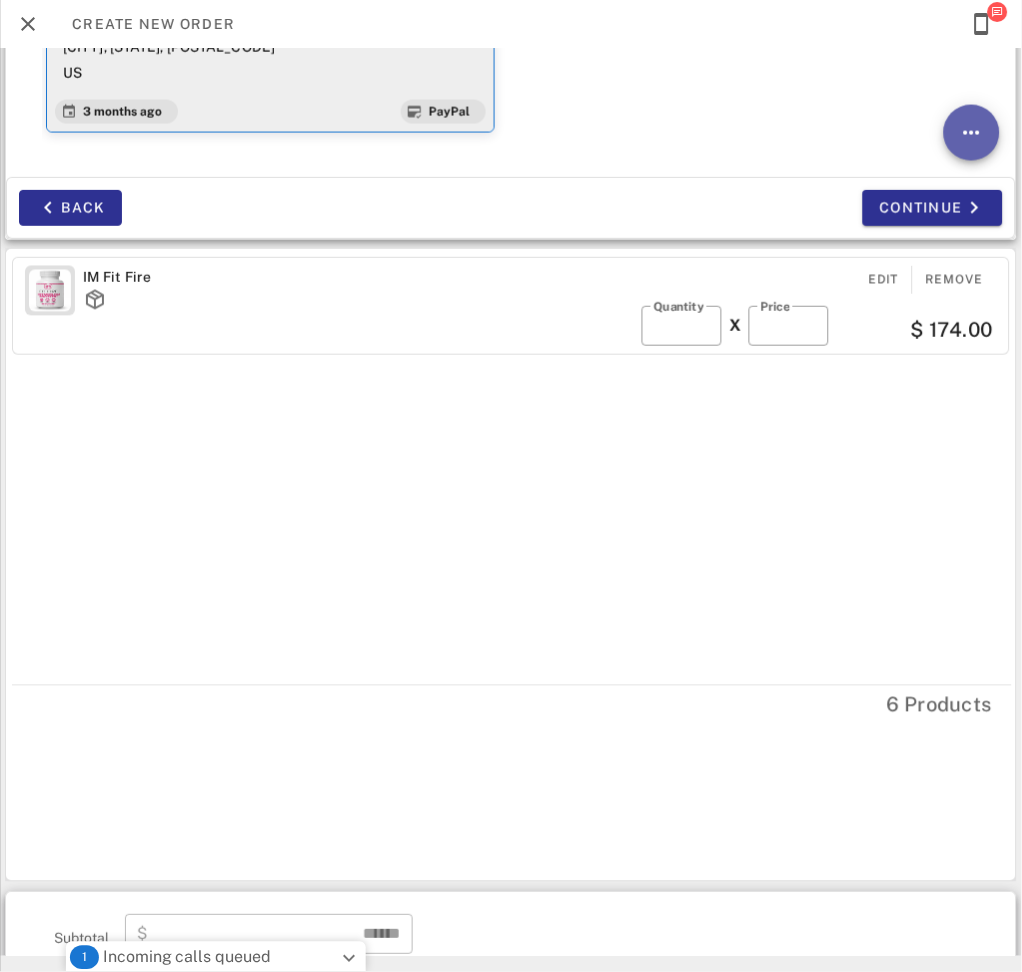 scroll, scrollTop: 622, scrollLeft: 0, axis: vertical 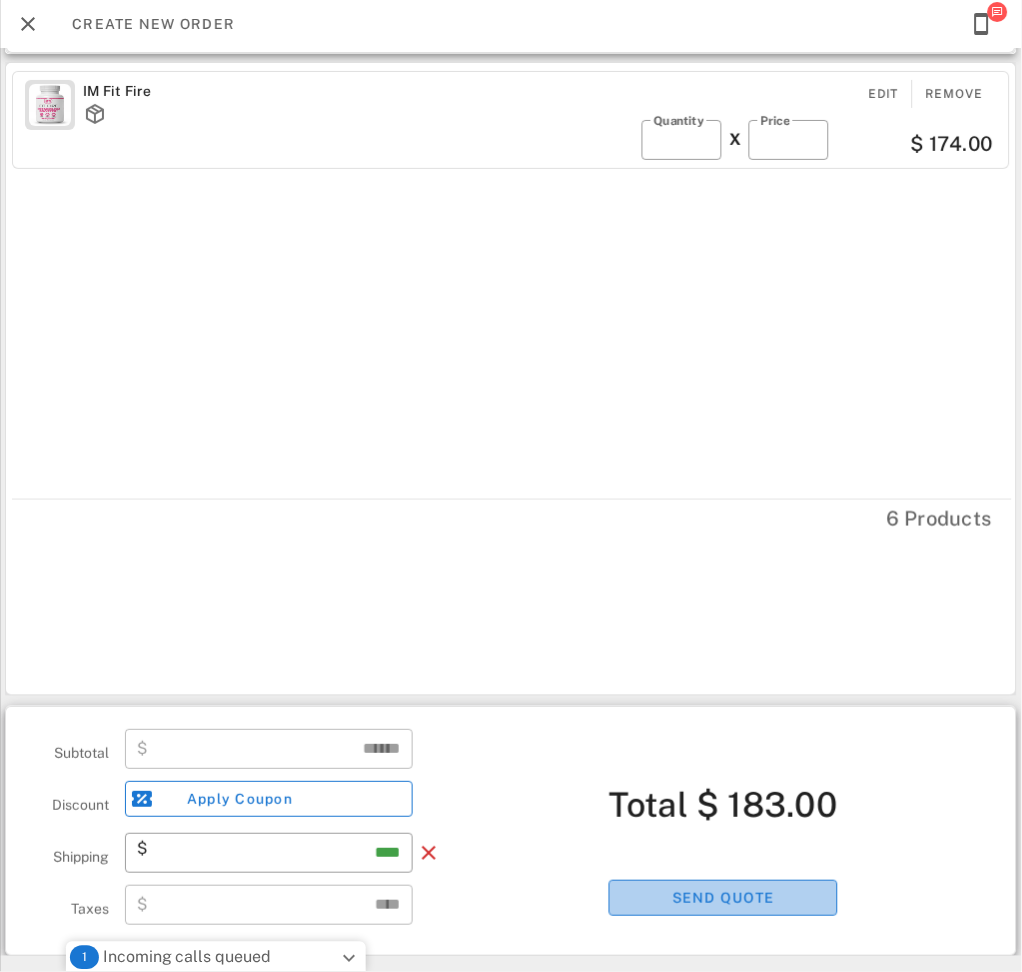 click on "Send quote" at bounding box center [723, 898] 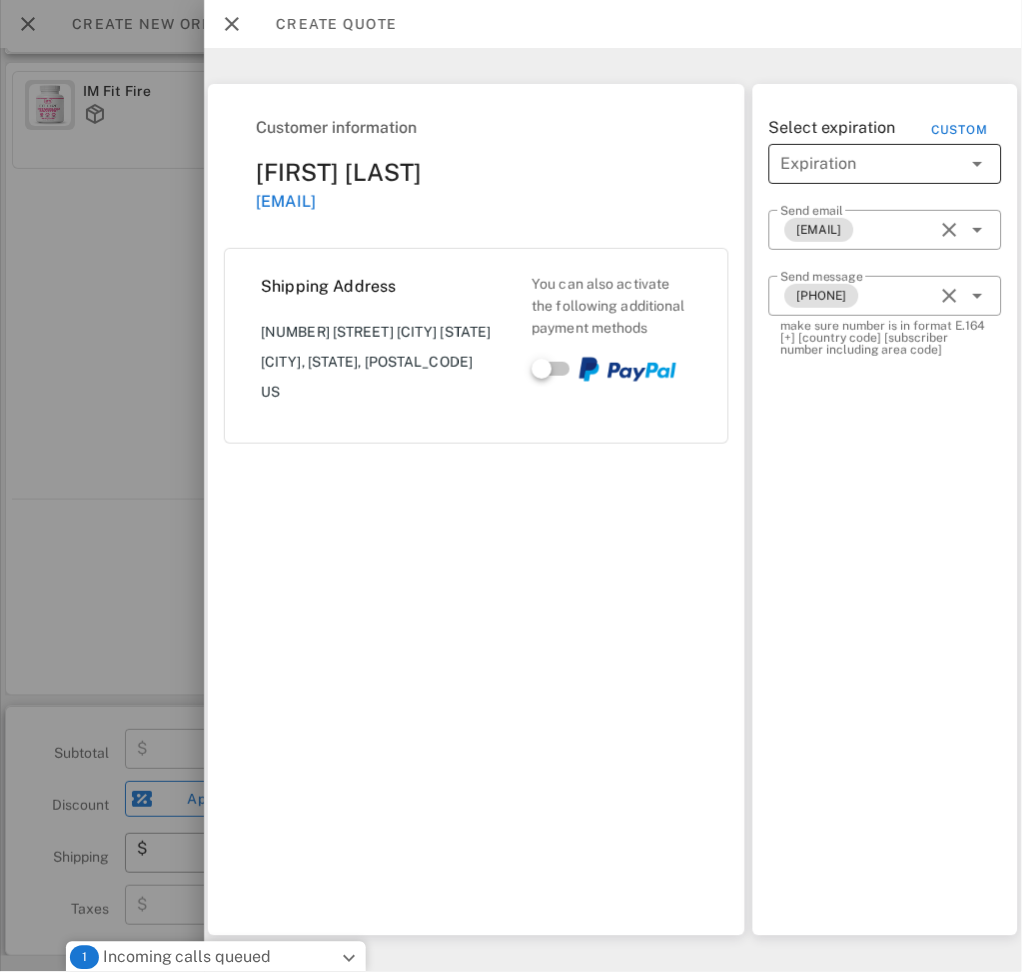 click at bounding box center [871, 164] 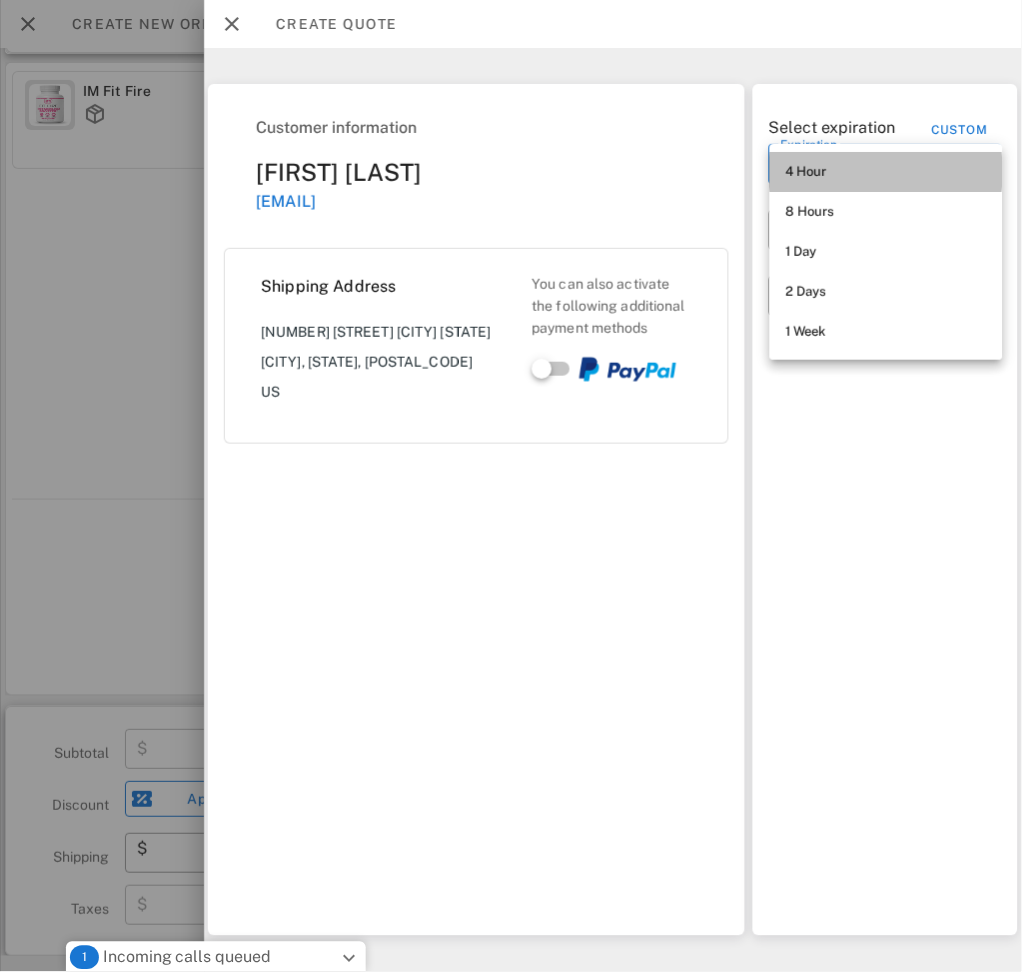 click on "4 Hour" at bounding box center (886, 172) 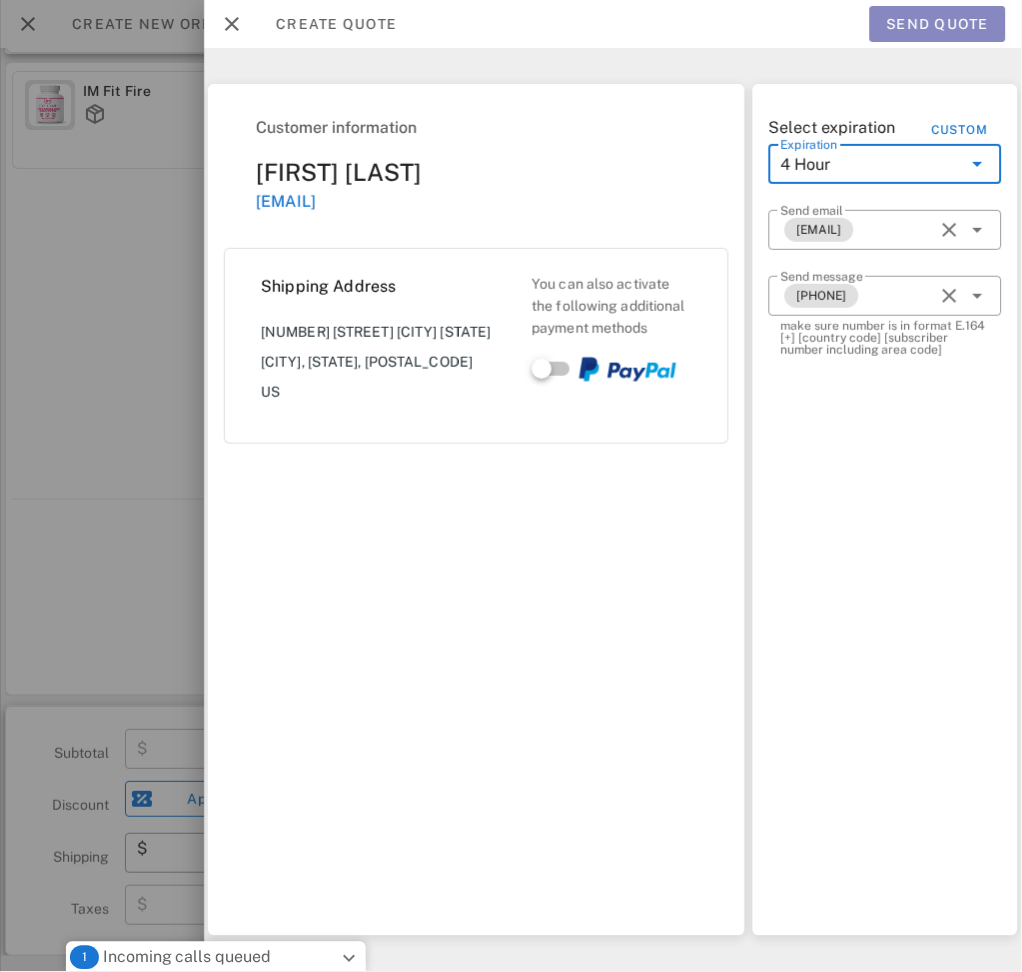 click on "Send quote" at bounding box center [938, 24] 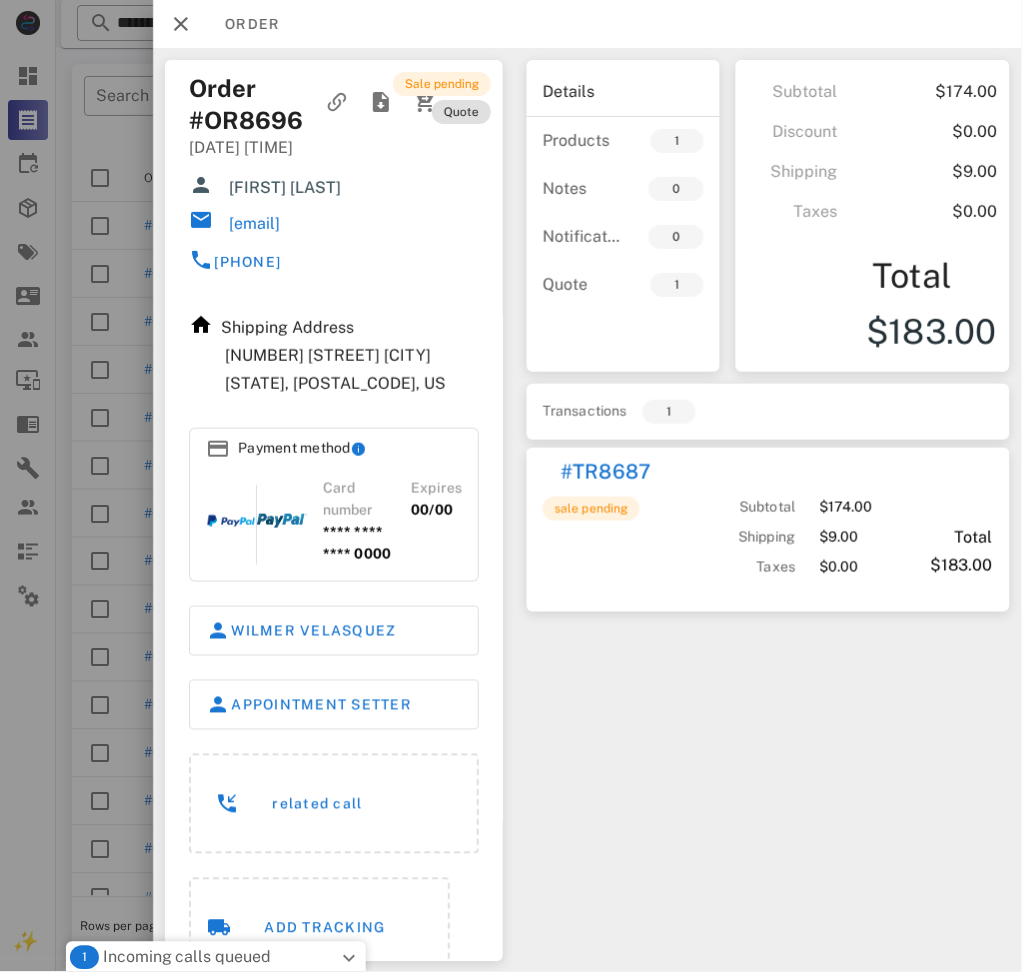click on "Order" at bounding box center (242, 24) 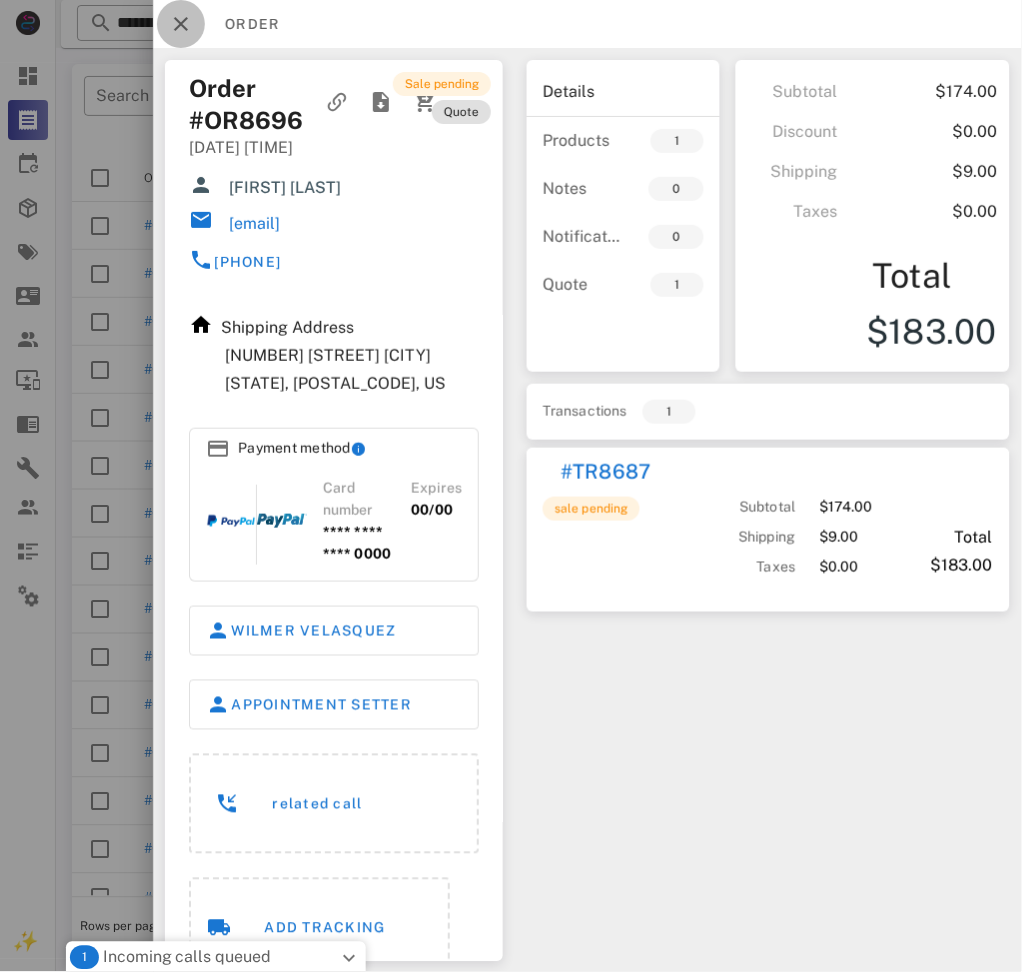 click at bounding box center [181, 24] 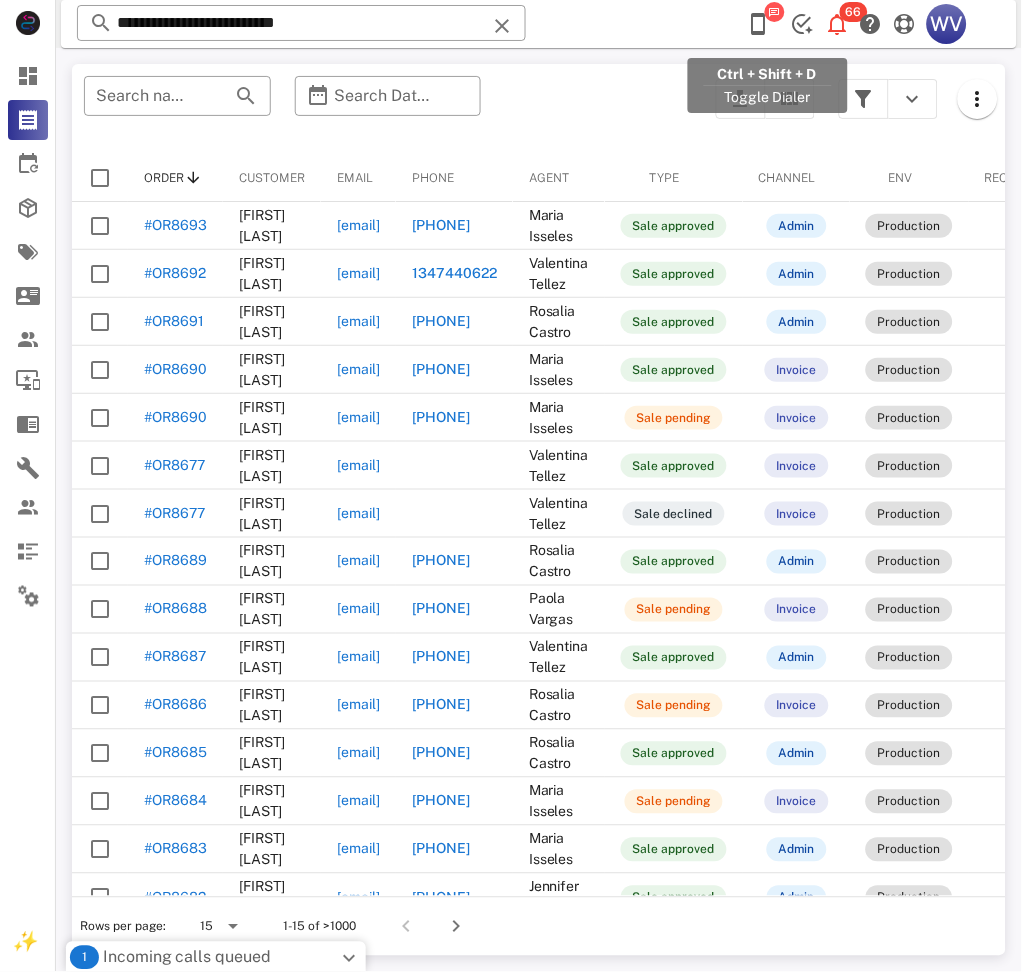 click at bounding box center (759, 24) 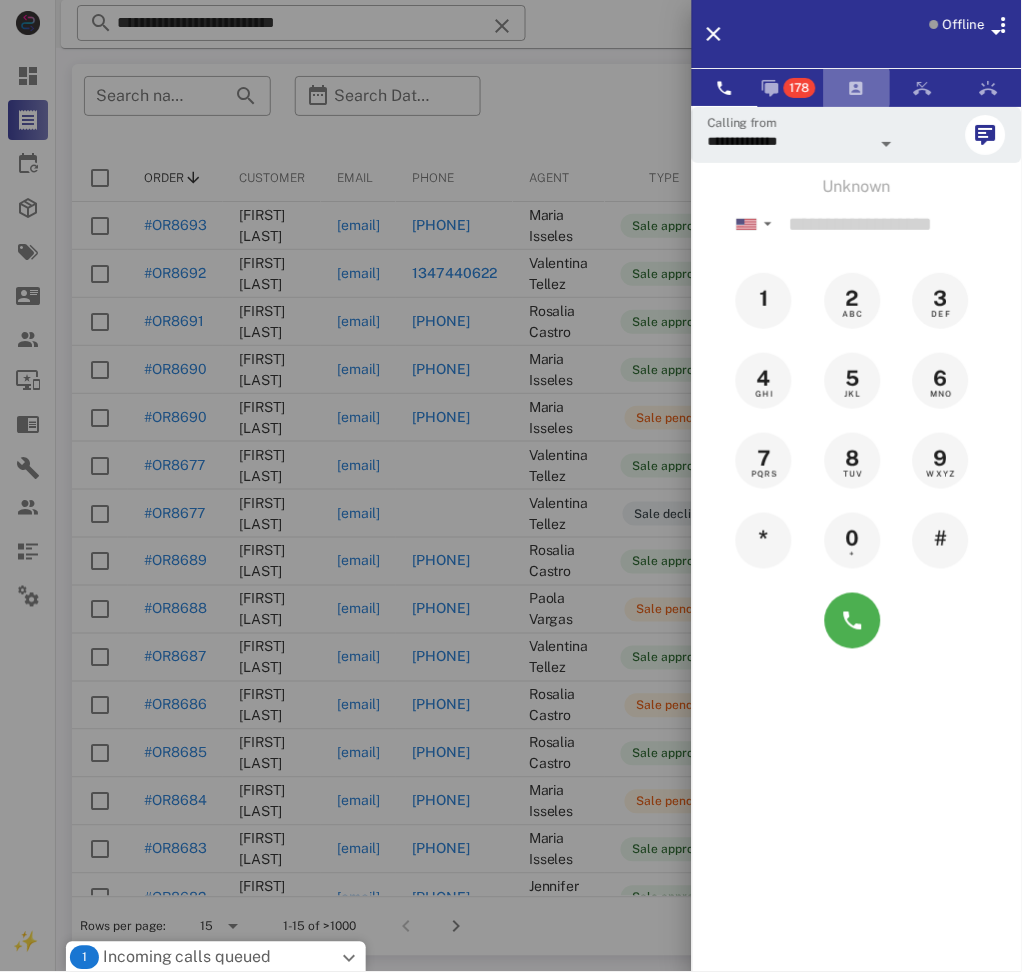 click at bounding box center (857, 88) 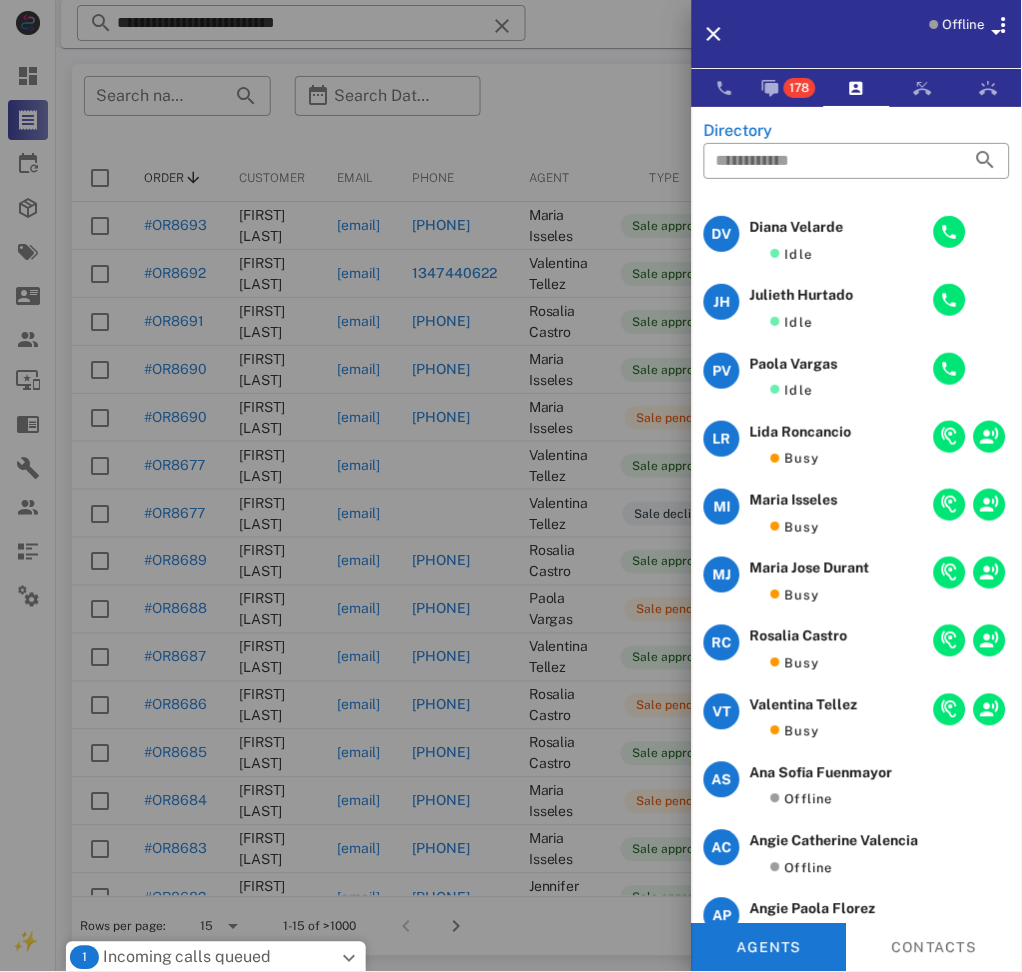 scroll, scrollTop: 133, scrollLeft: 0, axis: vertical 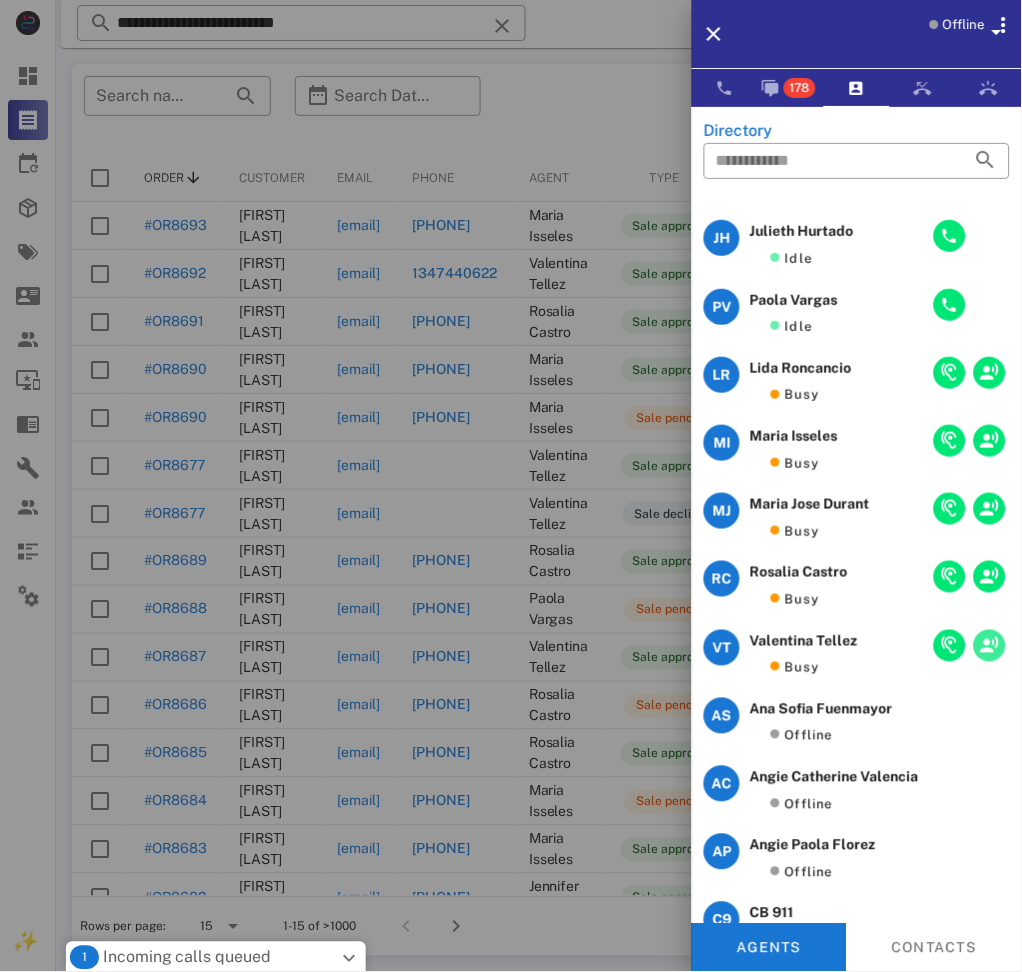 click at bounding box center (990, 646) 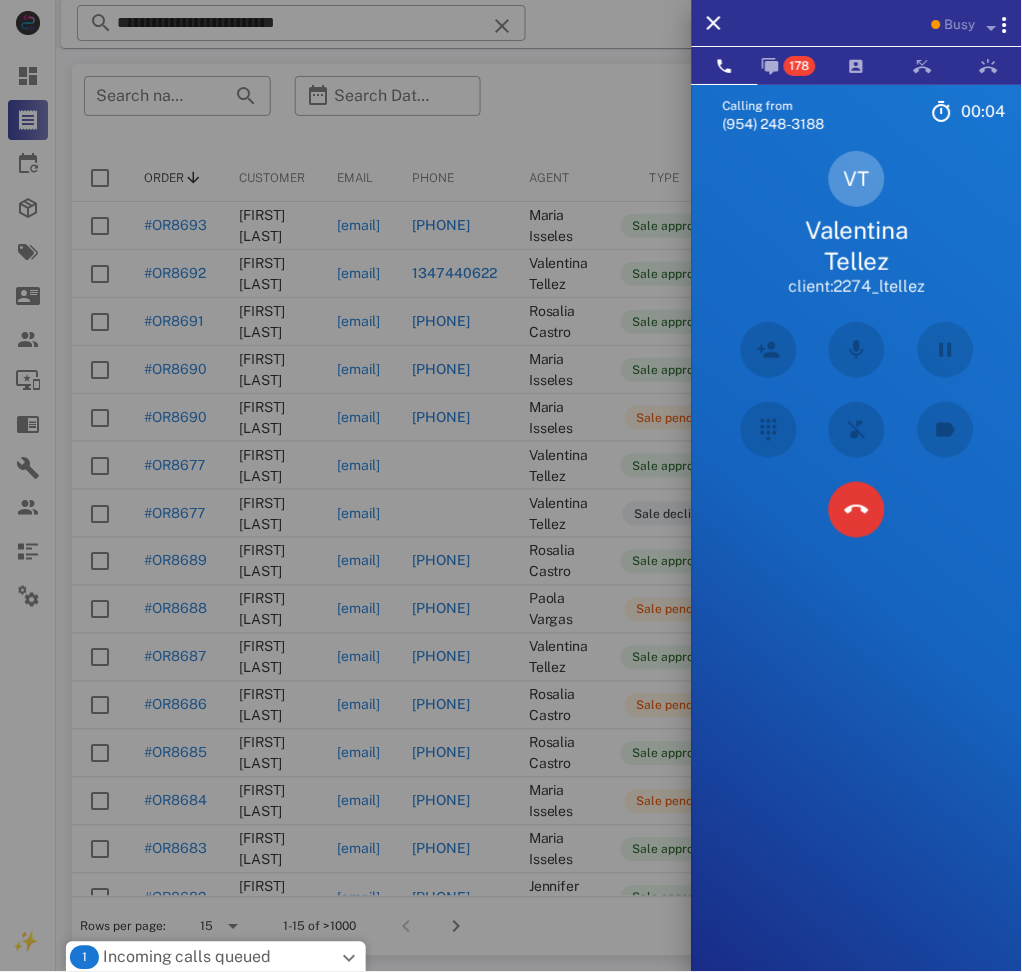 click at bounding box center (511, 486) 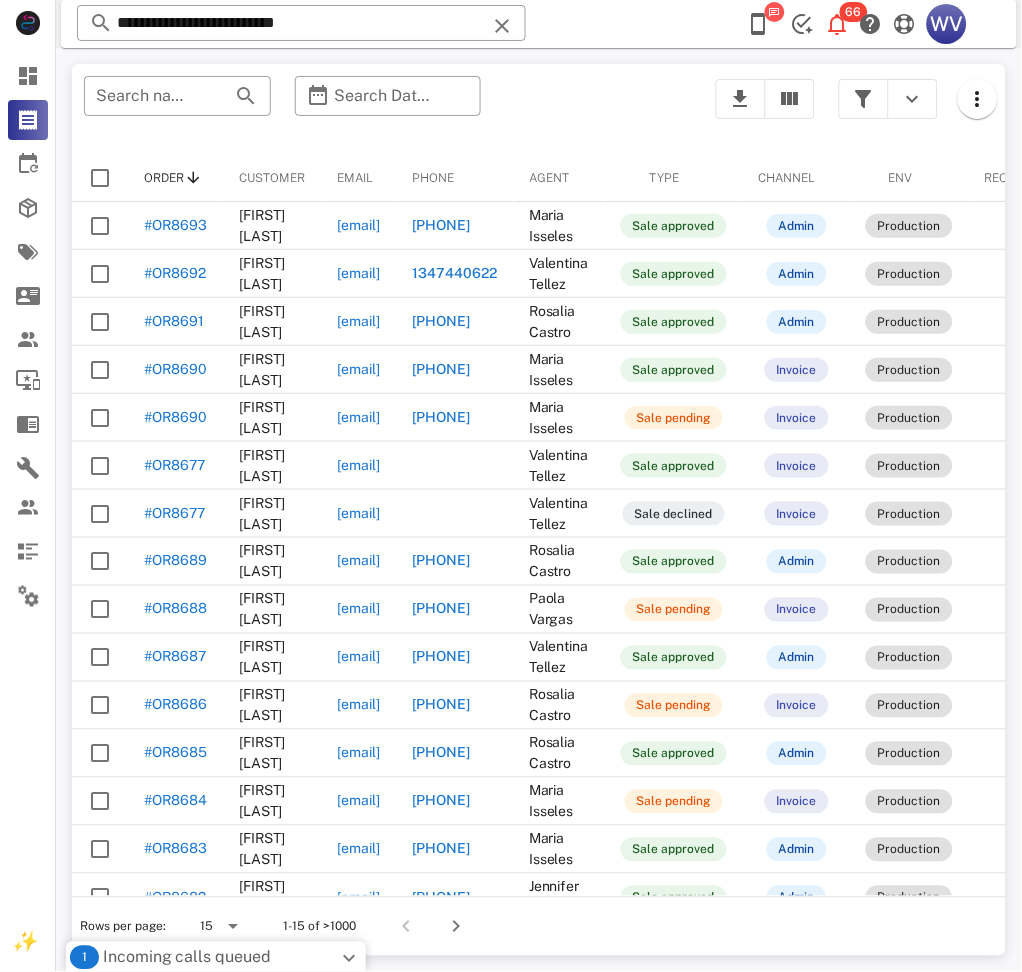 click on "**********" at bounding box center (301, 23) 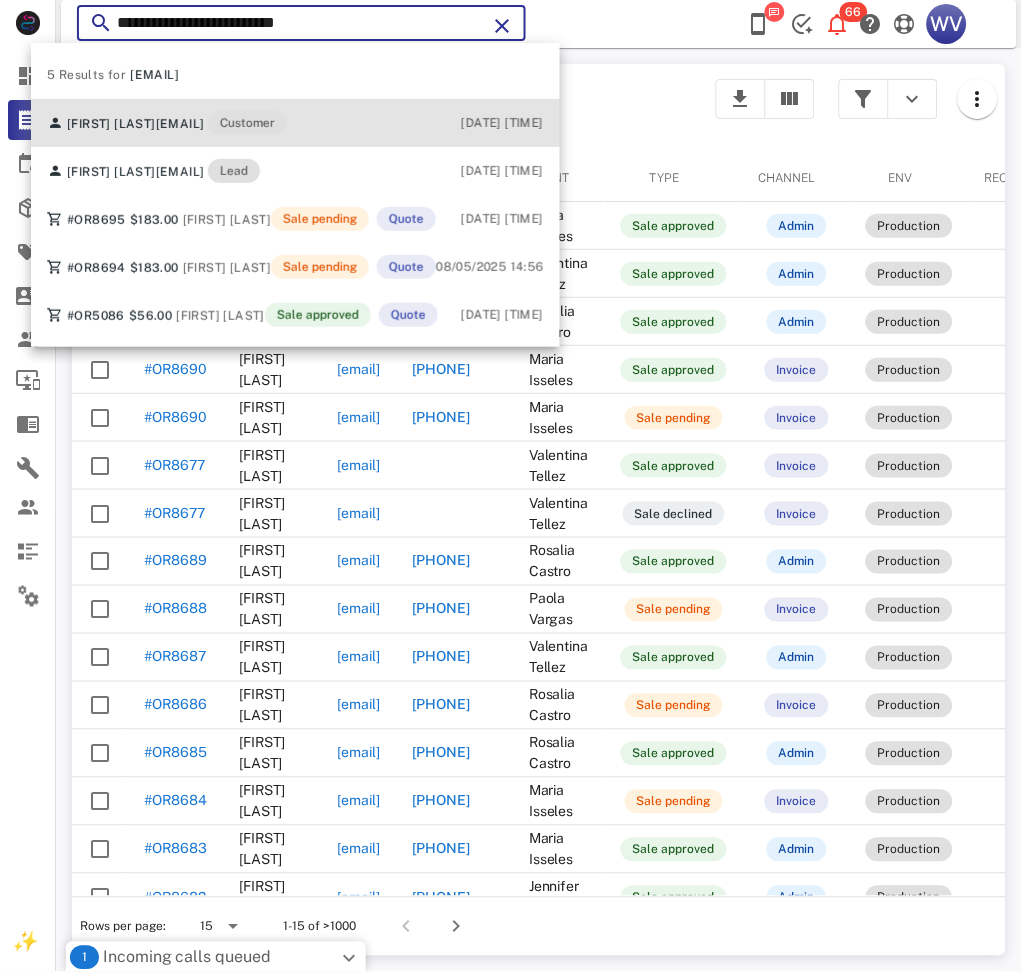 click on "Luz Sierra   luzjessica_sierra@yahoo.es   Customer" at bounding box center [167, 123] 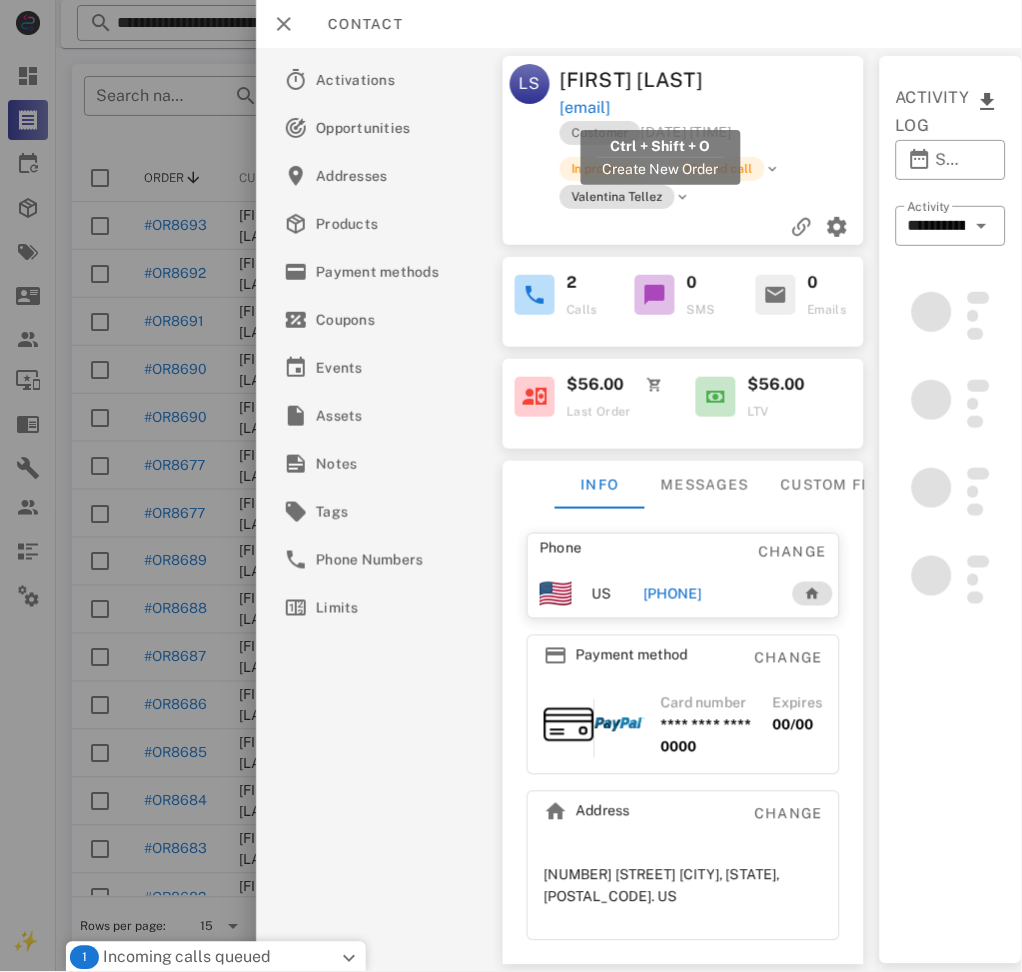 click on "[EMAIL]" at bounding box center (585, 108) 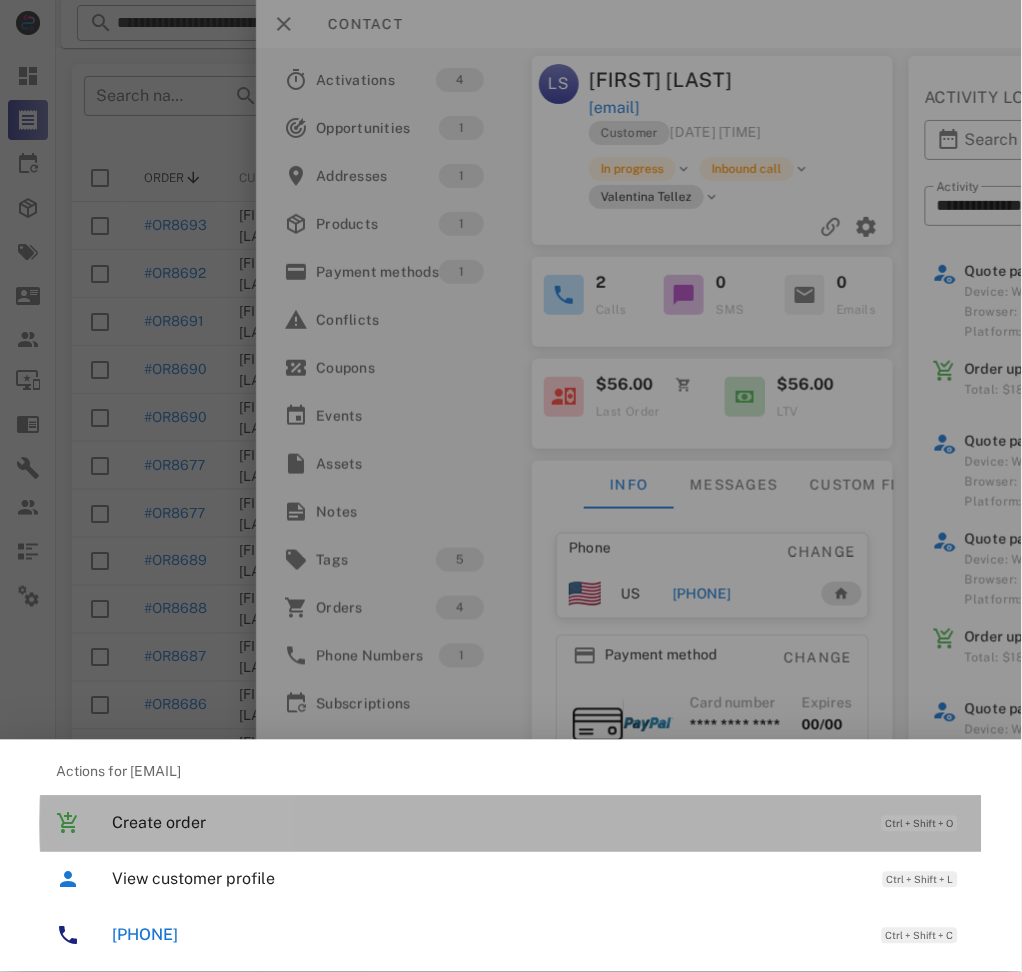 click on "Create order Ctrl + Shift + O" at bounding box center (539, 823) 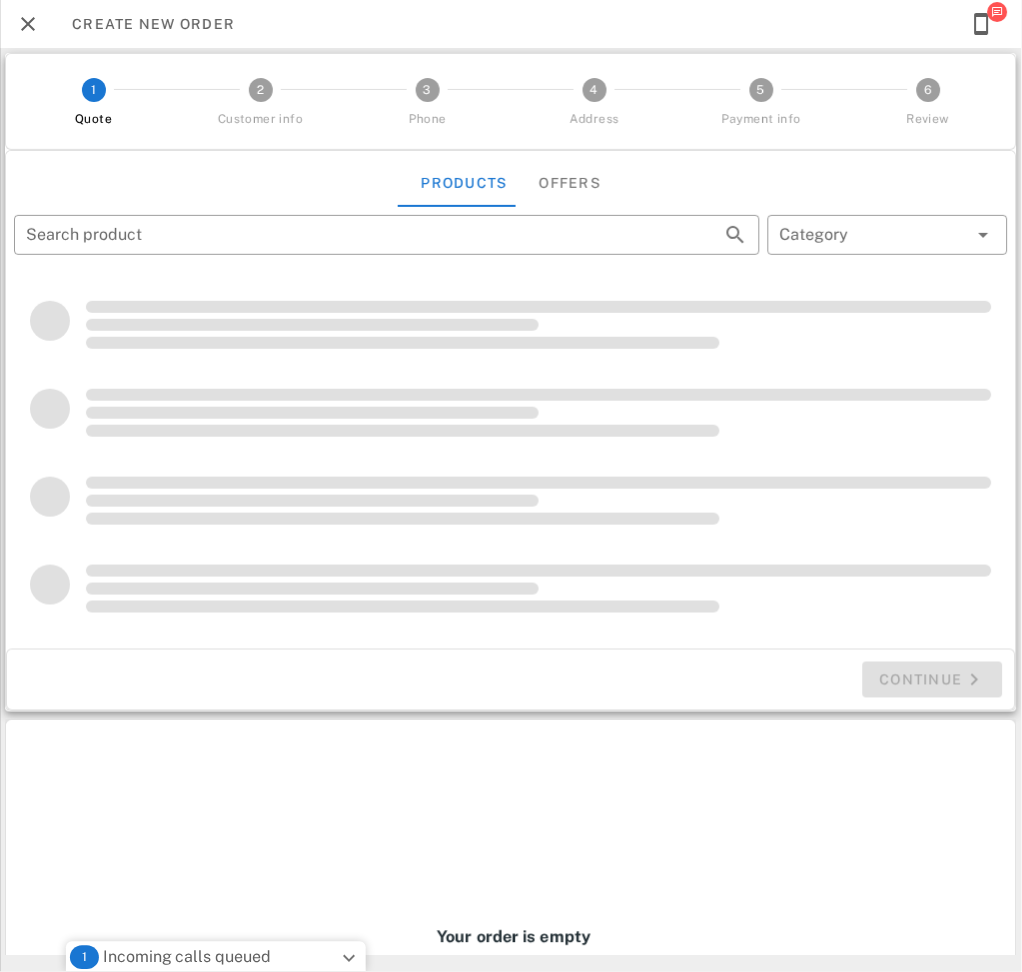 type on "**********" 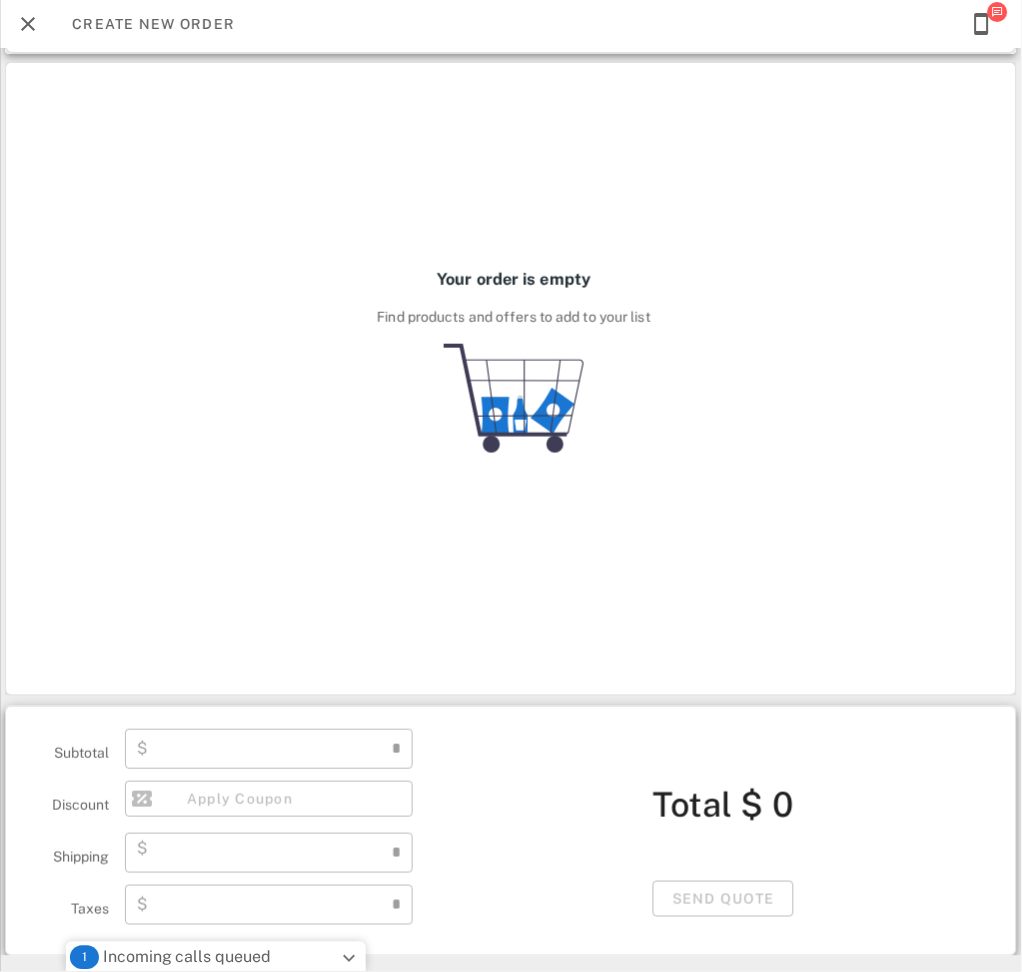 type on "****" 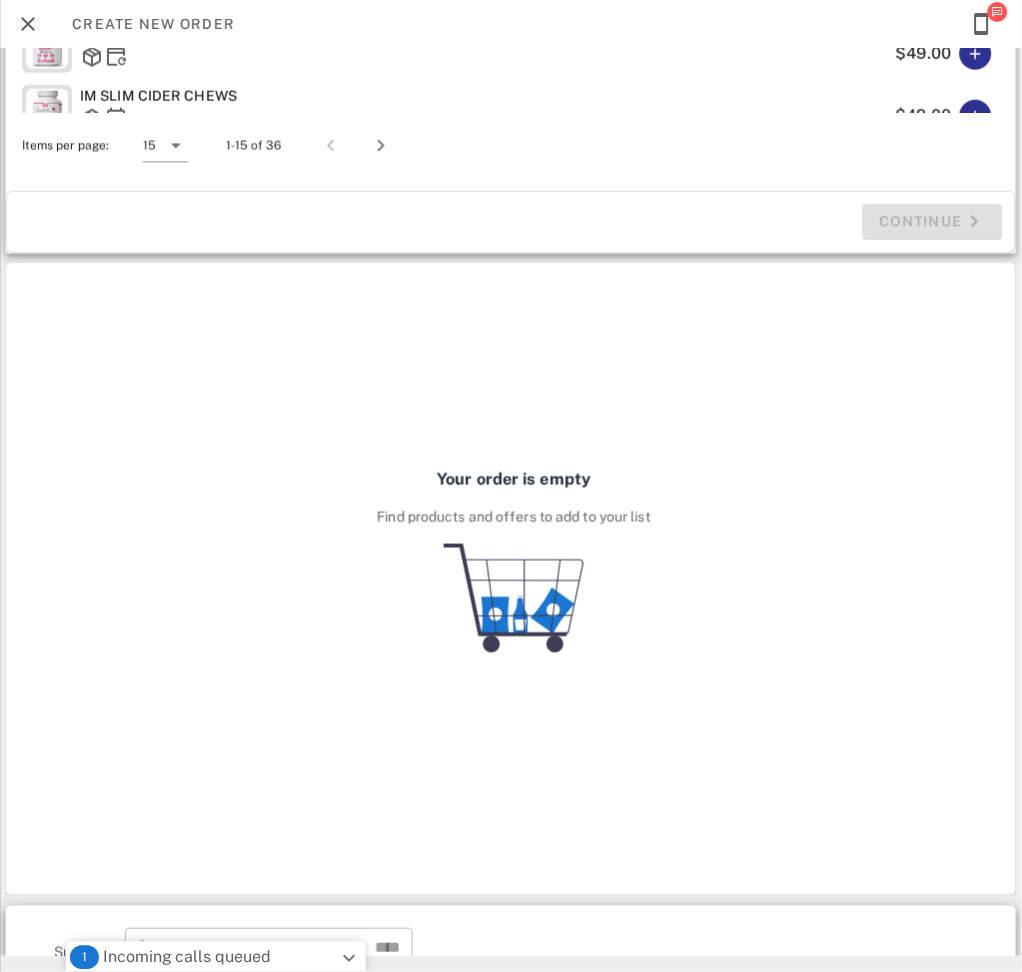 scroll, scrollTop: 114, scrollLeft: 0, axis: vertical 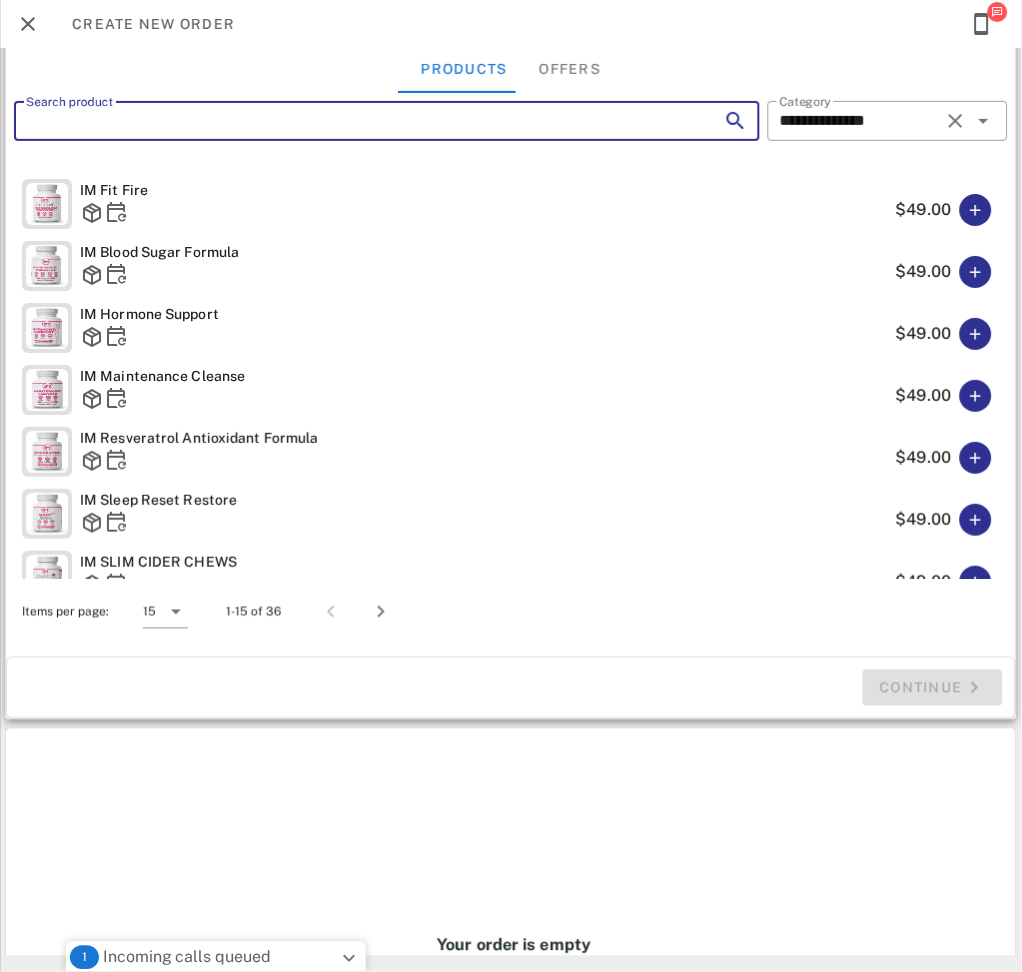 click on "Search product" at bounding box center (359, 121) 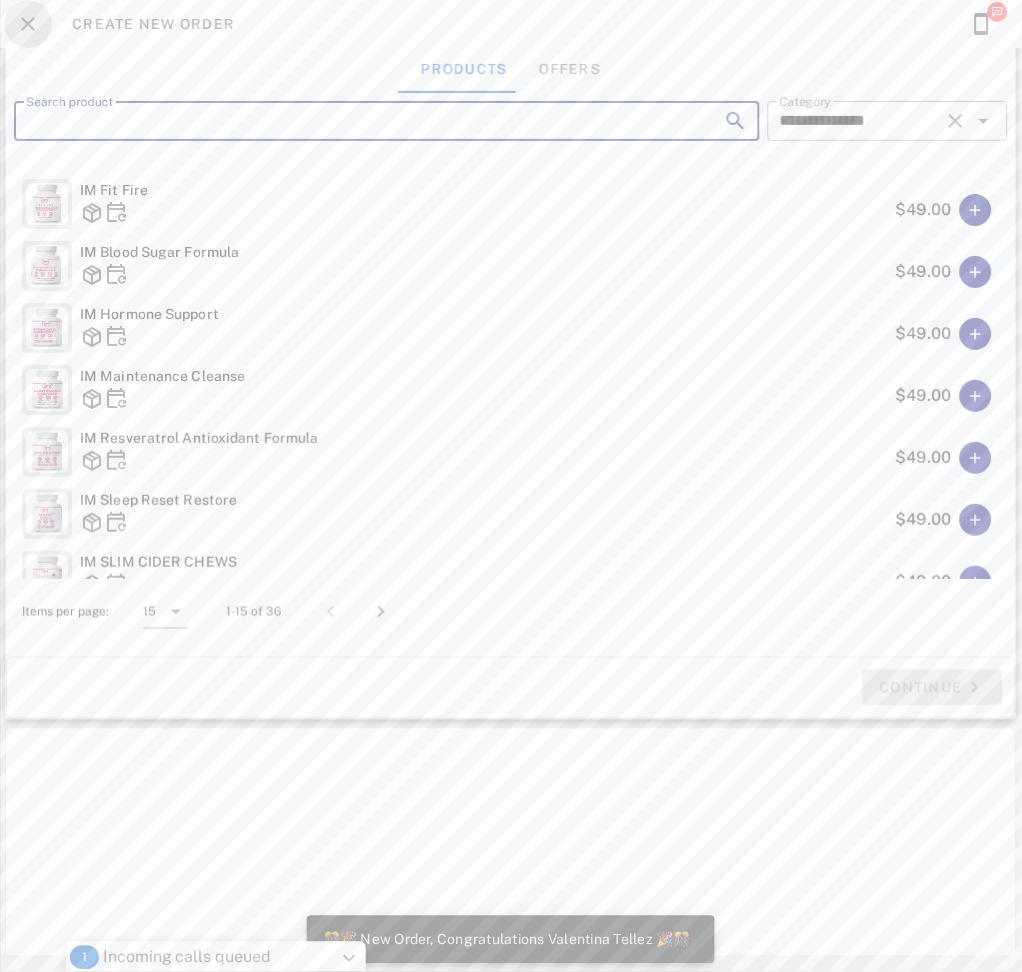 click at bounding box center (28, 24) 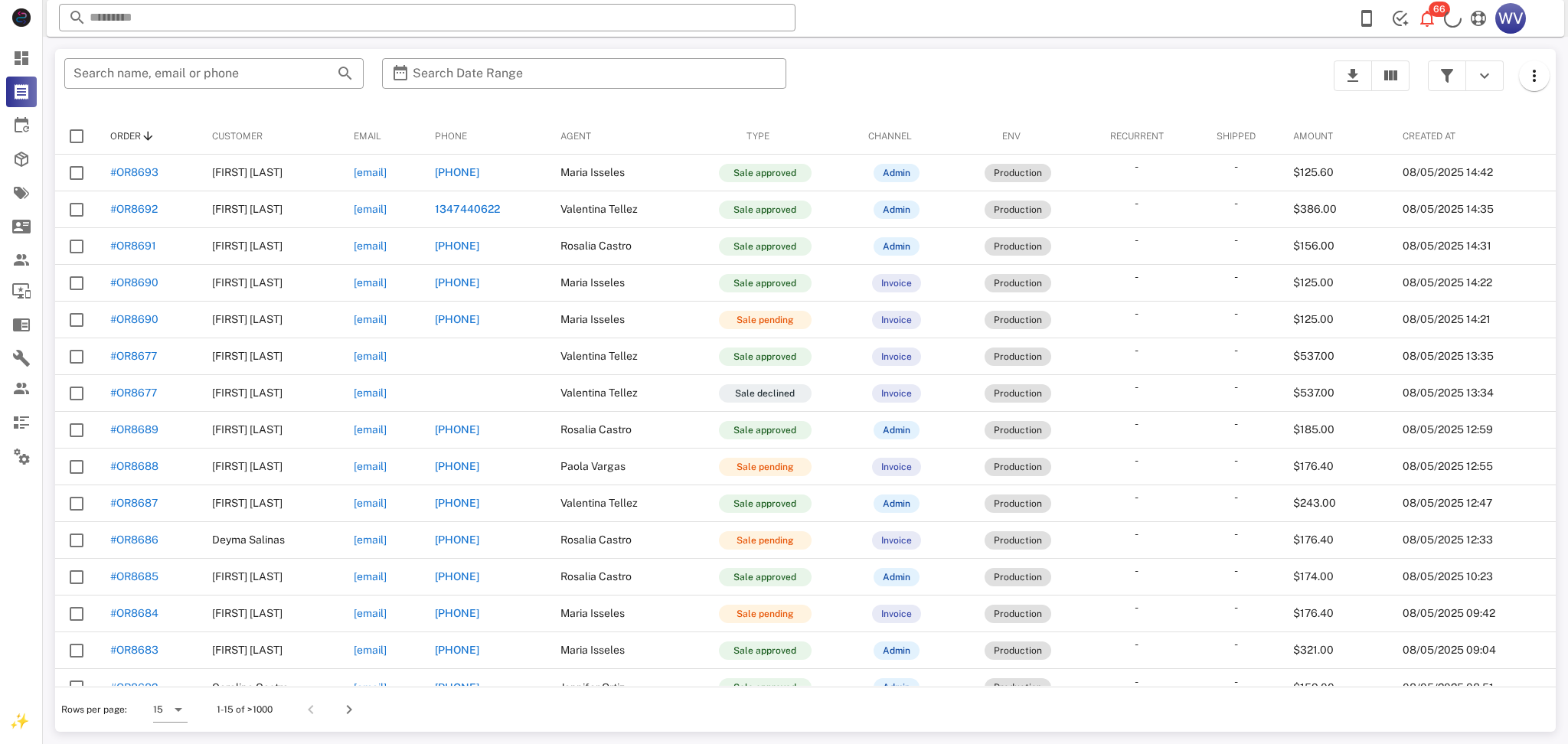 scroll, scrollTop: 0, scrollLeft: 0, axis: both 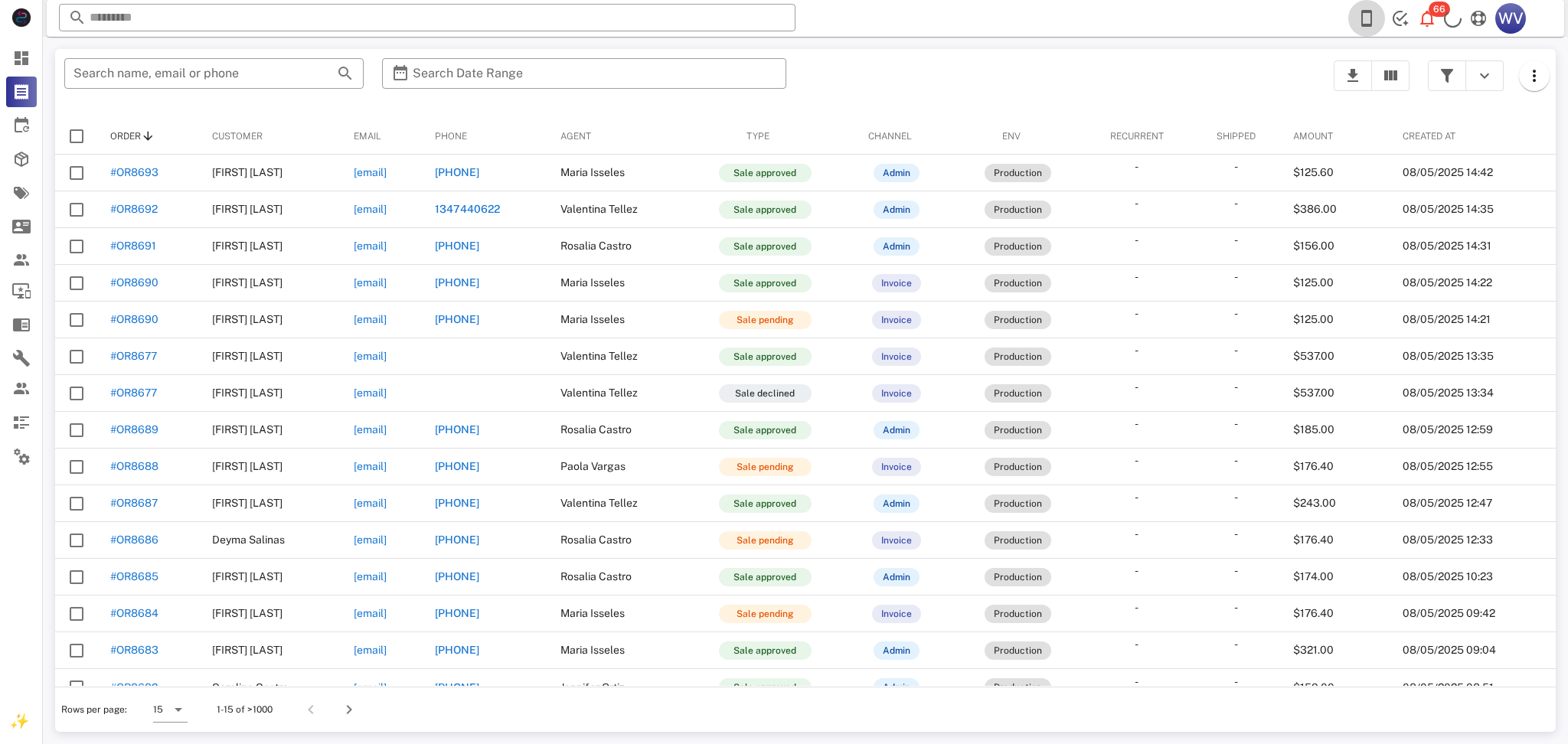 click at bounding box center [1367, 18] 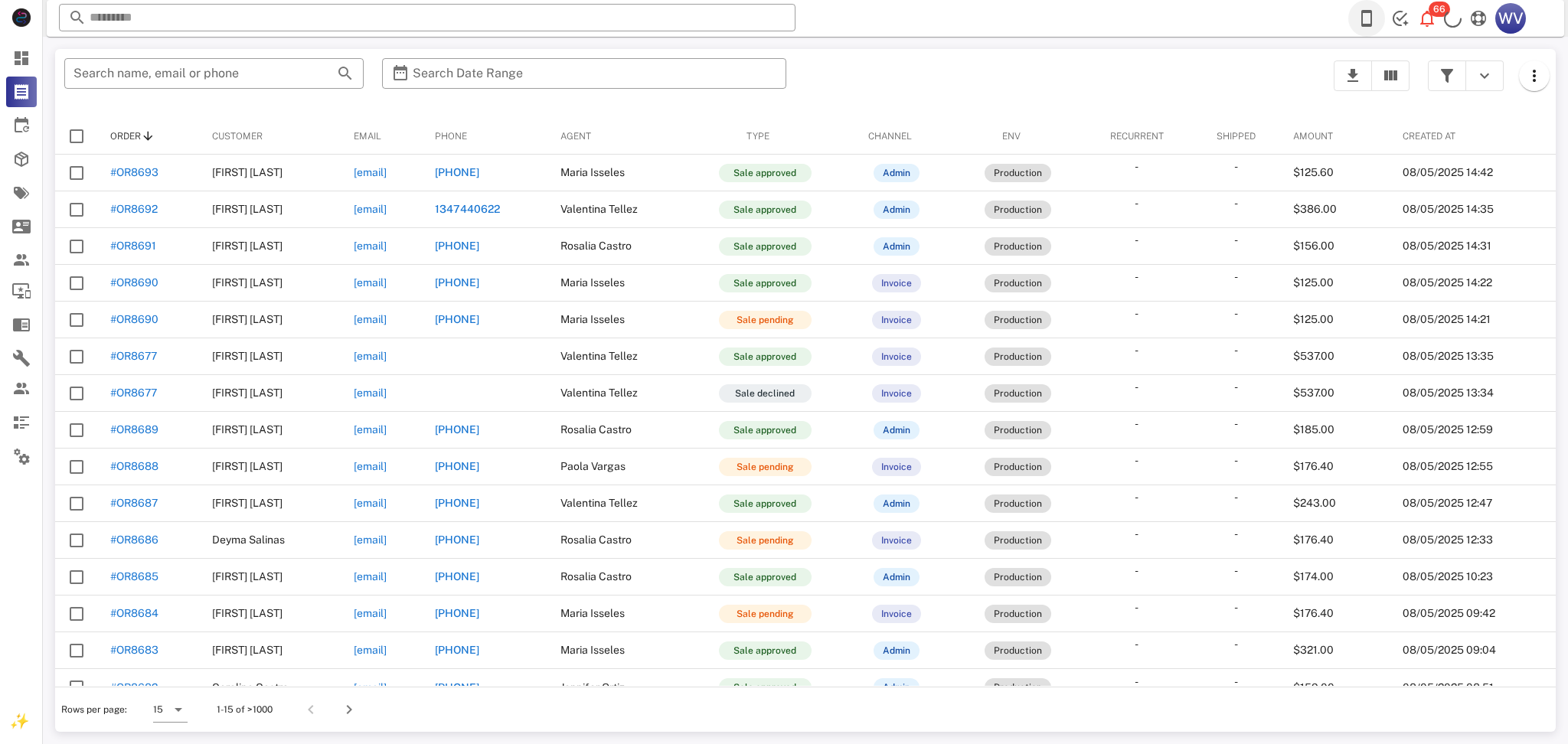 scroll, scrollTop: 0, scrollLeft: 0, axis: both 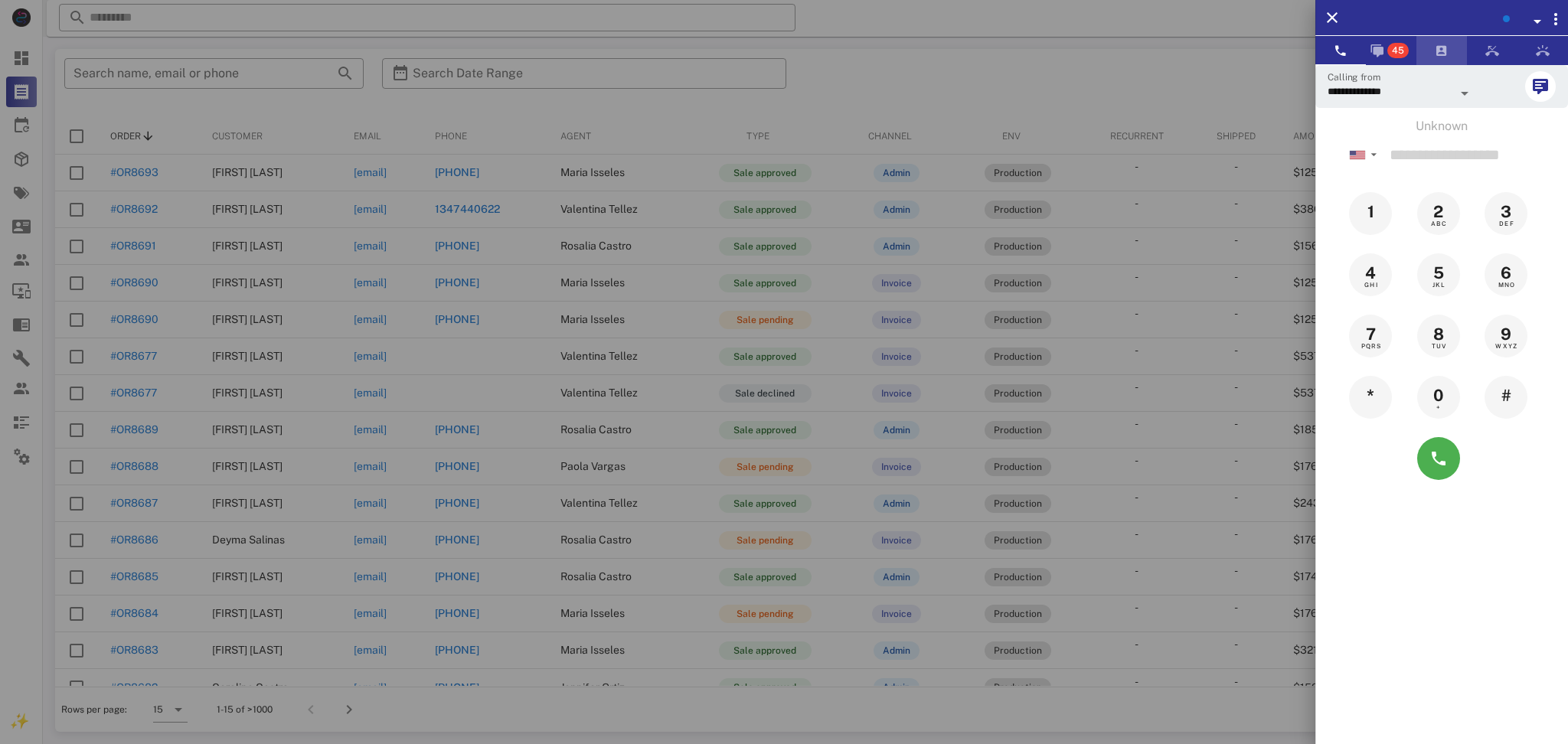 click at bounding box center (1442, 51) 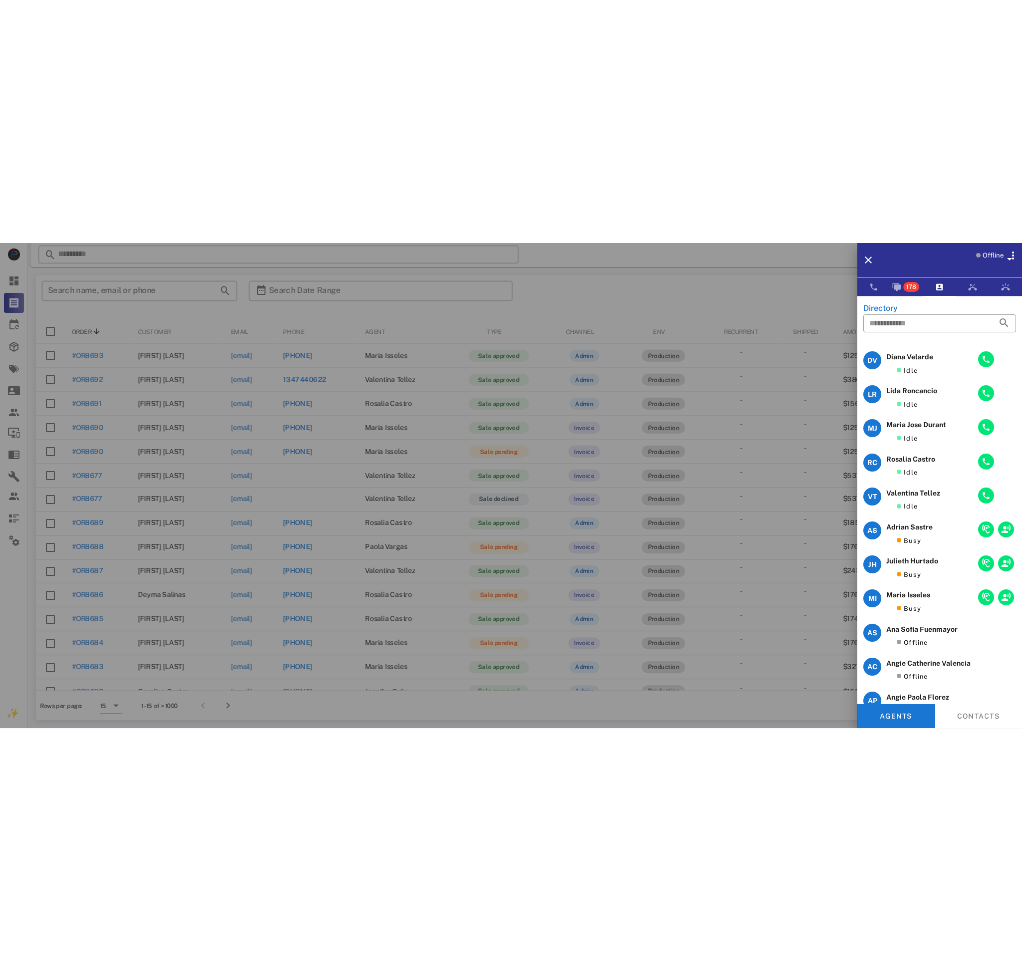 scroll, scrollTop: 133, scrollLeft: 0, axis: vertical 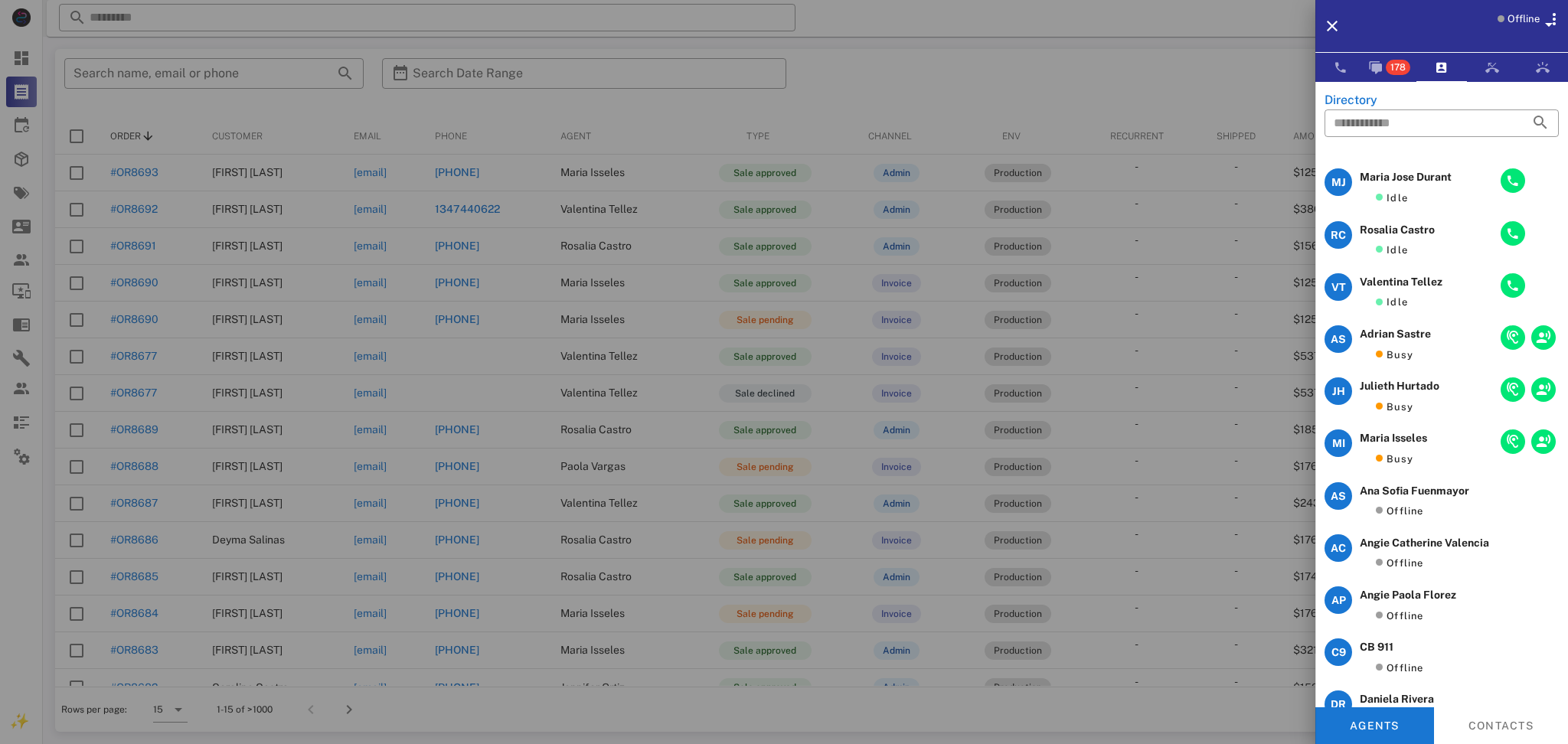 click on "Offline" at bounding box center [1462, 26] 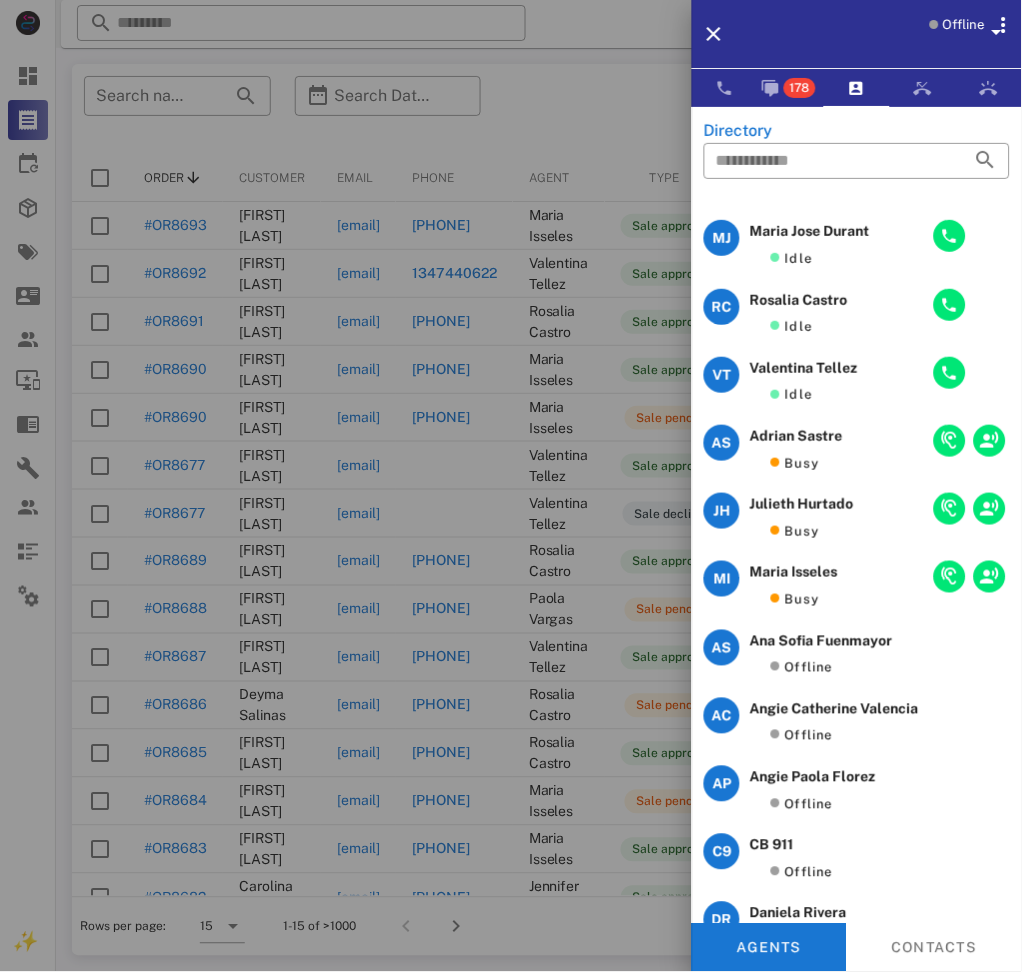 click on "Offline" at bounding box center [883, 34] 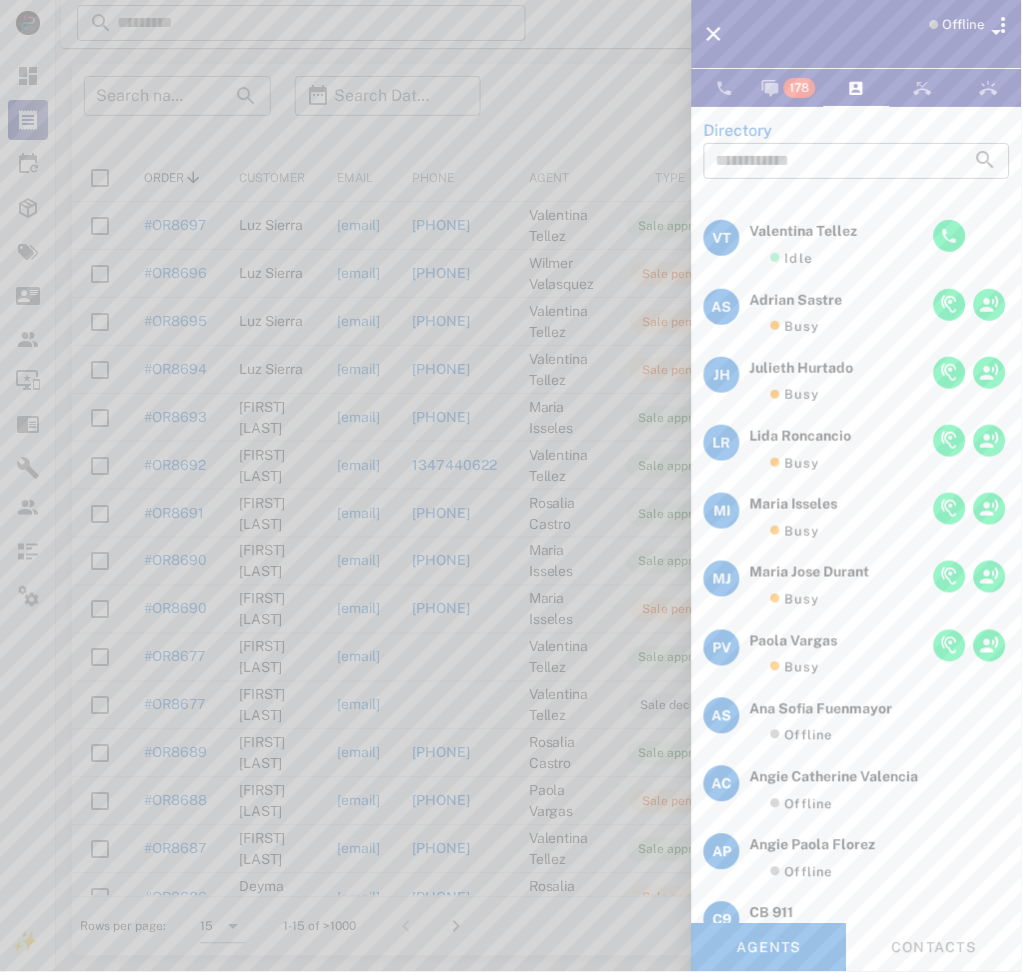 scroll, scrollTop: 0, scrollLeft: 0, axis: both 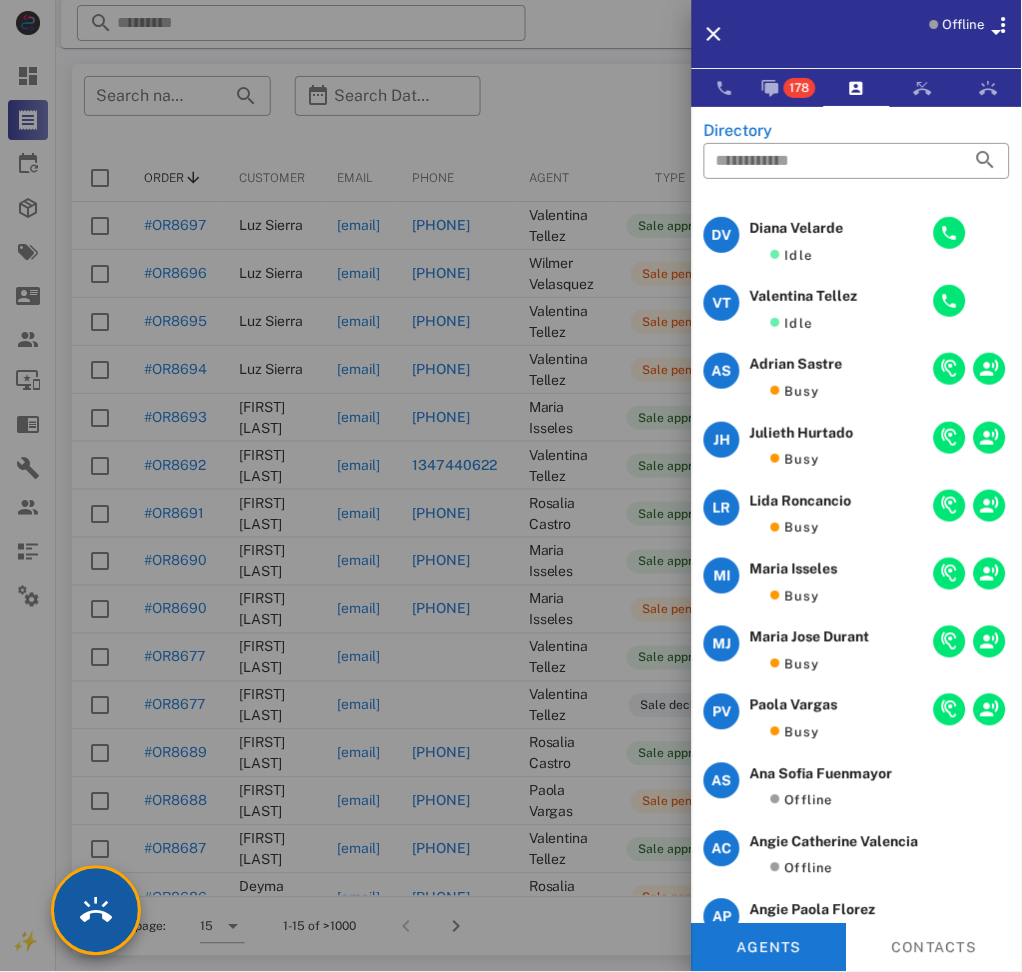 click at bounding box center [96, 911] 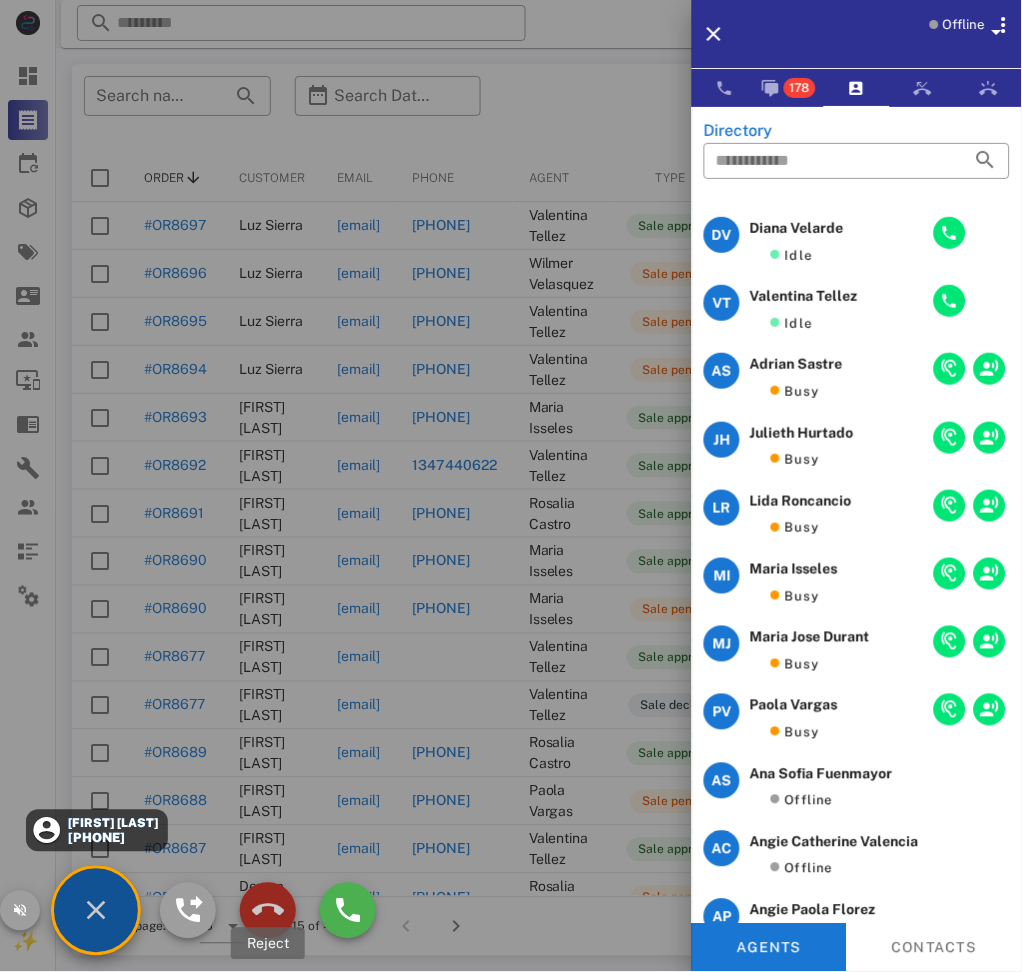 click at bounding box center (268, 911) 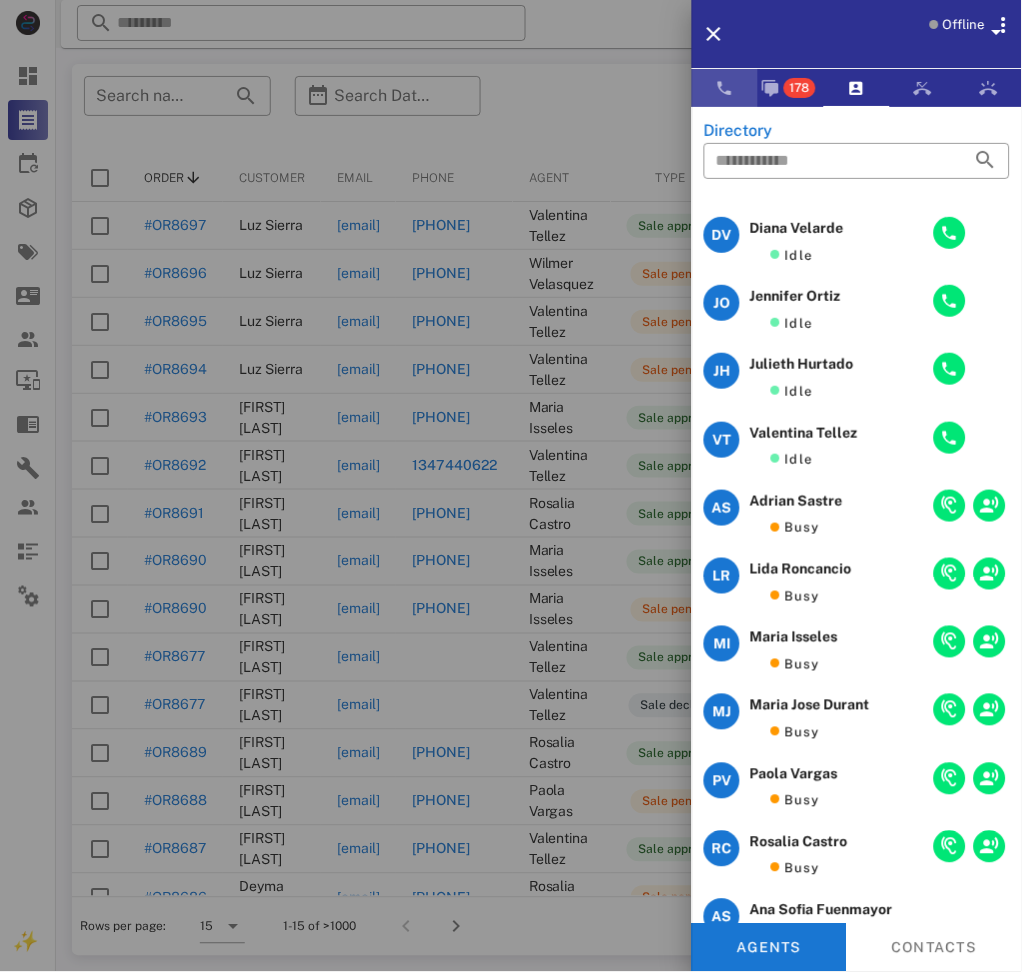 click at bounding box center [725, 88] 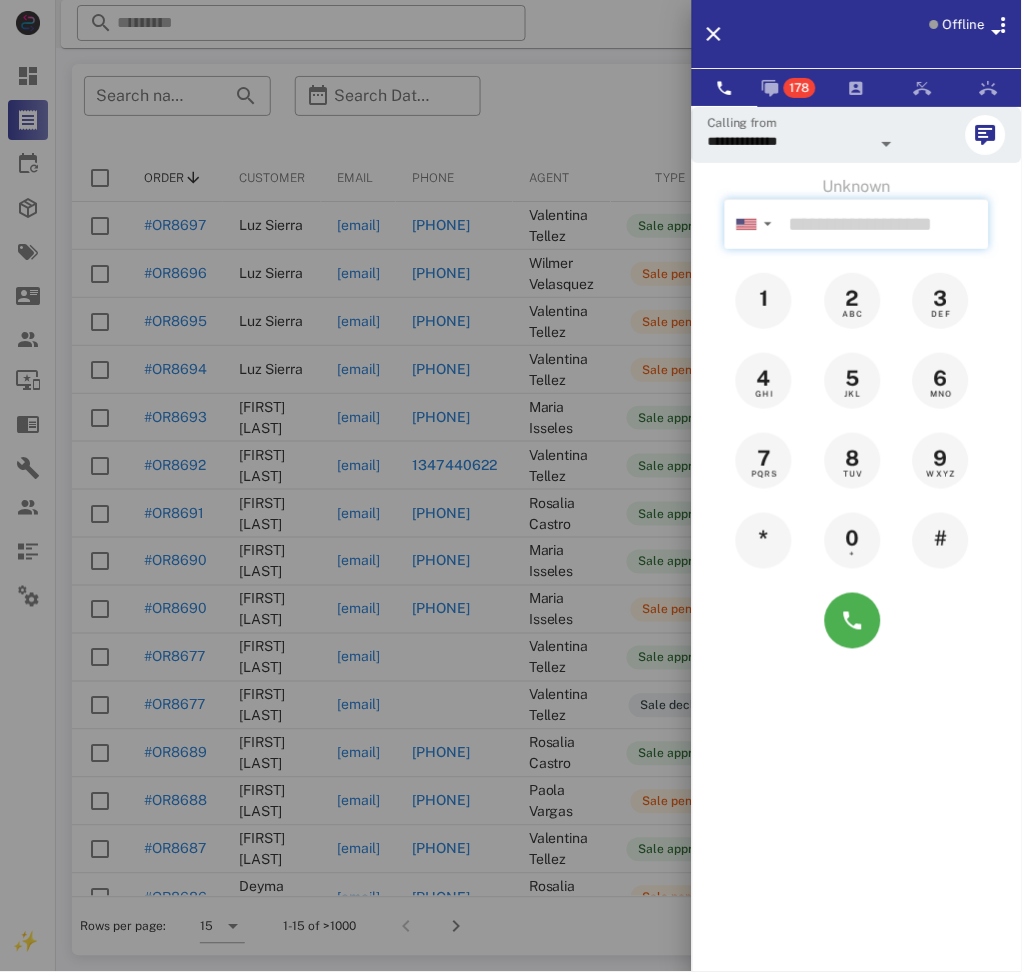 click at bounding box center [885, 224] 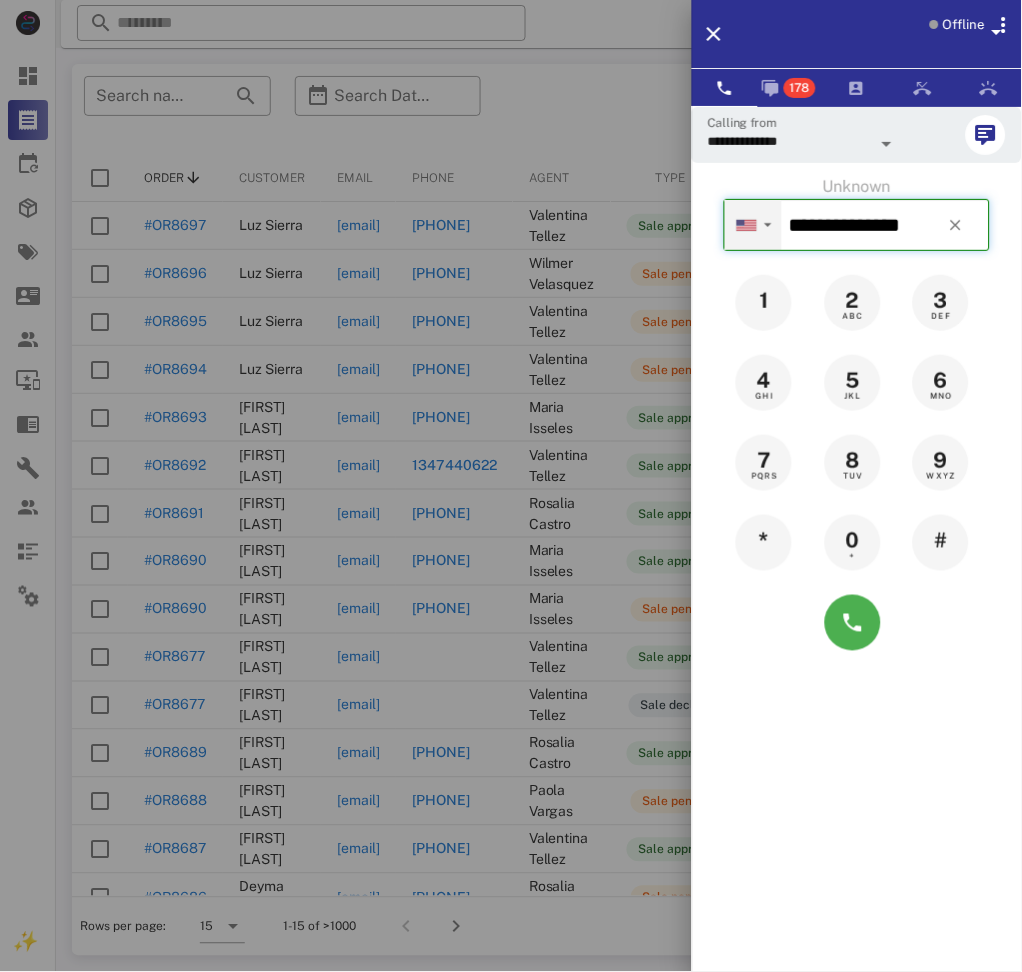 click at bounding box center [747, 225] 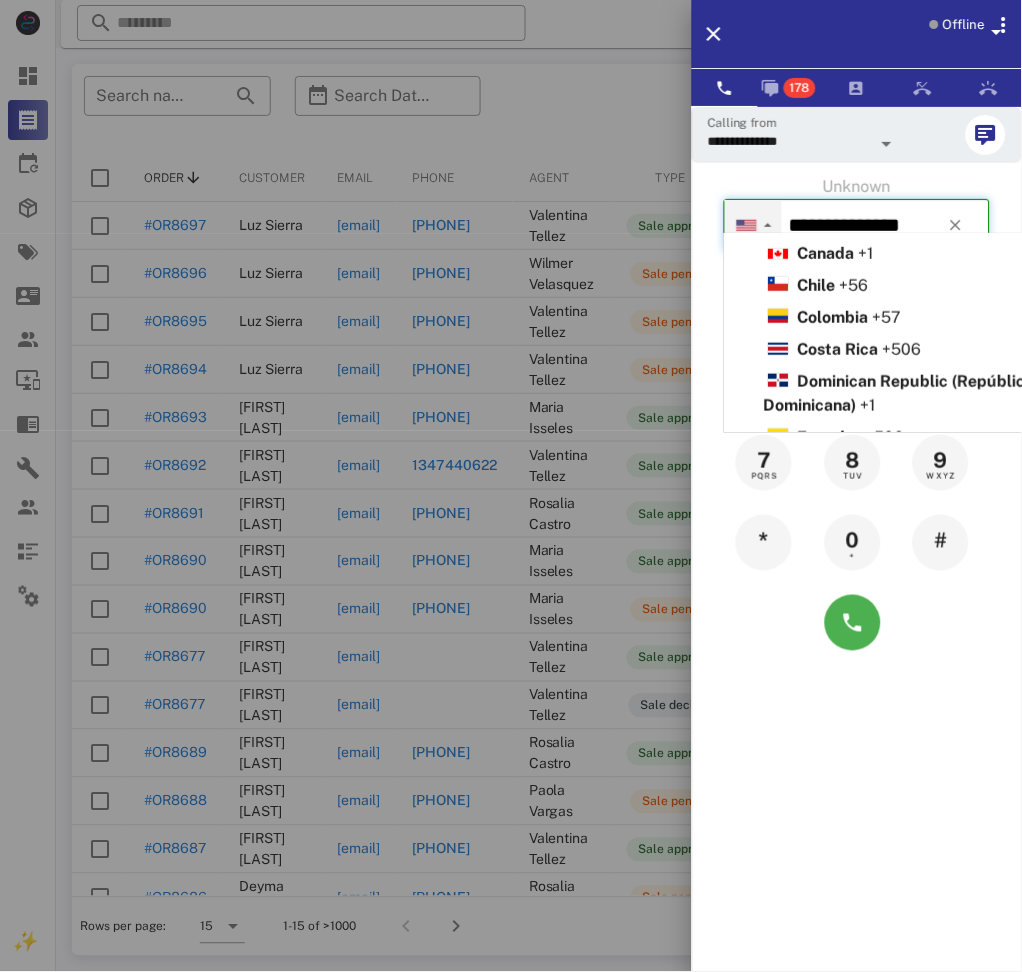 scroll, scrollTop: 266, scrollLeft: 0, axis: vertical 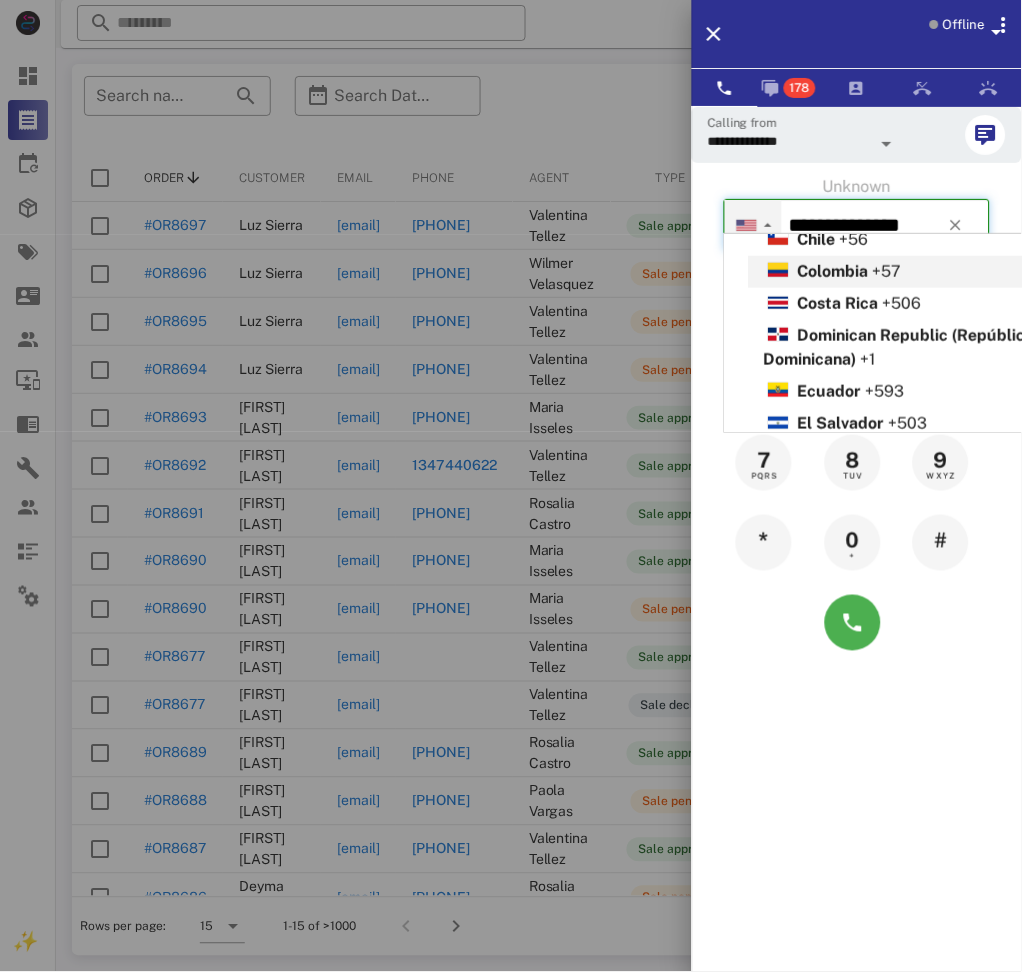 click on "Colombia" at bounding box center [833, 271] 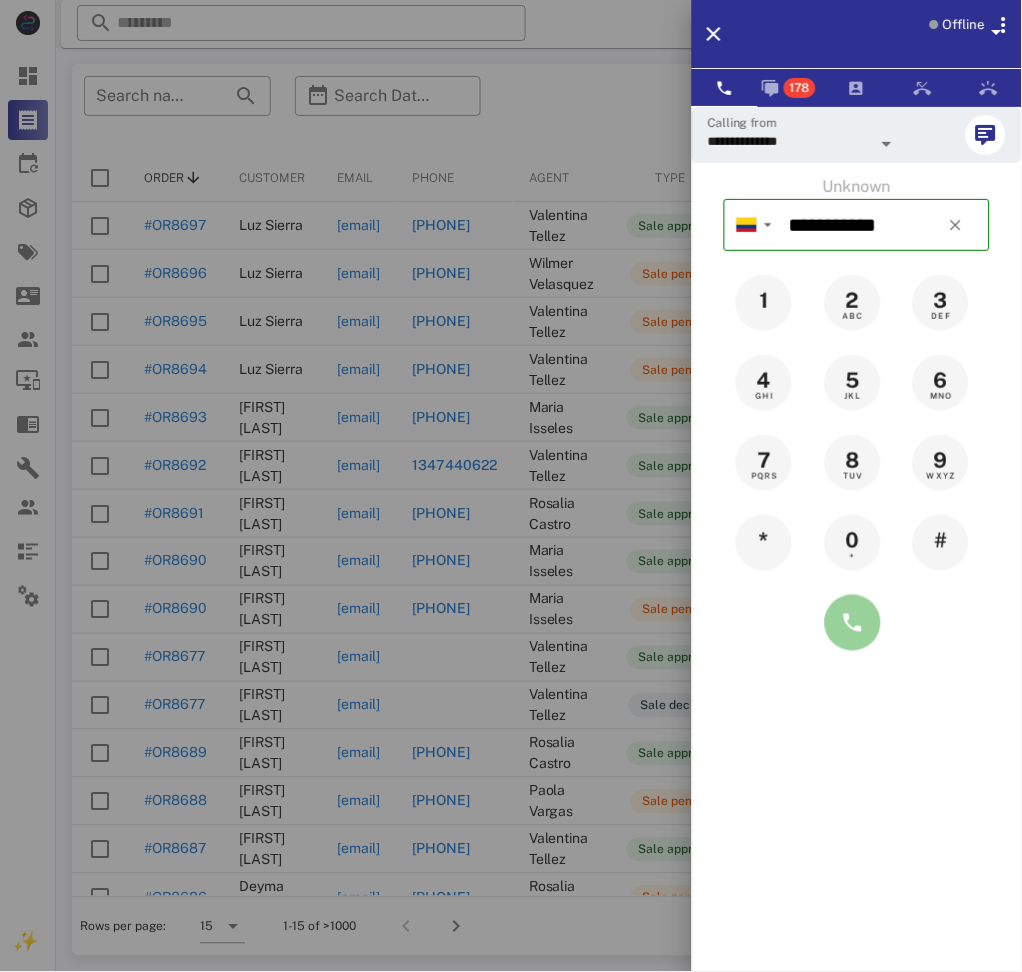 click at bounding box center (853, 623) 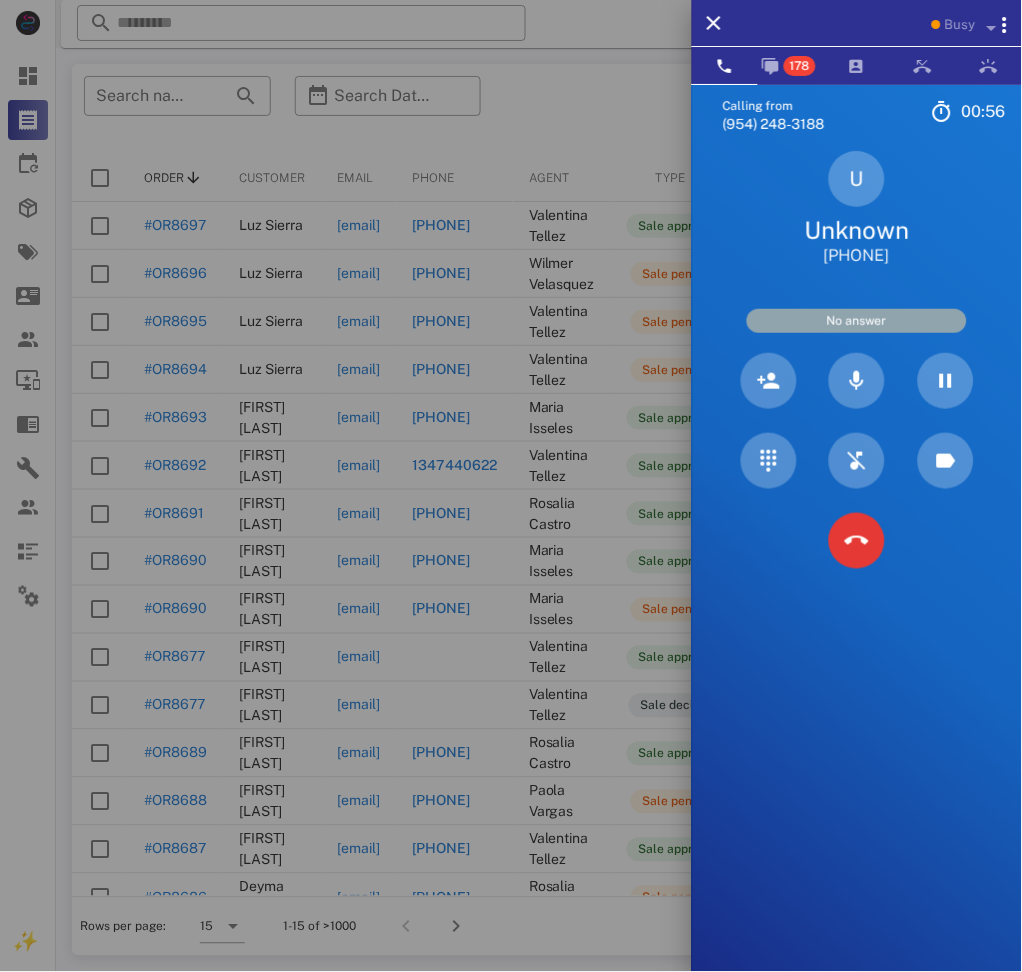 click on "[PHONE]" at bounding box center [857, 256] 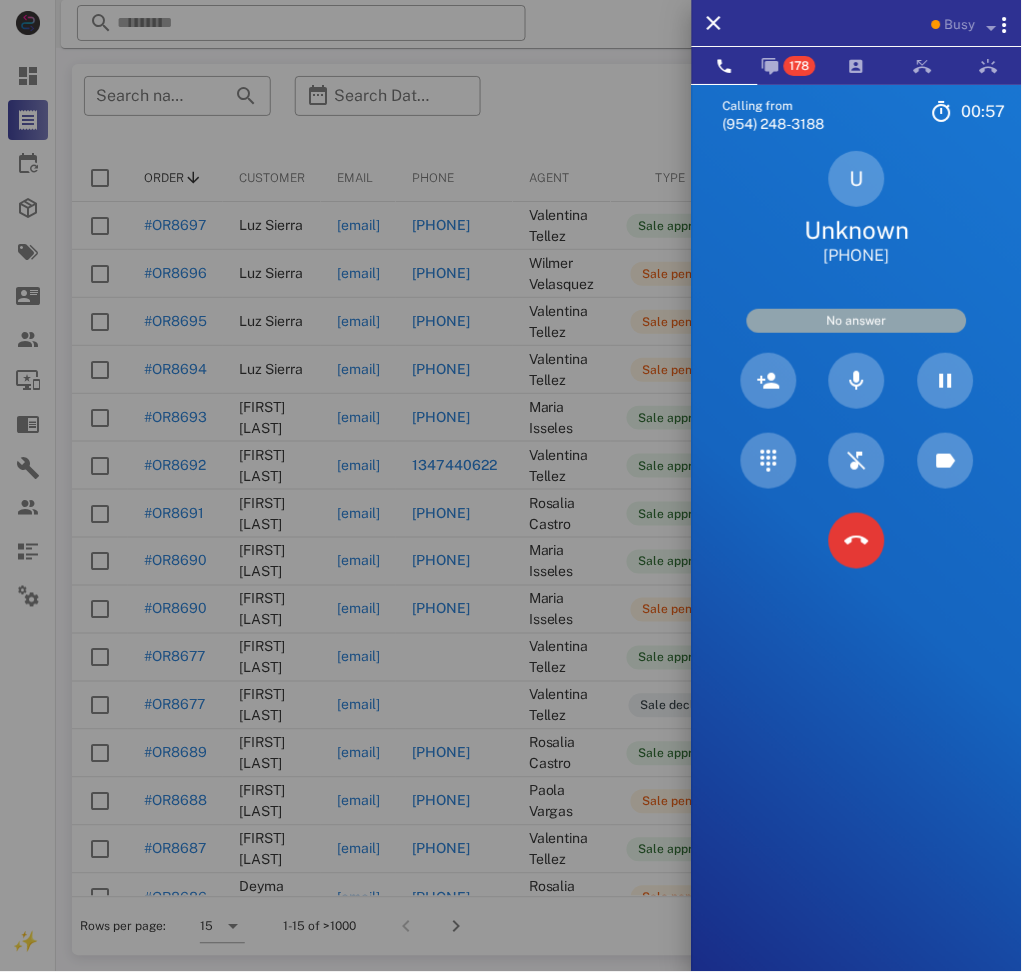copy on "[PHONE]  No answer" 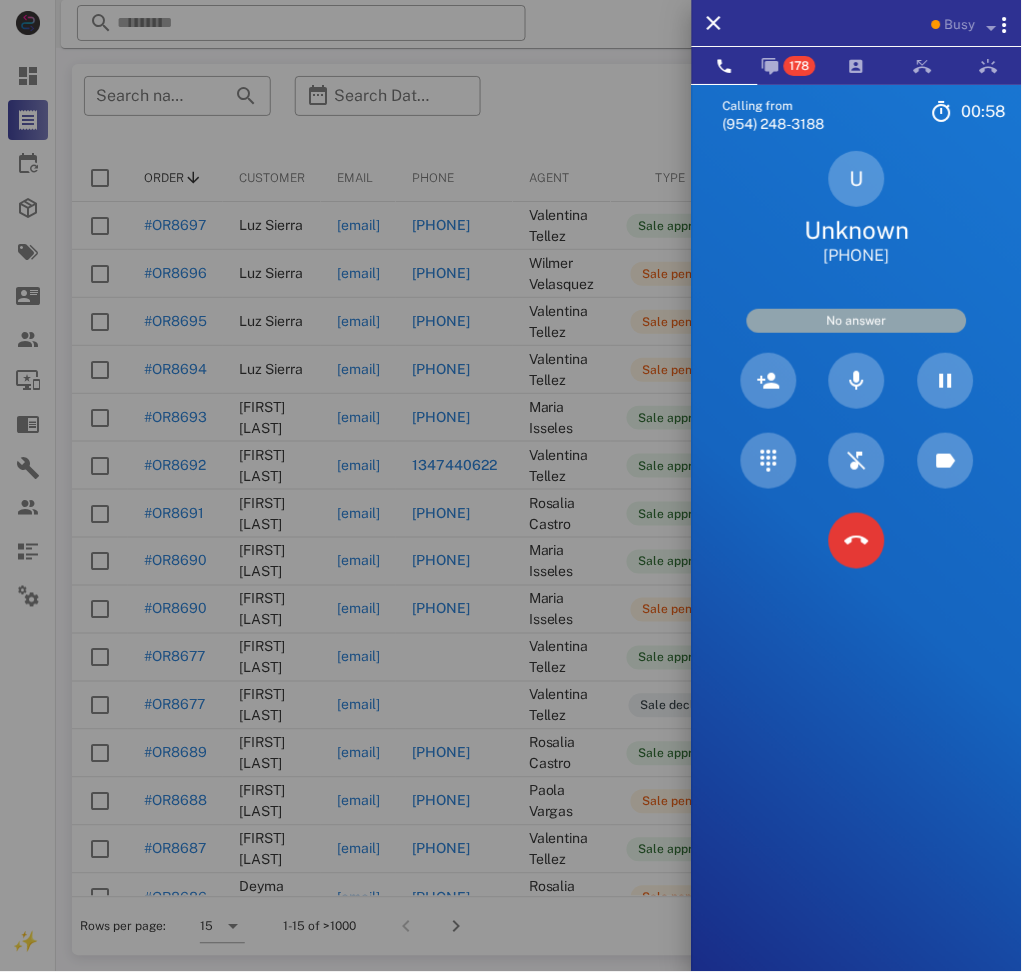 click on "U   Unknown  [PHONE]  No answer" at bounding box center (857, 366) 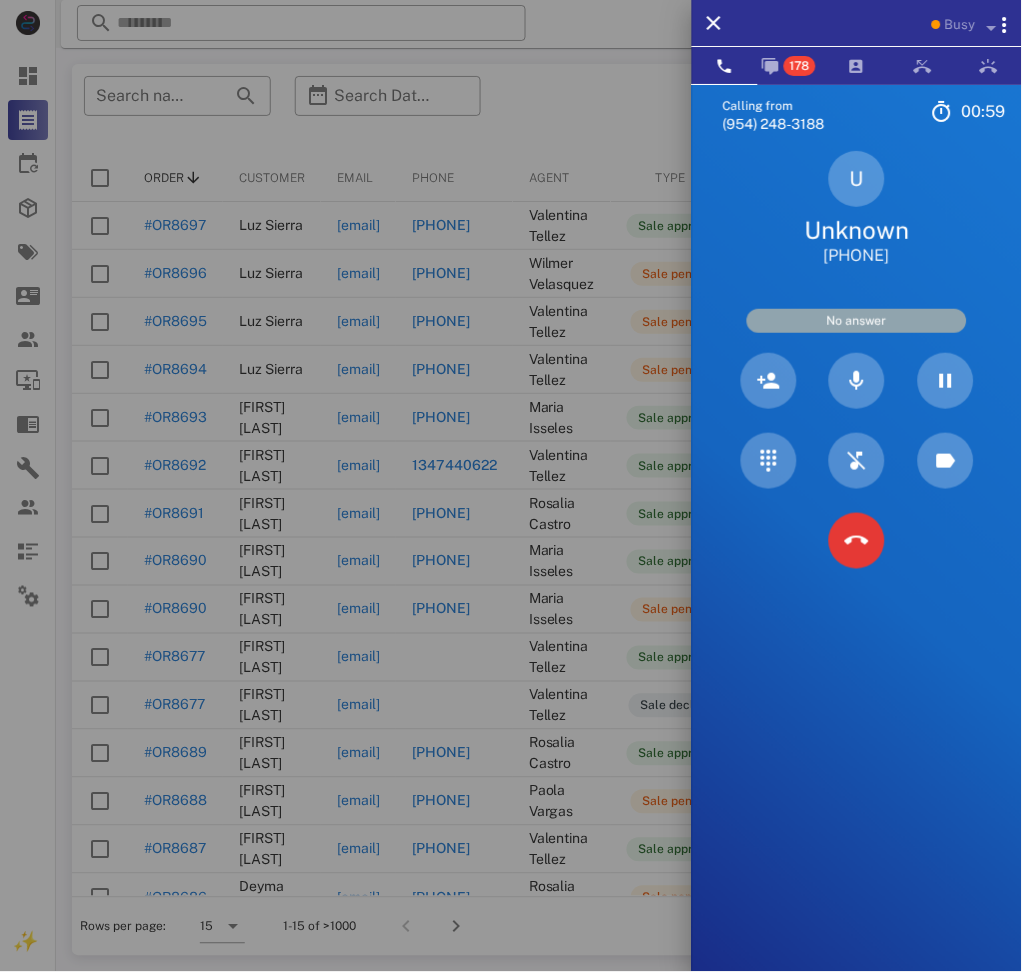 copy on "[PHONE]" 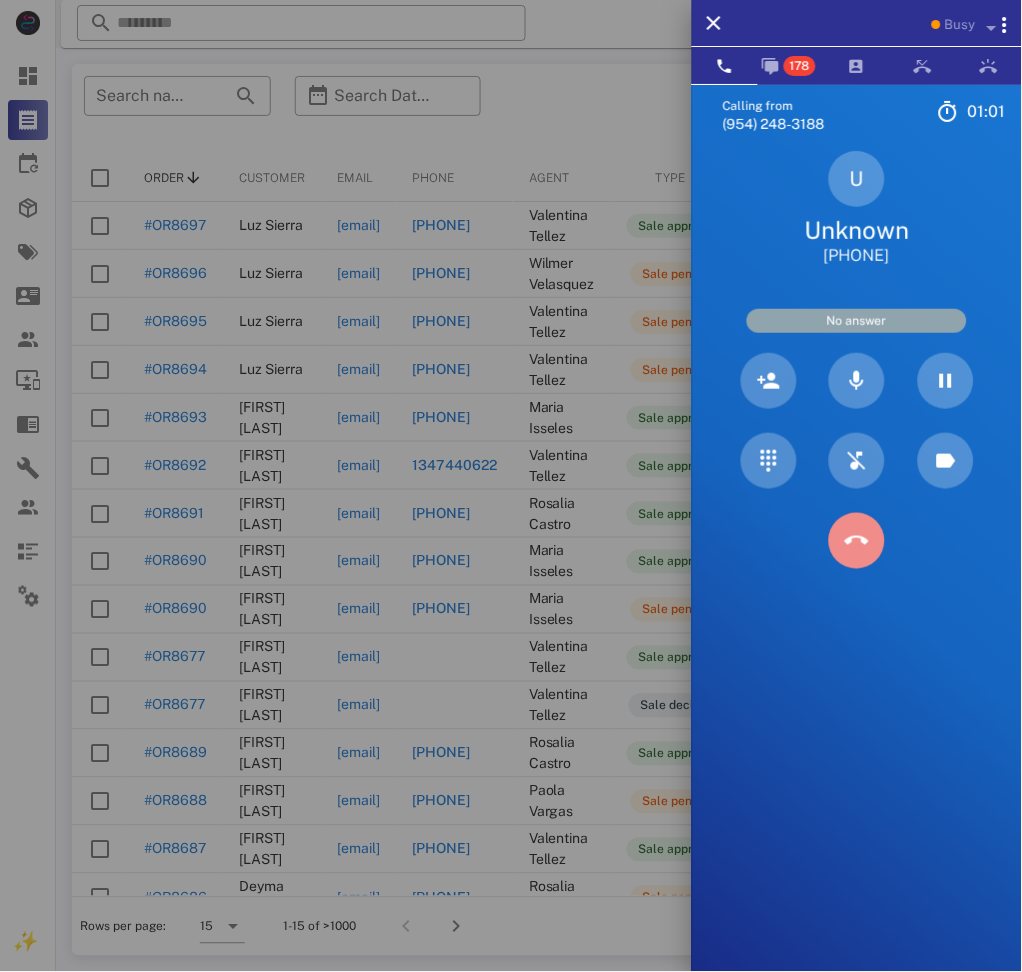 click at bounding box center [857, 541] 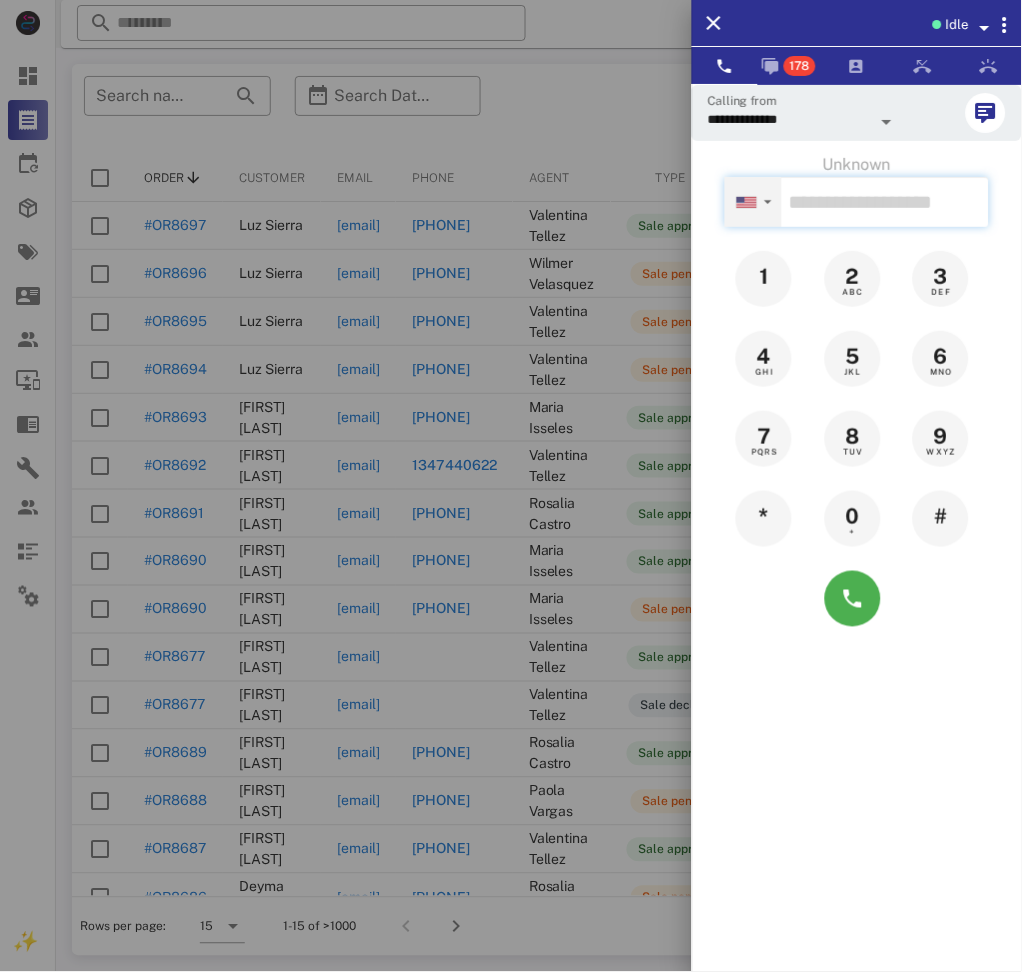 click on "▼     Andorra
+376
Argentina
+54
Aruba
+297
Australia
+61
Belgium (België)
+32
Bolivia
+591
Brazil (Brasil)
+55
Canada
+1
Chile
+56
Colombia
+57
Costa Rica
+506
Dominican Republic (República Dominicana)
+1
Ecuador
+593
El Salvador
+503
France
+33
Germany (Deutschland)
+49
Guadeloupe
+590
Guatemala
+502
Honduras
+504
Iceland (Ísland)
+354
India (भारत)
+91
Israel (‫ישראל‬‎)
+972
Italy (Italia)
+39
Japan (日本)
+81" at bounding box center (753, 202) 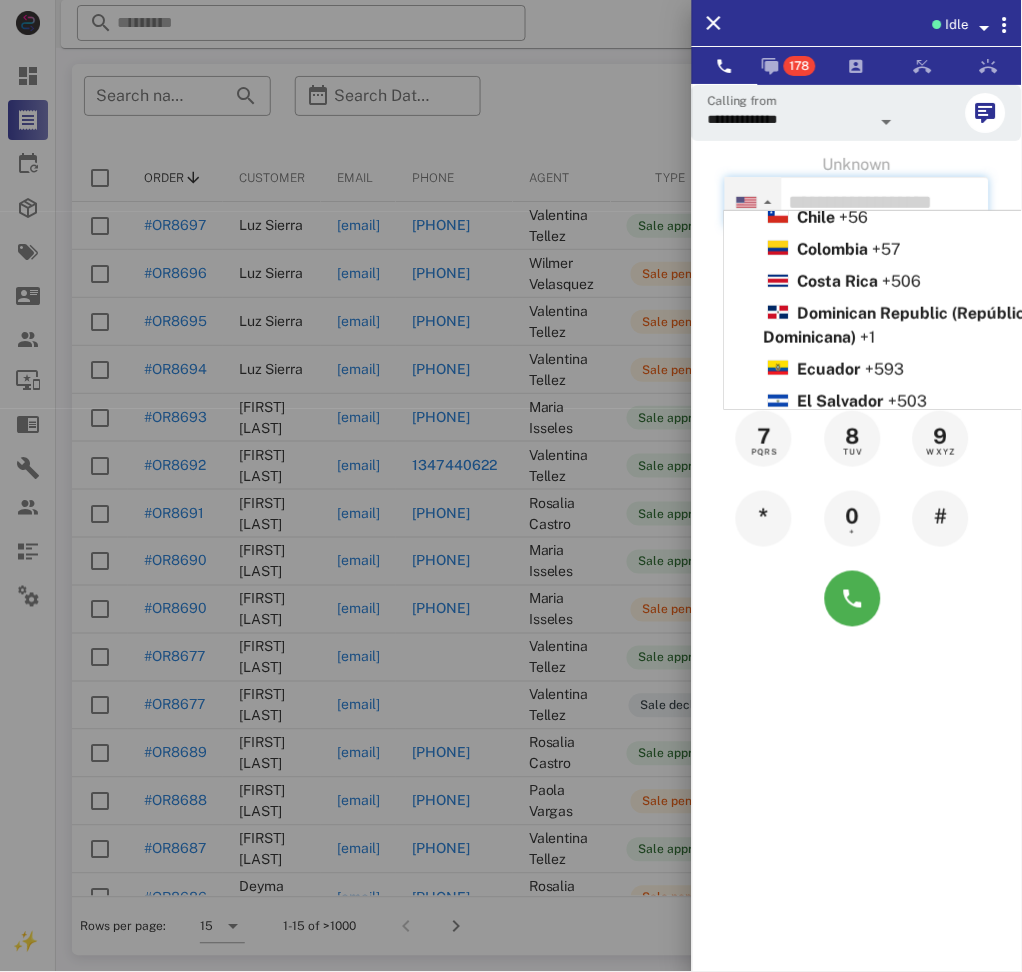 scroll, scrollTop: 266, scrollLeft: 0, axis: vertical 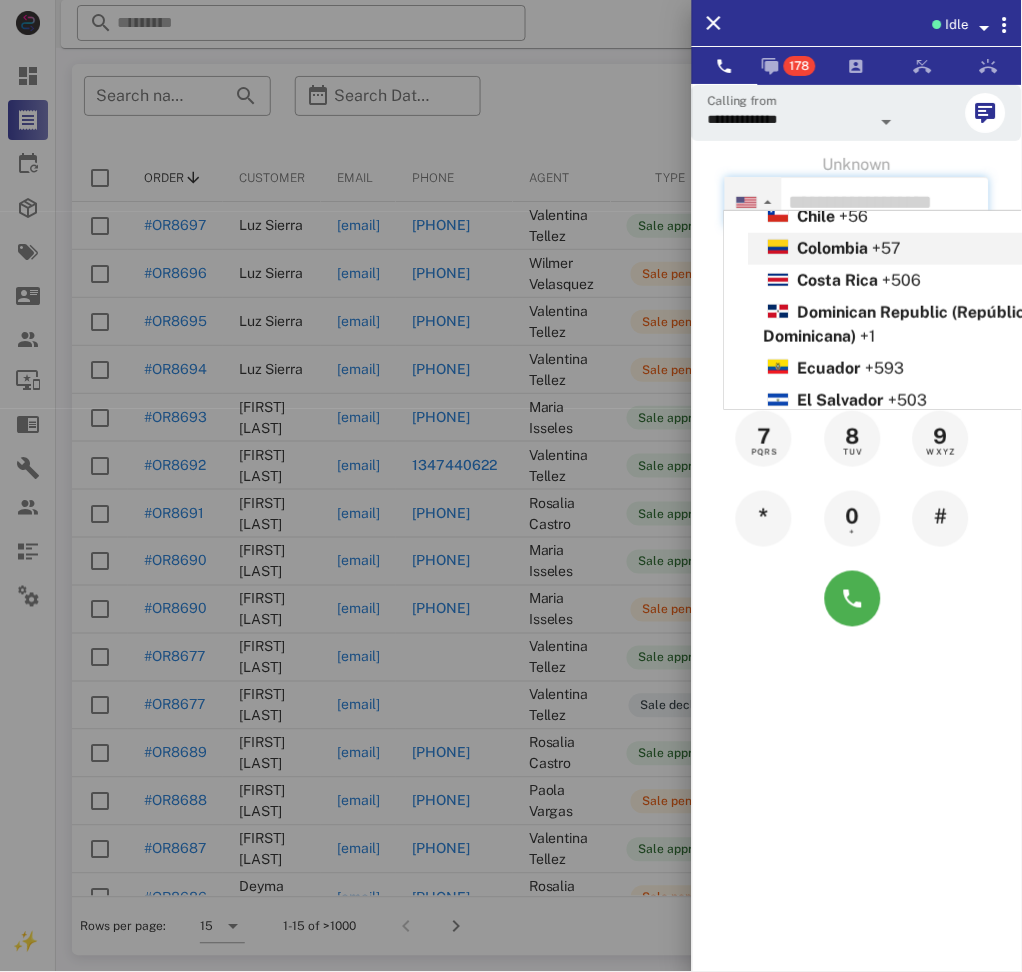 click on "Colombia" at bounding box center (833, 248) 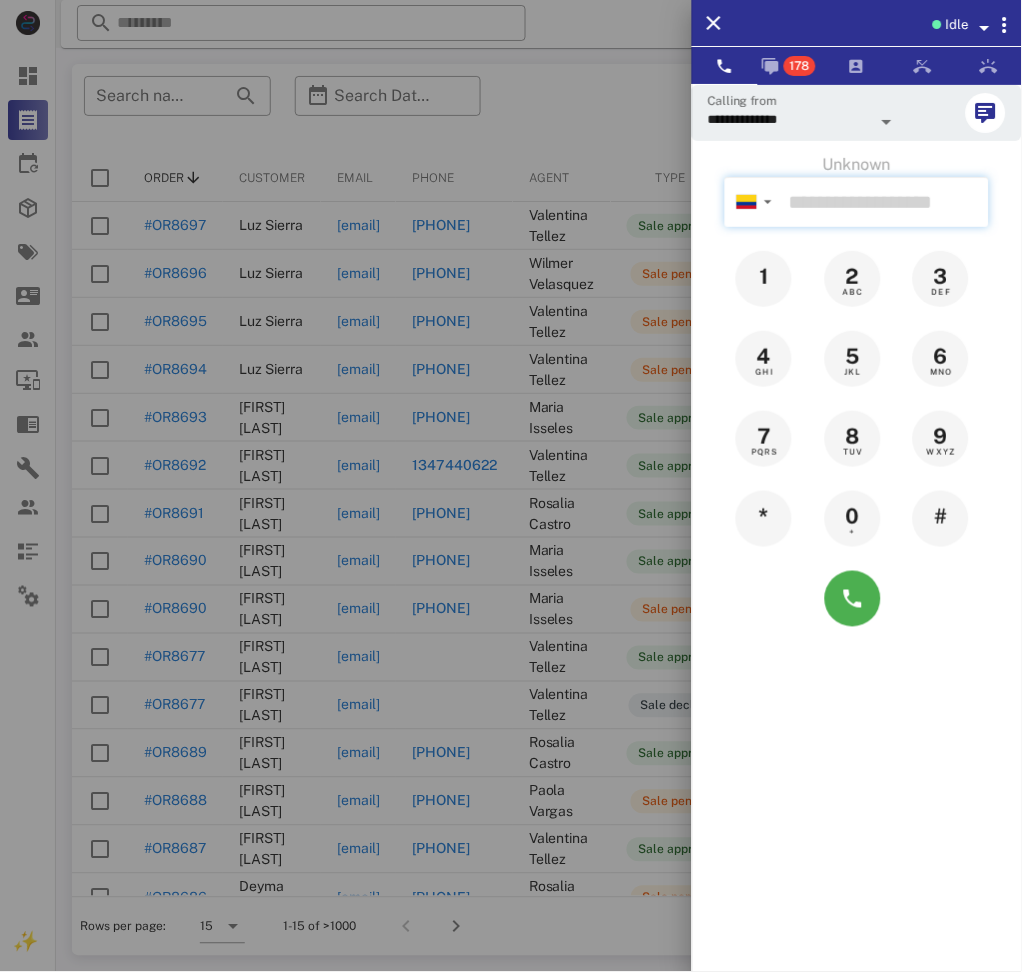 click at bounding box center [885, 202] 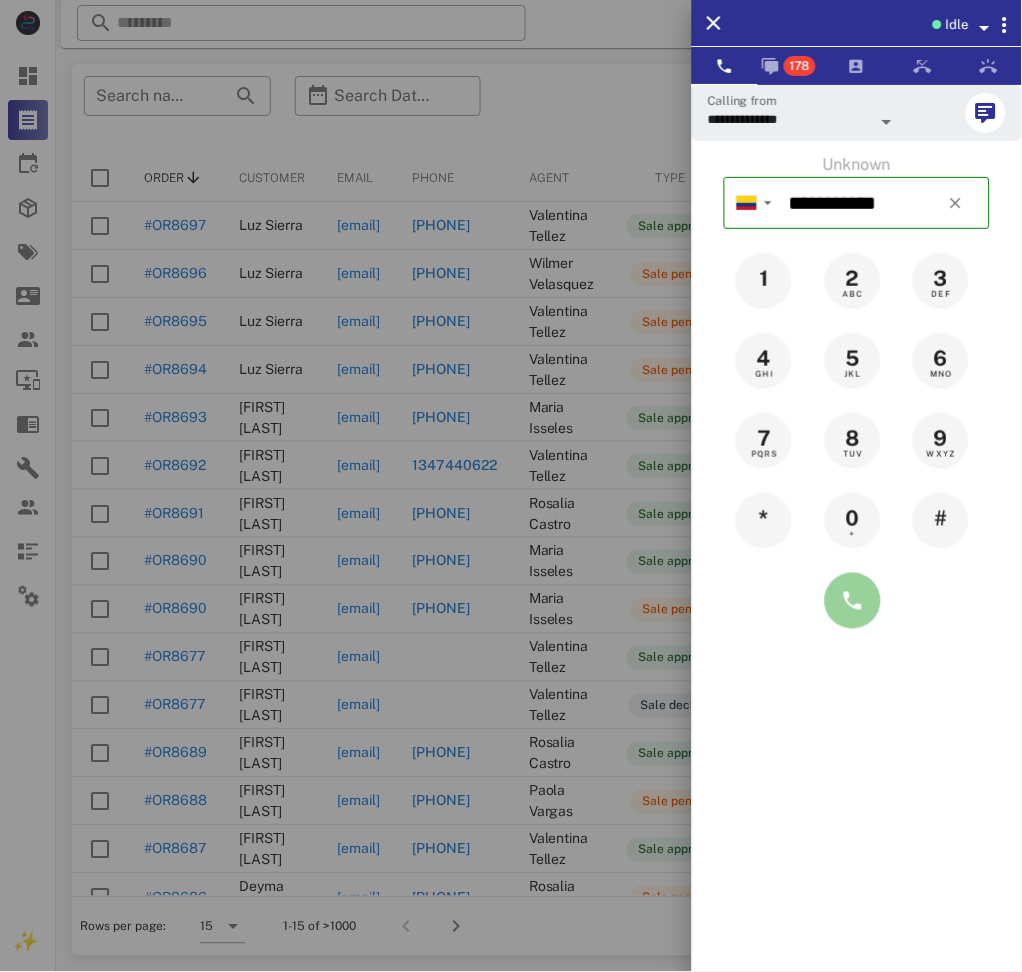 click at bounding box center (853, 601) 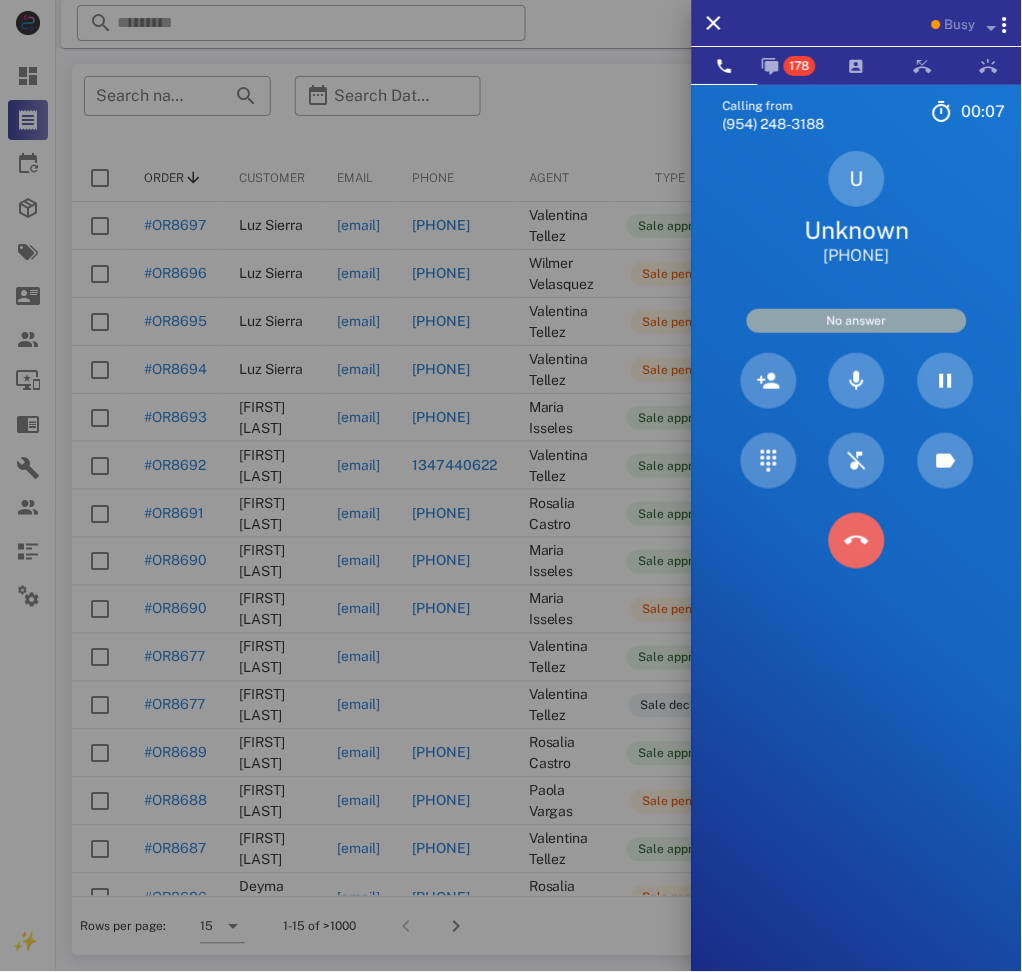 click at bounding box center [857, 541] 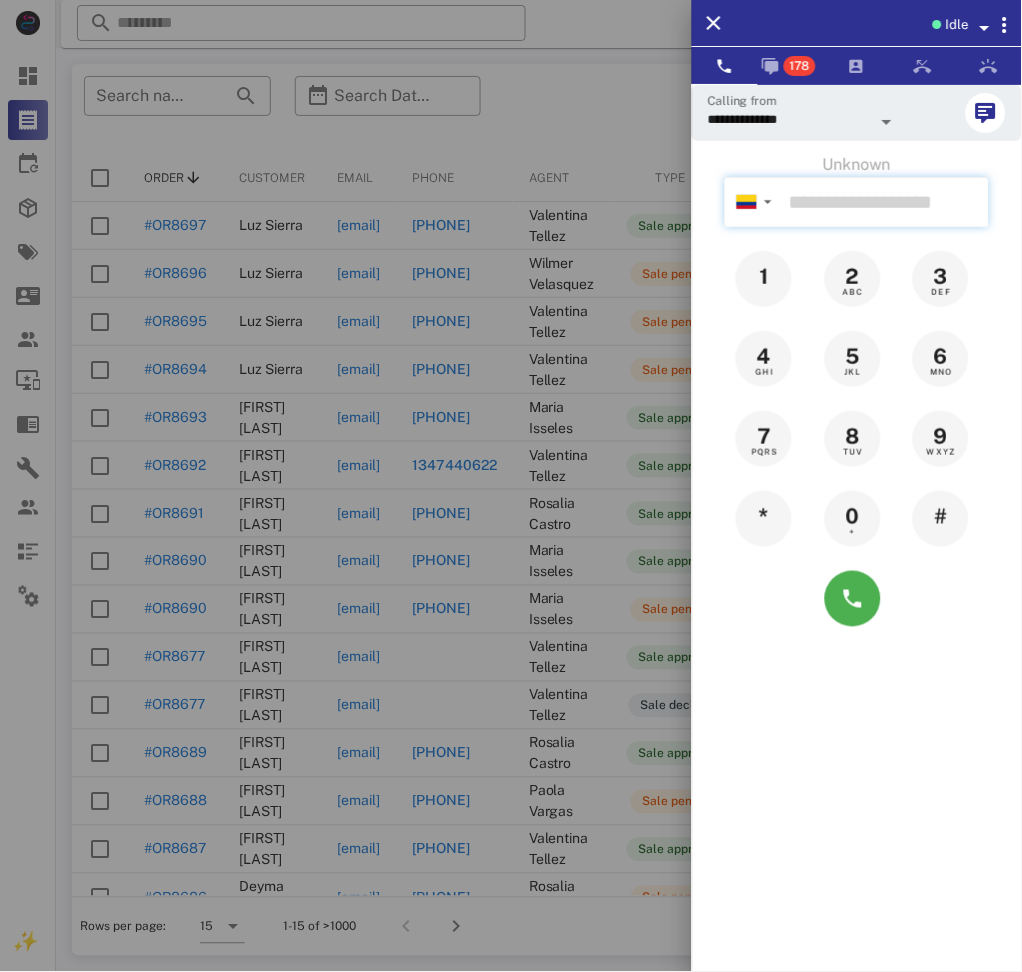 click at bounding box center (885, 202) 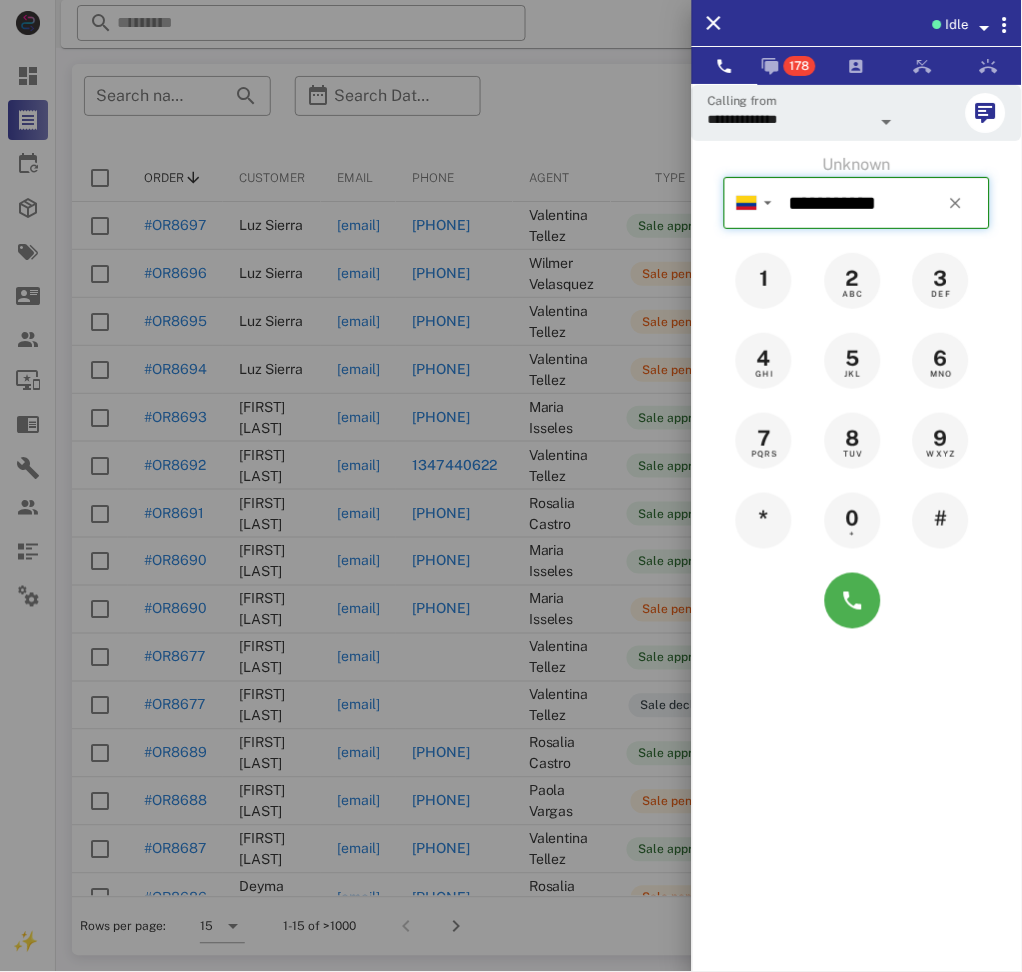 type on "**********" 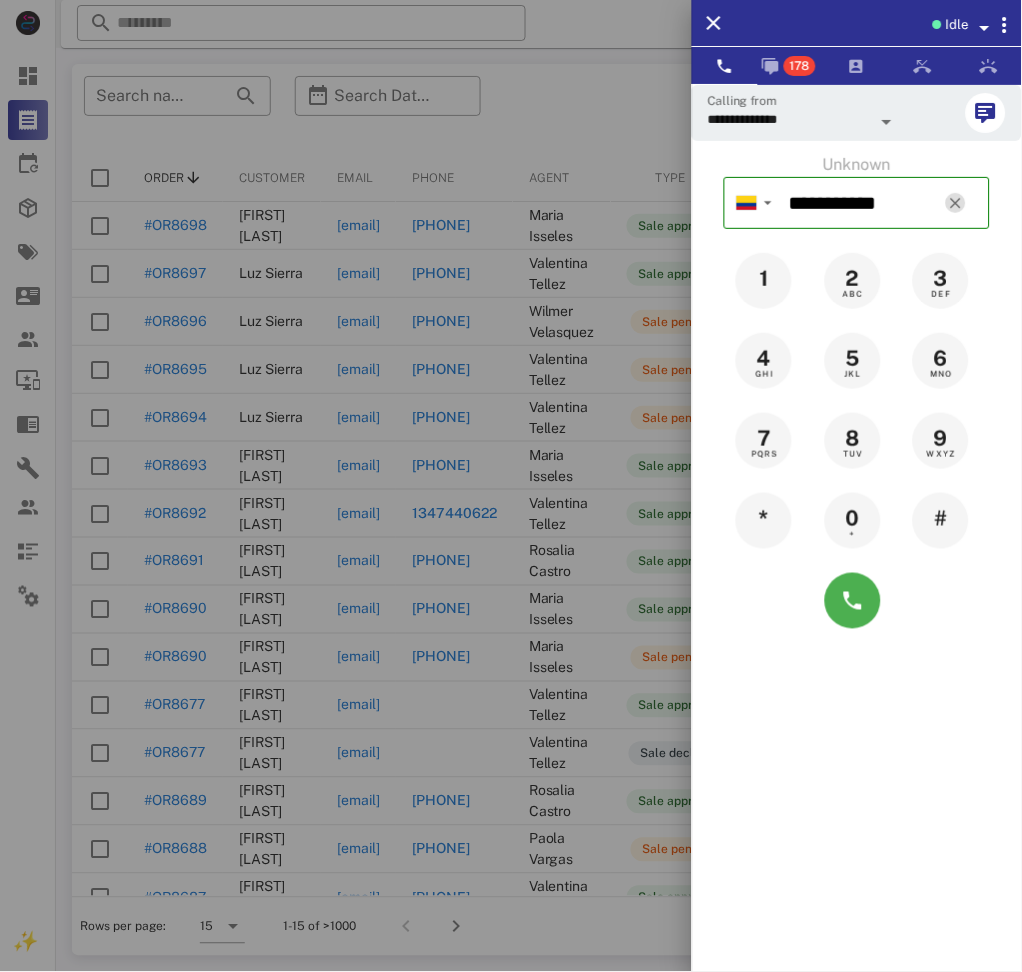 click at bounding box center [956, 203] 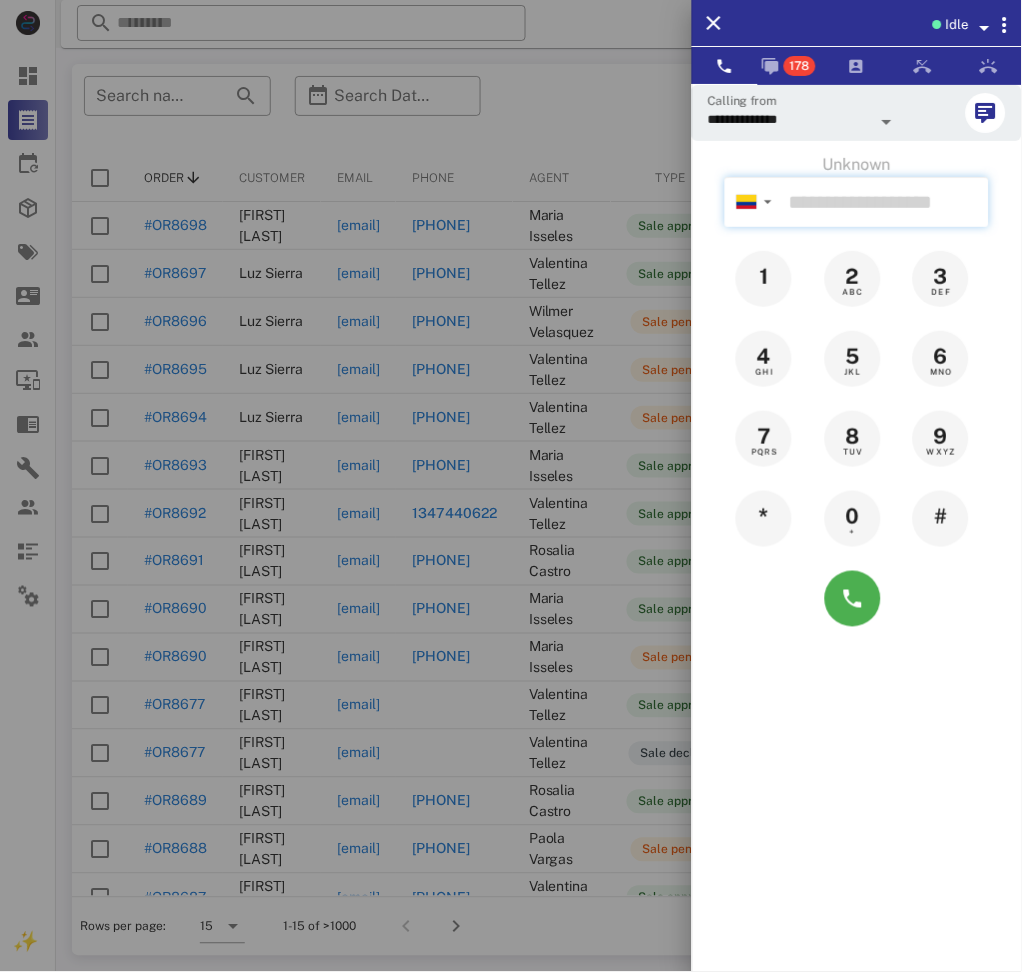 click at bounding box center (885, 202) 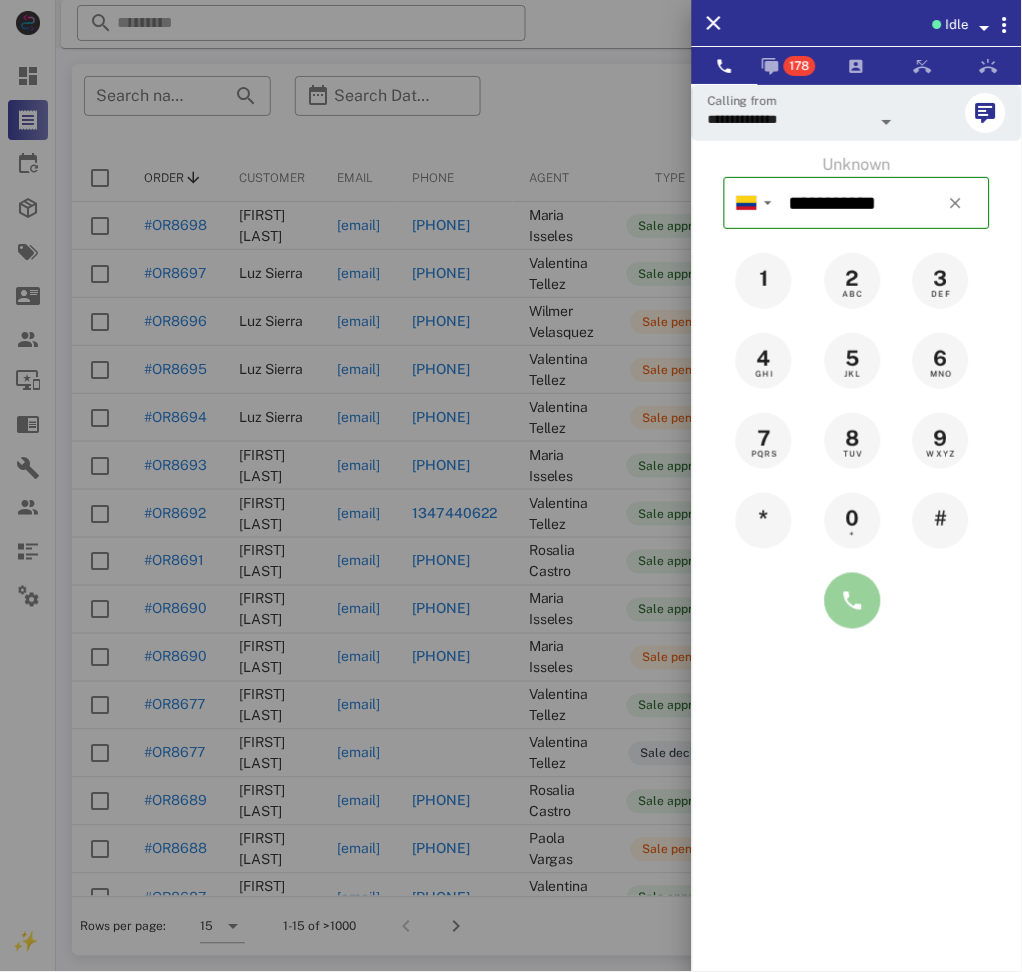 click at bounding box center [853, 601] 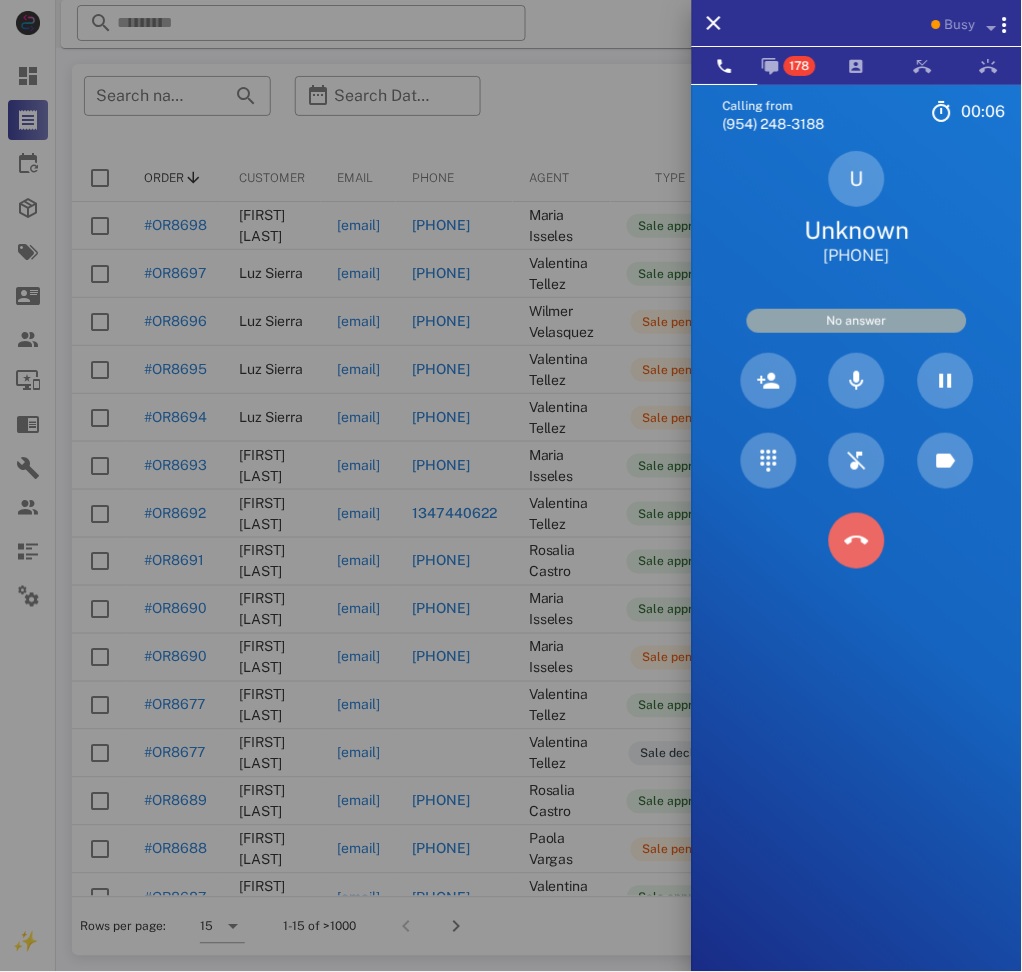 drag, startPoint x: 850, startPoint y: 538, endPoint x: 1006, endPoint y: 625, distance: 178.6197 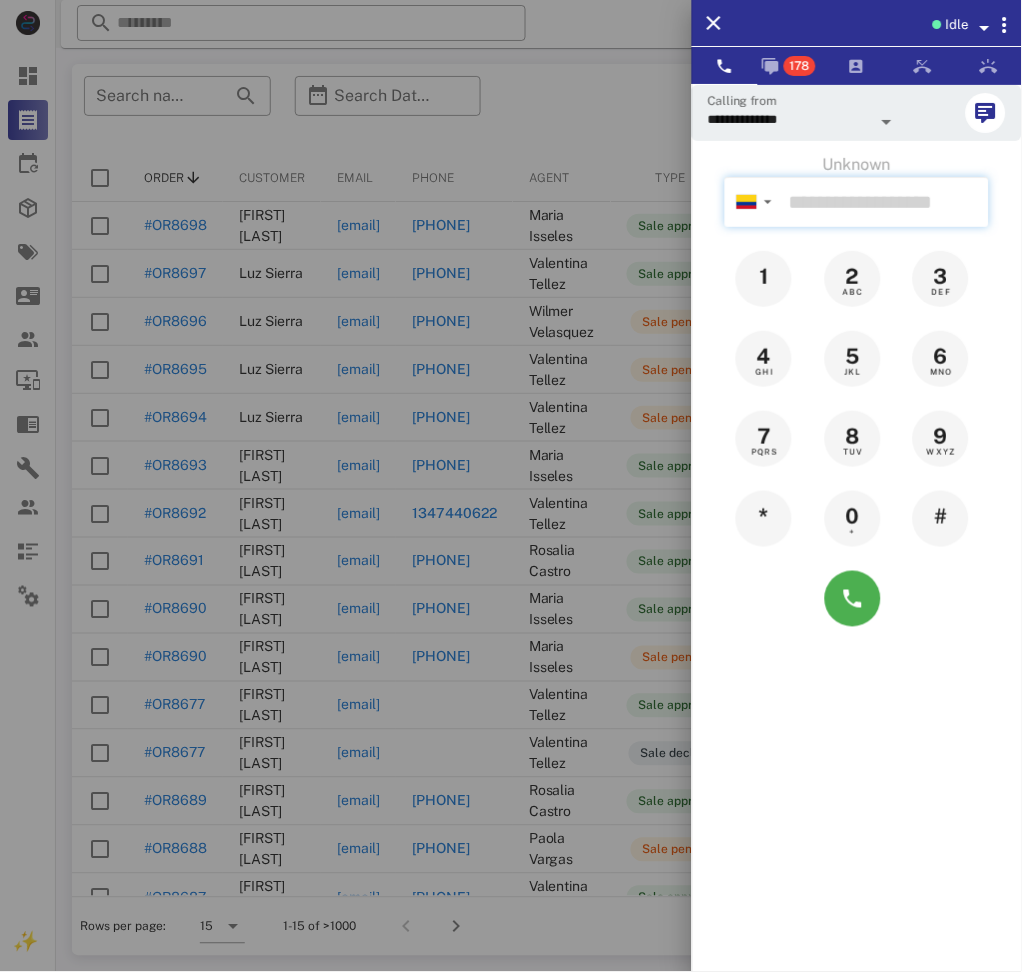 click at bounding box center [885, 202] 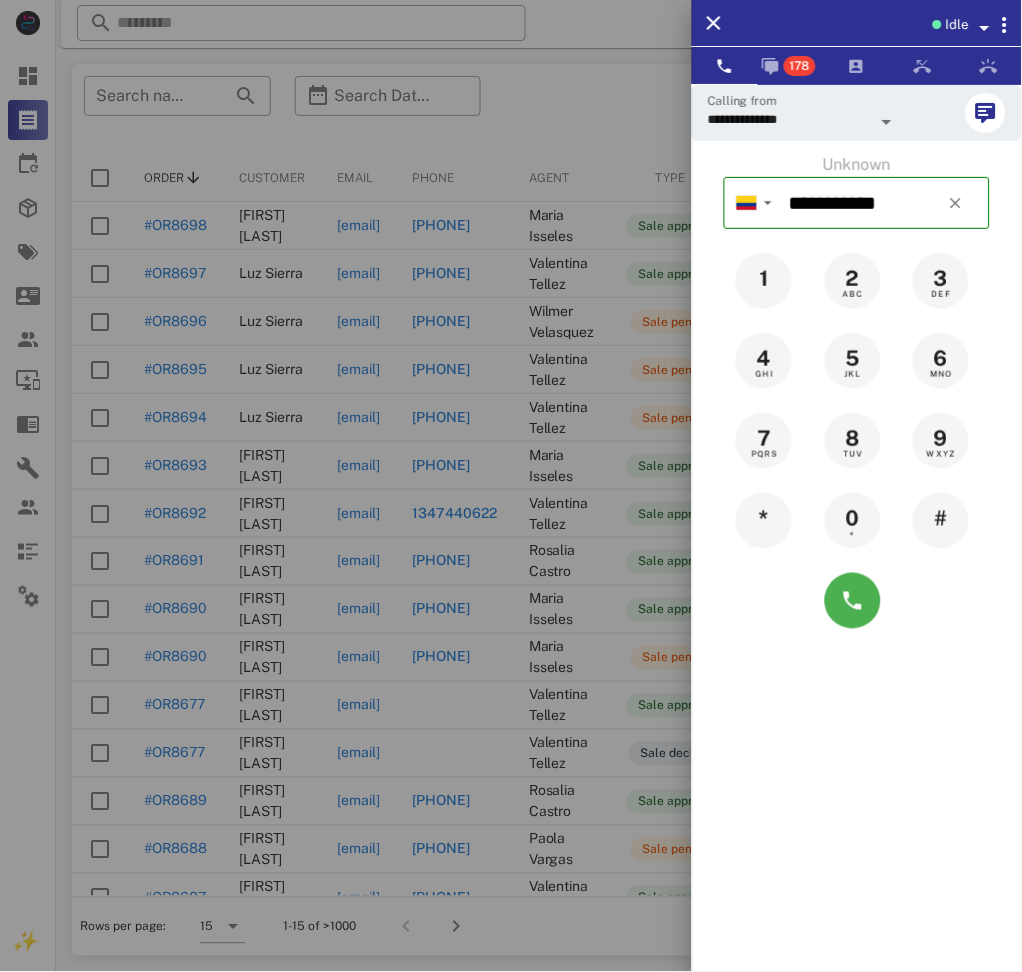 click on "**********" at bounding box center [857, 570] 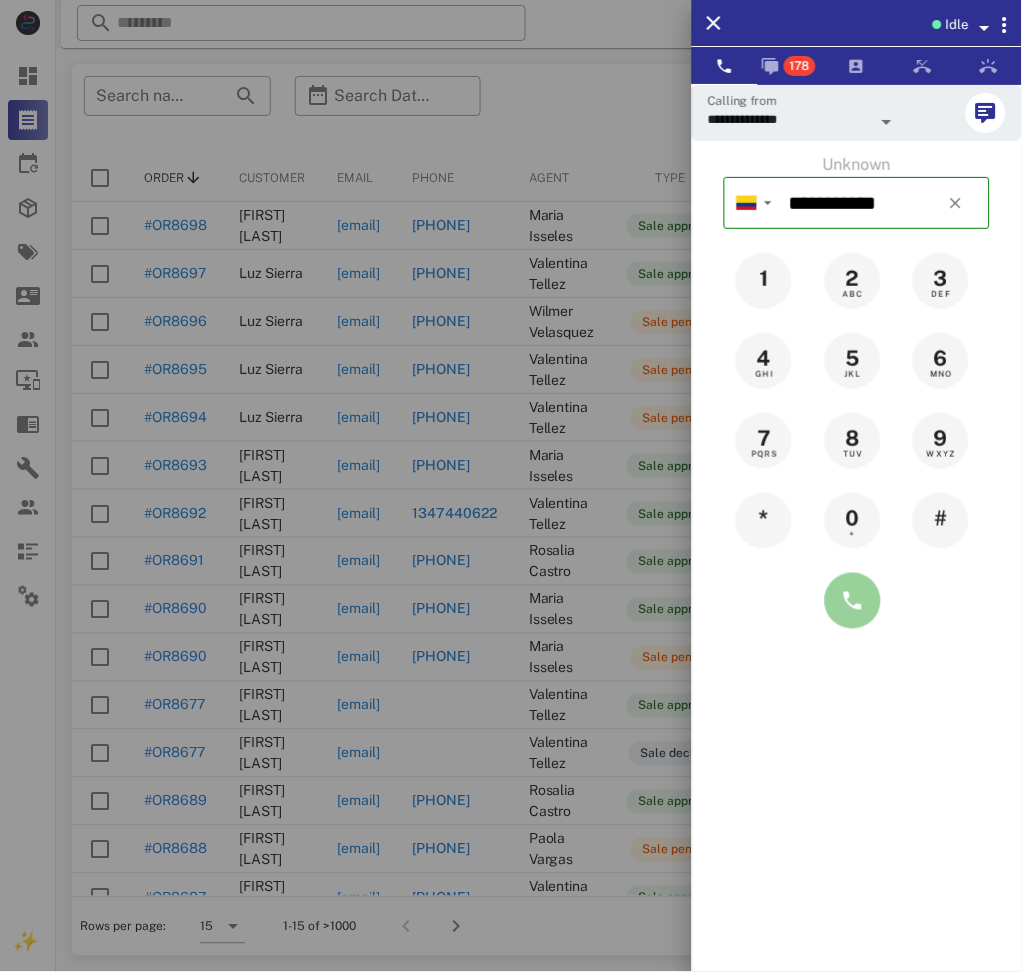 click at bounding box center (853, 601) 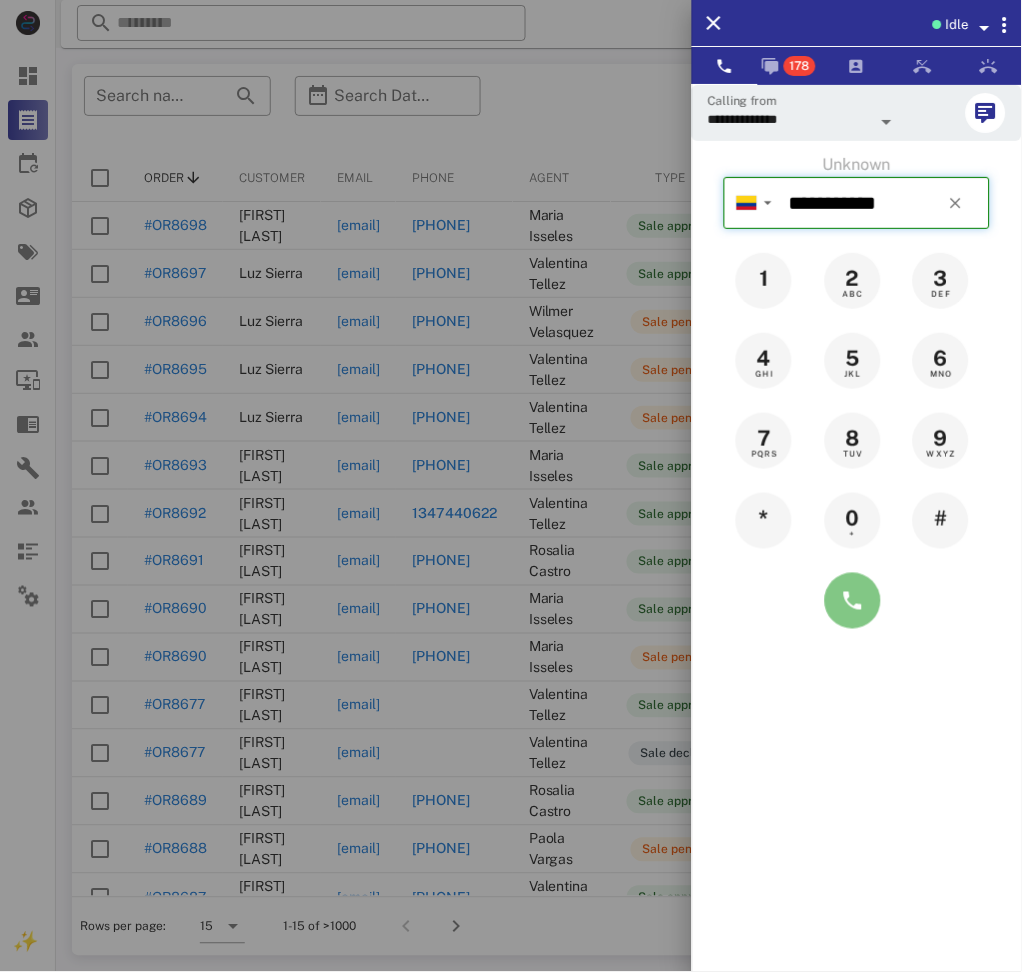 type on "**********" 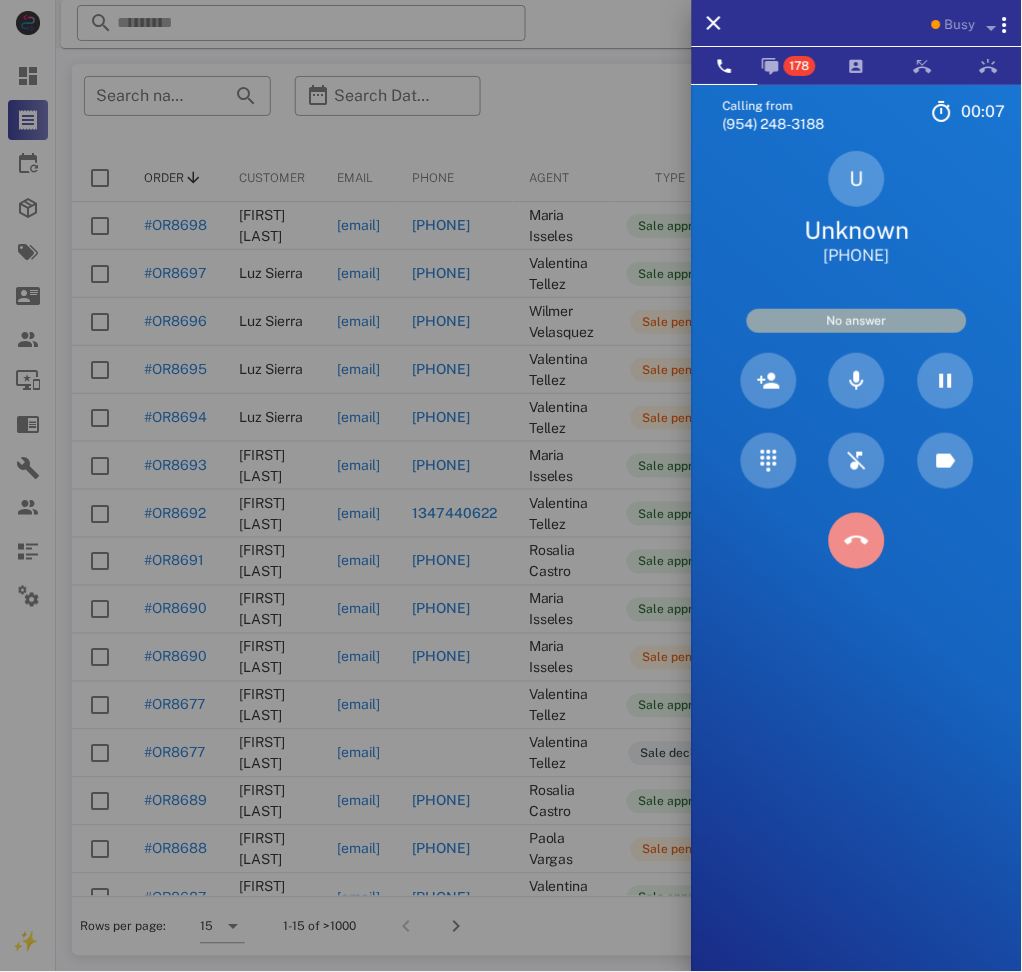 click at bounding box center (857, 541) 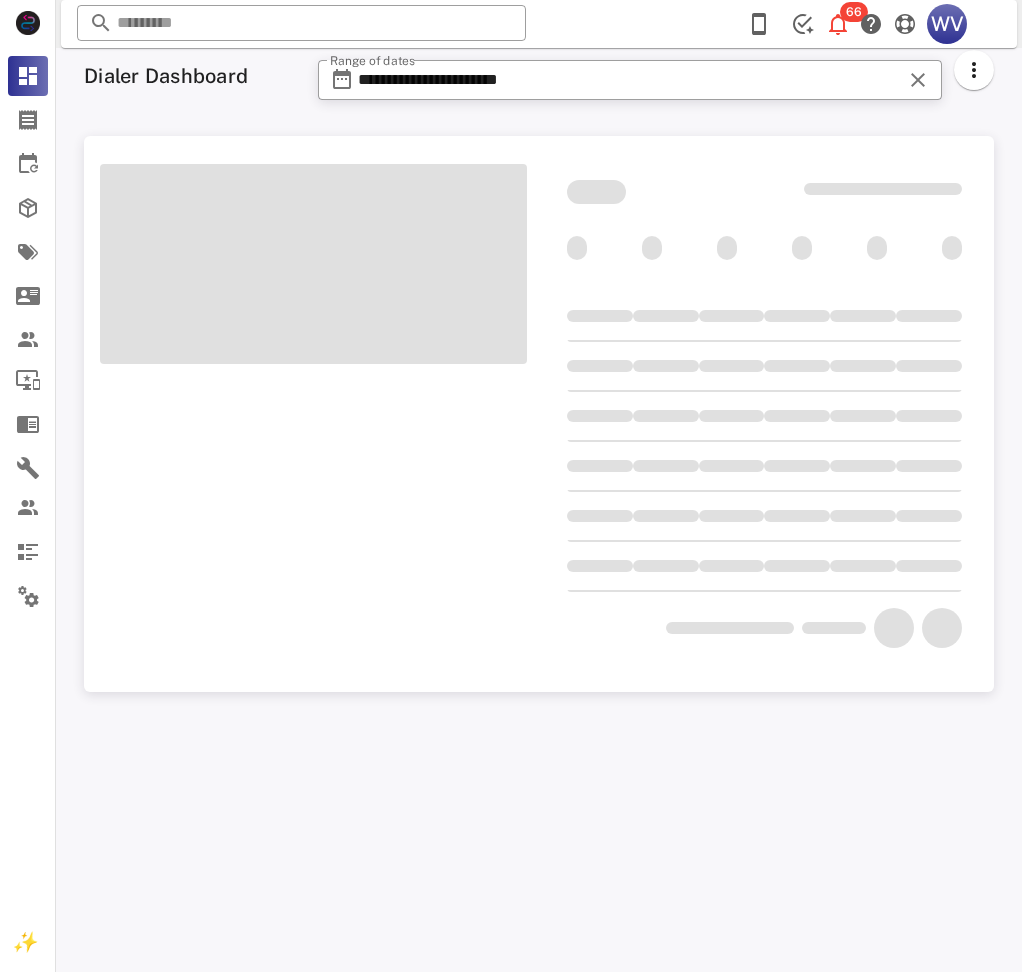 scroll, scrollTop: 0, scrollLeft: 0, axis: both 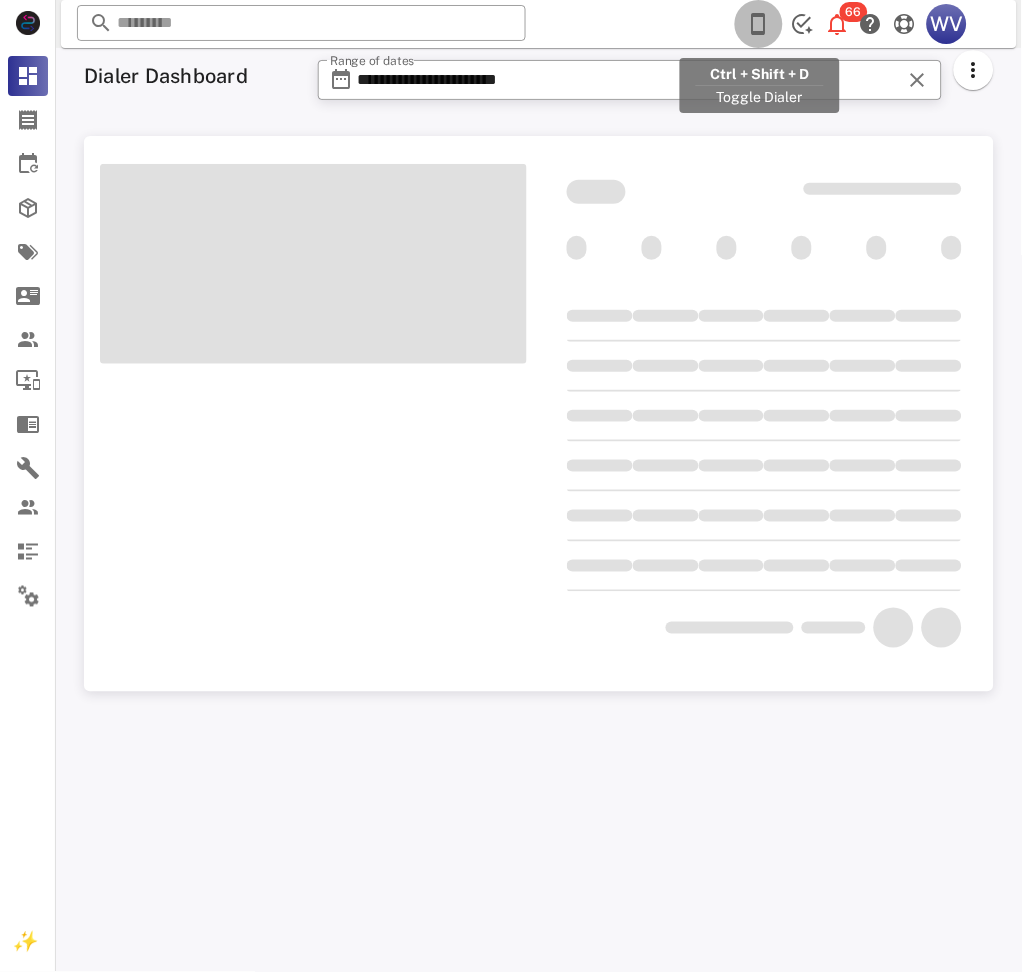 click at bounding box center (759, 24) 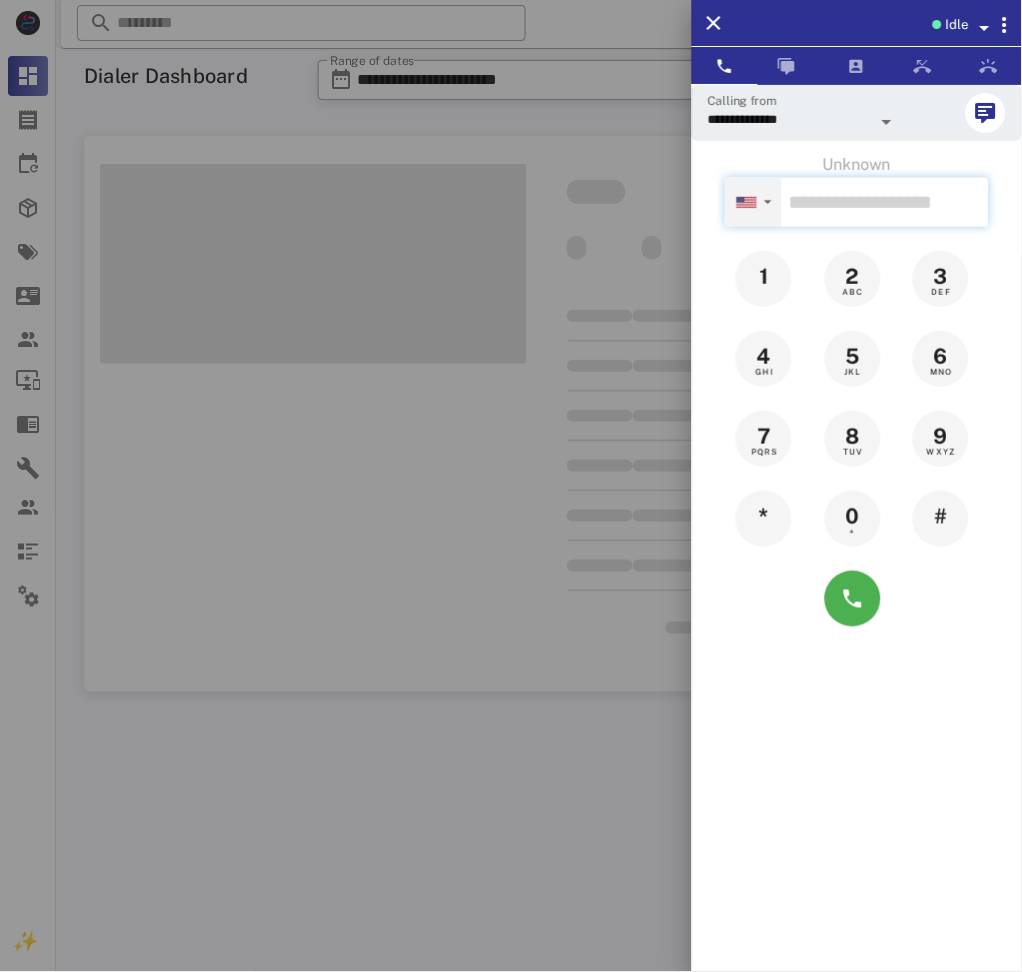click on "▼     Andorra
+376
Argentina
+54
Aruba
+297
Australia
+61
Belgium (België)
+32
Bolivia
+591
Brazil (Brasil)
+55
Canada
+1
Chile
+56
Colombia
+57
Costa Rica
+506
Dominican Republic (República Dominicana)
+1
Ecuador
+593
El Salvador
+503
France
+33
Germany (Deutschland)
+49
Guadeloupe
+590
Guatemala
+502
Honduras
+504
Iceland (Ísland)
+354
India (भारत)
+91
Israel (‫ישראל‬‎)
+972
Italy (Italia)
+39
Japan (日本)
+81" at bounding box center (753, 202) 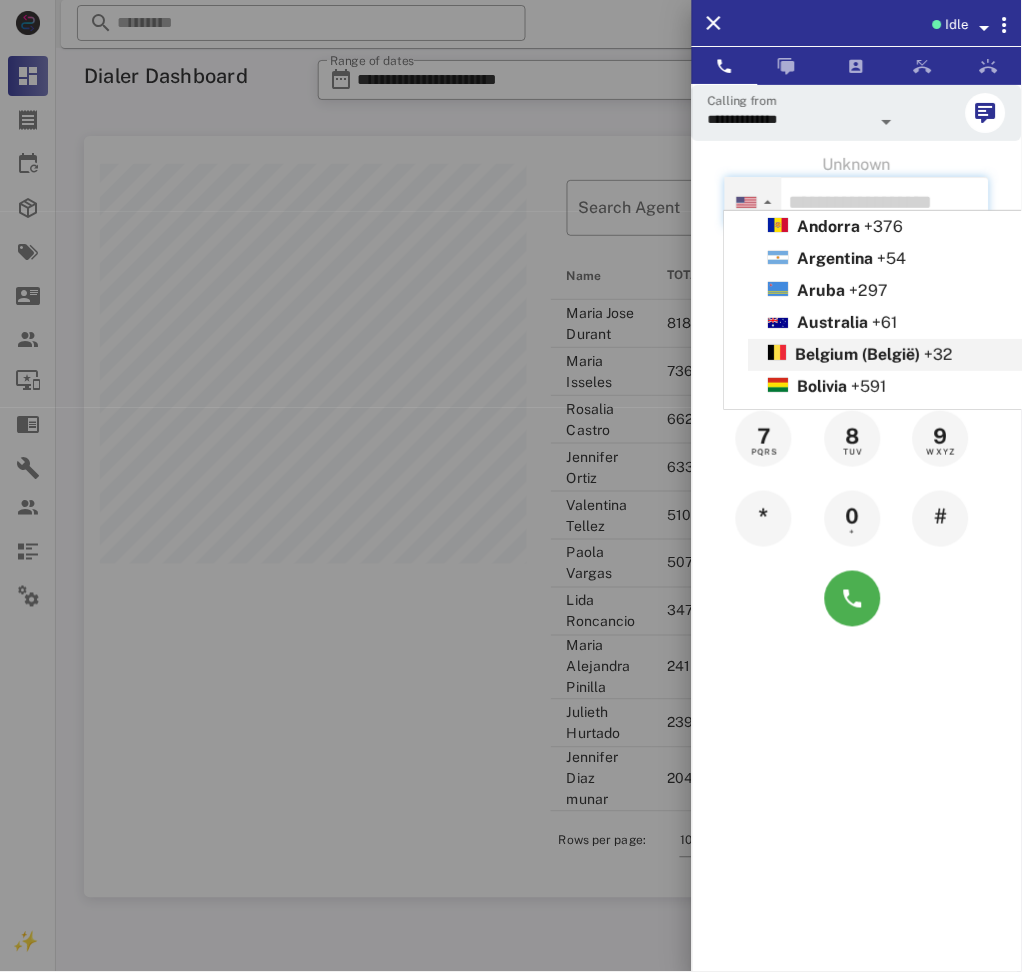 scroll, scrollTop: 999207, scrollLeft: 999089, axis: both 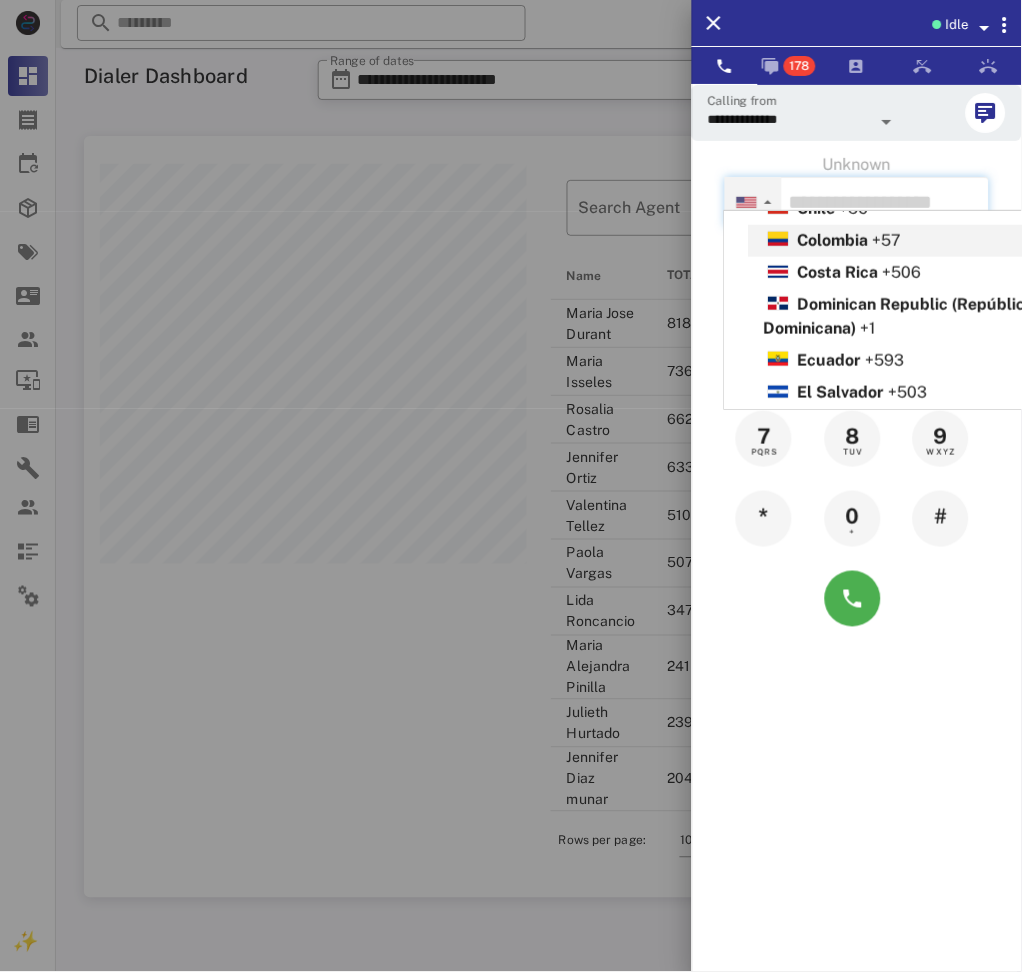click on "Colombia" at bounding box center (833, 240) 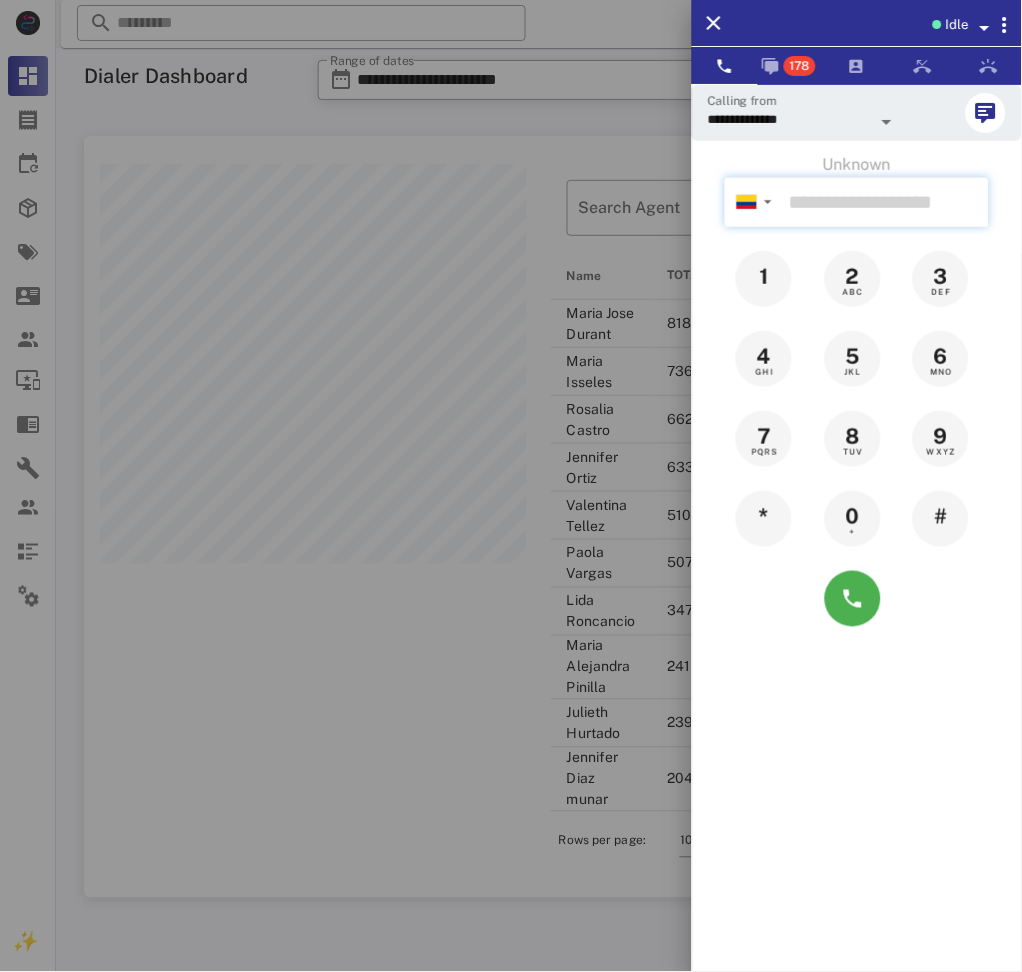 click at bounding box center (885, 202) 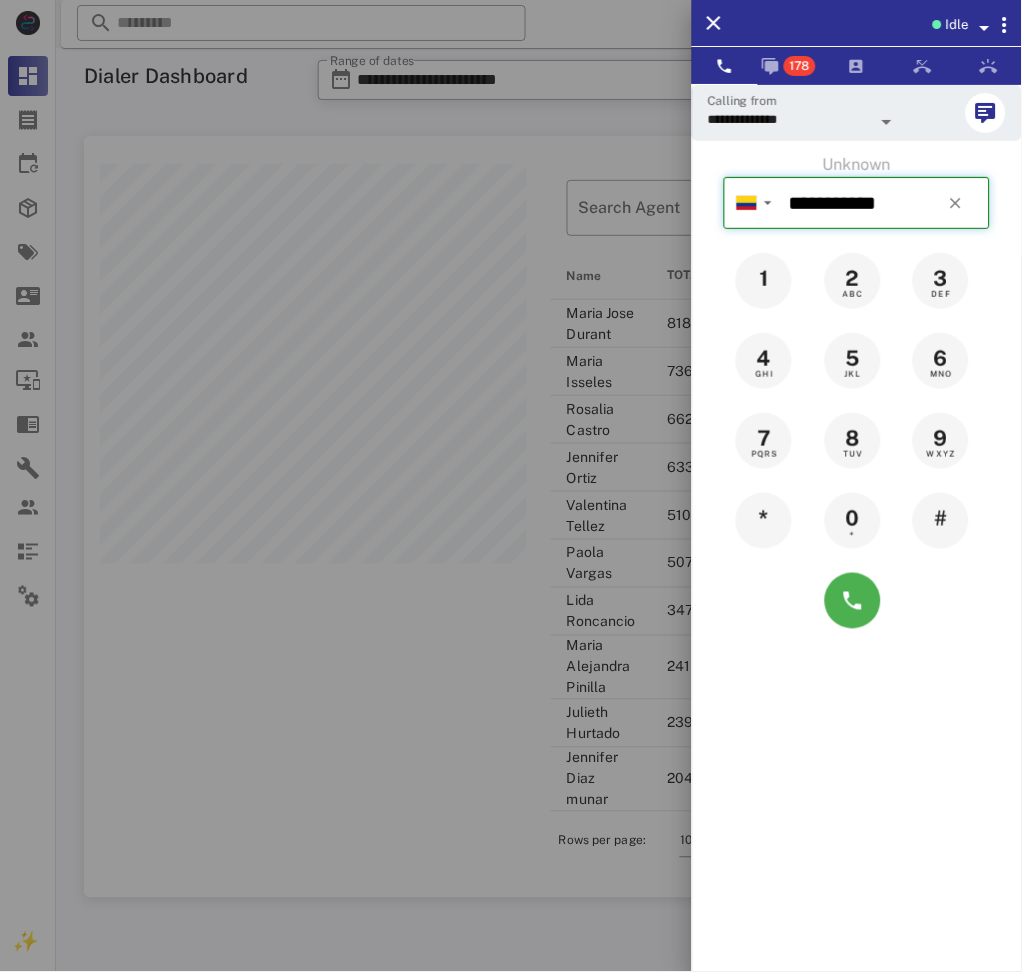 click on "**********" at bounding box center (885, 203) 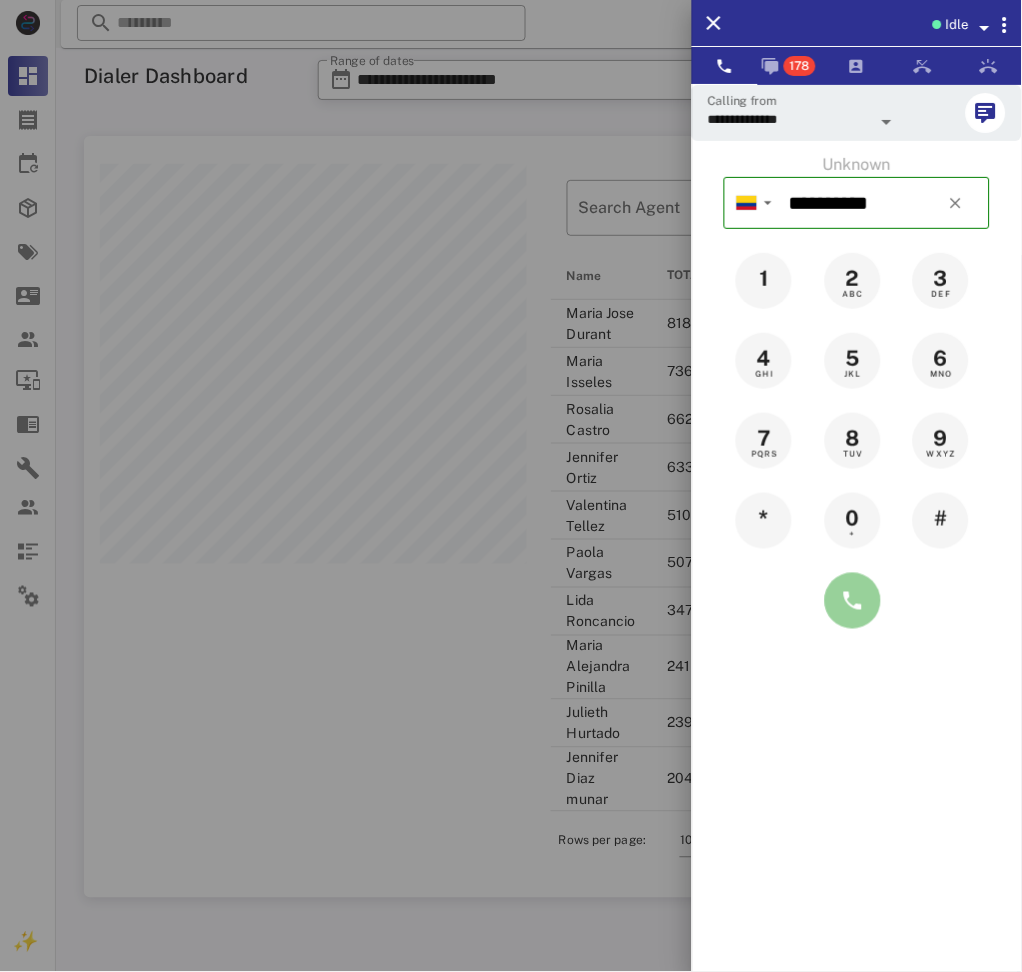 click at bounding box center (853, 601) 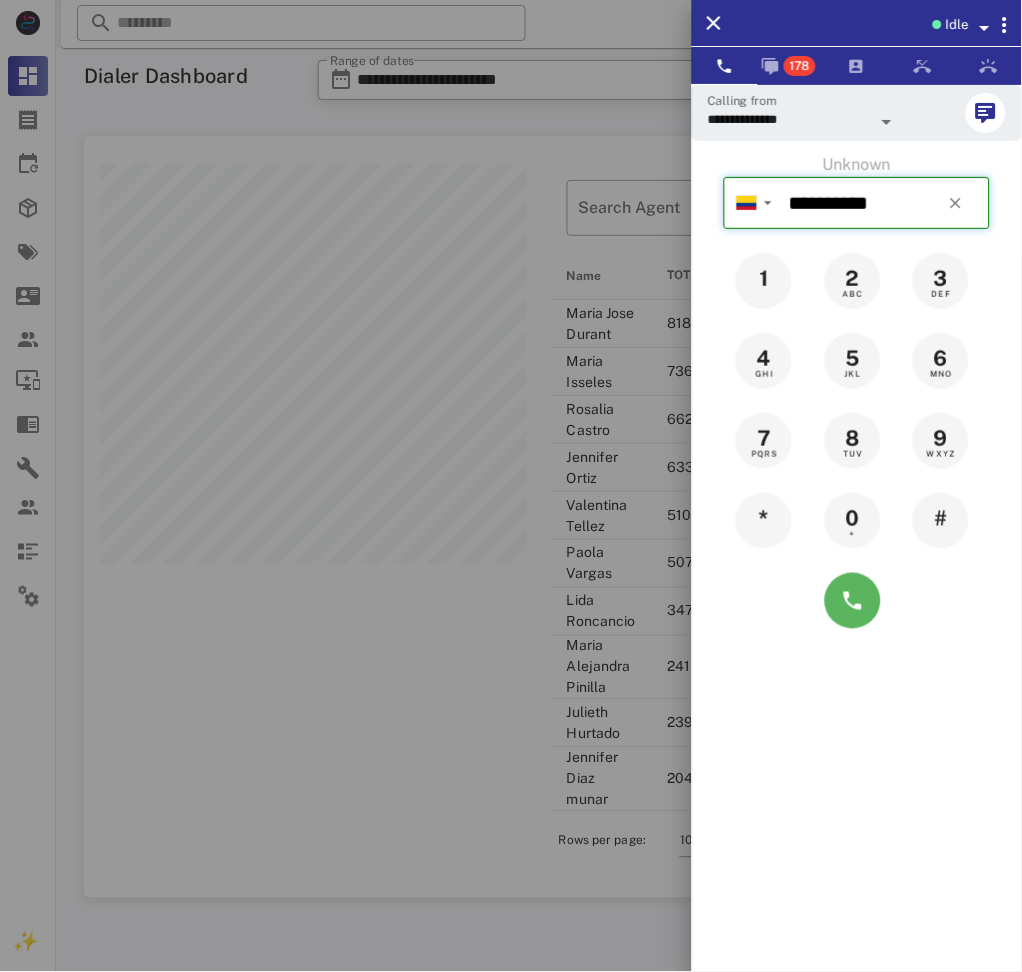 type on "**********" 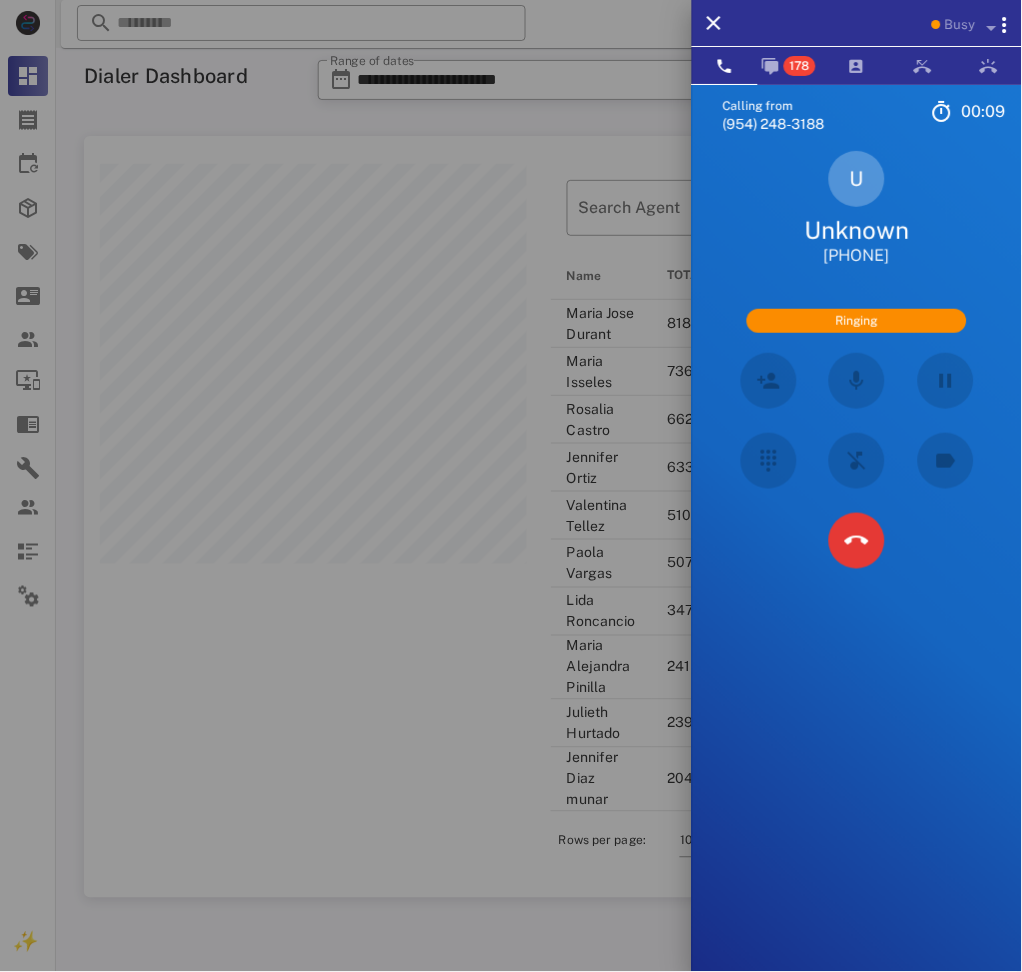 click on "Calling from (954) 248-3188 00: 09  Unknown      ▼     Andorra
+376
Argentina
+54
Aruba
+297
Australia
+61
Belgium (België)
+32
Bolivia
+591
Brazil (Brasil)
+55
Canada
+1
Chile
+56
Colombia
+57
Costa Rica
+506
Dominican Republic (República Dominicana)
+1
Ecuador
+593
El Salvador
+503
France
+33
Germany (Deutschland)
+49
Guadeloupe
+590
Guatemala
+502
Honduras
+504
Iceland (Ísland)
+354
India (भारत)
+91
Israel (‫ישראל‬‎)
+972
Italy (Italia)
+39" at bounding box center [857, 570] 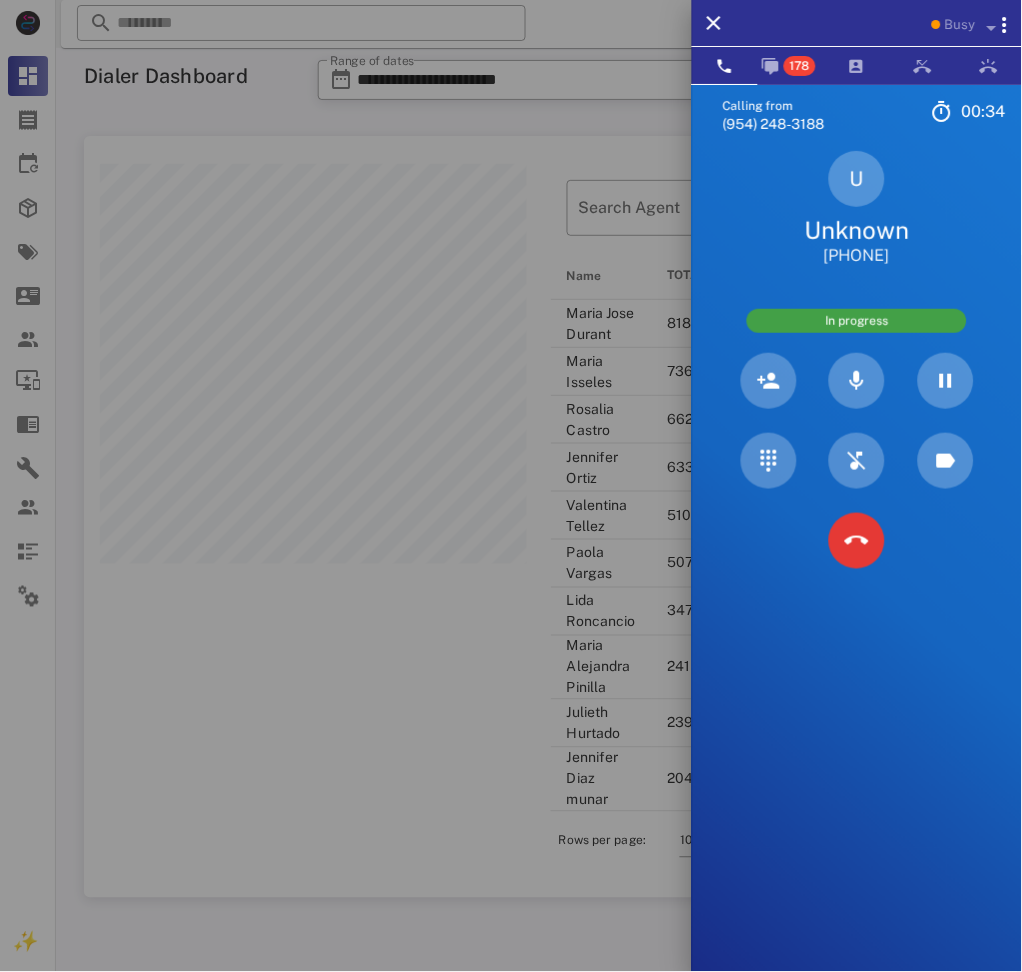 click on "+573143789697" at bounding box center [857, 256] 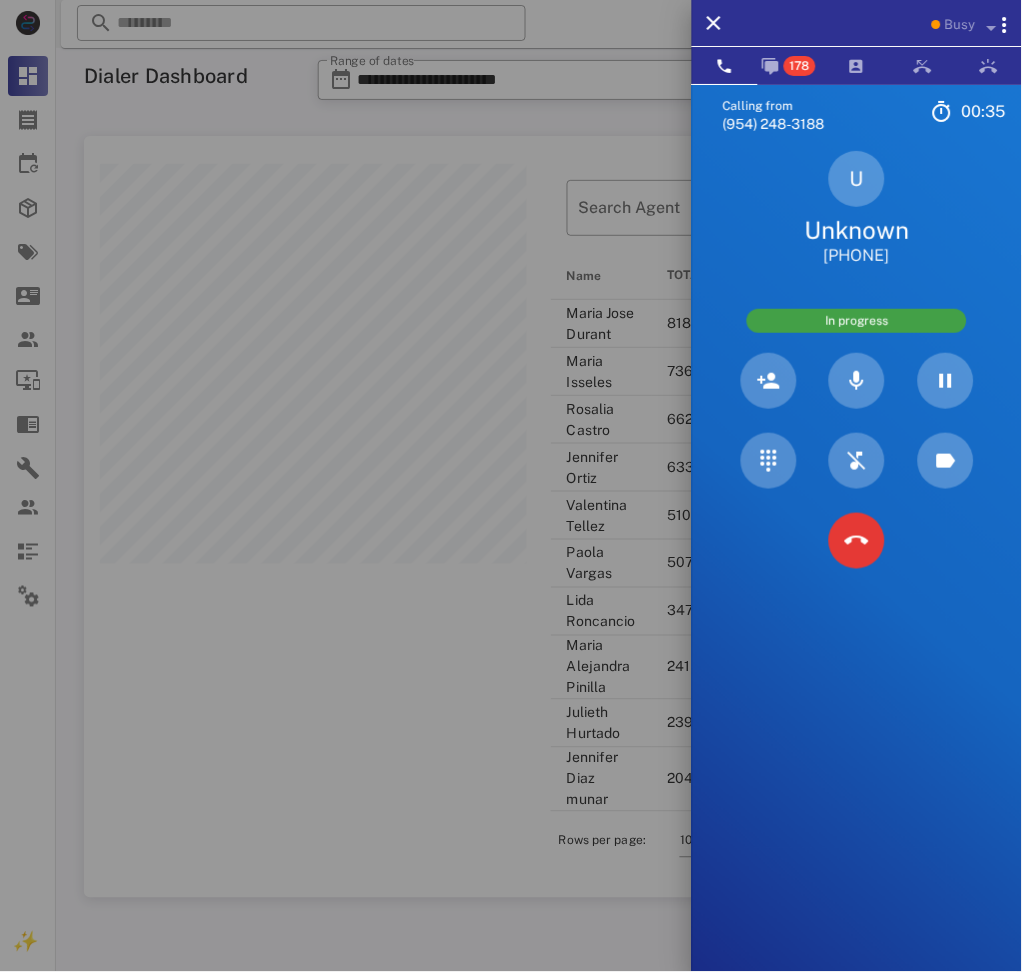 copy on "573143789697" 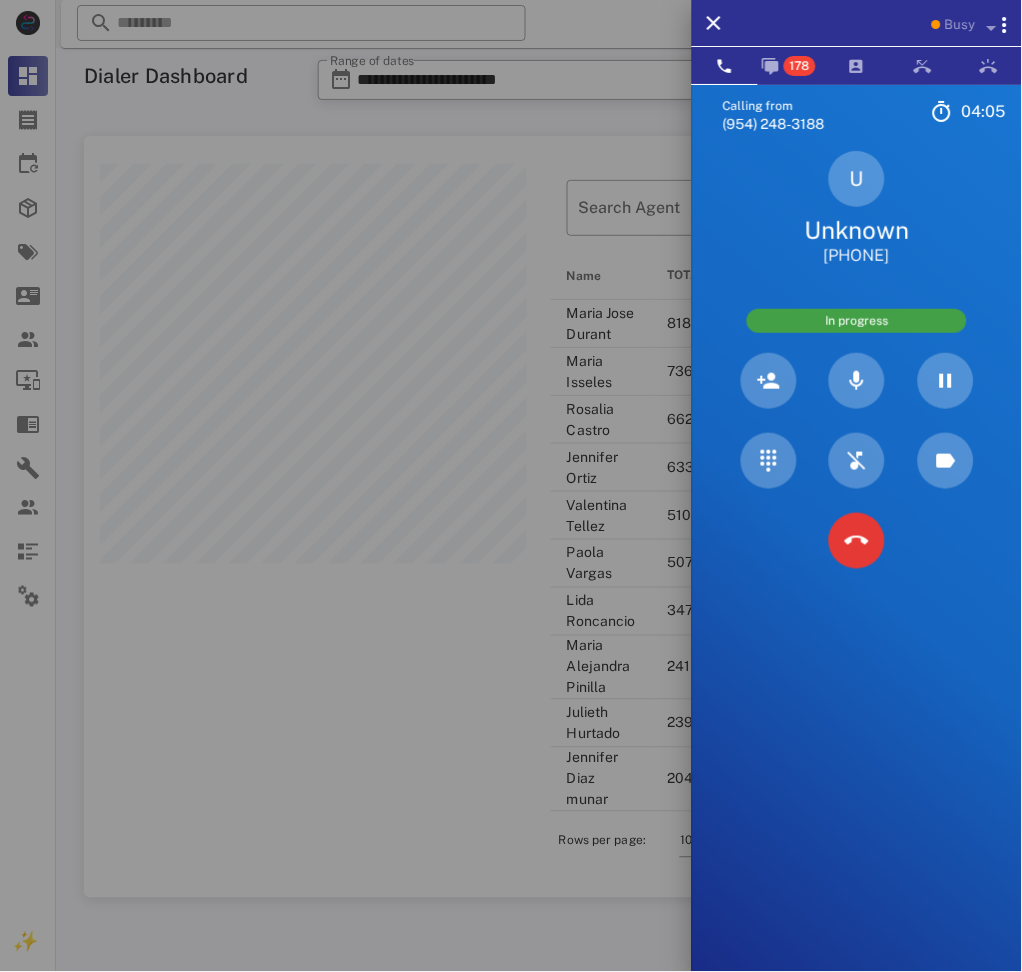 click on "Calling from (954) 248-3188 04: 05  Unknown      ▼     Andorra
+376
Argentina
+54
Aruba
+297
Australia
+61
Belgium (België)
+32
Bolivia
+591
Brazil (Brasil)
+55
Canada
+1
Chile
+56
Colombia
+57
Costa Rica
+506
Dominican Republic (República Dominicana)
+1
Ecuador
+593
El Salvador
+503
France
+33
Germany (Deutschland)
+49
Guadeloupe
+590
Guatemala
+502
Honduras
+504
Iceland (Ísland)
+354
India (भारत)
+91
Israel (‫ישראל‬‎)
+972
Italy (Italia)
+39" at bounding box center [857, 570] 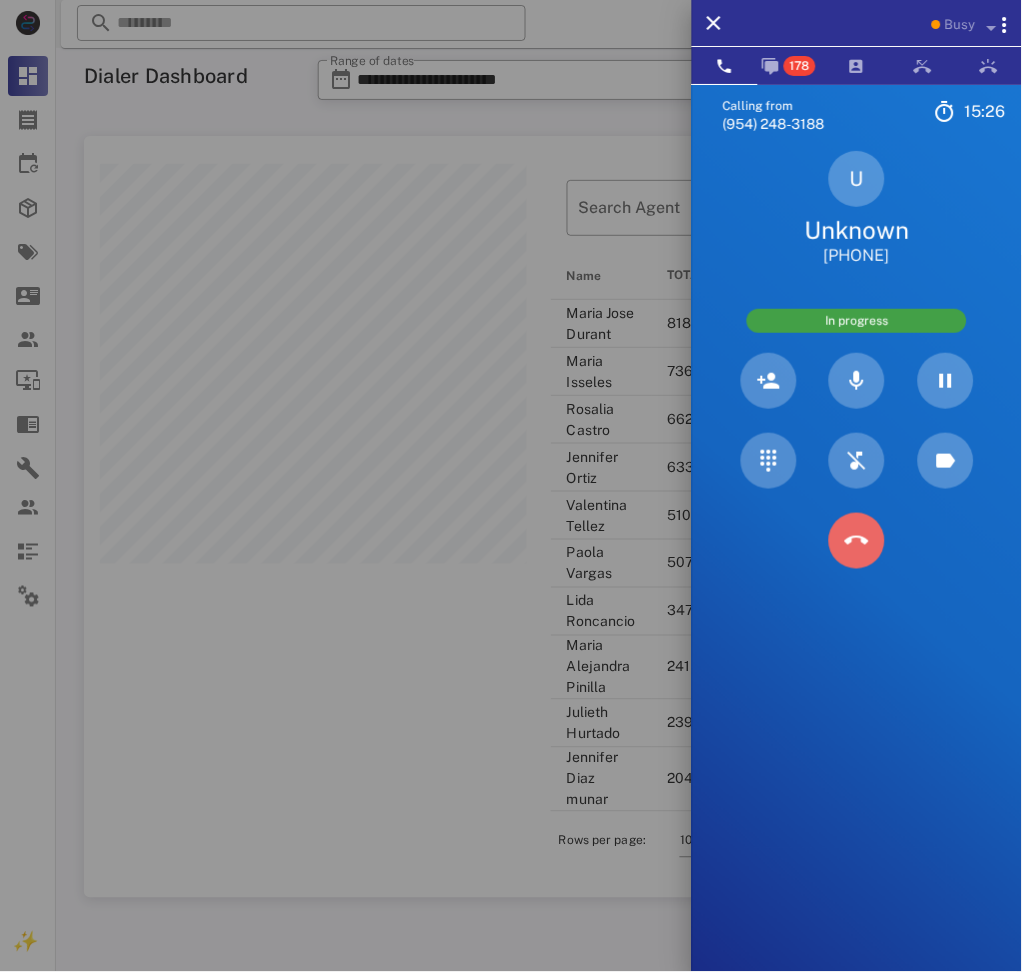 drag, startPoint x: 849, startPoint y: 548, endPoint x: 988, endPoint y: 608, distance: 151.39684 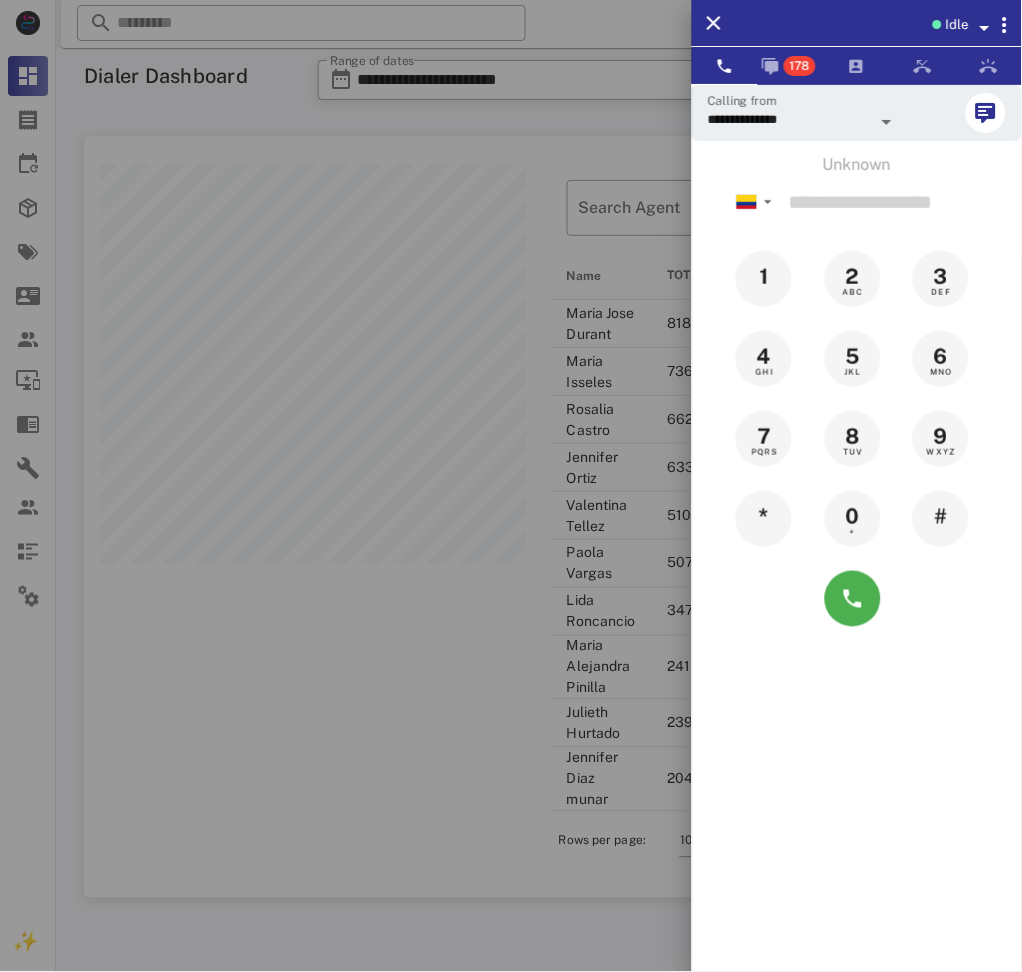 click at bounding box center [511, 486] 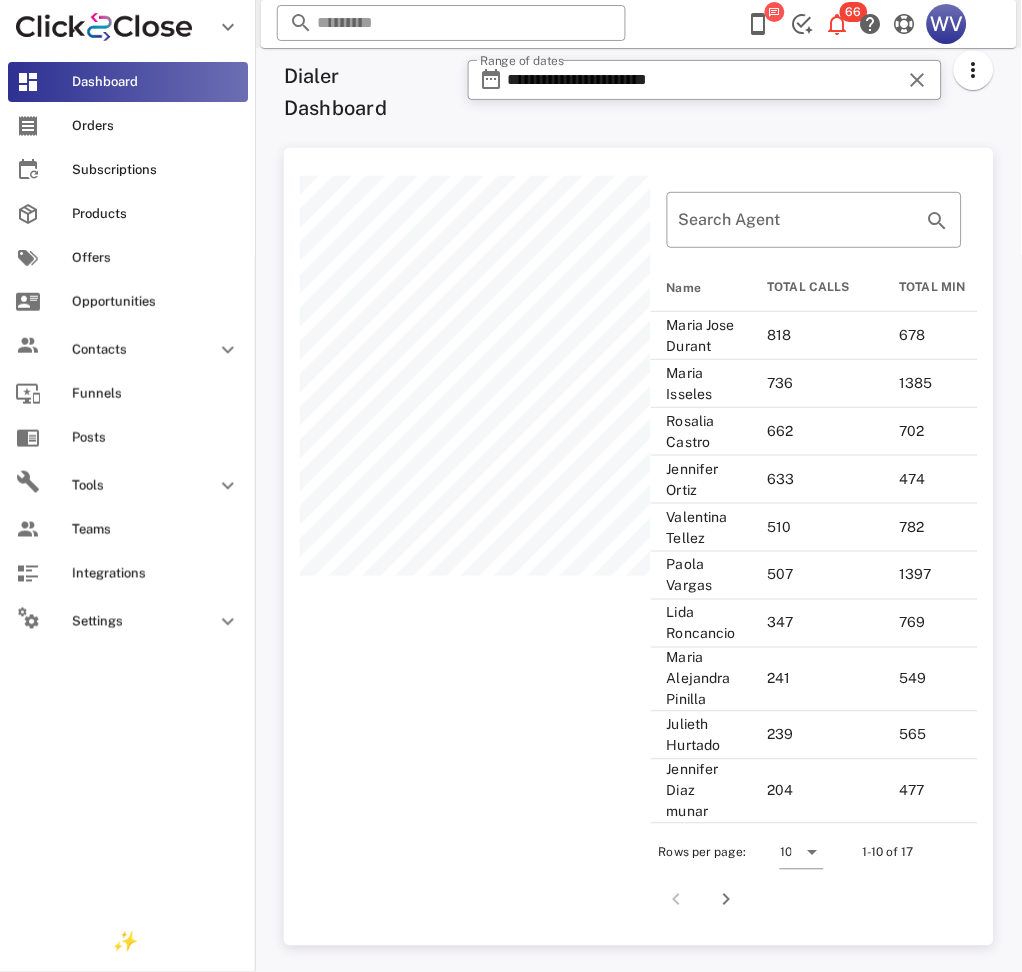 scroll, scrollTop: 828, scrollLeft: 696, axis: both 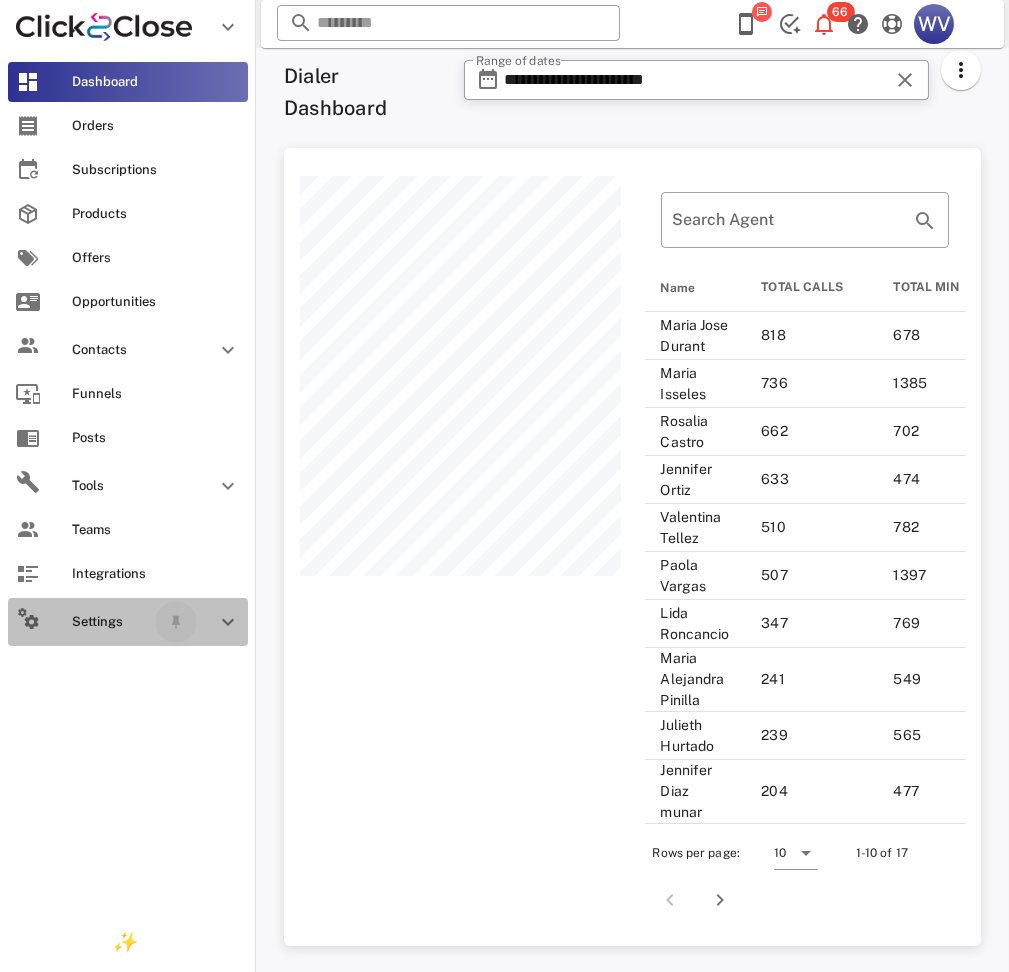 click at bounding box center [176, 622] 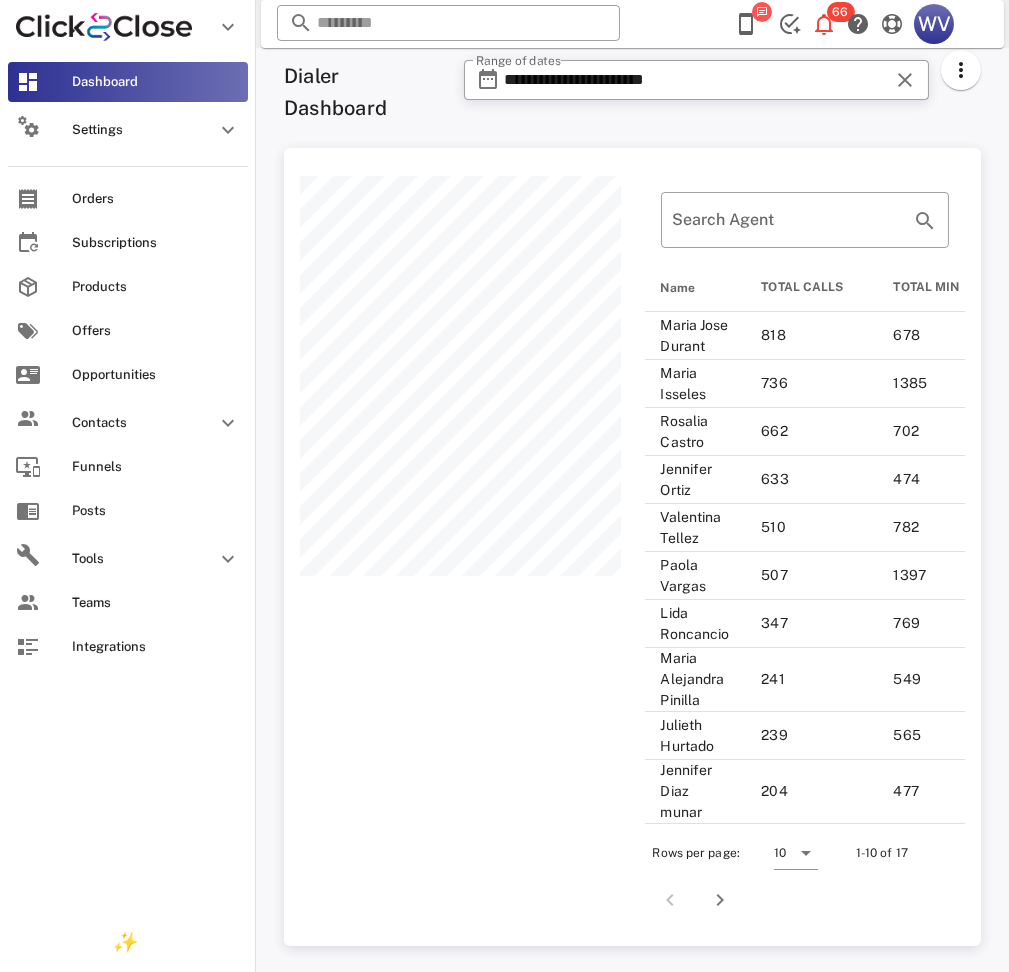 scroll, scrollTop: 999207, scrollLeft: 999097, axis: both 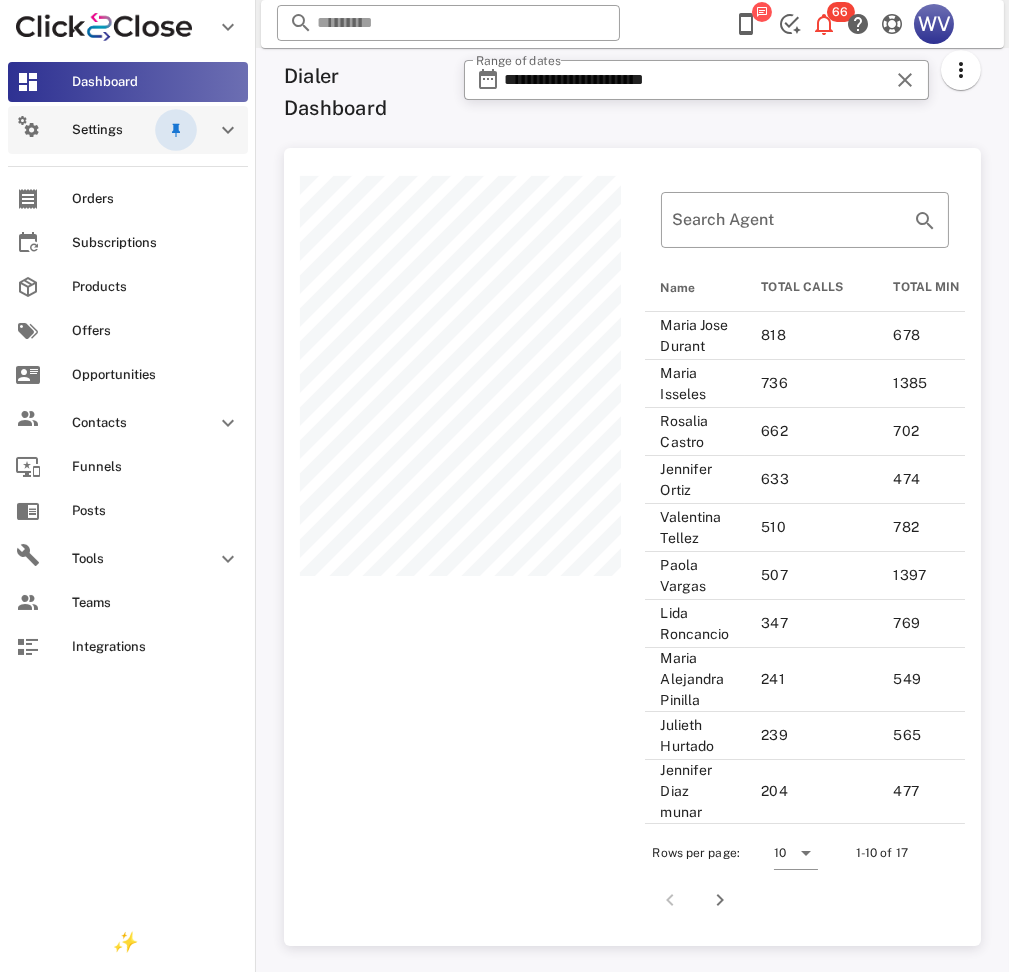 click at bounding box center (176, 130) 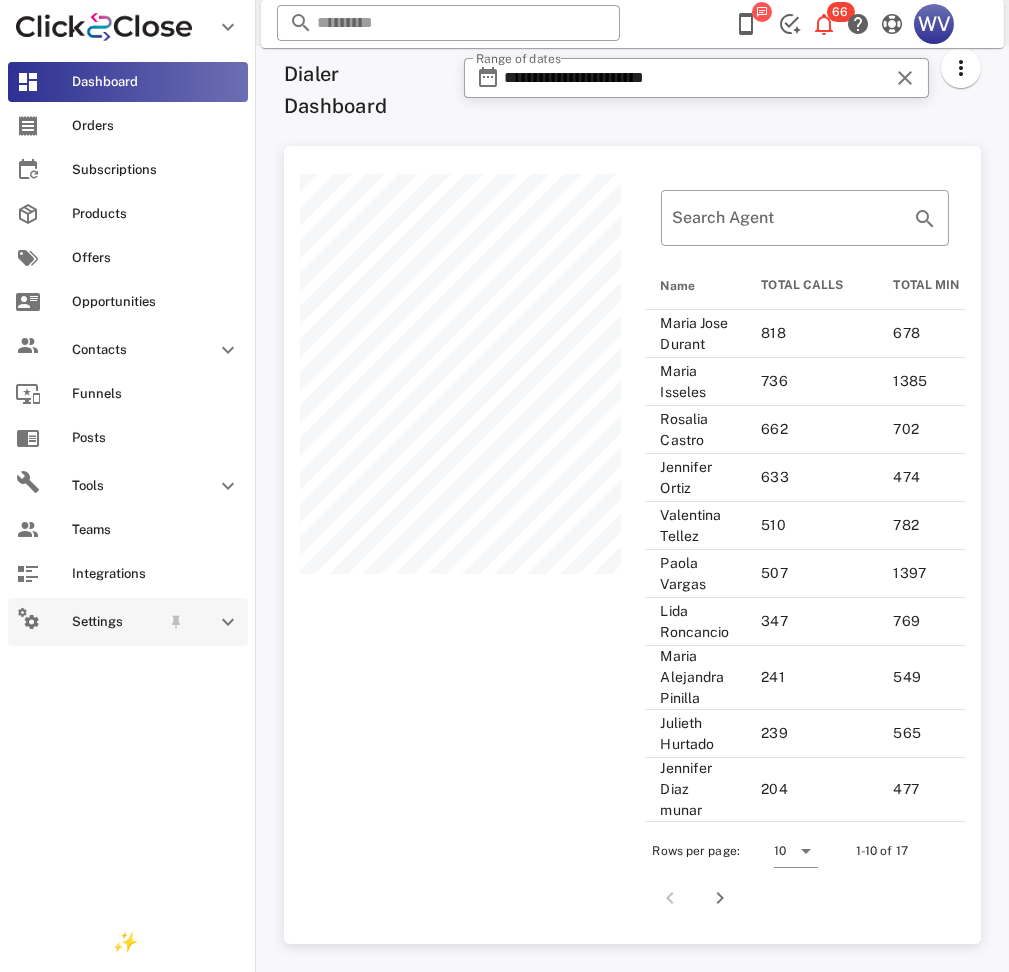 scroll, scrollTop: 30, scrollLeft: 0, axis: vertical 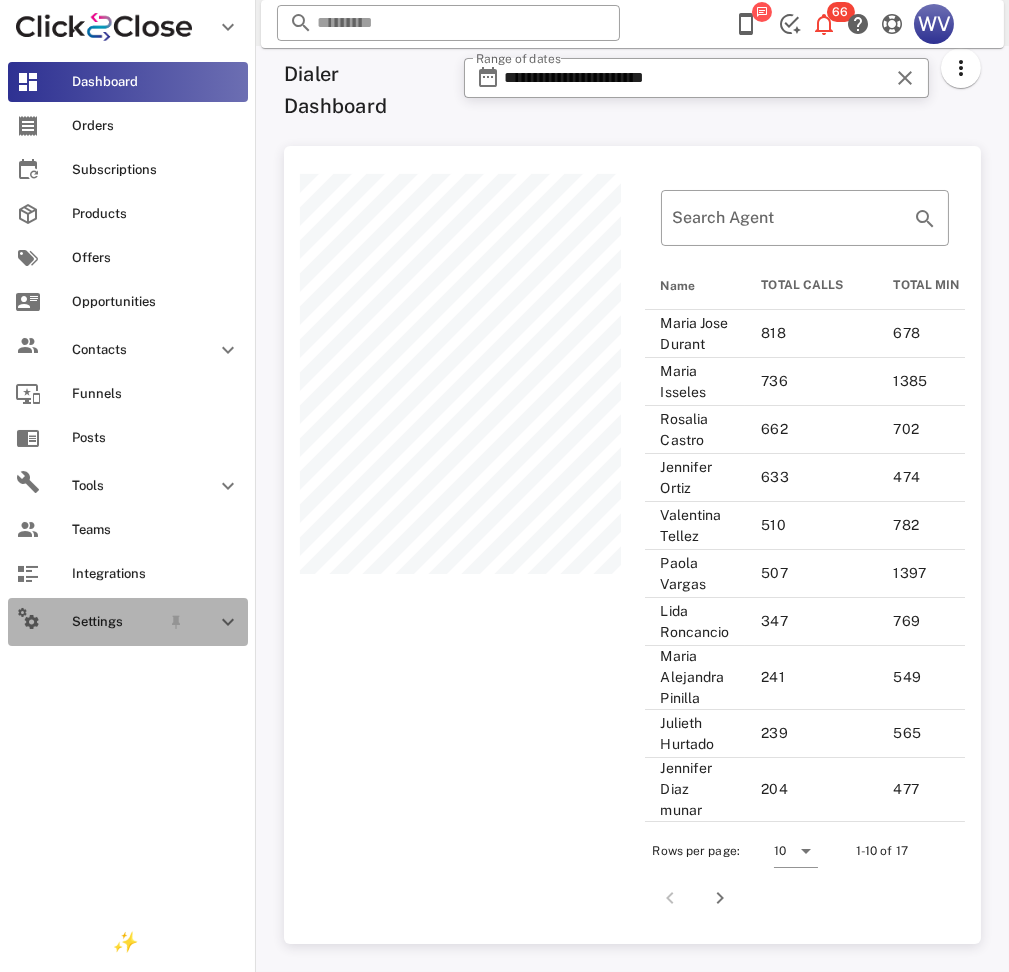 click at bounding box center (228, 622) 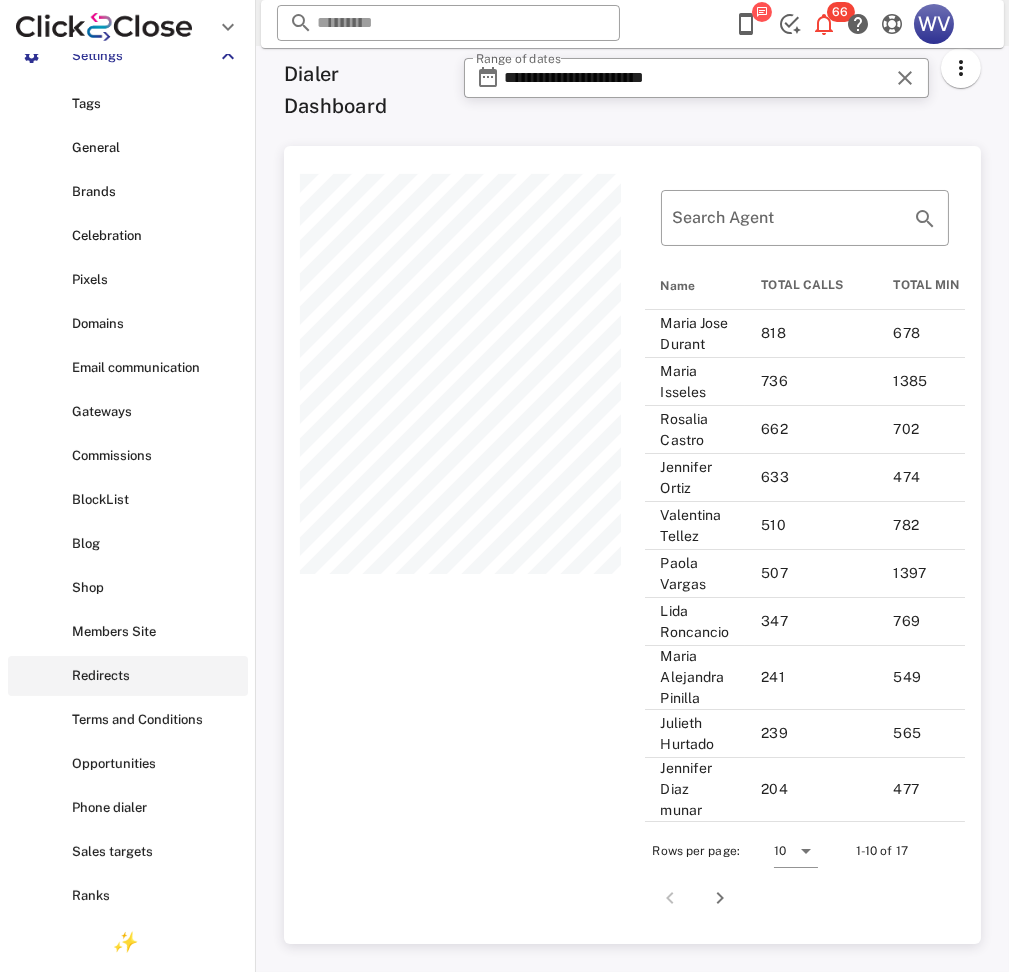 scroll, scrollTop: 665, scrollLeft: 0, axis: vertical 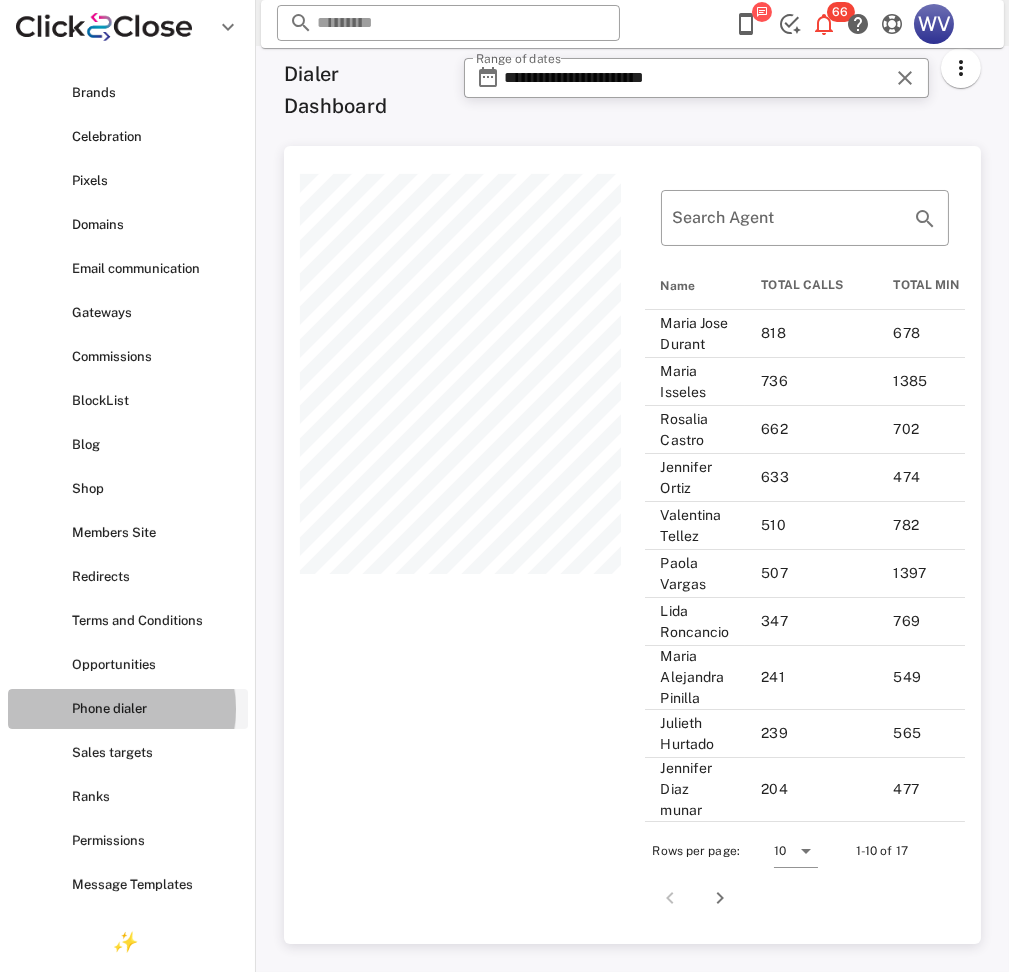 click on "Phone dialer" at bounding box center [128, 709] 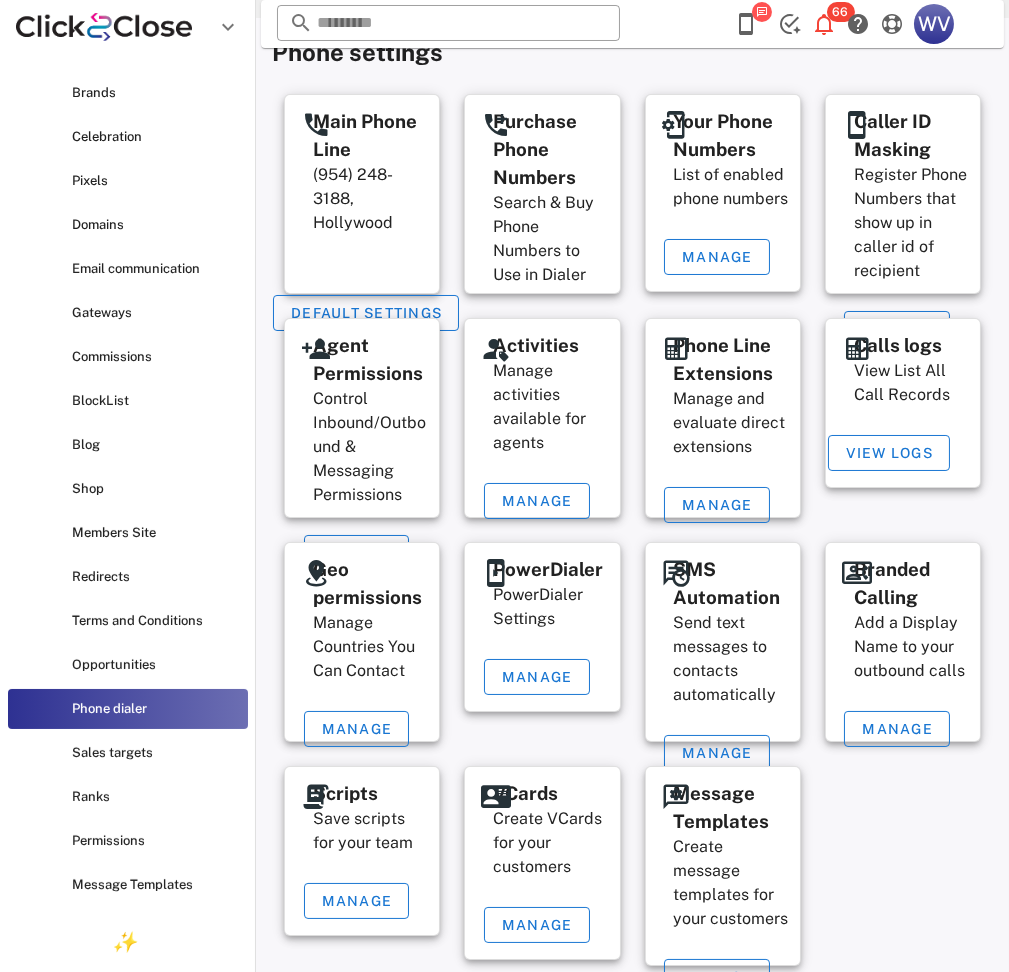 scroll, scrollTop: 0, scrollLeft: 0, axis: both 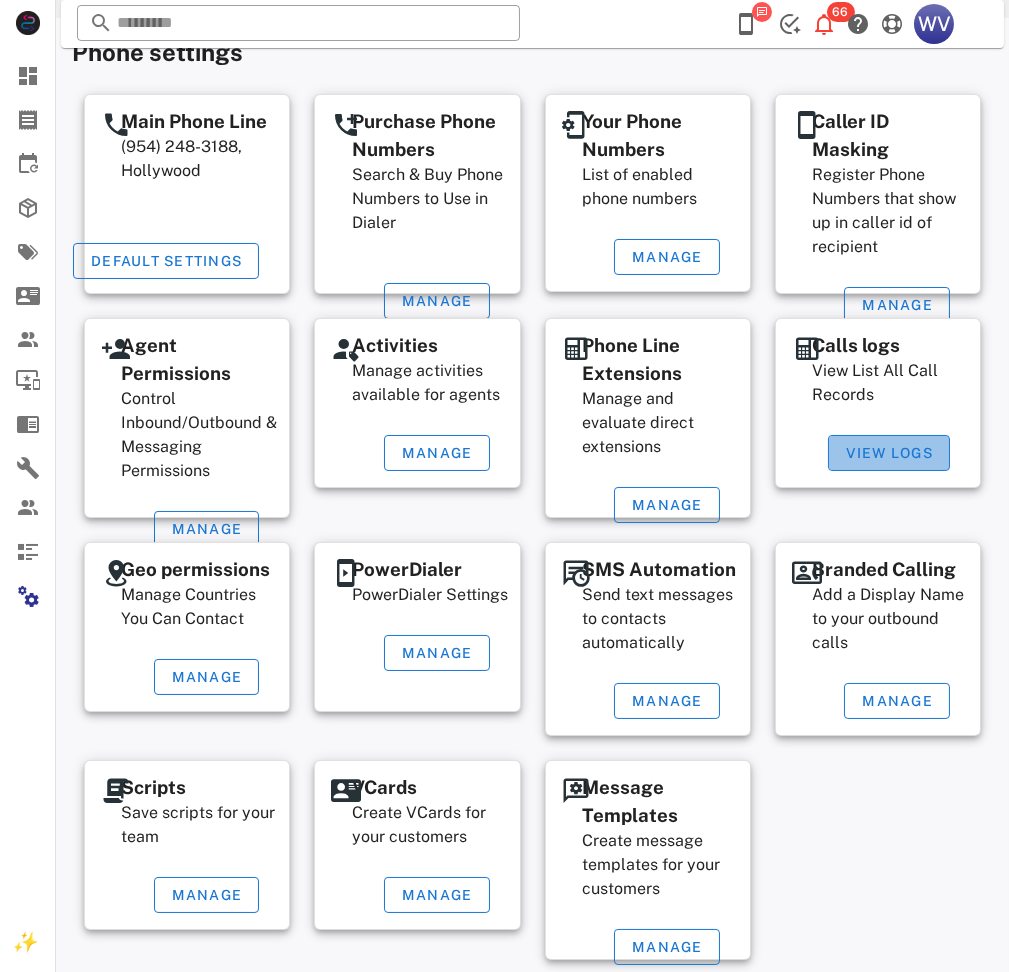 click on "View Logs" at bounding box center [889, 453] 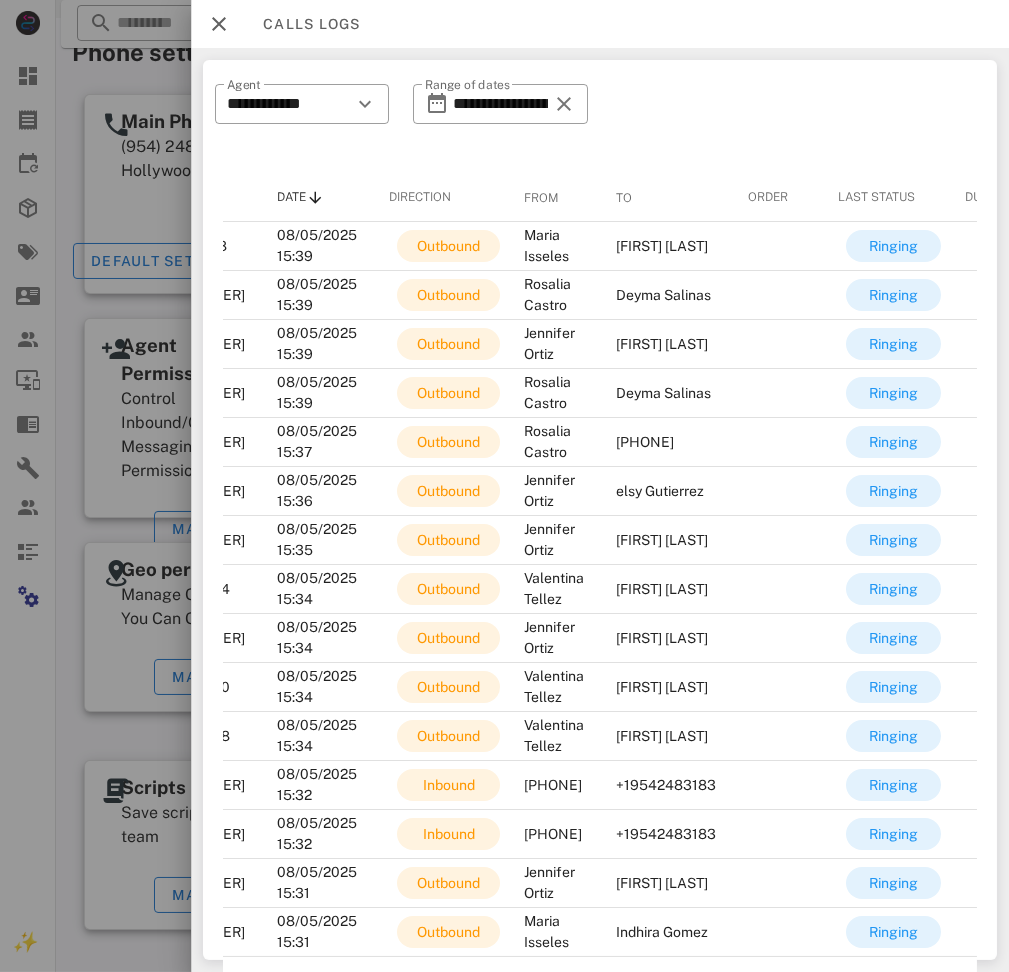 scroll, scrollTop: 0, scrollLeft: 0, axis: both 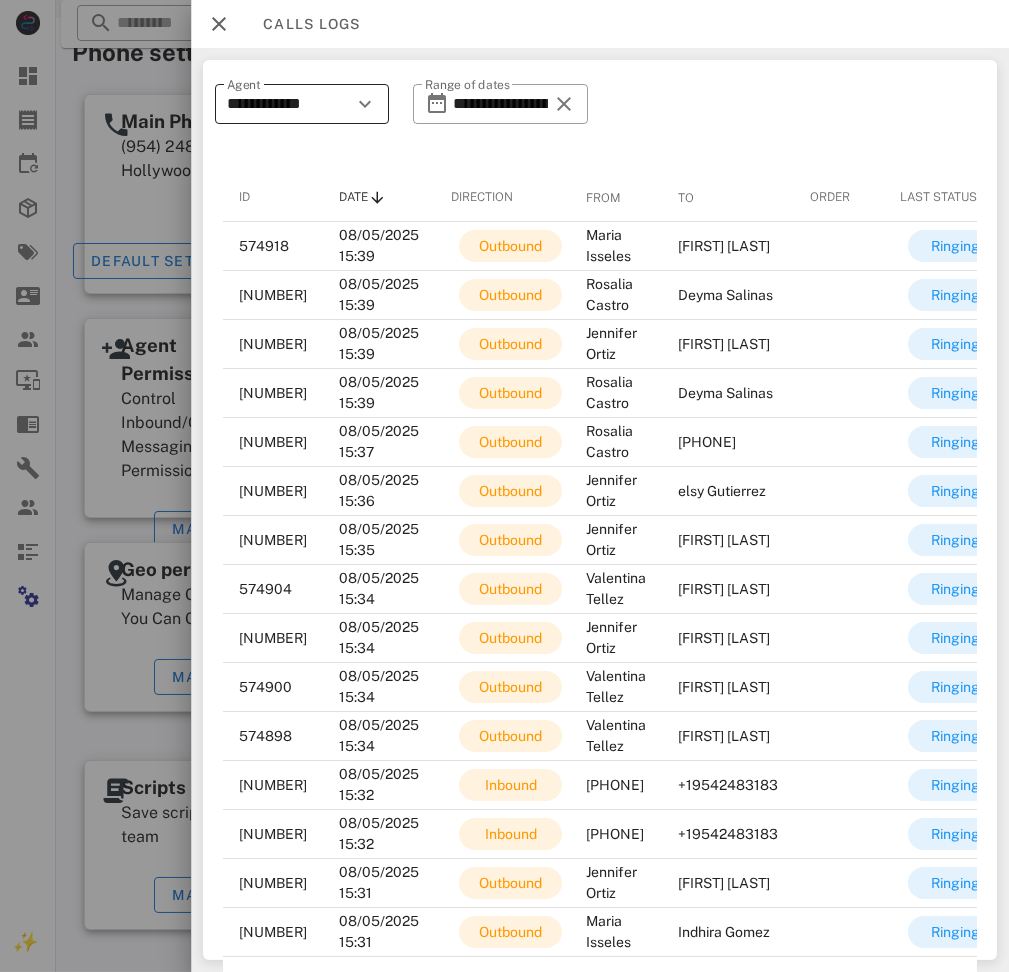 click on "**********" at bounding box center (288, 104) 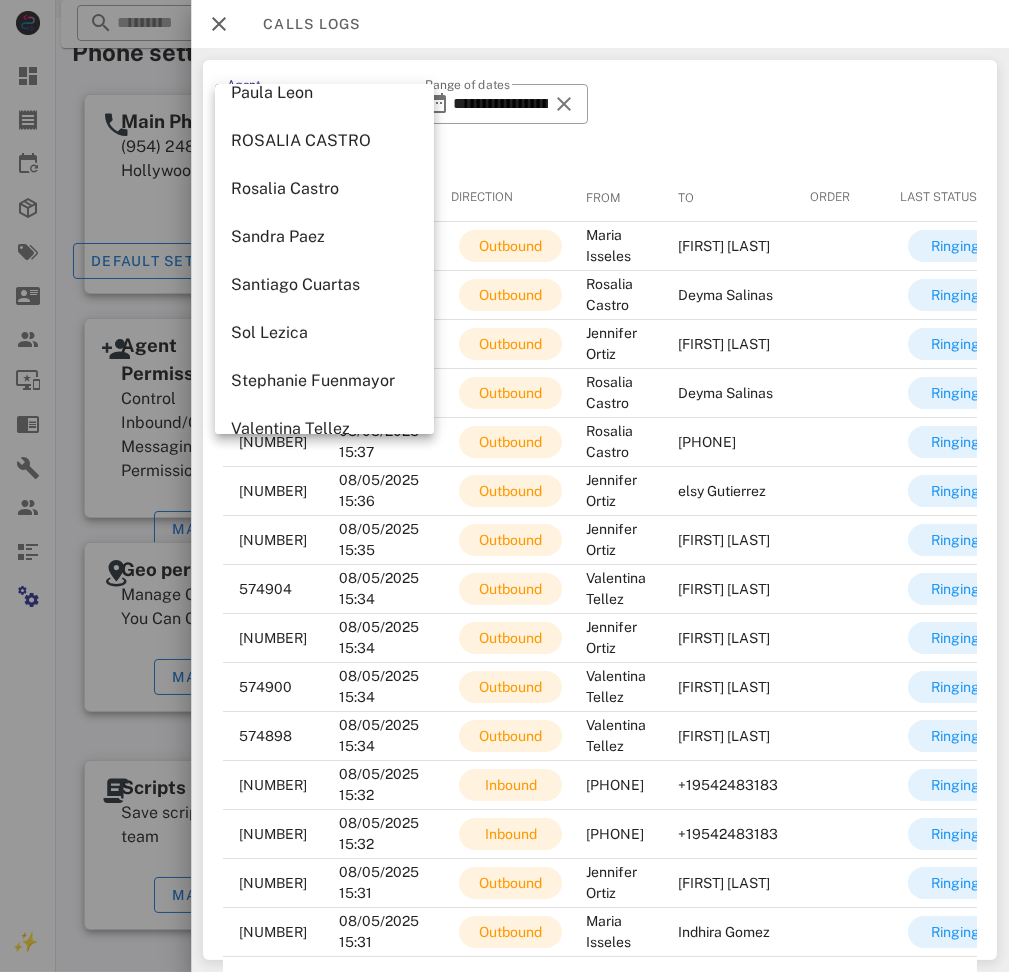 scroll, scrollTop: 1250, scrollLeft: 0, axis: vertical 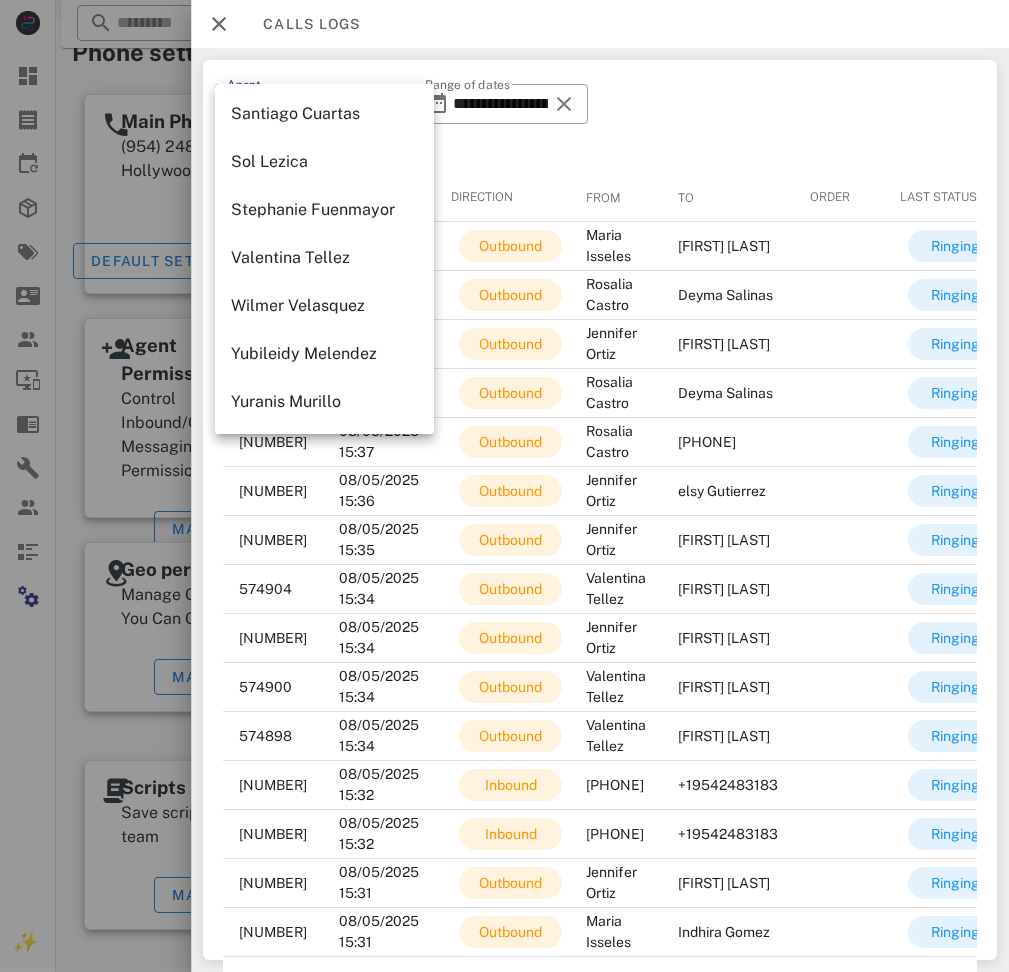click on "Wilmer Velasquez" at bounding box center [324, 305] 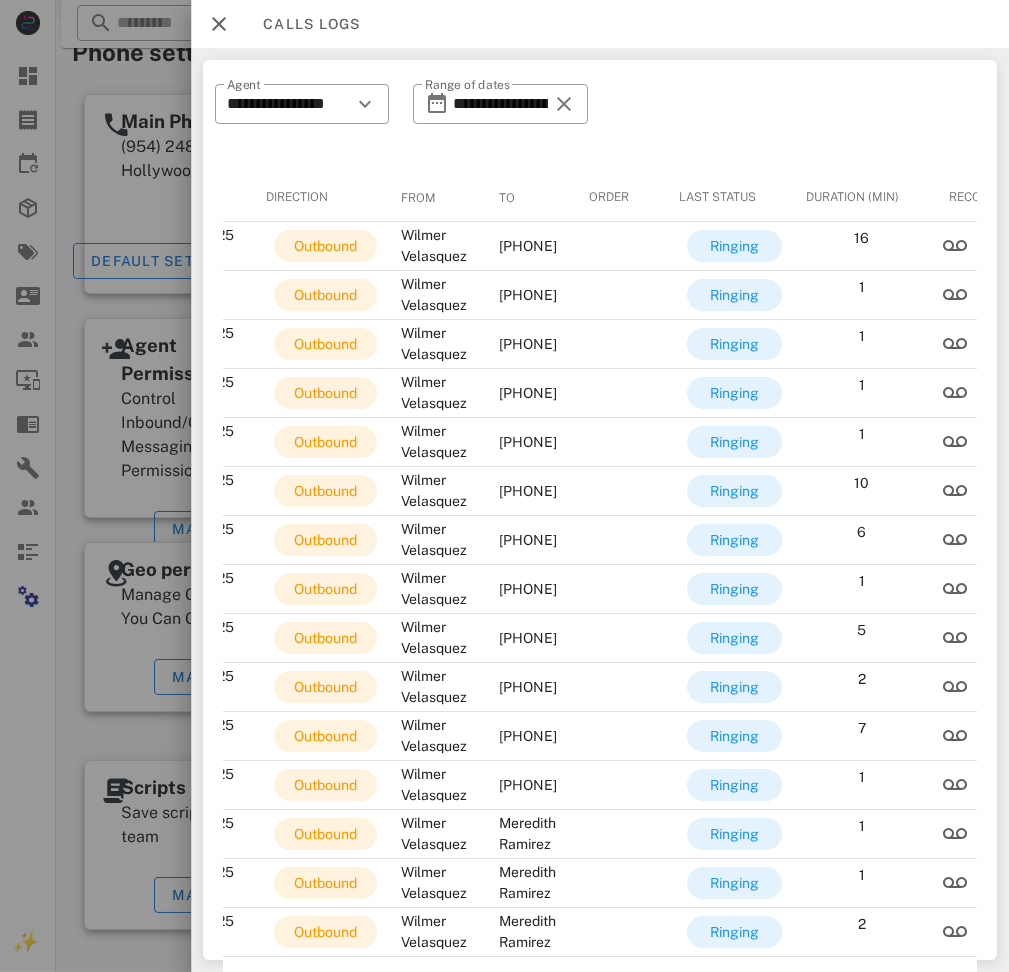 scroll, scrollTop: 0, scrollLeft: 314, axis: horizontal 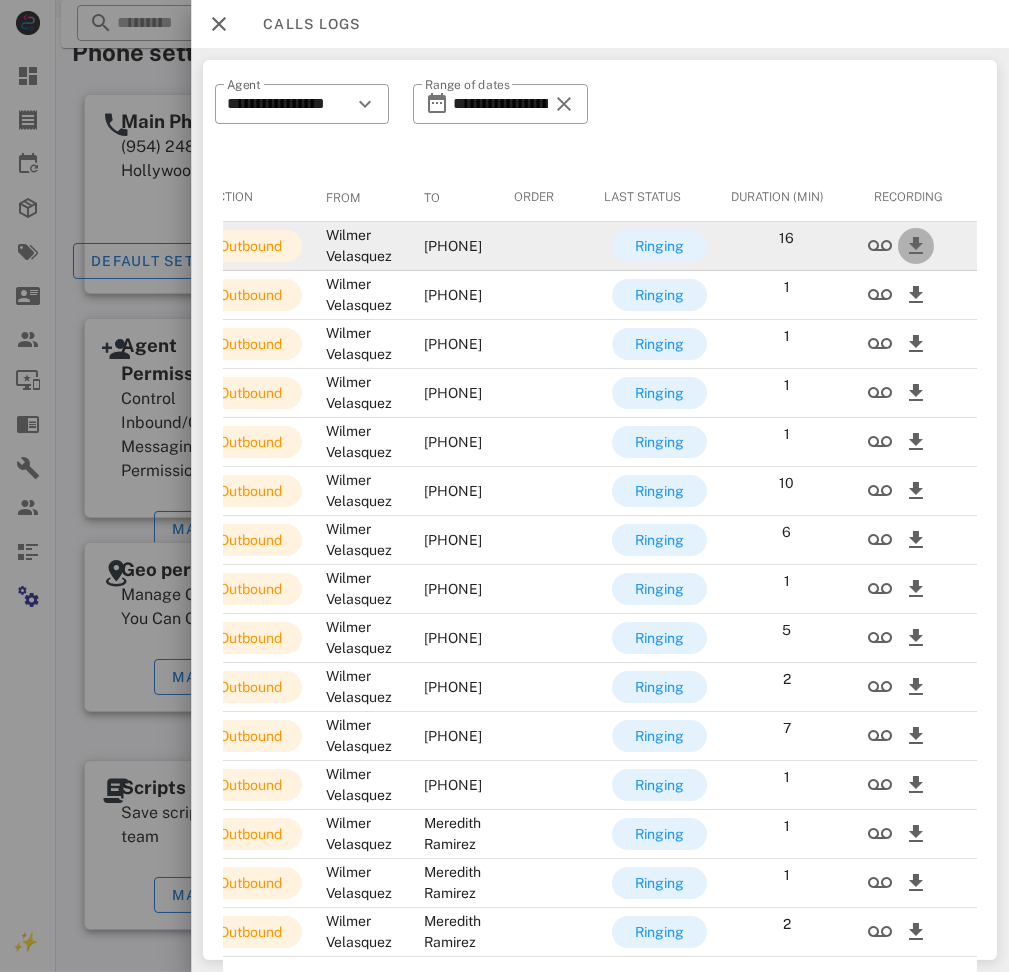 click at bounding box center [916, 246] 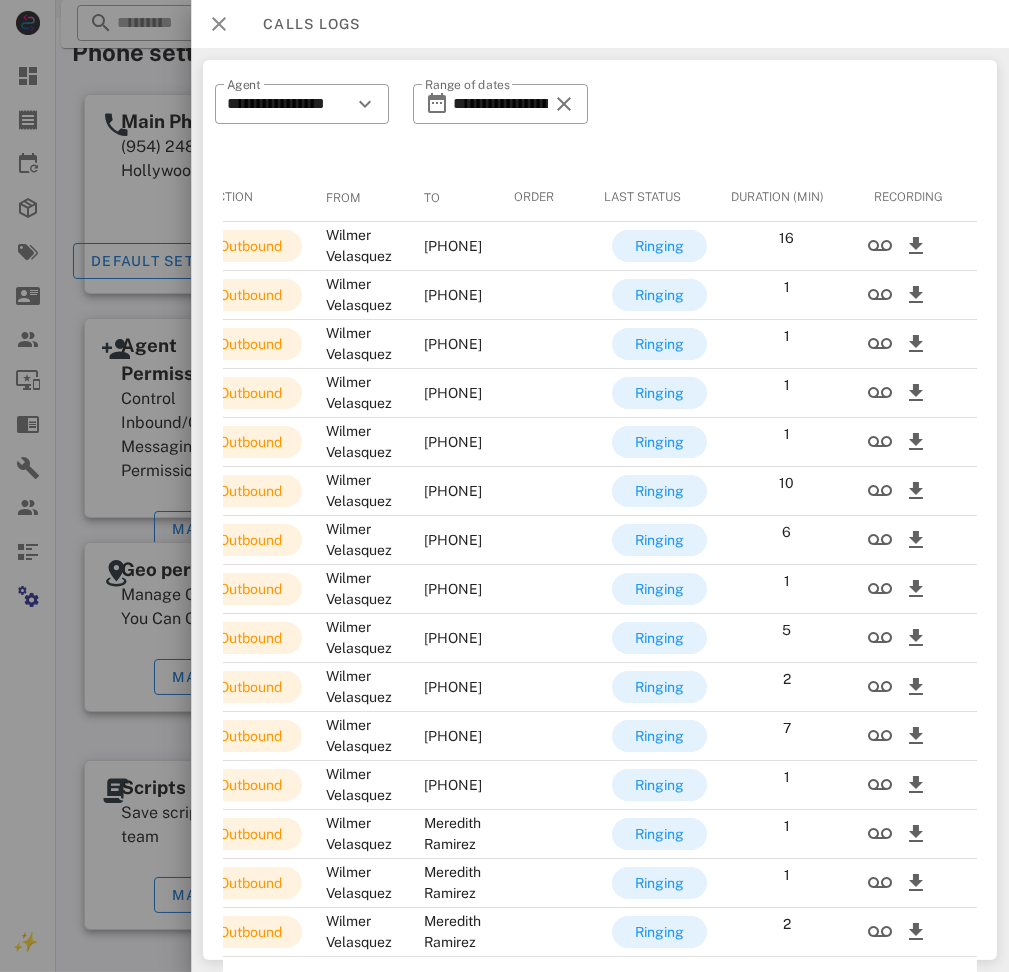 click at bounding box center [219, 24] 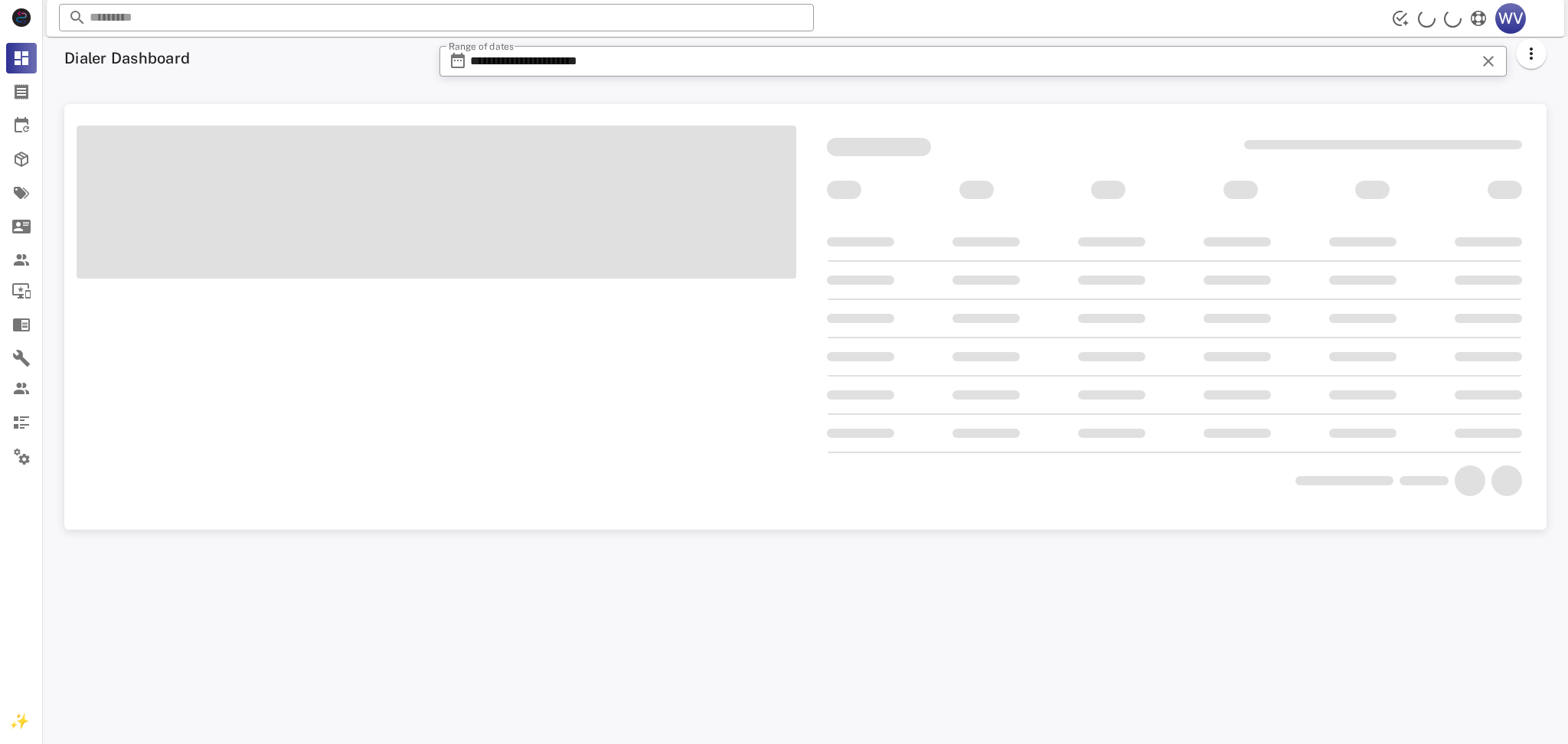 scroll, scrollTop: 0, scrollLeft: 0, axis: both 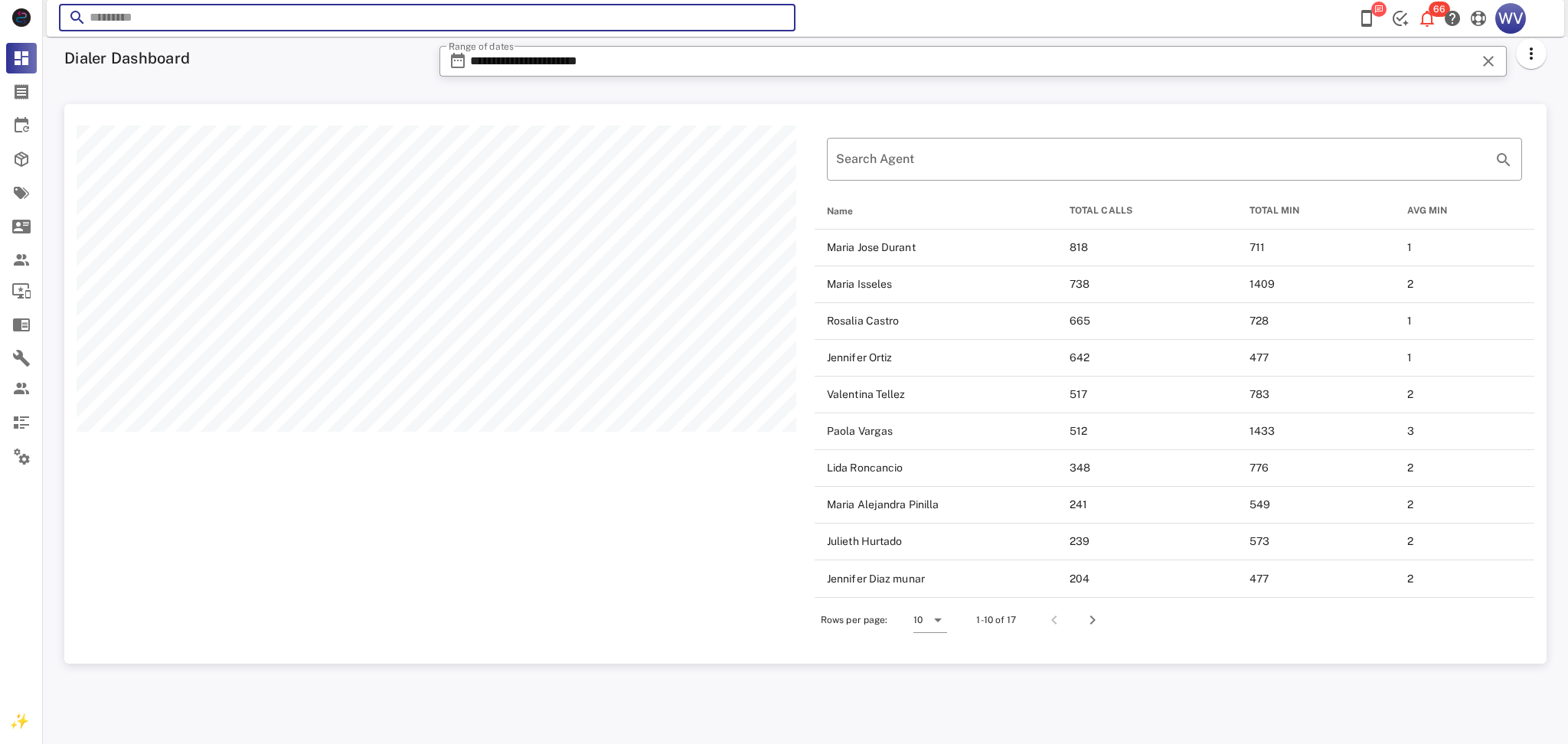 click at bounding box center [427, 18] 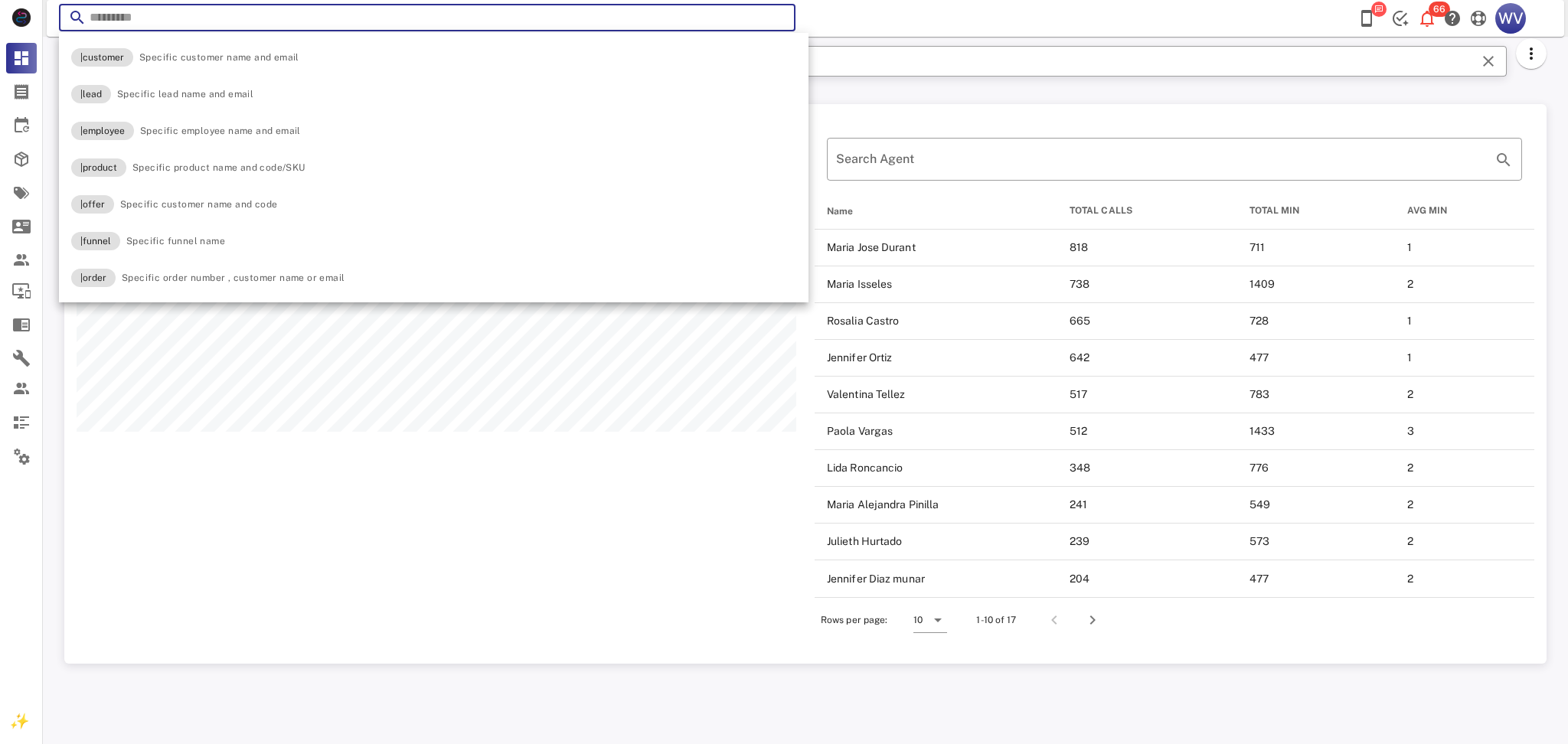 paste on "**********" 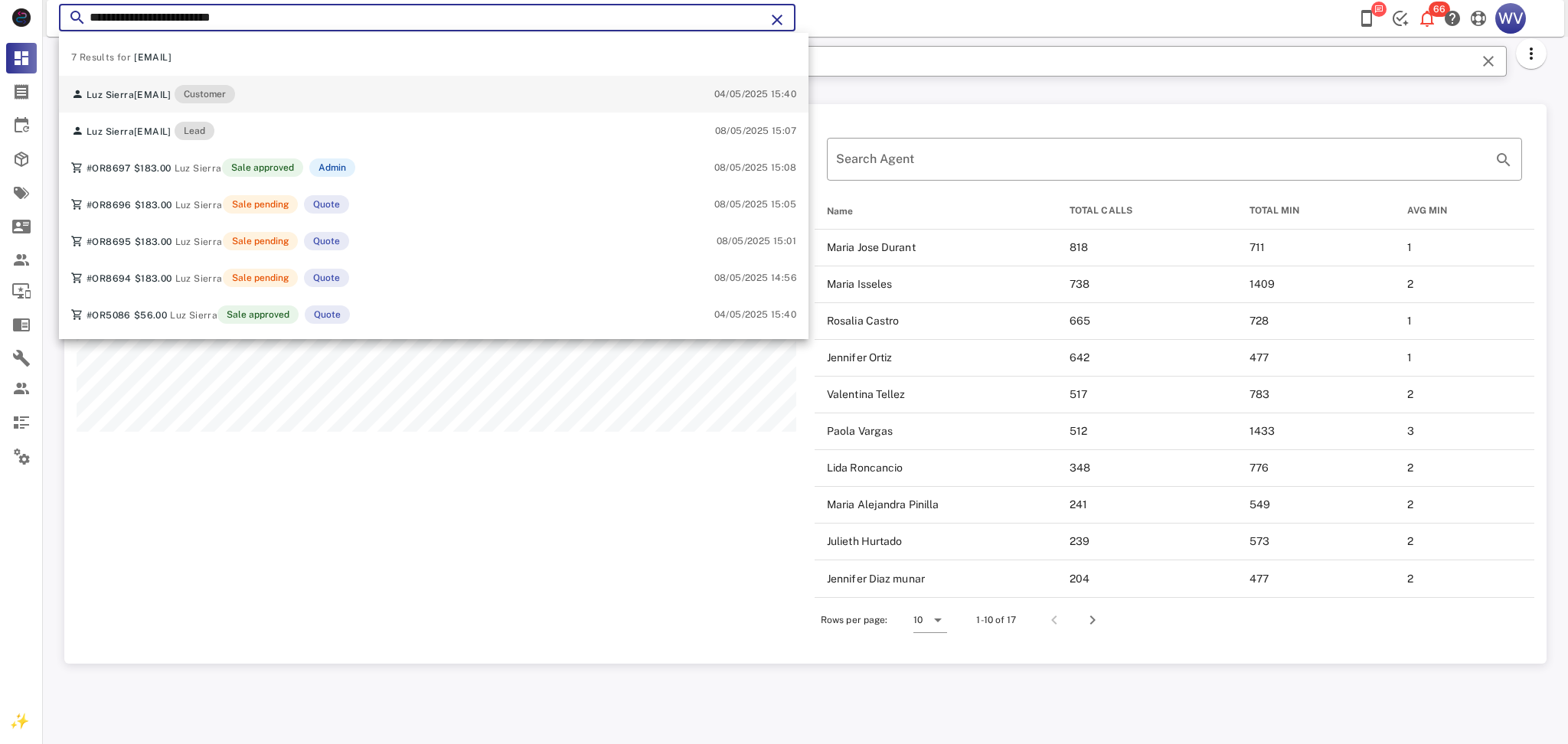 type on "**********" 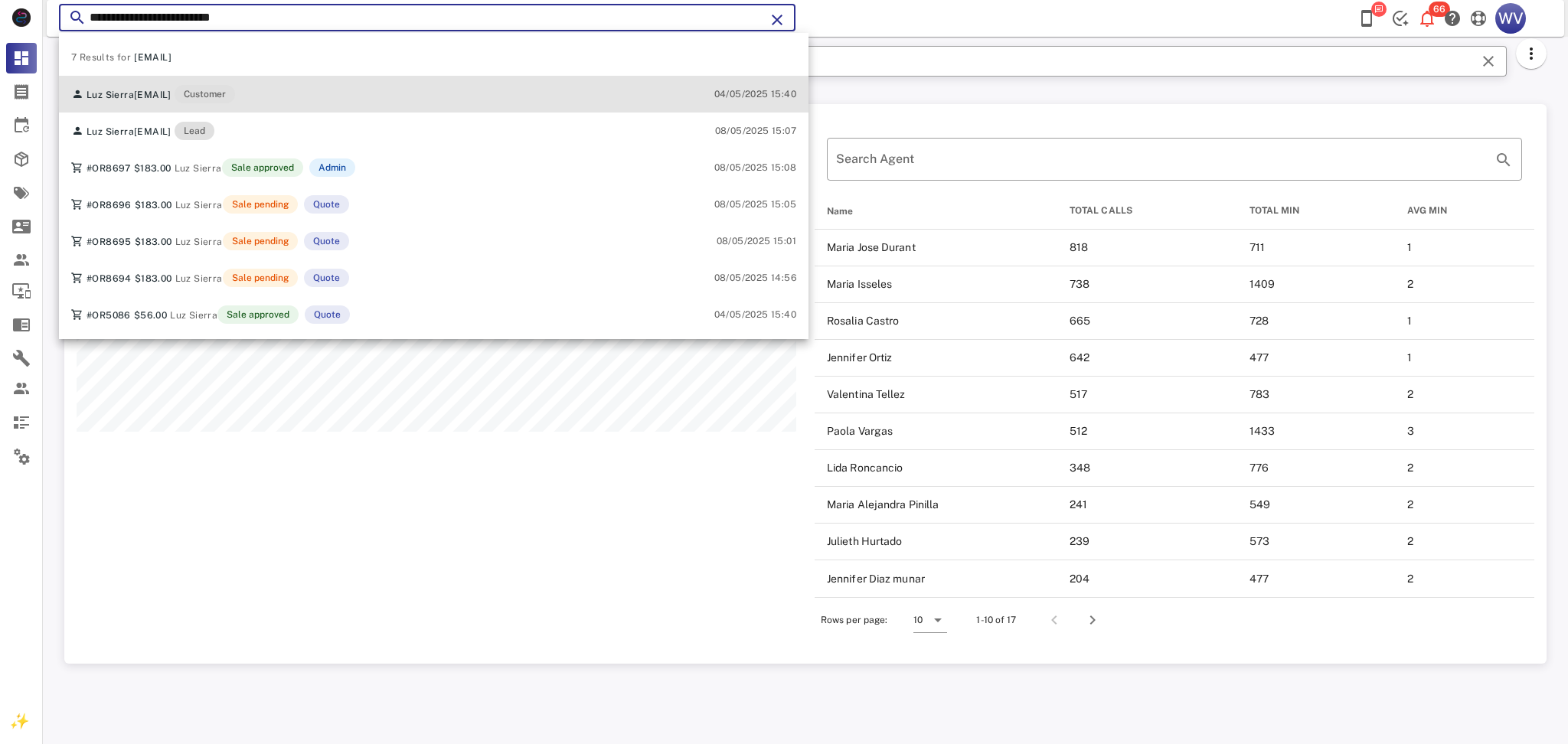 click on "[EMAIL]" at bounding box center [152, 95] 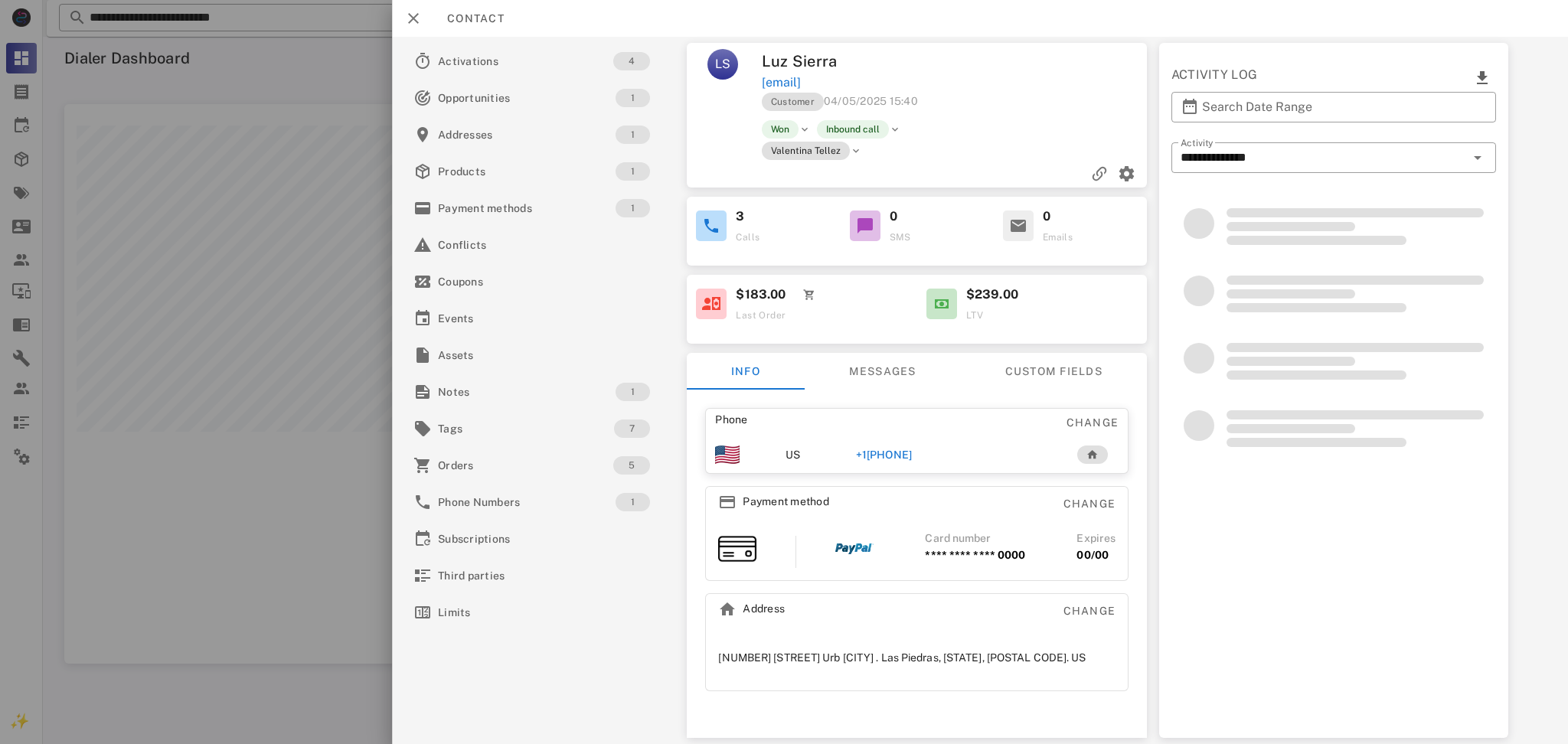 click on "+1[PHONE]" at bounding box center (884, 455) 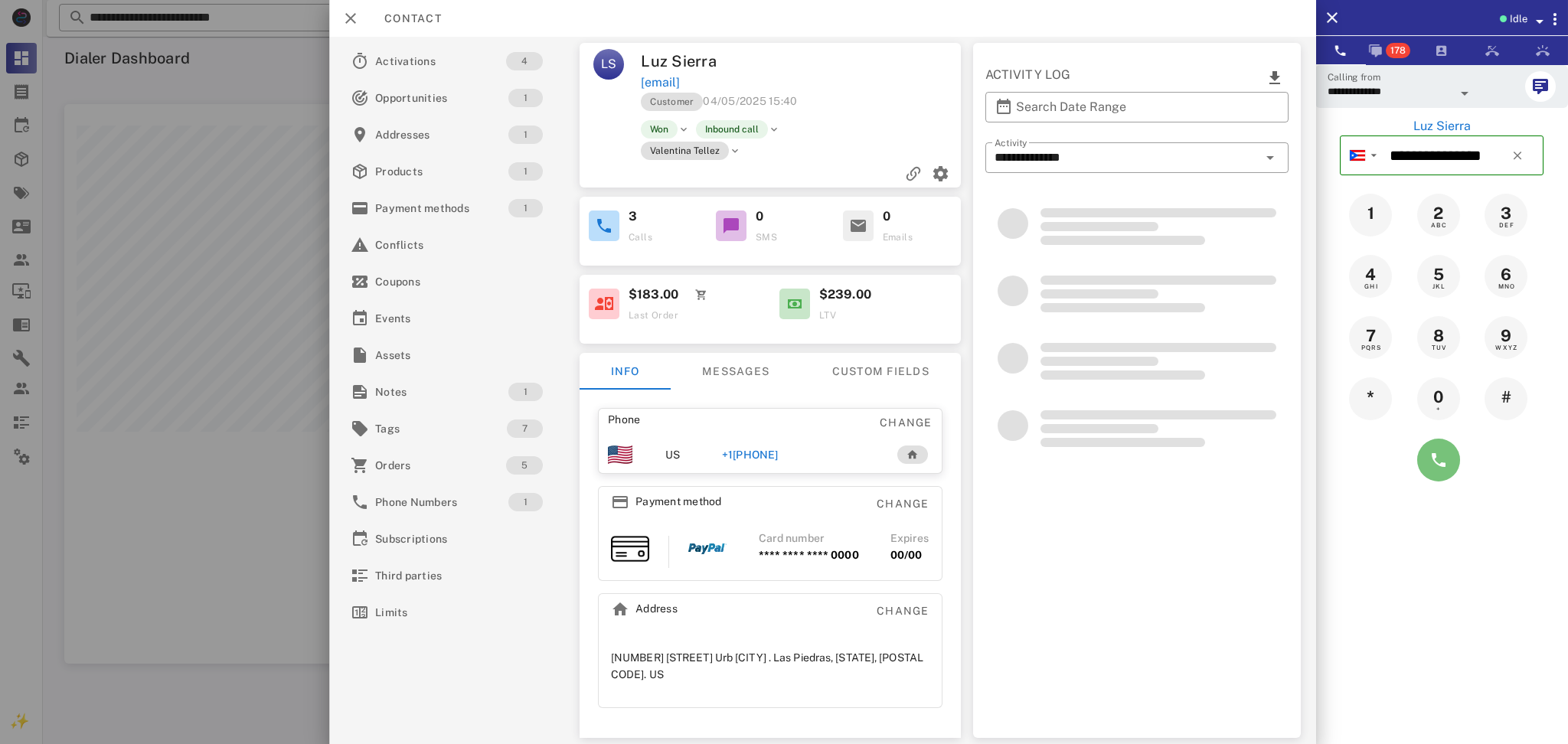 click at bounding box center [1439, 460] 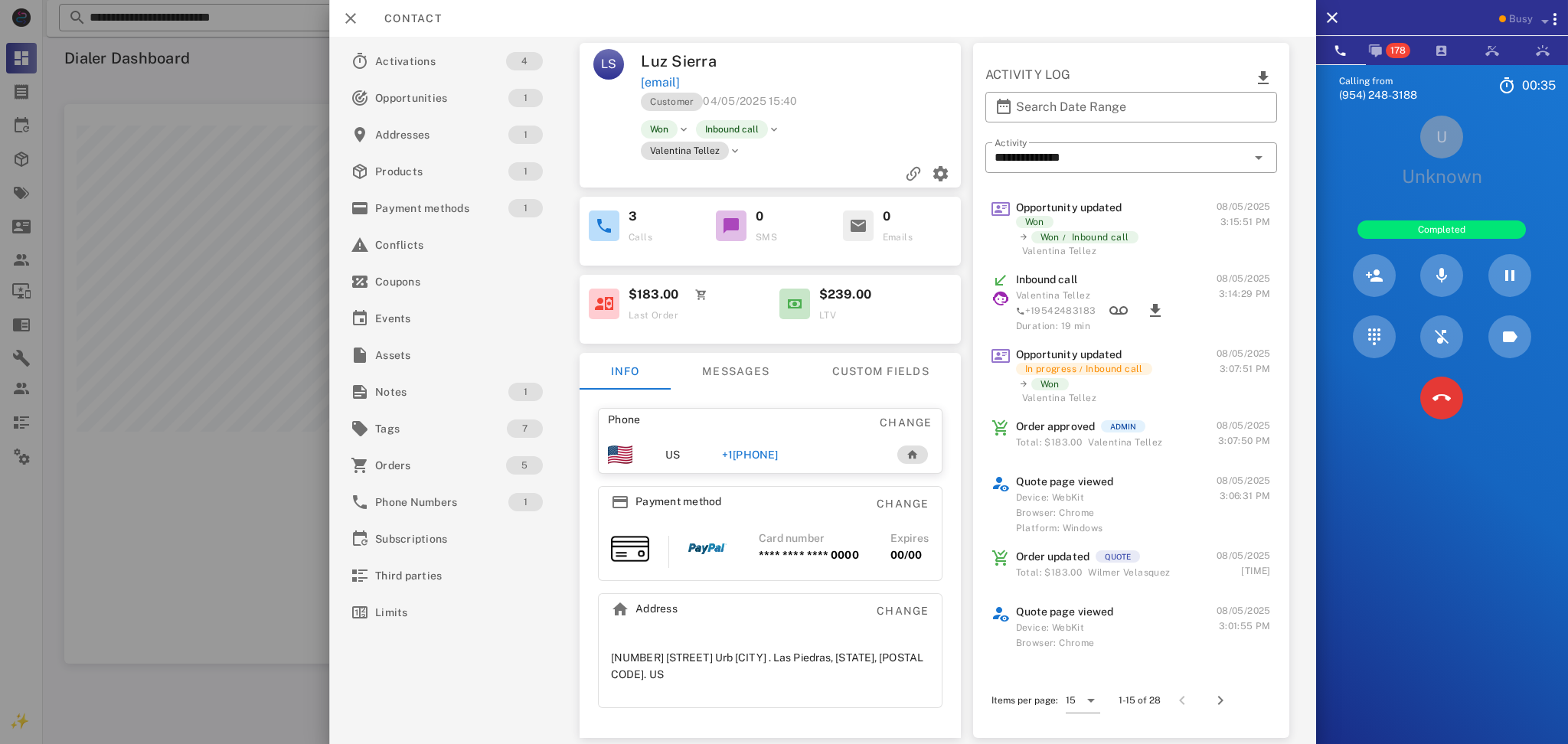 click on "Calling from ([PHONE]) 00: 35  Unknown      ▼     Andorra
+376
Argentina
+54
Aruba
+297
Australia
+61
Belgium (België)
+32
Bolivia
+591
Brazil (Brasil)
+55
Canada
+1
Chile
+56
Colombia
+57
Costa Rica
+506
Dominican Republic (República Dominicana)
+1
Ecuador
+593
El Salvador
+503
France
+33
Germany (Deutschland)
+49
Guadeloupe
+590
Guatemala
+502
Honduras
+504
Iceland (Ísland)
+354
India (भारत)
+91
Israel (‫ישראל‬‎)
+972
Italy (Italia)
+39" at bounding box center [1442, 436] 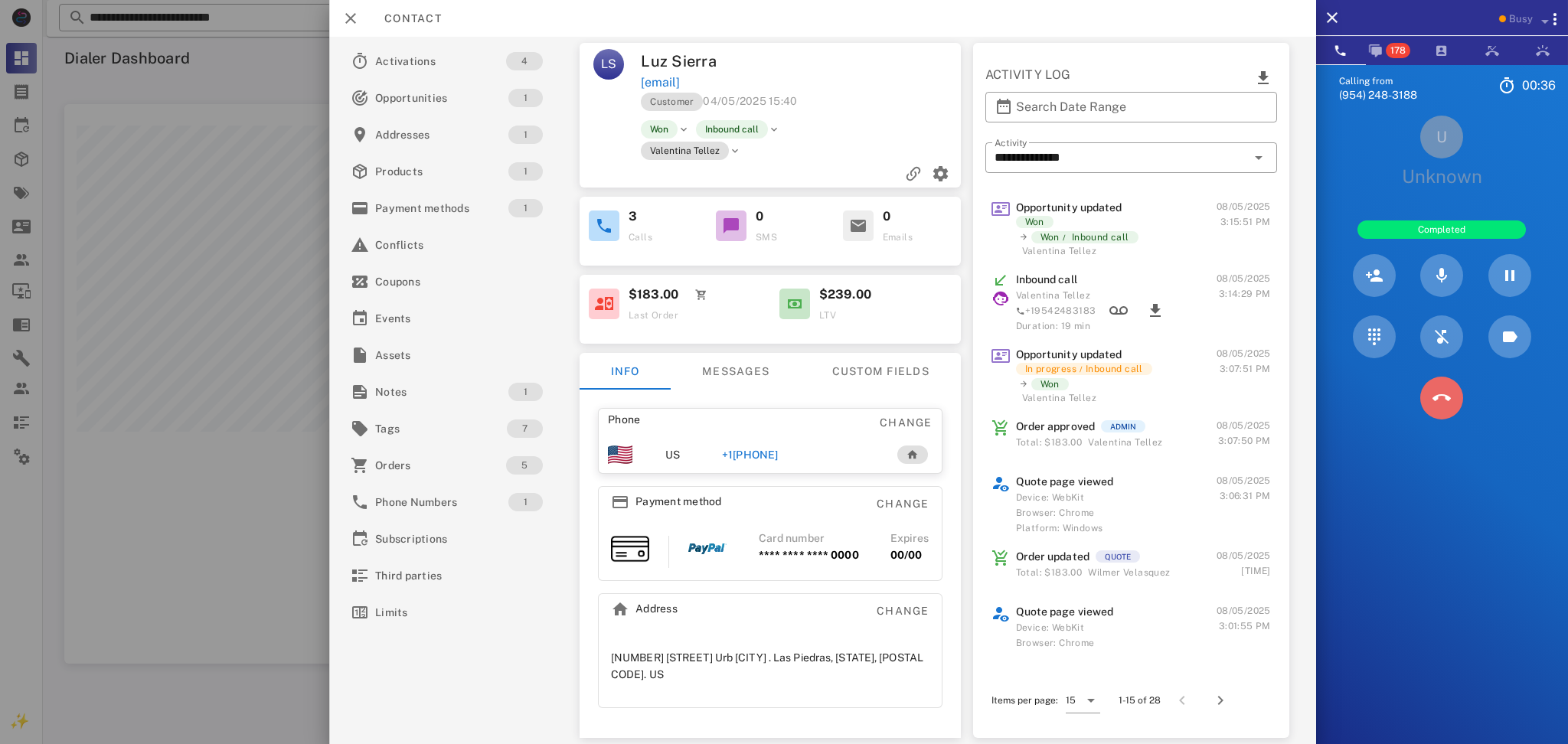 click at bounding box center (1442, 398) 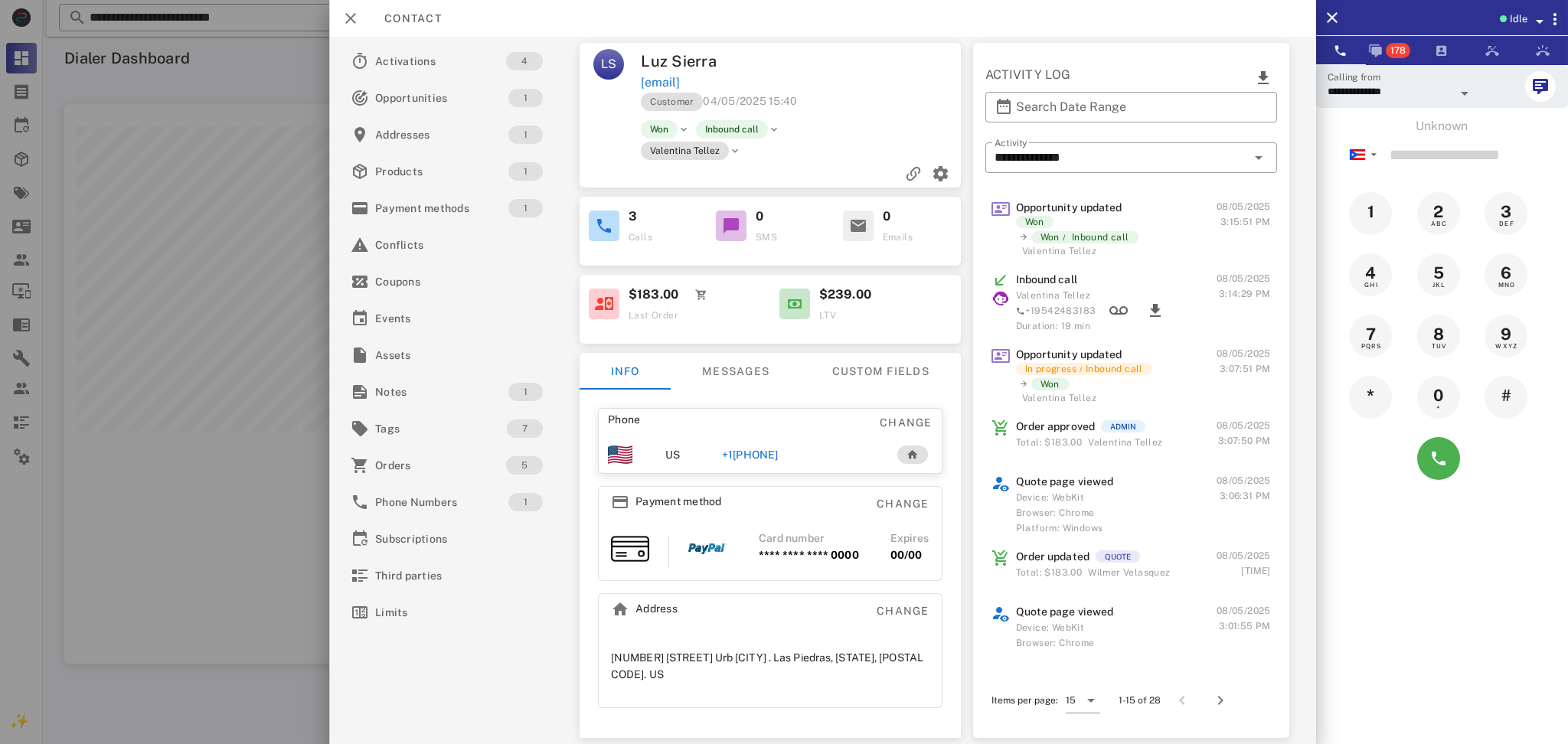 click on "+1[PHONE]" at bounding box center [799, 455] 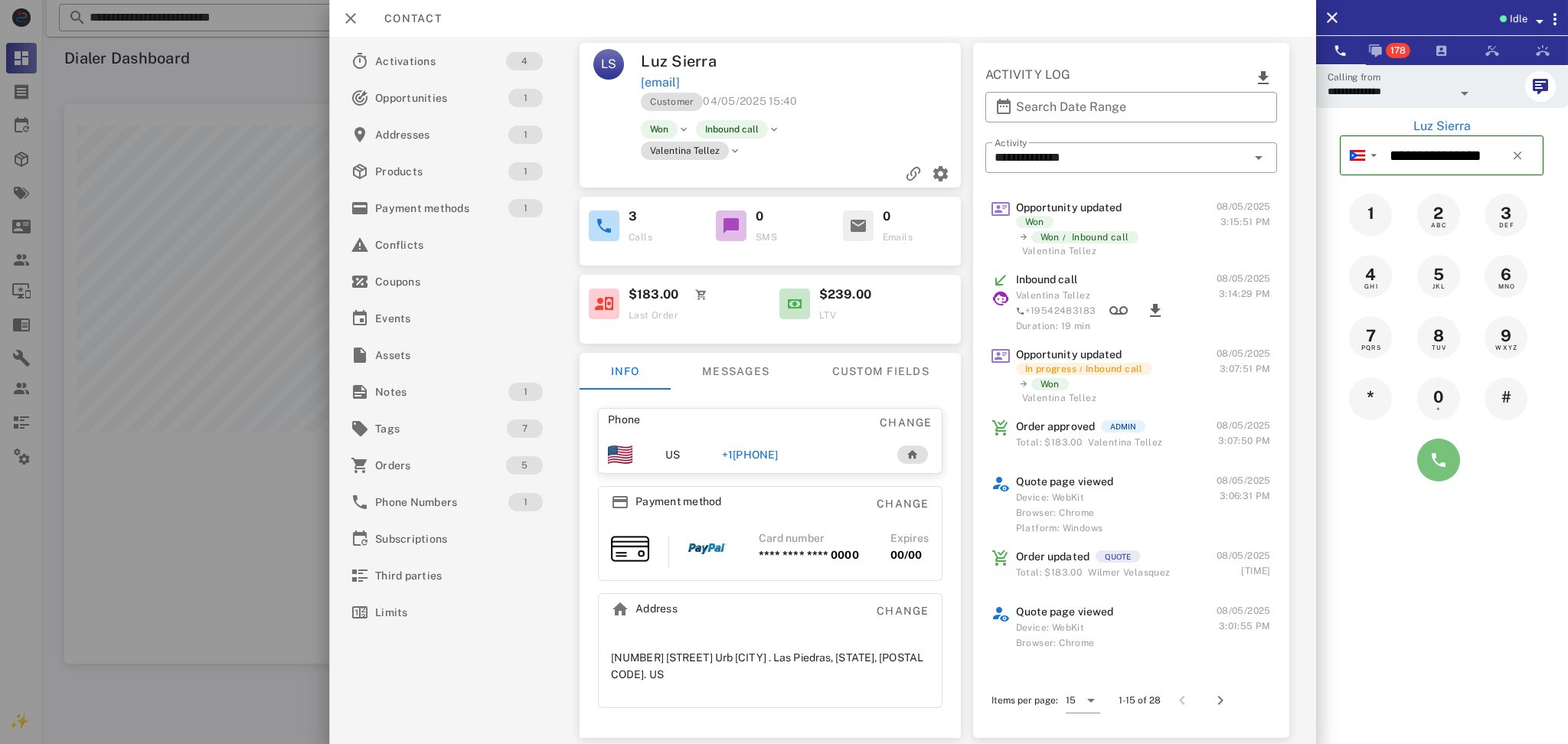click at bounding box center (1439, 460) 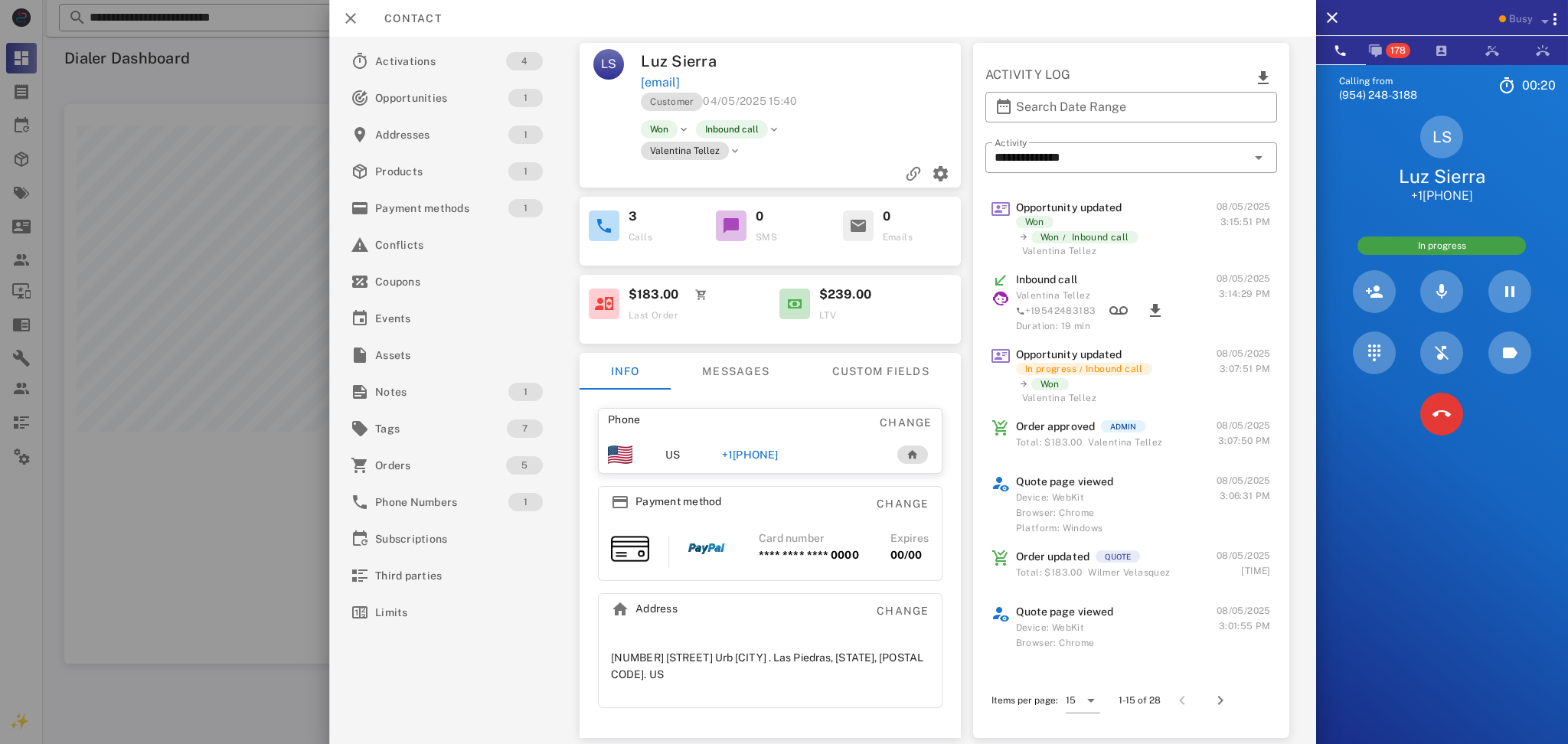click on "Calling from ([PHONE]) 00: 20  Unknown      ▼     Andorra
+376
Argentina
+54
Aruba
+297
Australia
+61
Belgium (België)
+32
Bolivia
+591
Brazil (Brasil)
+55
Canada
+1
Chile
+56
Colombia
+57
Costa Rica
+506
Dominican Republic (República Dominicana)
+1
Ecuador
+593
El Salvador
+503
France
+33
Germany (Deutschland)
+49
Guadeloupe
+590
Guatemala
+502
Honduras
+504
Iceland (Ísland)
+354
India (भारत)
+91
Israel (‫ישראל‬‎)
+972
Italy (Italia)
+39" at bounding box center (1442, 436) 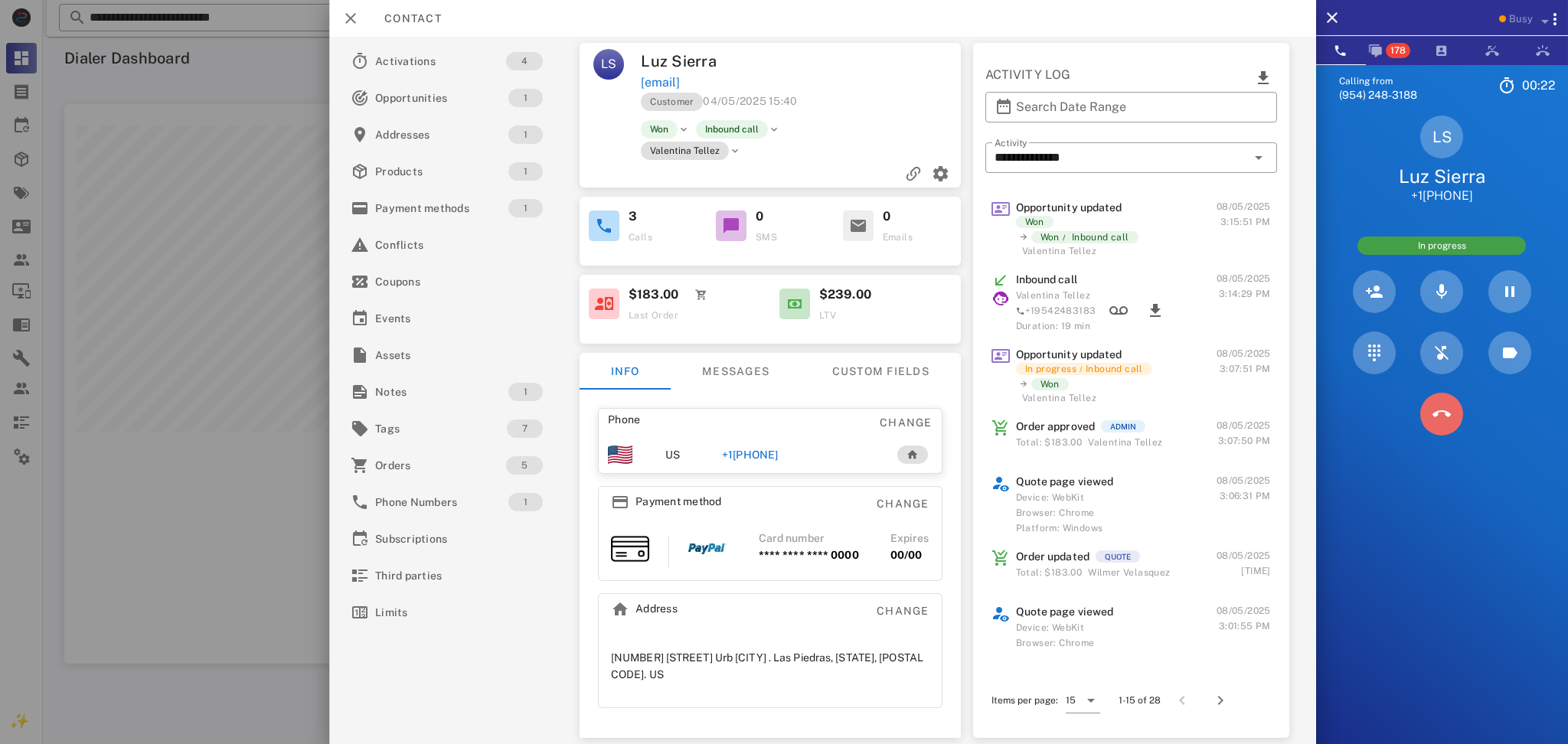 click at bounding box center (1442, 414) 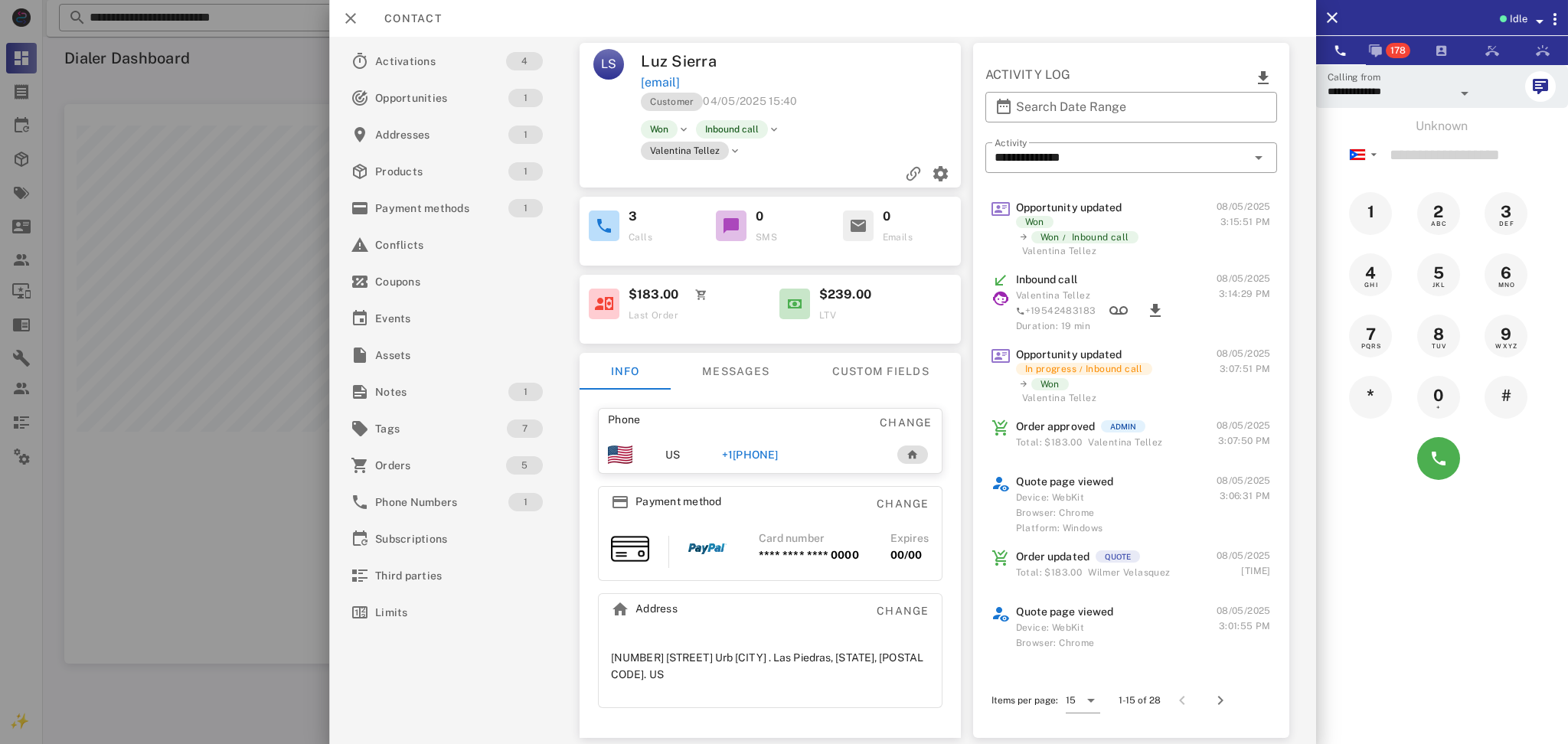 click on "Phone   Change" at bounding box center [770, 423] 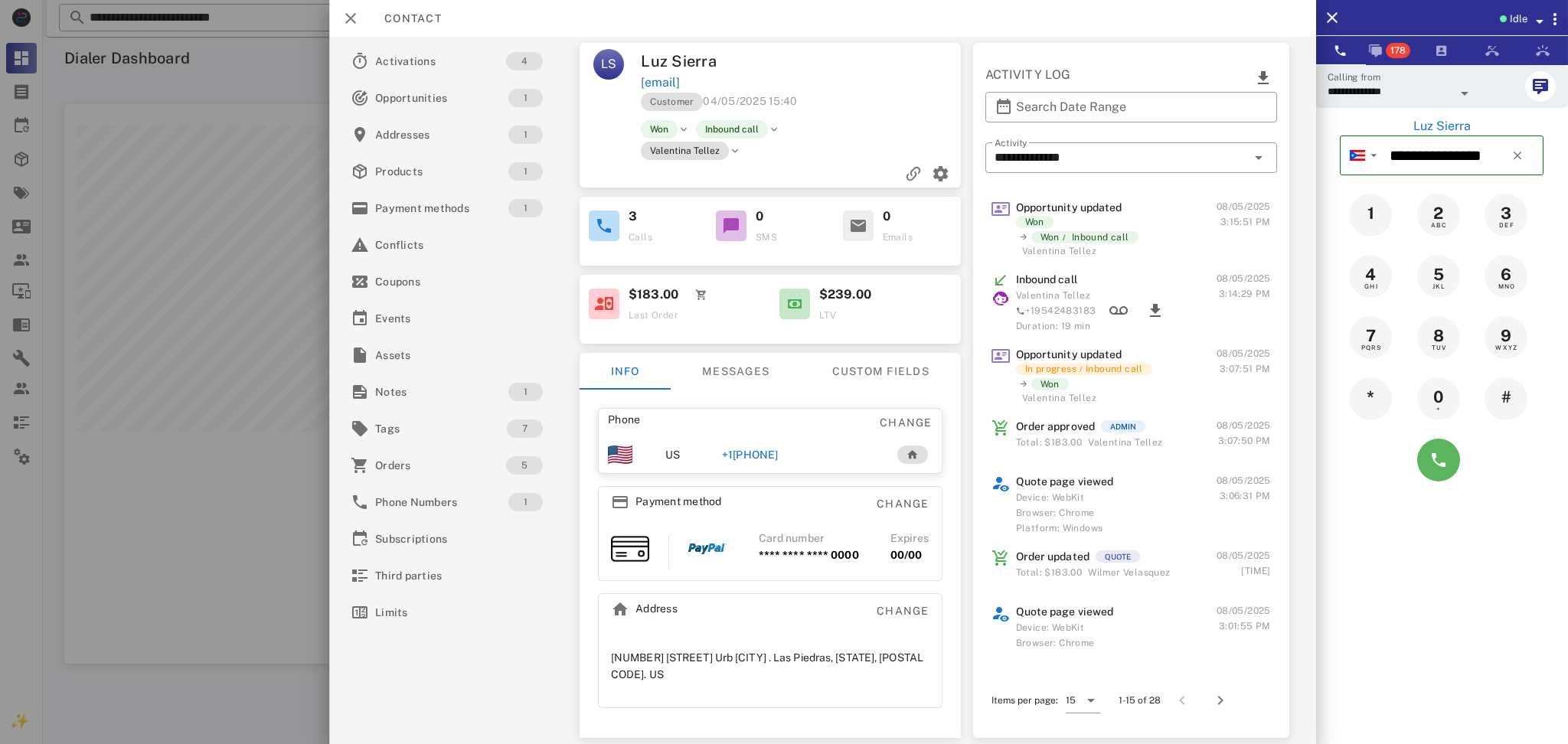 drag, startPoint x: 1404, startPoint y: 478, endPoint x: 1418, endPoint y: 466, distance: 18.439089 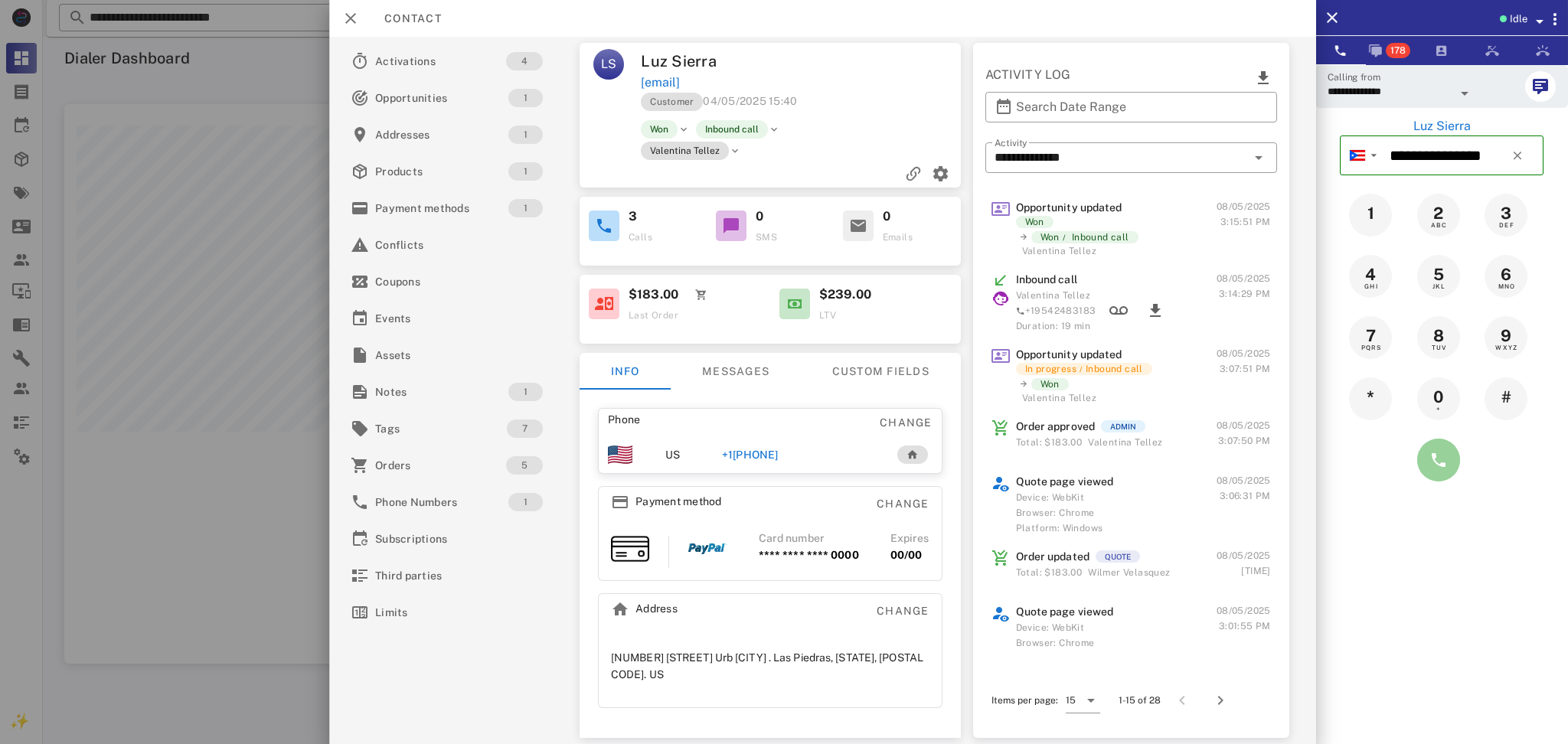 click at bounding box center (1439, 460) 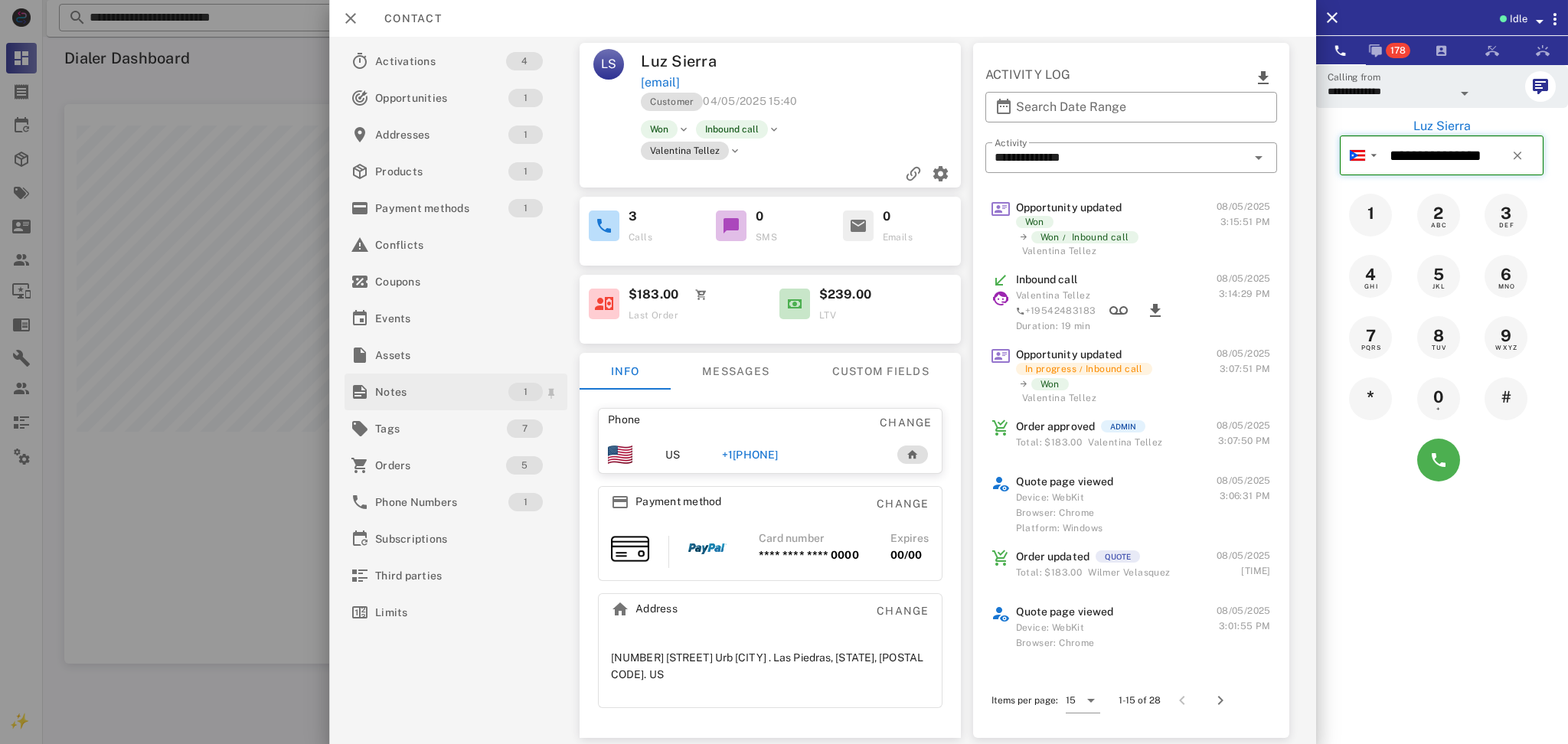 click on "Notes" at bounding box center [442, 392] 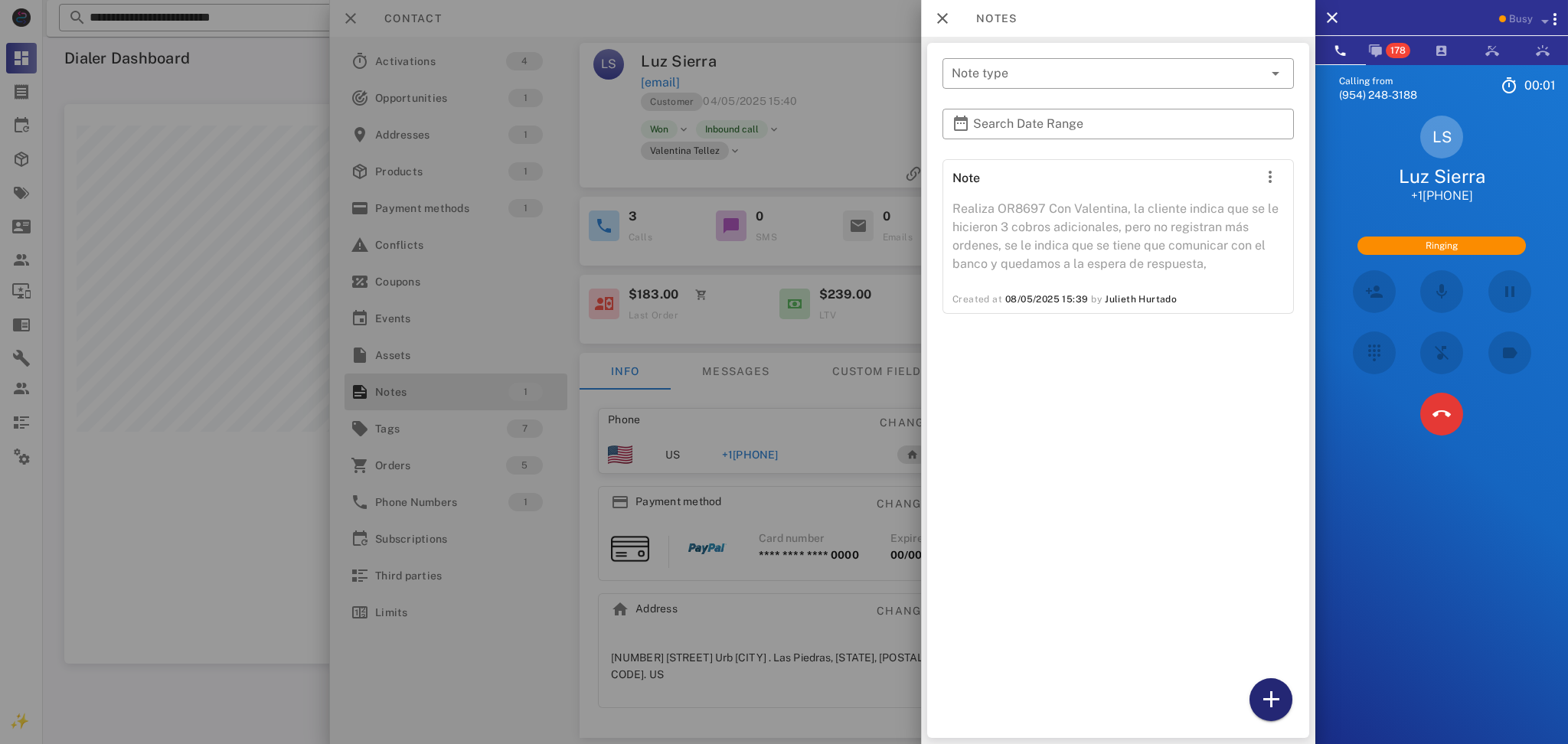 drag, startPoint x: 1262, startPoint y: 690, endPoint x: 1256, endPoint y: 673, distance: 18.027756 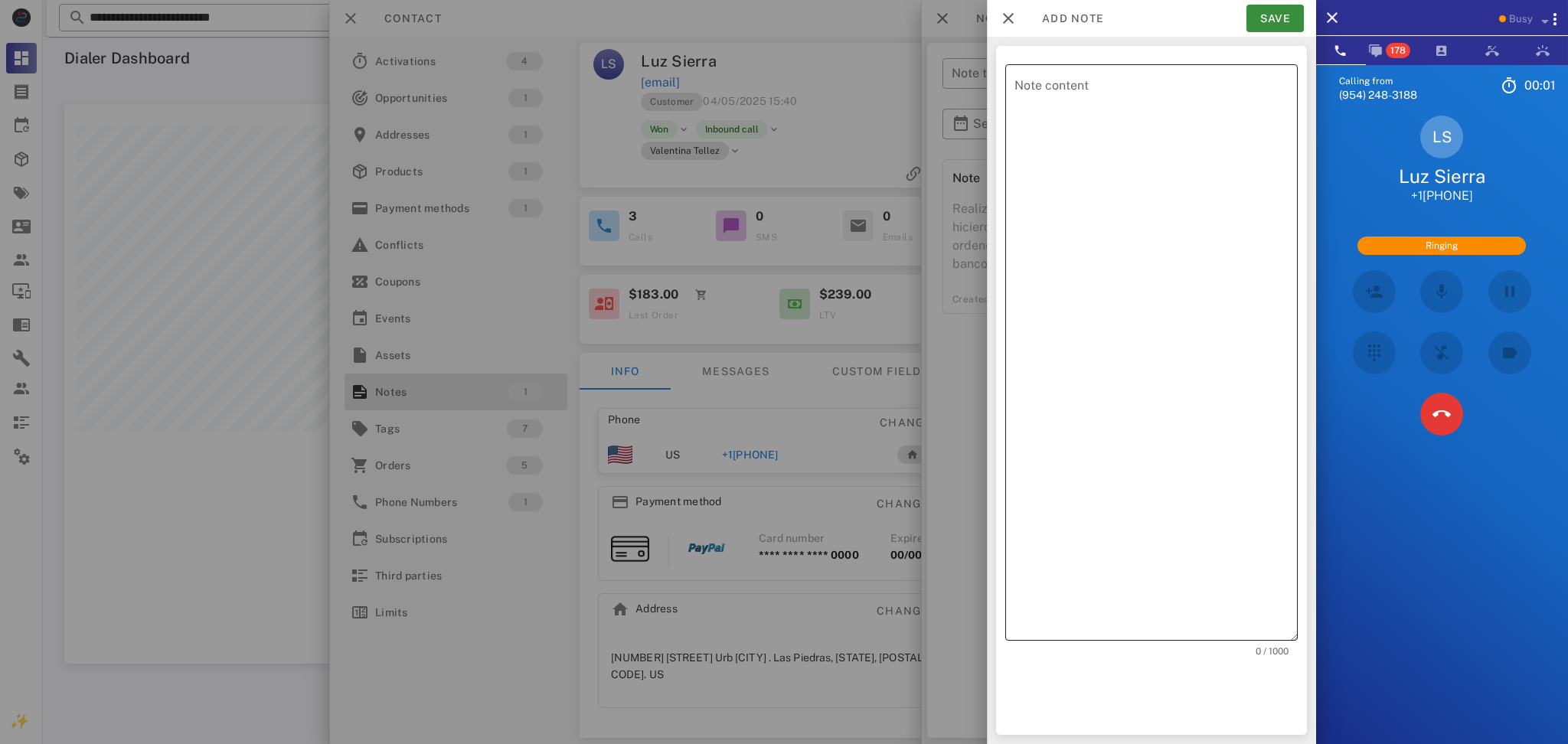 click on "Note content" at bounding box center [1156, 356] 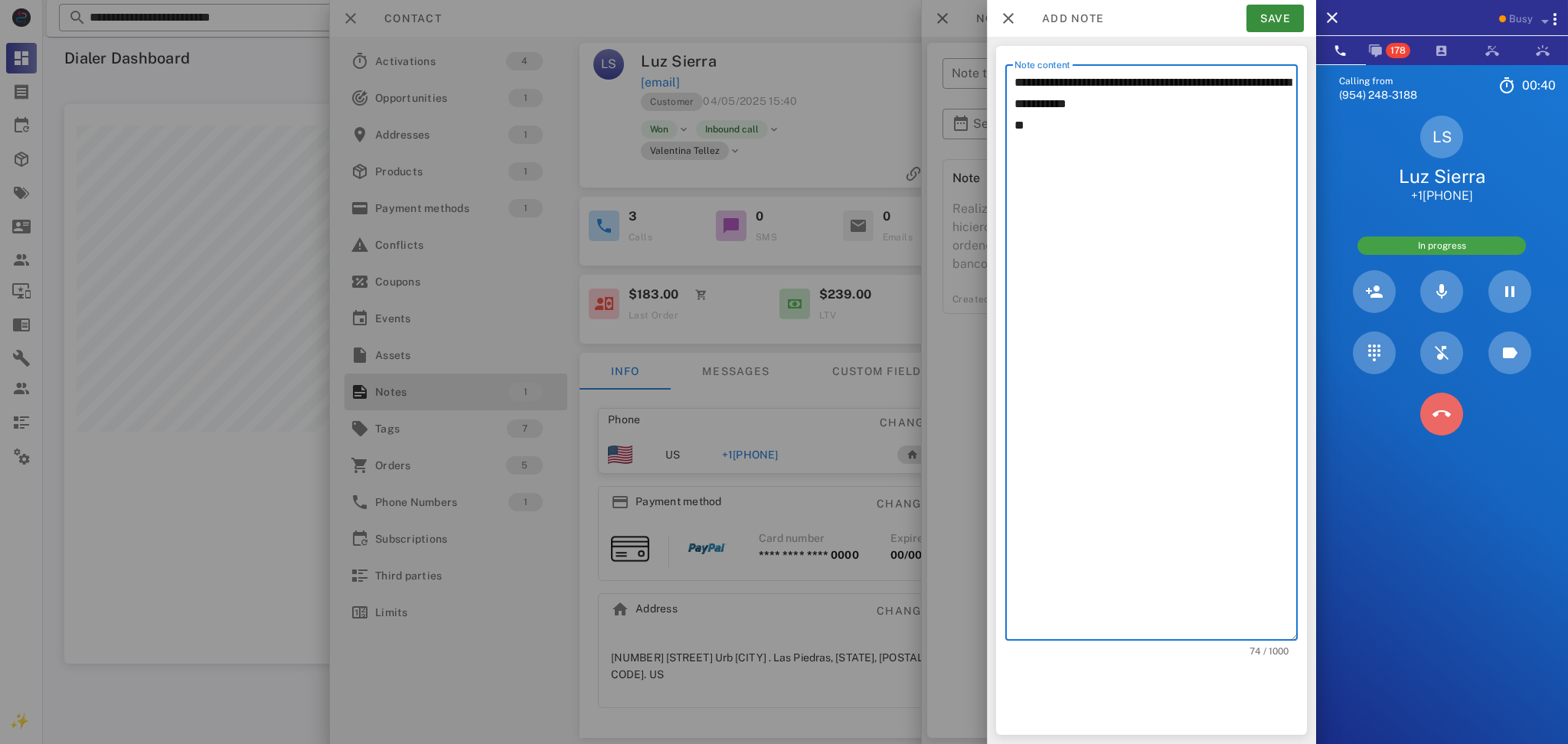 click at bounding box center [1442, 414] 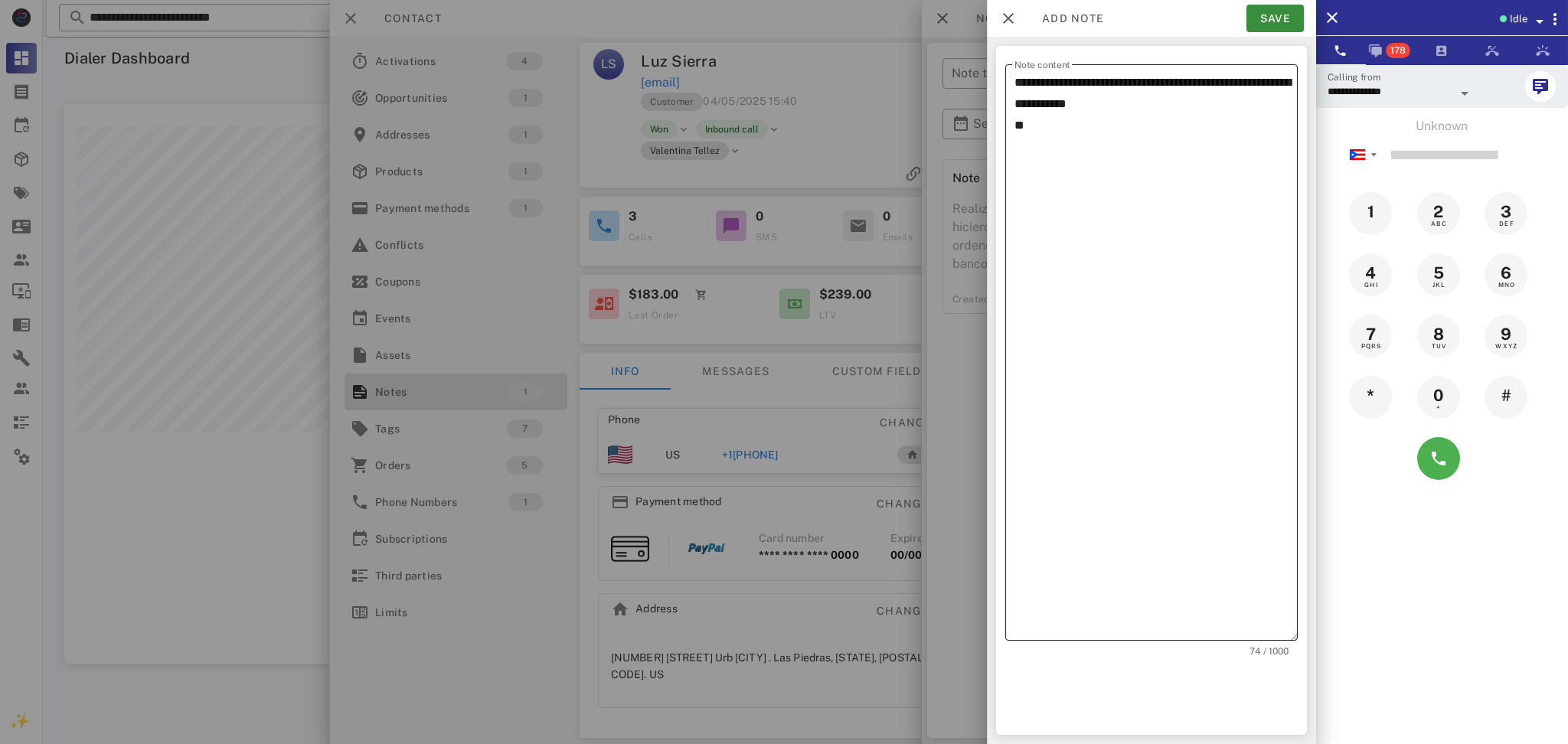 click on "**********" at bounding box center [1156, 356] 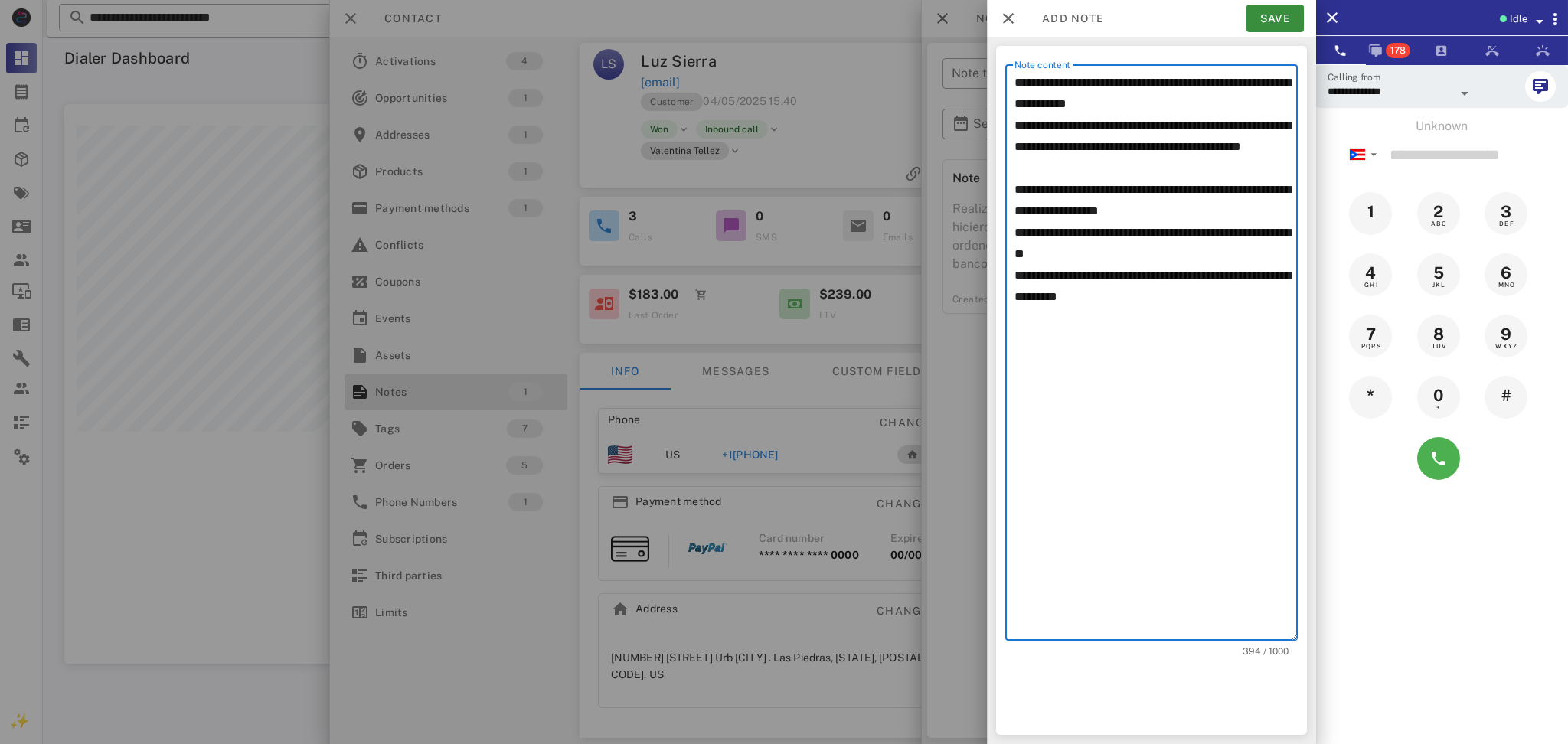 drag, startPoint x: 1205, startPoint y: 305, endPoint x: 1196, endPoint y: 307, distance: 9.219544 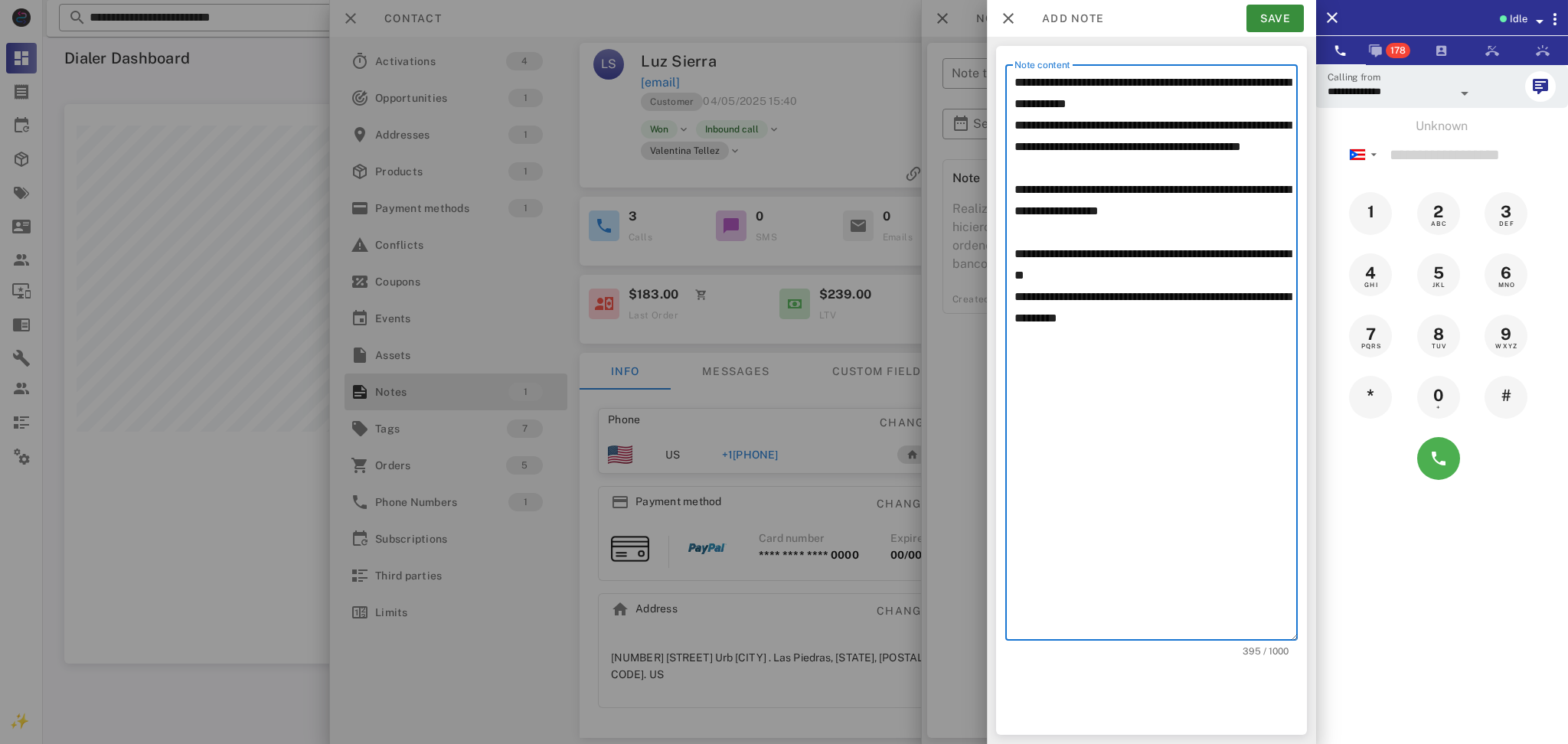 click on "**********" at bounding box center [1156, 356] 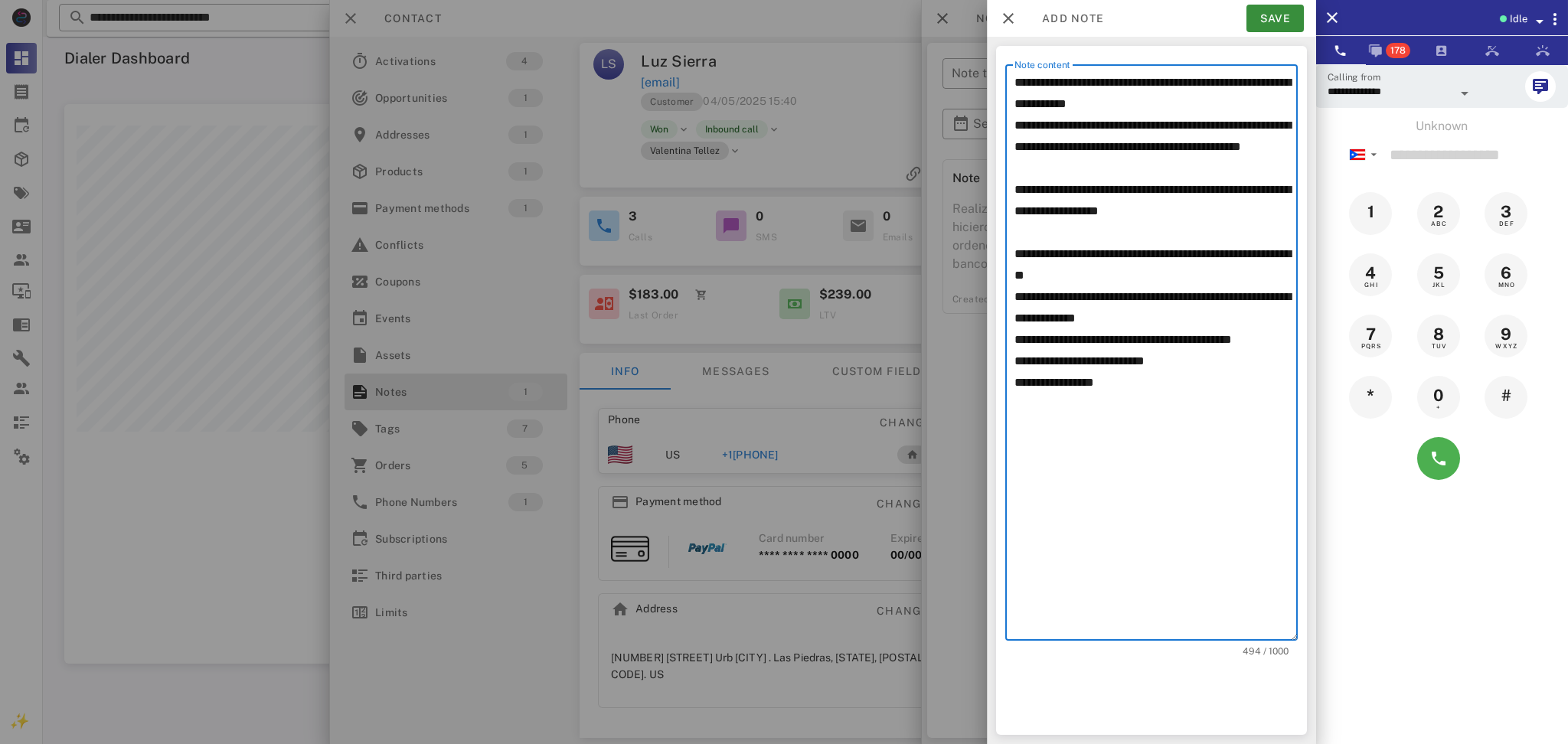 click on "**********" at bounding box center [1156, 356] 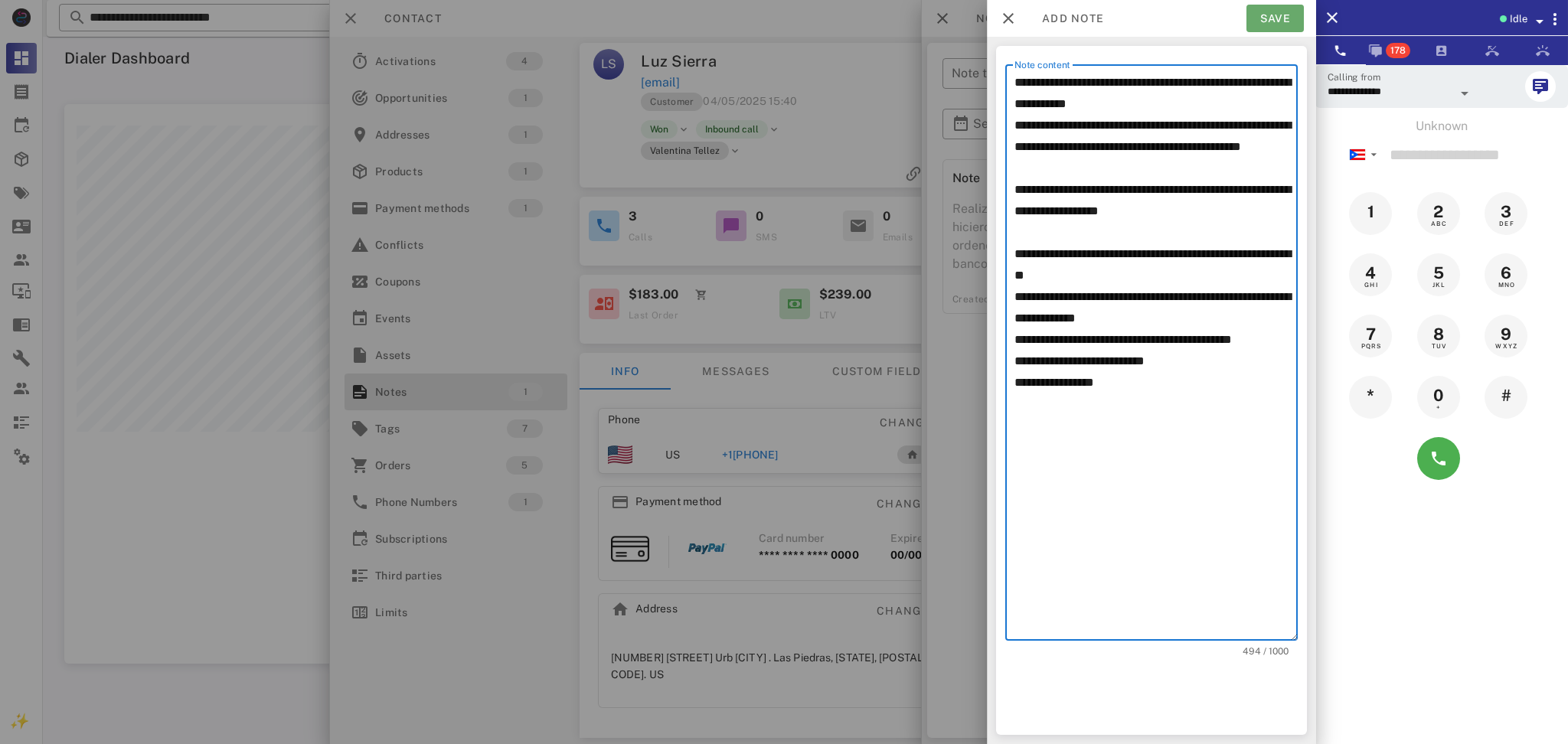 click on "Save" at bounding box center [1275, 18] 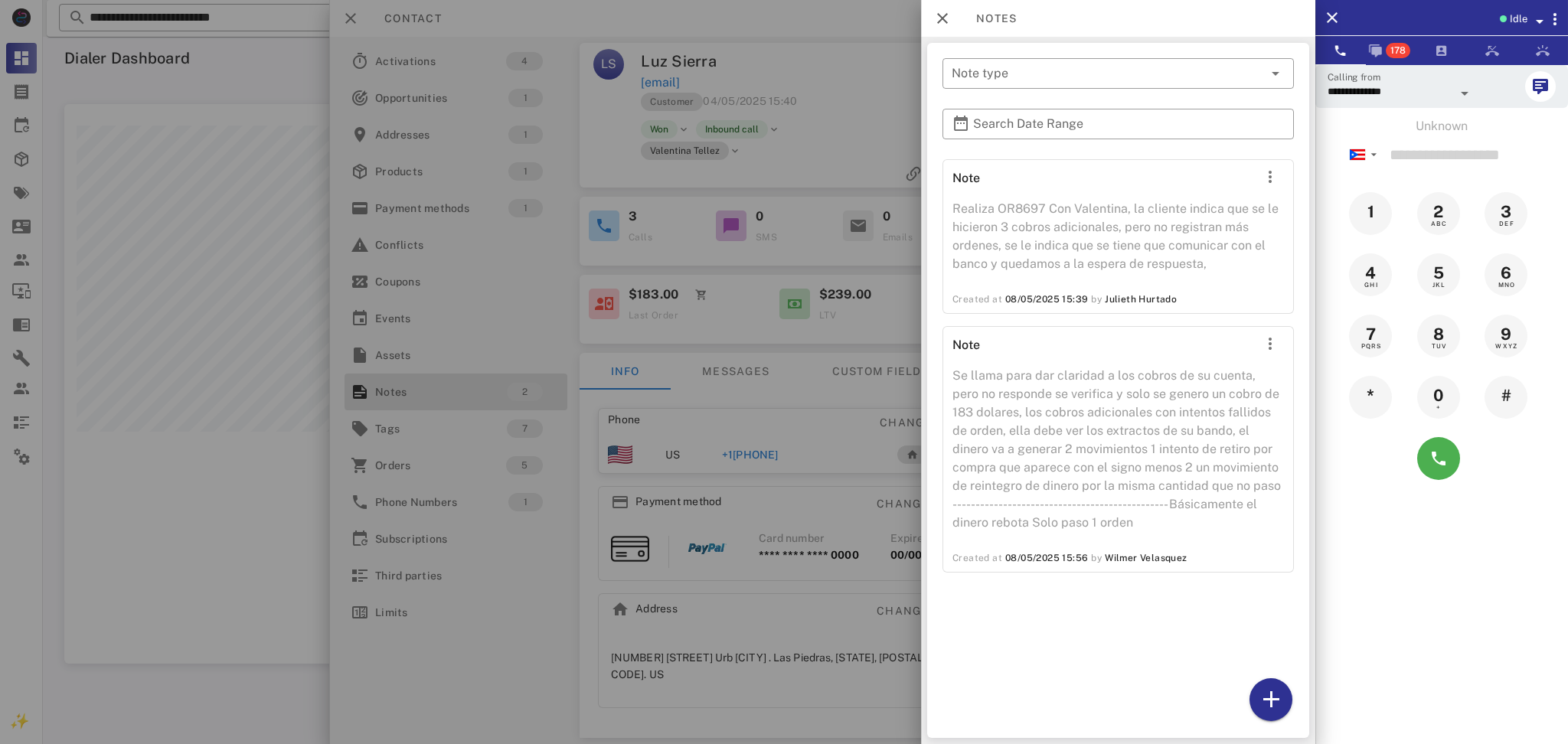 click on "Note Realiza OR8697 Con Valentina, la cliente indica que se le hicieron 3 cobros adicionales, pero no registran más ordenes, se le indica que se tiene que comunicar con el banco y quedamos a la espera de respuesta, Created at 08/05/2025 15:39 by Julieth Hurtado Note Se llama para dar claridad a los cobros de su cuenta, pero no responde
se verifica y solo se genero un cobro de 183 dolares, los cobros adicionales con intentos fallidos de orden,
ella debe ver los extractos de su bando, el dinero va a generar 2 movimientos
1 intento de retiro por compra que aparece con el signo menos
2 un movimiento de reintegro de dinero por la misma cantidad que no paso
-----------------------------------------------
Básicamente el dinero rebota
Solo paso 1 orden Created at 08/05/2025 15:56 by Wilmer Velasquez" at bounding box center [1118, 445] 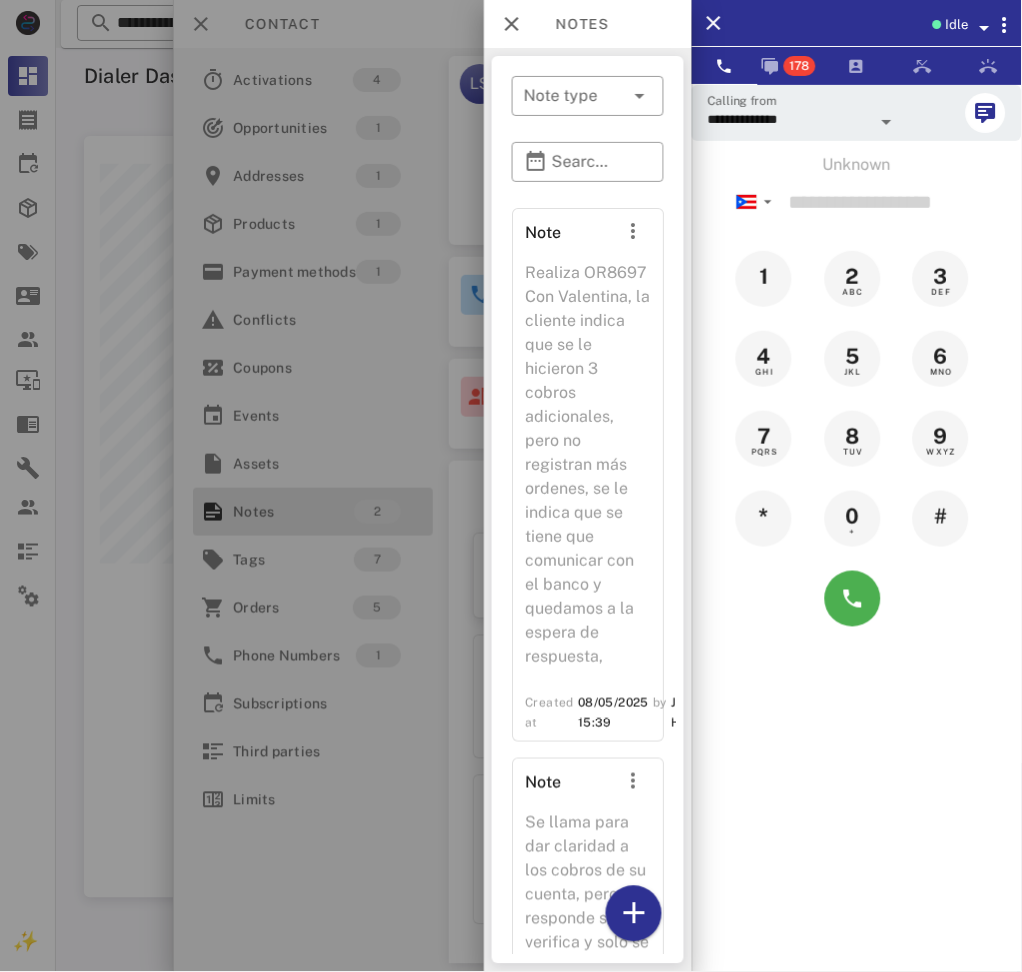 scroll, scrollTop: 999207, scrollLeft: 999089, axis: both 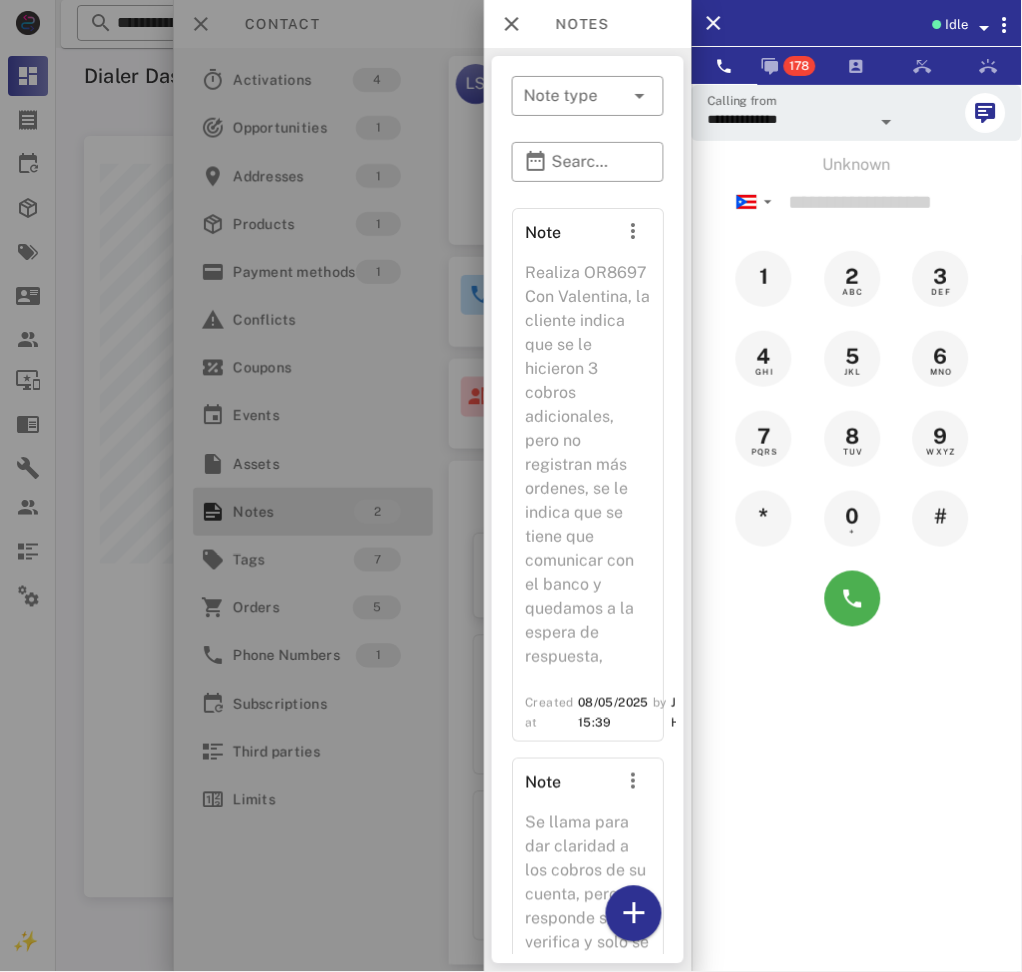 click on "**********" at bounding box center [857, 570] 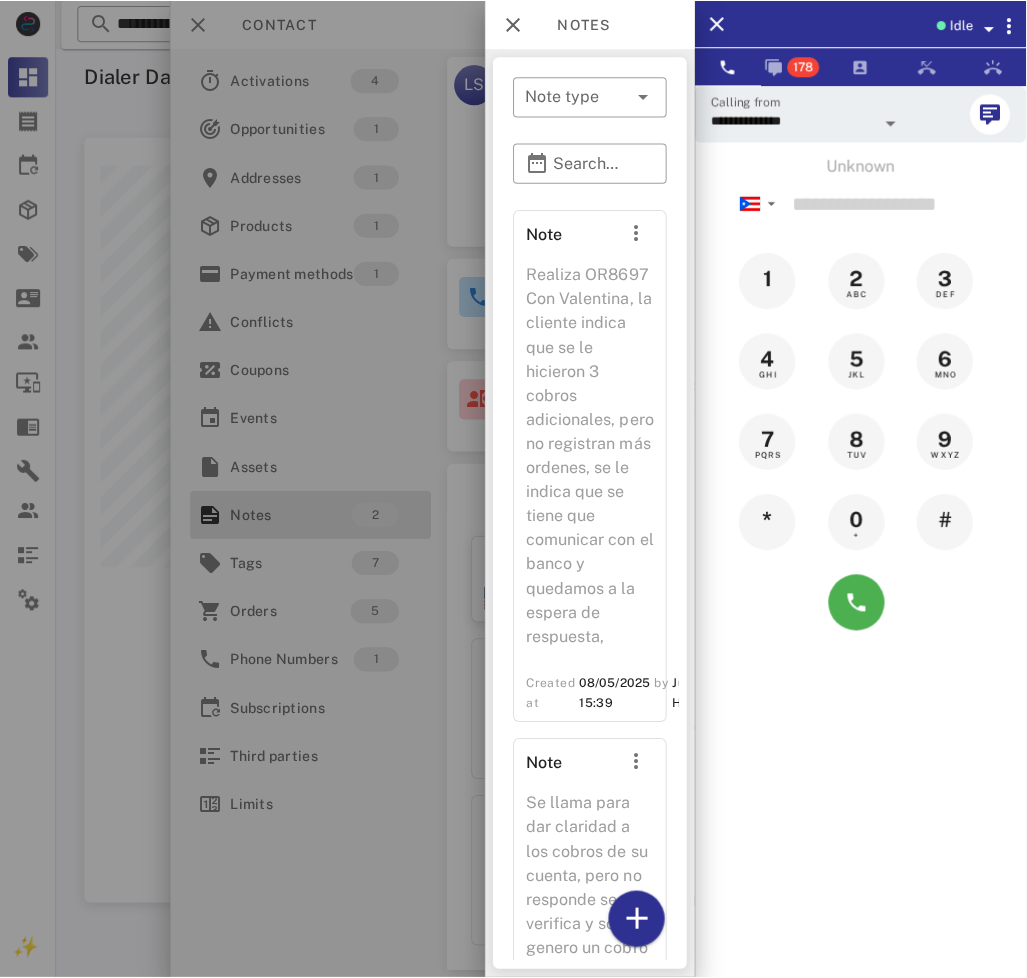 scroll, scrollTop: 999207, scrollLeft: 999084, axis: both 